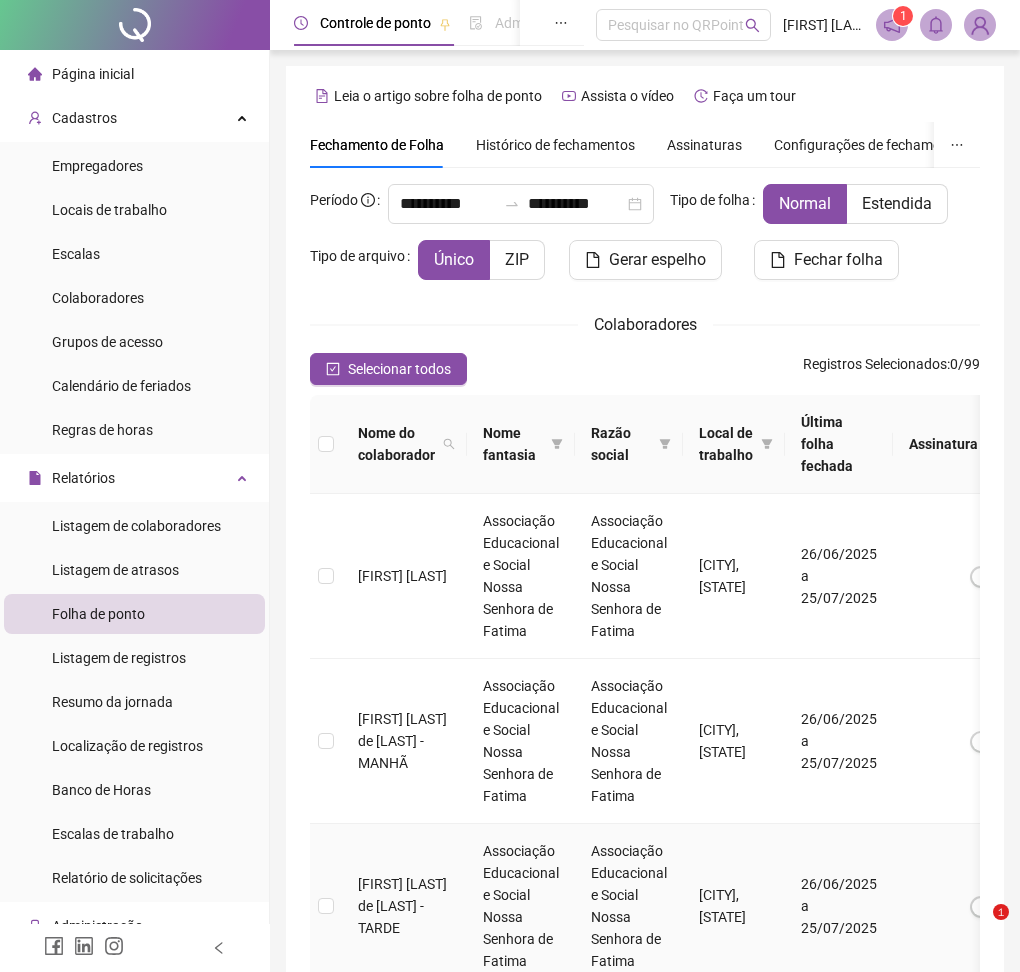 scroll, scrollTop: 0, scrollLeft: 0, axis: both 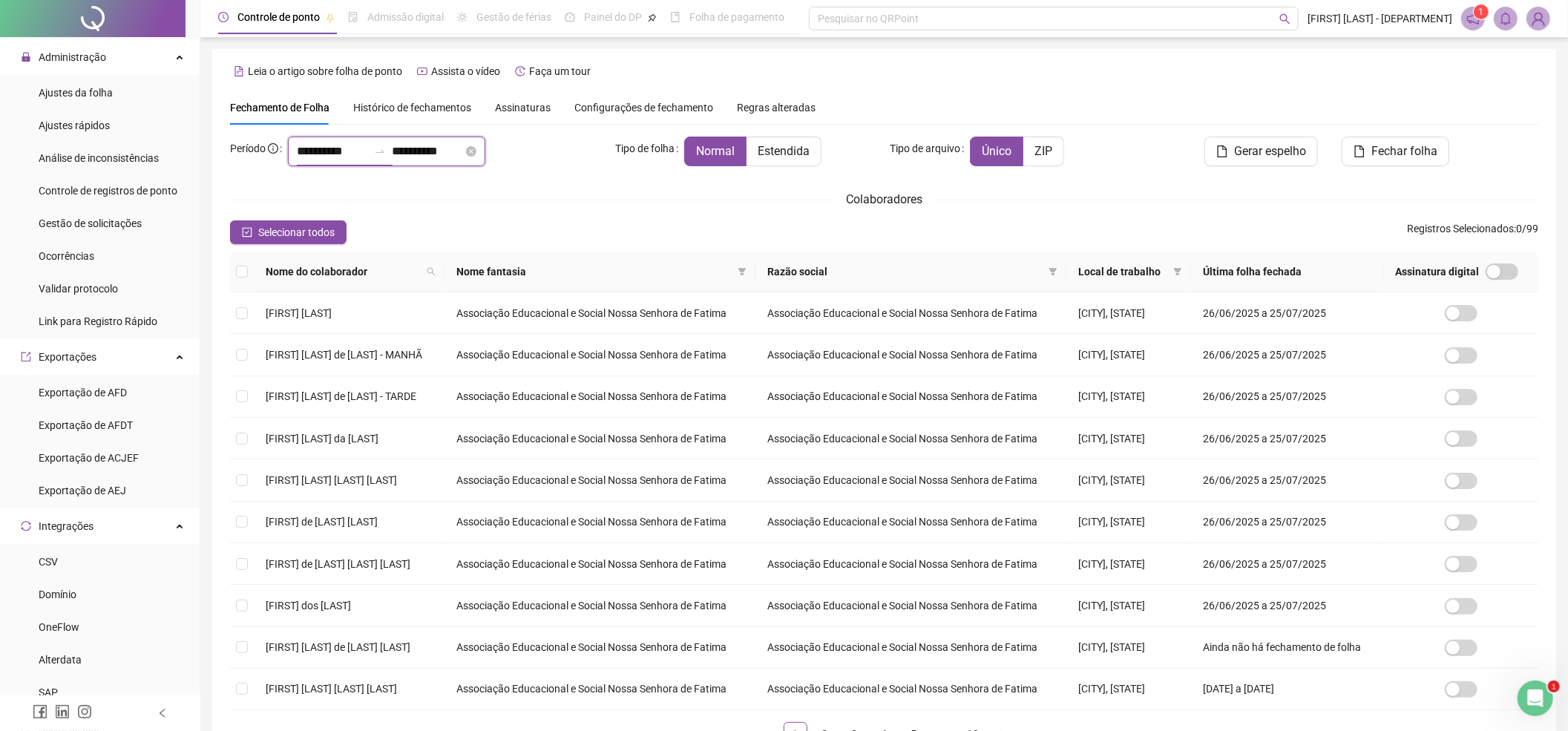 click on "**********" at bounding box center (332, 151) 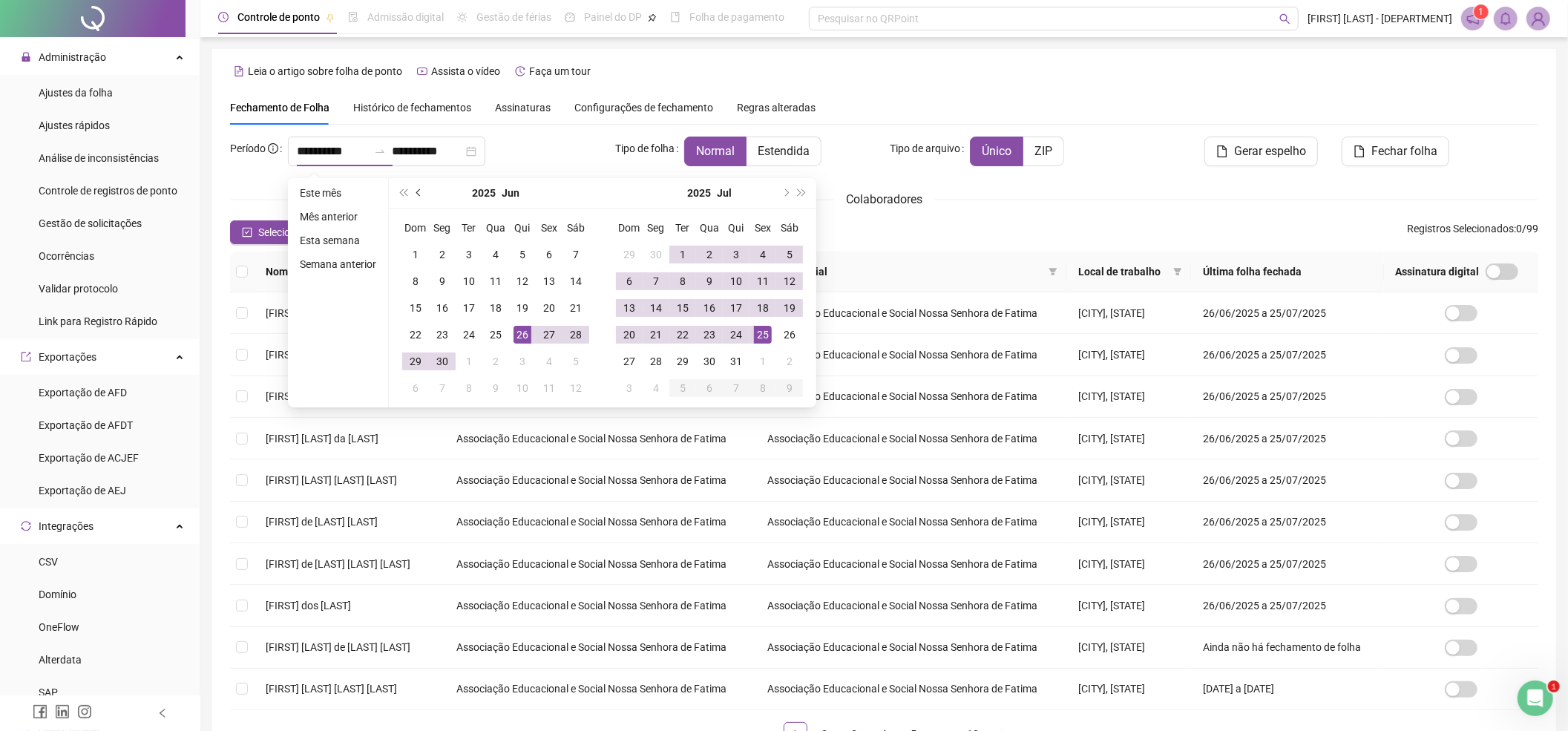 click at bounding box center [419, 193] 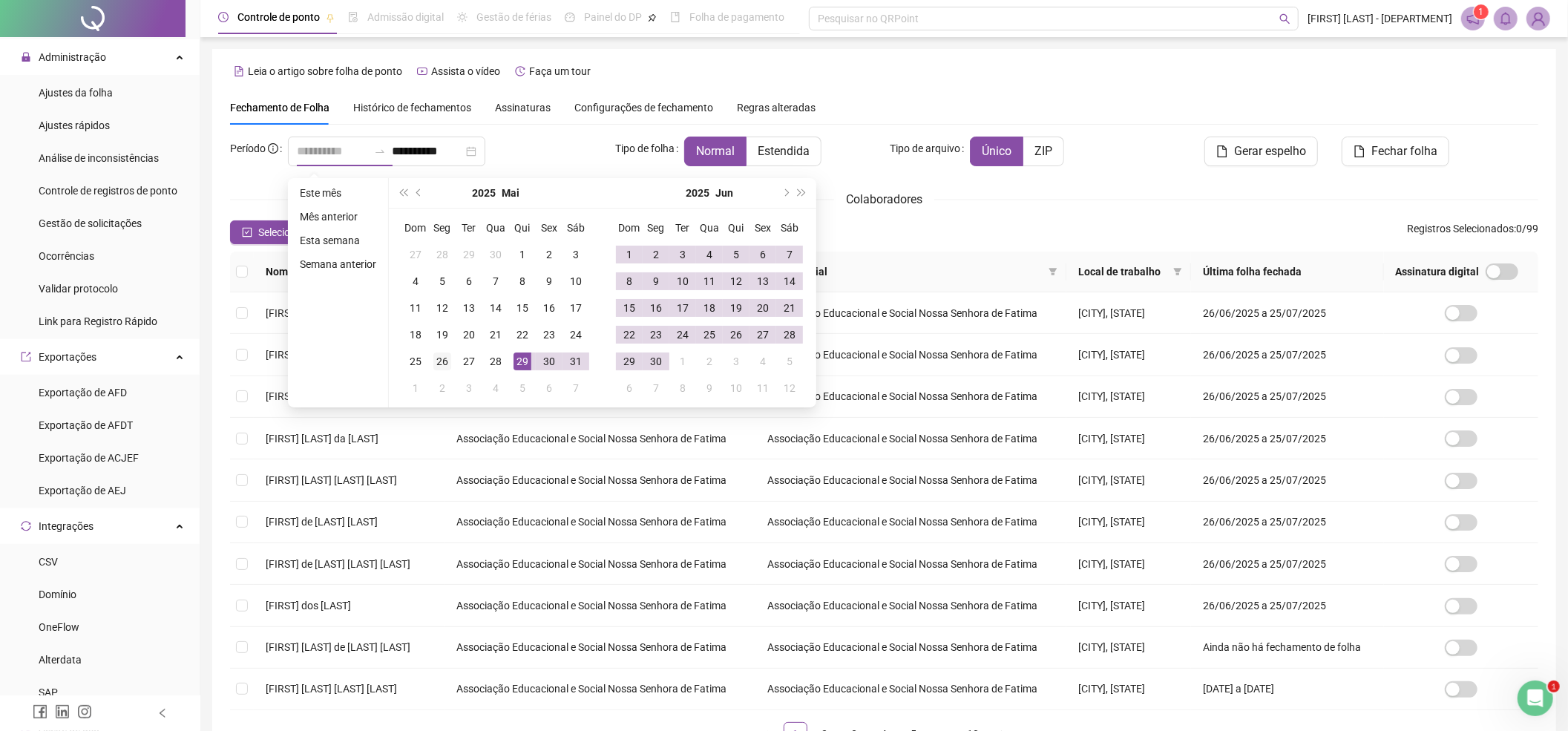 type on "**********" 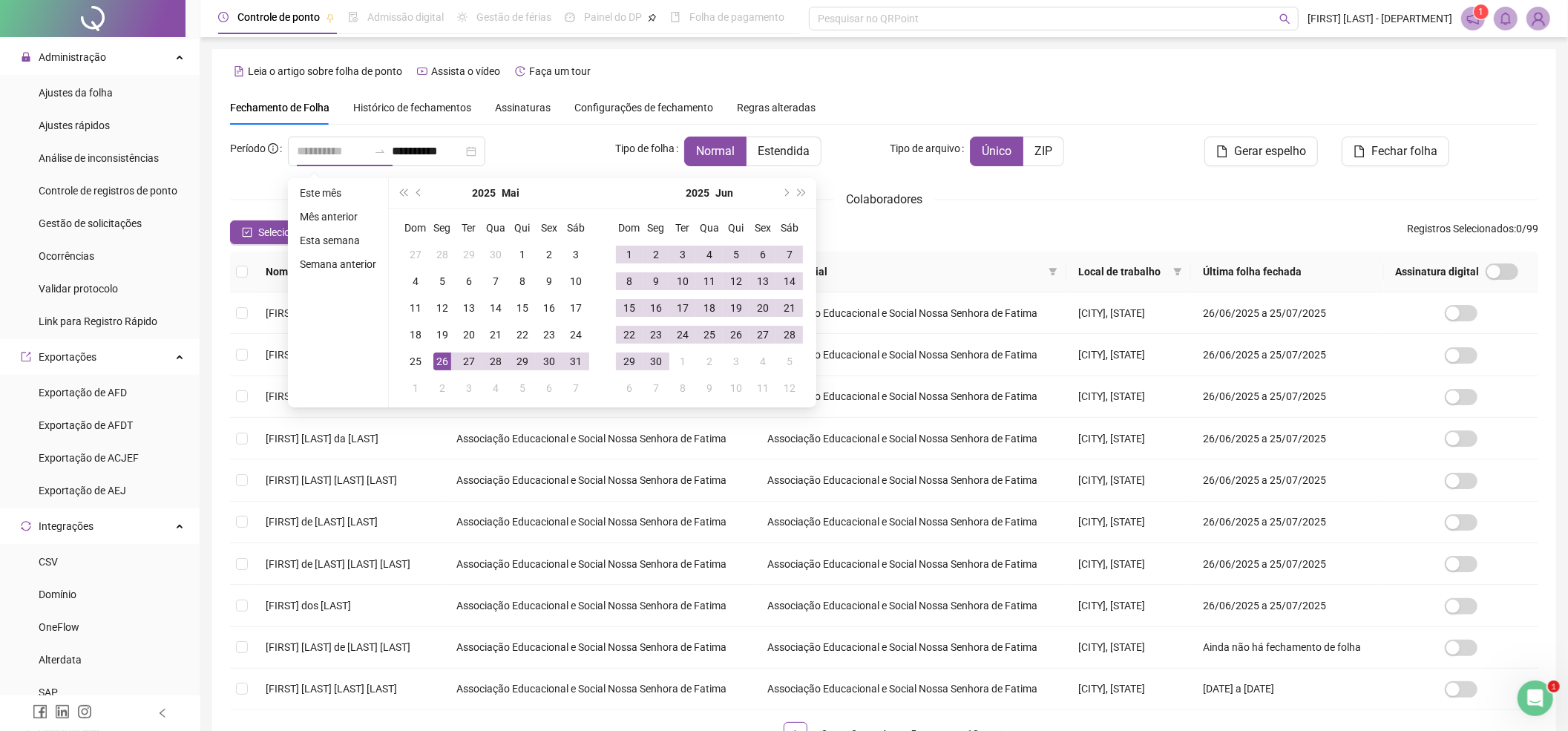 click on "26" at bounding box center [442, 361] 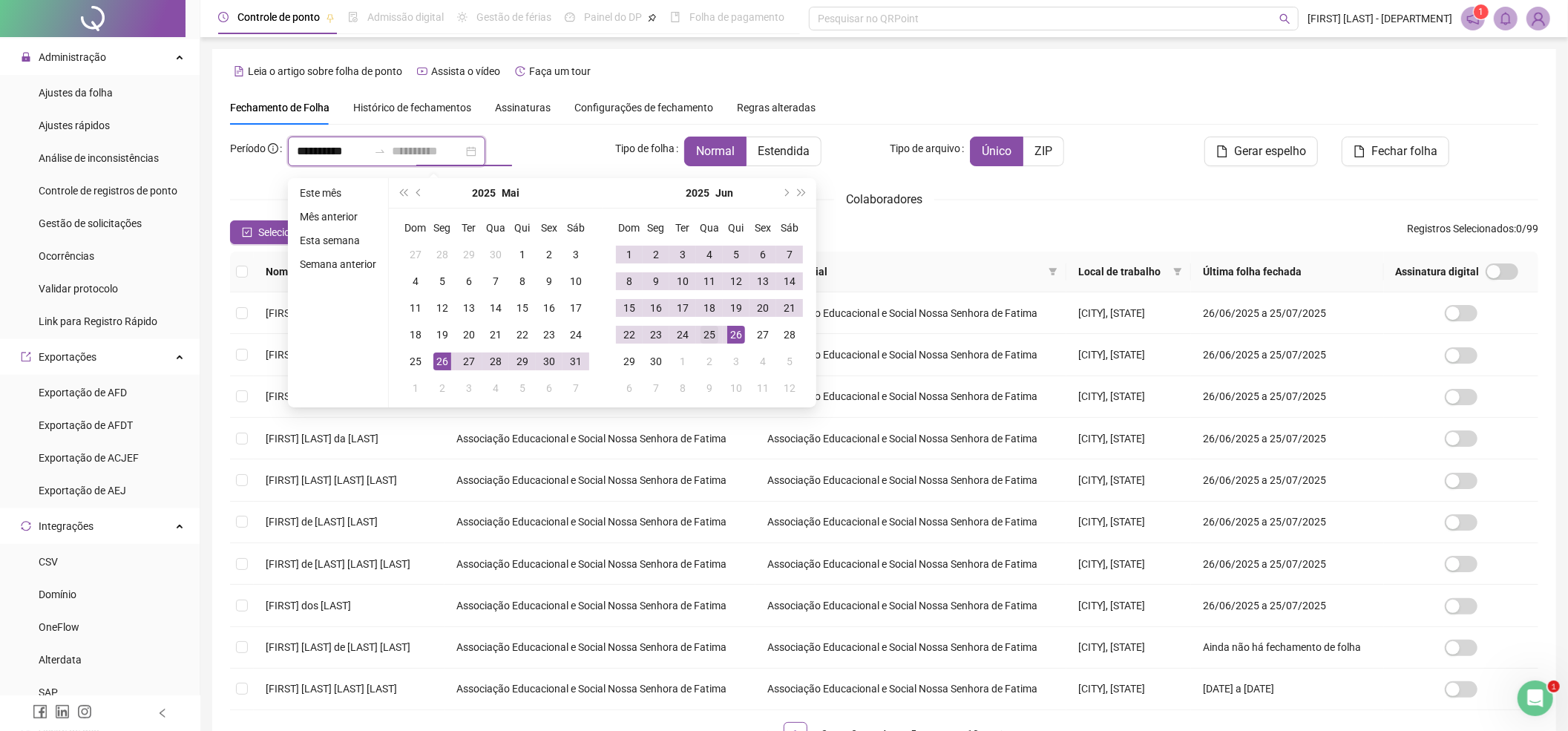 type on "**********" 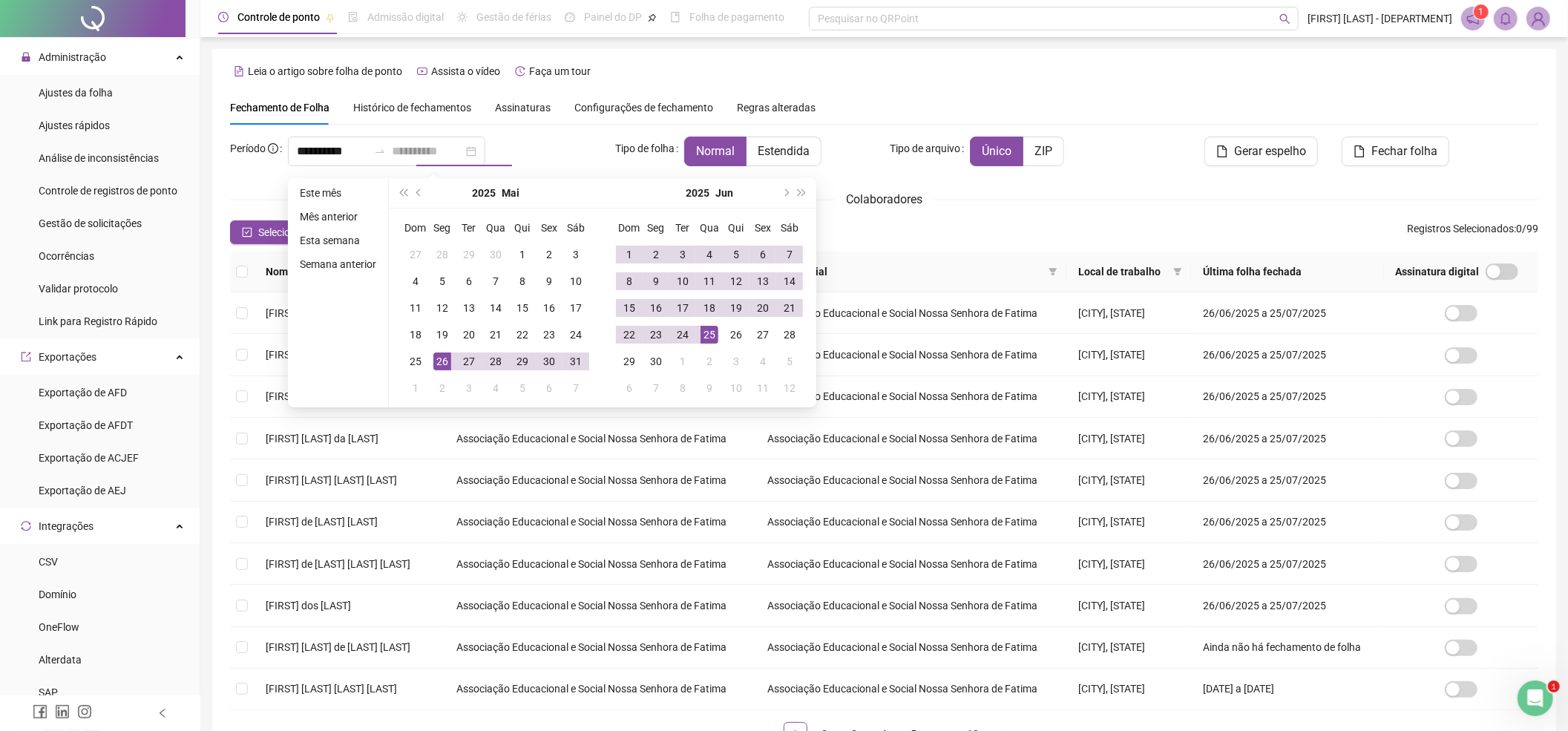 click on "25" at bounding box center (709, 335) 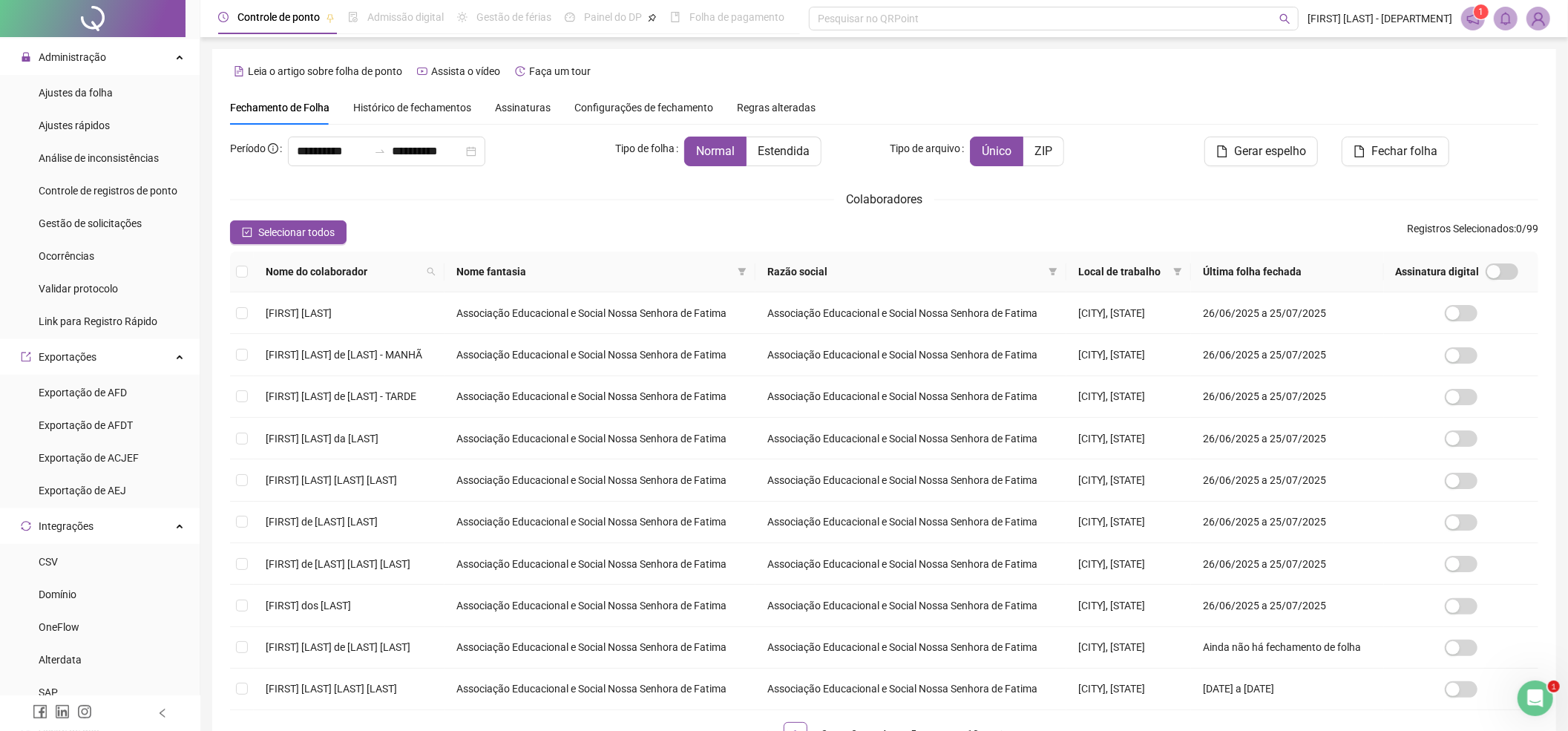 click on "Selecionar todos Registros Selecionados :  0 / 99" at bounding box center (884, 232) 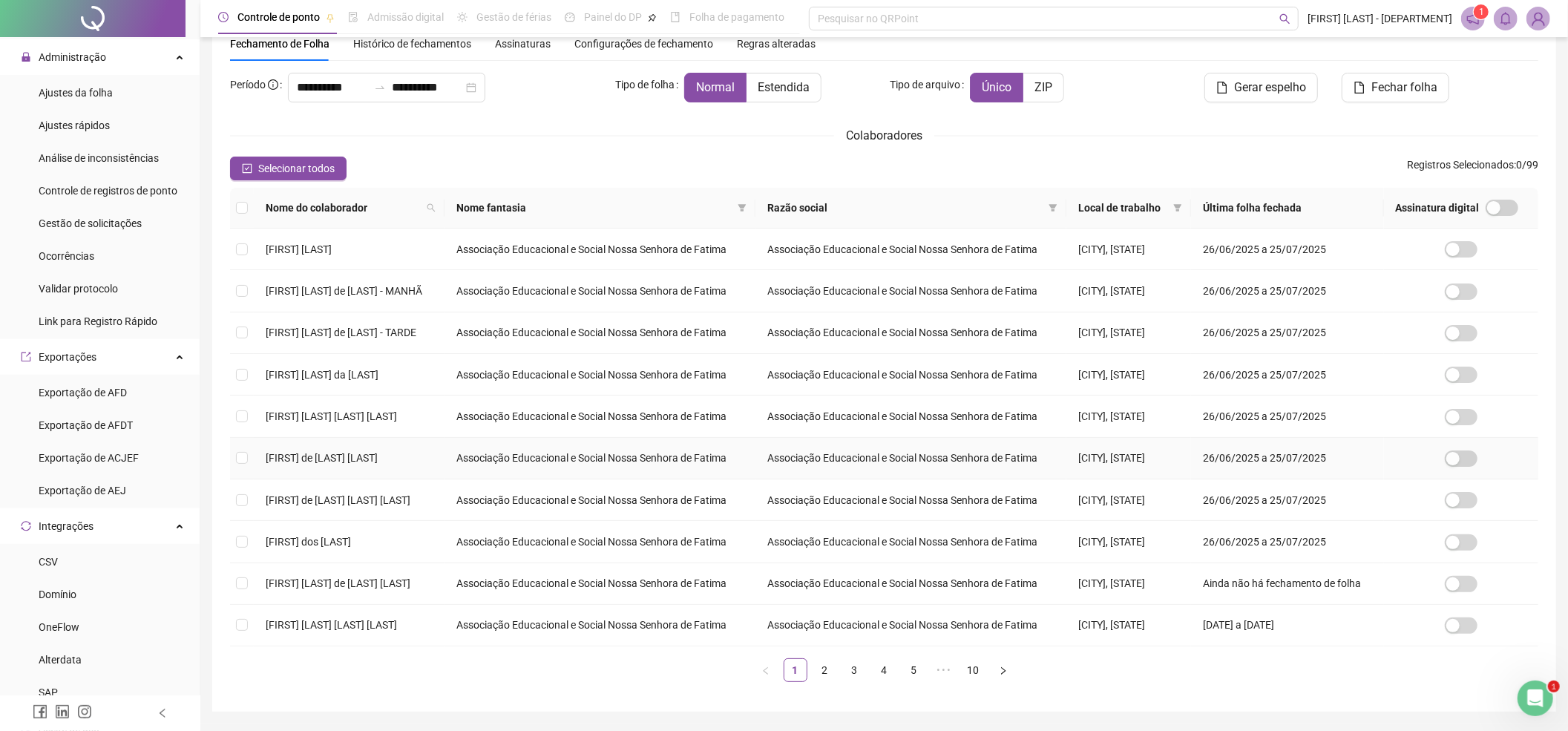 scroll, scrollTop: 99, scrollLeft: 0, axis: vertical 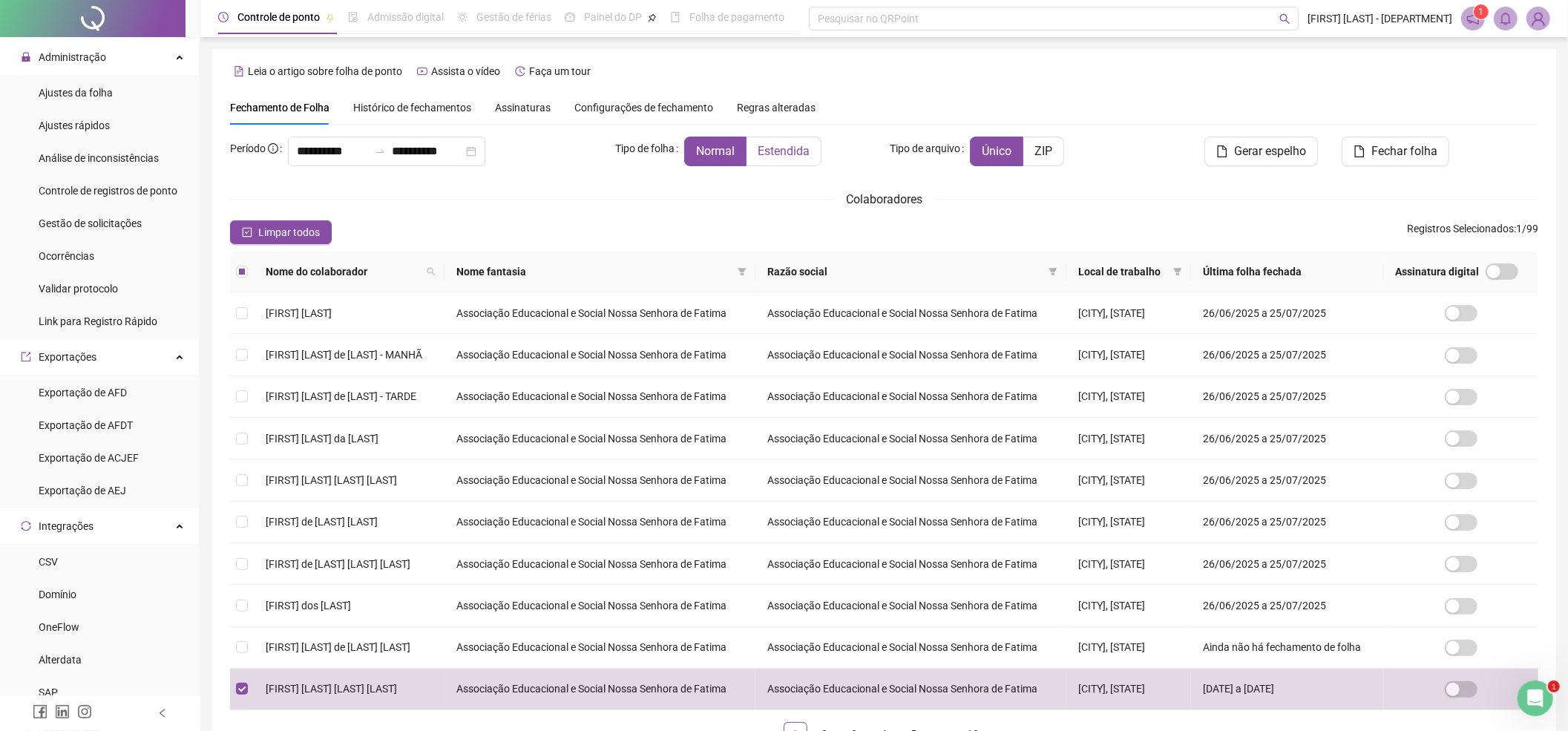 click on "Estendida" at bounding box center (784, 151) 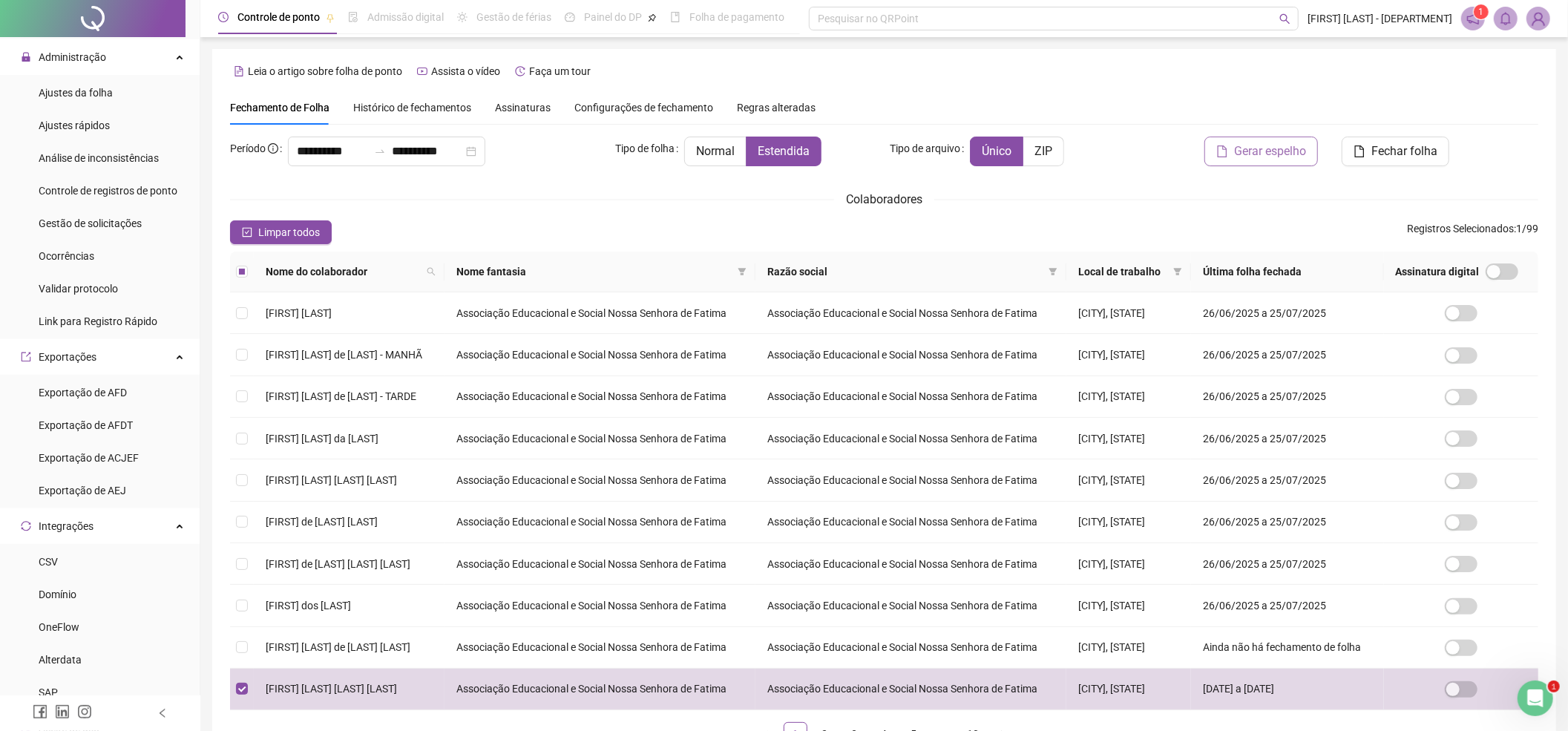 click on "Gerar espelho" at bounding box center [1270, 151] 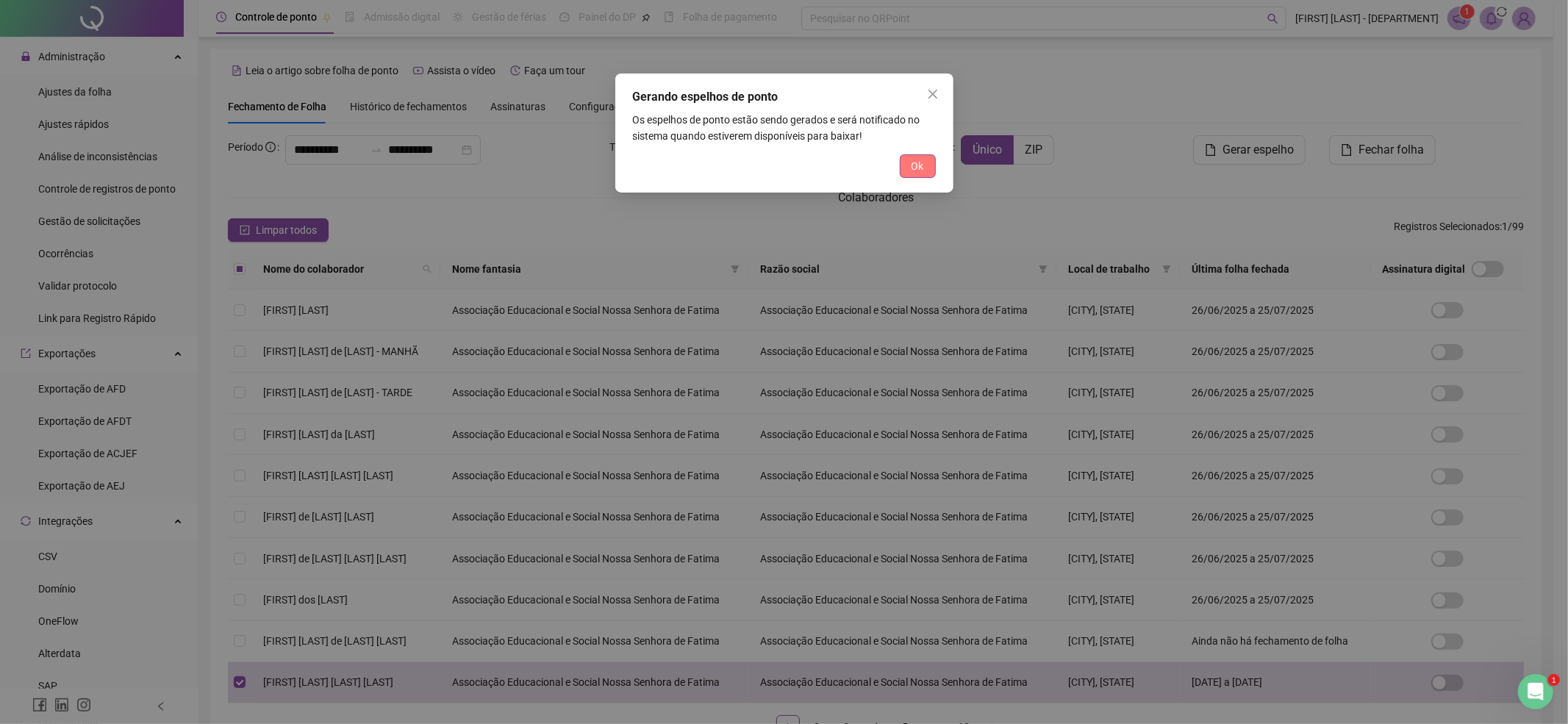 click on "Ok" at bounding box center [917, 166] 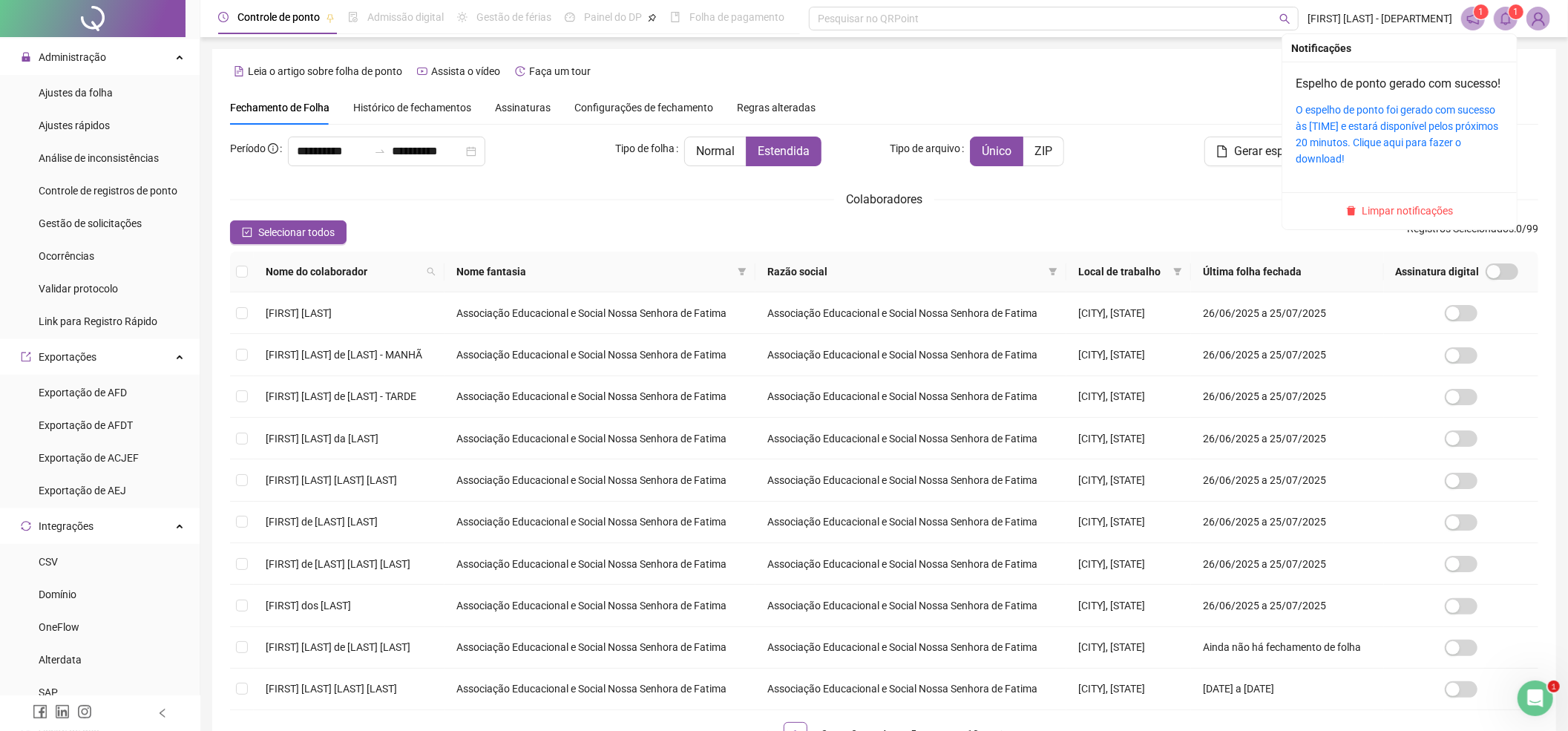 click 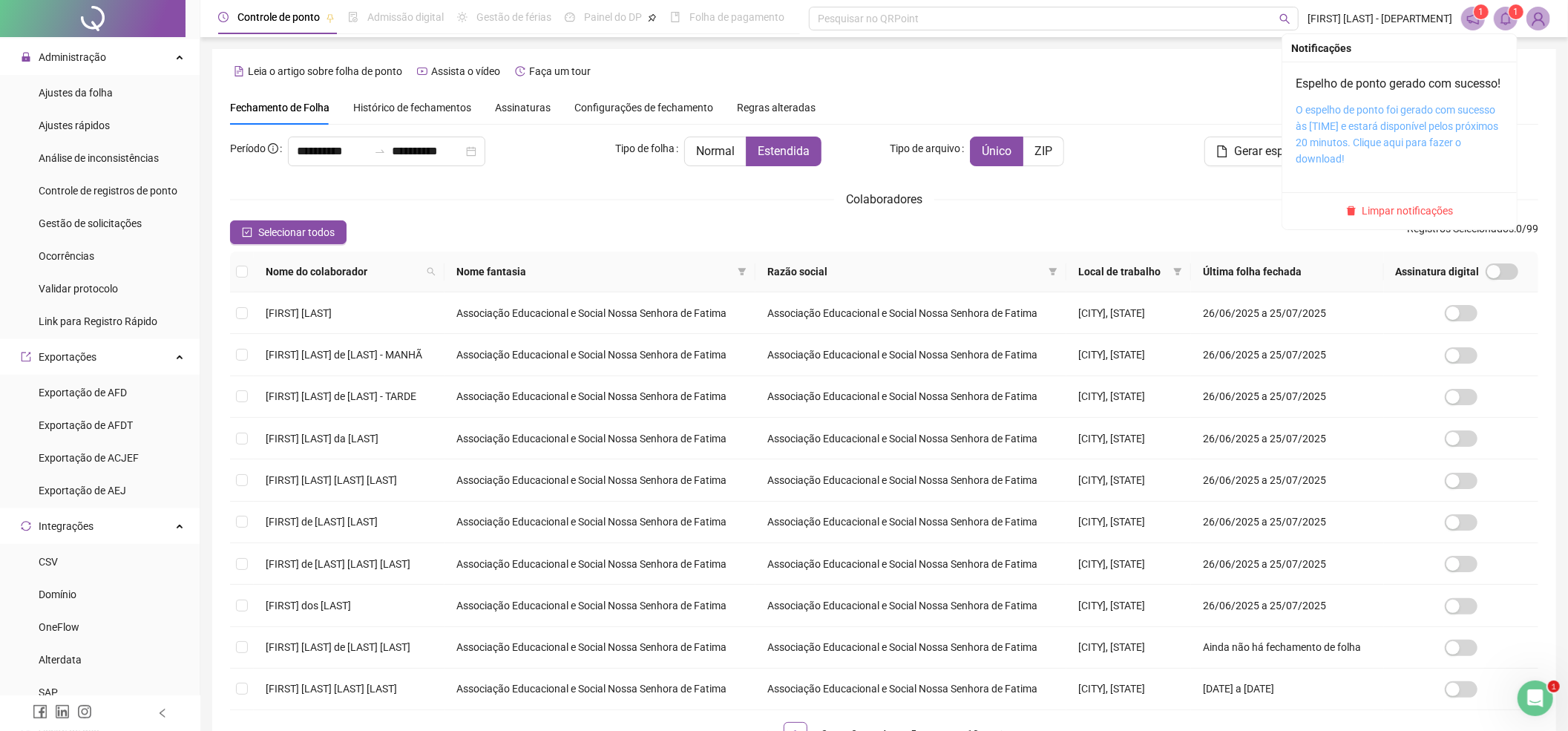 click on "O espelho de ponto foi gerado com sucesso às 14:29:15 e estará disponível pelos próximos 20 minutos.
Clique aqui para fazer o download!" at bounding box center (1397, 134) 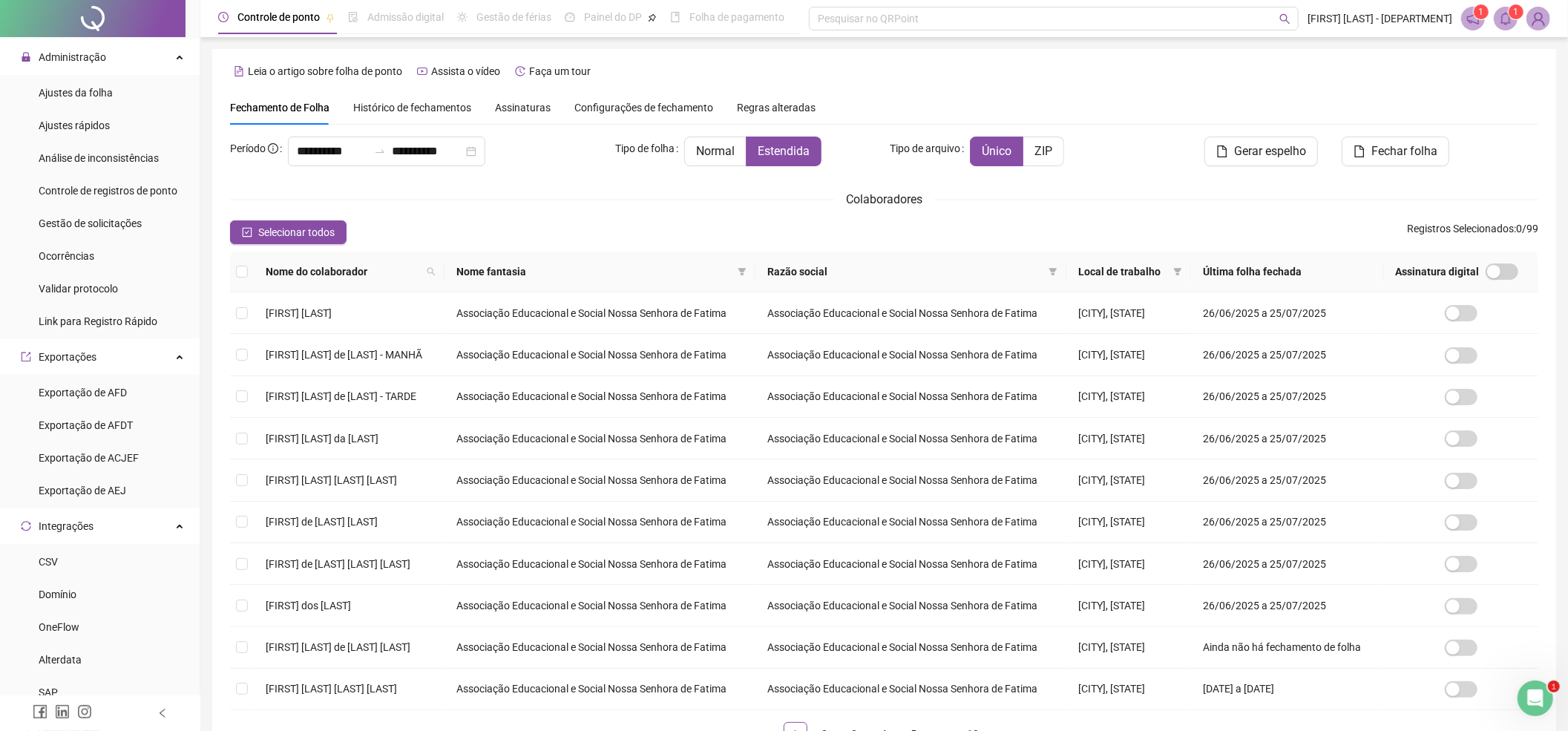 click on "Histórico de fechamentos" at bounding box center [412, 108] 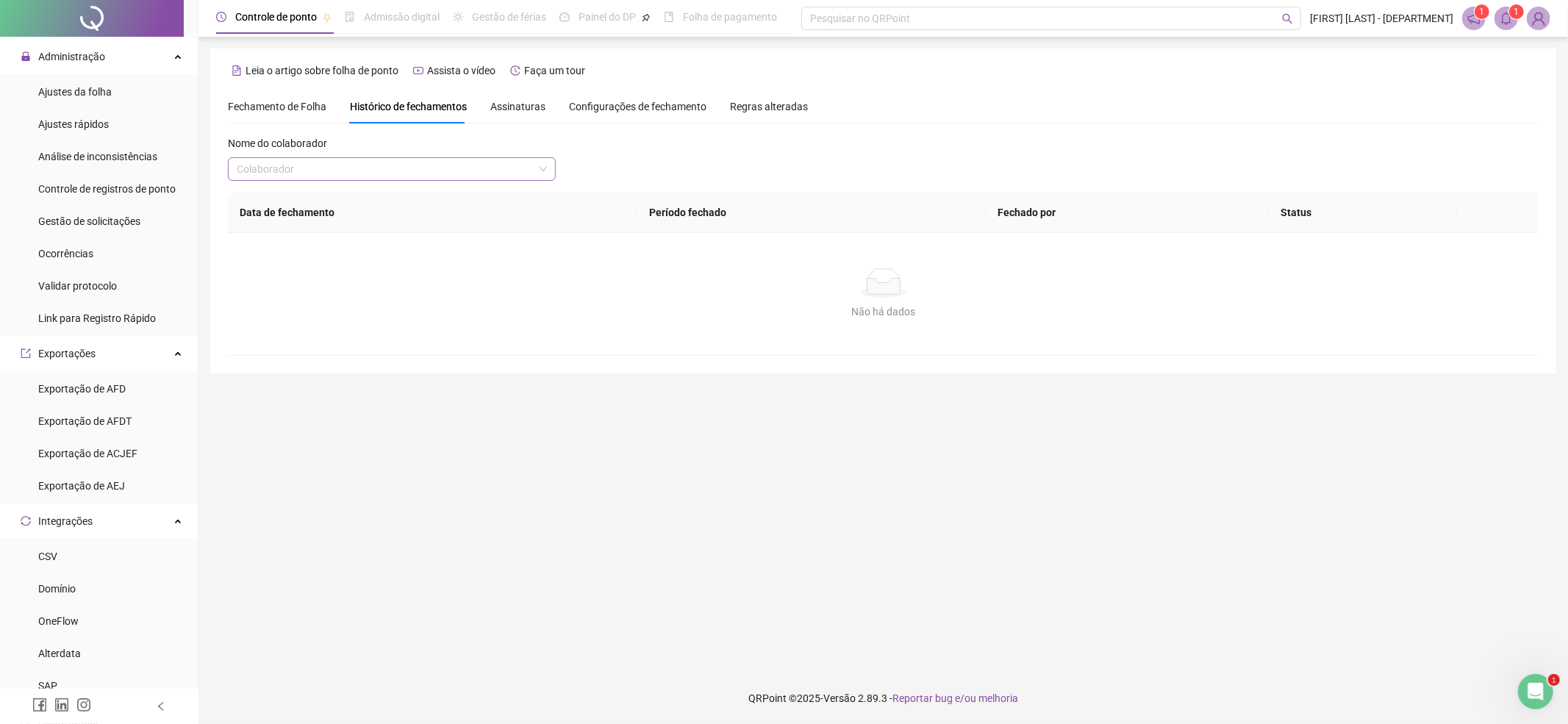 click at bounding box center (385, 169) 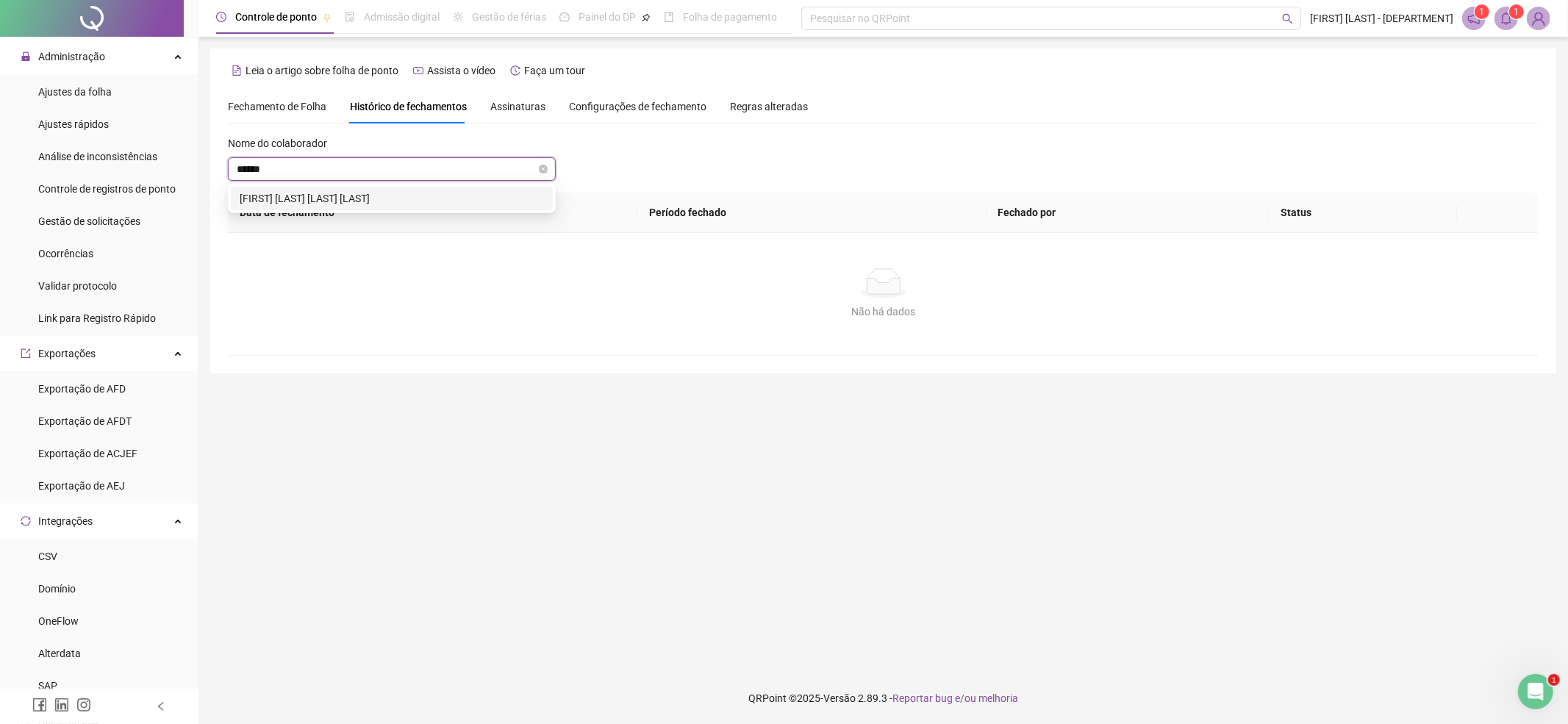 type on "*******" 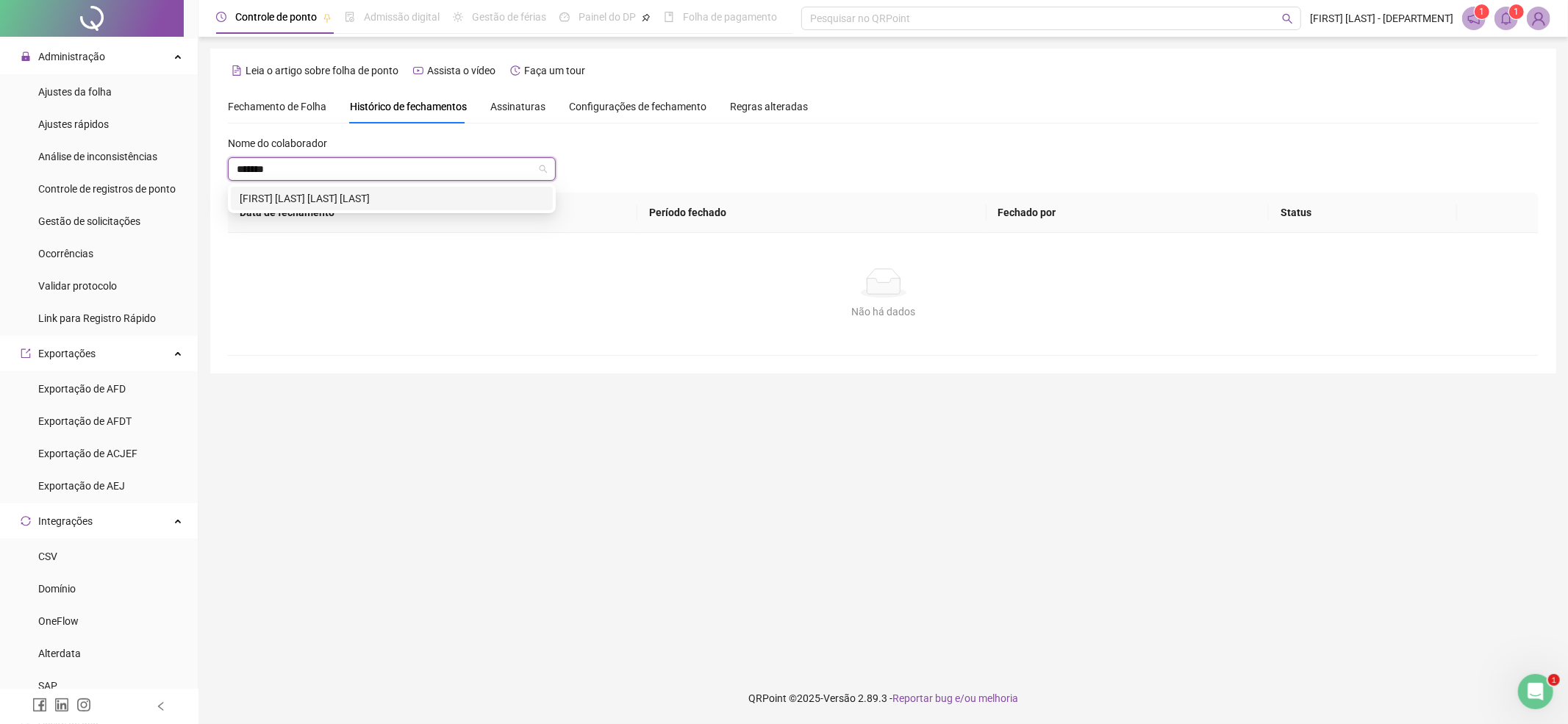 click on "[FIRST] [LAST] [LAST] [LAST]" at bounding box center (392, 198) 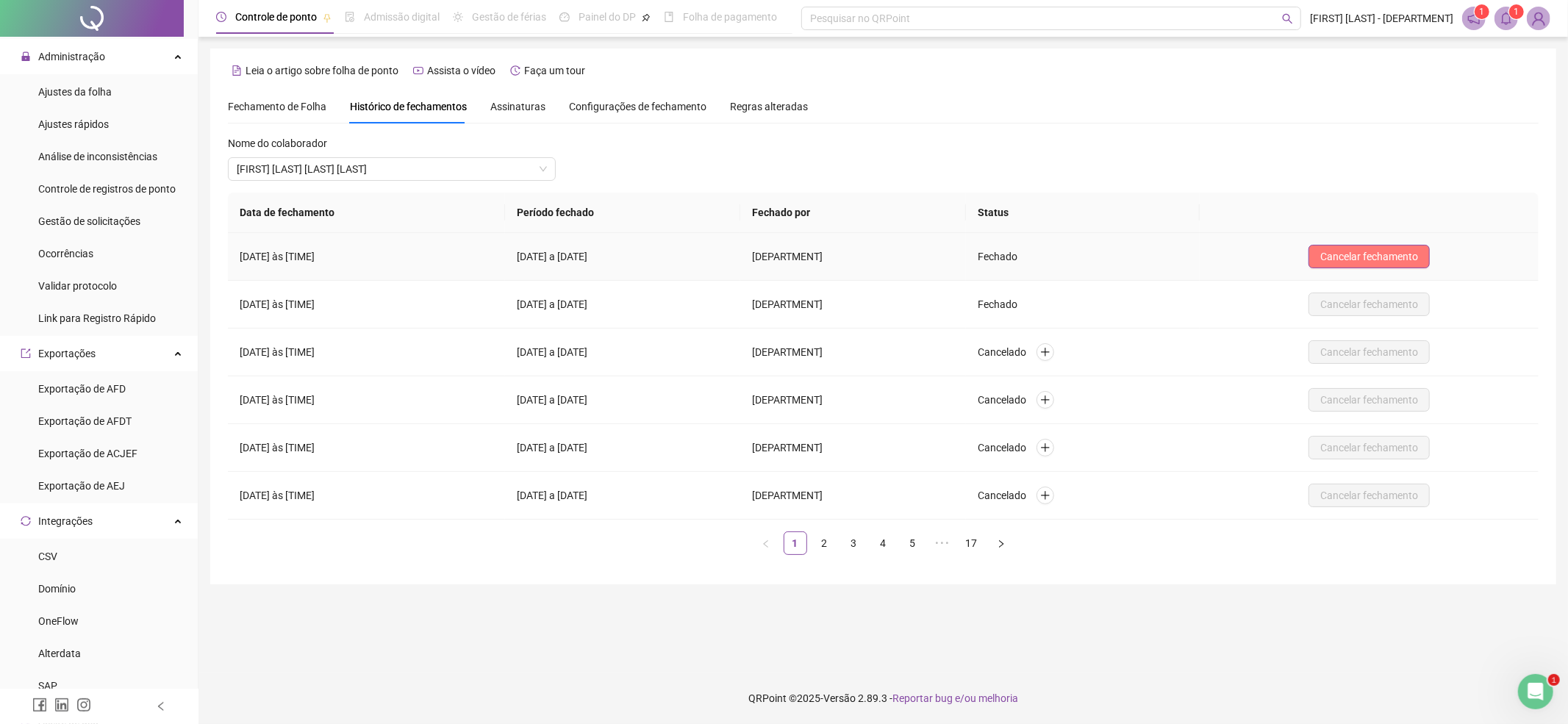 click on "Cancelar fechamento" at bounding box center [1369, 257] 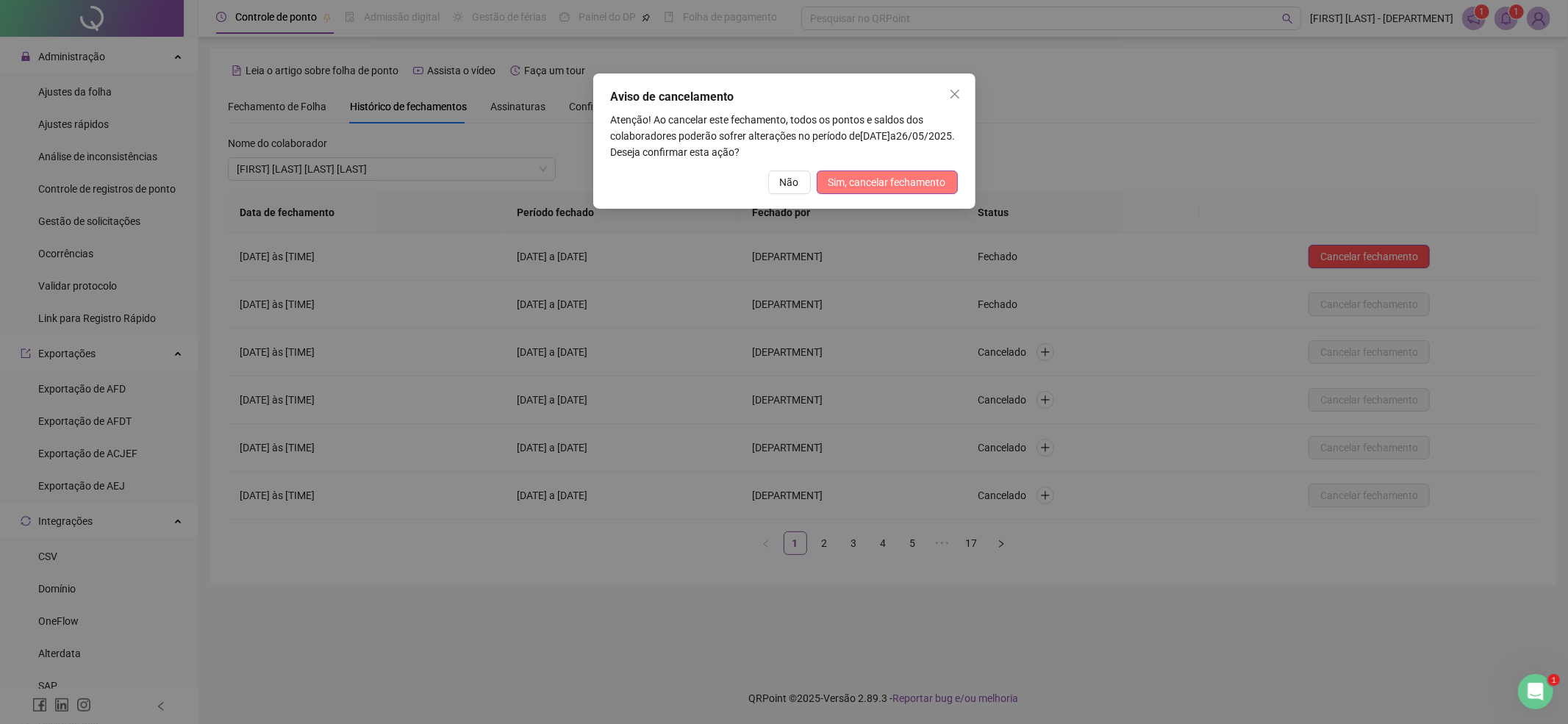 click on "Sim, cancelar fechamento" at bounding box center (887, 182) 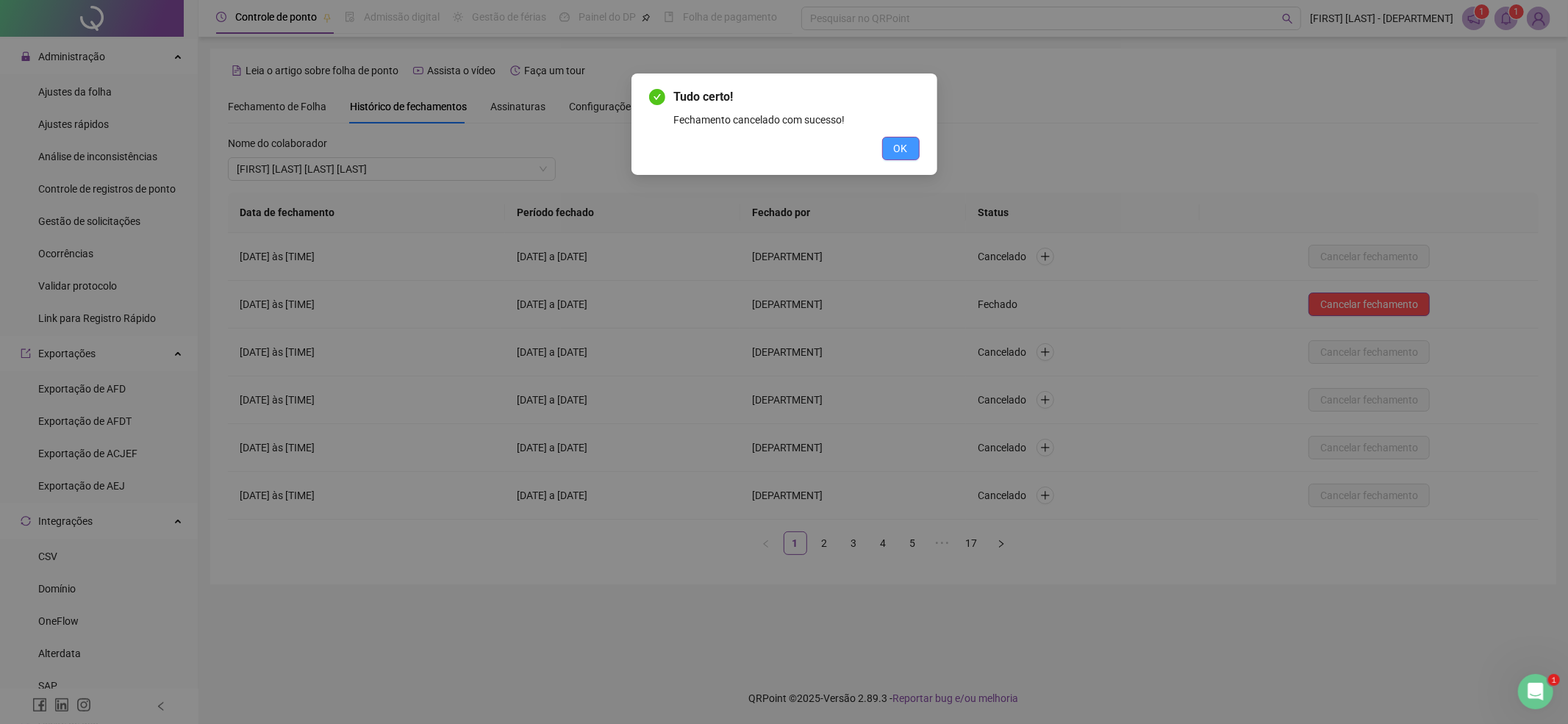 click on "OK" at bounding box center [901, 148] 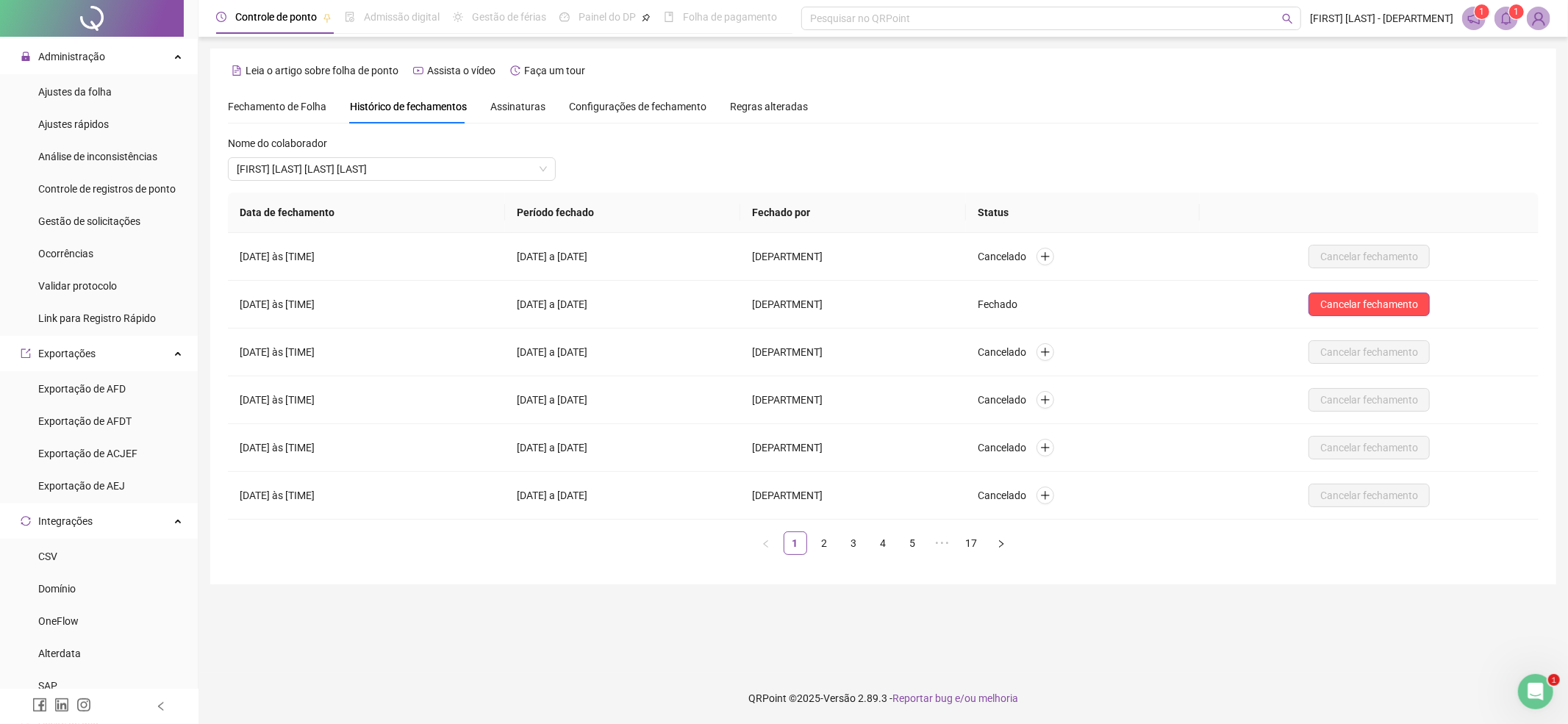 click on "Fechamento de Folha" at bounding box center (277, 107) 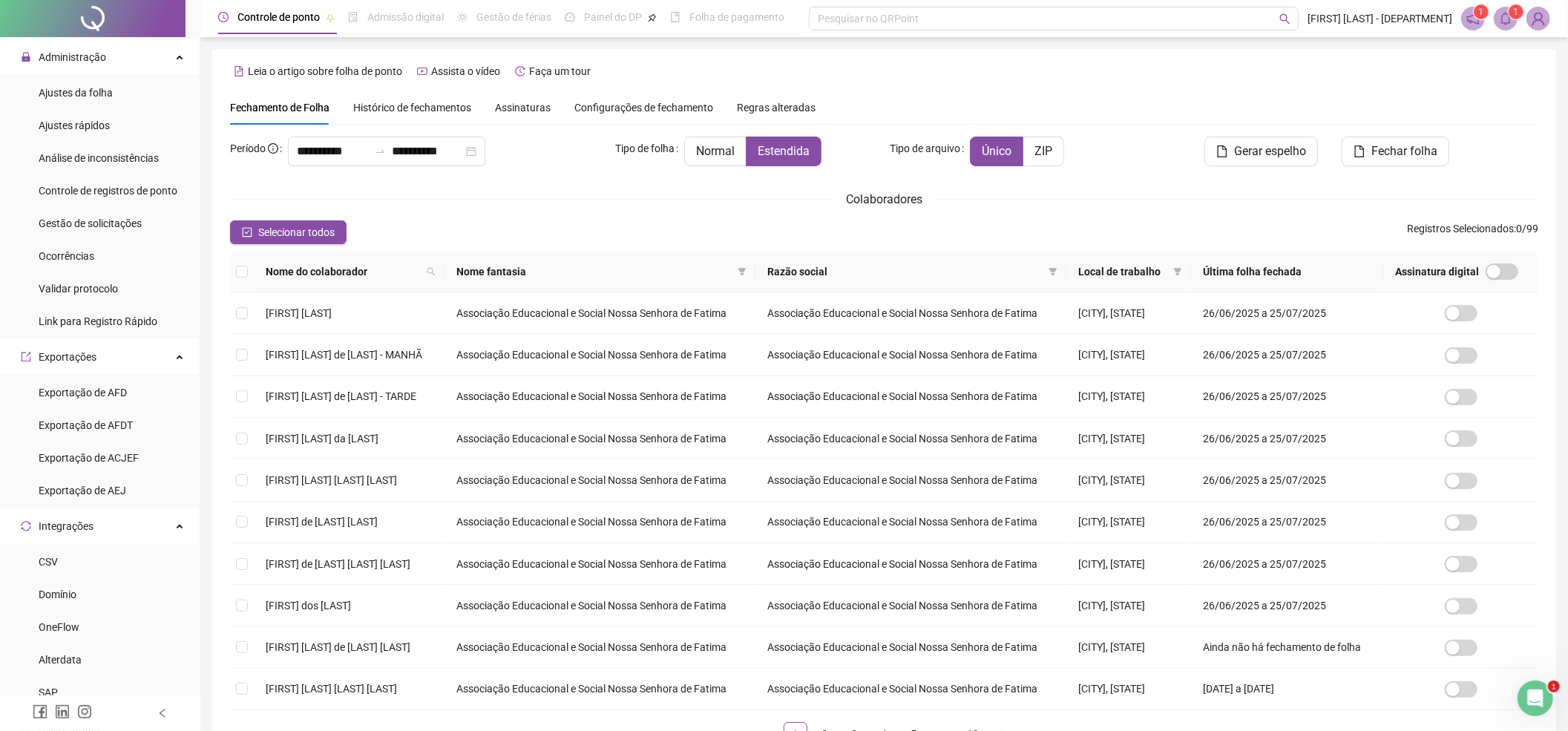 type on "**********" 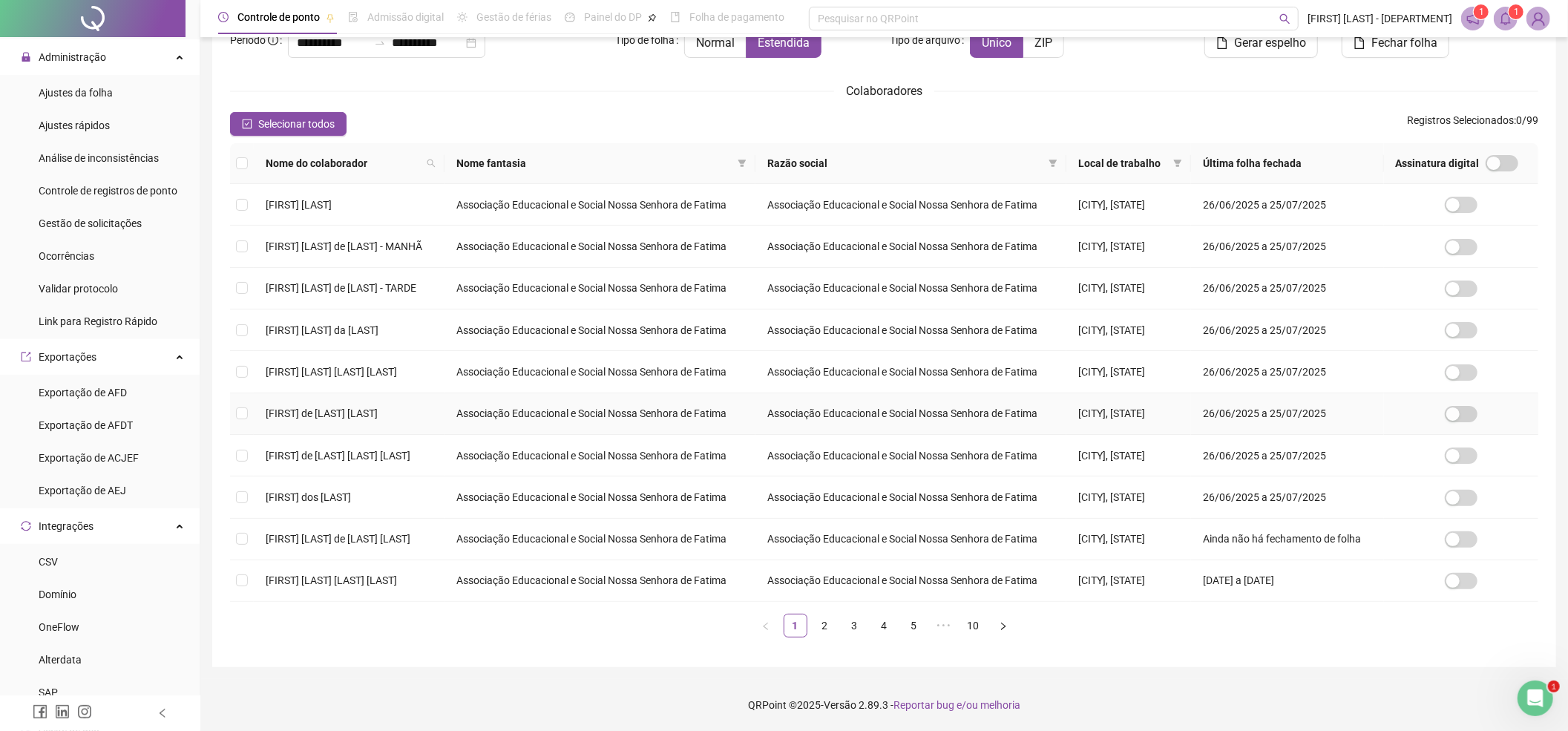 scroll, scrollTop: 113, scrollLeft: 0, axis: vertical 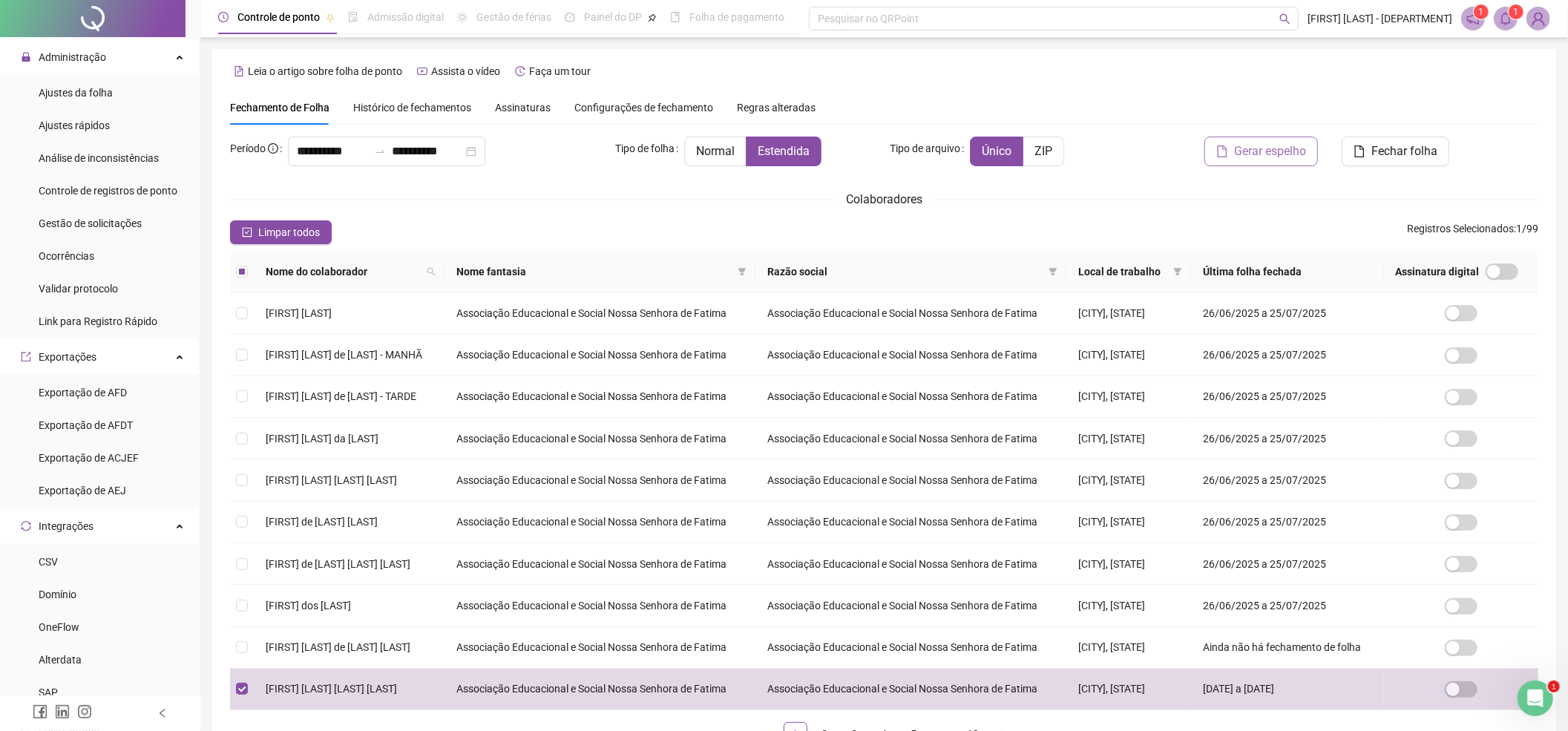 click on "Gerar espelho" at bounding box center (1270, 151) 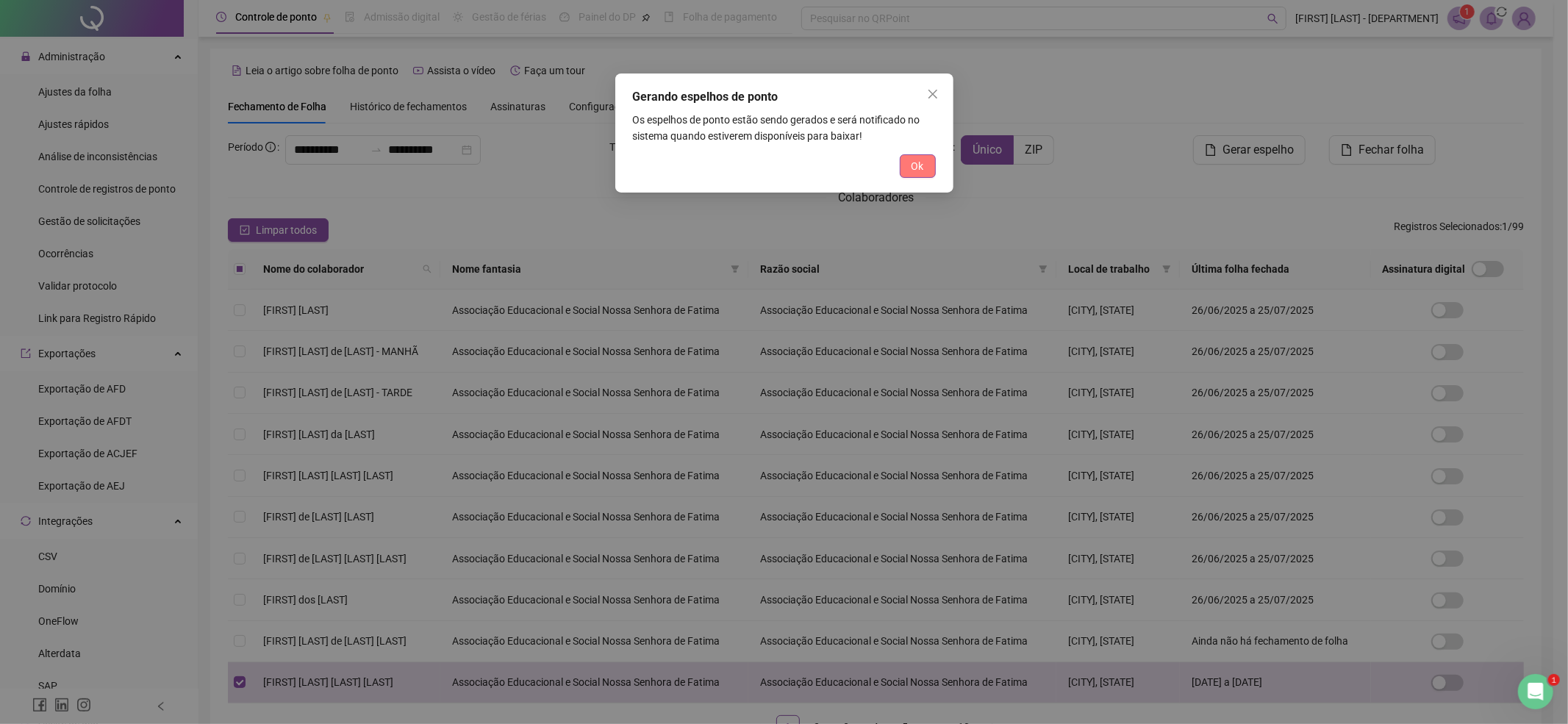 click on "Ok" at bounding box center (917, 166) 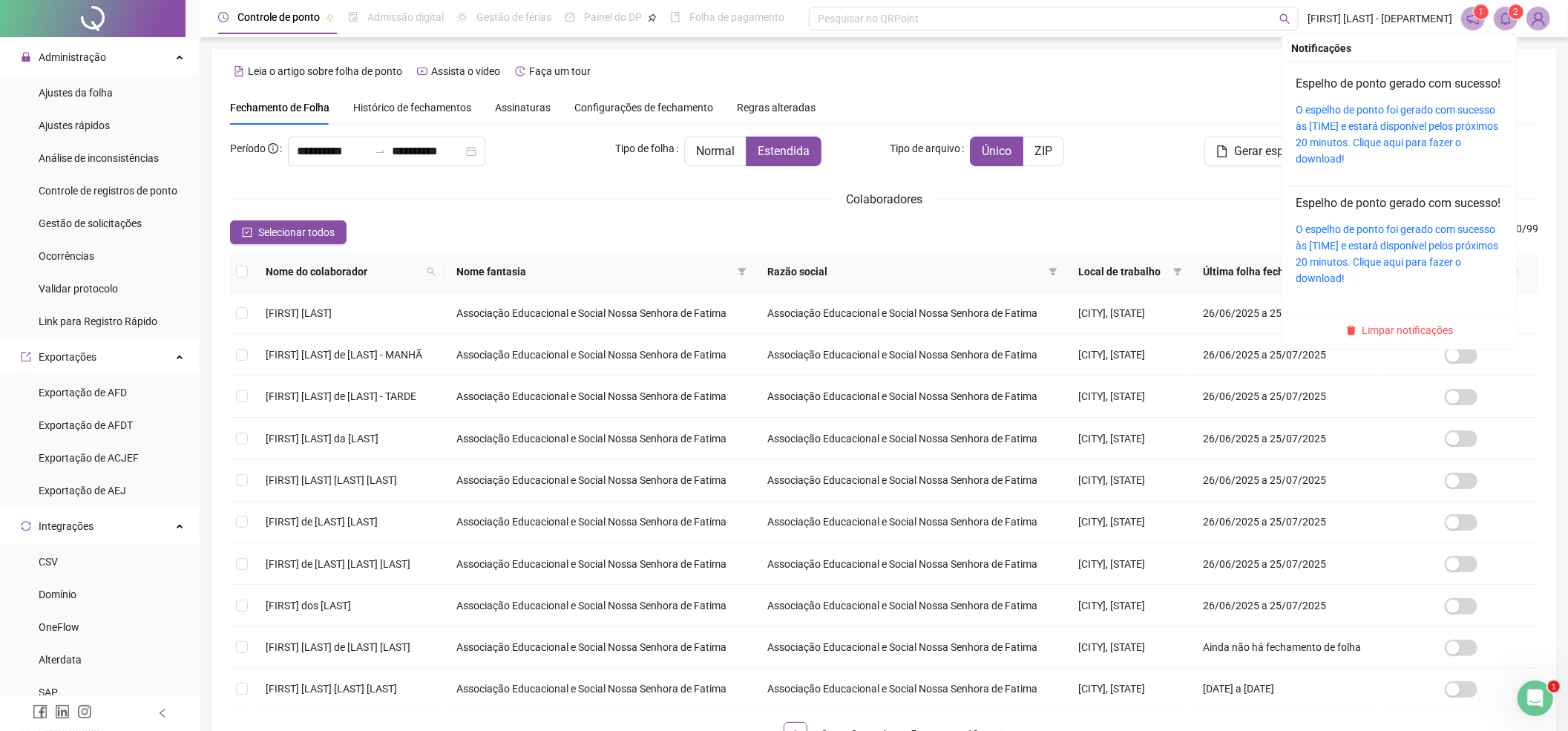 click 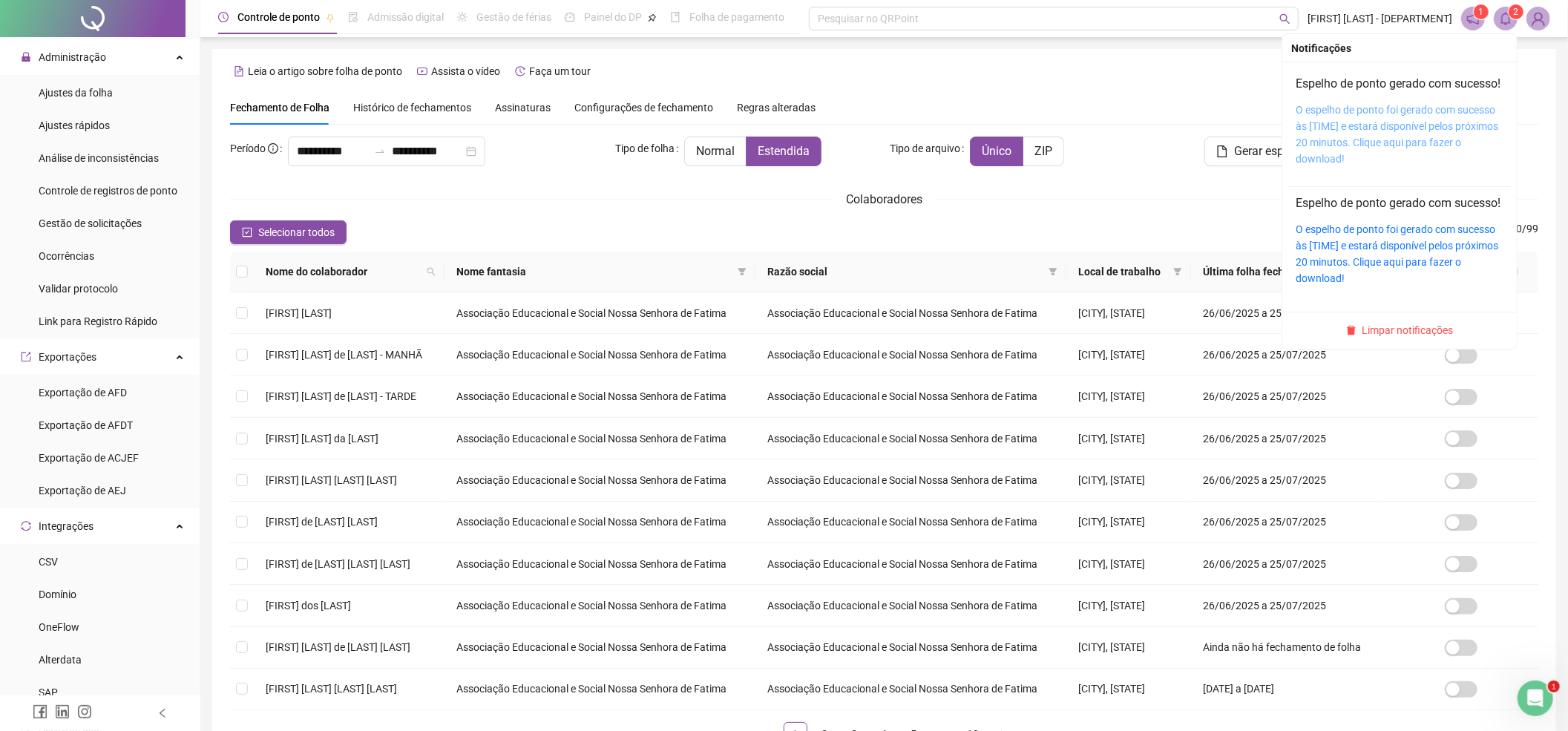 click on "O espelho de ponto foi gerado com sucesso às 14:30:22 e estará disponível pelos próximos 20 minutos.
Clique aqui para fazer o download!" at bounding box center [1397, 134] 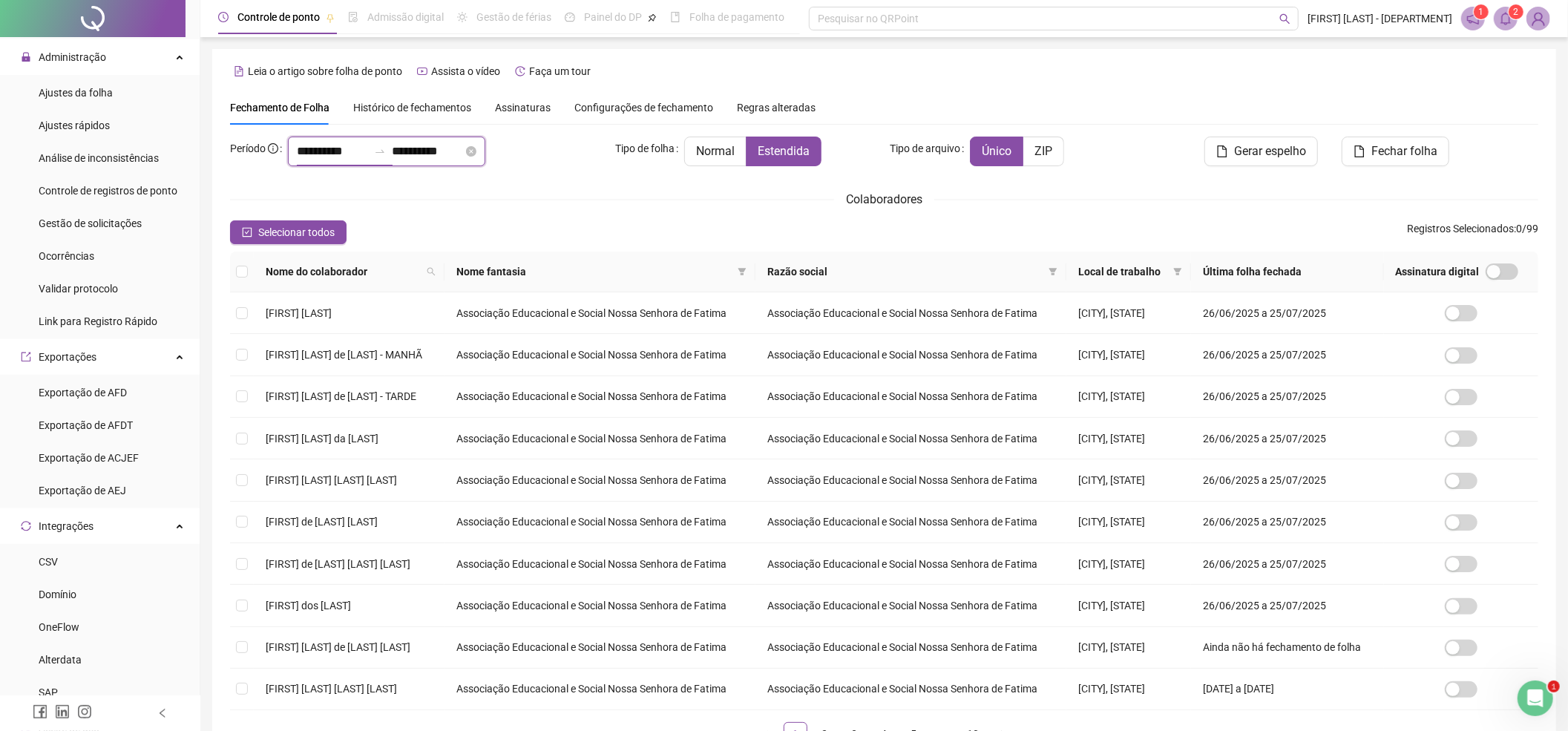 click on "**********" at bounding box center [332, 151] 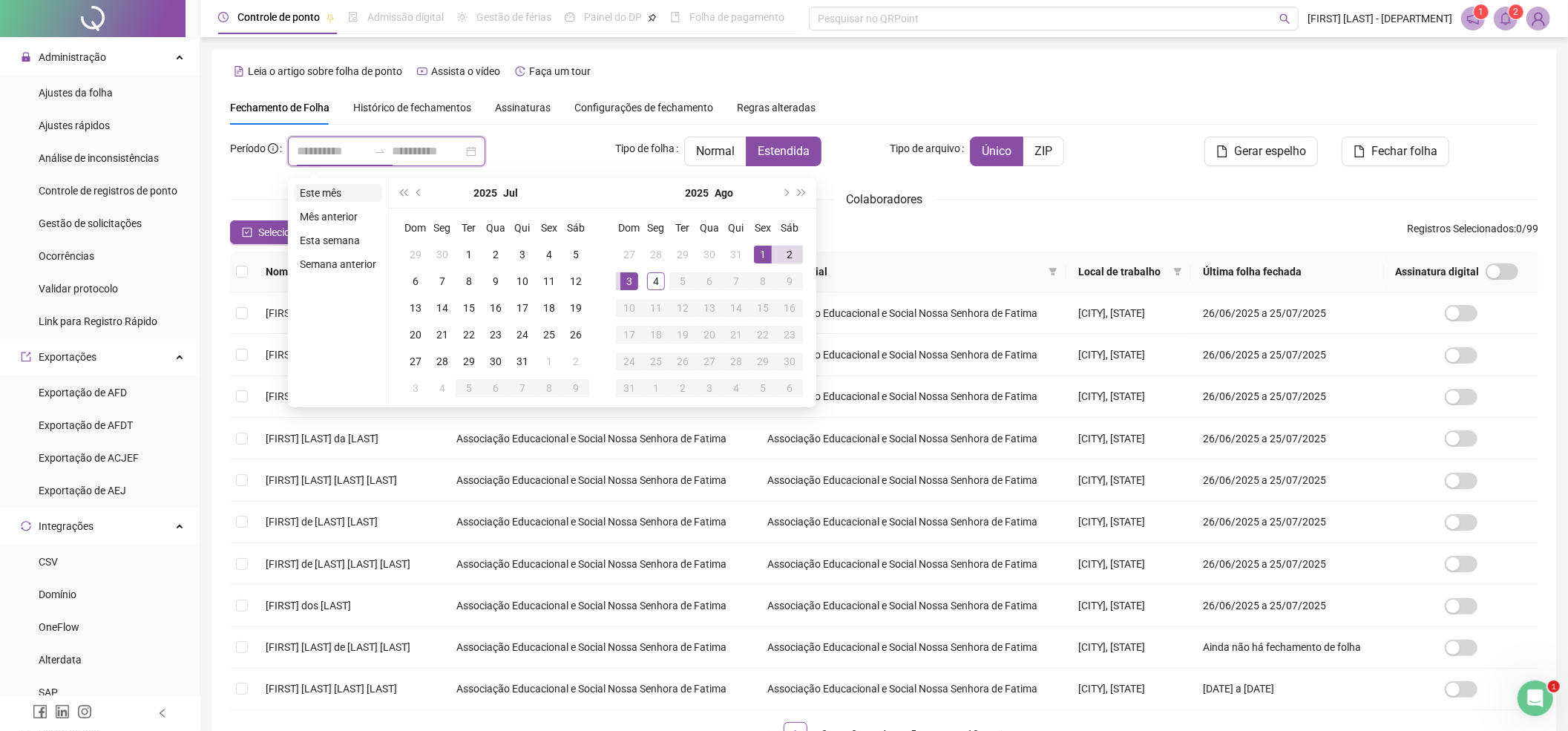 type on "**********" 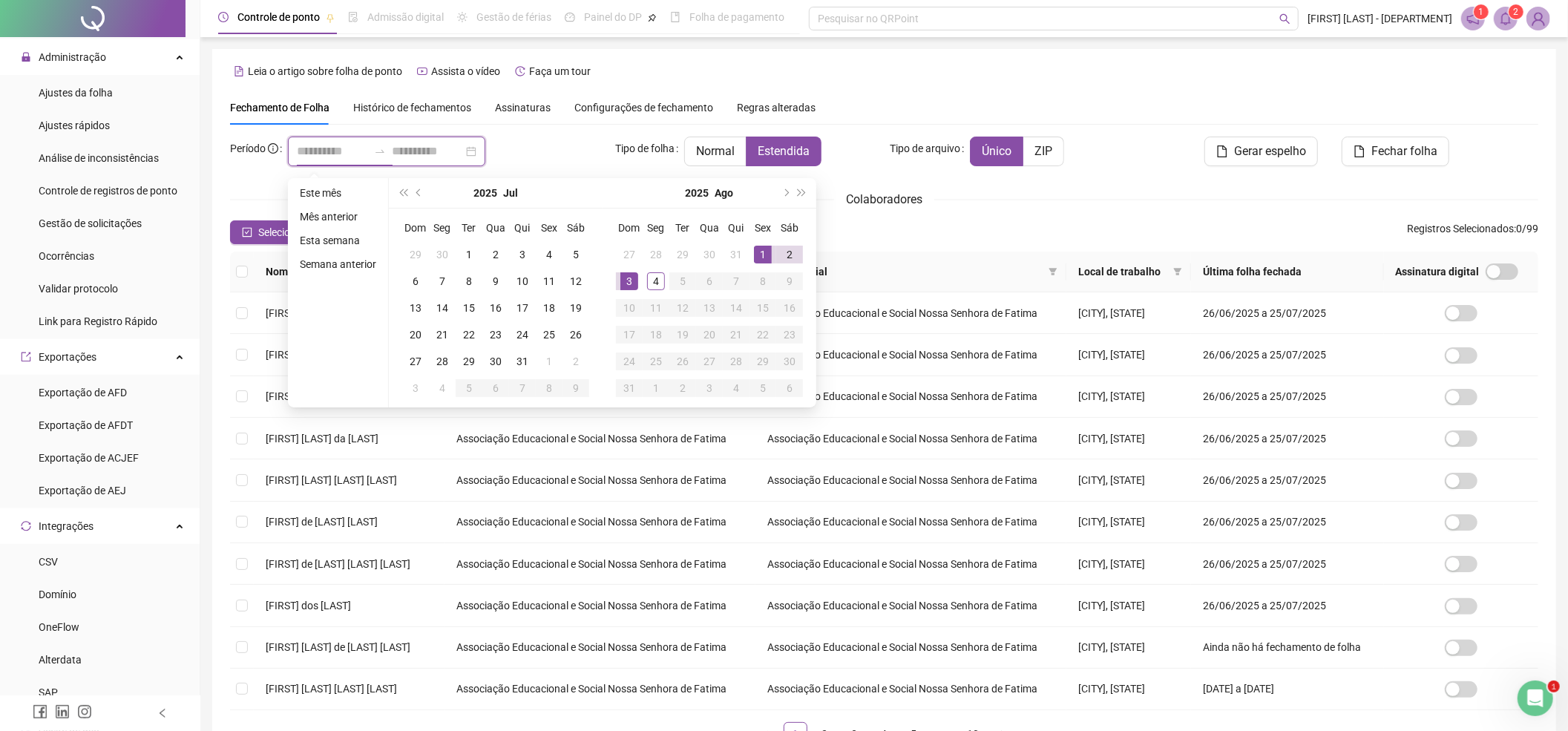 type on "**********" 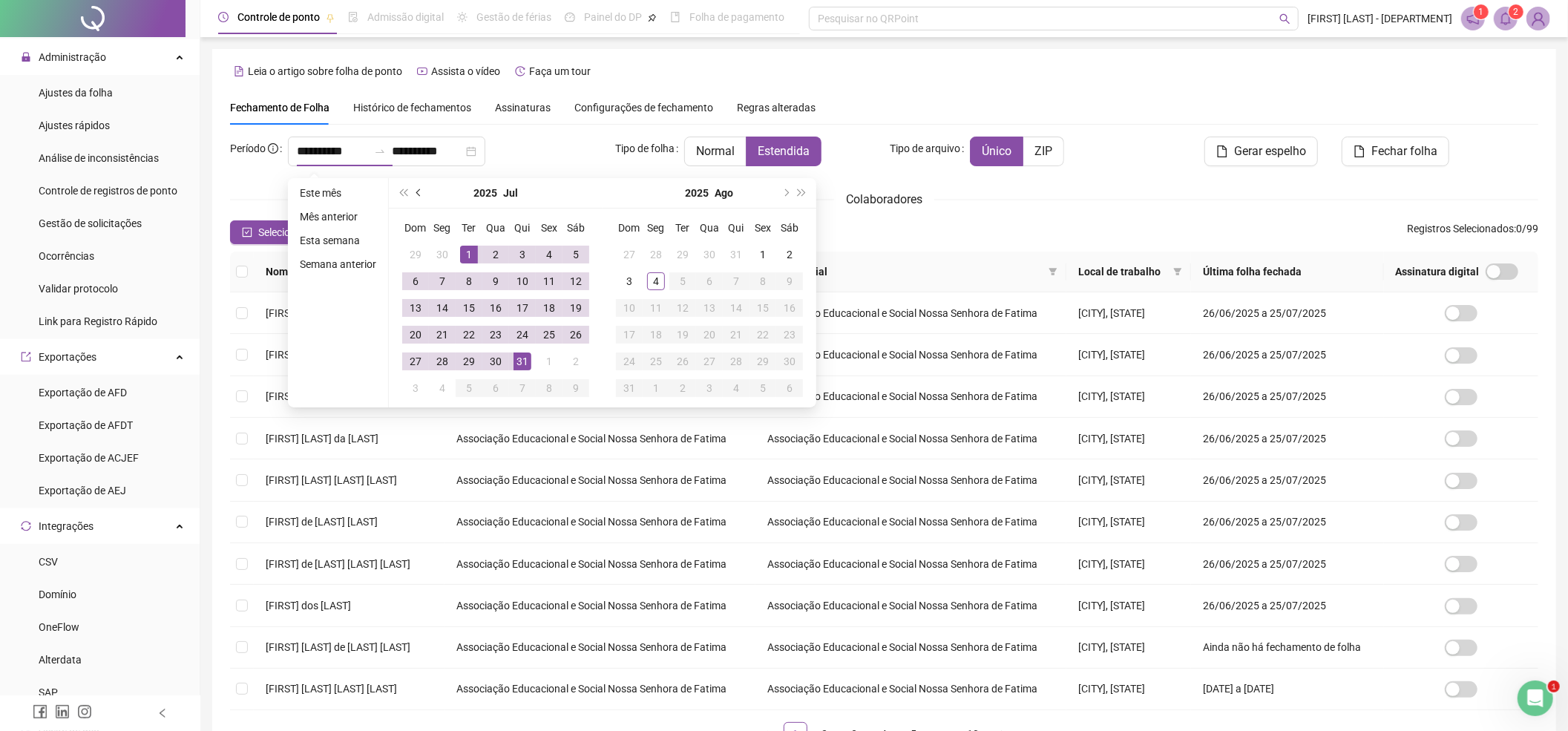 click at bounding box center [420, 193] 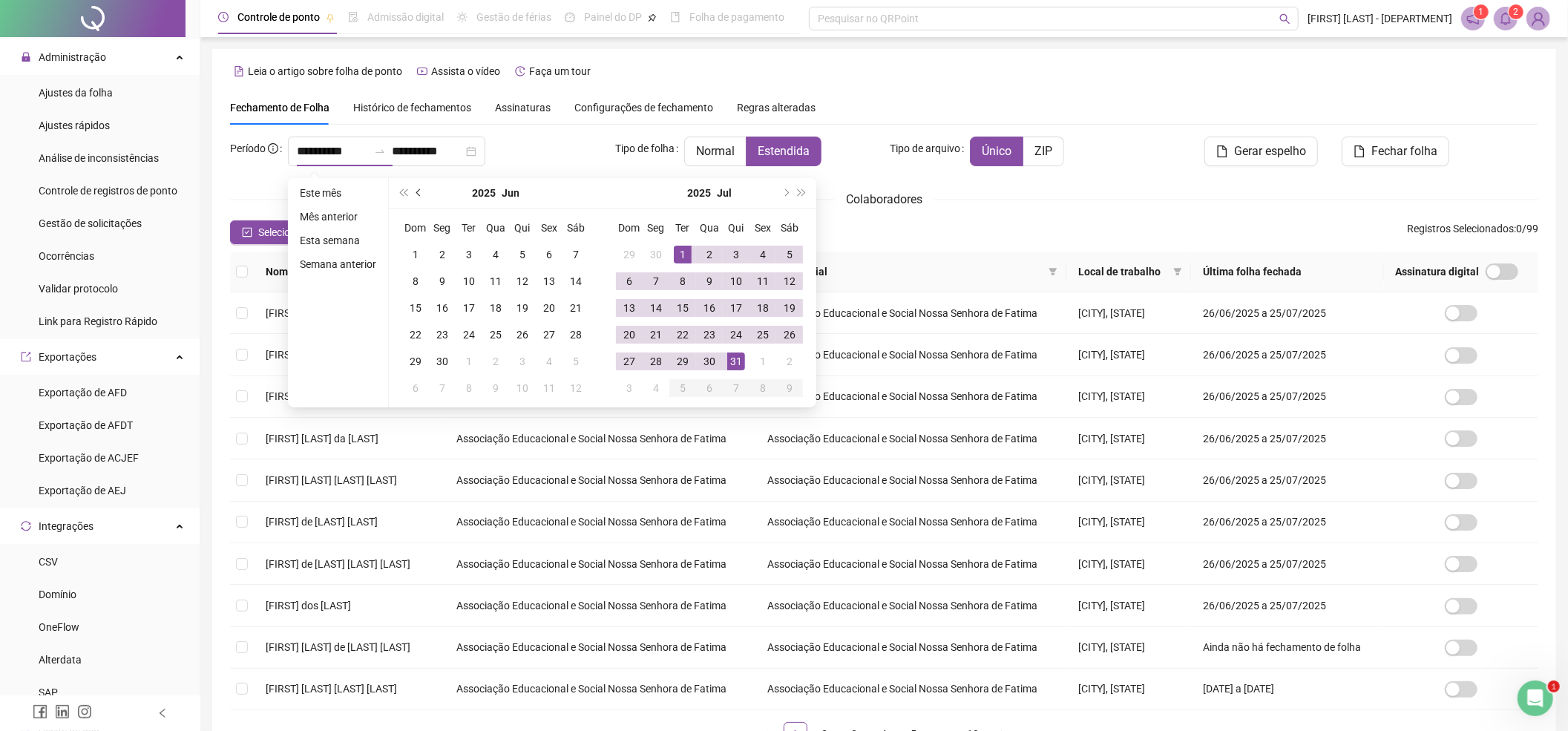 click at bounding box center (420, 193) 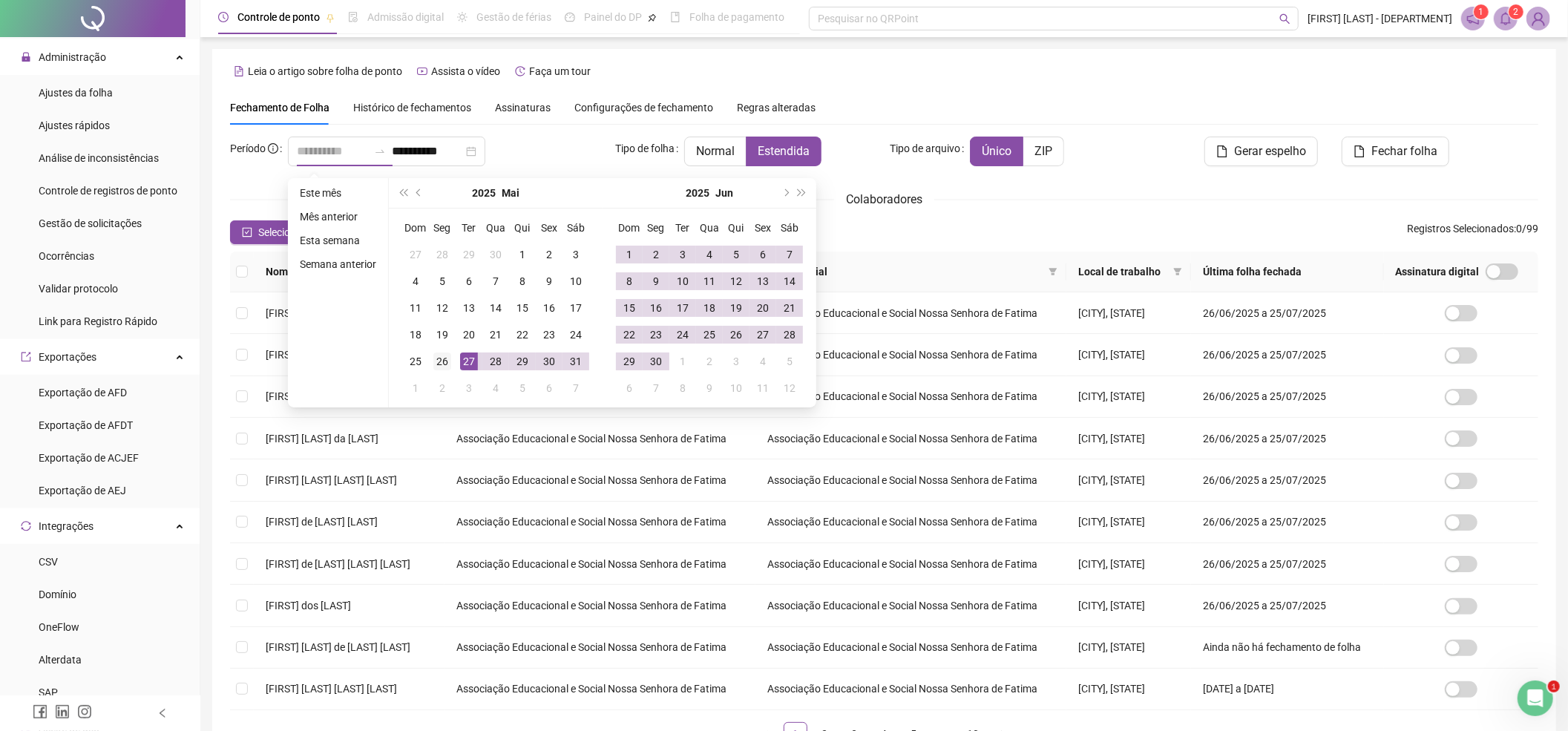type on "**********" 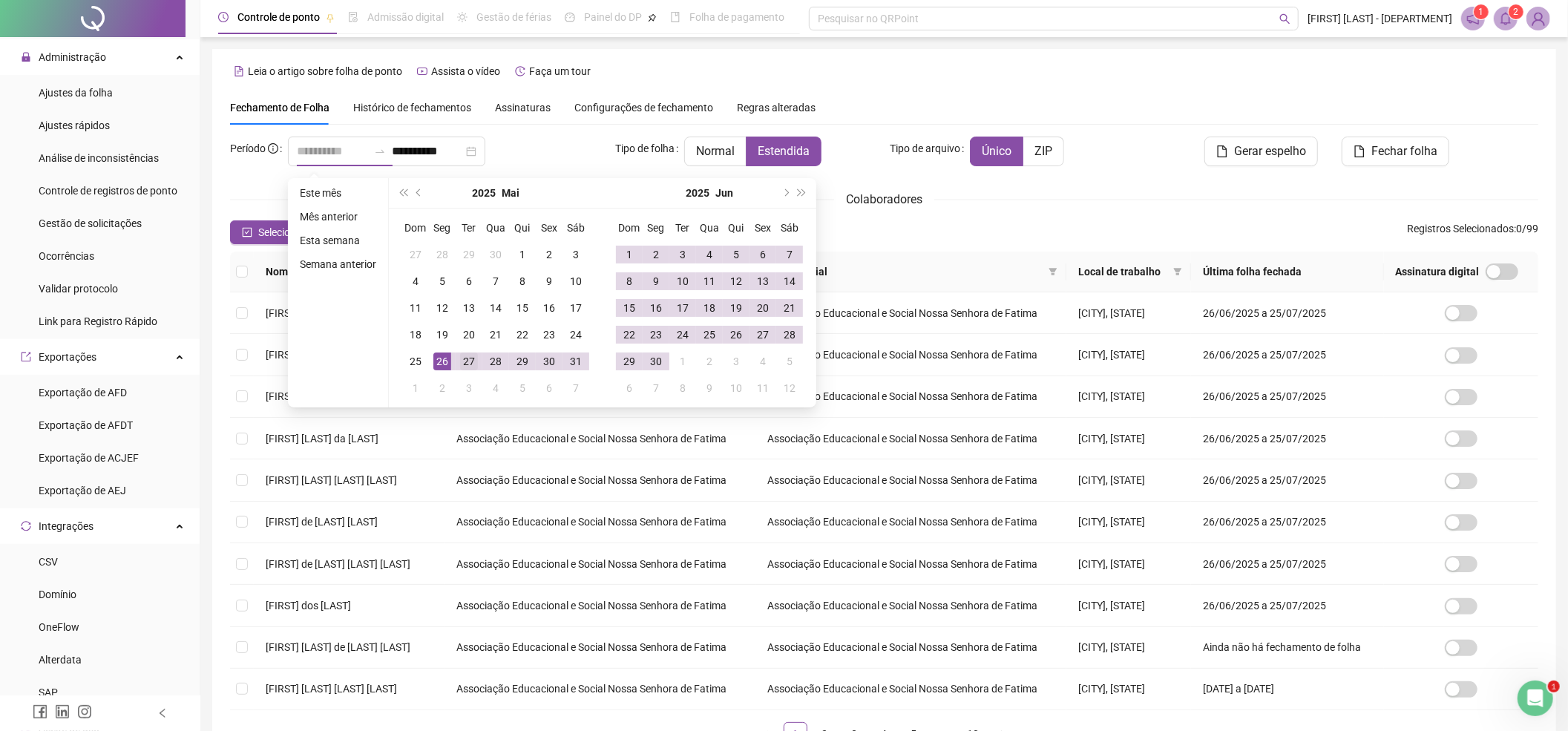 click on "26" at bounding box center (442, 361) 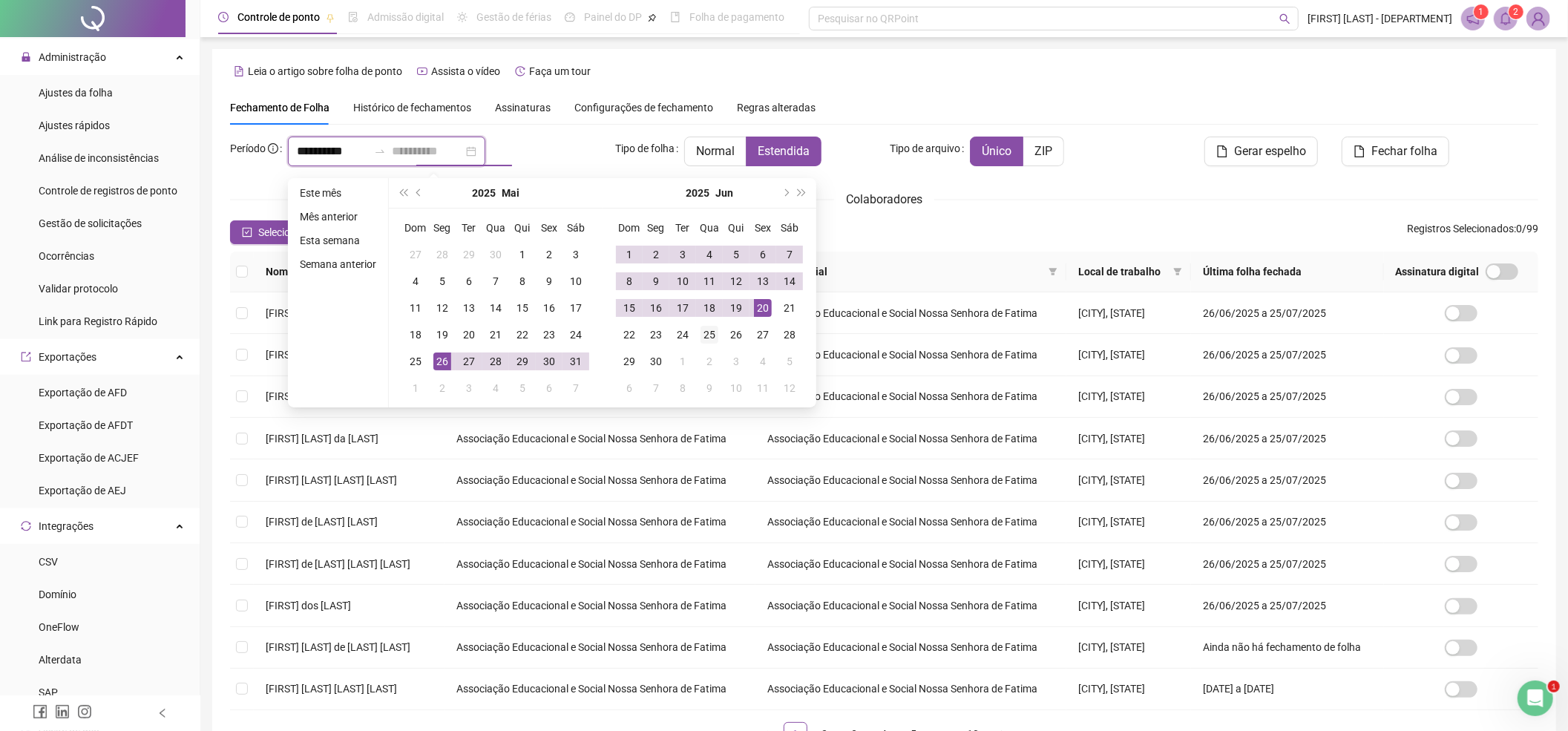 type on "**********" 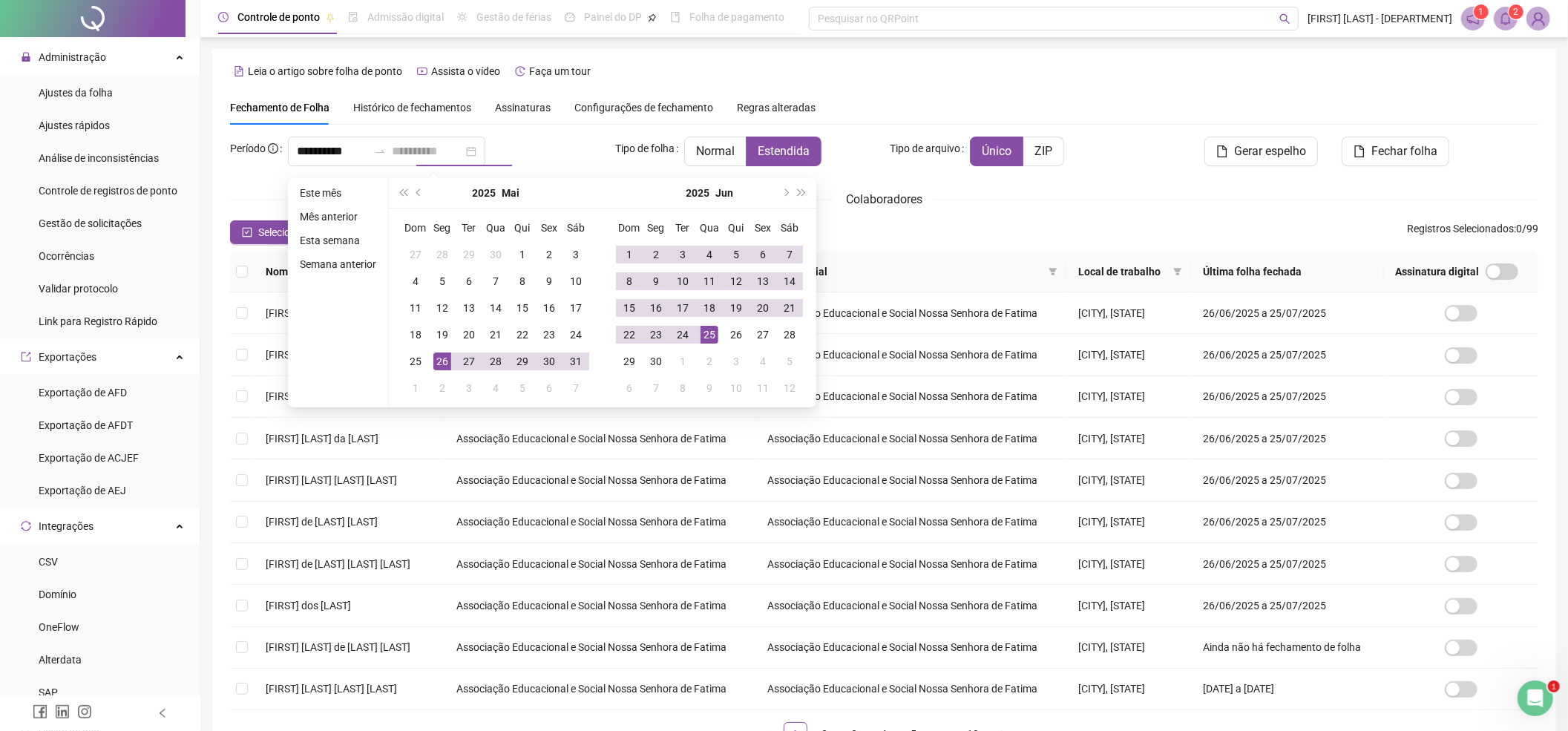 click on "25" at bounding box center (709, 335) 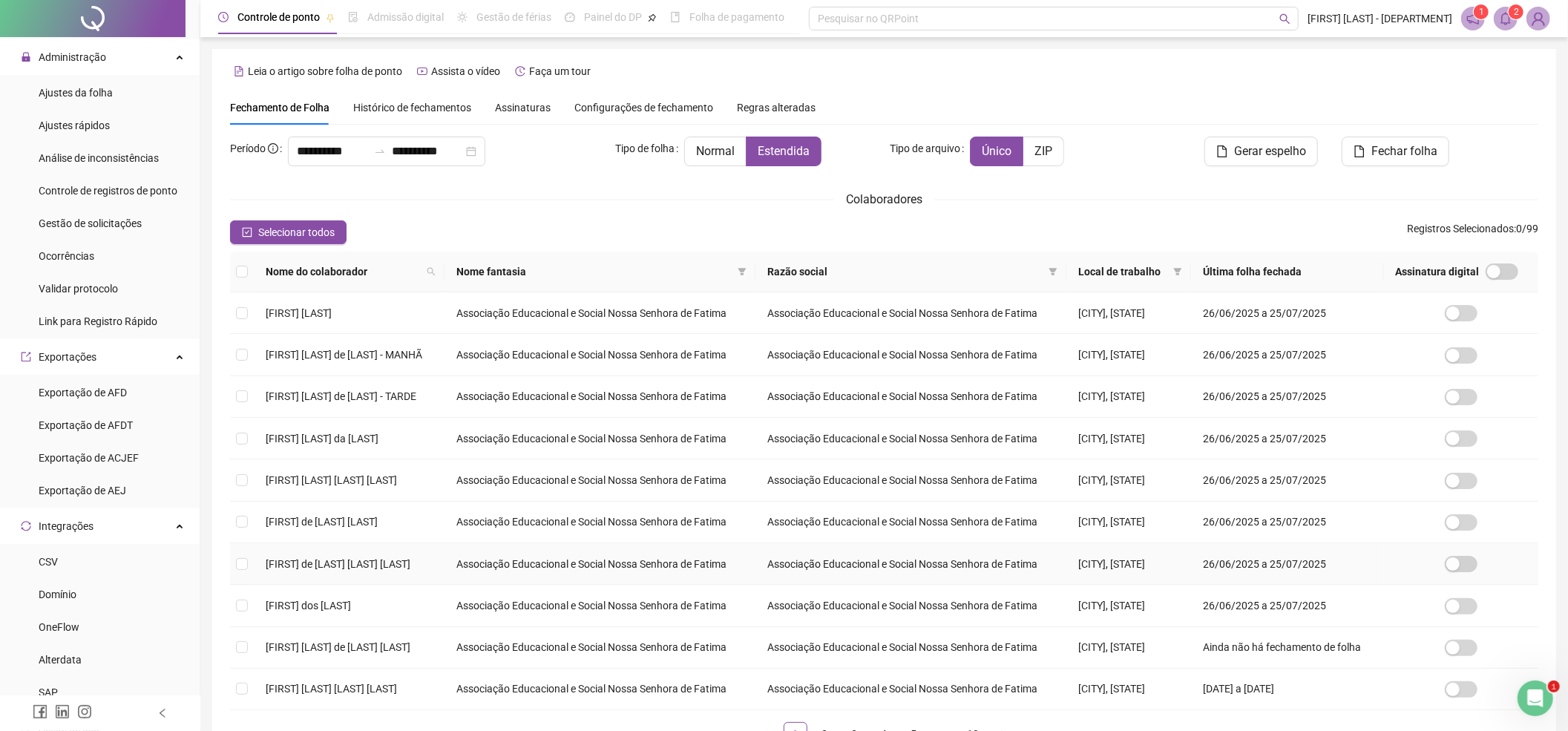 scroll, scrollTop: 113, scrollLeft: 0, axis: vertical 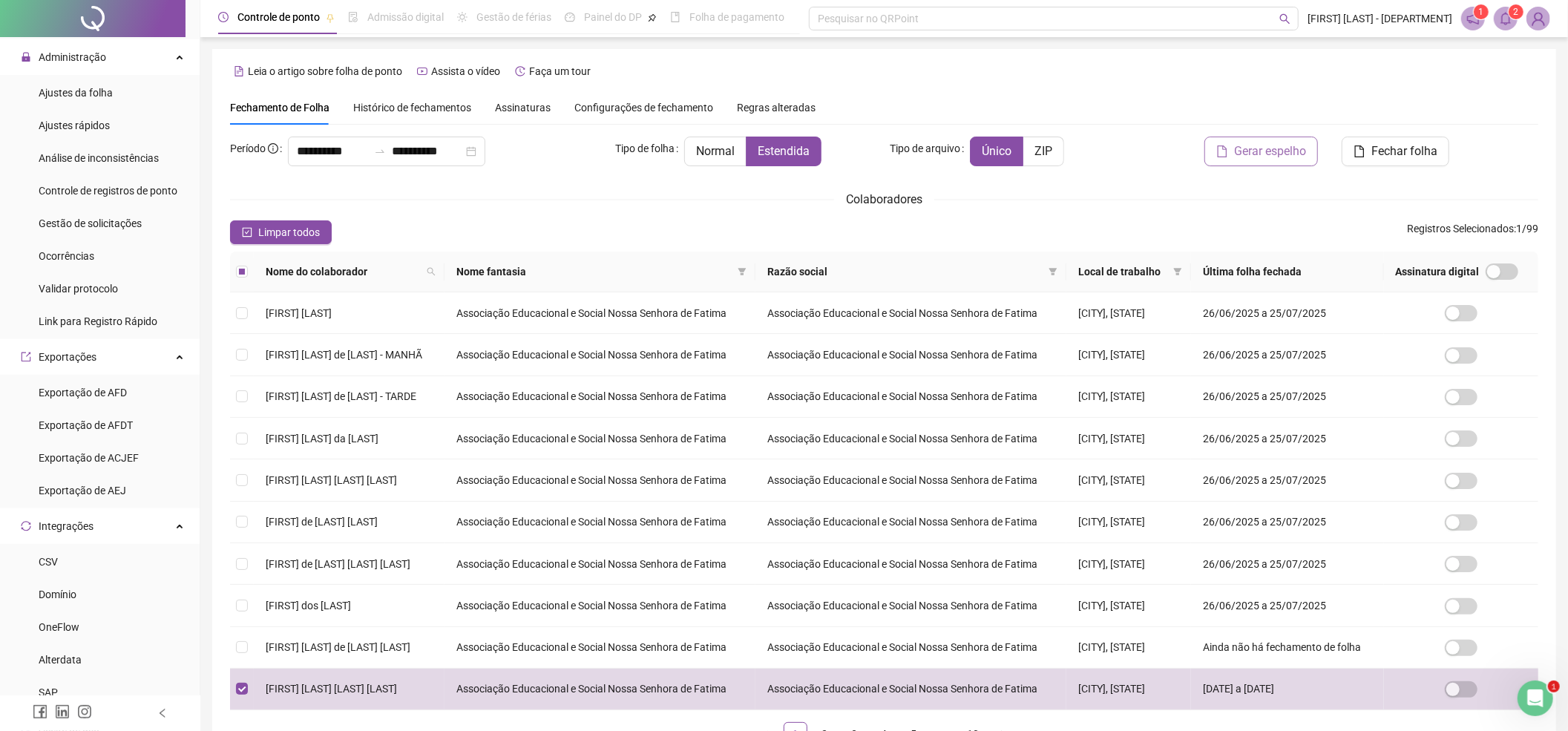 click on "Gerar espelho" at bounding box center (1261, 151) 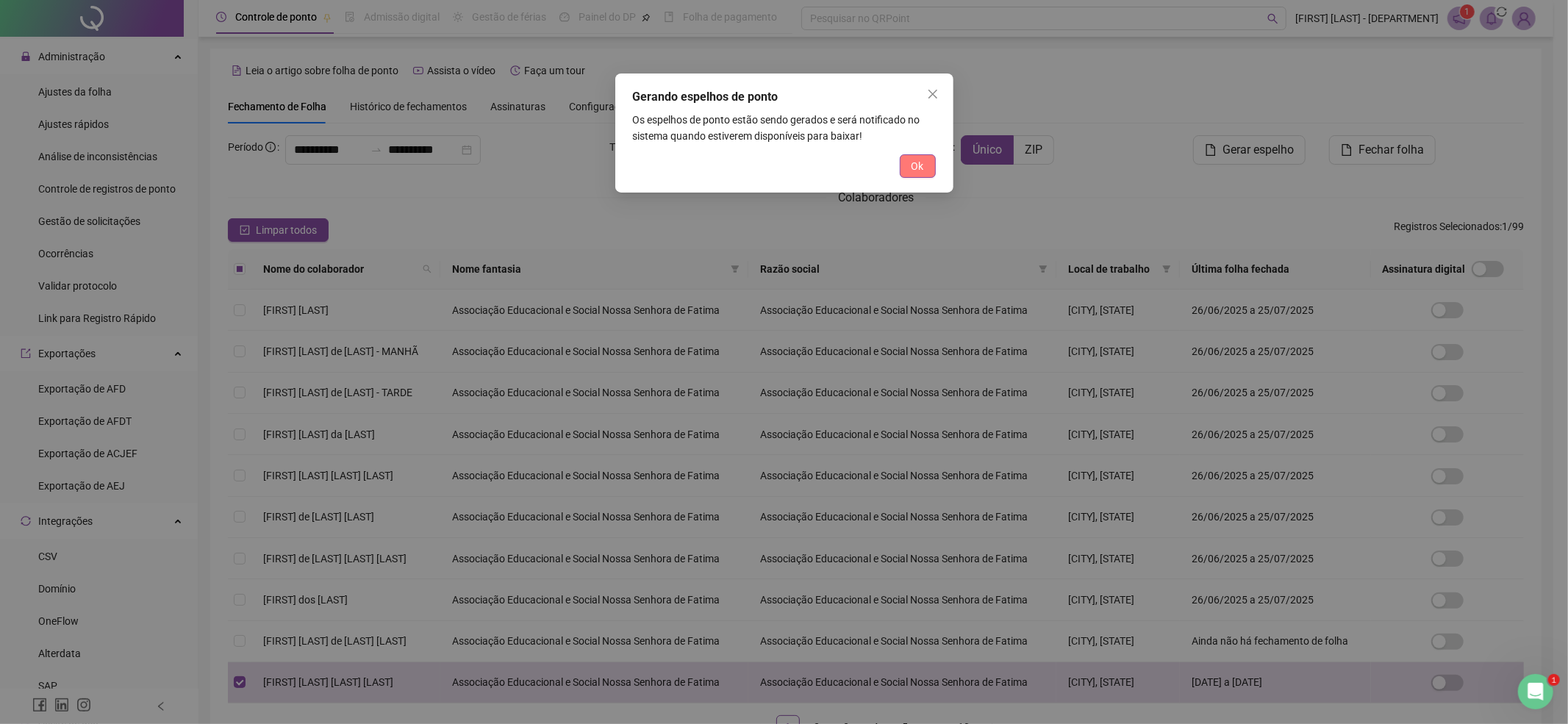 click on "Ok" at bounding box center (917, 166) 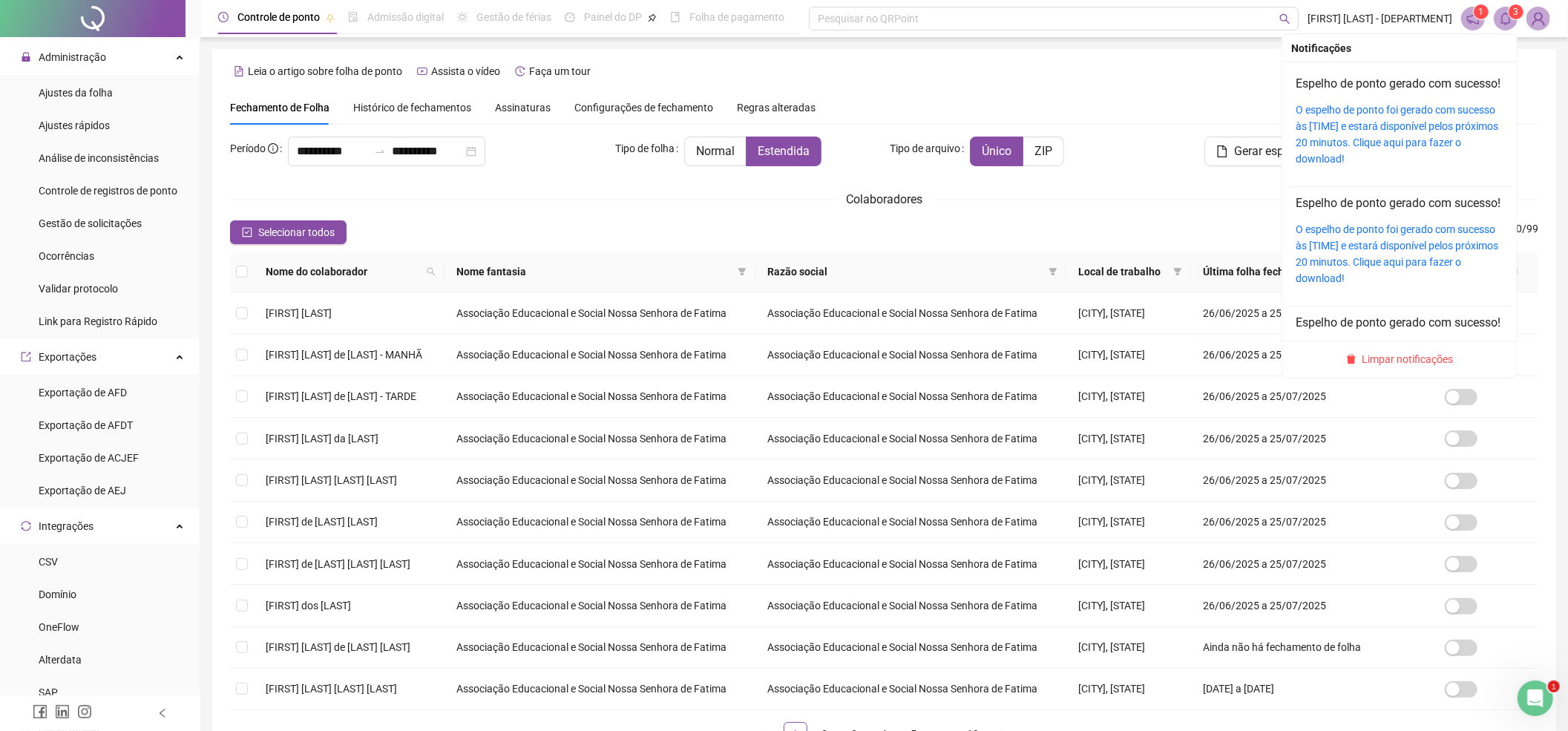 click 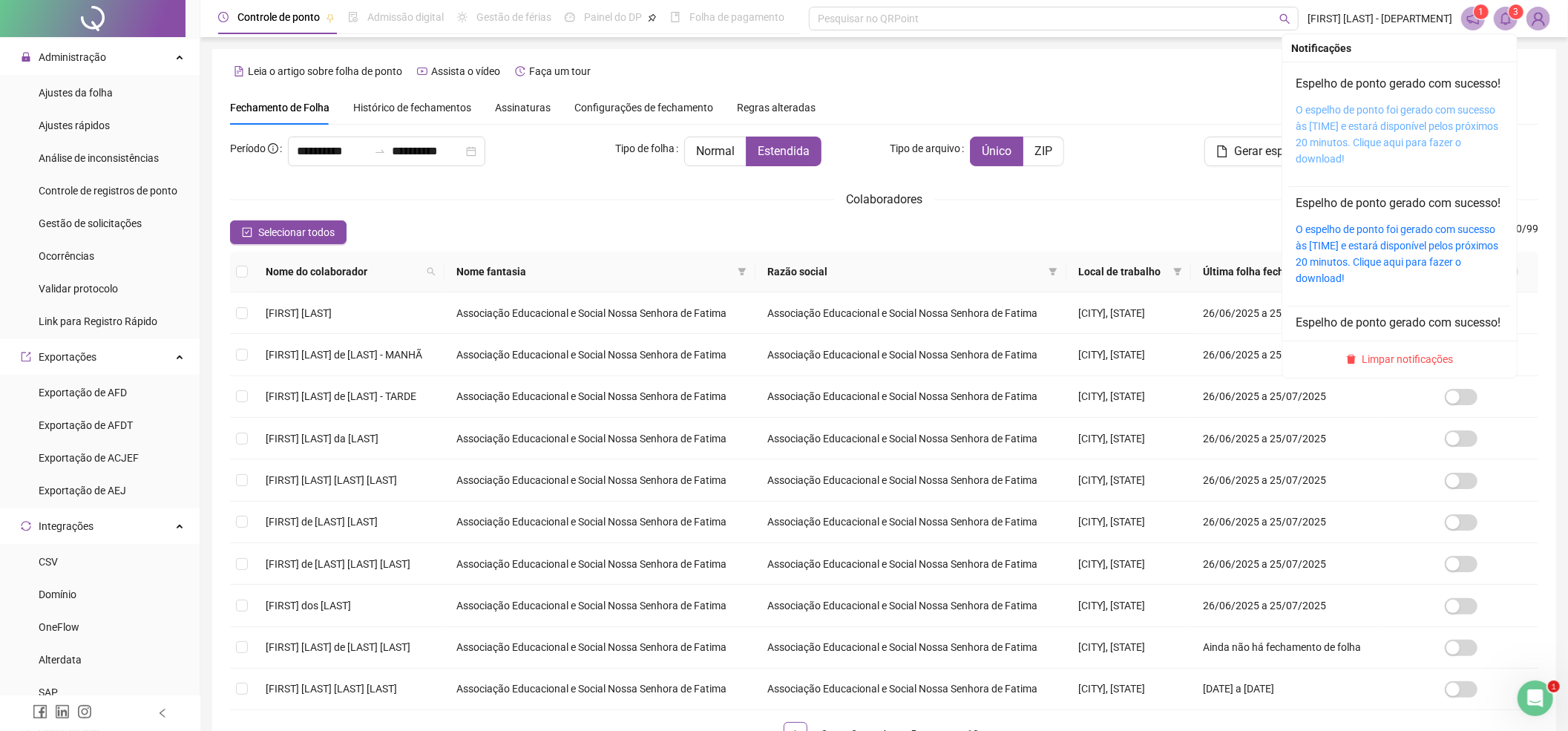 click on "O espelho de ponto foi gerado com sucesso às 14:31:17 e estará disponível pelos próximos 20 minutos.
Clique aqui para fazer o download!" at bounding box center (1397, 134) 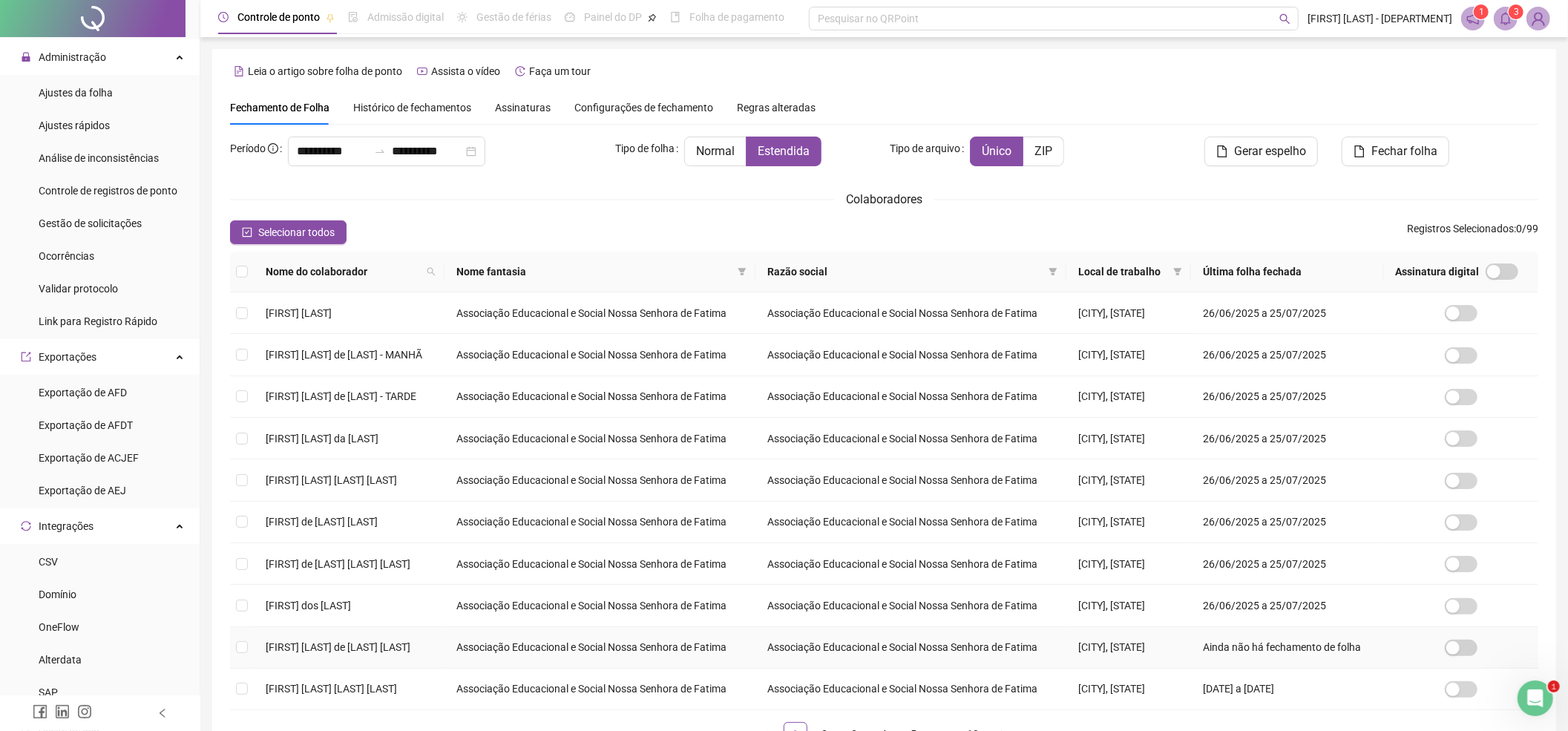 scroll, scrollTop: 113, scrollLeft: 0, axis: vertical 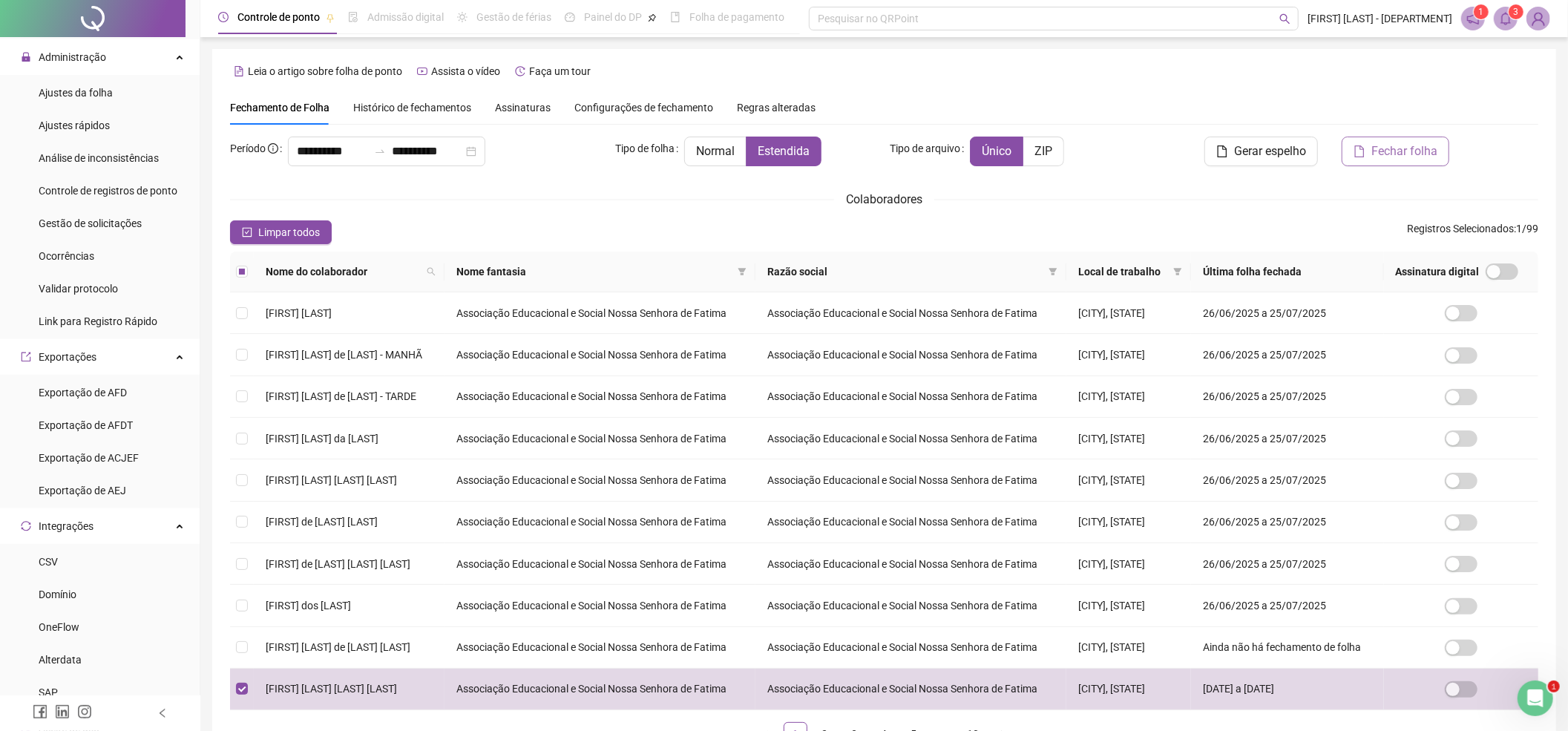 click on "Fechar folha" at bounding box center [1404, 151] 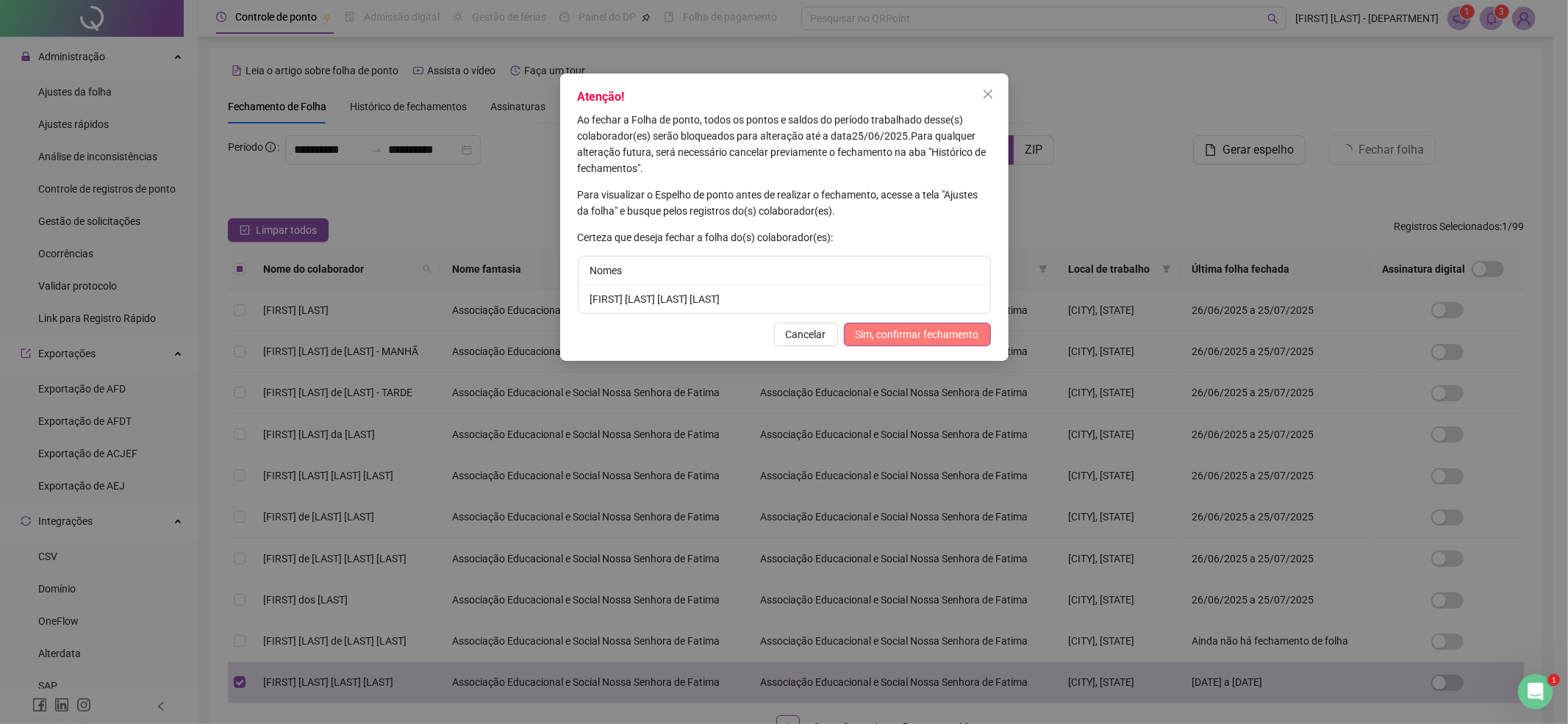 click on "Sim, confirmar fechamento" at bounding box center (917, 334) 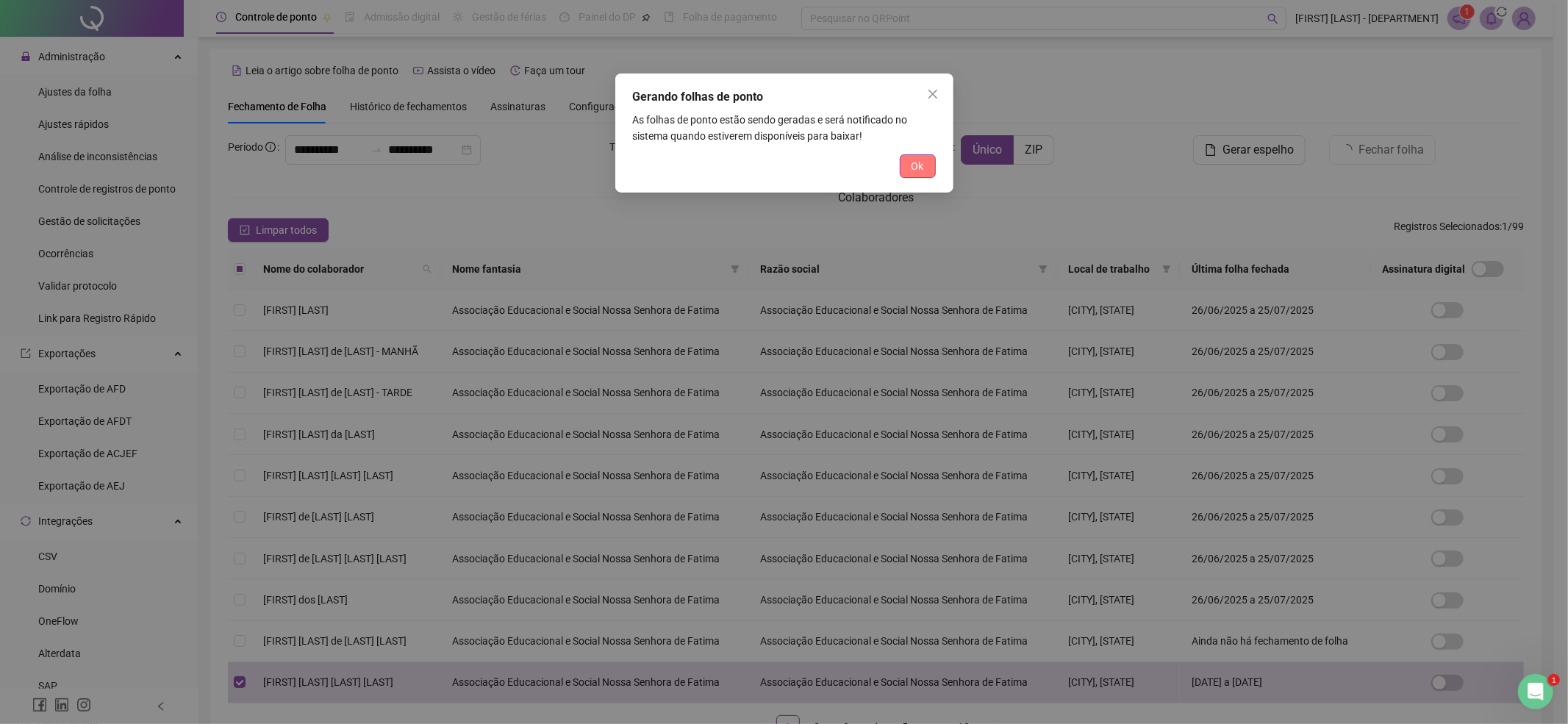 click on "Ok" at bounding box center (917, 166) 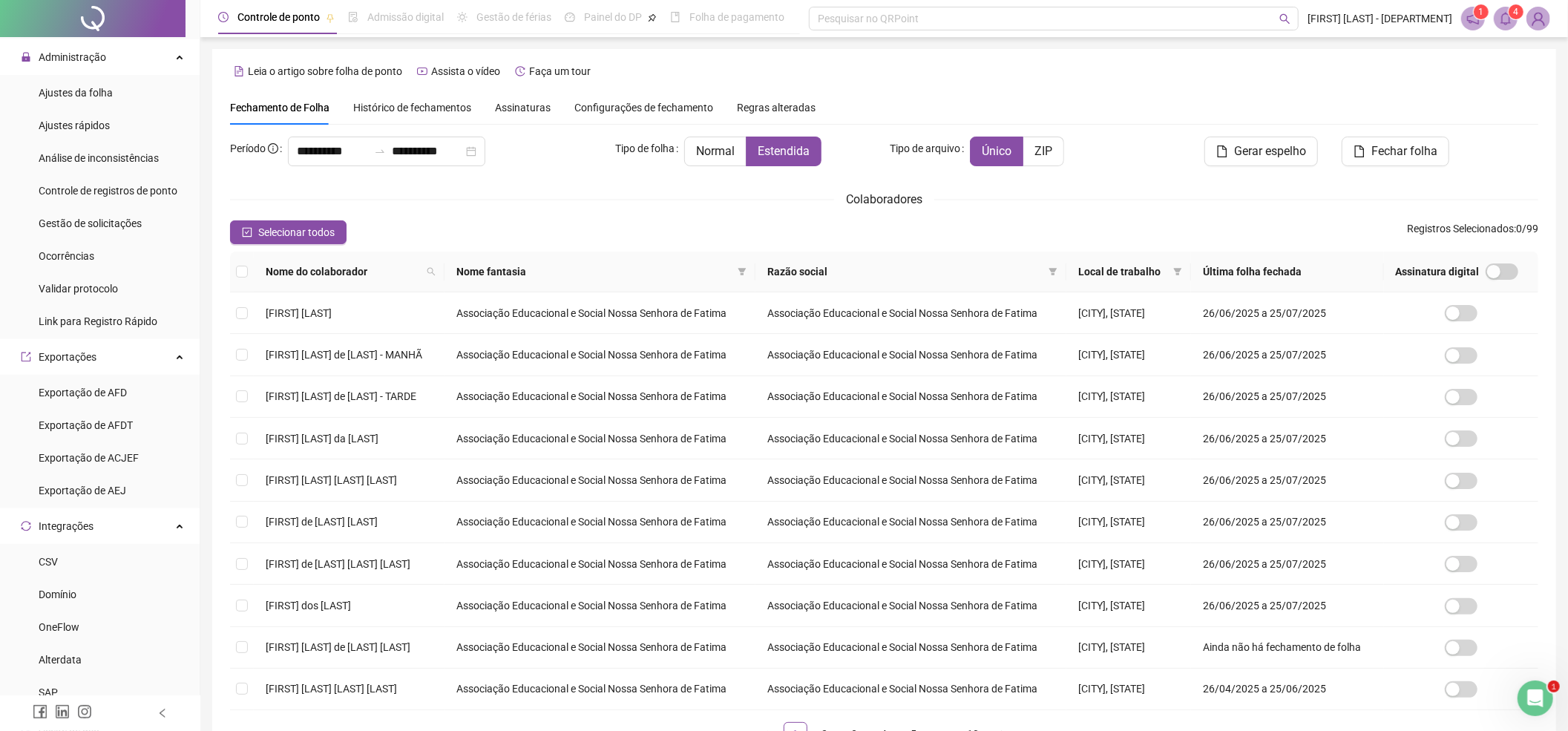 click 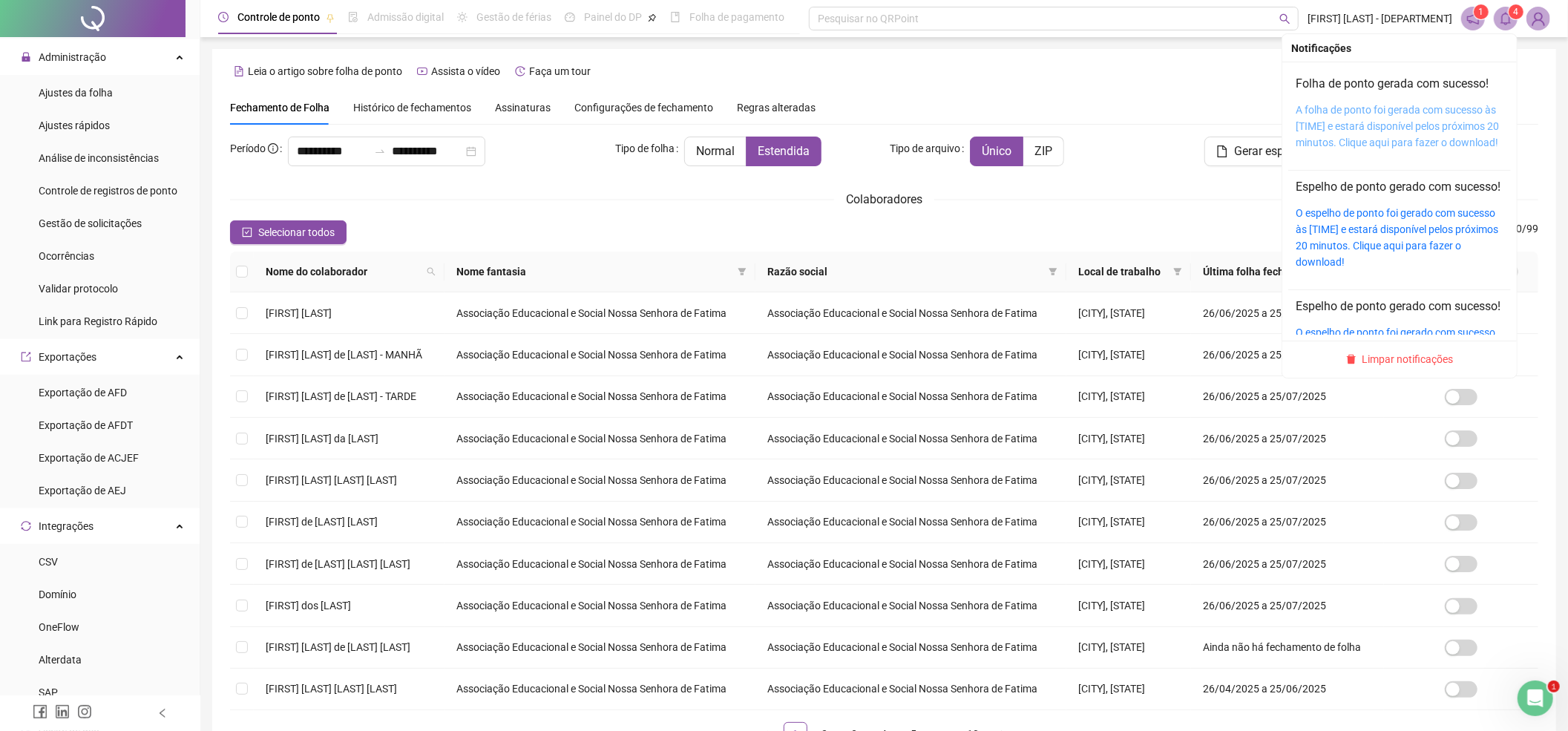 click on "A folha de ponto foi gerada com sucesso às 14:34:11 e estará disponível pelos próximos 20 minutos.
Clique aqui para fazer o download!" at bounding box center (1397, 126) 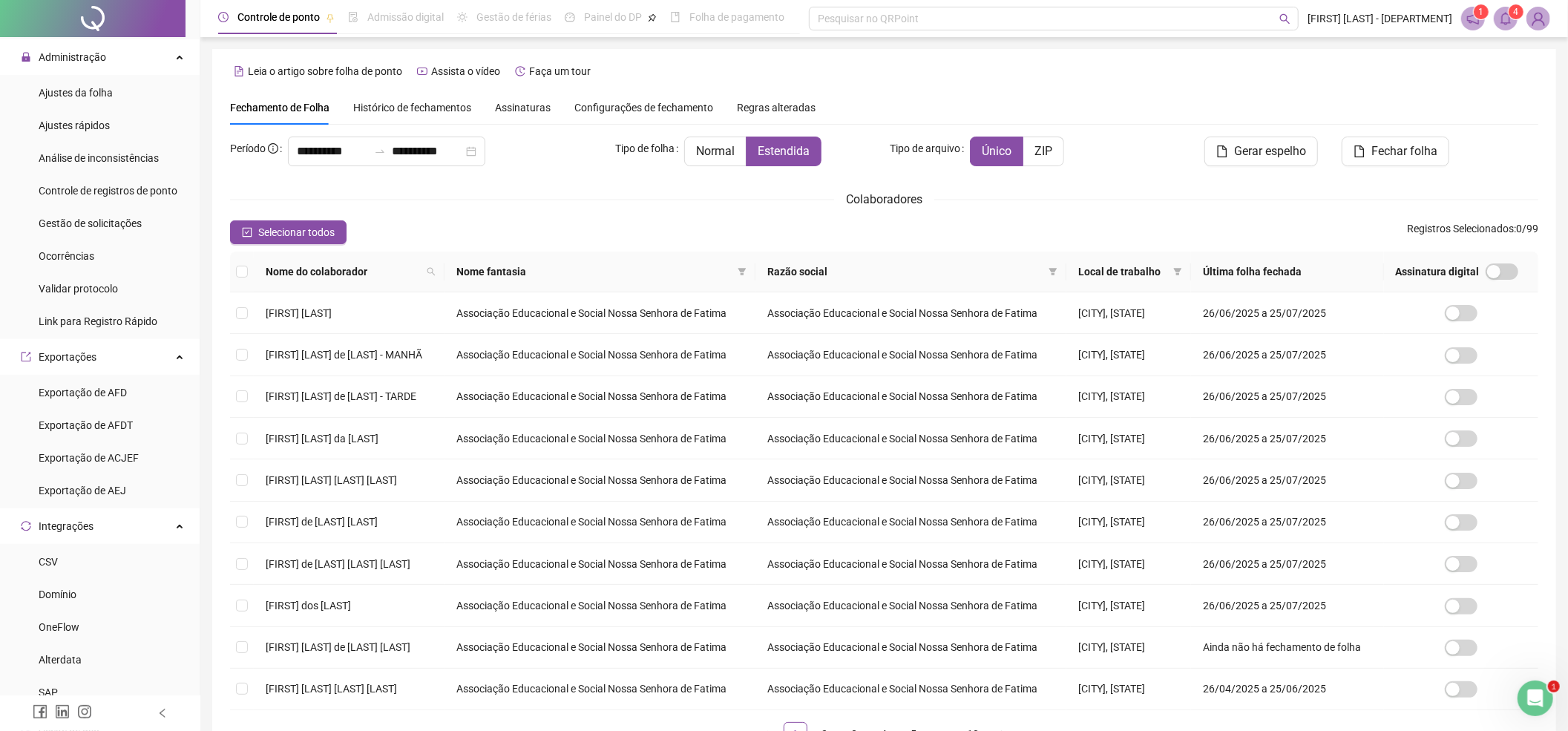 click on "Histórico de fechamentos" at bounding box center [412, 108] 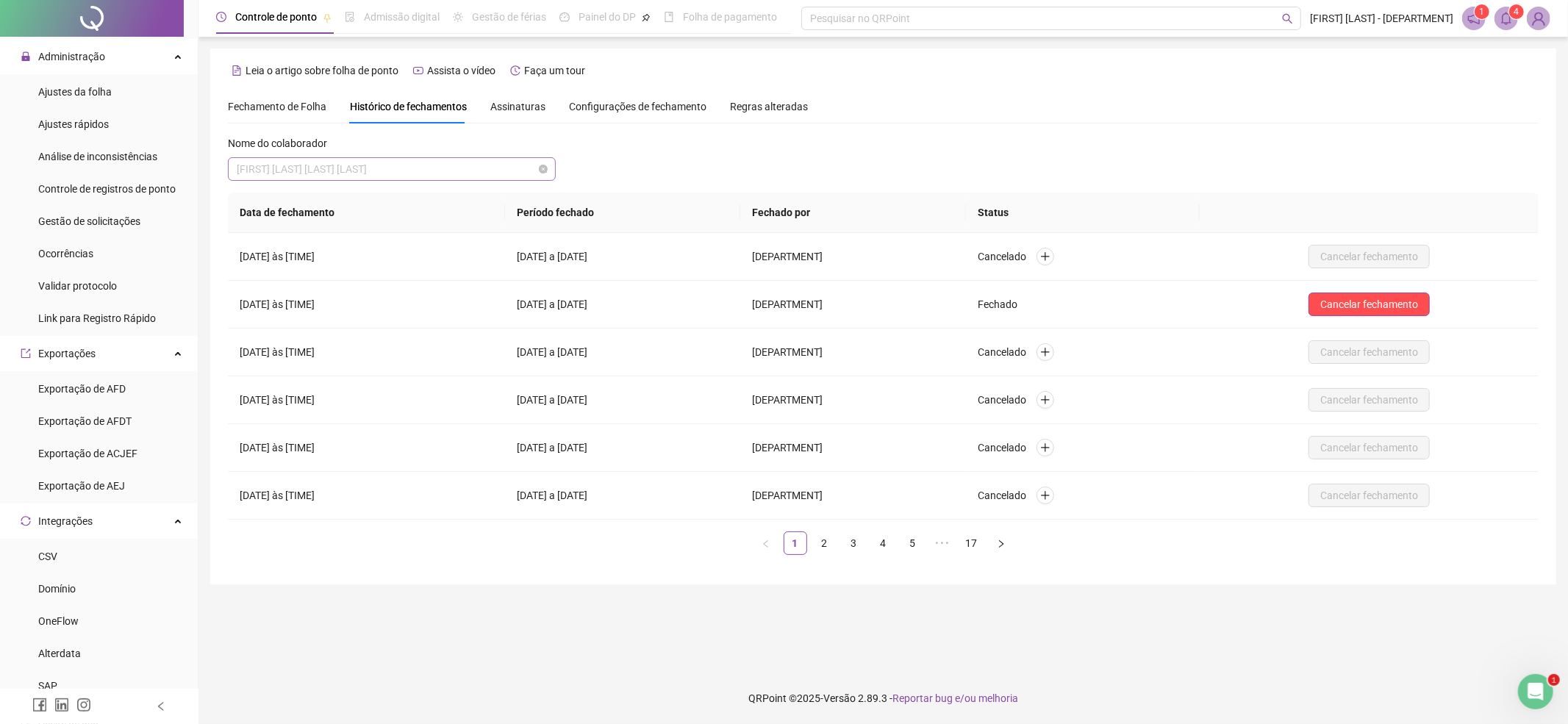 click on "ANA PAULA DOS SANTOS ARRABAL RUSSO" at bounding box center (392, 169) 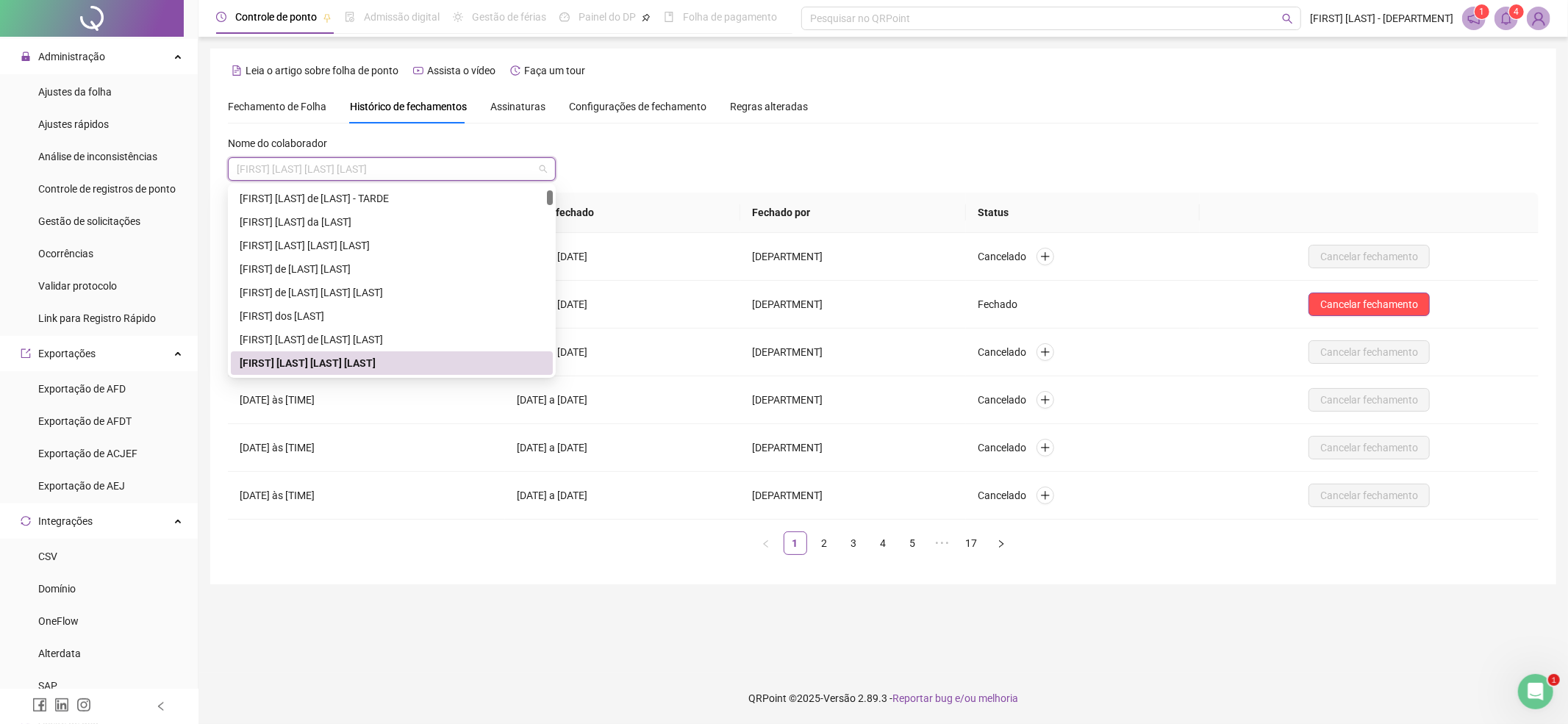 click on "ANA PAULA DOS SANTOS ARRABAL RUSSO" at bounding box center [392, 363] 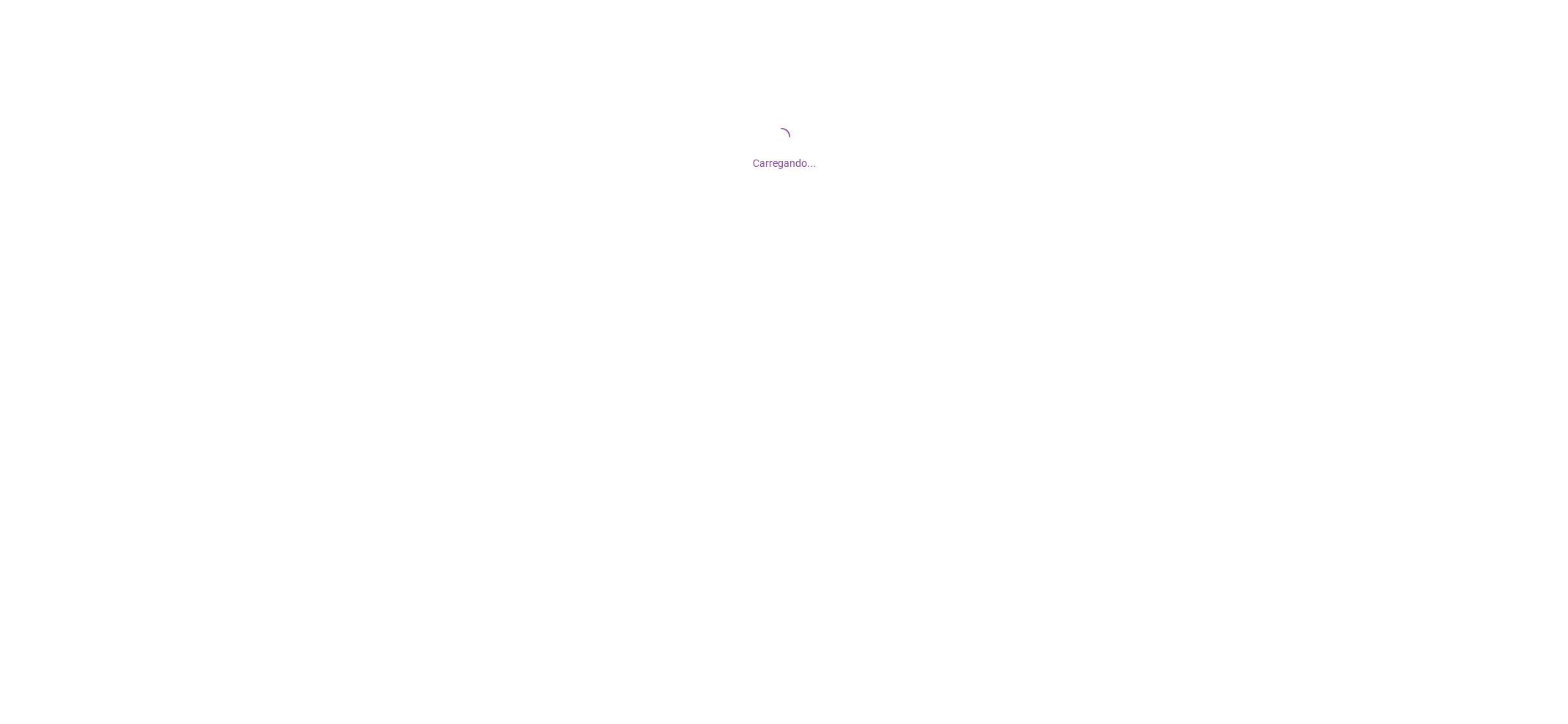 scroll, scrollTop: 0, scrollLeft: 0, axis: both 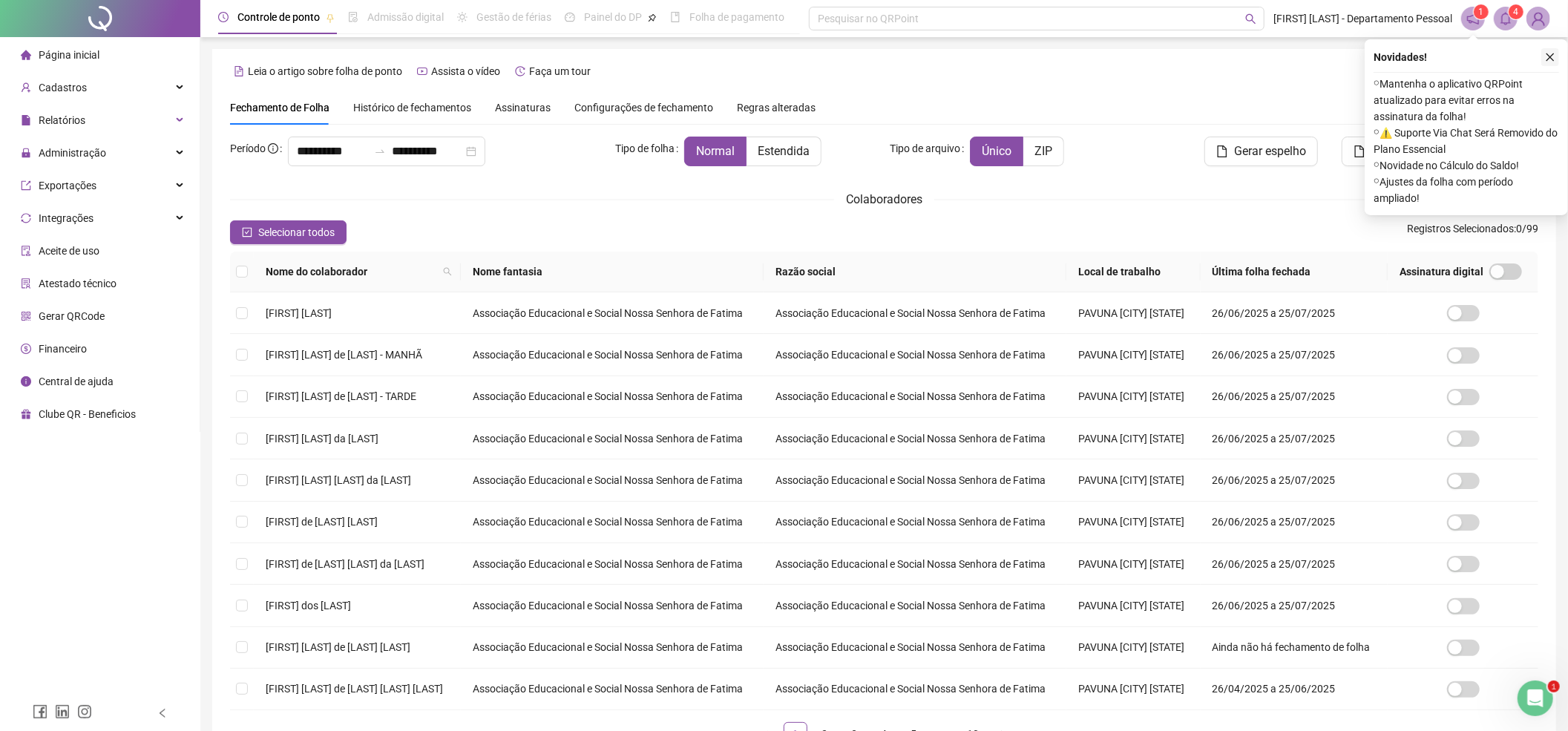 click 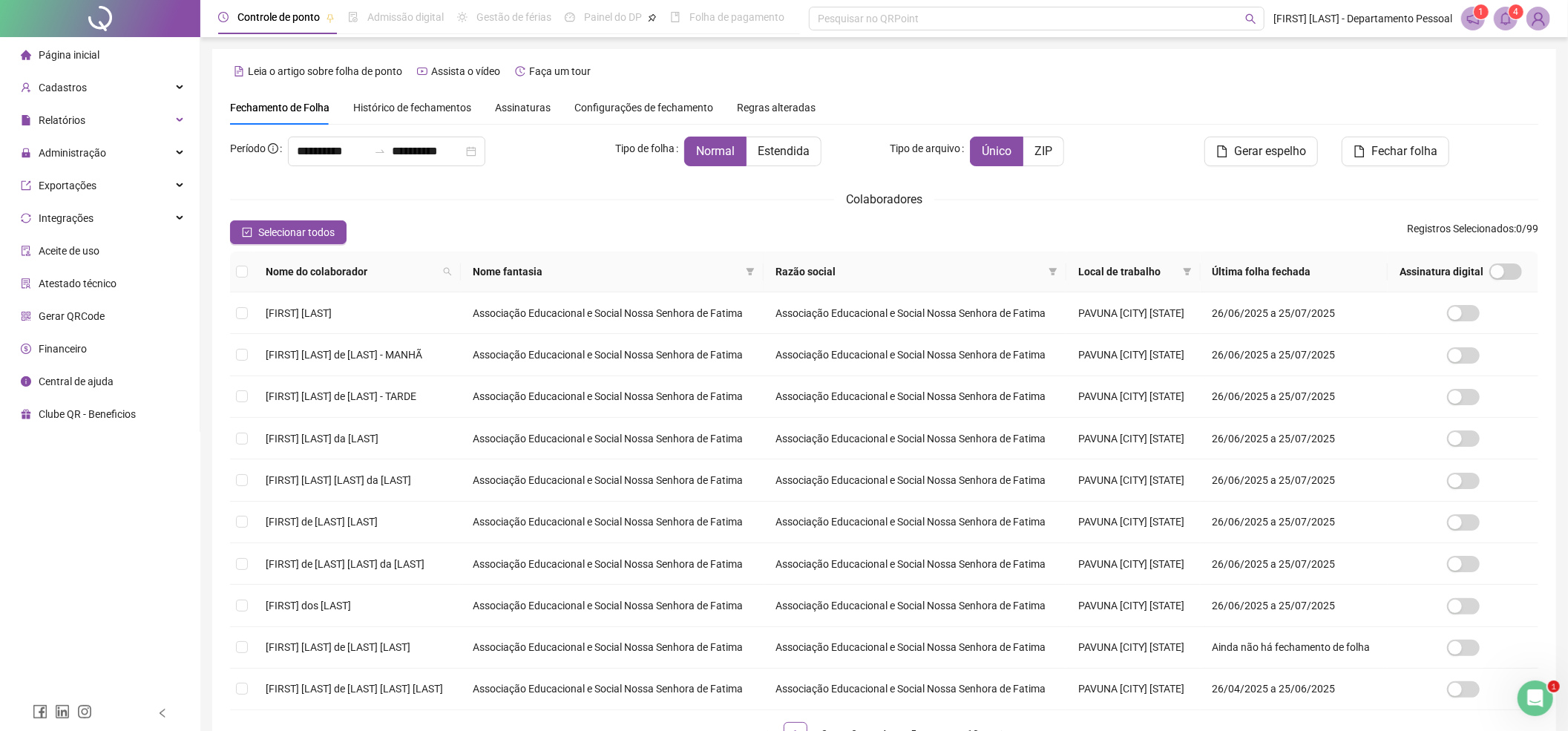 click on "Histórico de fechamentos" at bounding box center (412, 108) 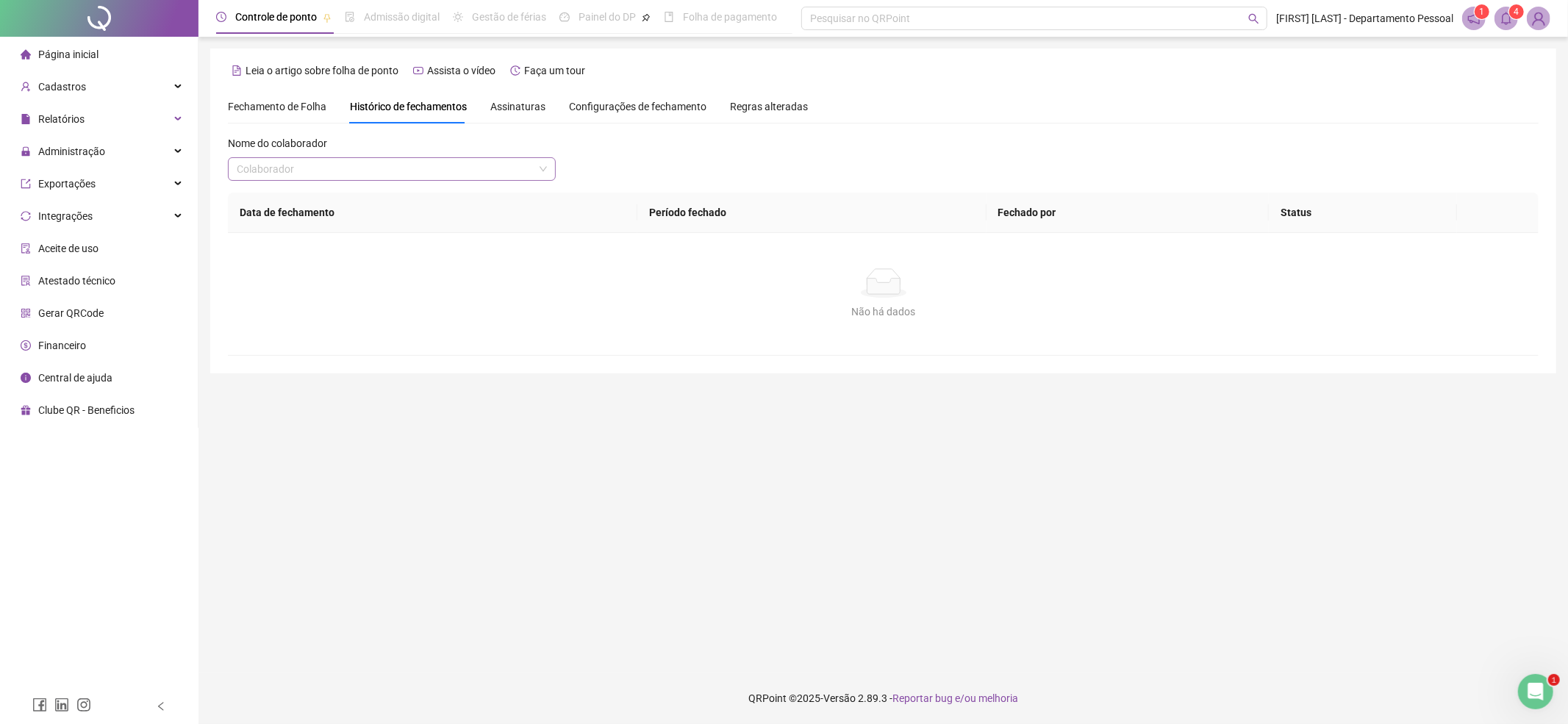 click at bounding box center (385, 169) 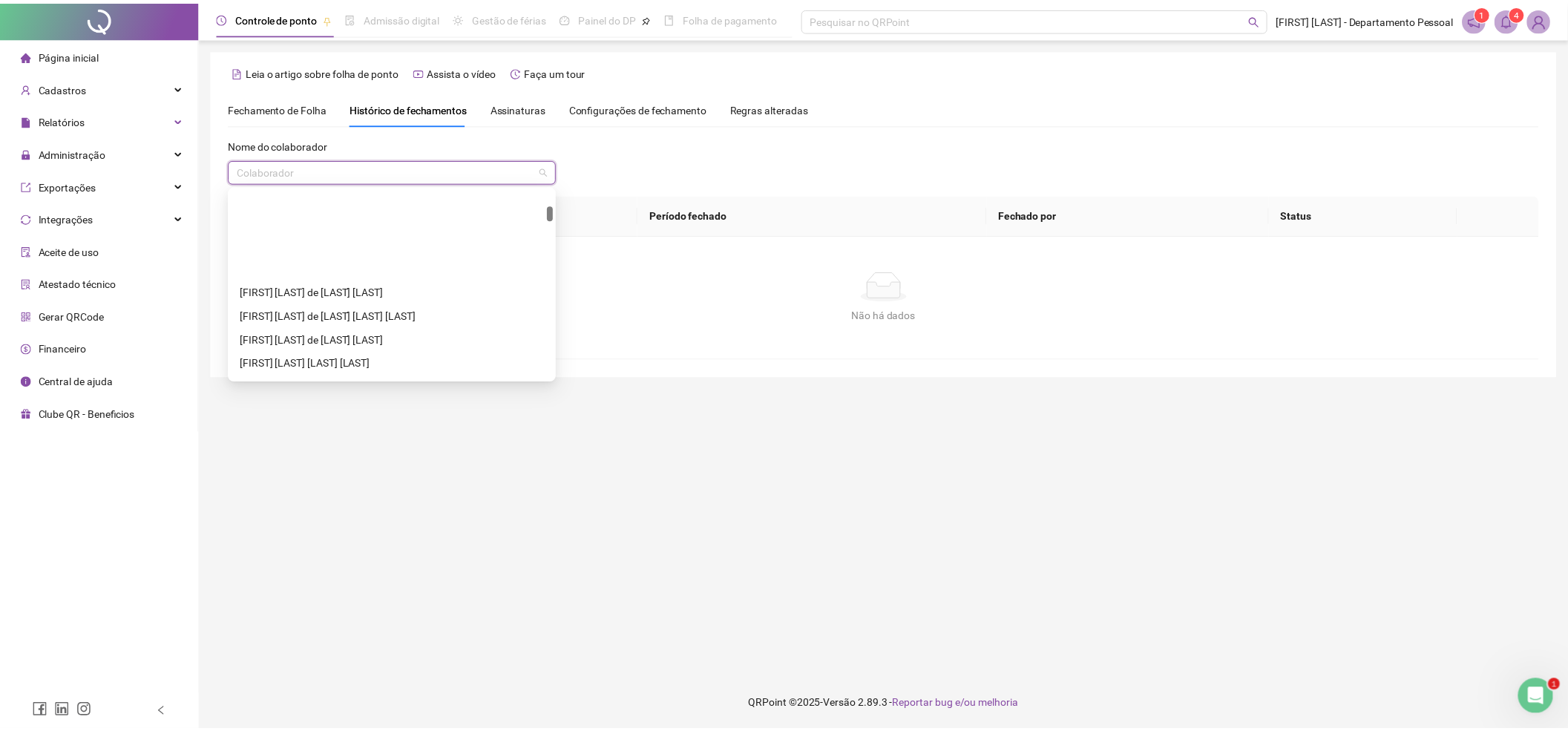 scroll, scrollTop: 197, scrollLeft: 0, axis: vertical 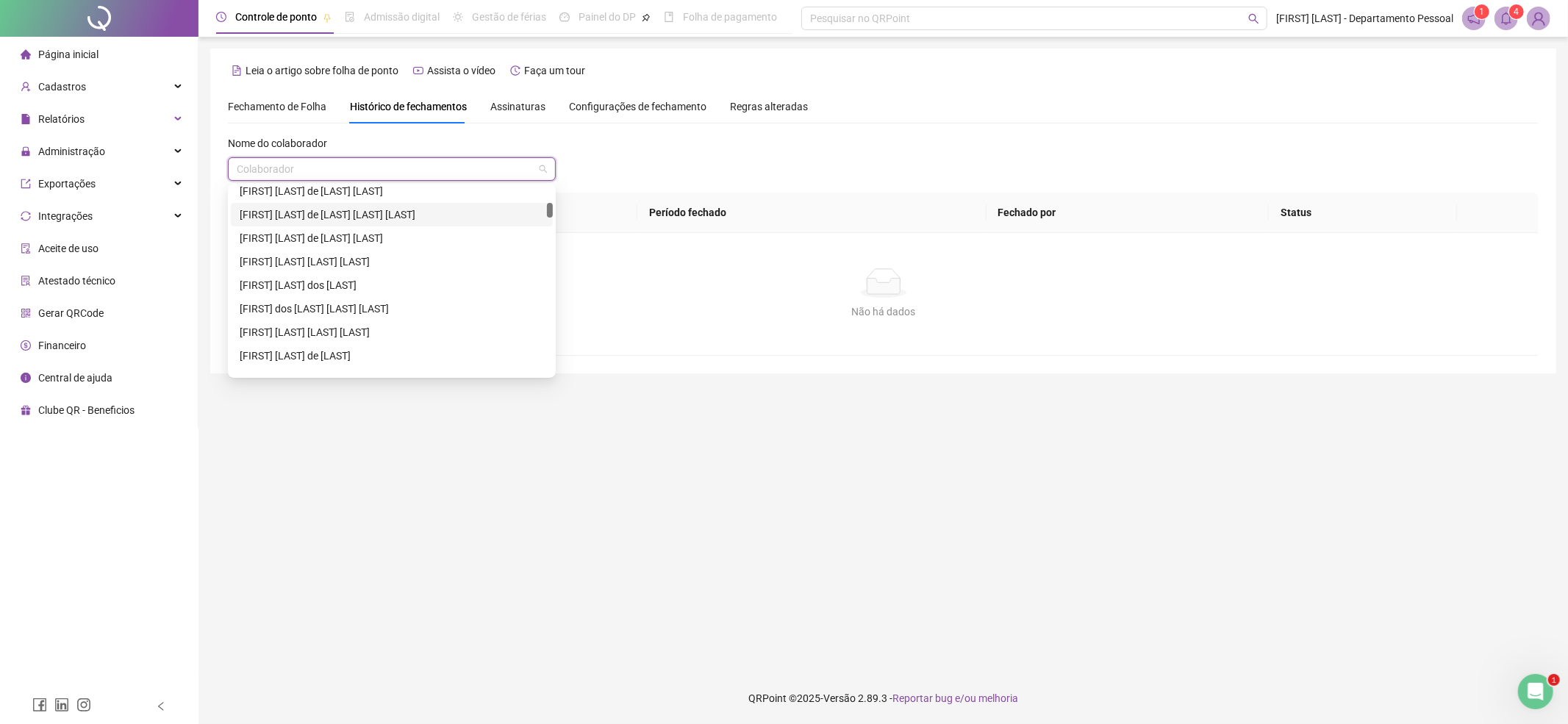 click on "[FIRST] [LAST] [LAST] [LAST]" at bounding box center (392, 215) 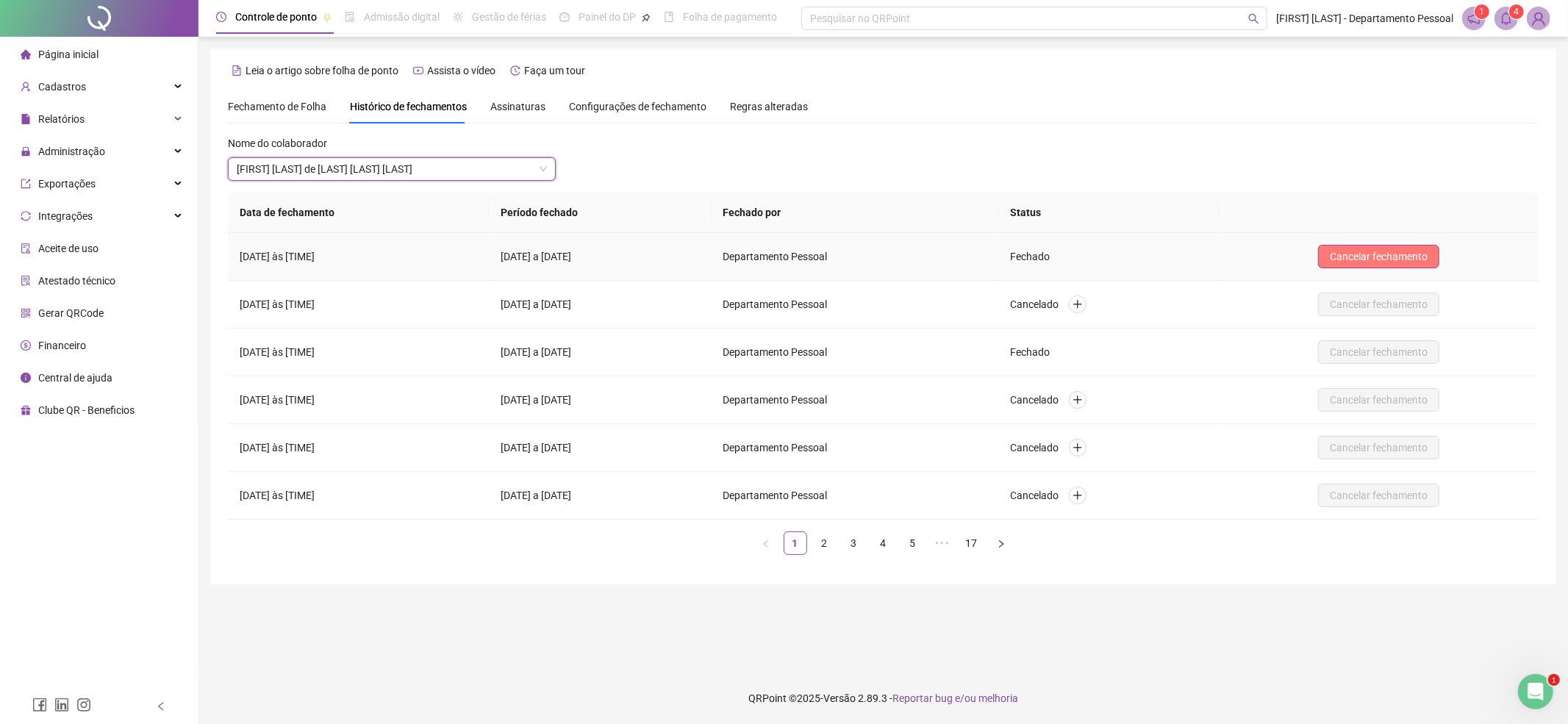click on "Cancelar fechamento" at bounding box center [1378, 257] 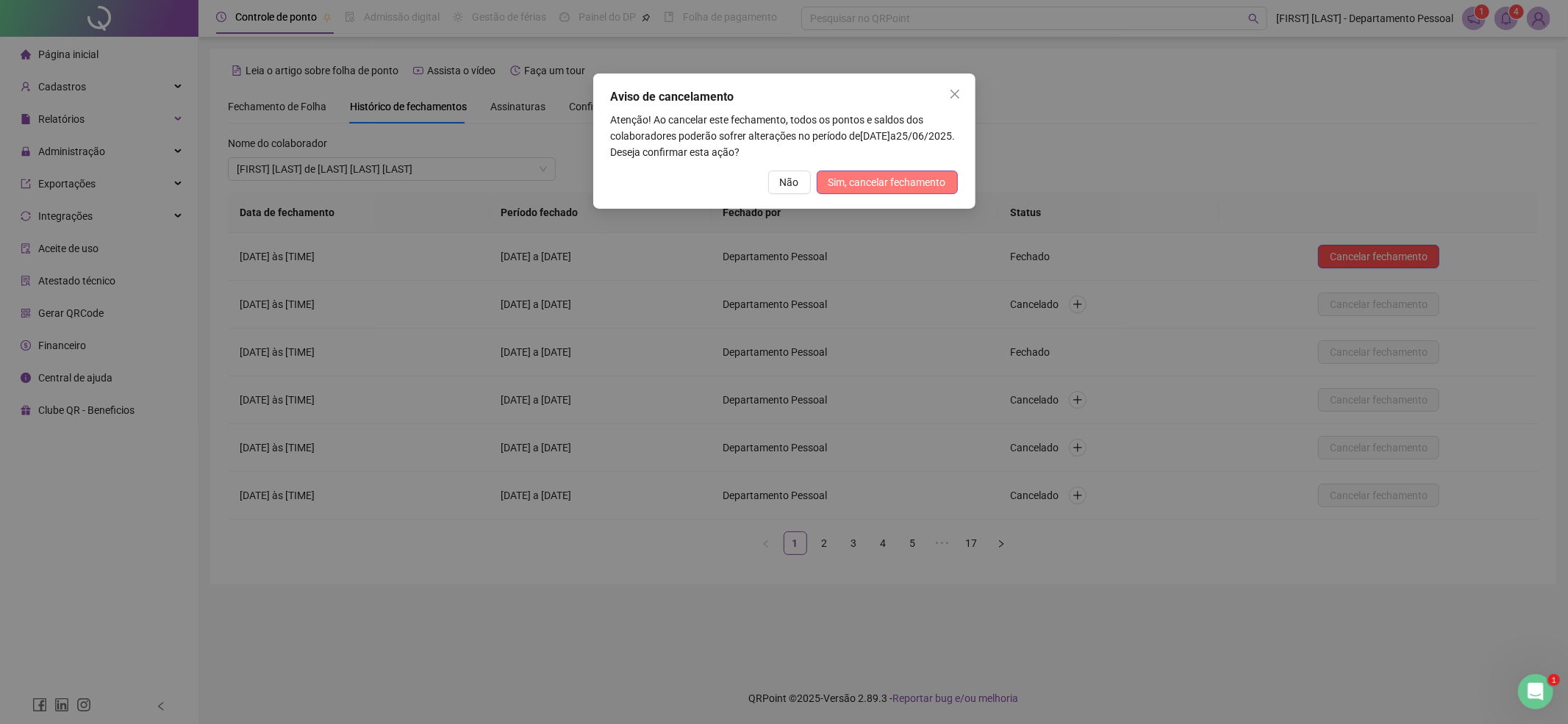 click on "Sim, cancelar fechamento" at bounding box center (887, 182) 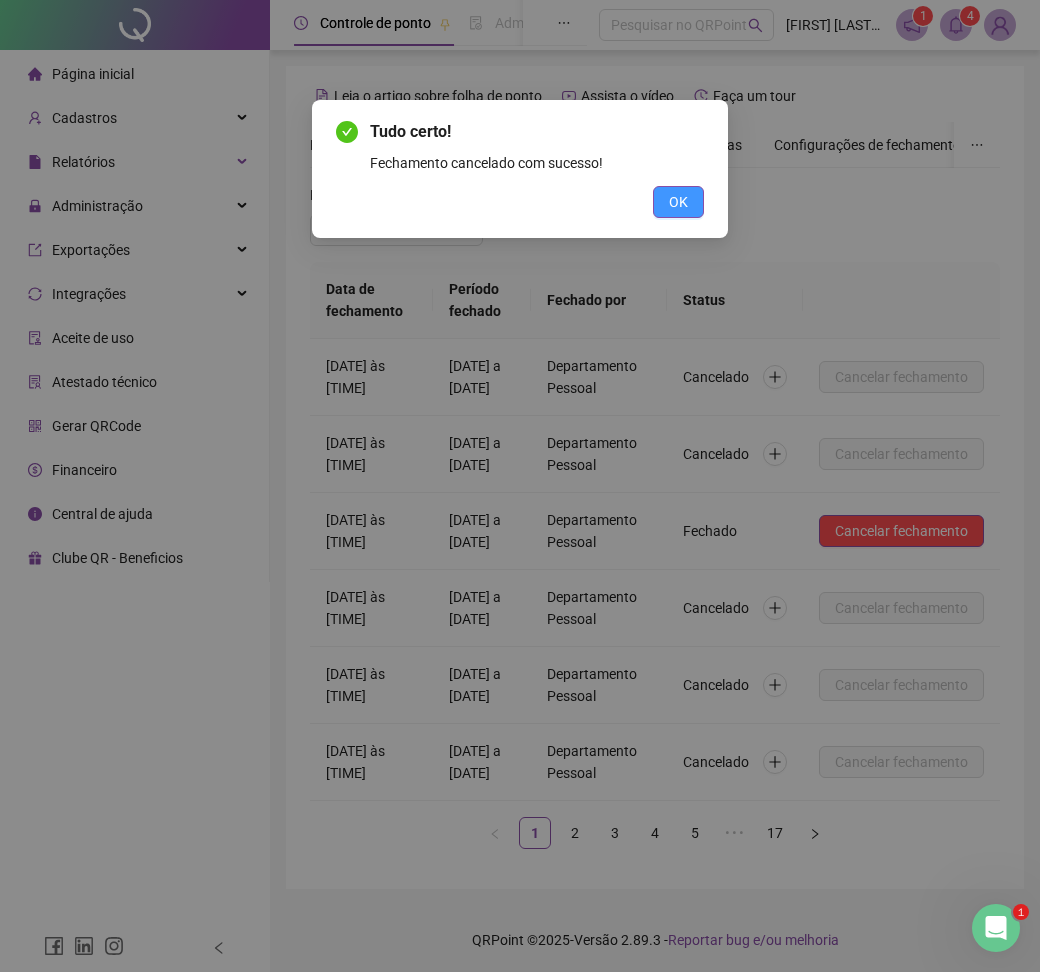 click on "OK" at bounding box center (678, 202) 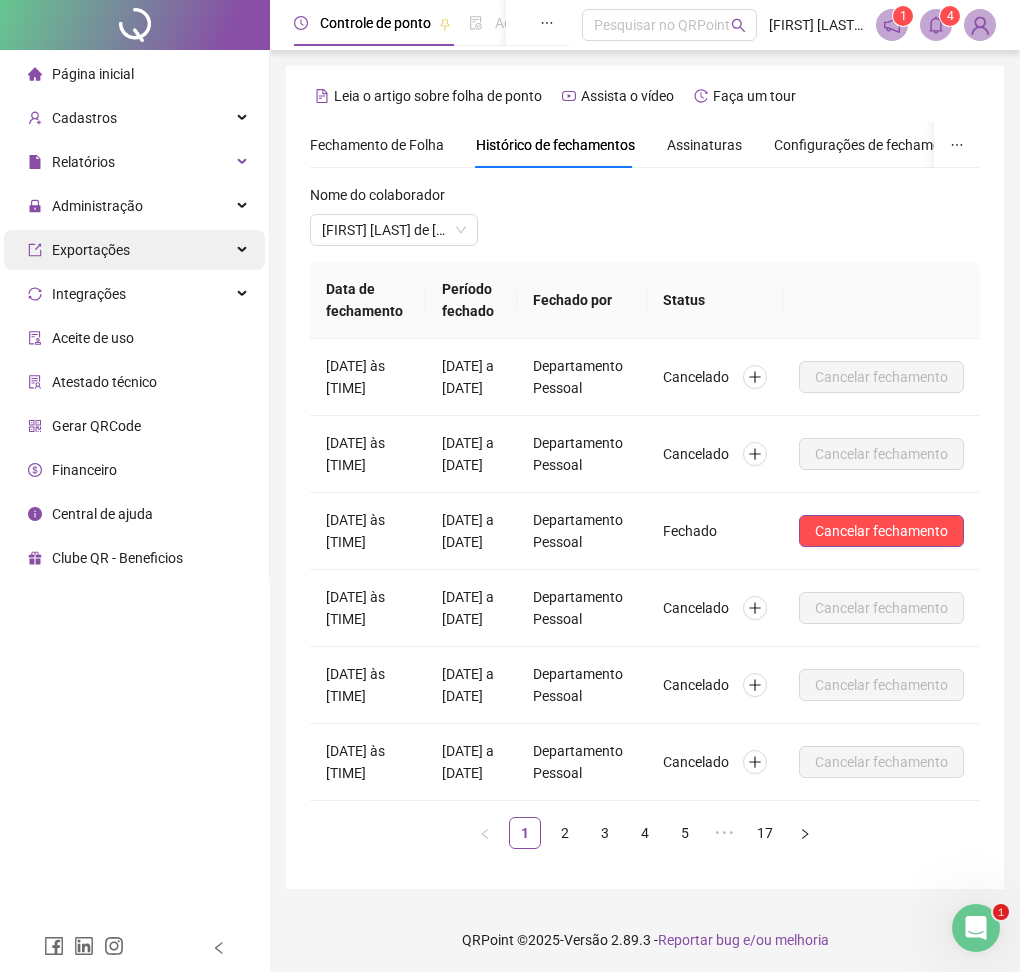 click on "Exportações" at bounding box center (134, 250) 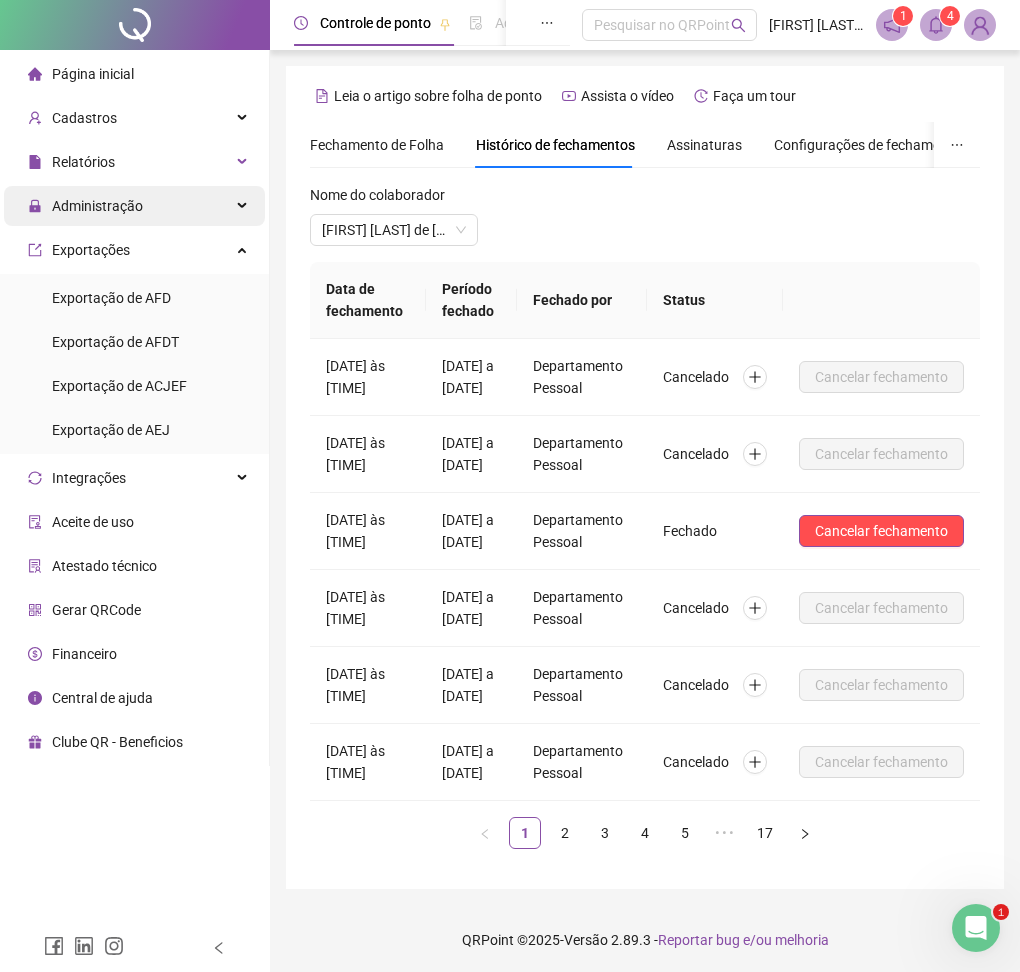 click on "Administração" at bounding box center [134, 206] 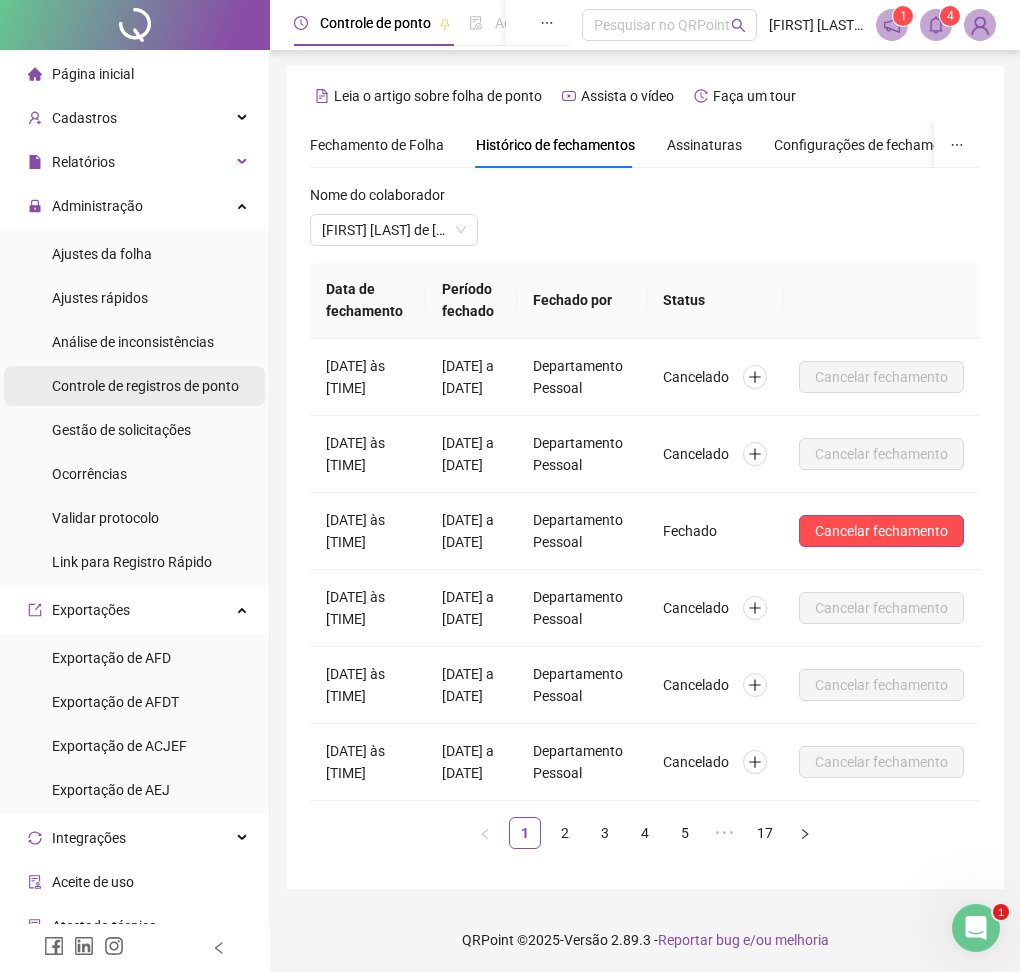 click on "Controle de registros de ponto" at bounding box center [145, 386] 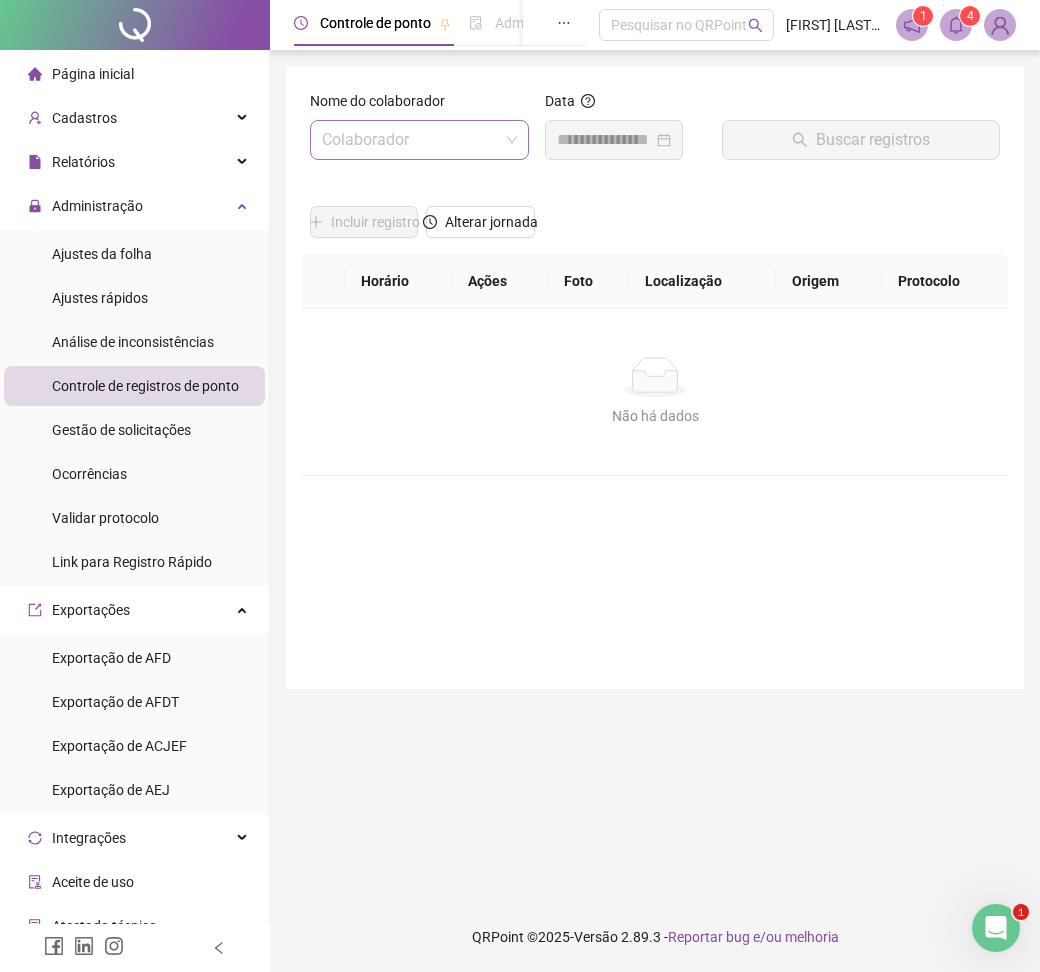 click at bounding box center (410, 140) 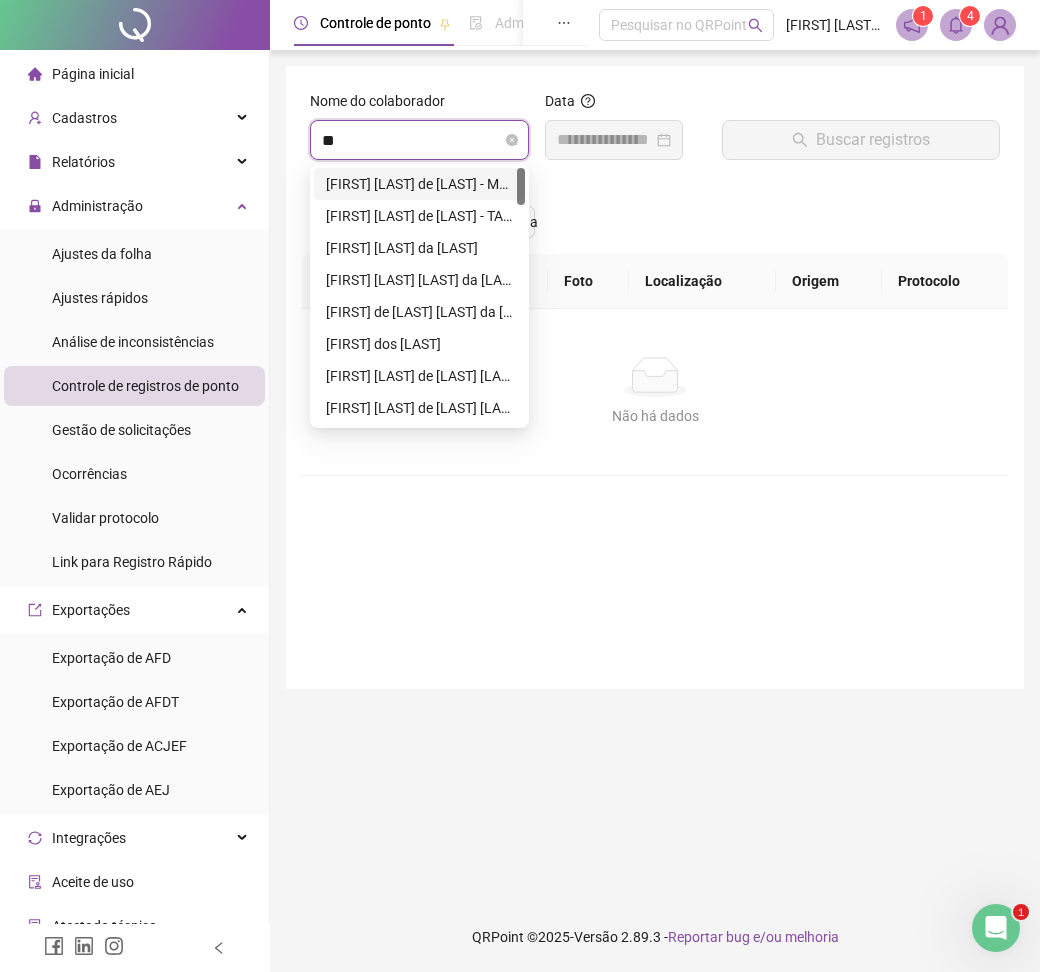 type on "***" 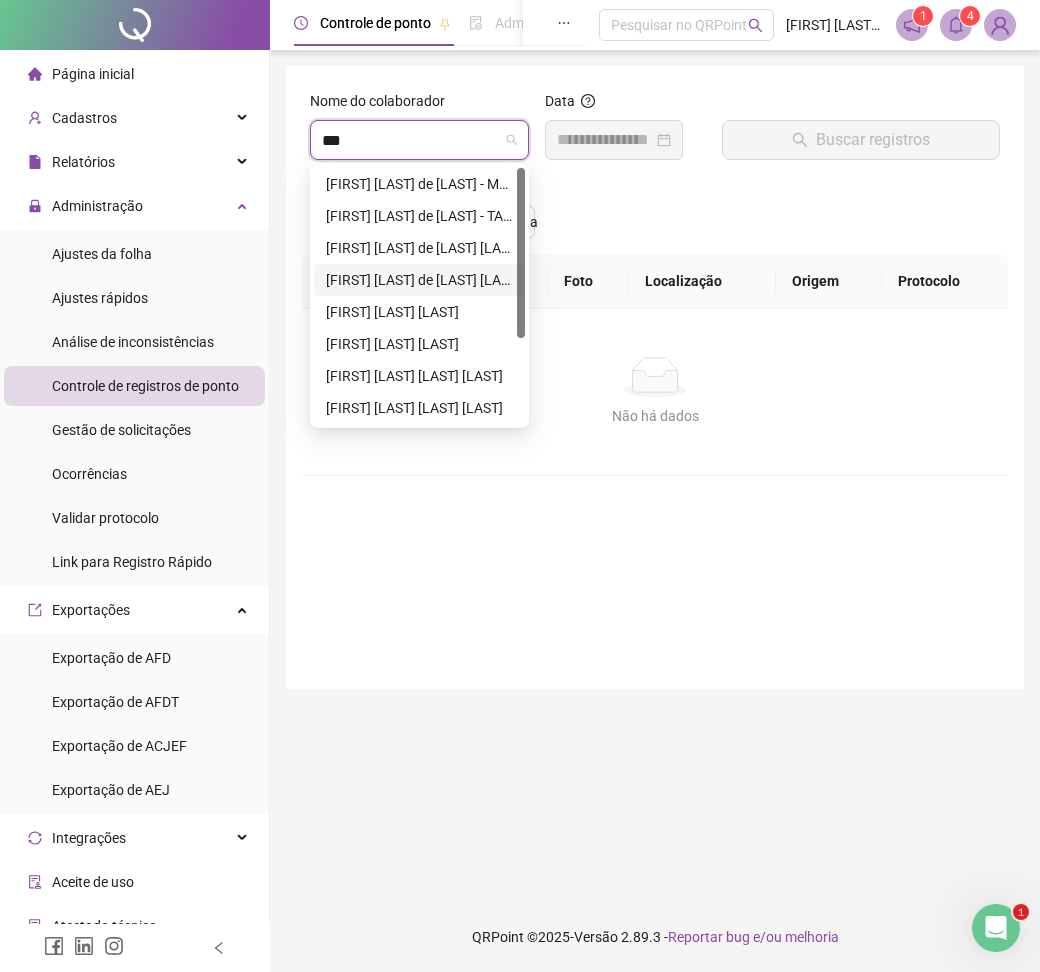 click on "[FIRST] [LAST] [LAST] [LAST]" at bounding box center [419, 280] 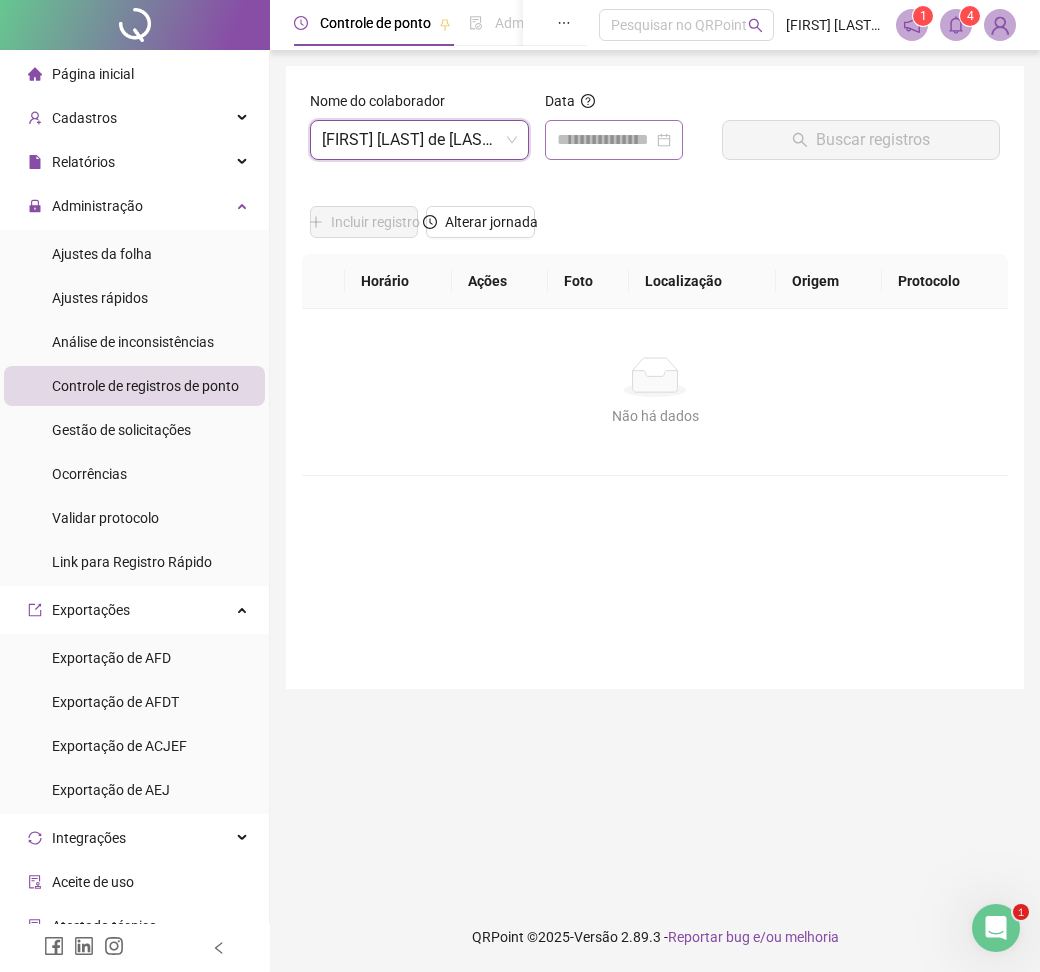 click at bounding box center (614, 140) 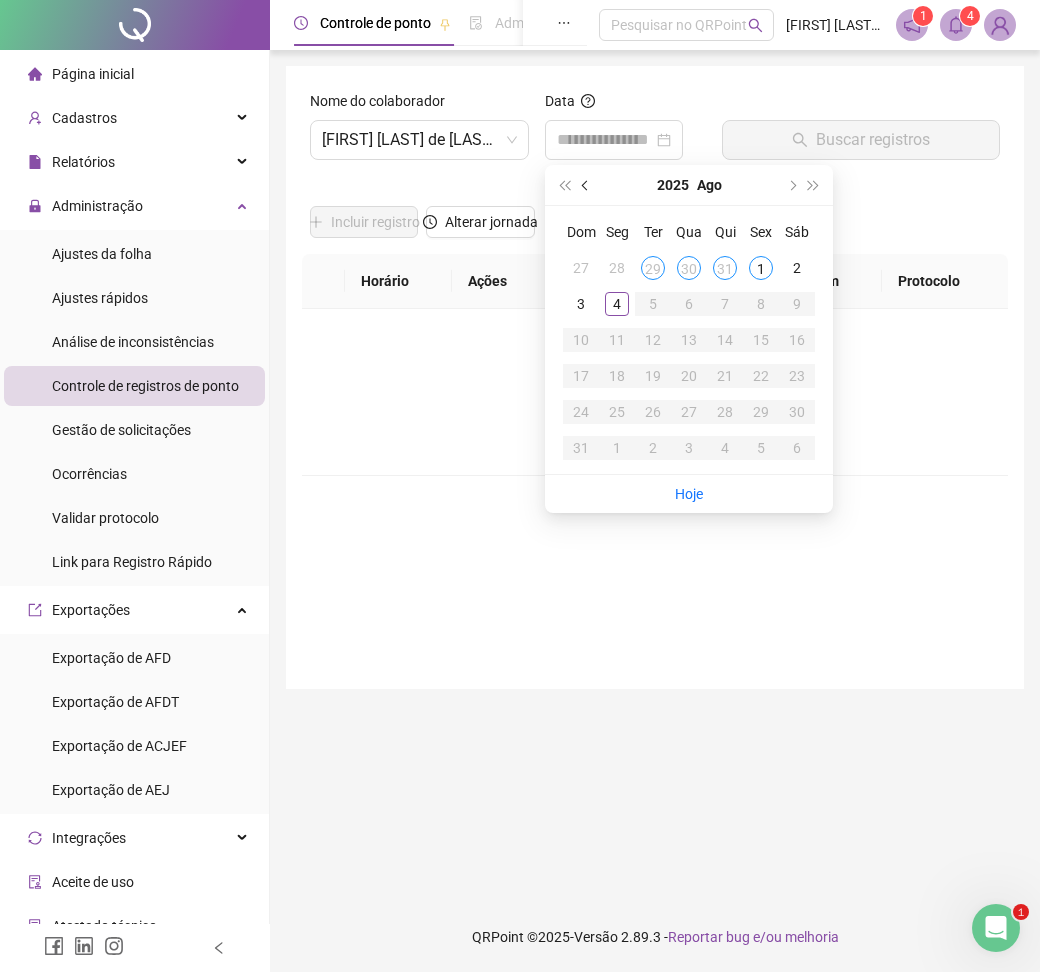 click at bounding box center (587, 185) 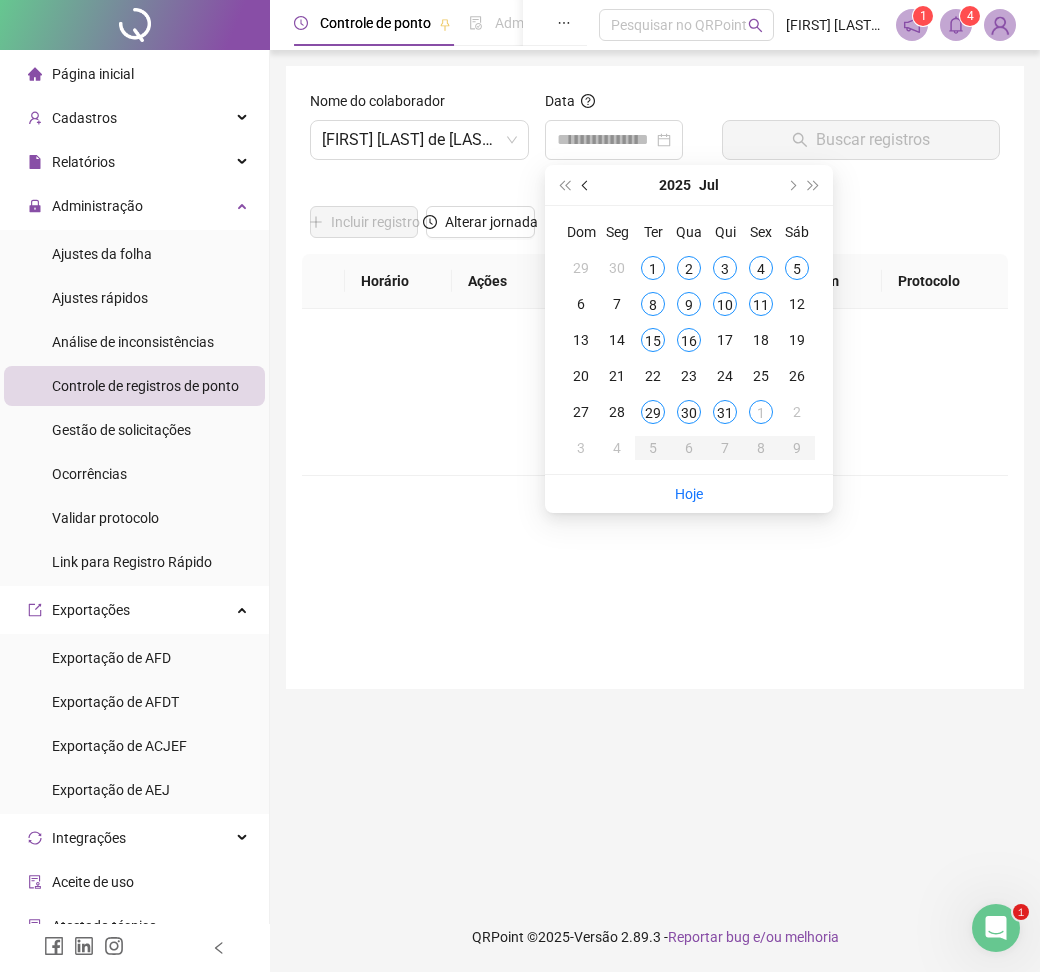 click at bounding box center (587, 185) 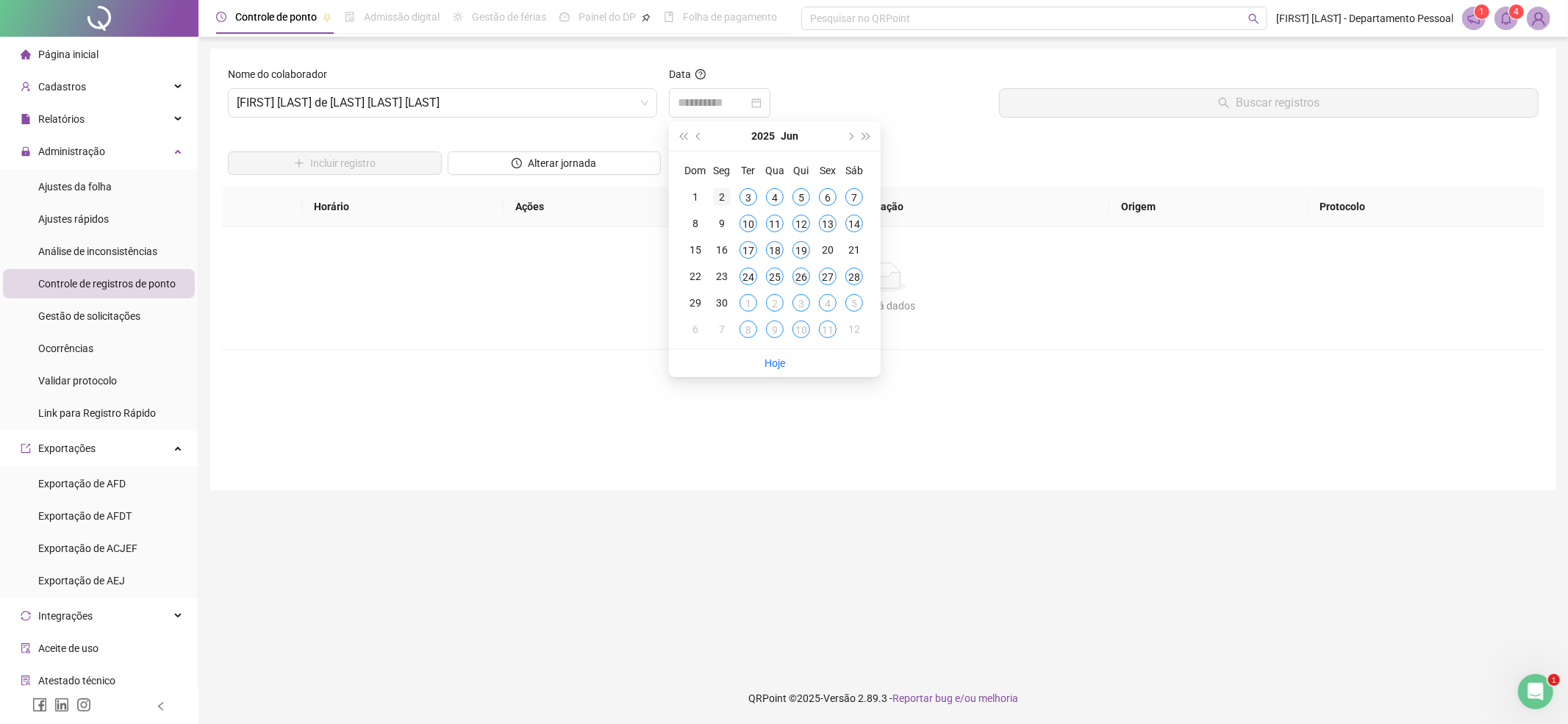 type on "**********" 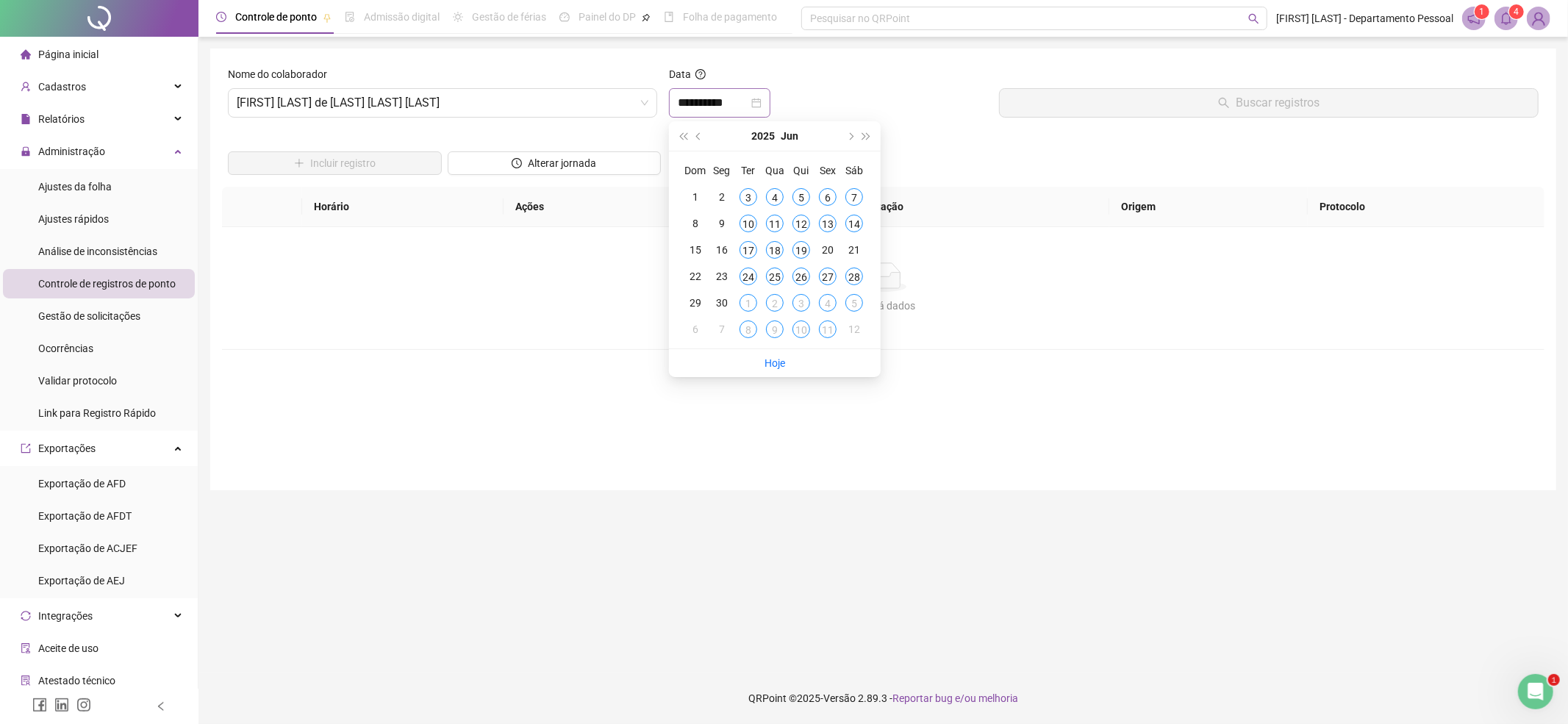 type 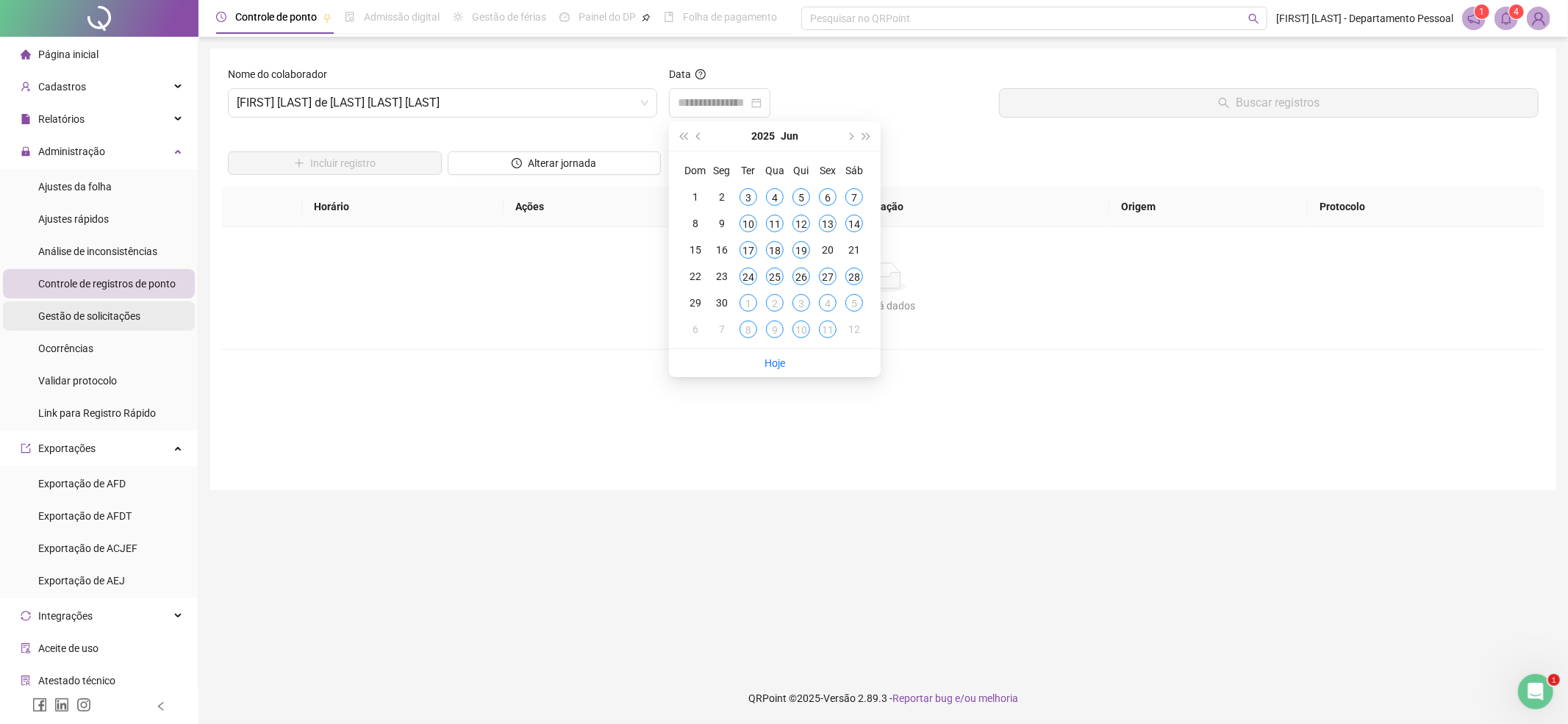 click on "Gestão de solicitações" at bounding box center [89, 316] 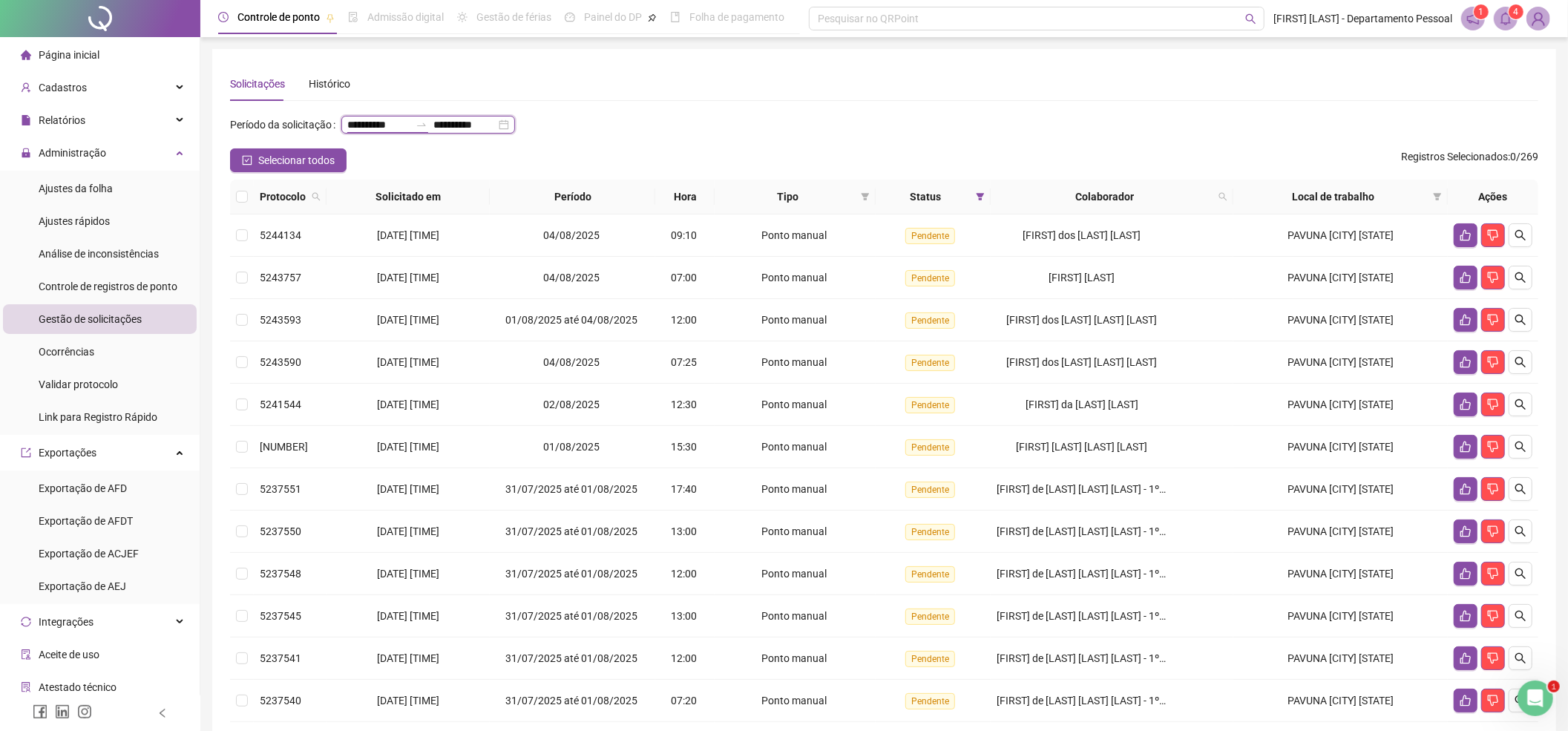 click on "**********" at bounding box center (378, 125) 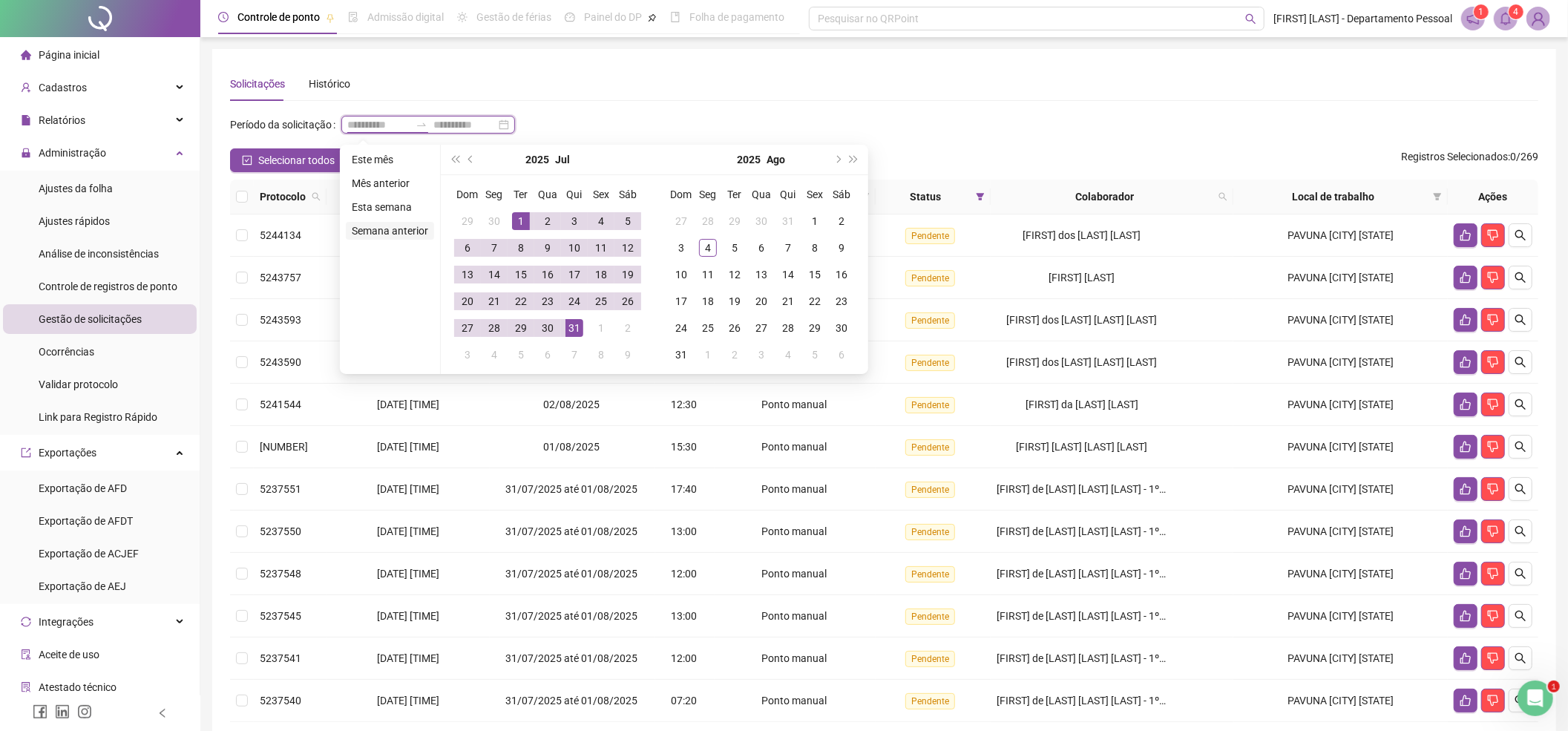 type on "**********" 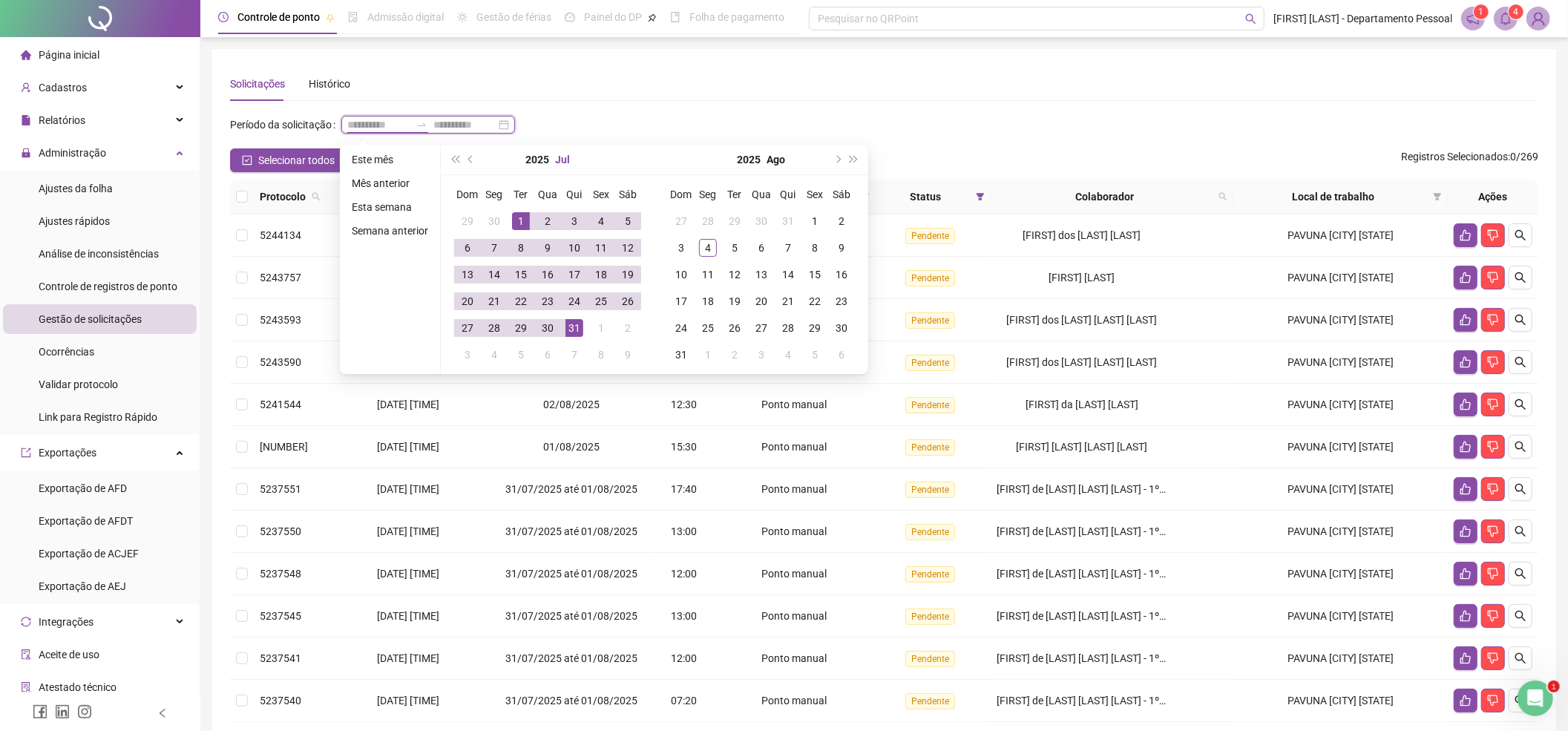 type on "**********" 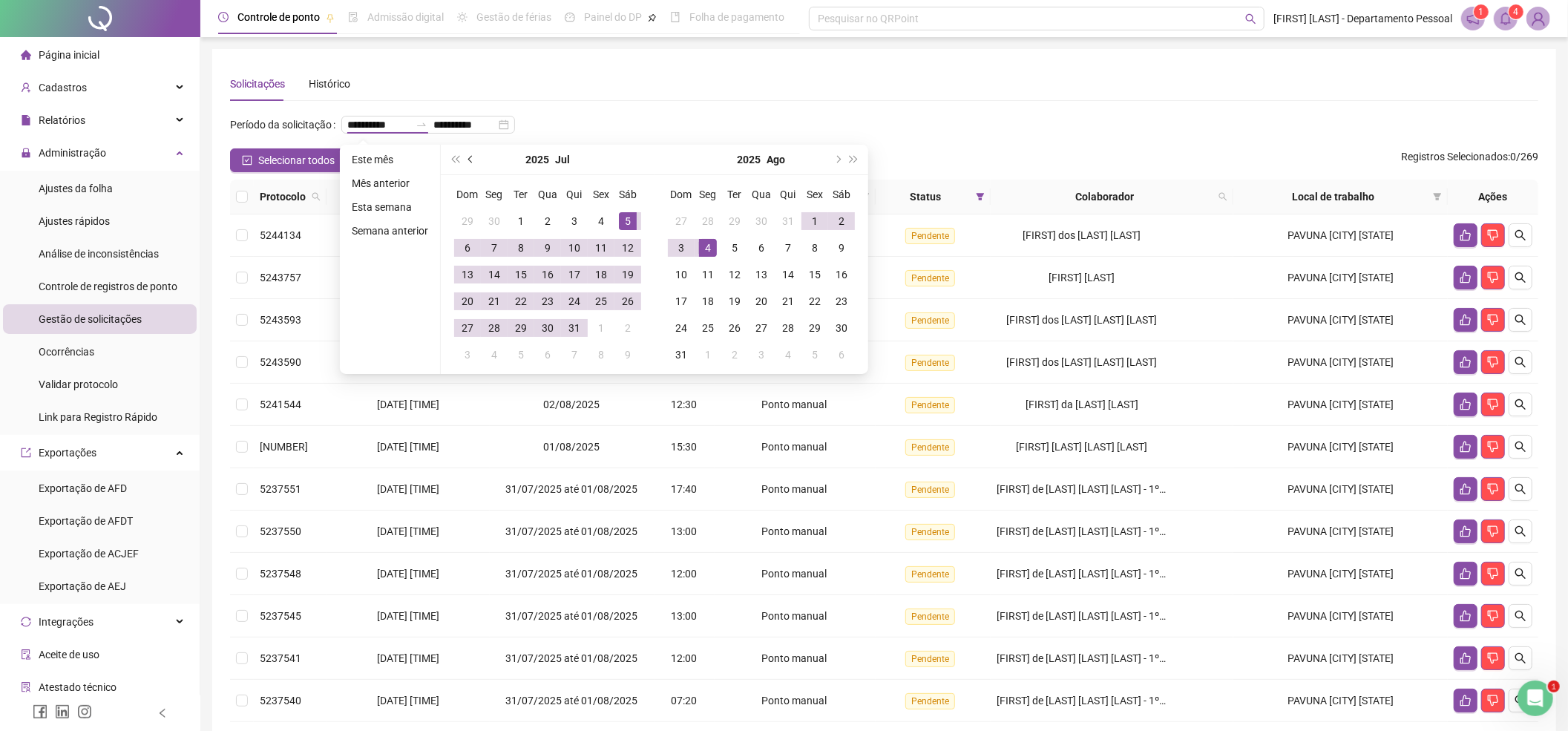 click at bounding box center [472, 160] 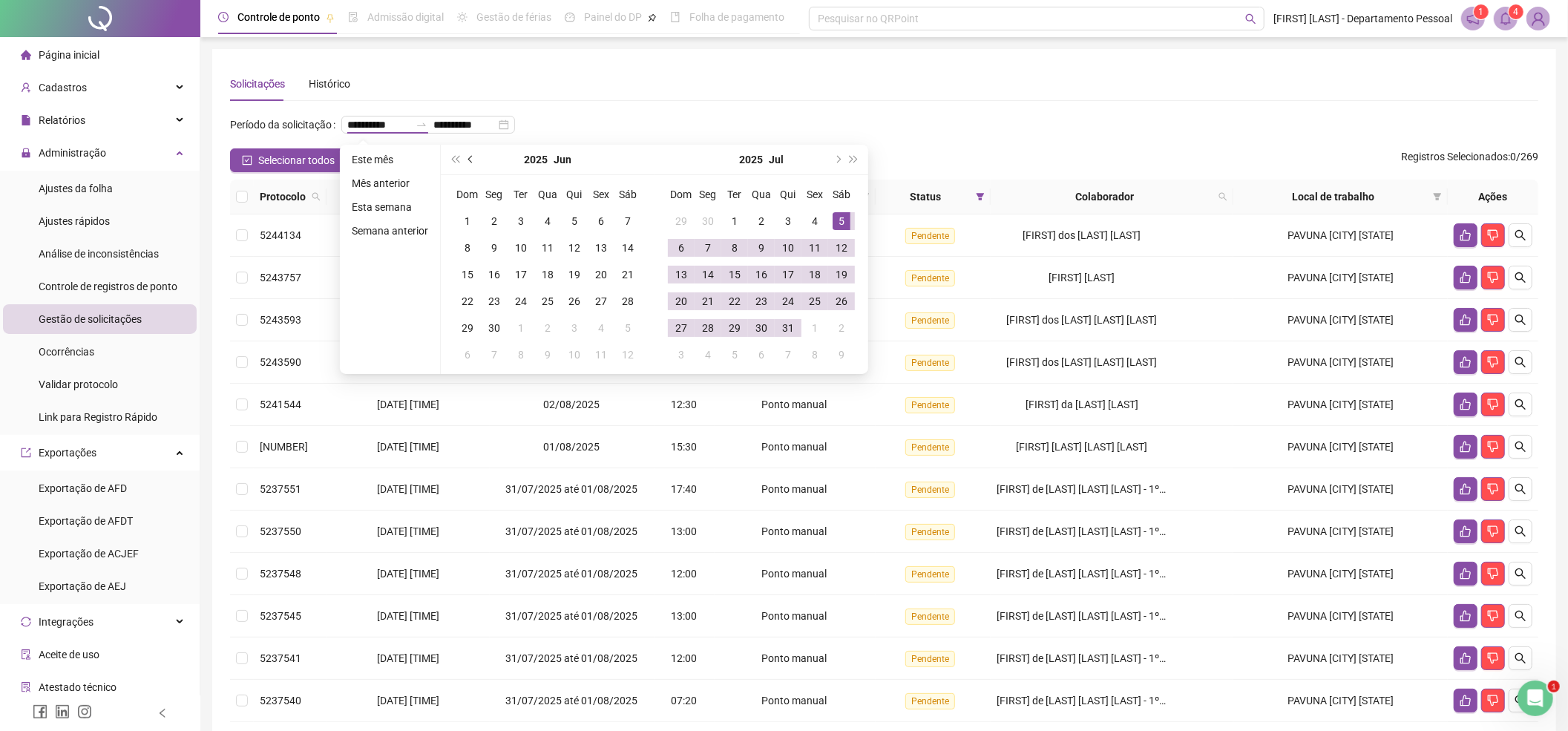 click at bounding box center [472, 160] 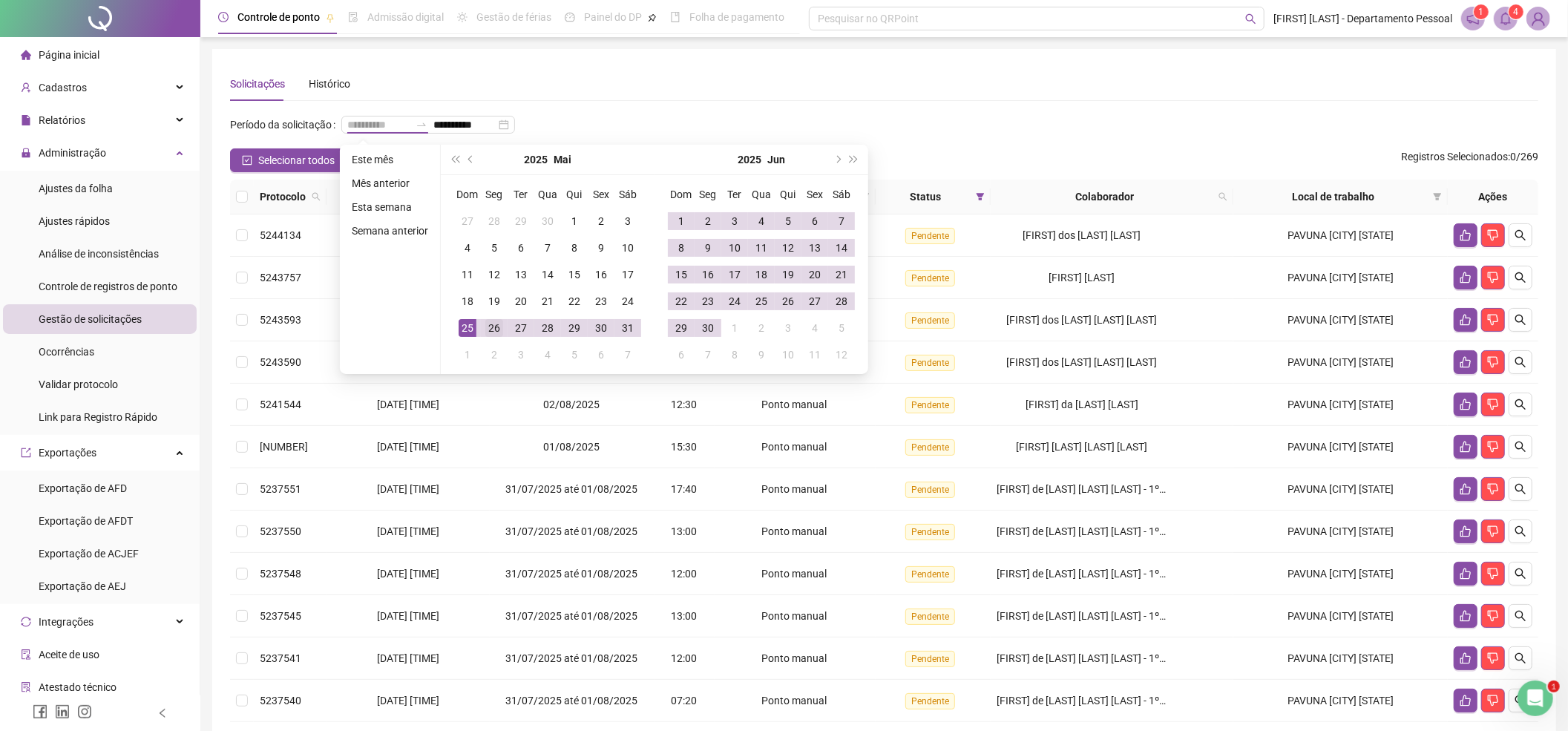 type on "**********" 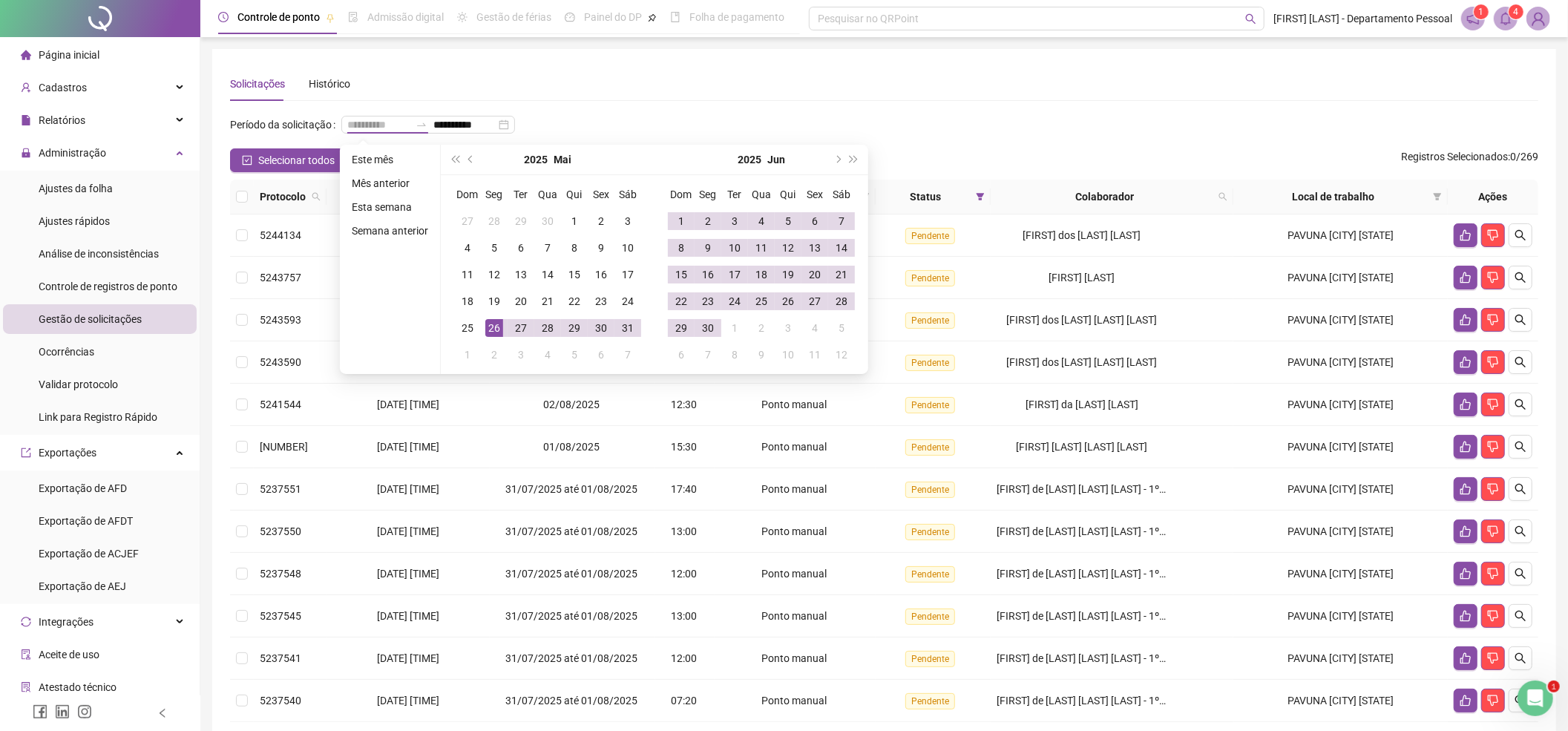 click on "26" at bounding box center (494, 328) 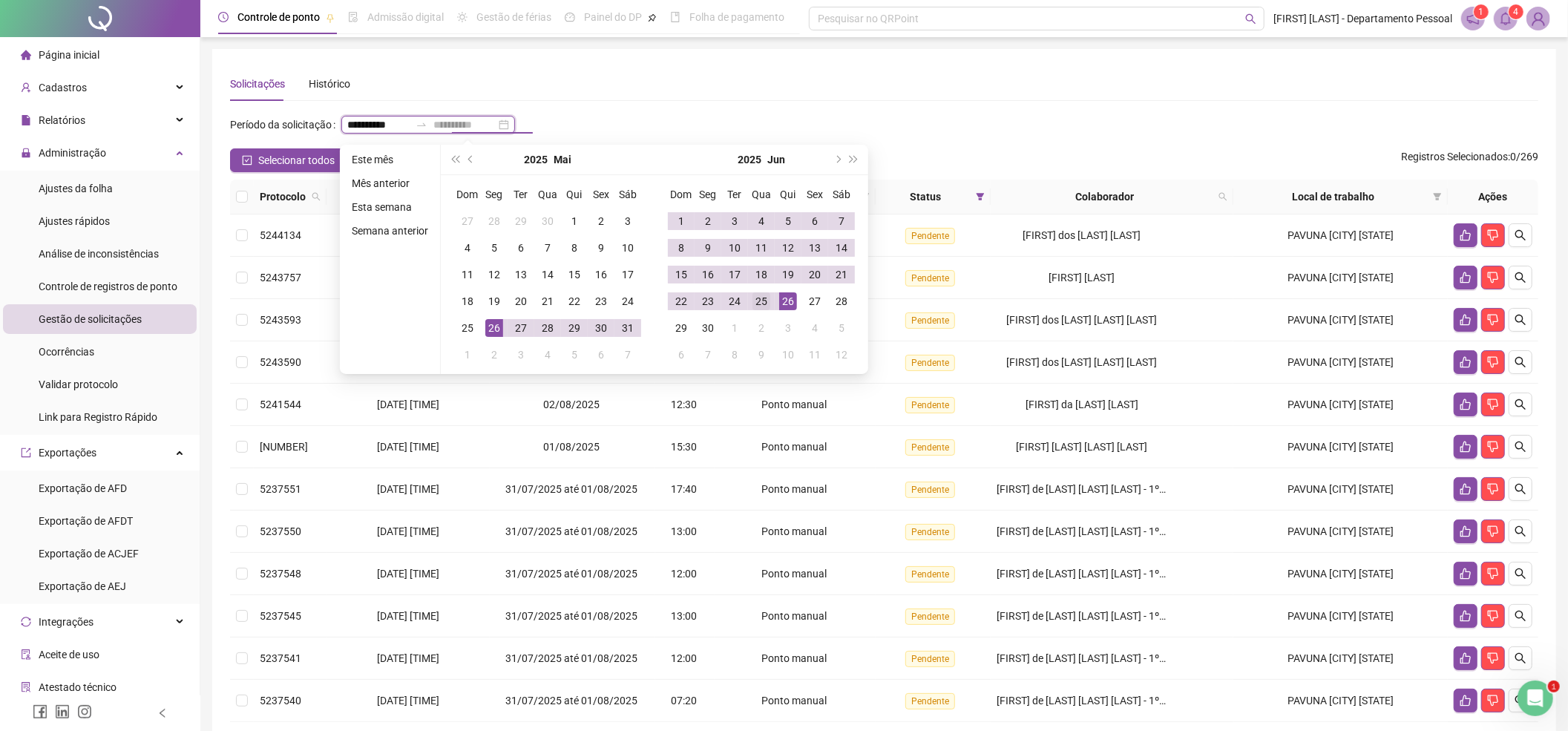 type on "**********" 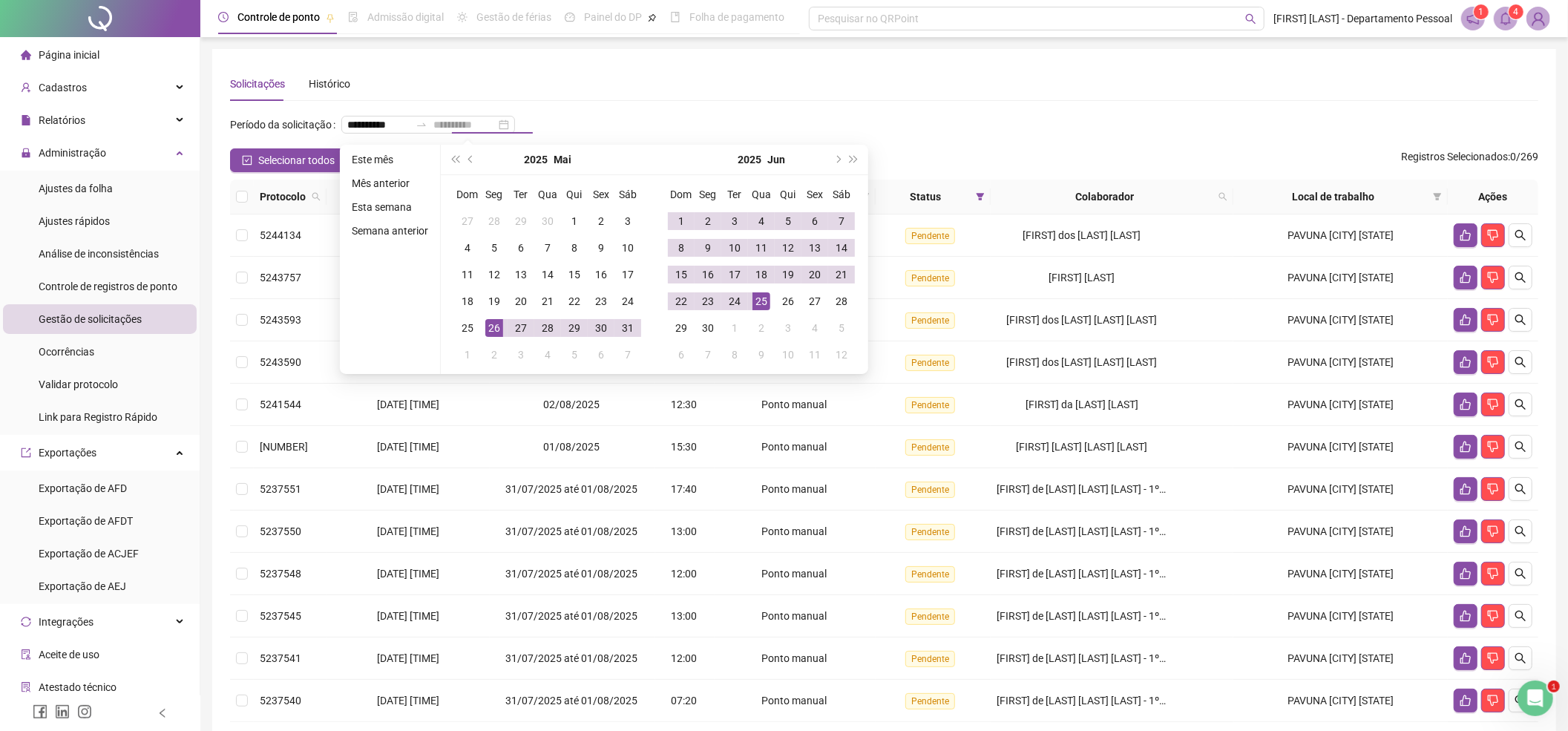 click on "25" at bounding box center (761, 301) 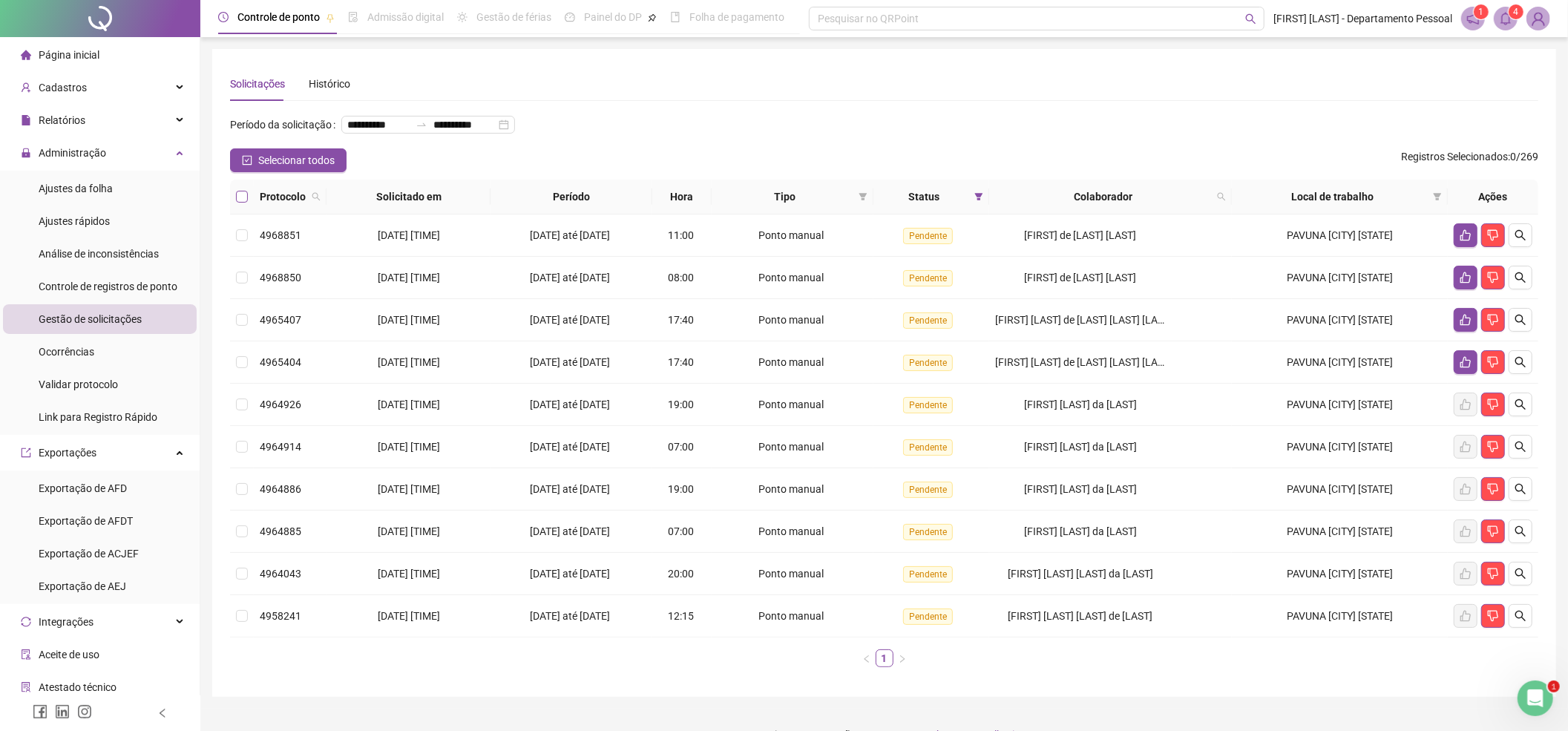 click at bounding box center [242, 197] 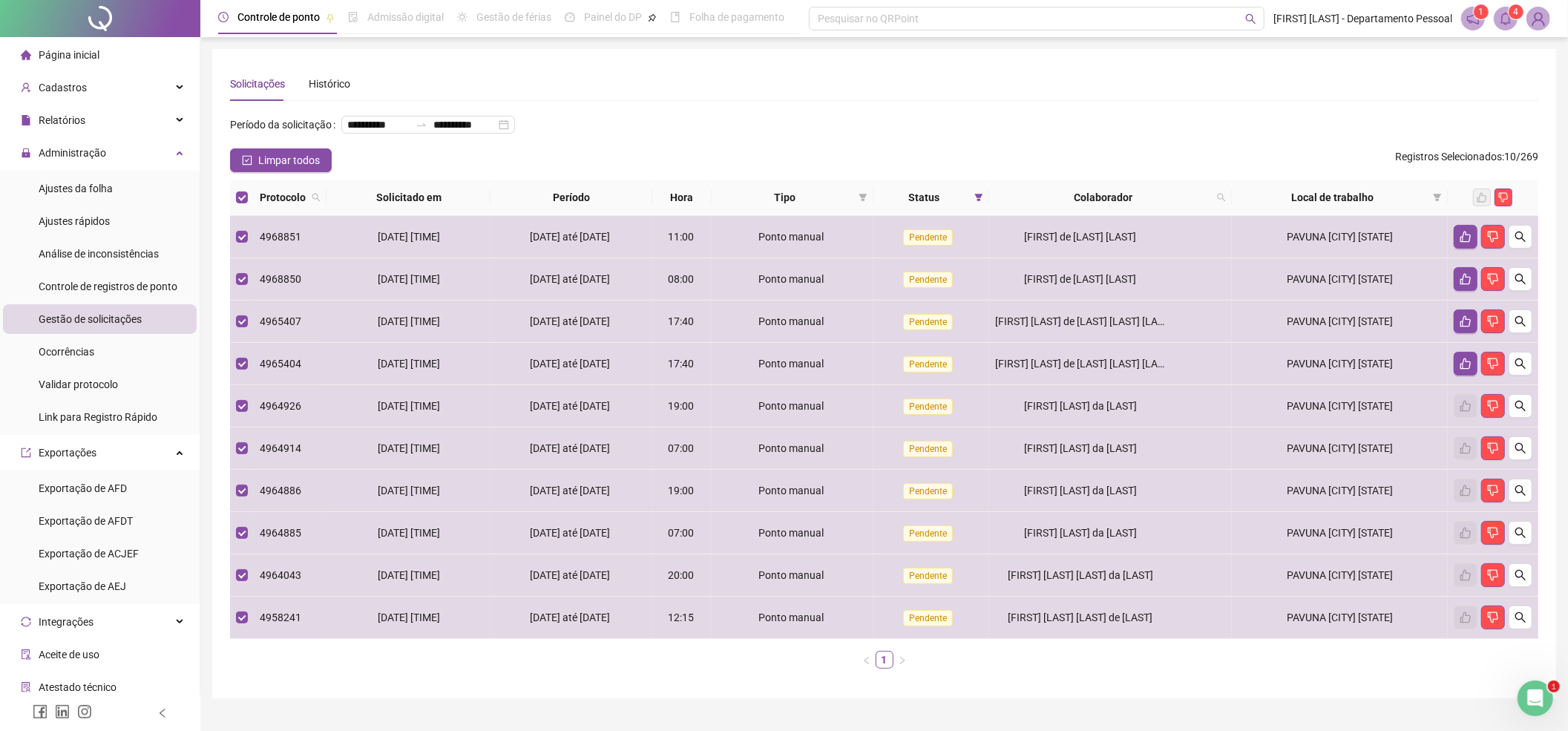 click at bounding box center (242, 197) 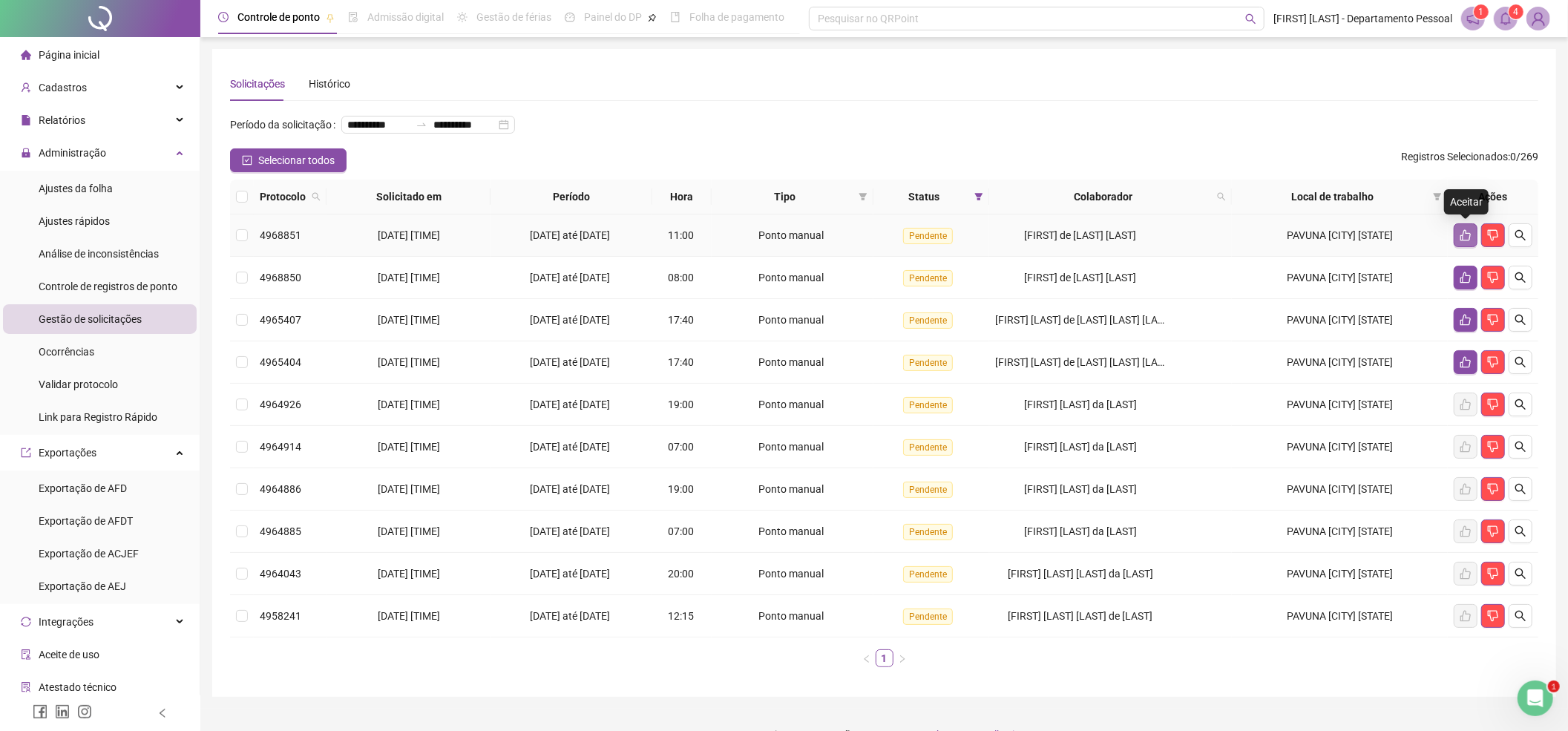 click at bounding box center [1466, 235] 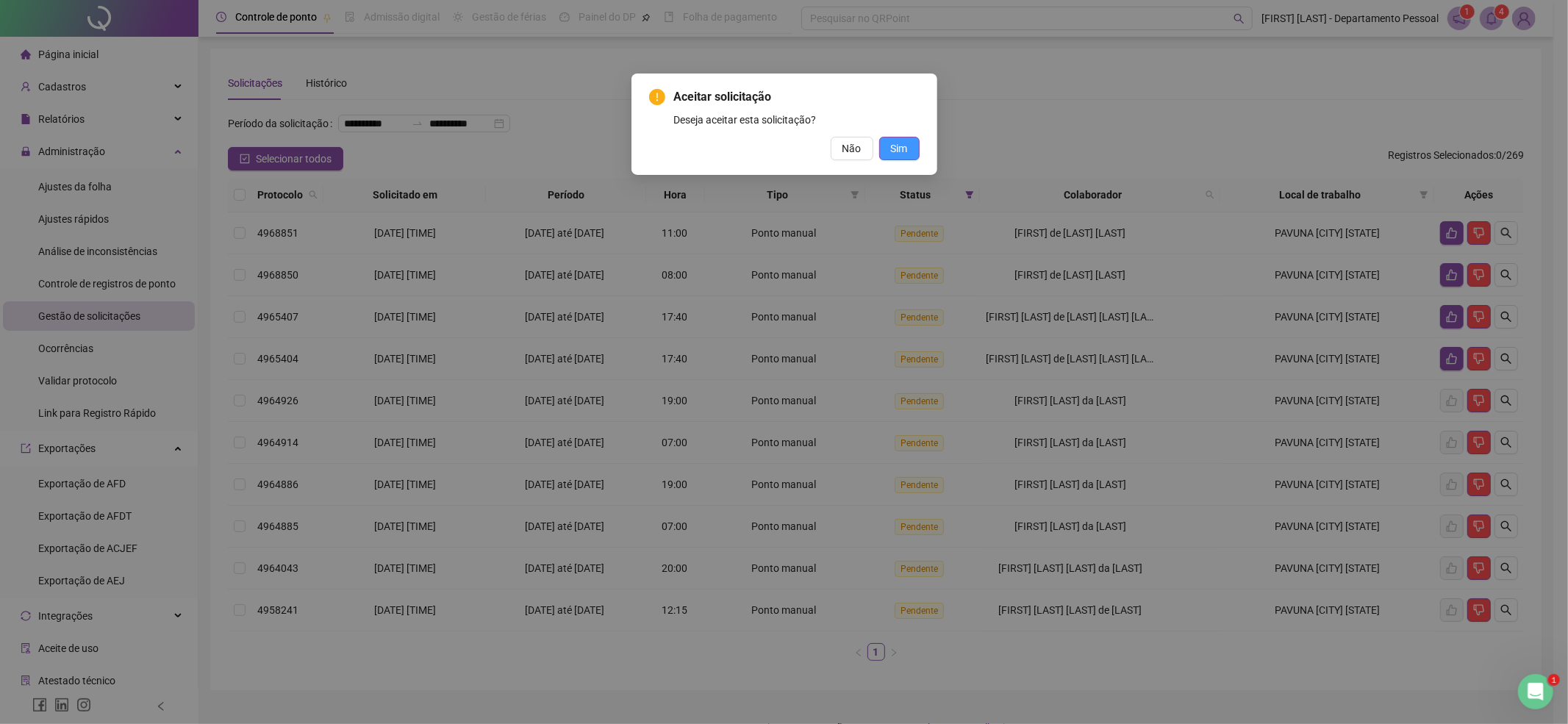 click on "Sim" at bounding box center [899, 148] 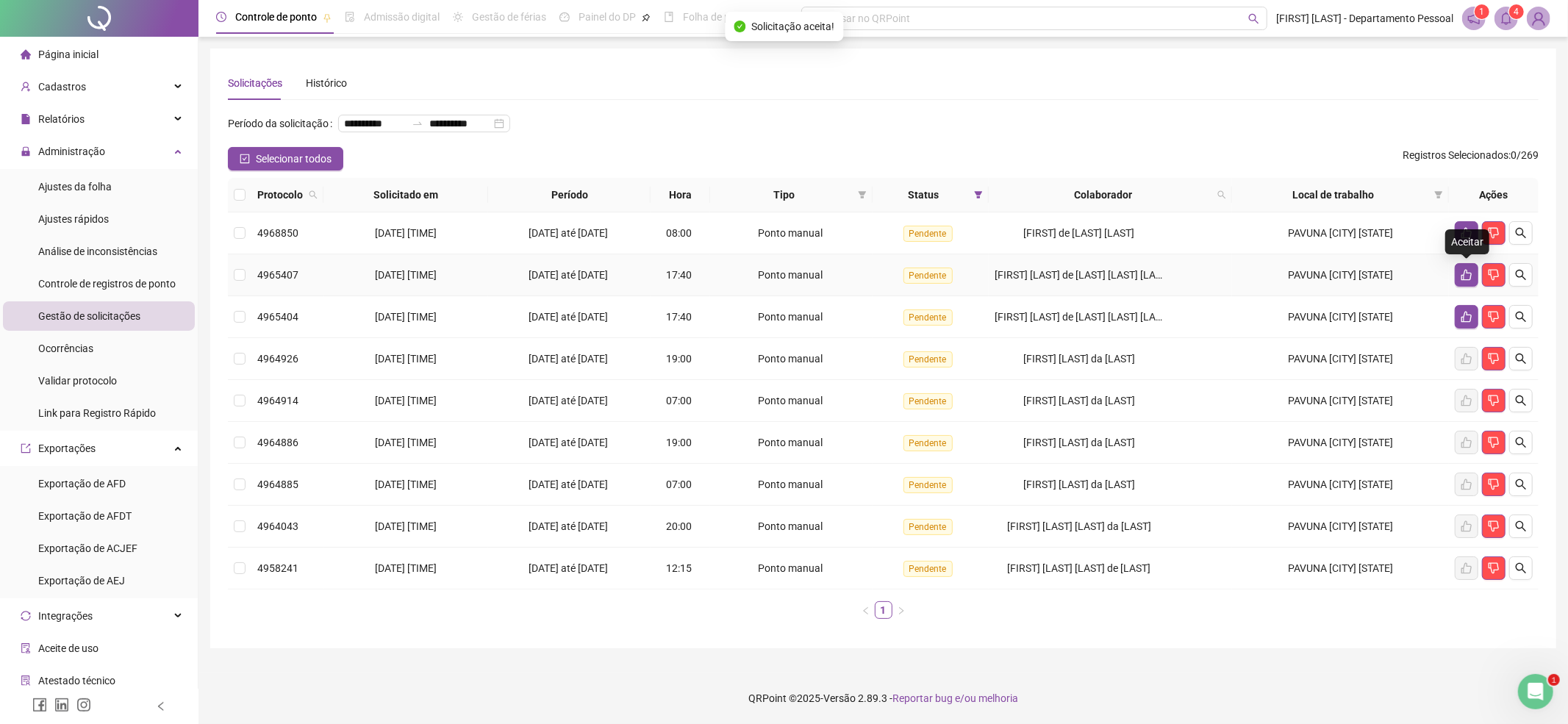 click on "Aceitar" at bounding box center [1467, 242] 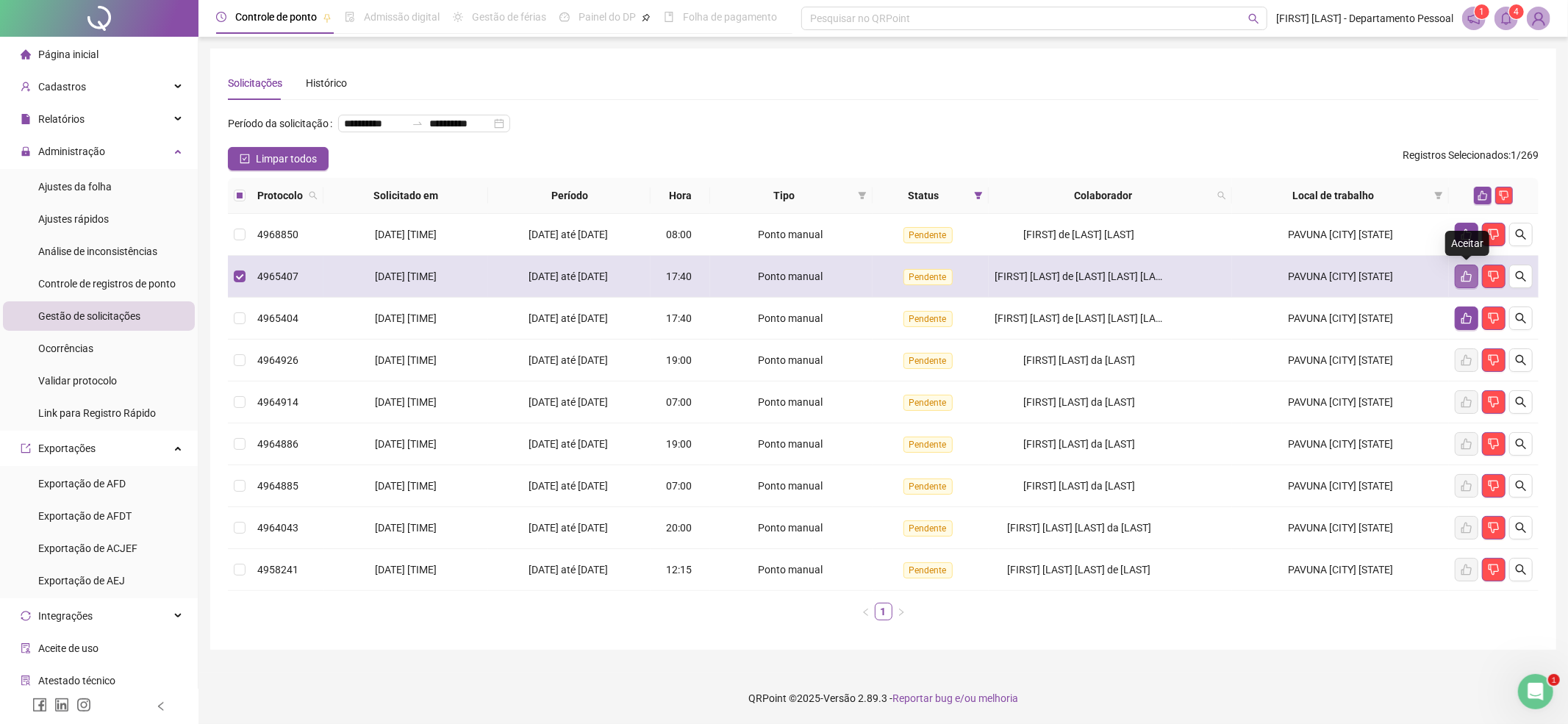 click at bounding box center [1467, 276] 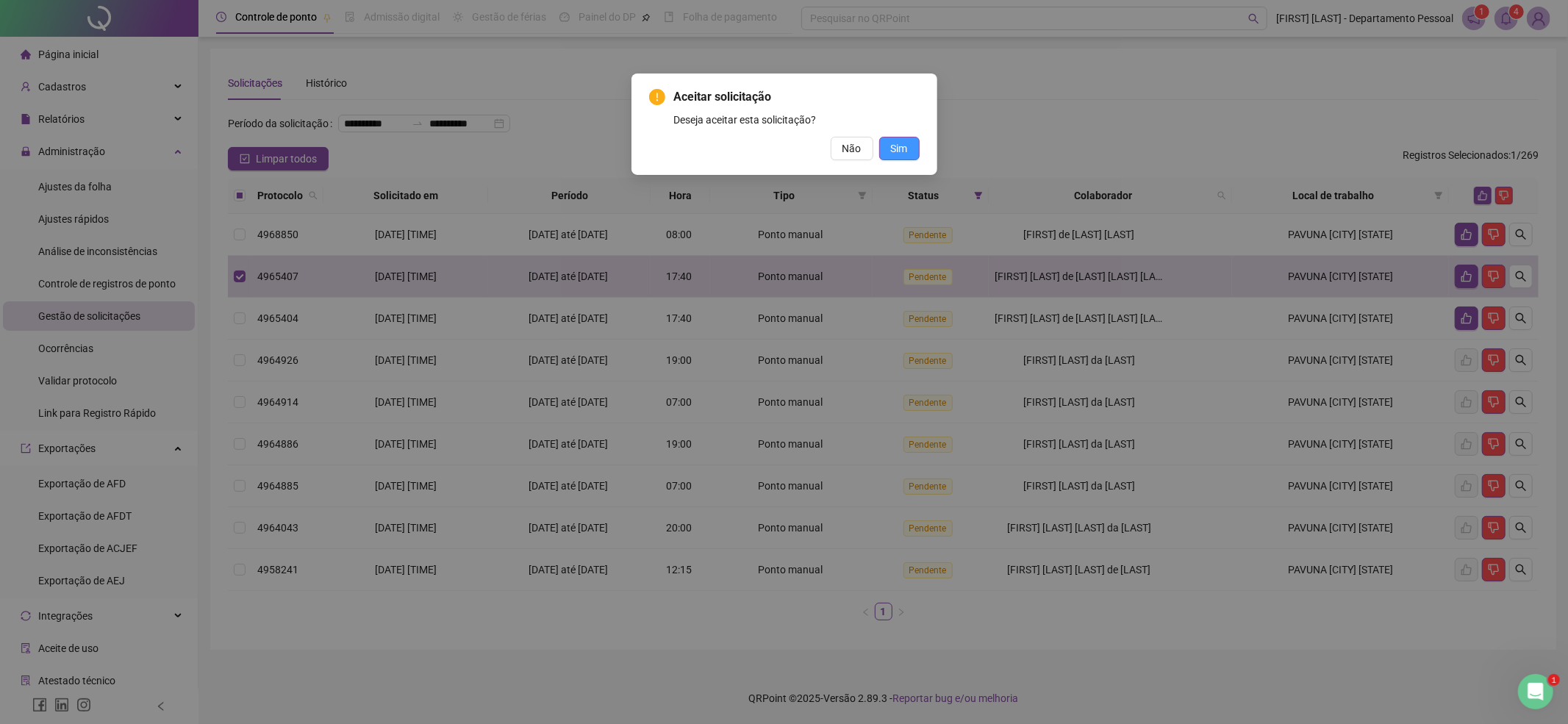 click on "Sim" at bounding box center [899, 148] 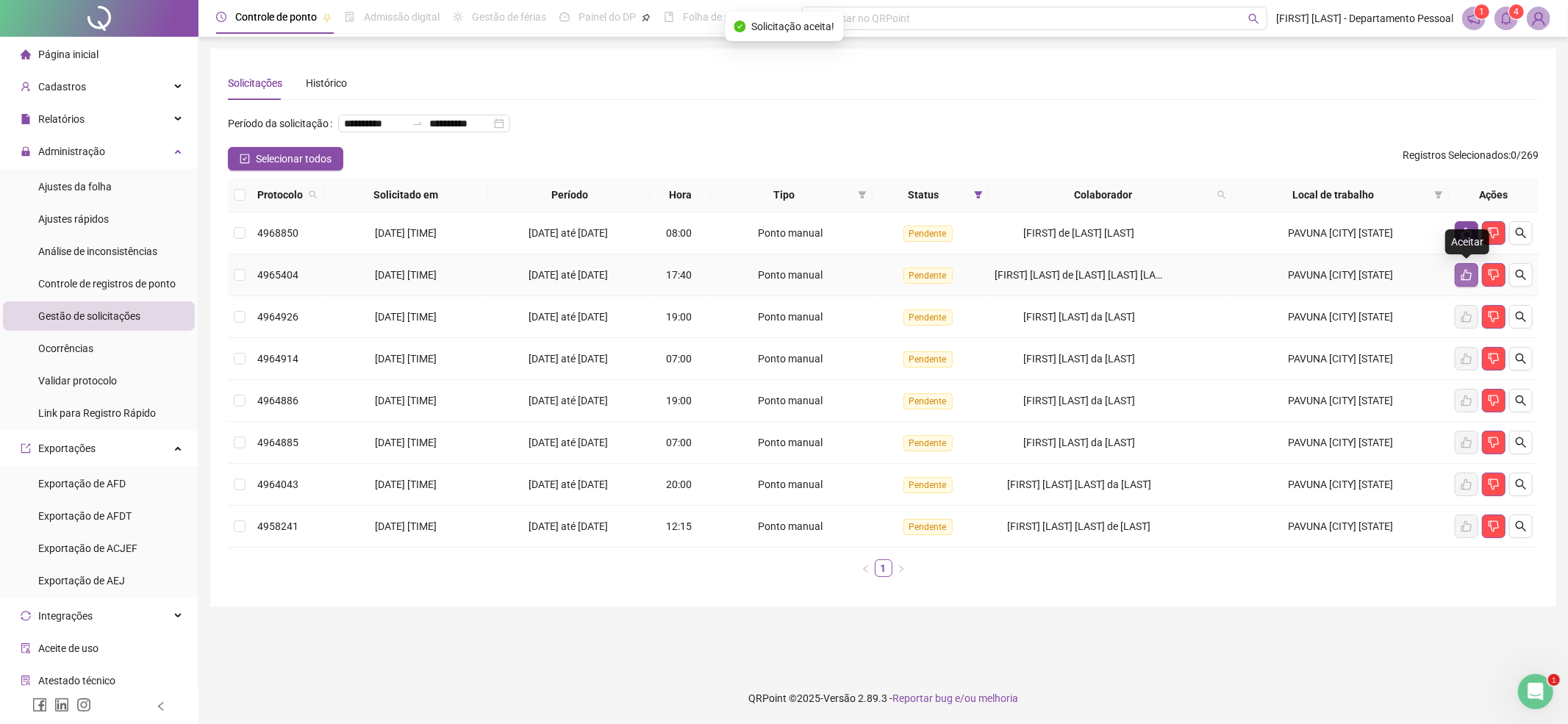 click 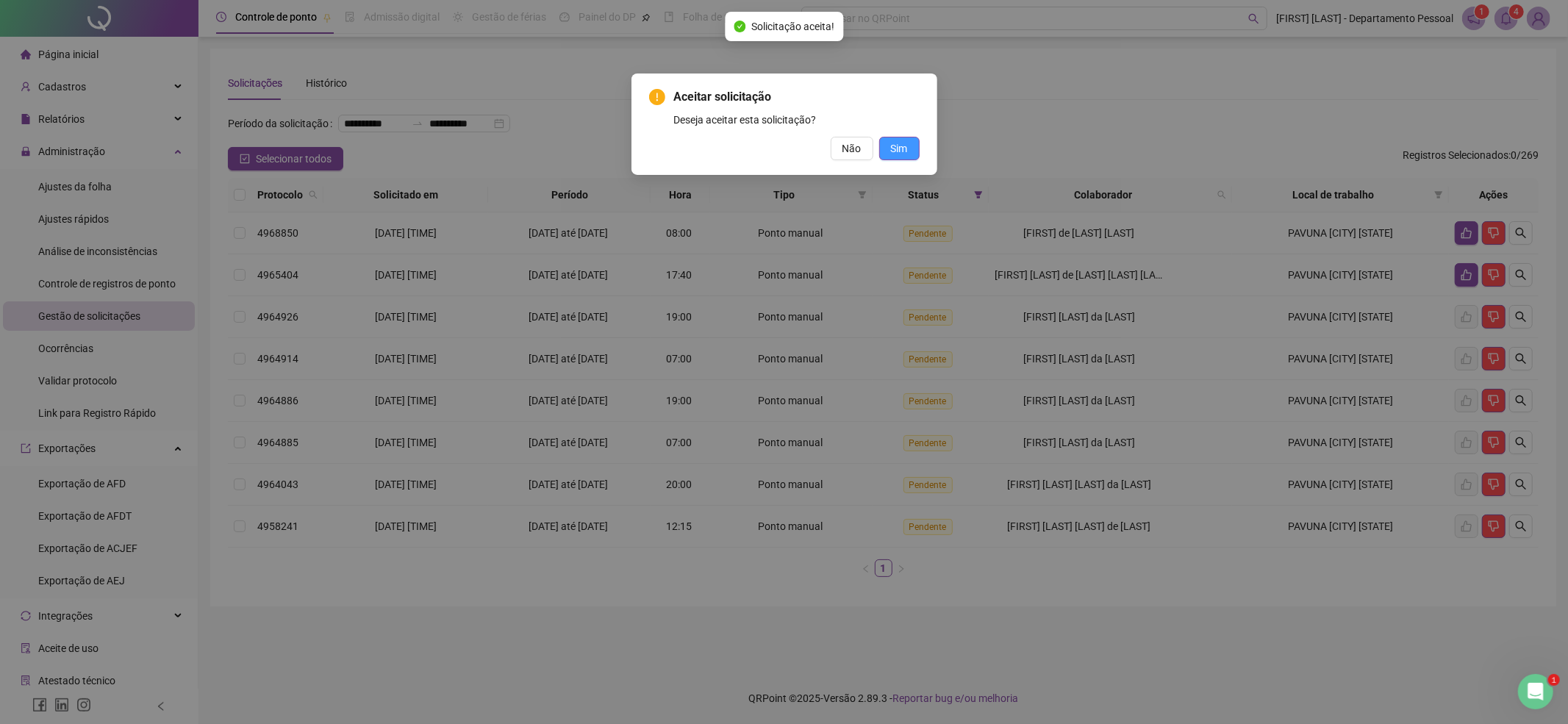 click on "Sim" at bounding box center [899, 148] 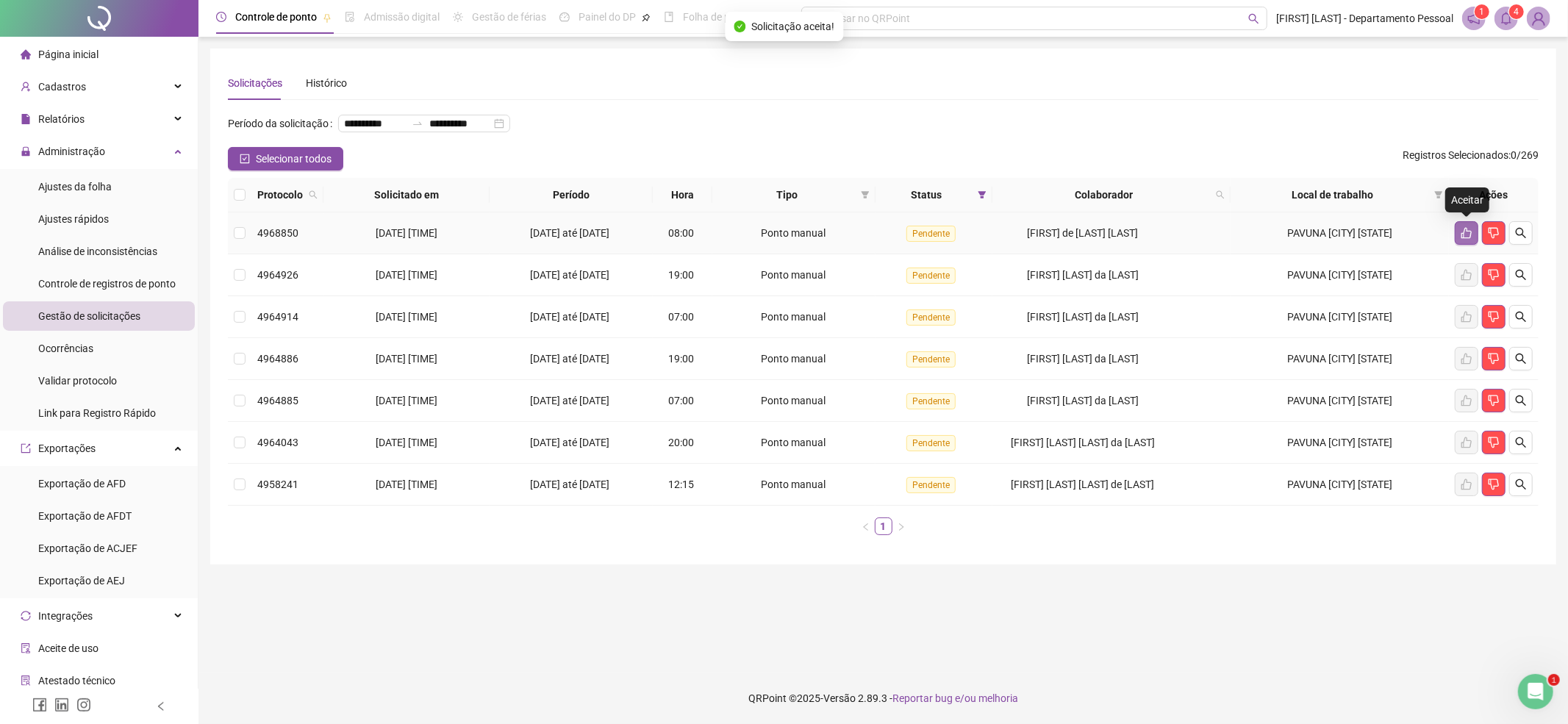 click at bounding box center (1467, 233) 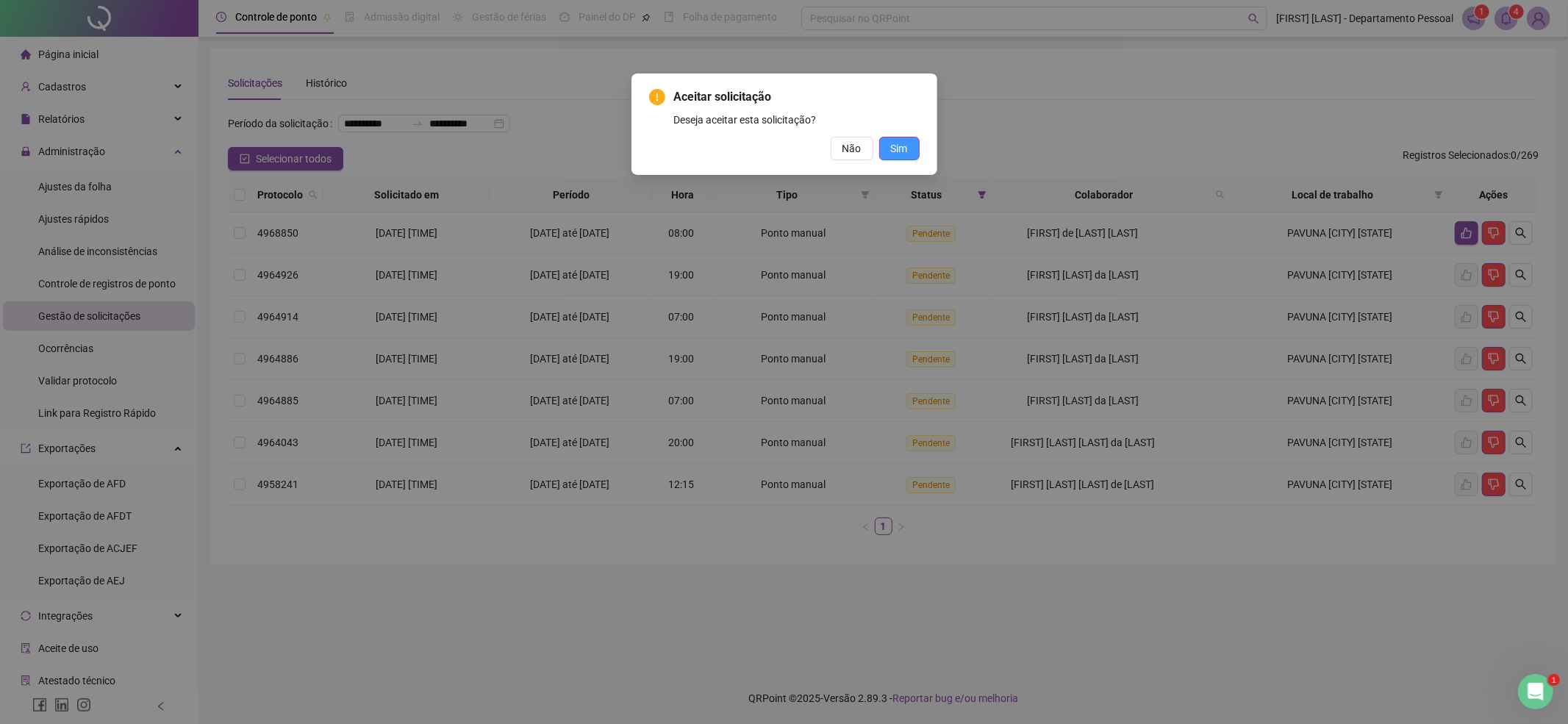 click on "Sim" at bounding box center (899, 148) 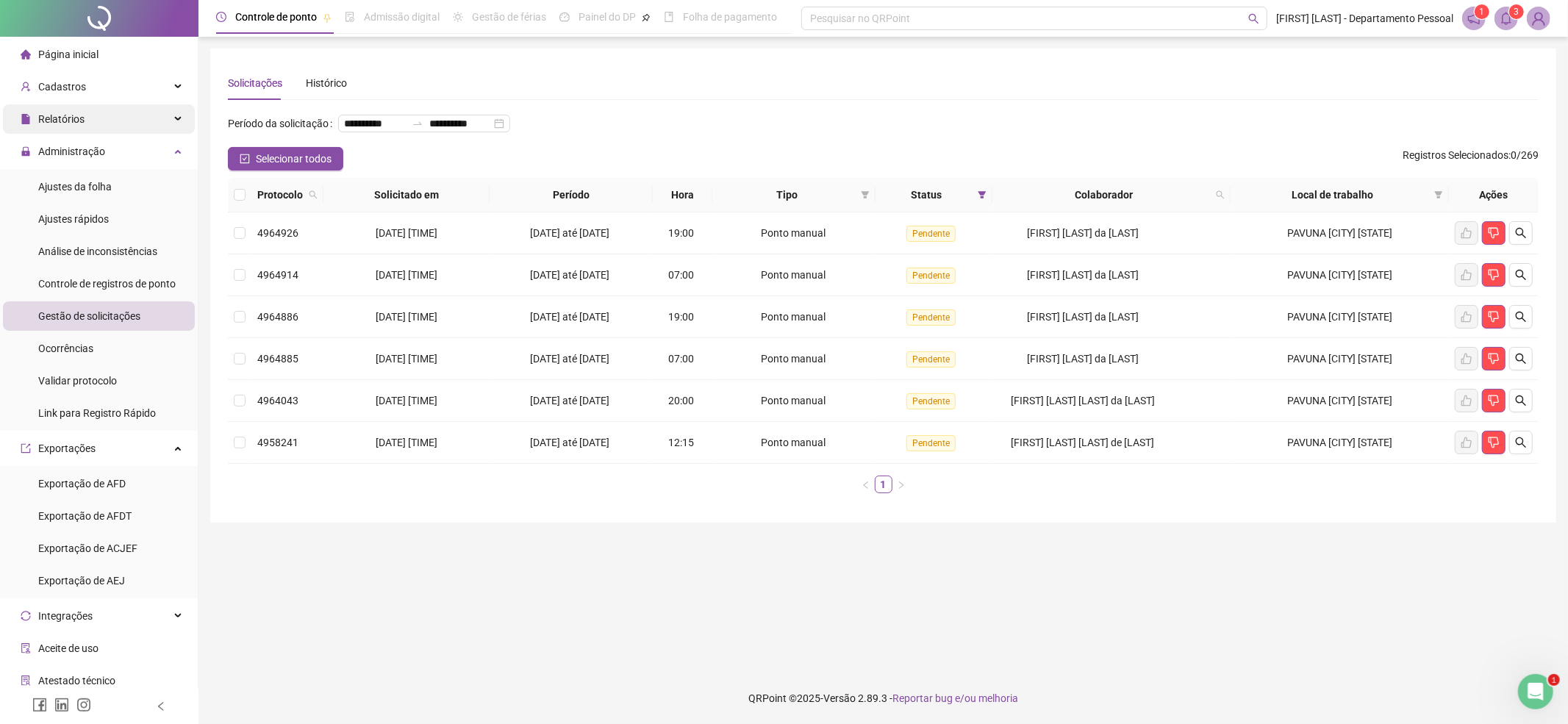 click on "Relatórios" at bounding box center (99, 119) 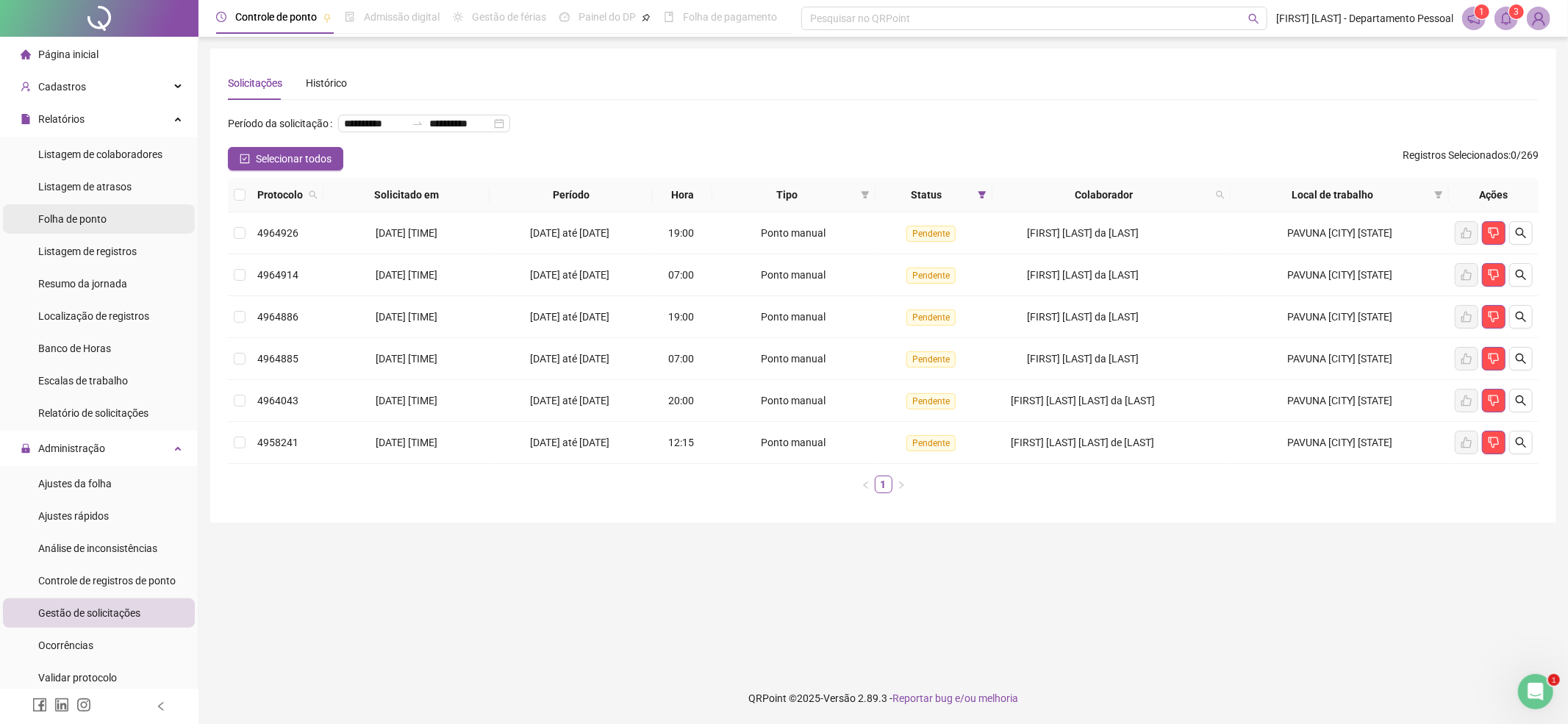 click on "Folha de ponto" at bounding box center (72, 219) 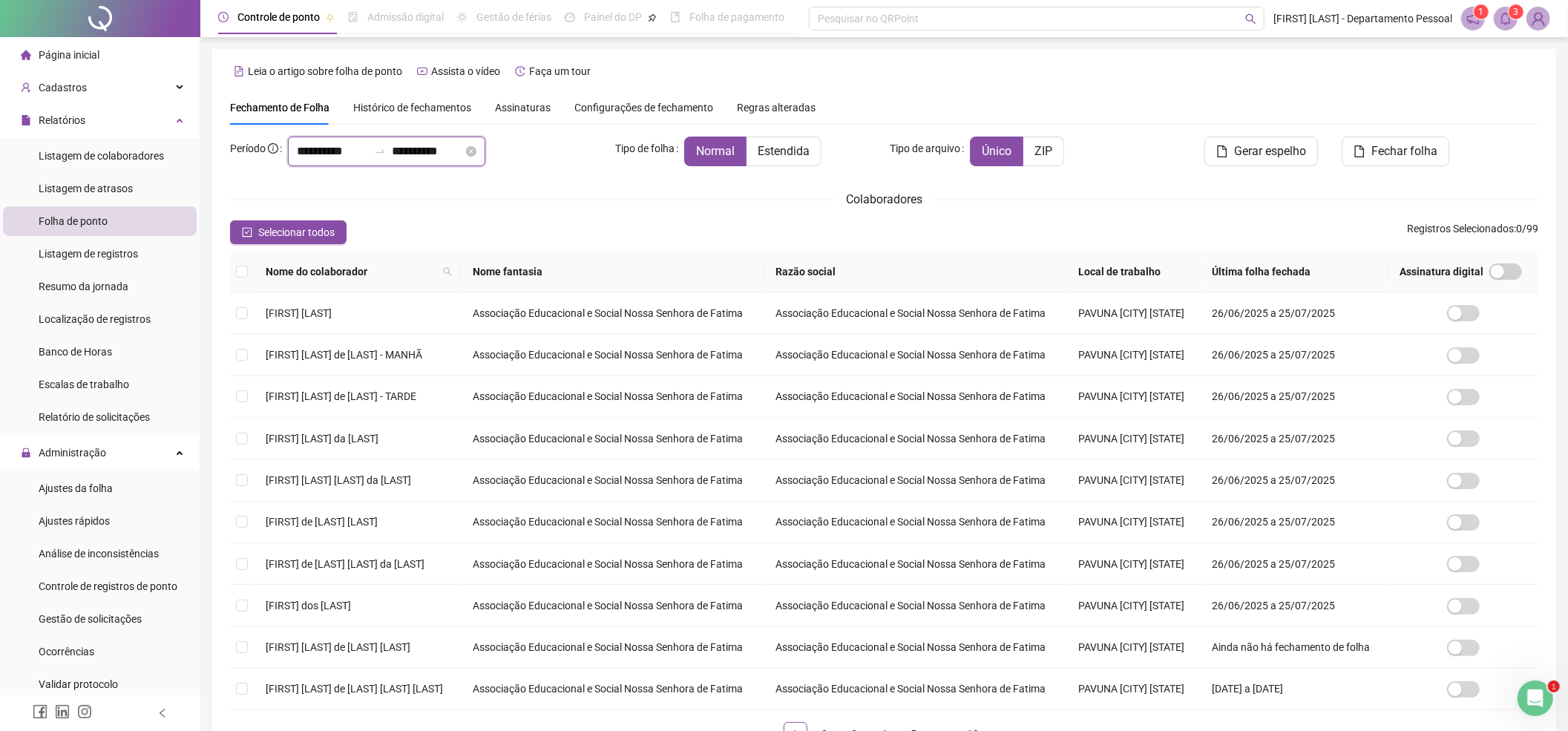 click on "**********" at bounding box center (332, 151) 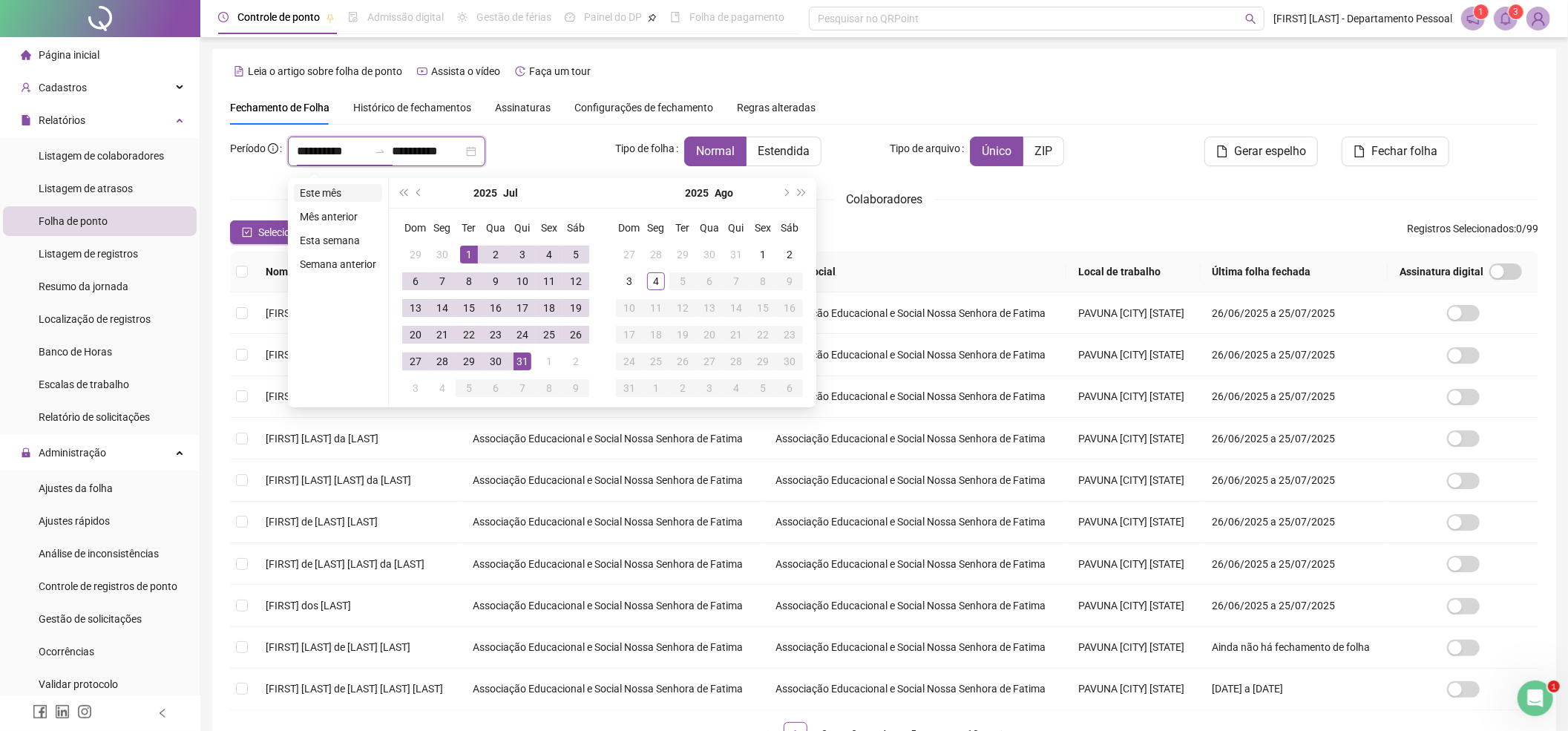 type on "**********" 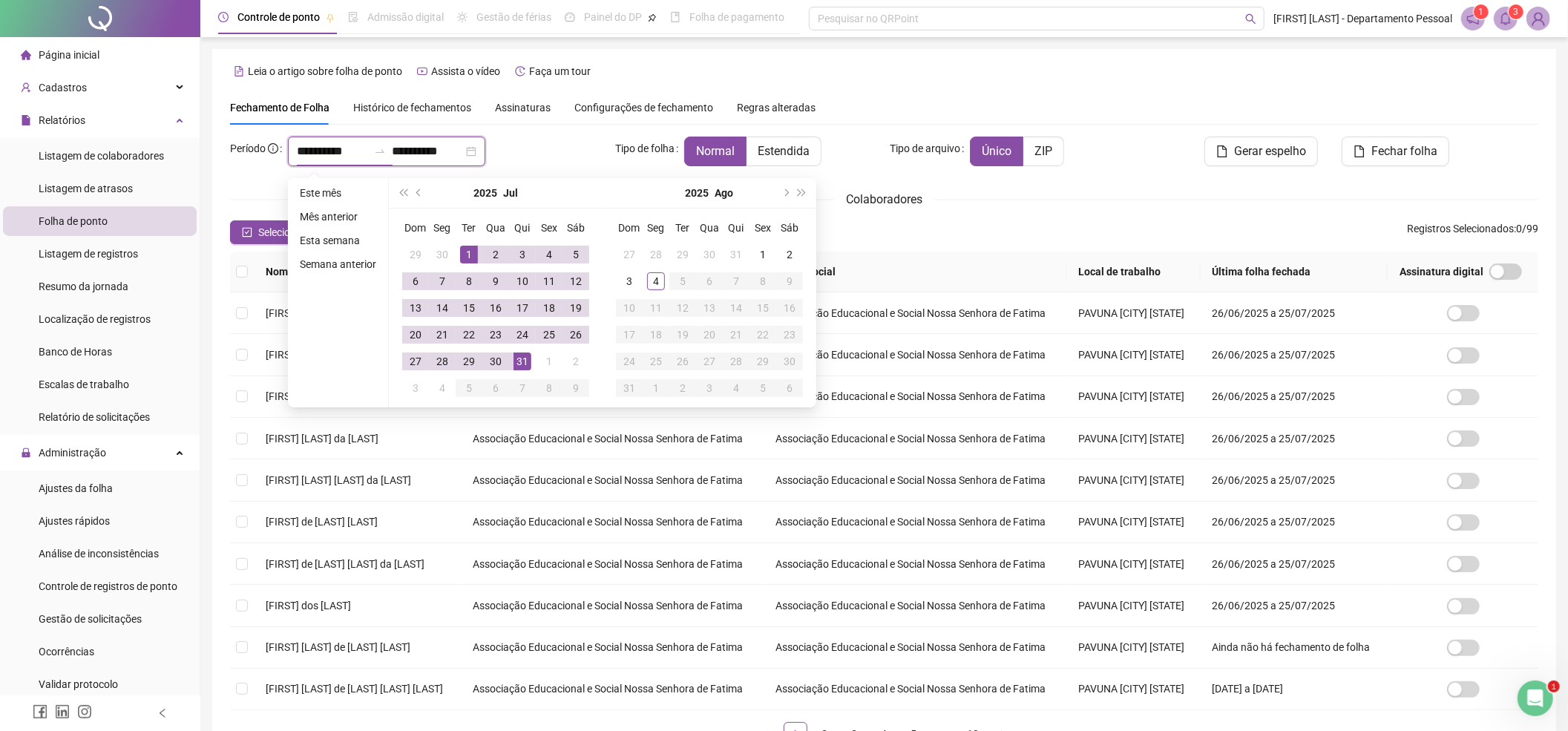 type on "**********" 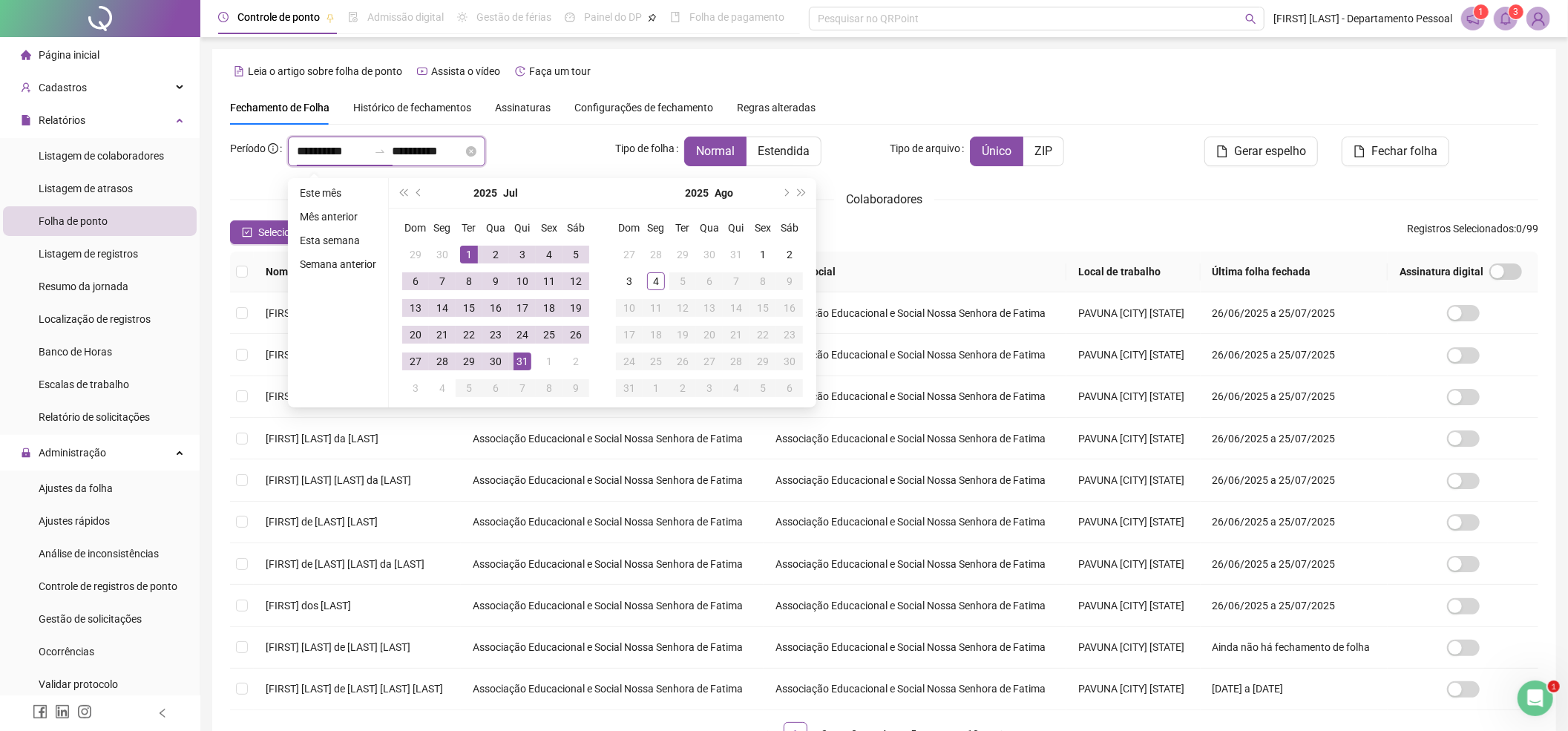 type on "**********" 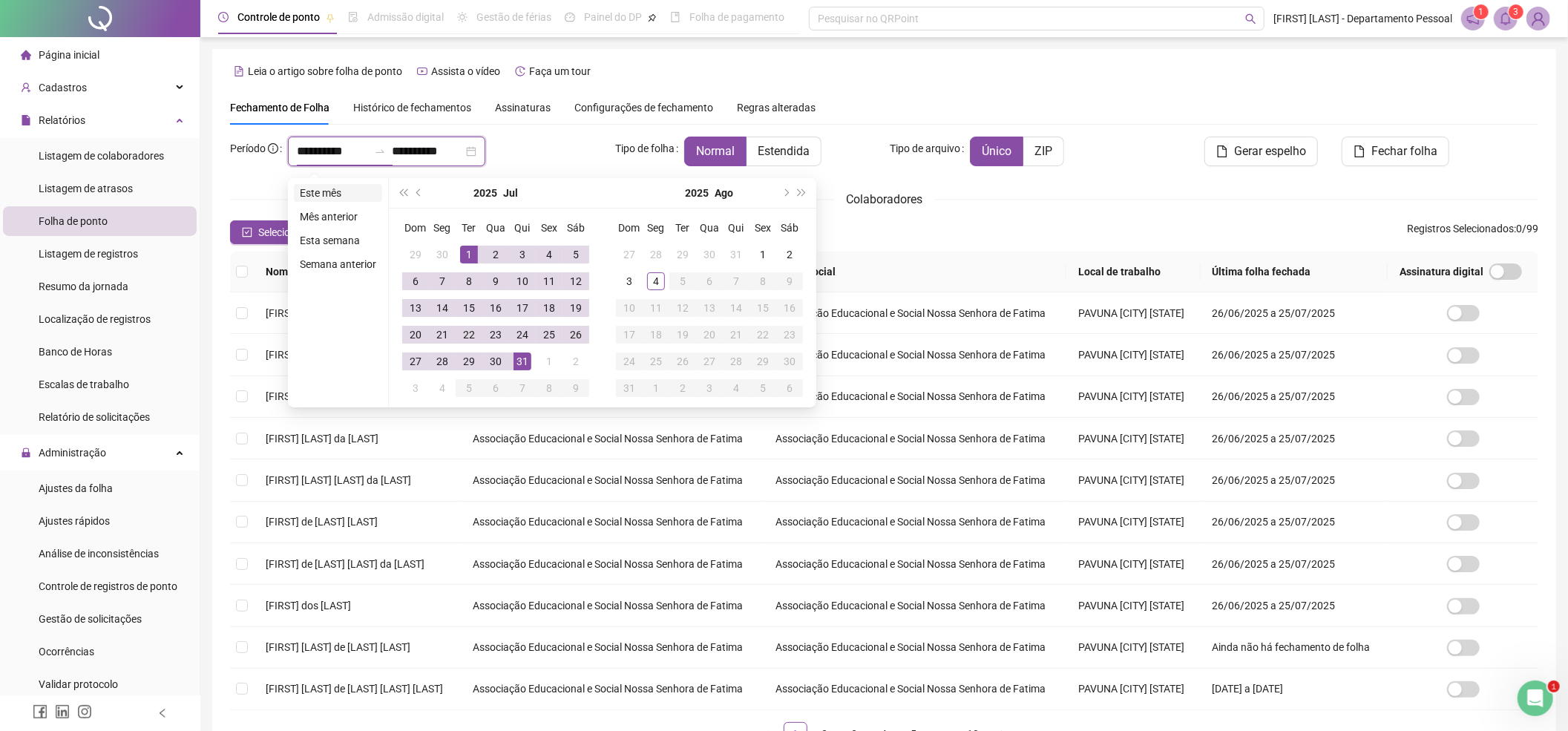 type on "**********" 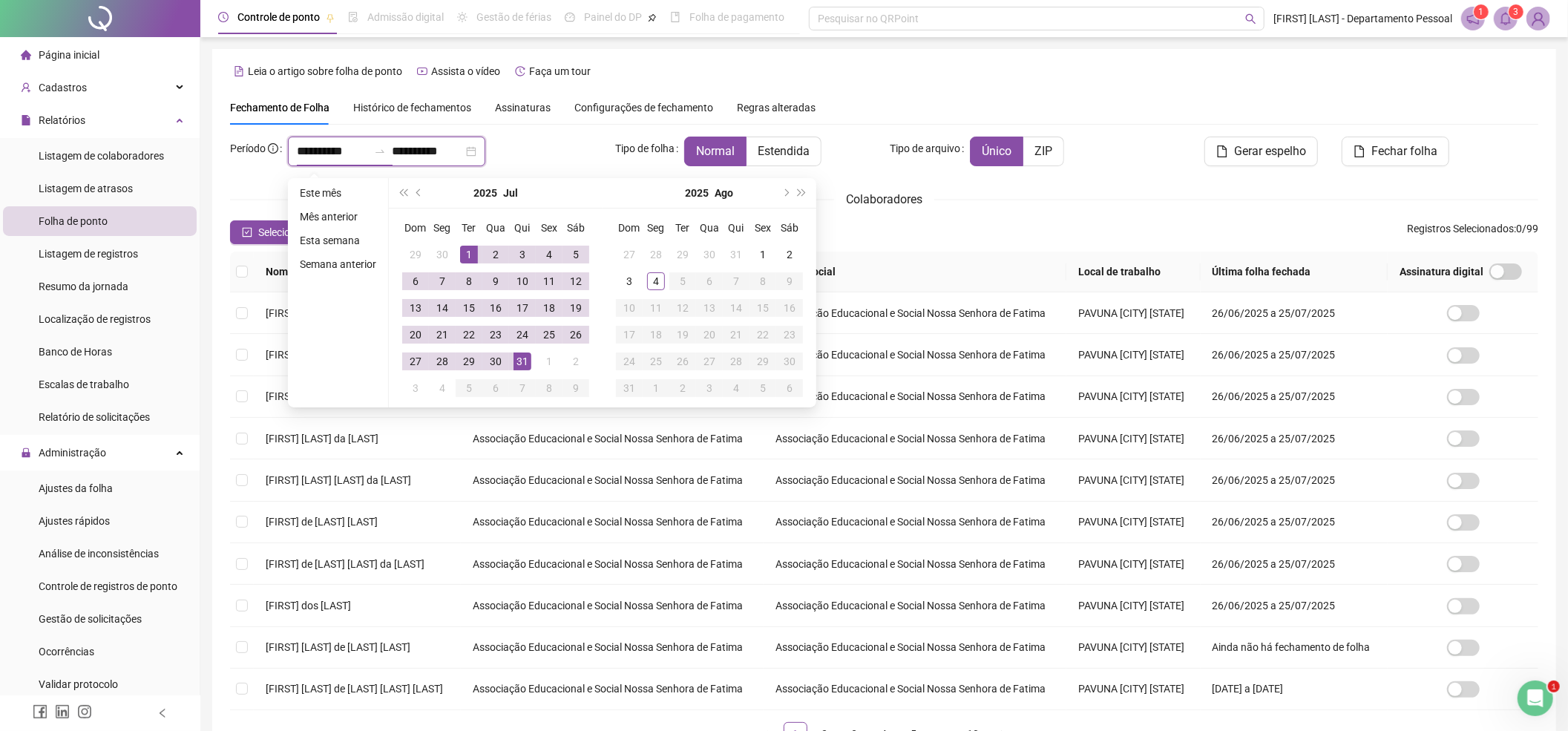 type on "**********" 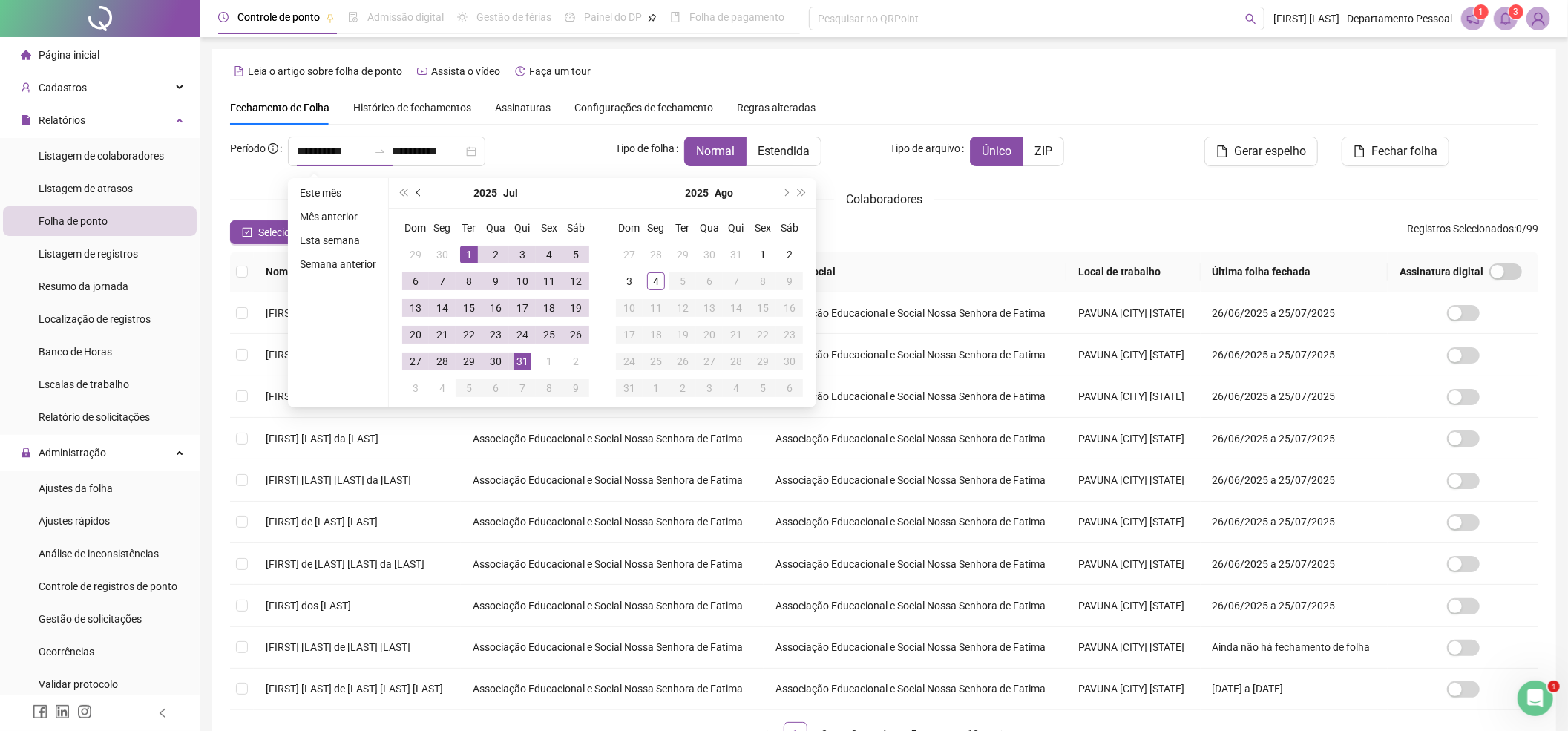 click at bounding box center (419, 193) 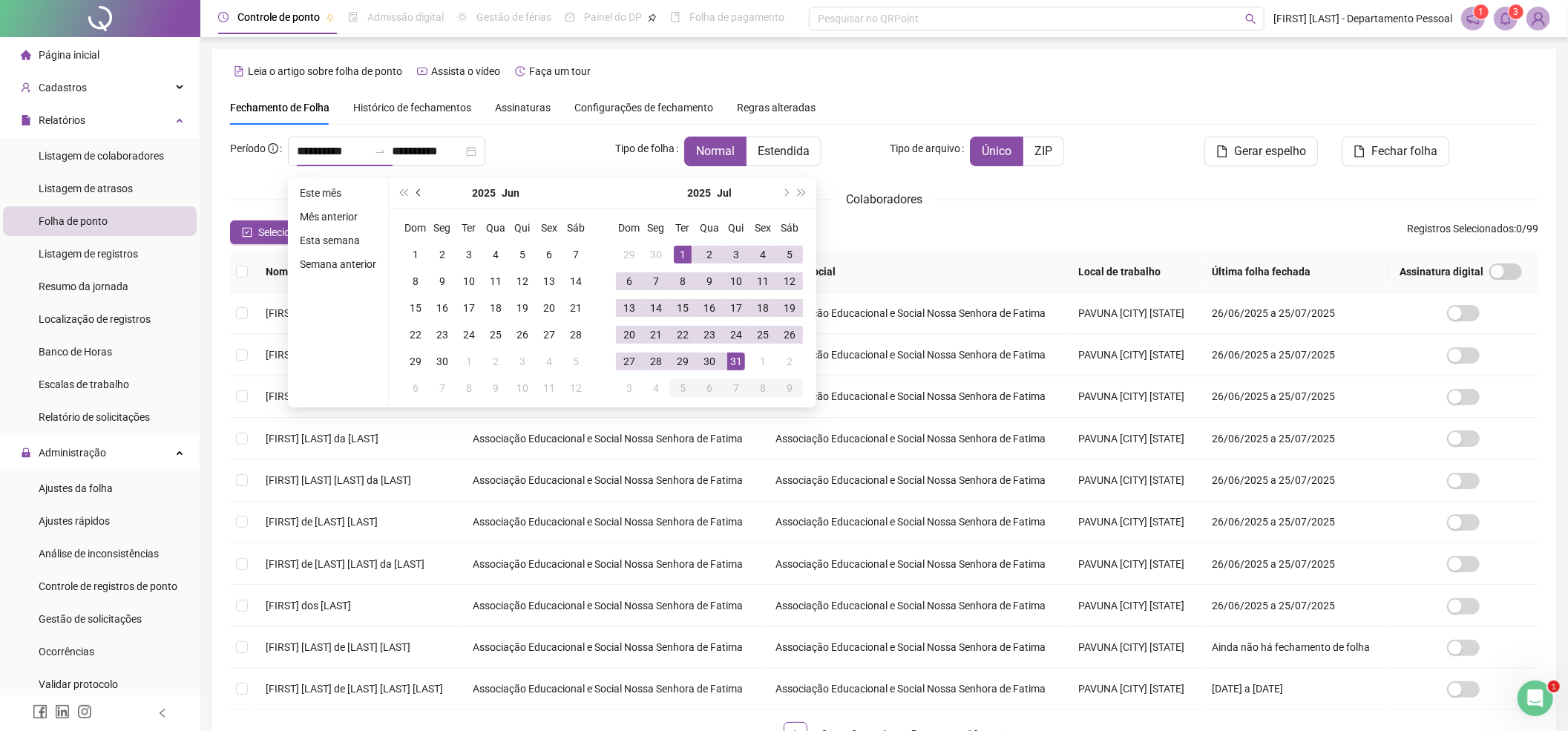 click at bounding box center [419, 193] 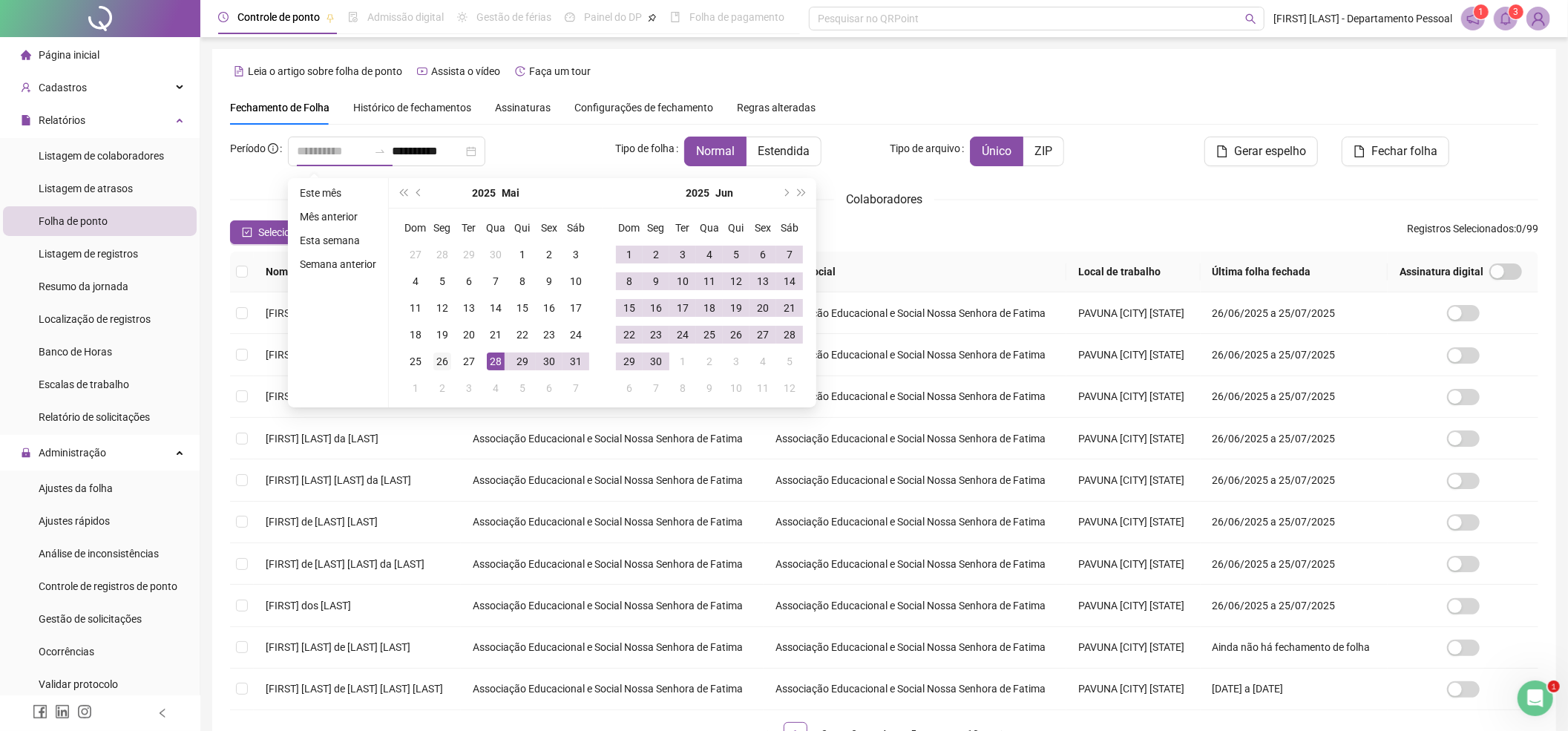 type on "**********" 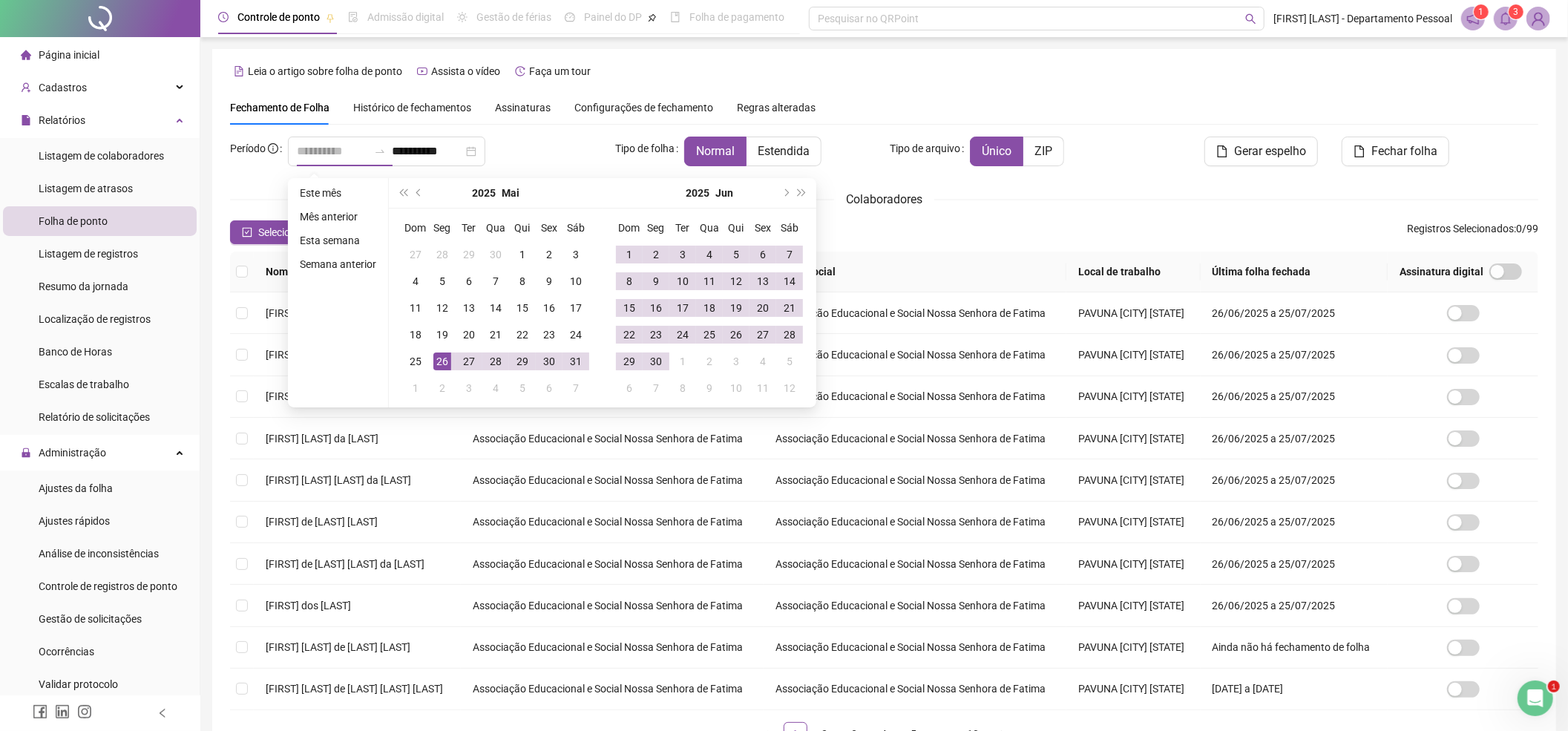 click on "26" at bounding box center [442, 361] 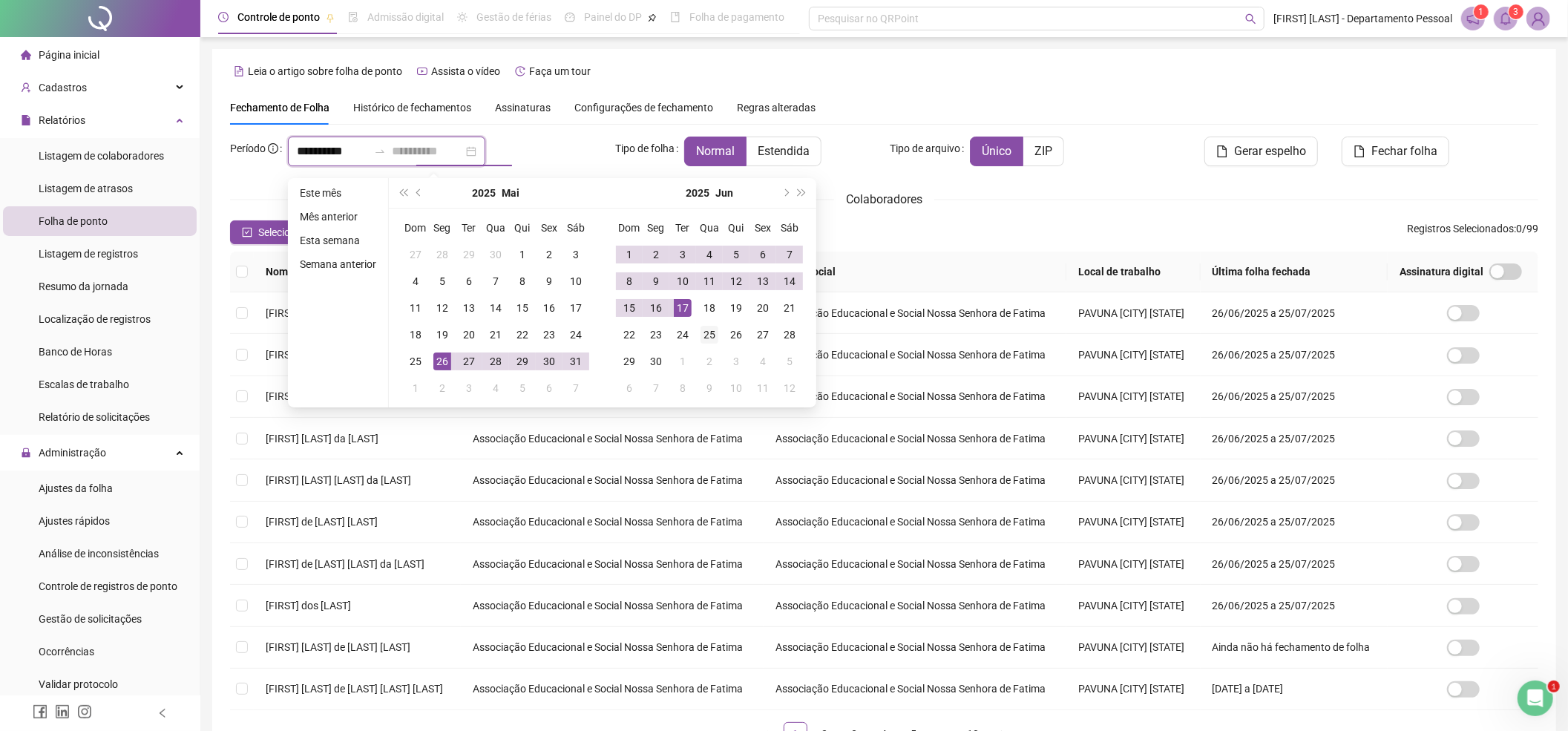 type on "**********" 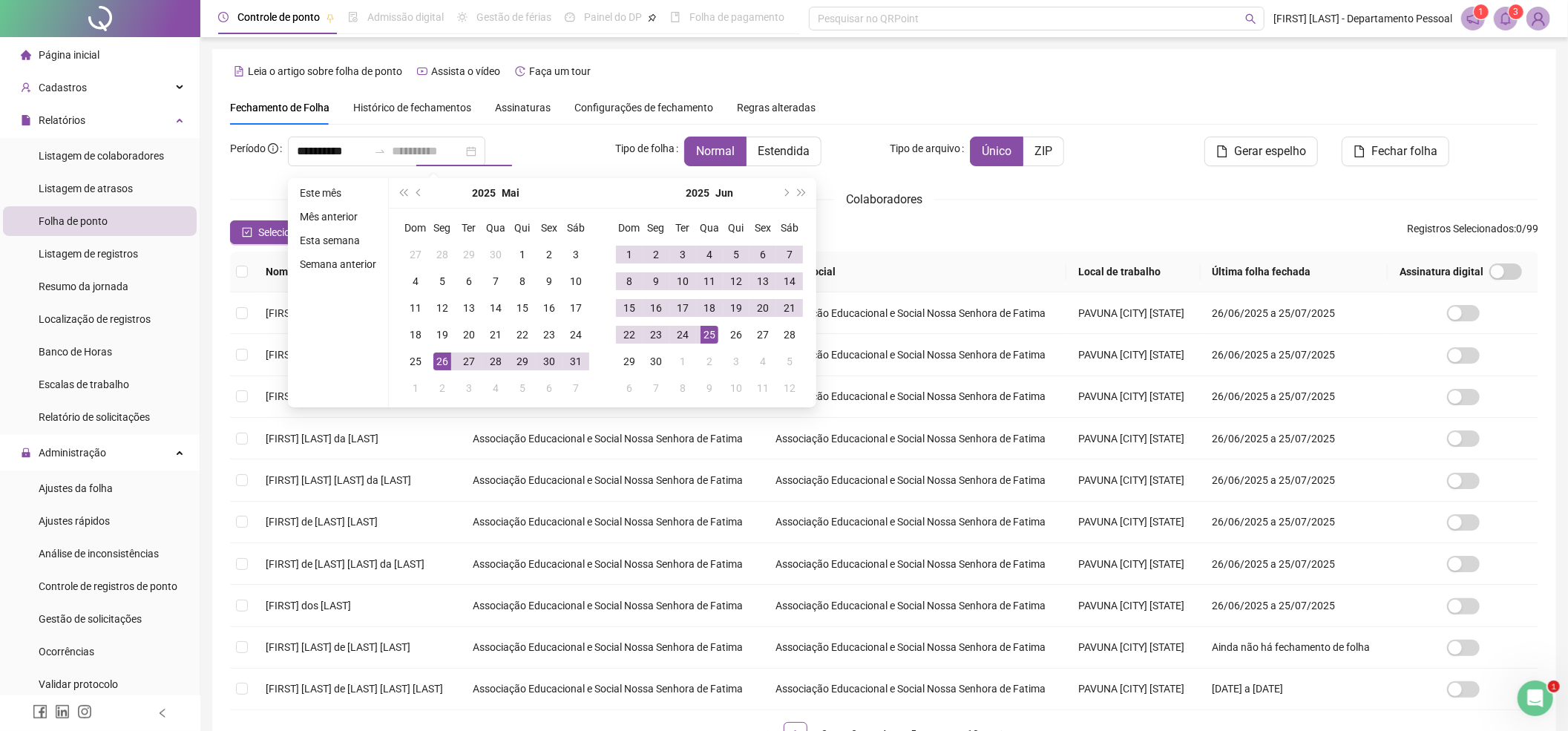 click on "25" at bounding box center (709, 335) 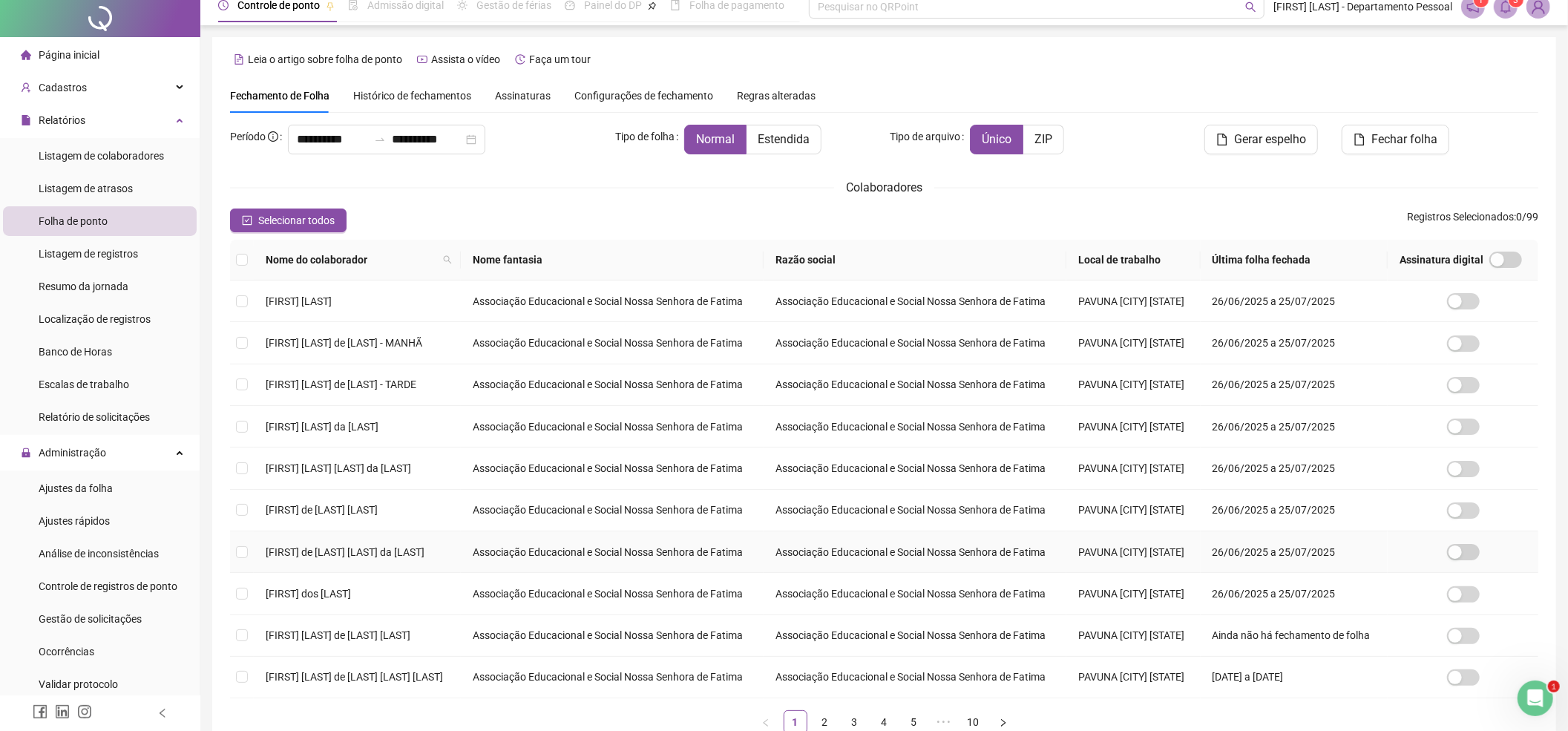 scroll, scrollTop: 113, scrollLeft: 0, axis: vertical 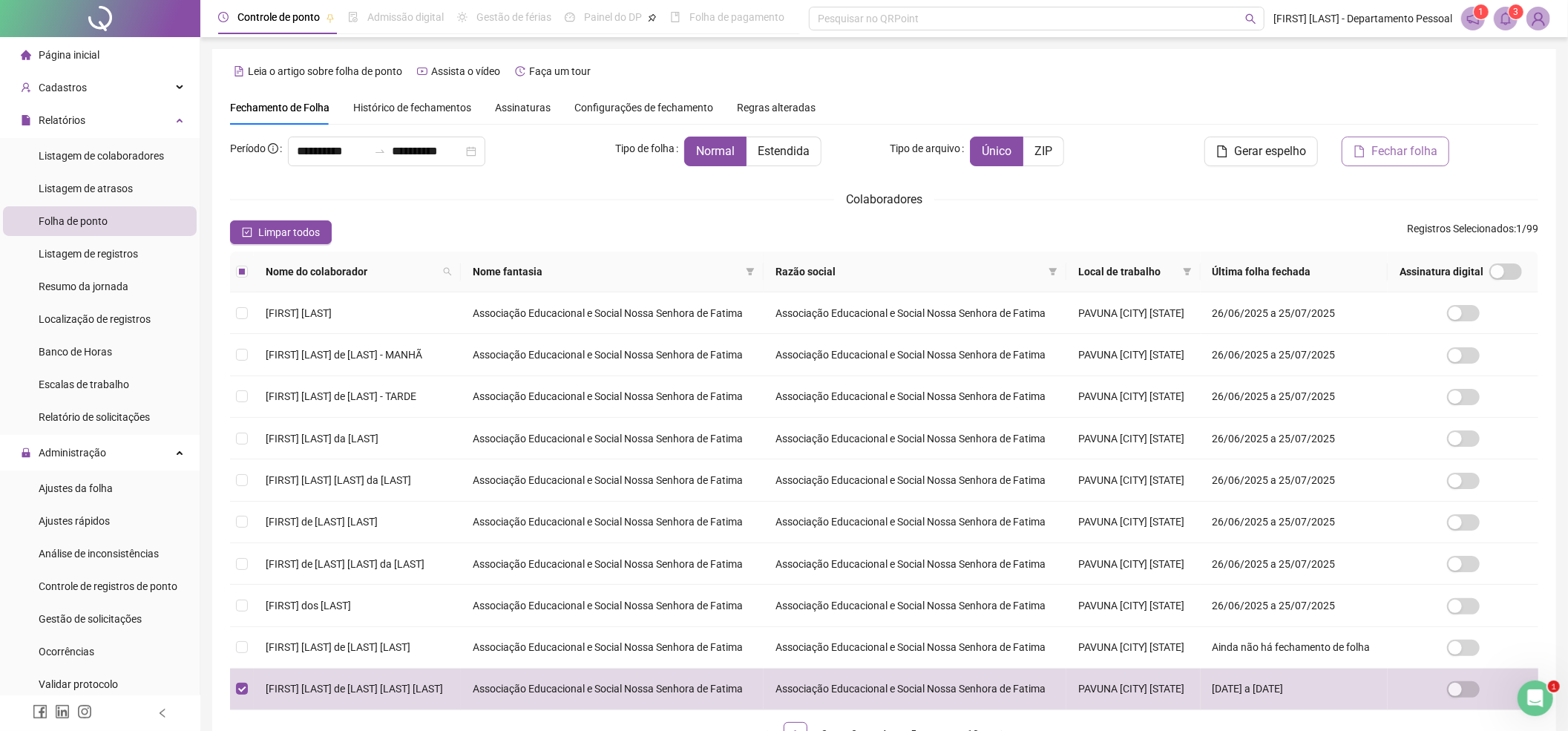 click on "Fechar folha" at bounding box center [1404, 151] 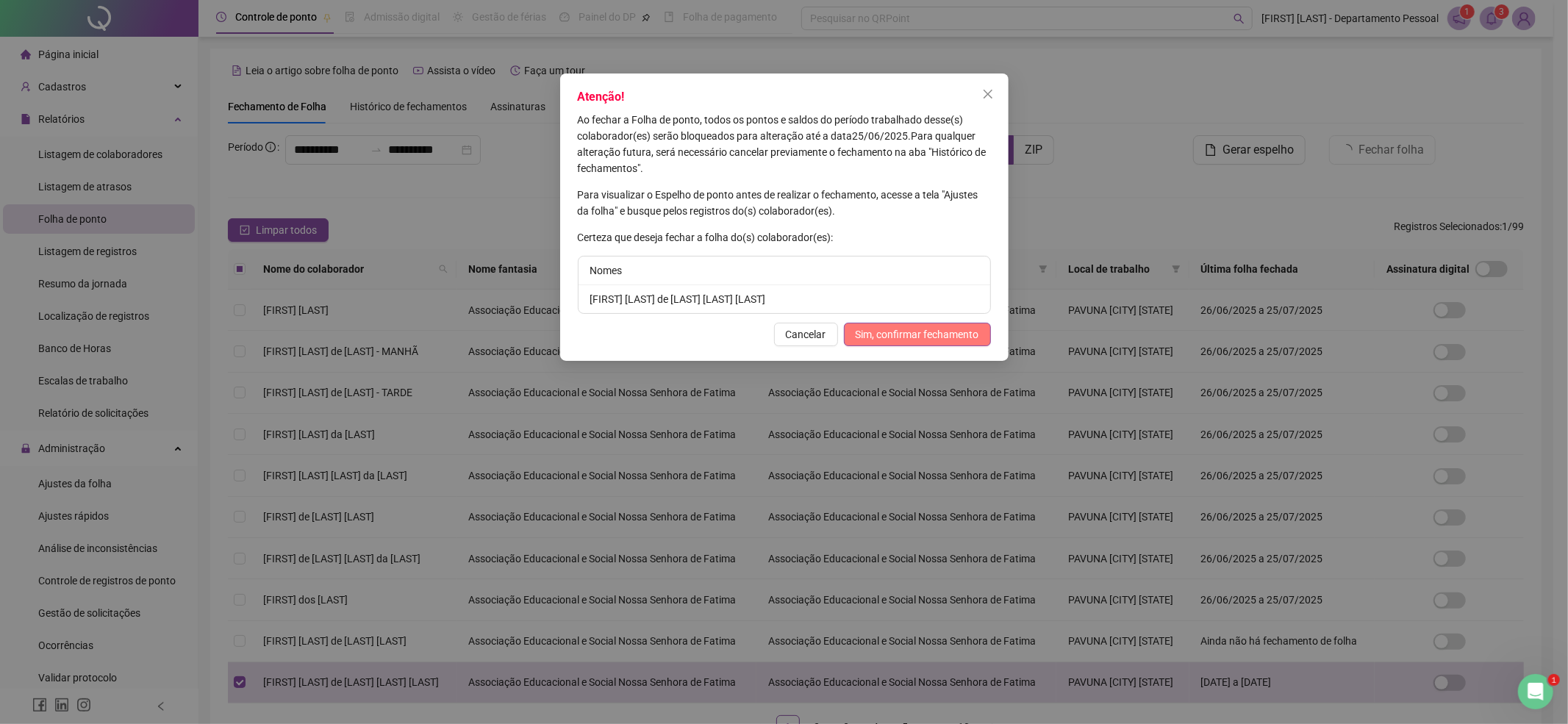 click on "Sim, confirmar fechamento" at bounding box center [917, 334] 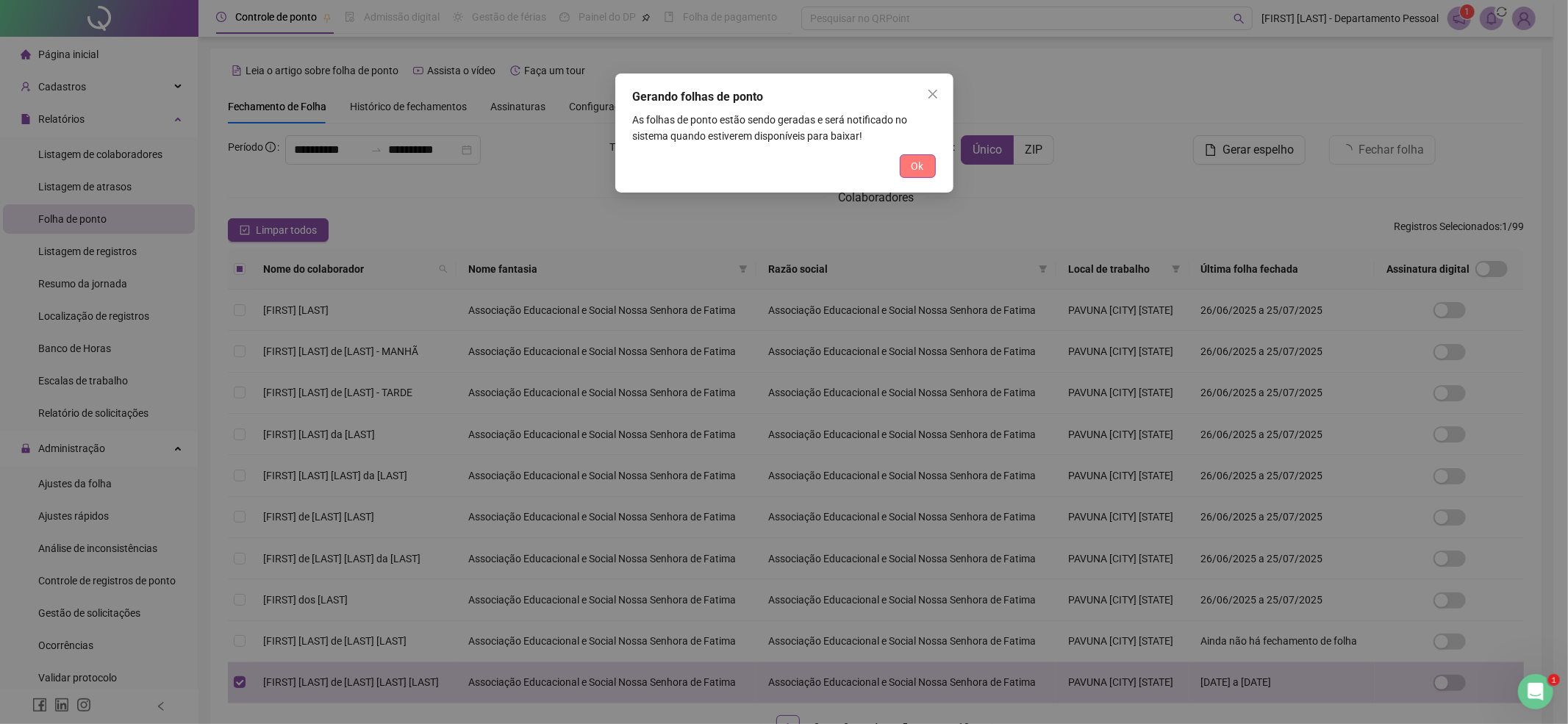 click on "Ok" at bounding box center [917, 166] 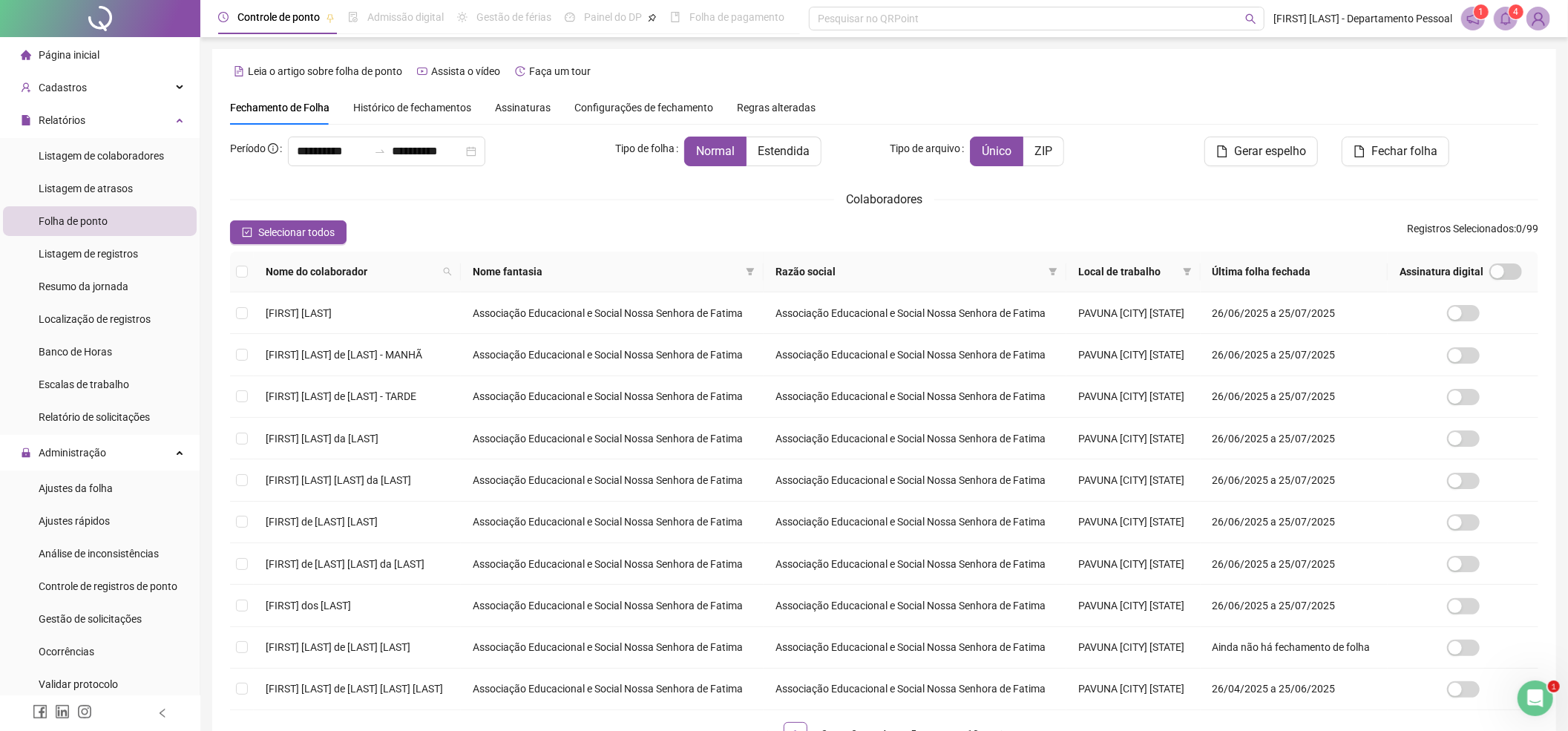 click at bounding box center [1506, 19] 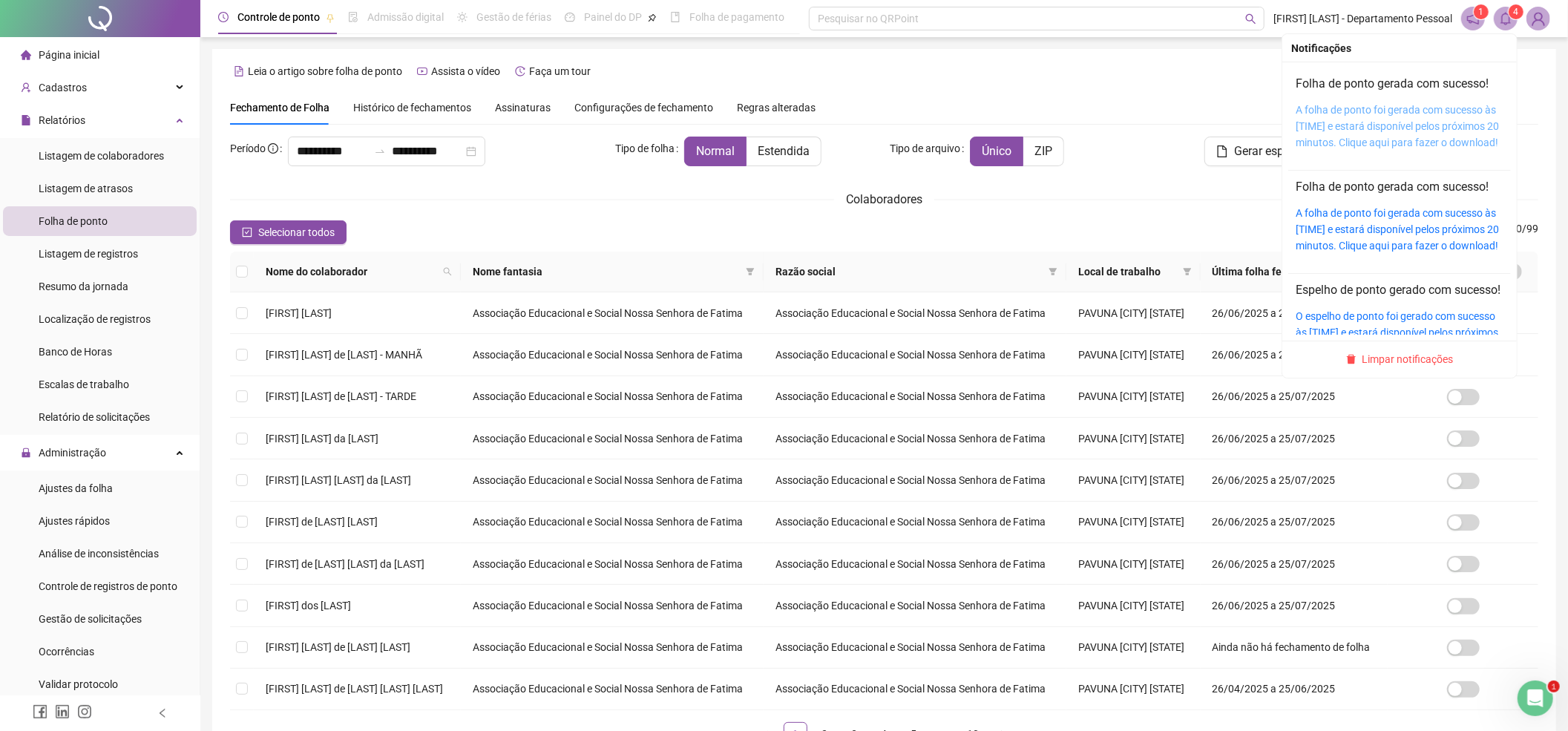click on "A folha de ponto foi gerada com sucesso às 14:46:26 e estará disponível pelos próximos 20 minutos.
Clique aqui para fazer o download!" at bounding box center [1397, 126] 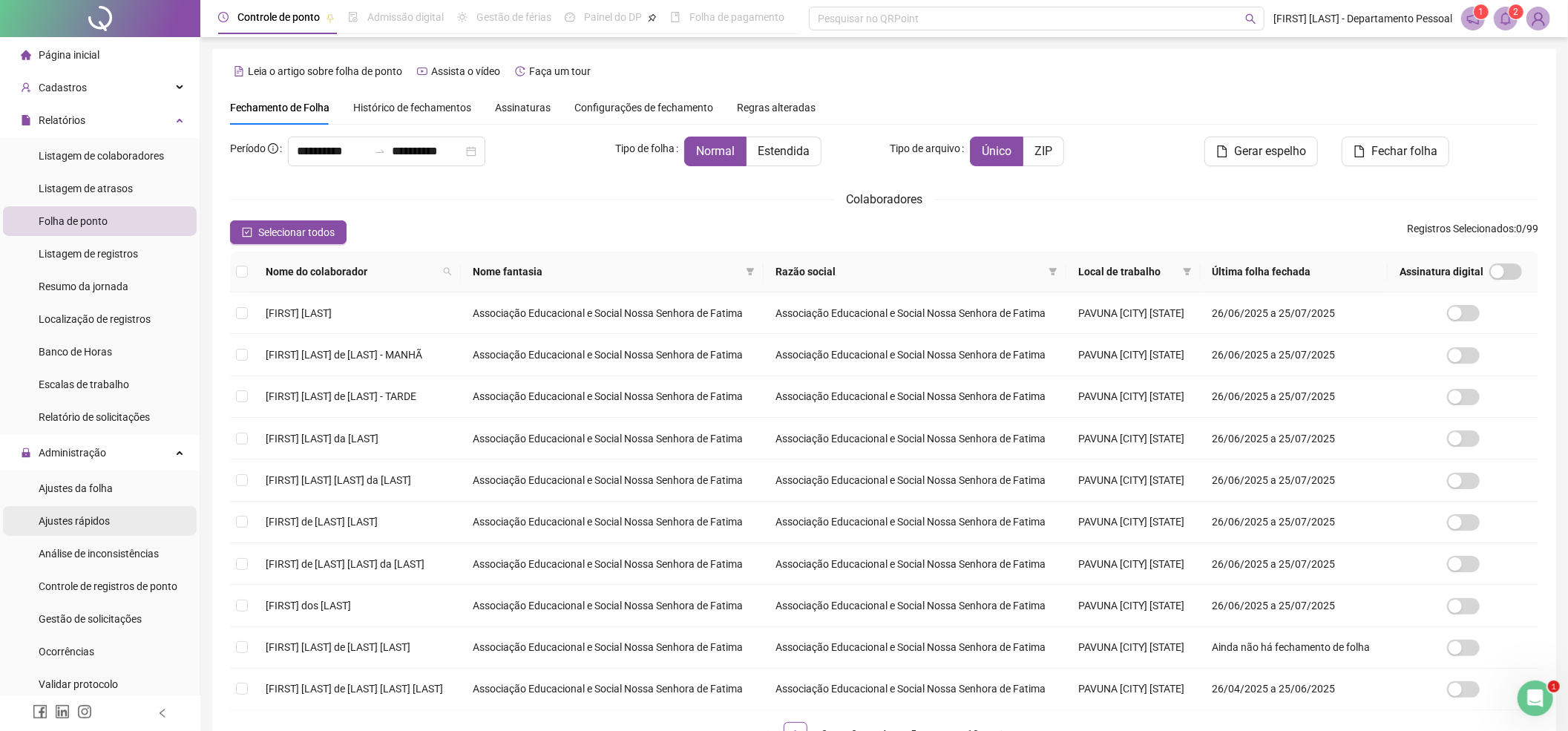 click on "Ajustes rápidos" at bounding box center (74, 521) 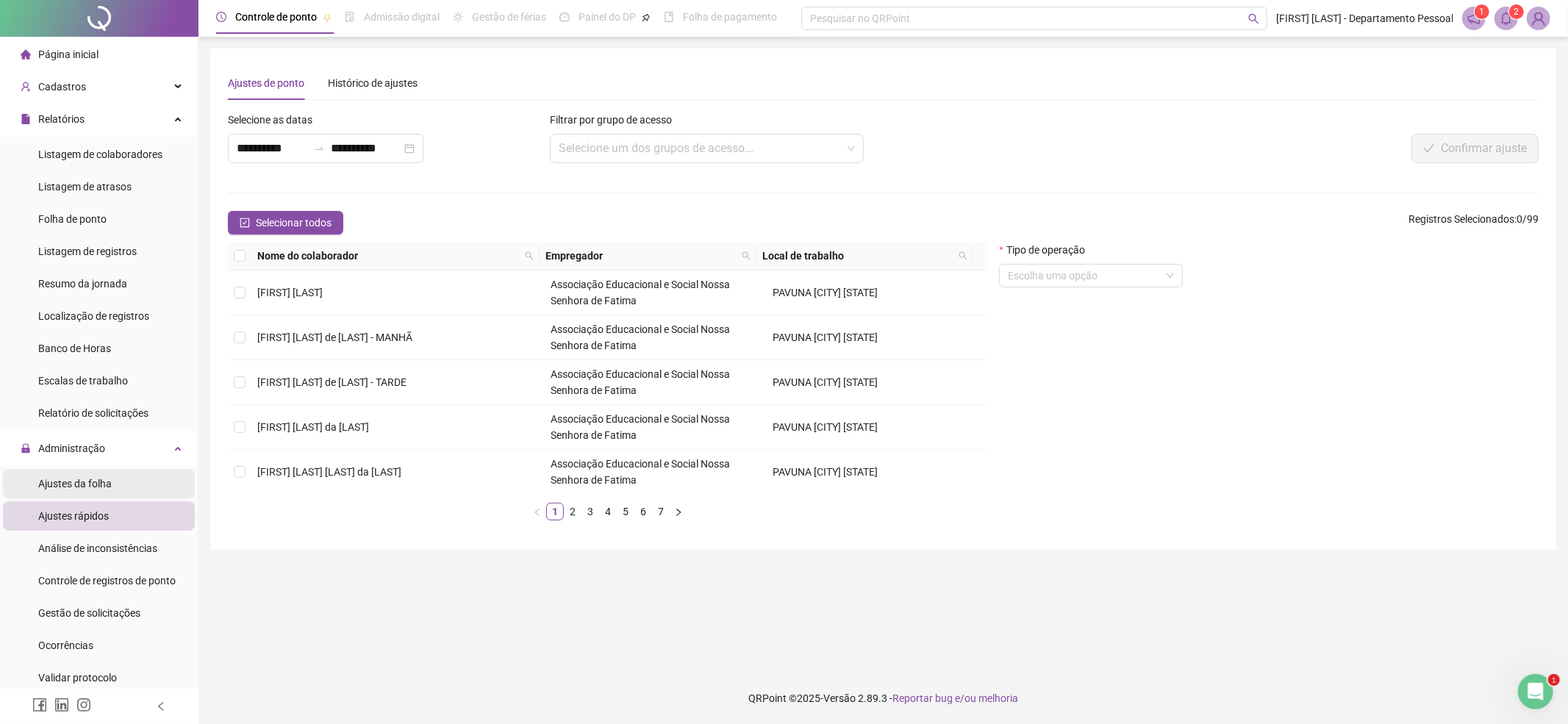 click on "Ajustes da folha" at bounding box center (75, 484) 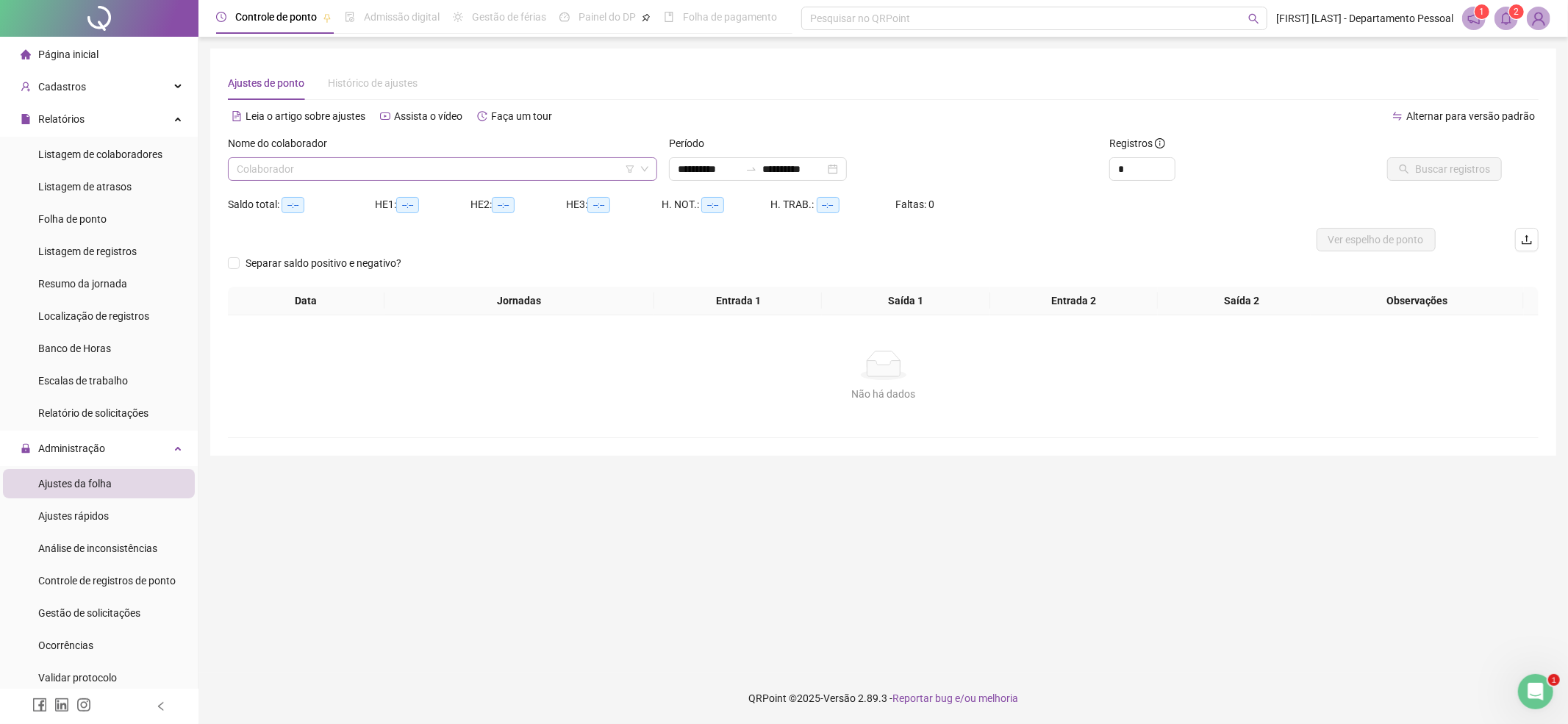click at bounding box center (436, 169) 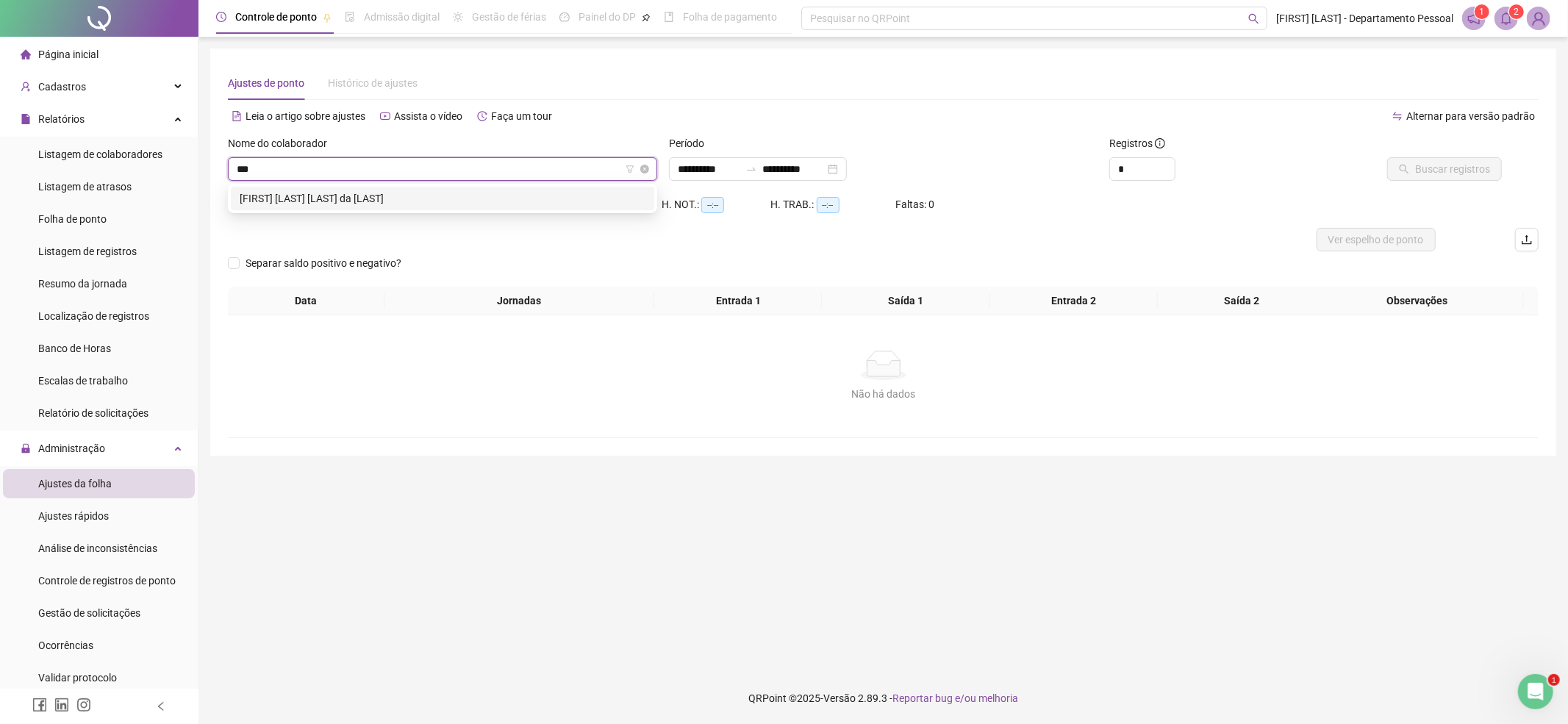type on "****" 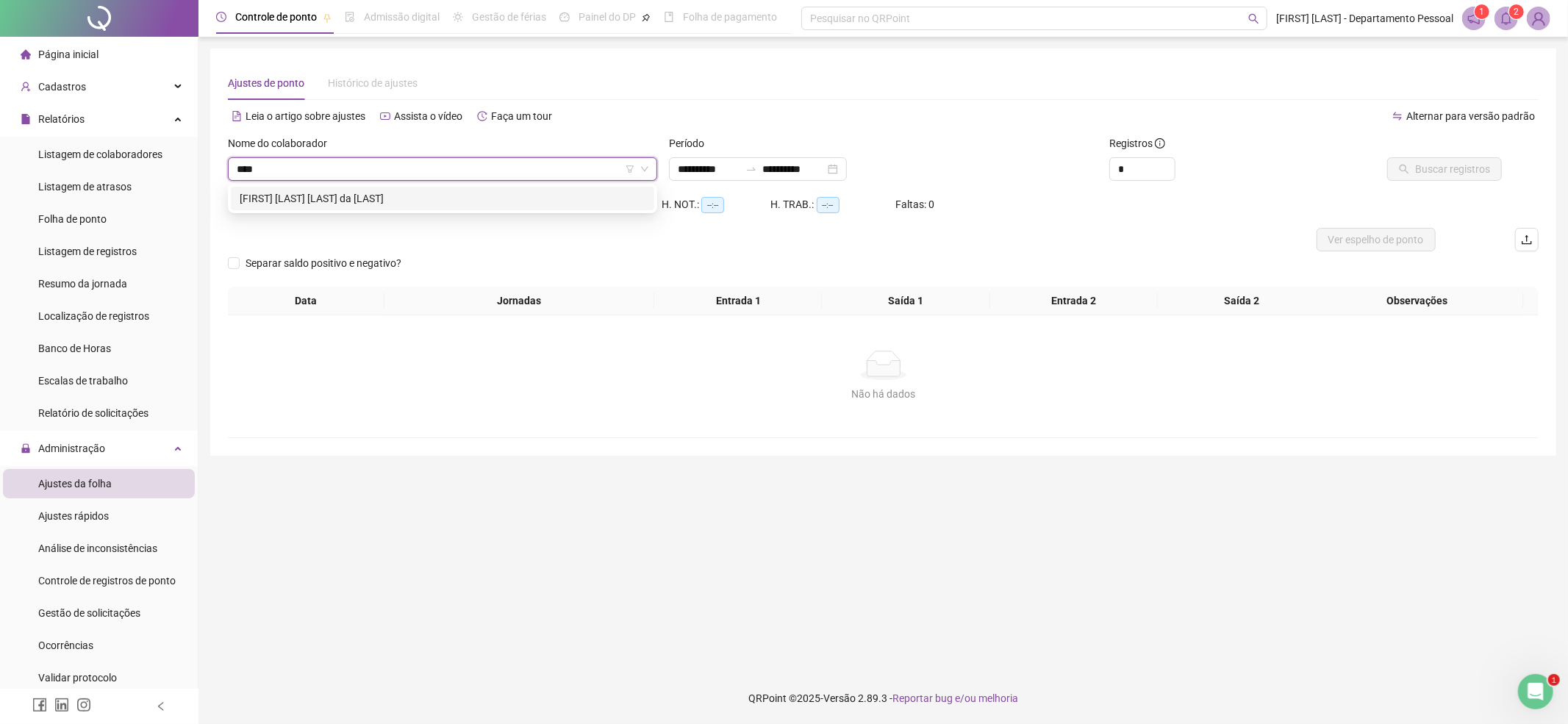 click on "IRIS MARIA MENDES DA SILVA" at bounding box center (443, 198) 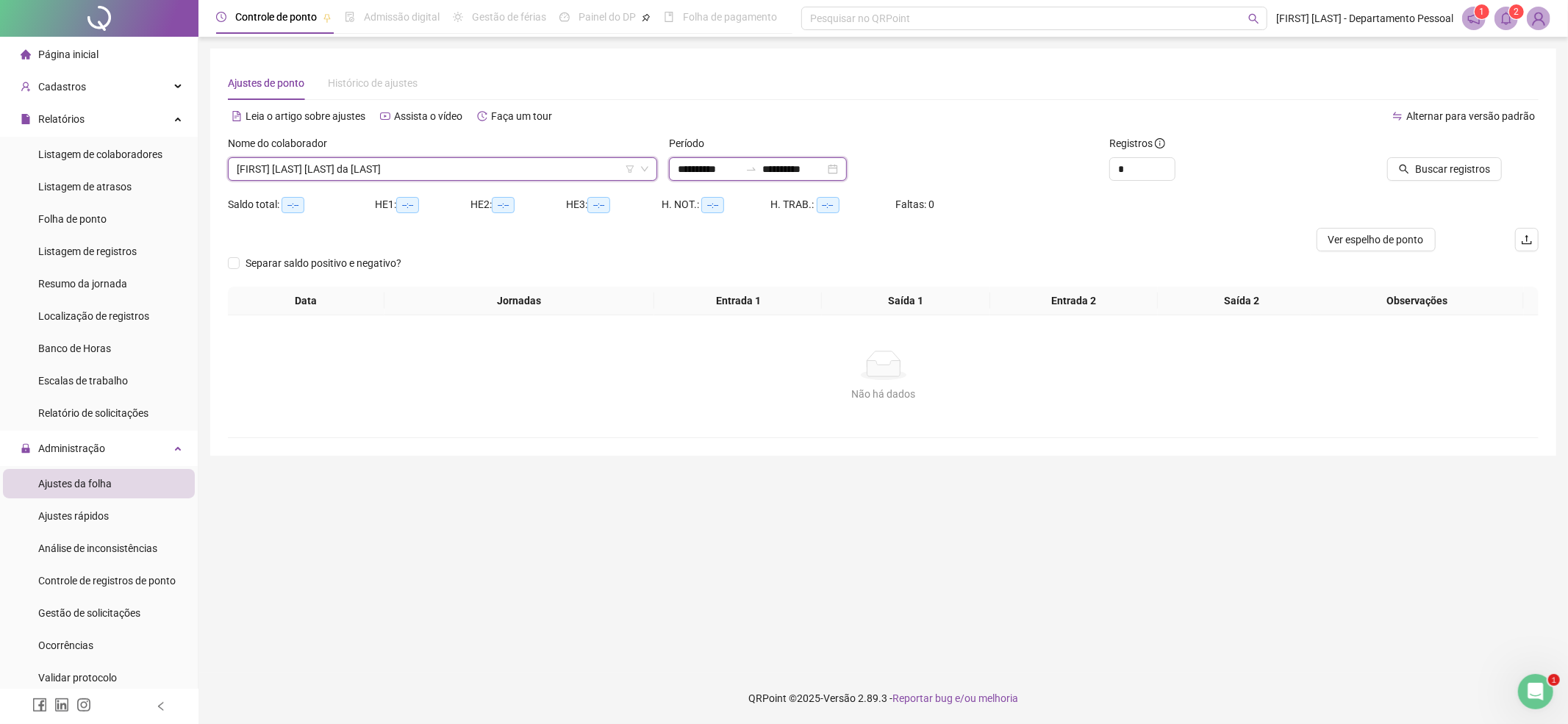 click on "**********" at bounding box center (709, 169) 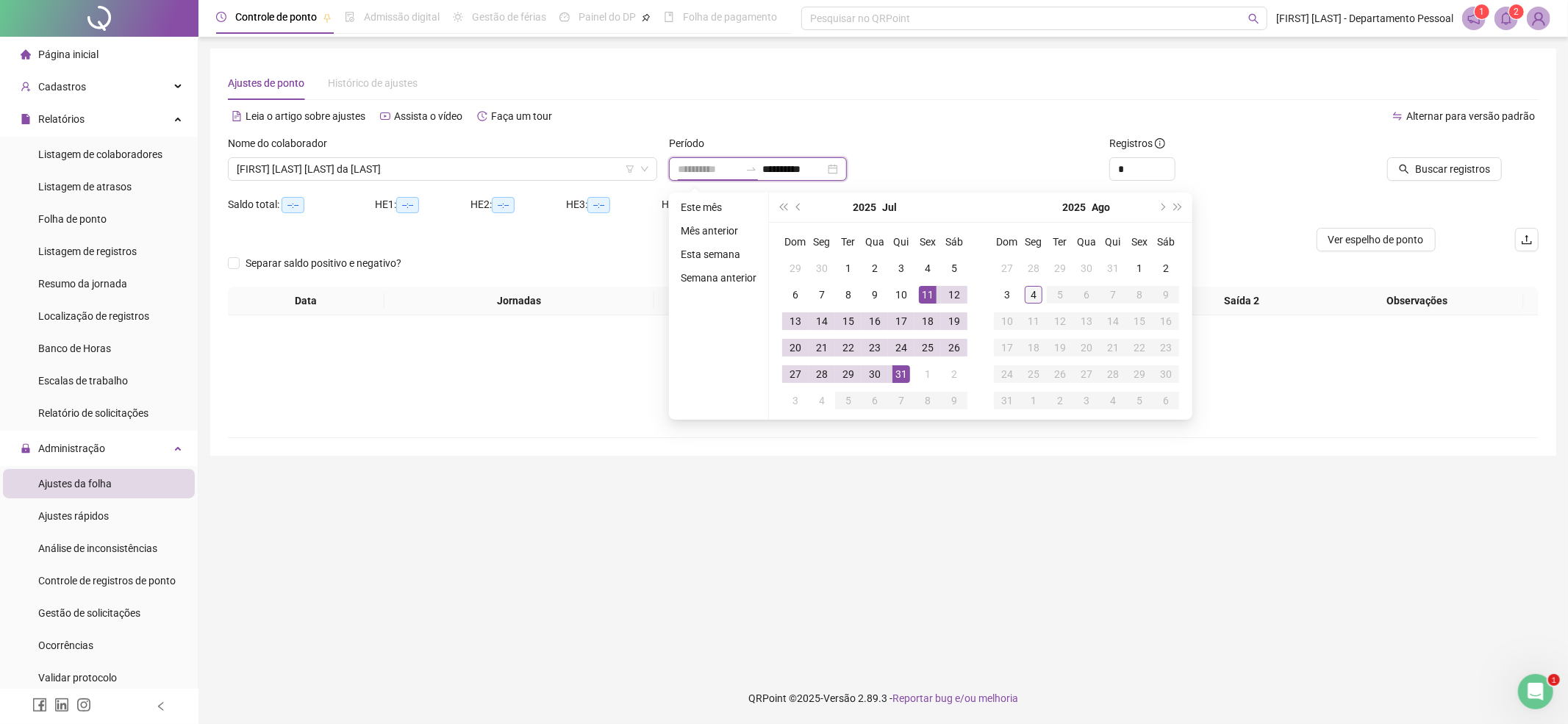type on "**********" 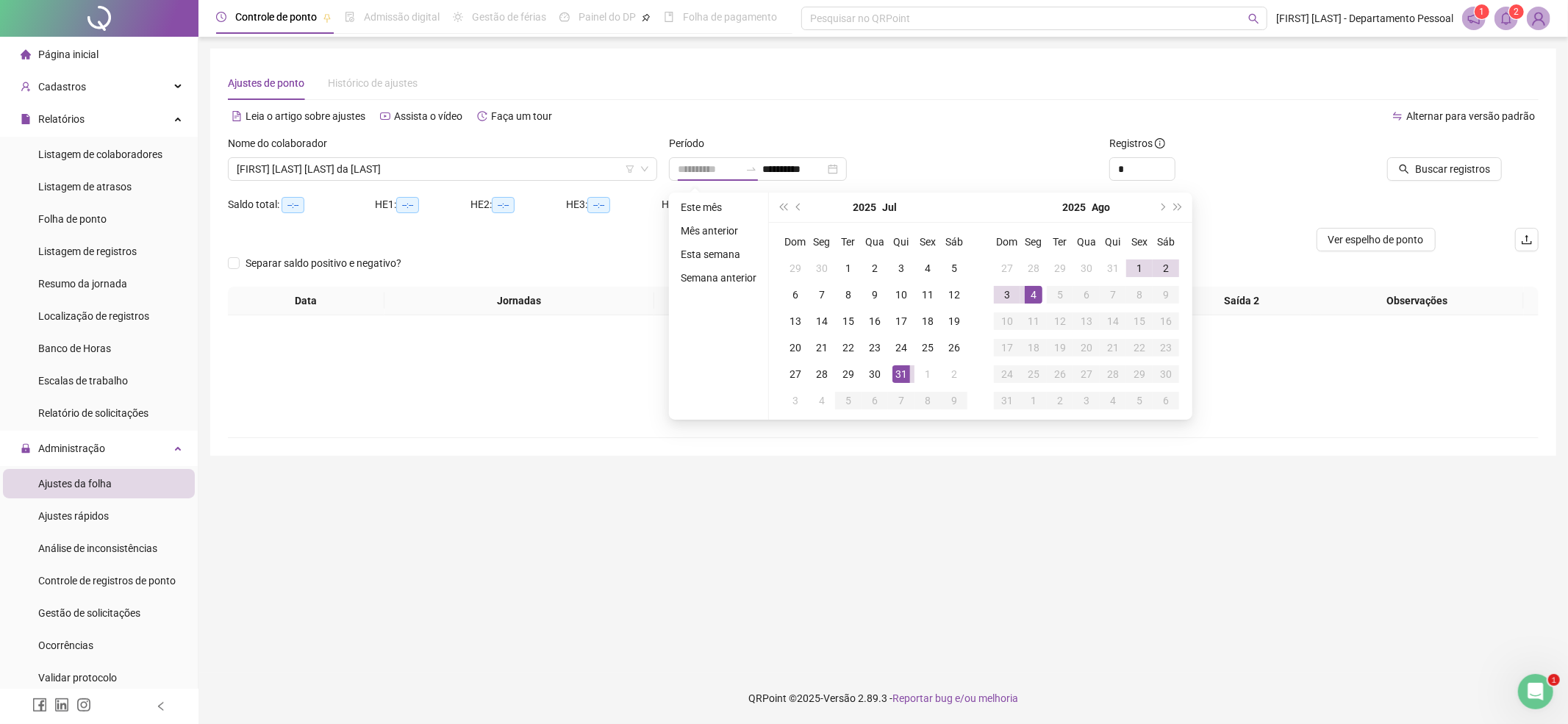 click on "4" at bounding box center [1034, 295] 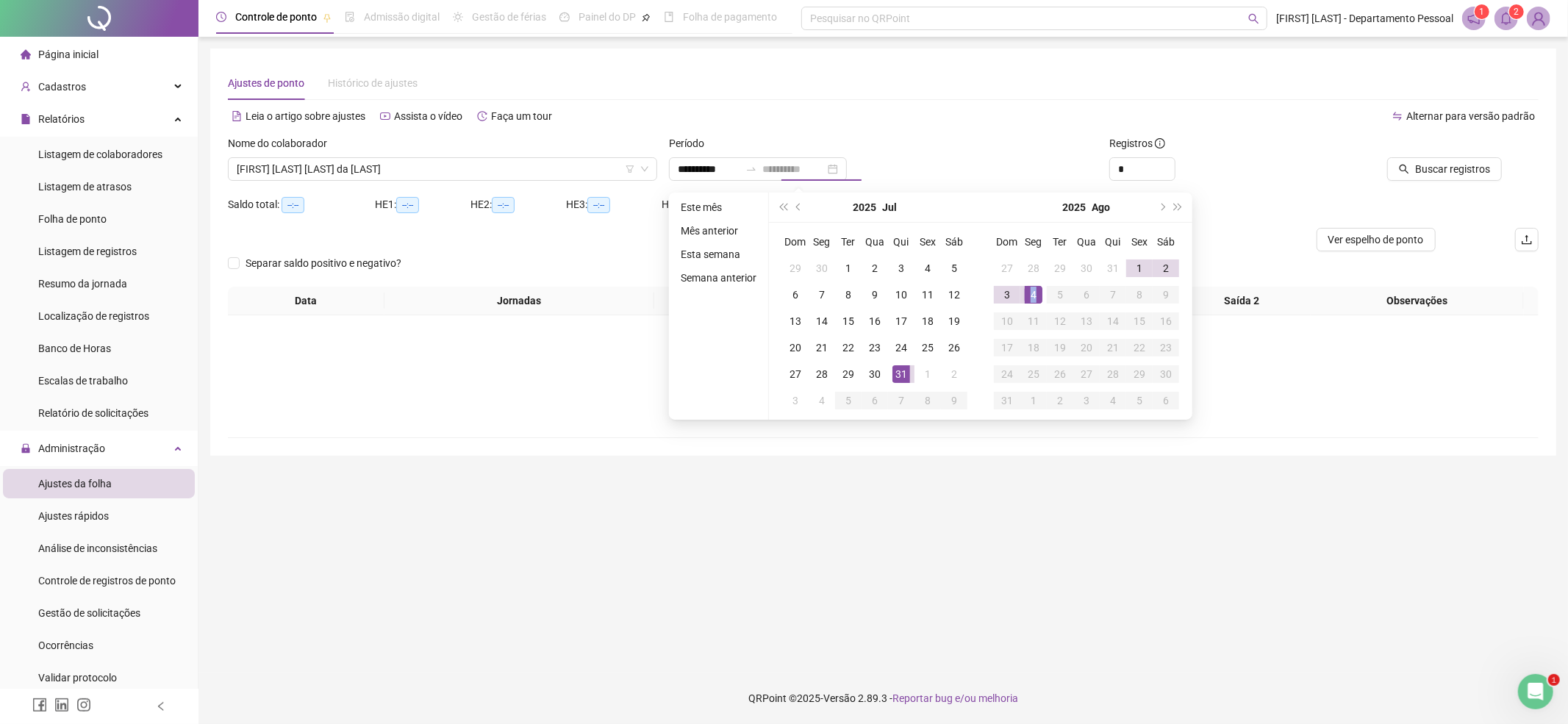 click on "4" at bounding box center (1034, 295) 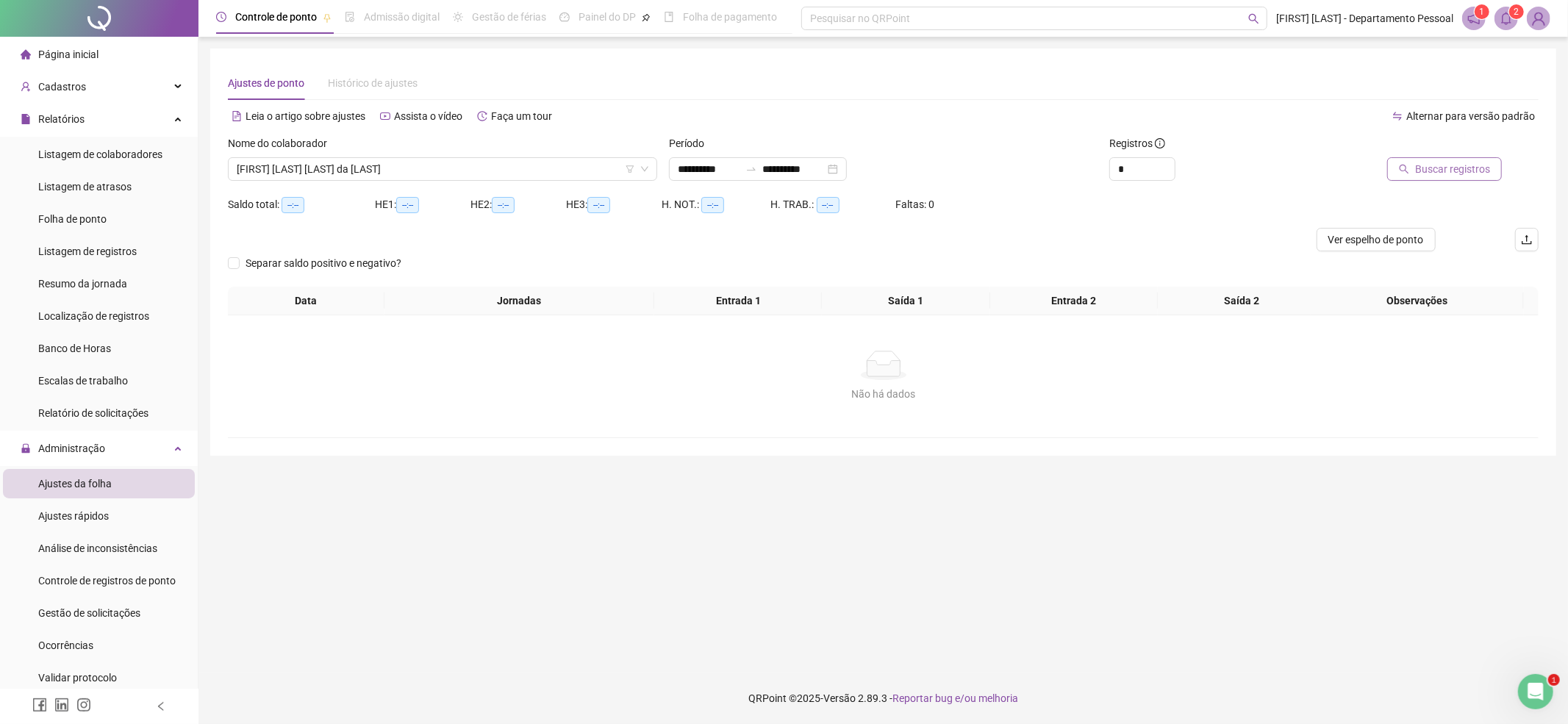 click on "Buscar registros" at bounding box center (1453, 169) 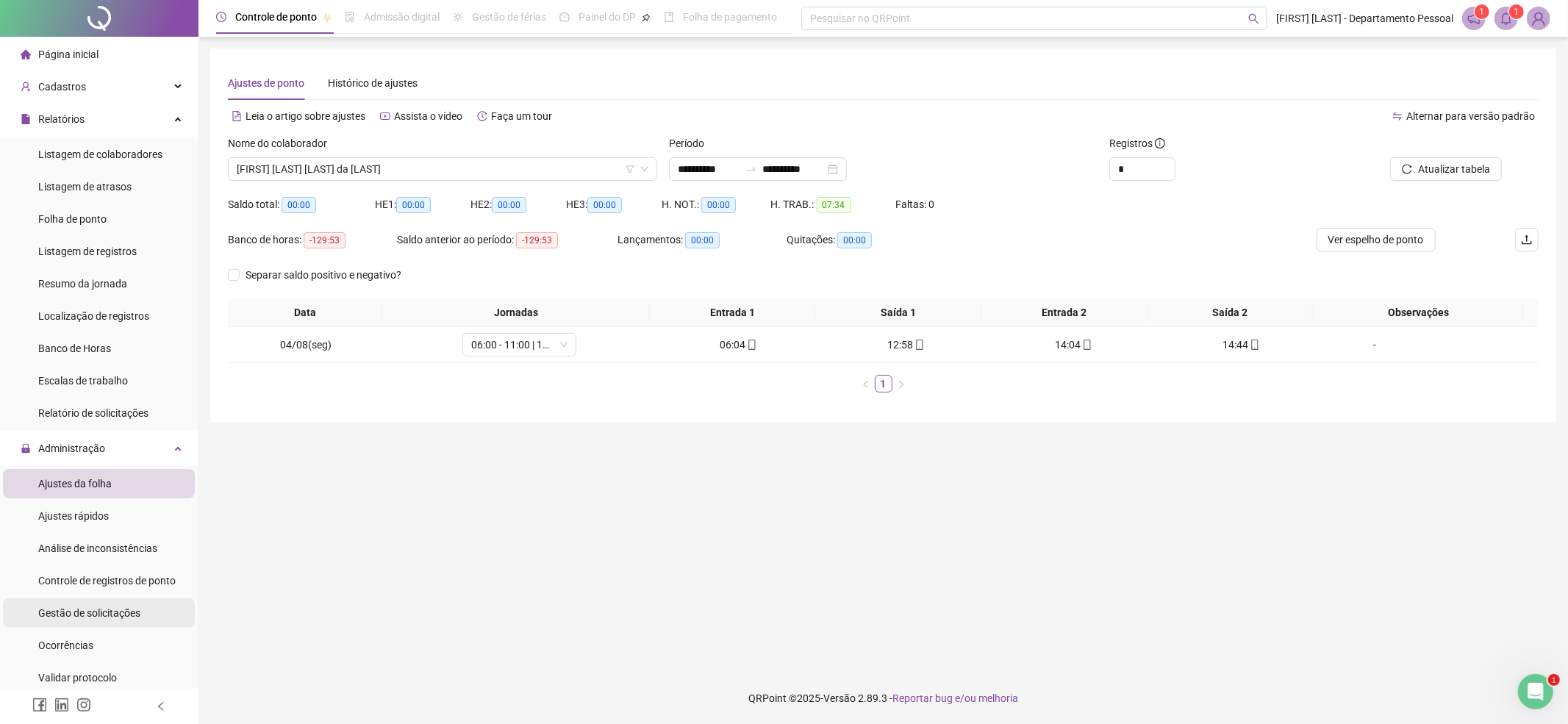 click on "Gestão de solicitações" at bounding box center [89, 613] 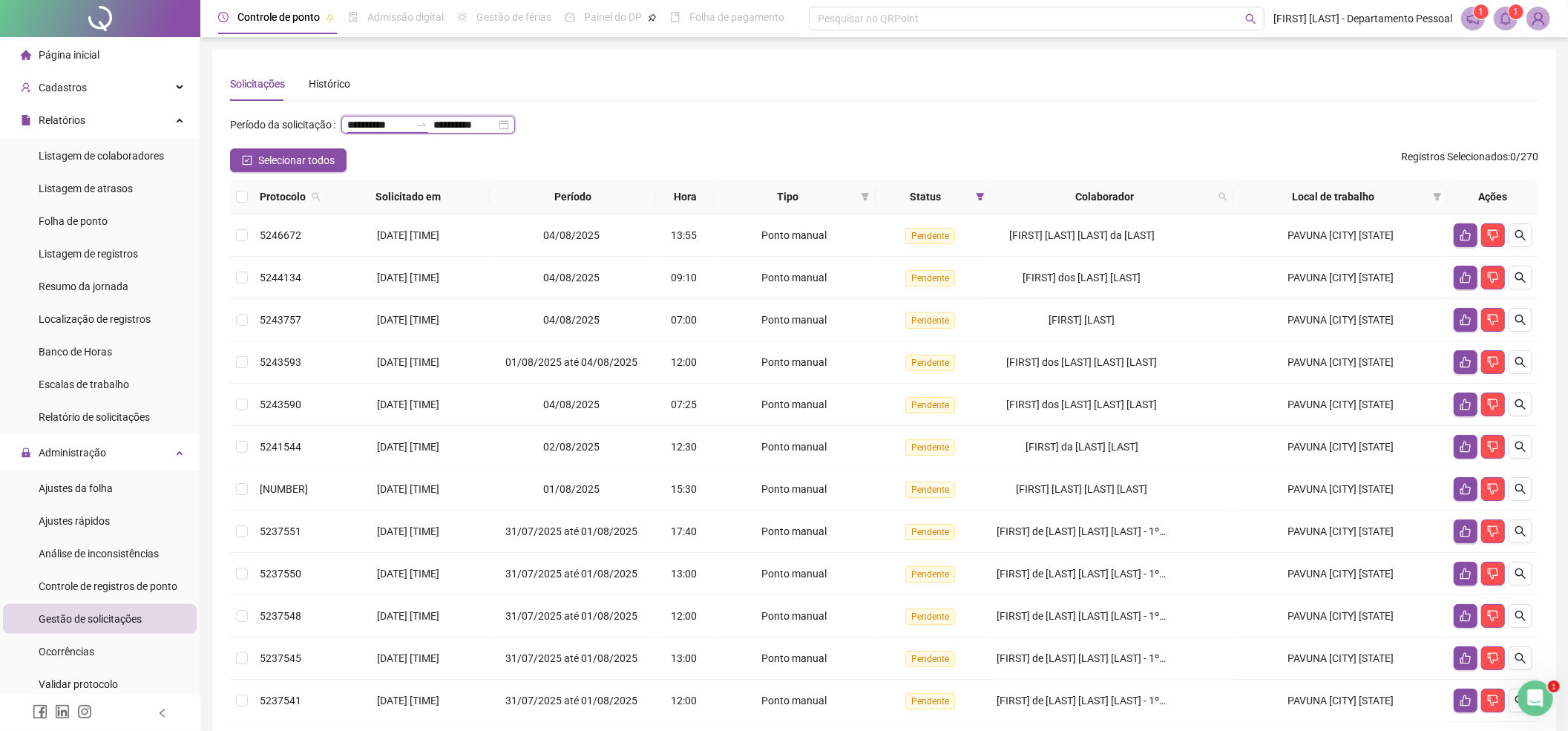 click on "**********" at bounding box center [378, 125] 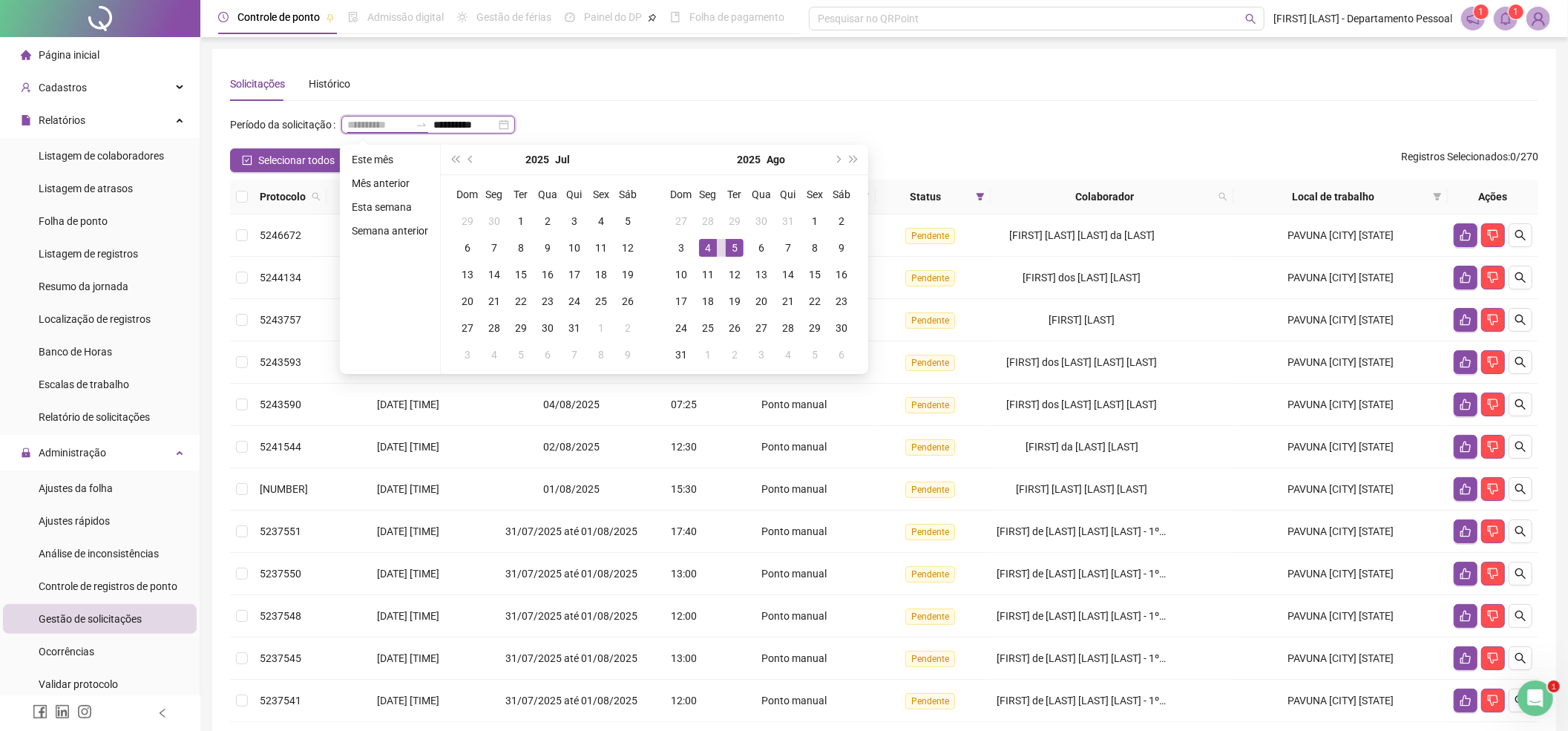 type on "**********" 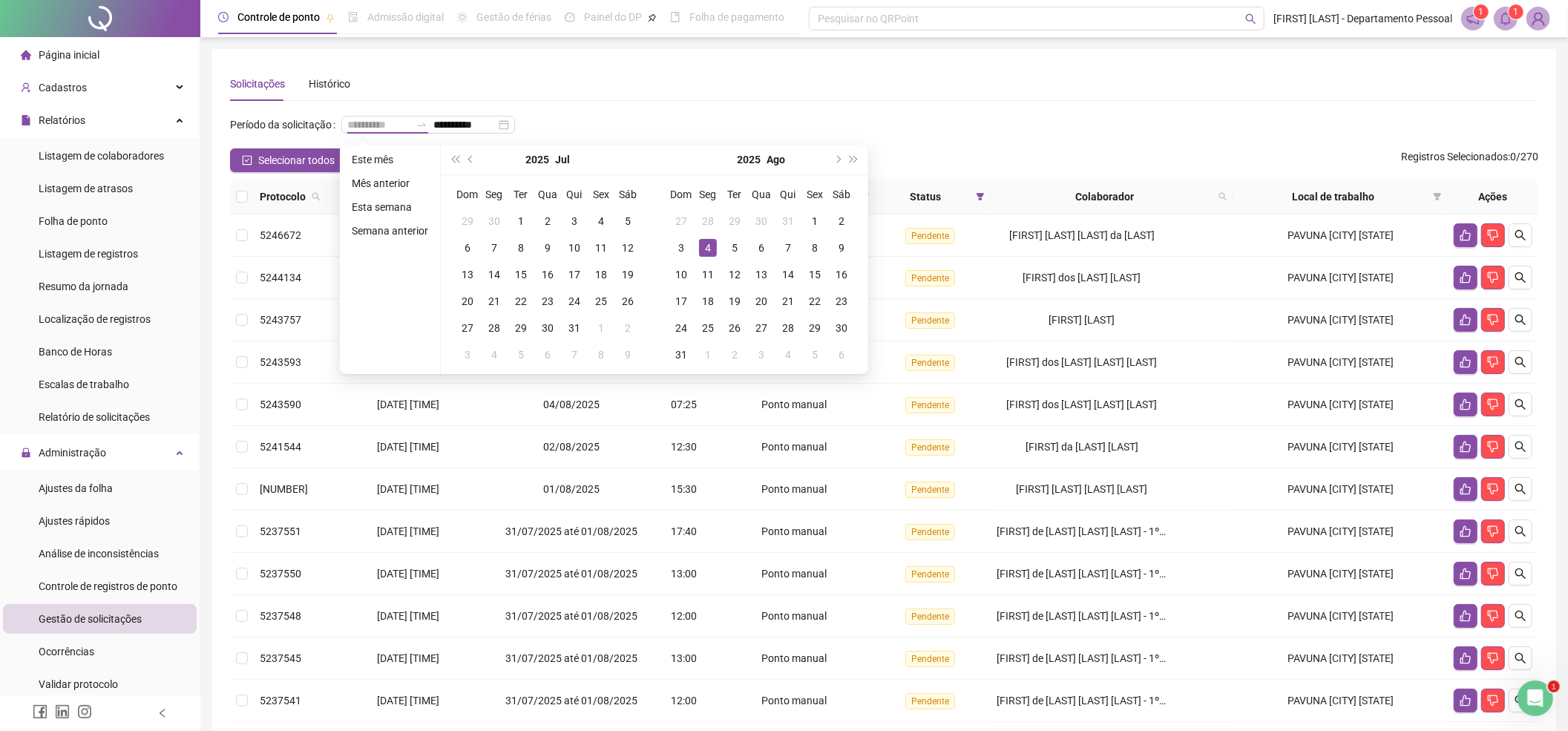 click on "4" at bounding box center [708, 248] 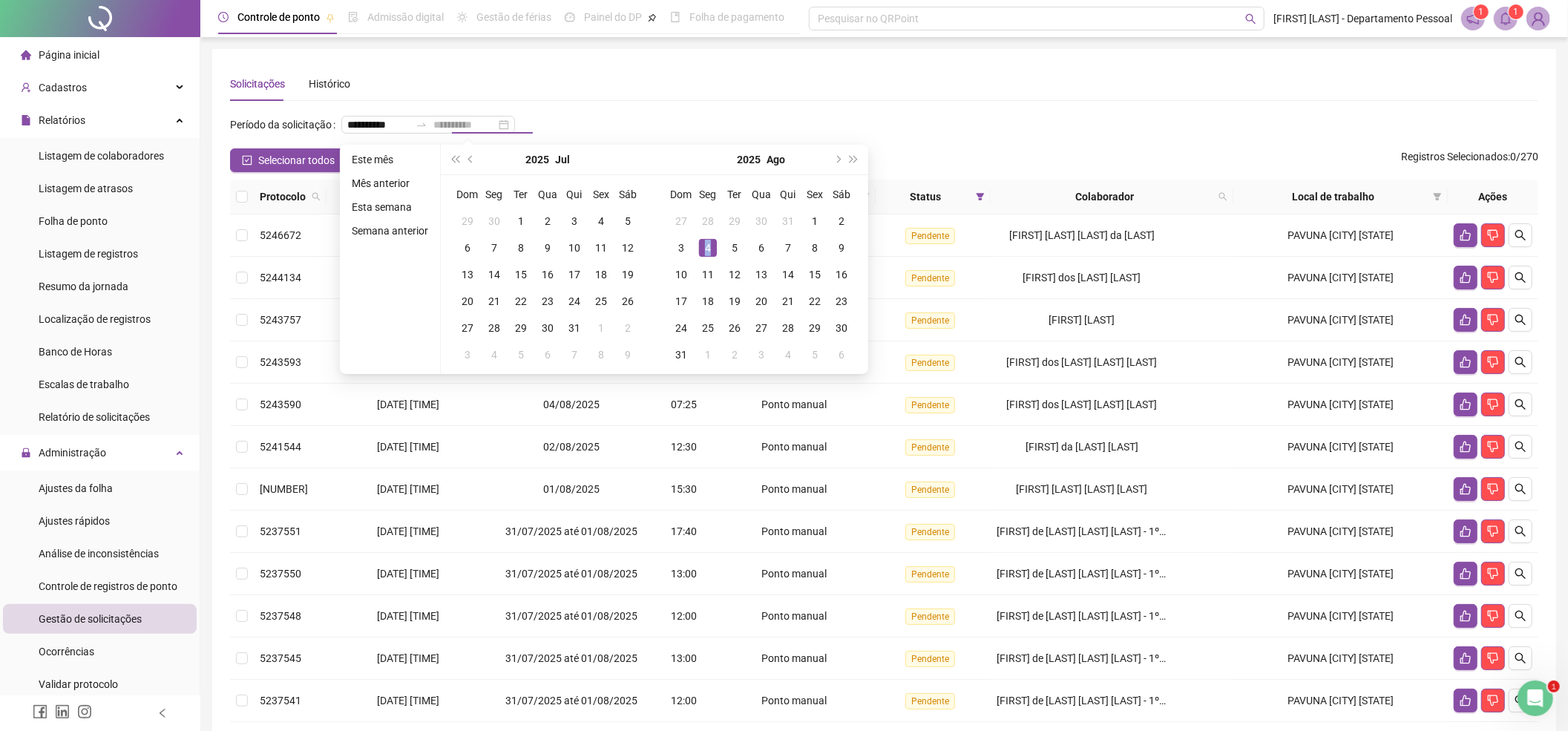click on "4" at bounding box center [708, 248] 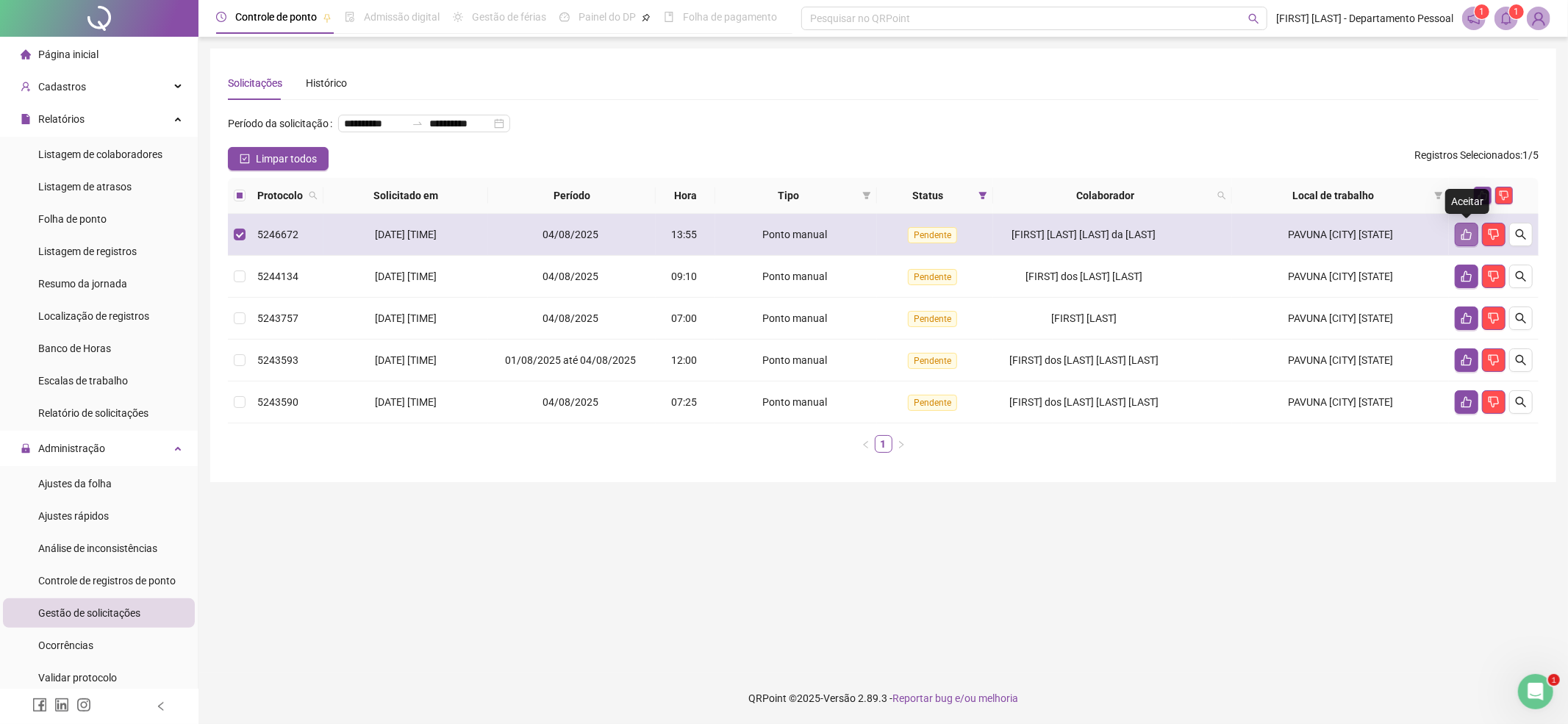 click 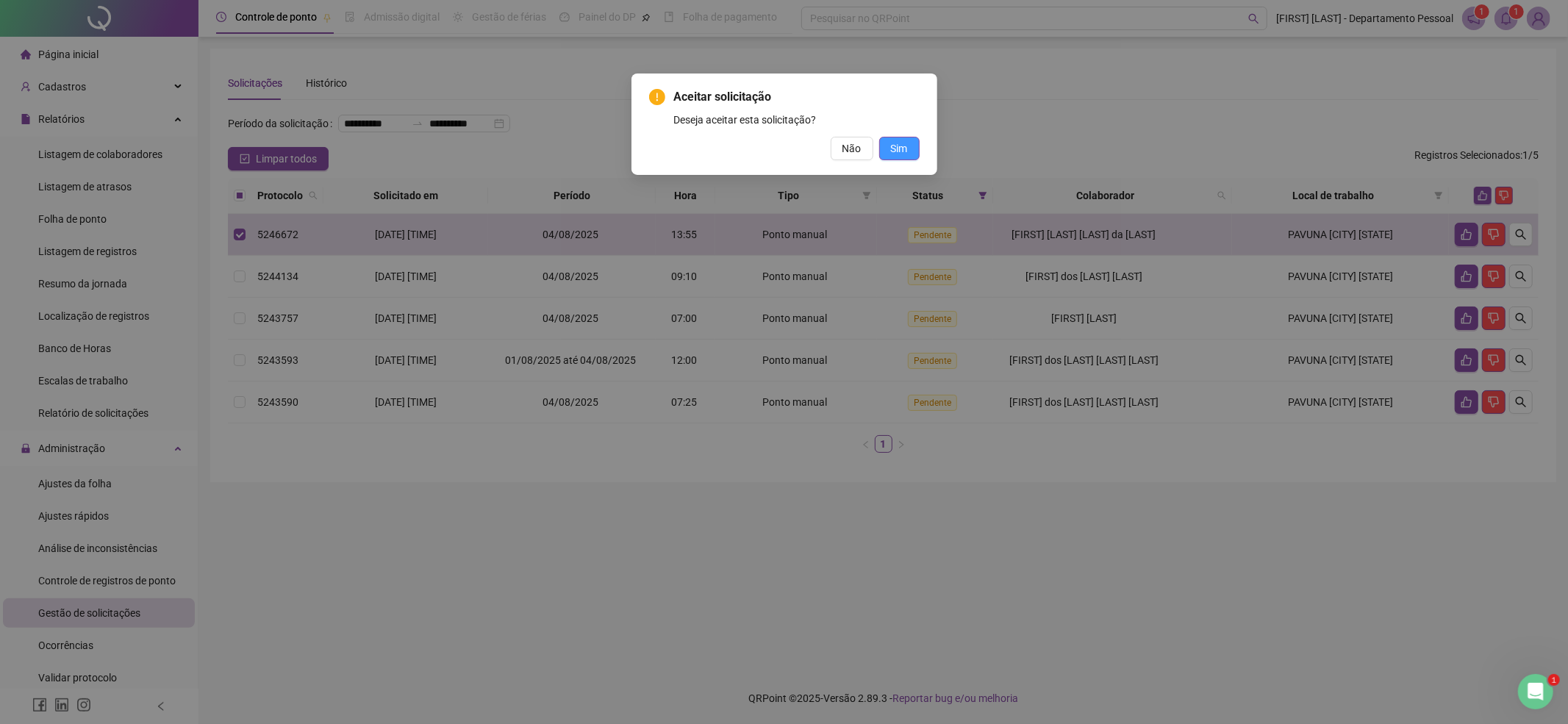 click on "Sim" at bounding box center [899, 148] 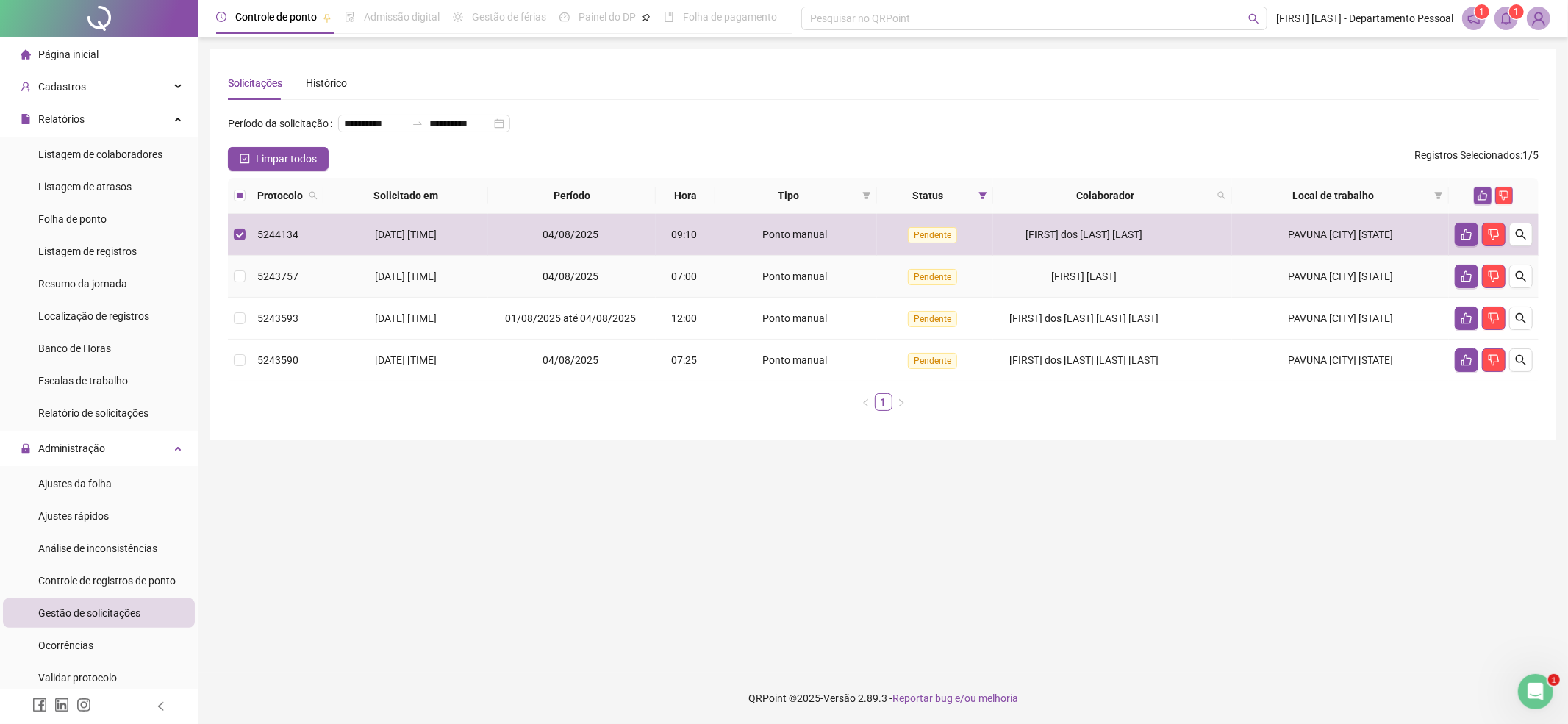 click at bounding box center (240, 276) 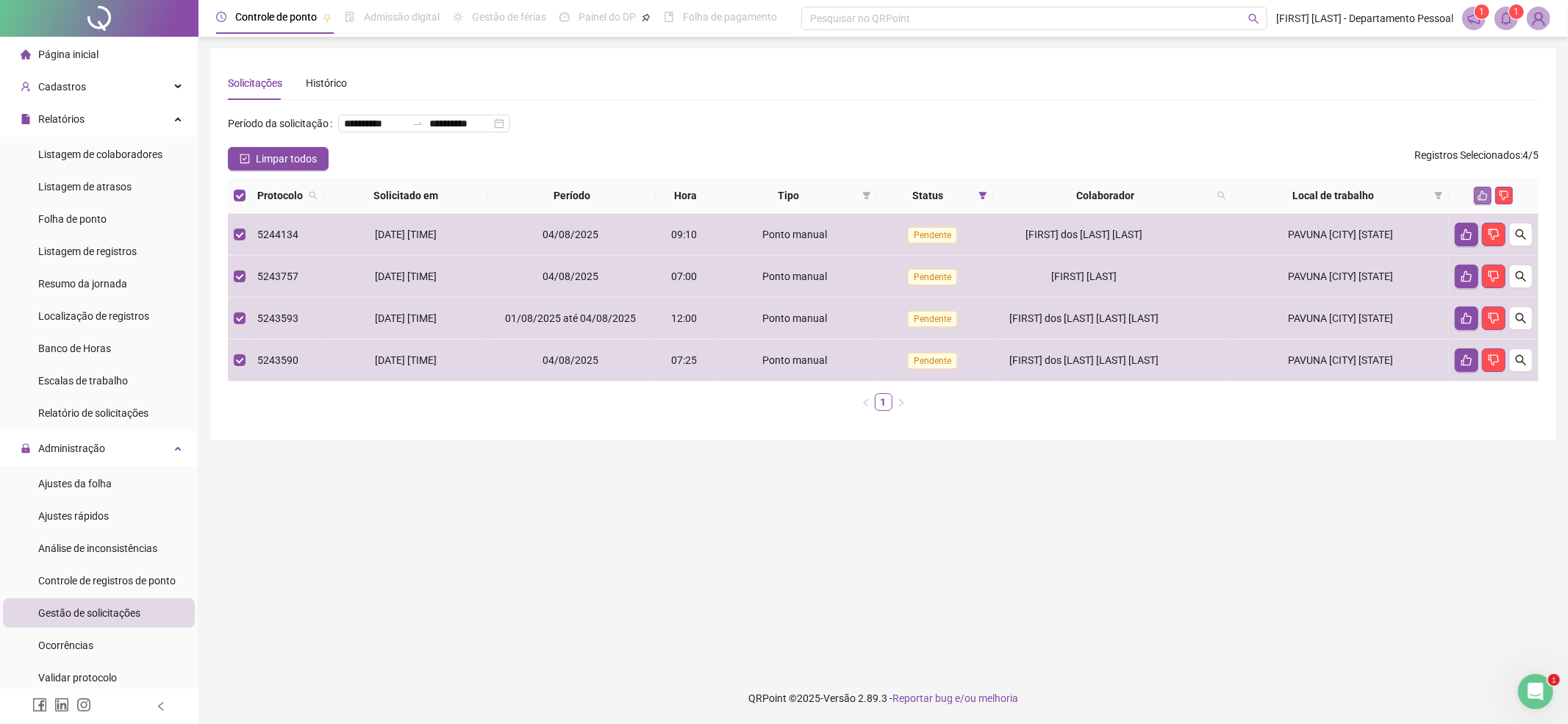 click 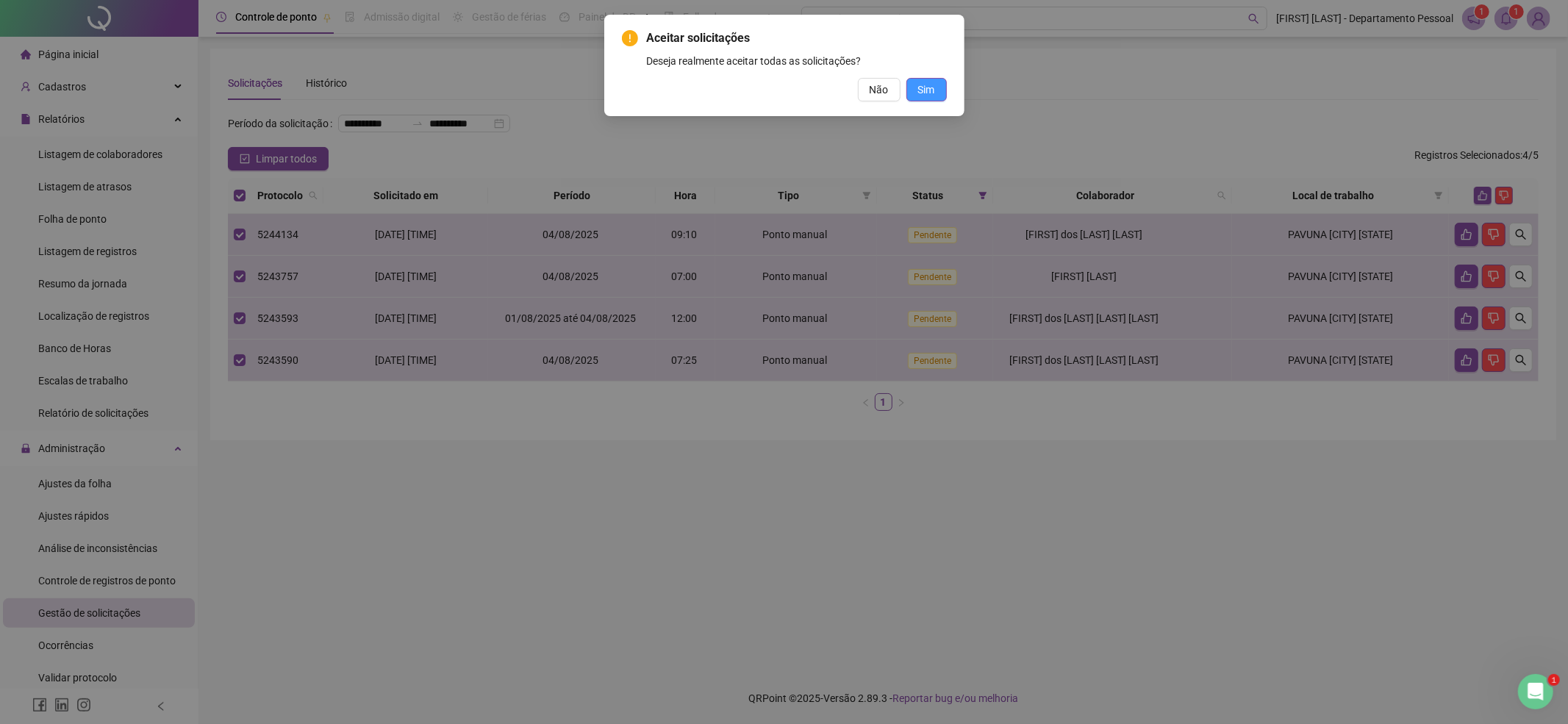 click on "Sim" at bounding box center [926, 90] 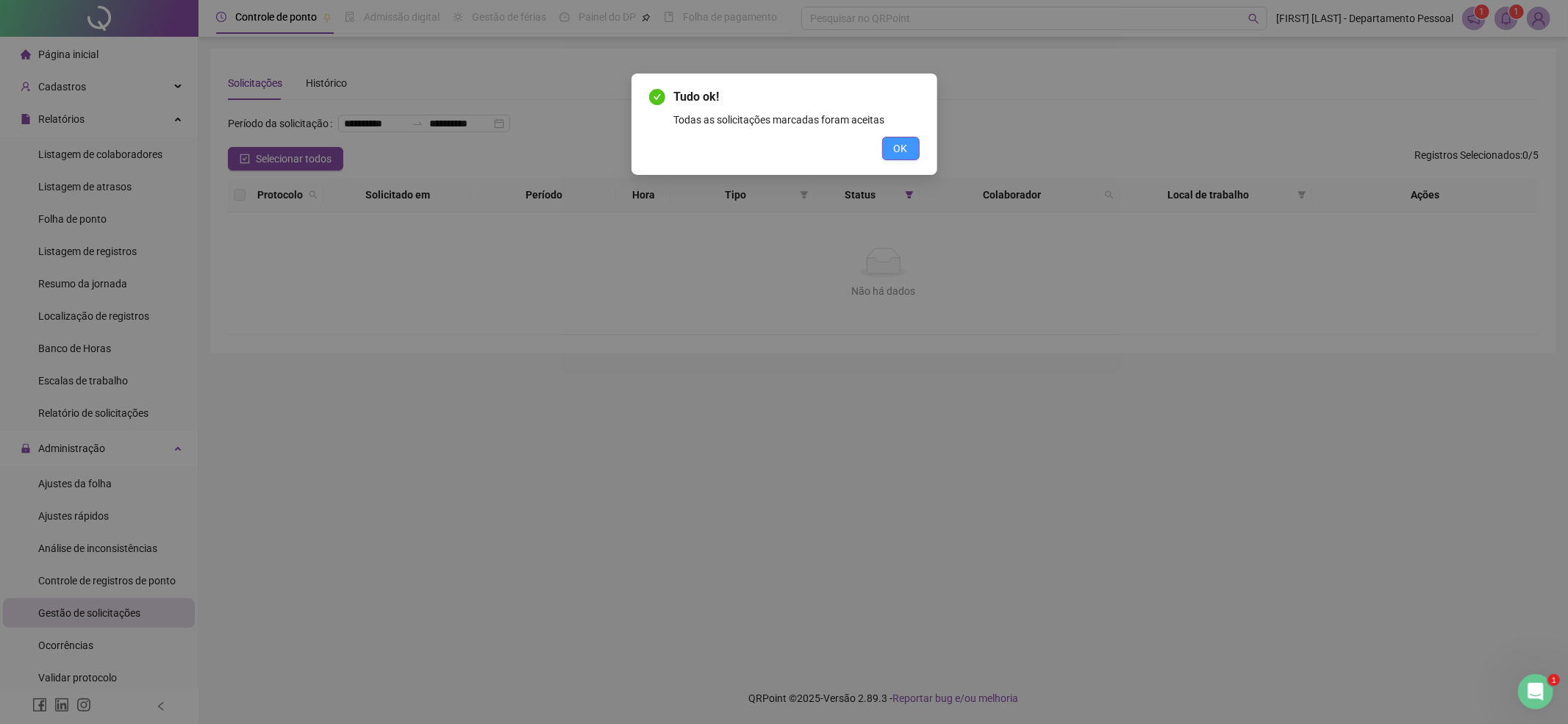 click on "OK" at bounding box center (901, 148) 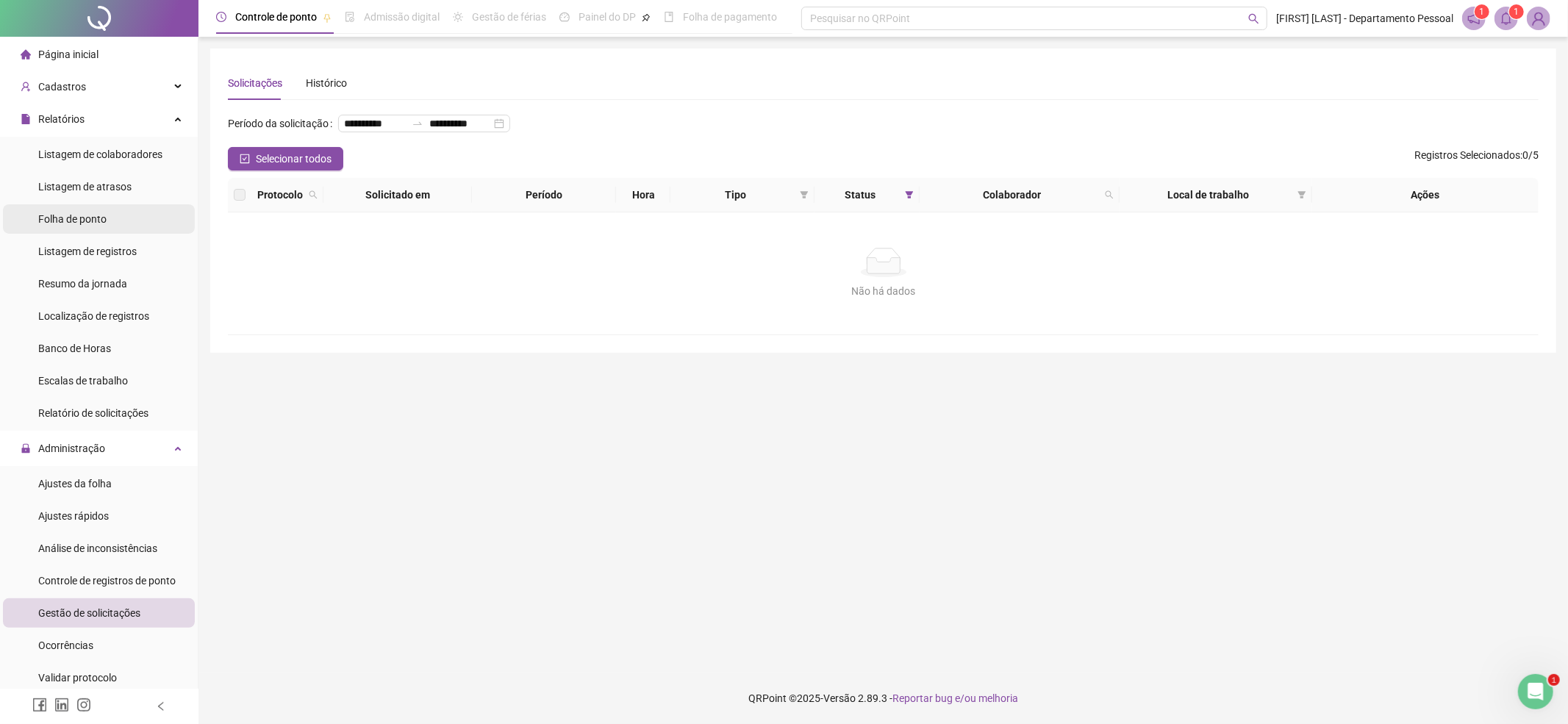 click on "Folha de ponto" at bounding box center [72, 219] 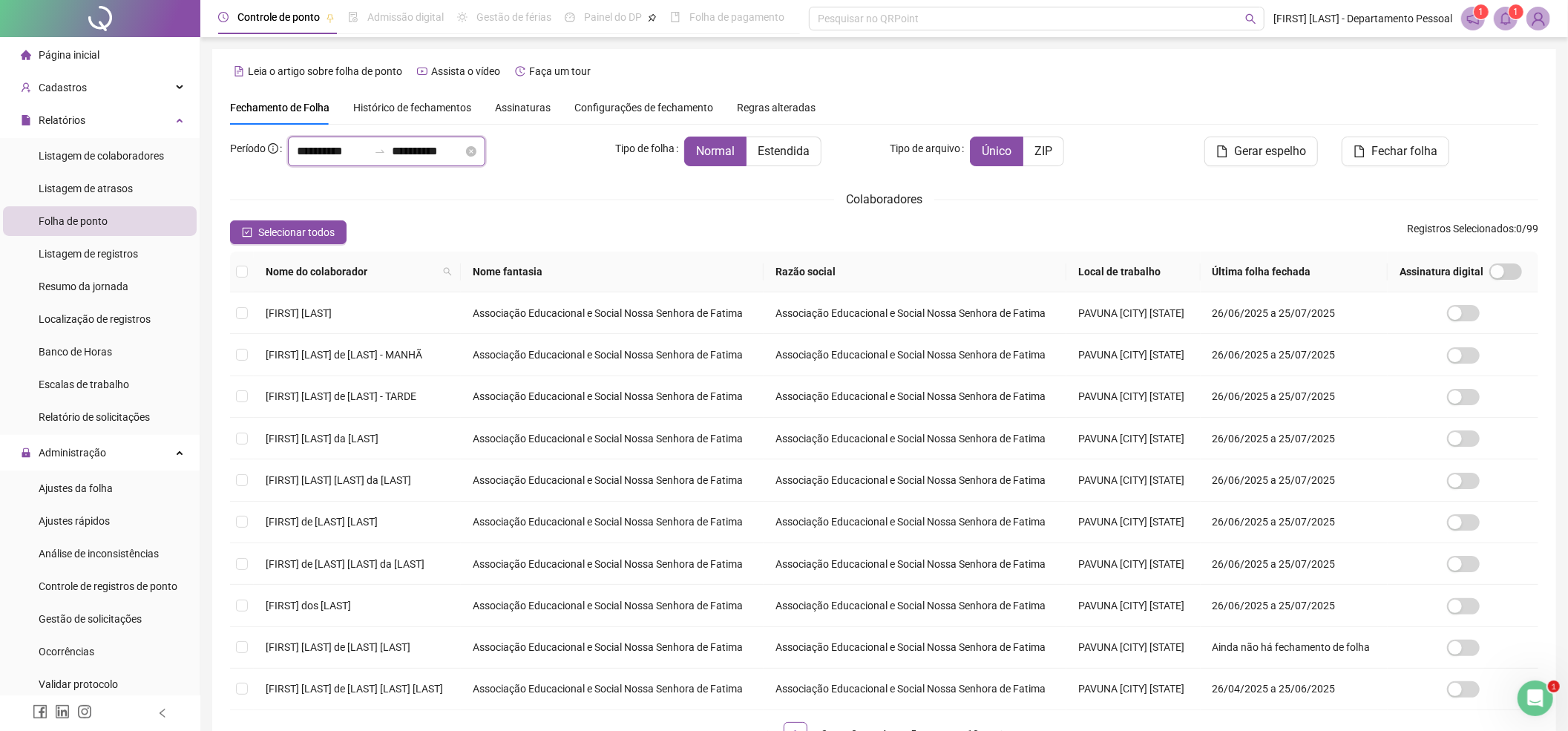 click on "**********" at bounding box center [332, 151] 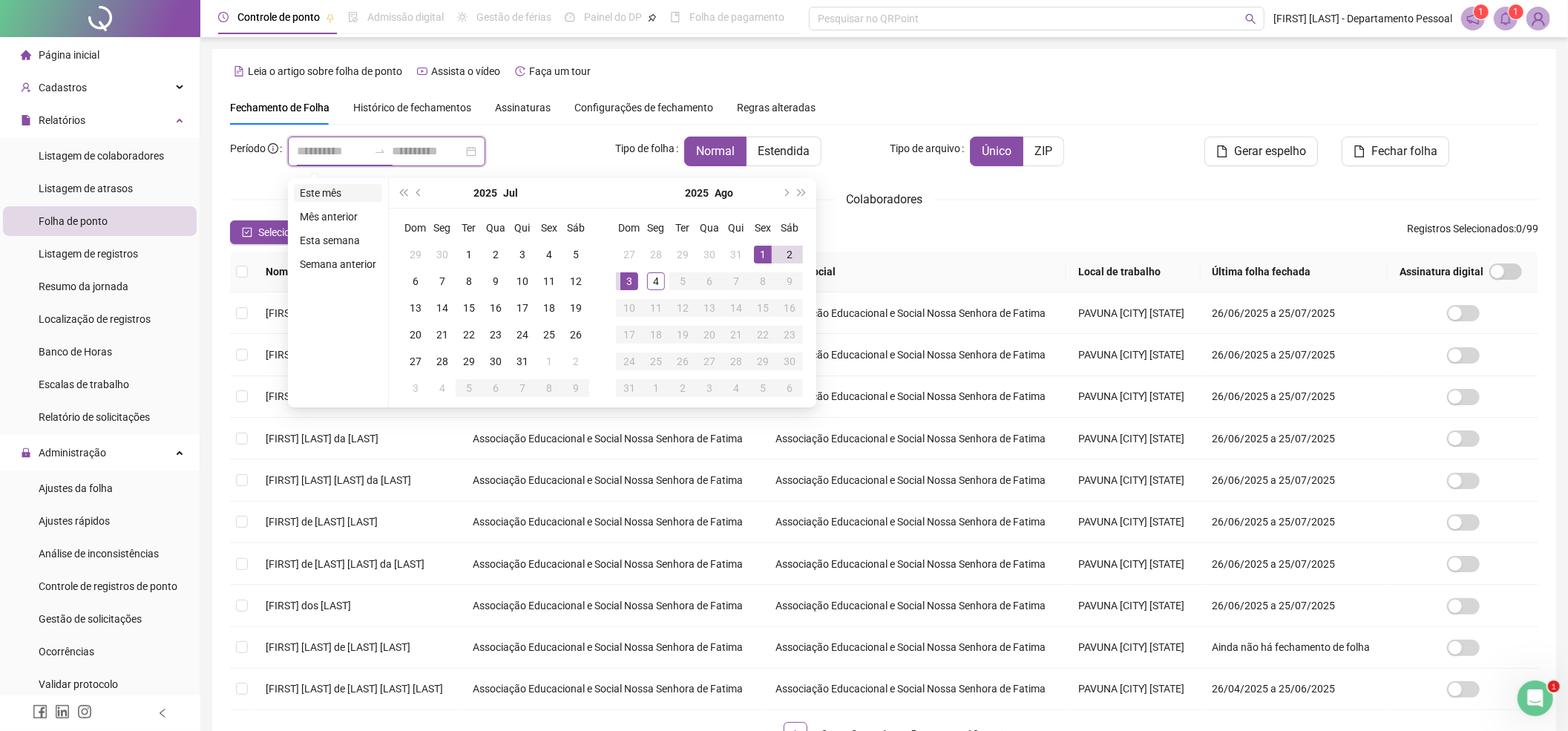 type on "**********" 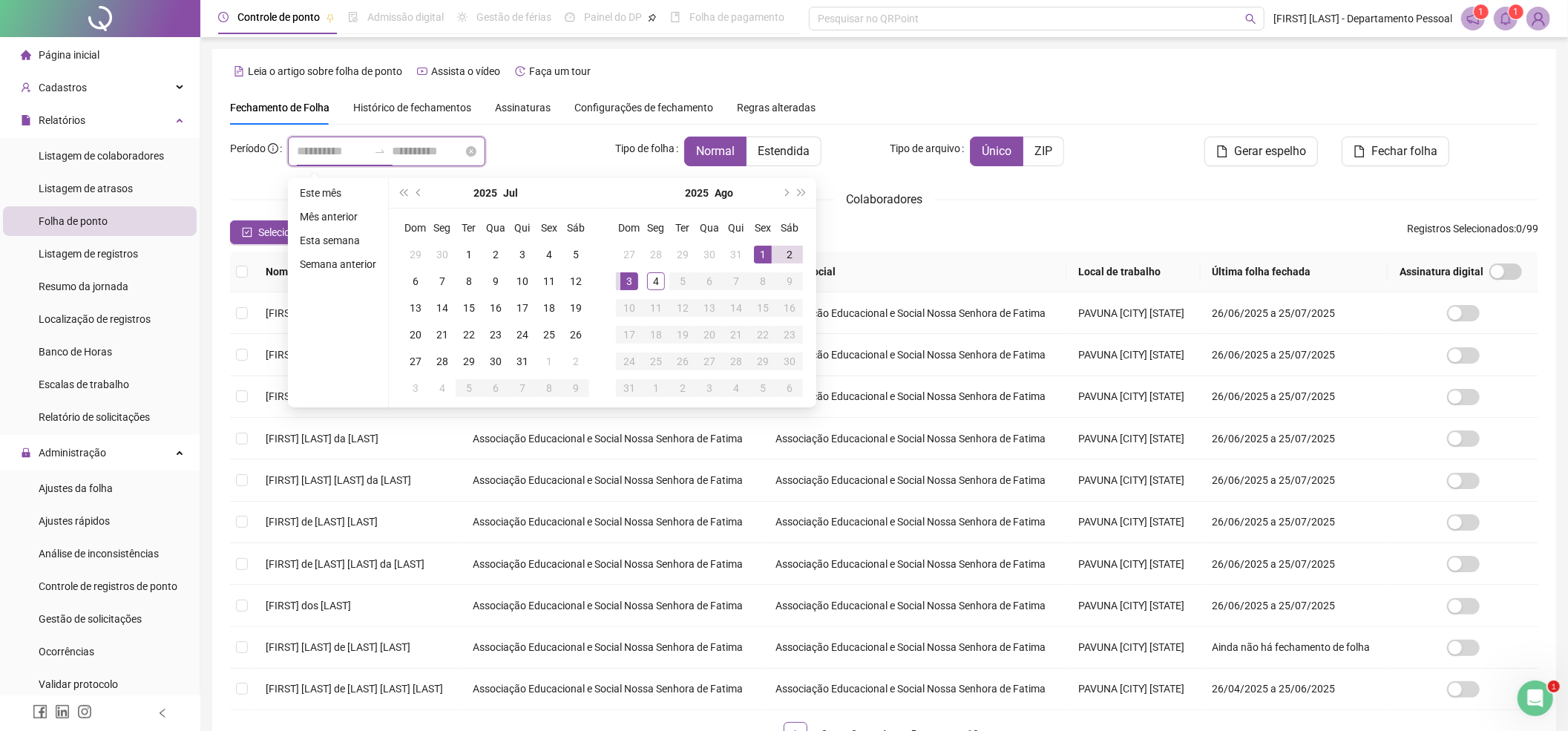 type on "**********" 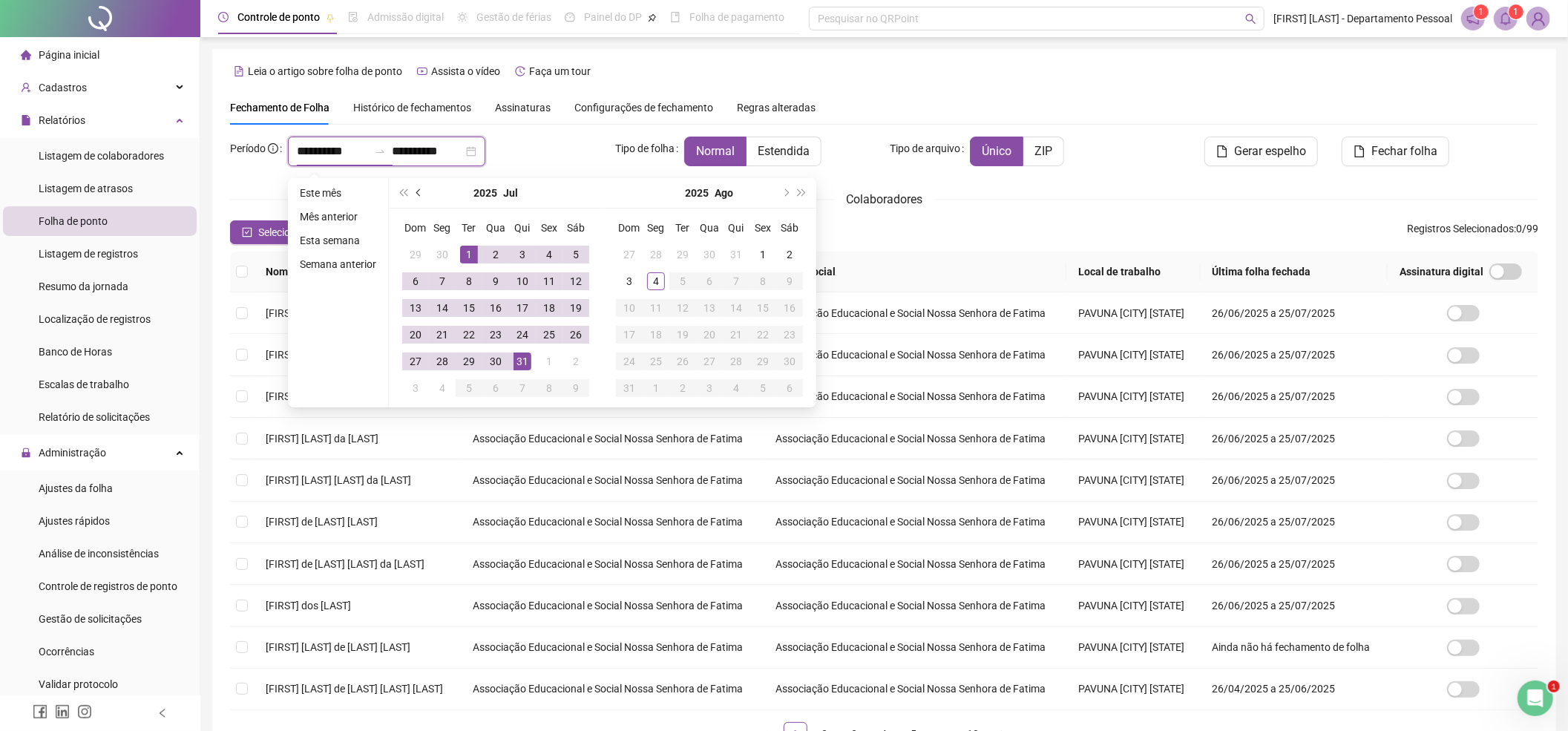 type on "**********" 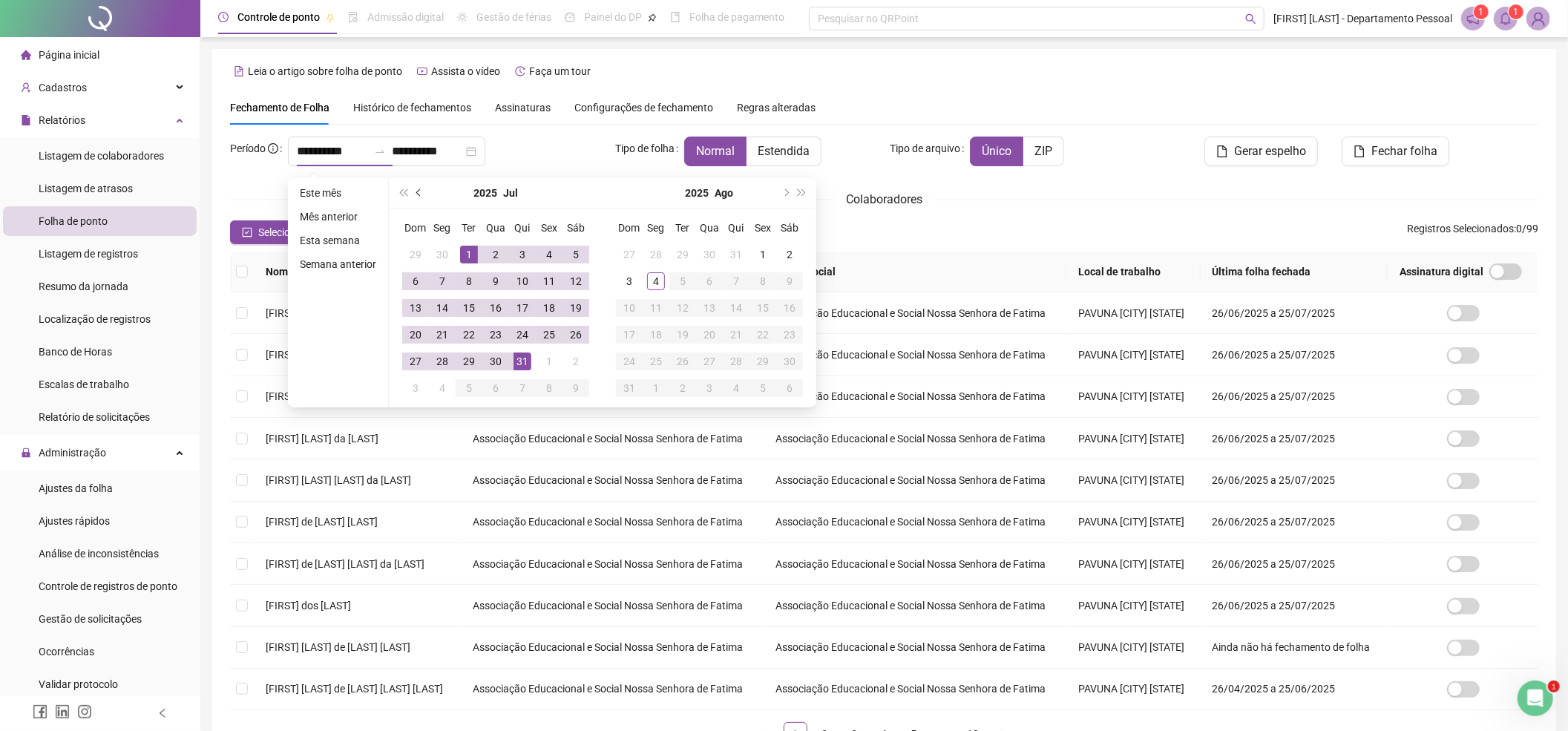 click at bounding box center [420, 193] 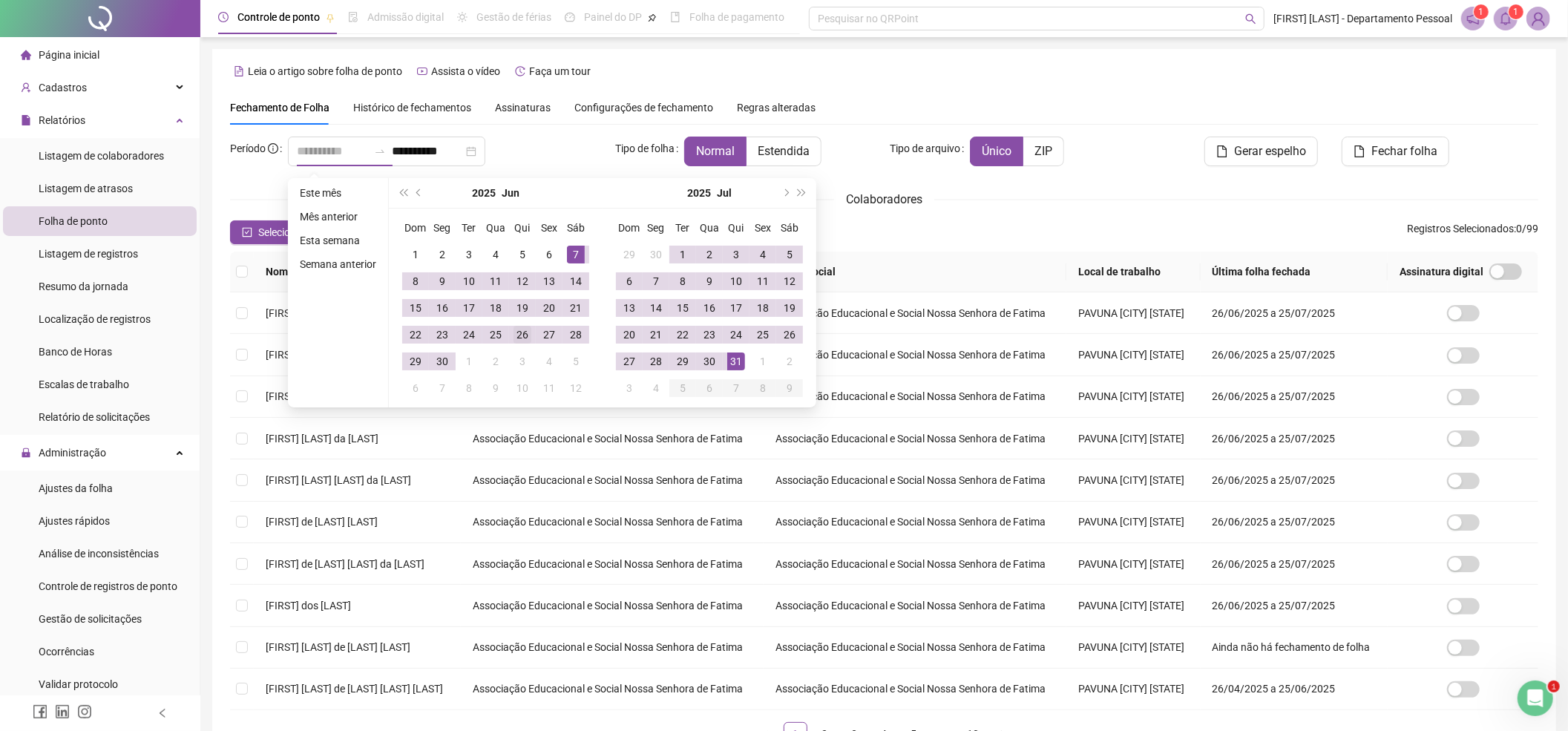 type on "**********" 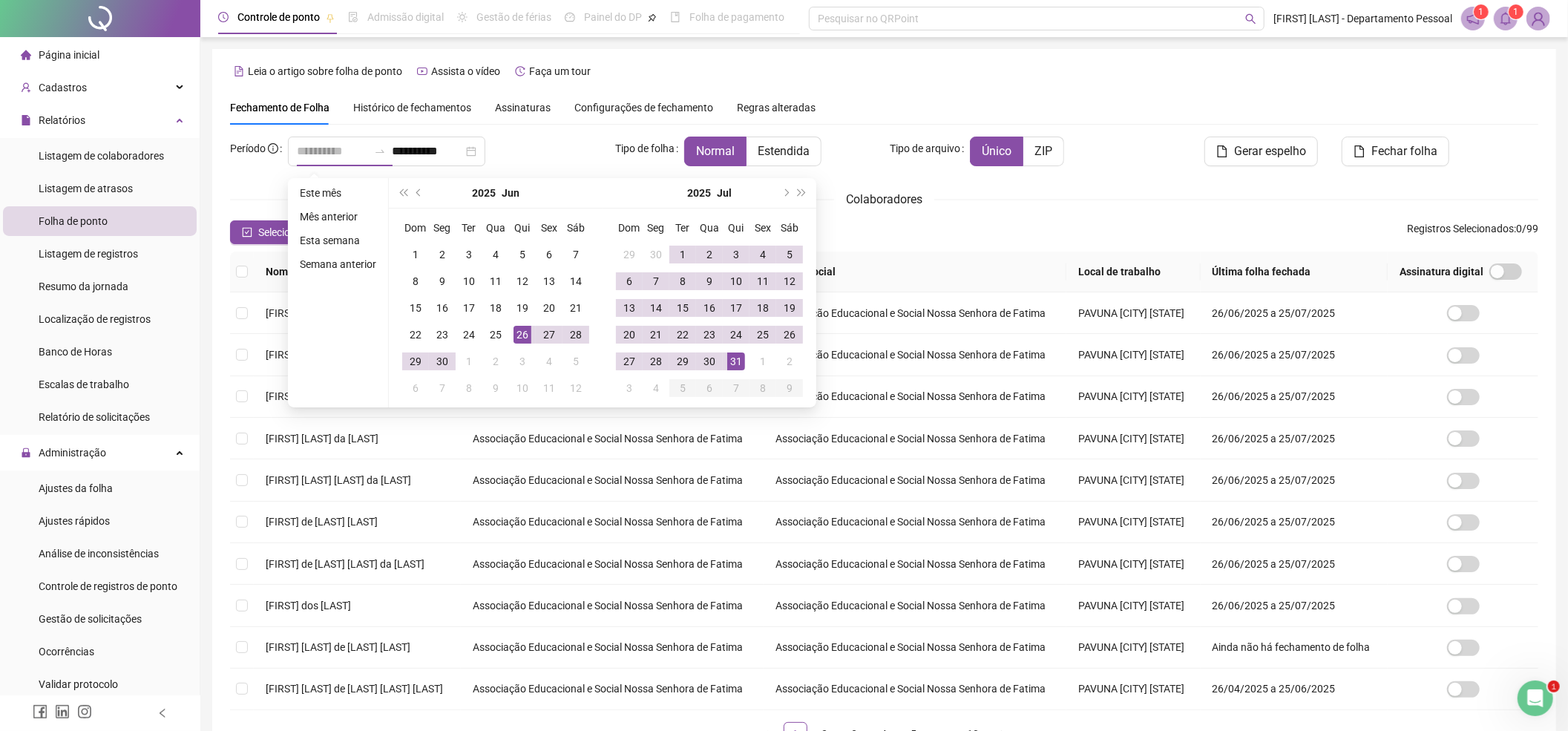 click on "26" at bounding box center (522, 335) 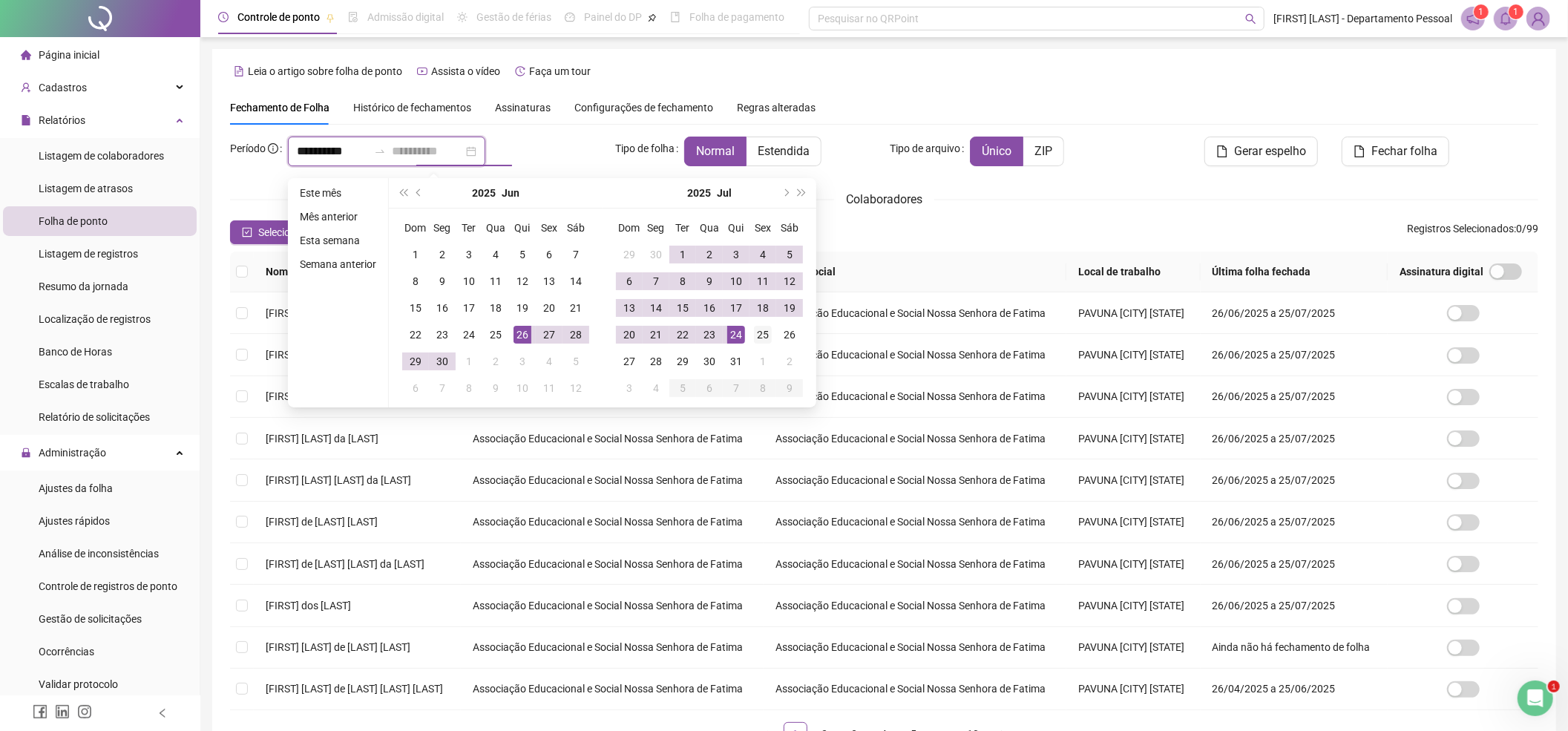 type on "**********" 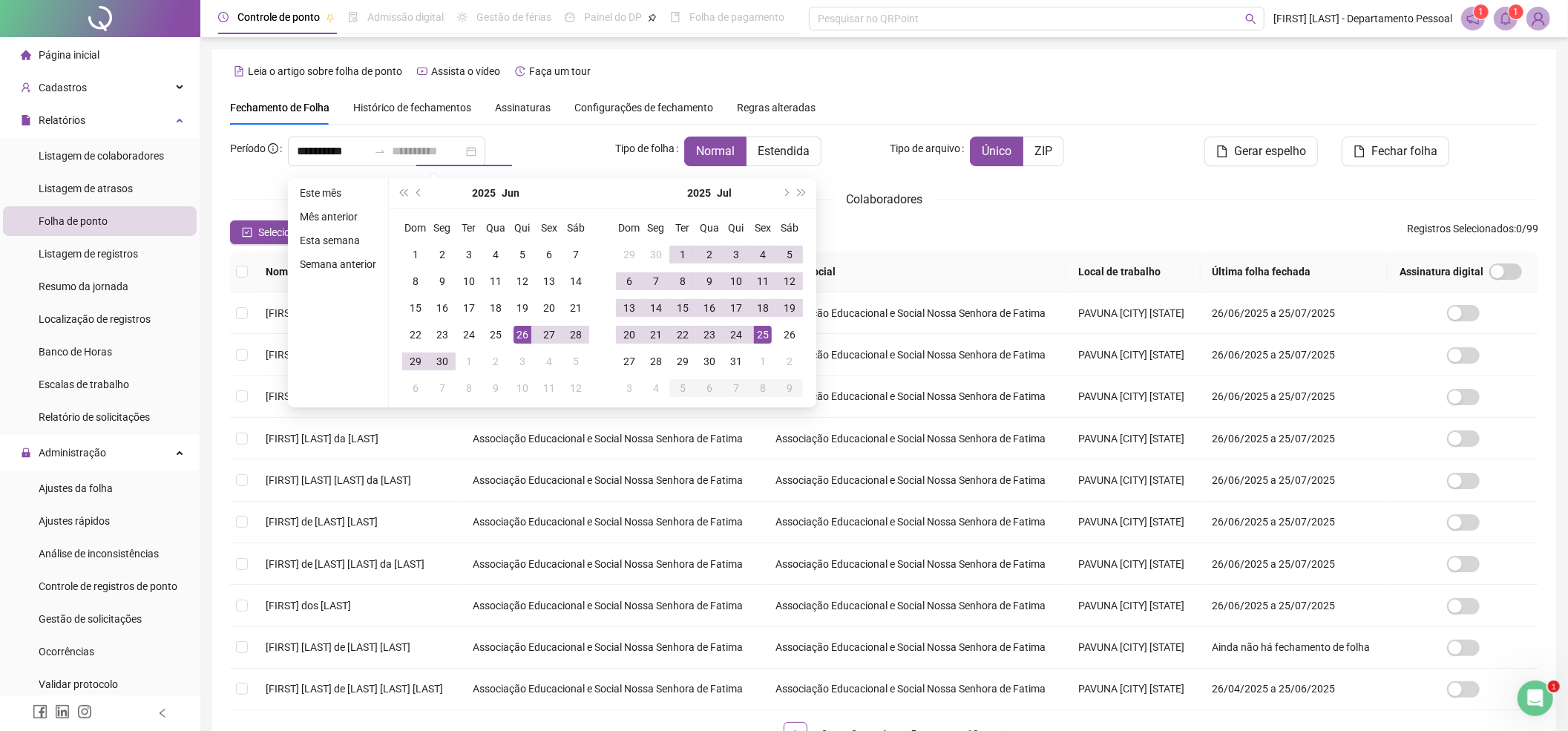 click on "25" at bounding box center [763, 335] 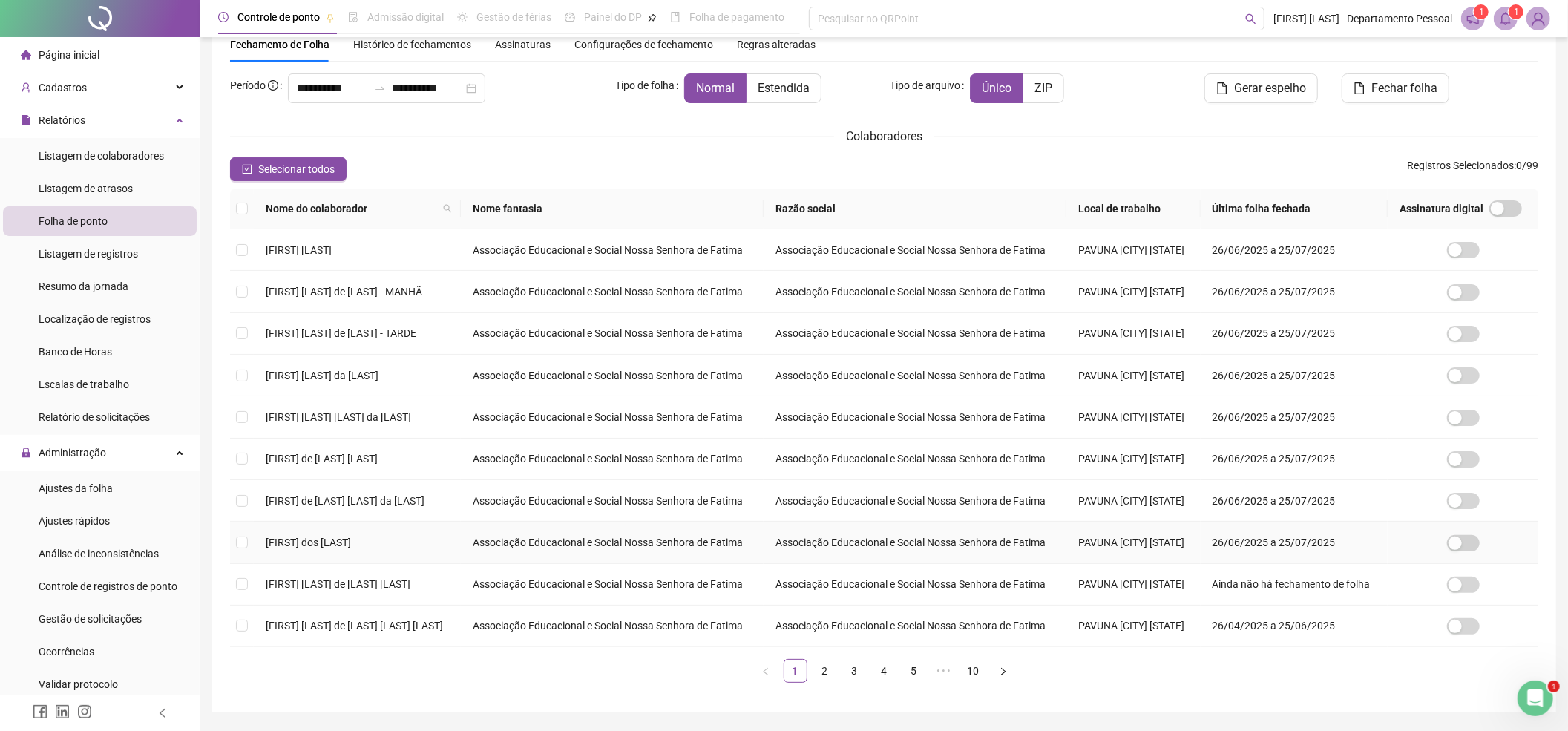 scroll, scrollTop: 113, scrollLeft: 0, axis: vertical 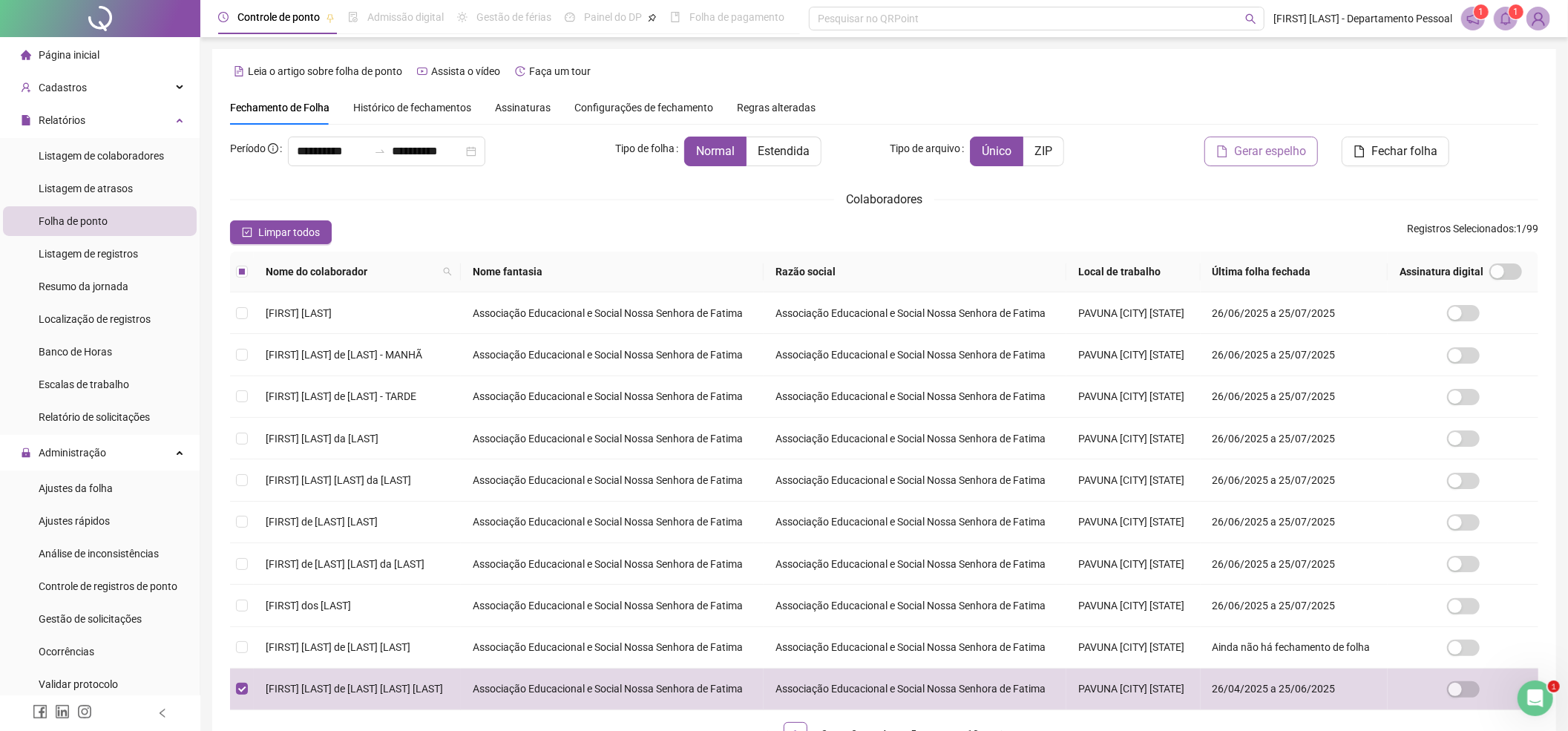 click on "Gerar espelho" at bounding box center (1270, 151) 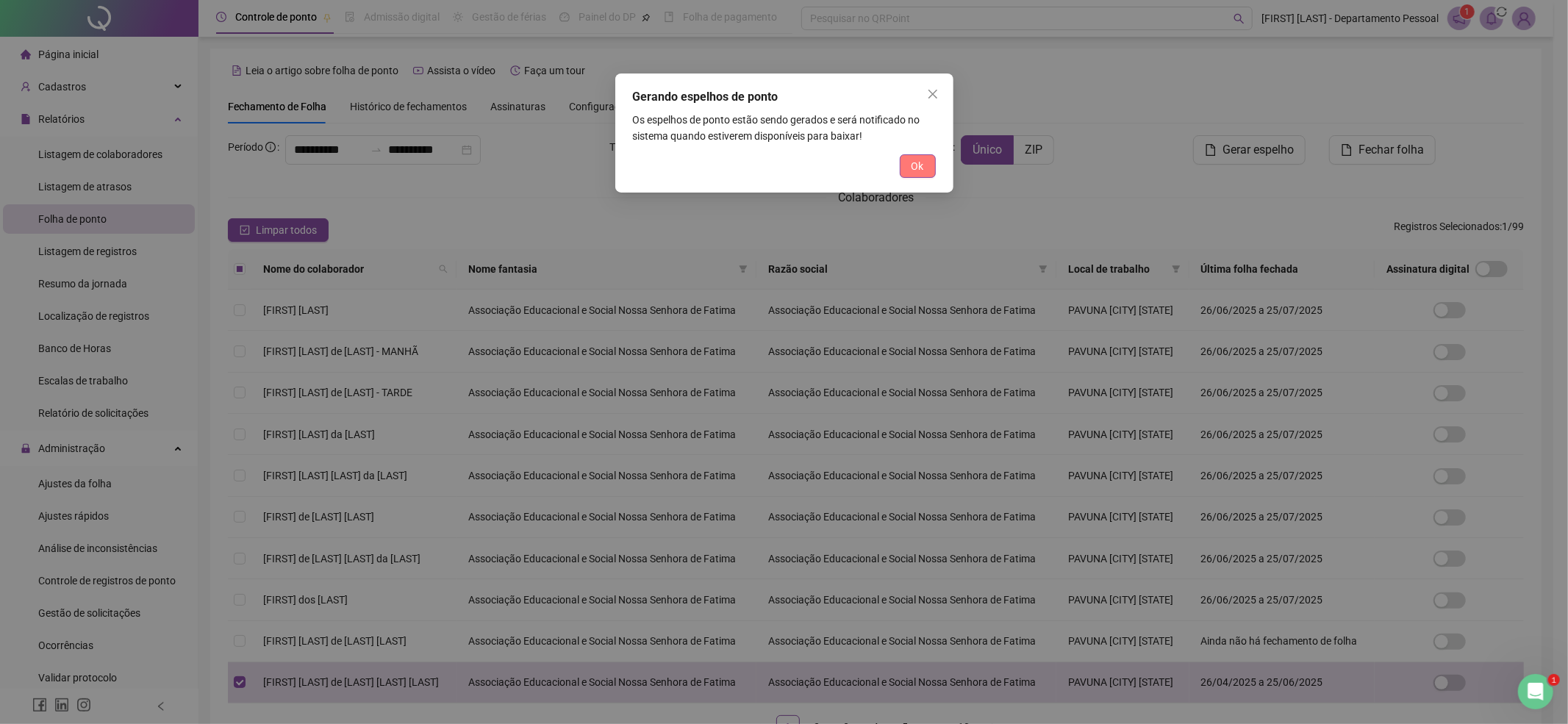 click on "Ok" at bounding box center (917, 166) 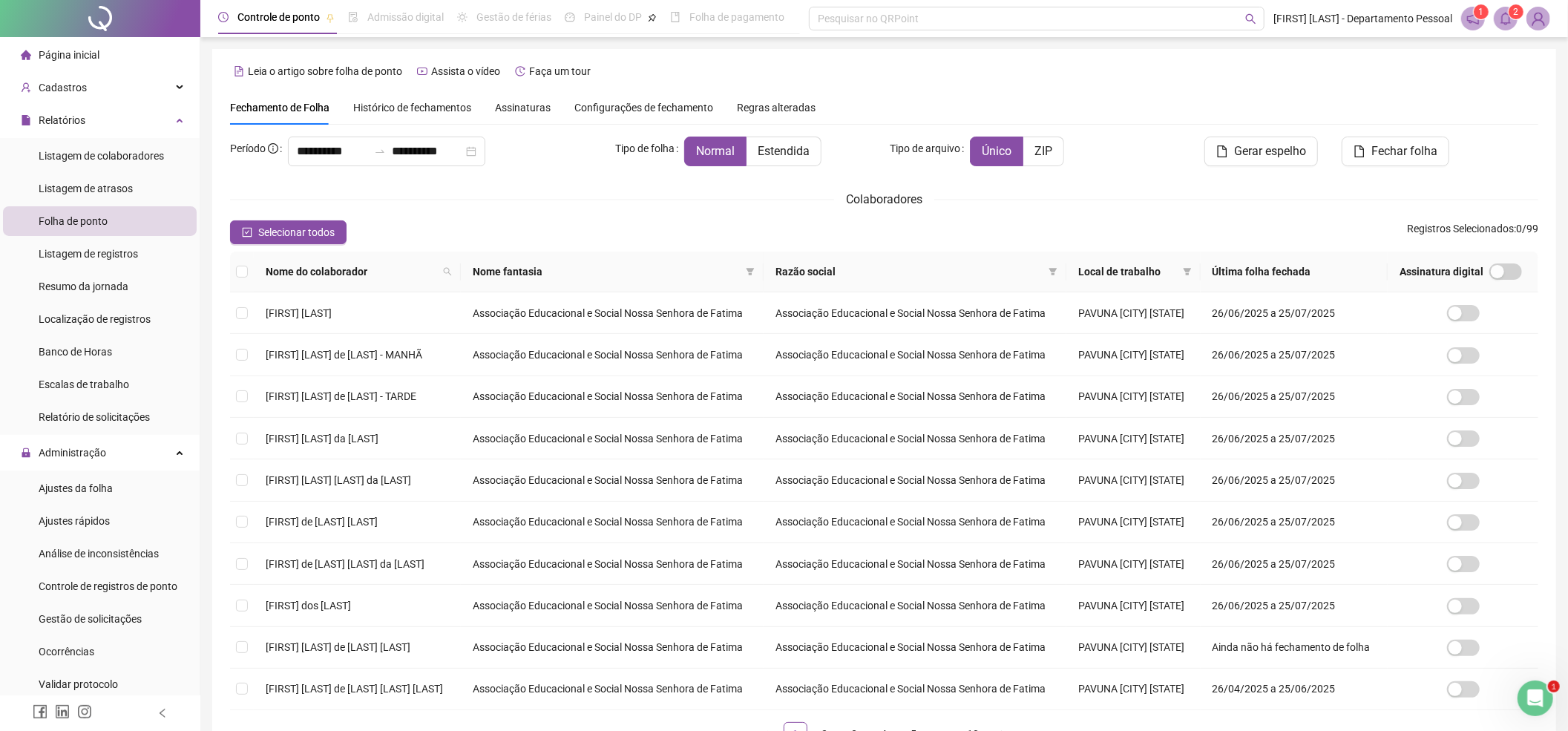 click 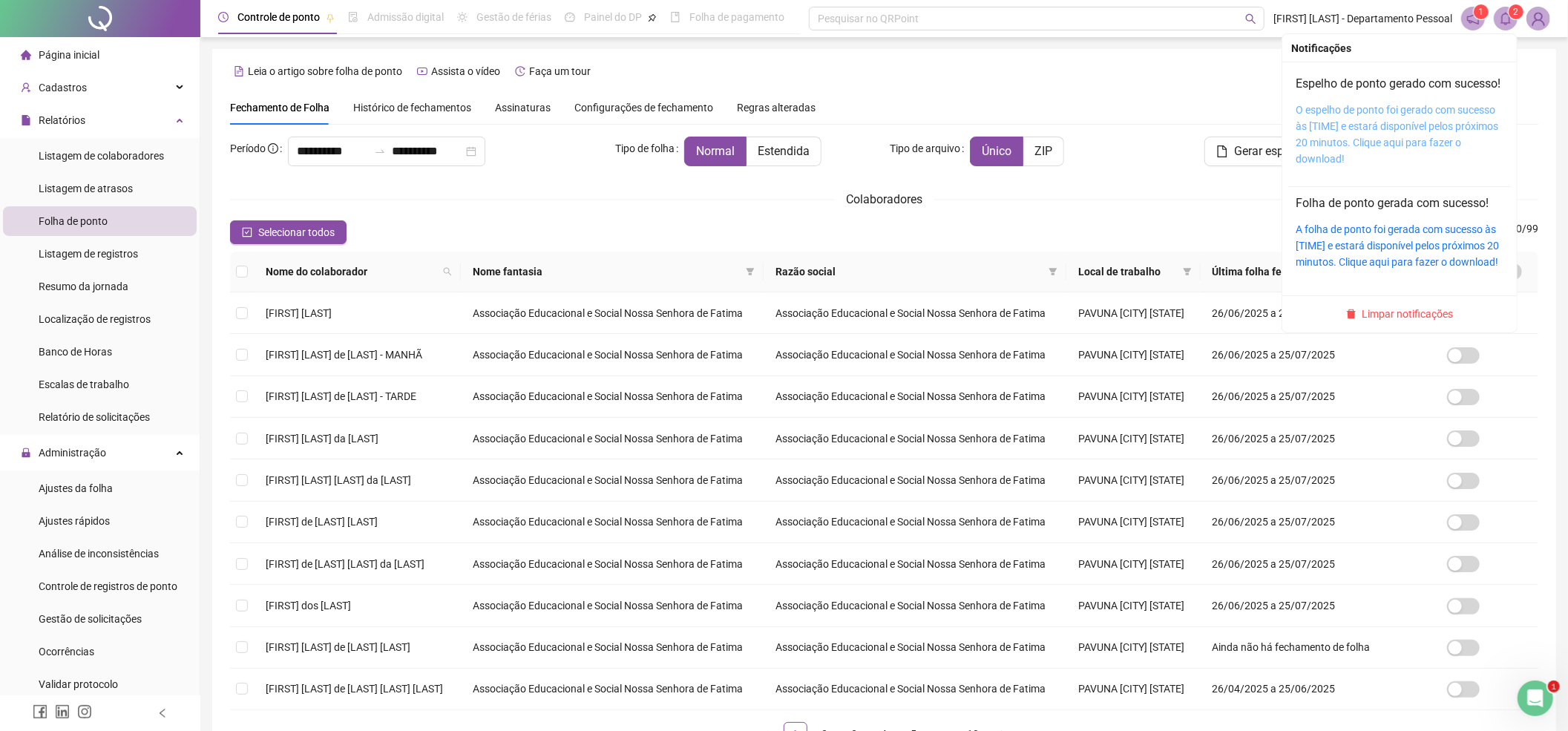 click on "O espelho de ponto foi gerado com sucesso às 14:53:18 e estará disponível pelos próximos 20 minutos.
Clique aqui para fazer o download!" at bounding box center (1397, 134) 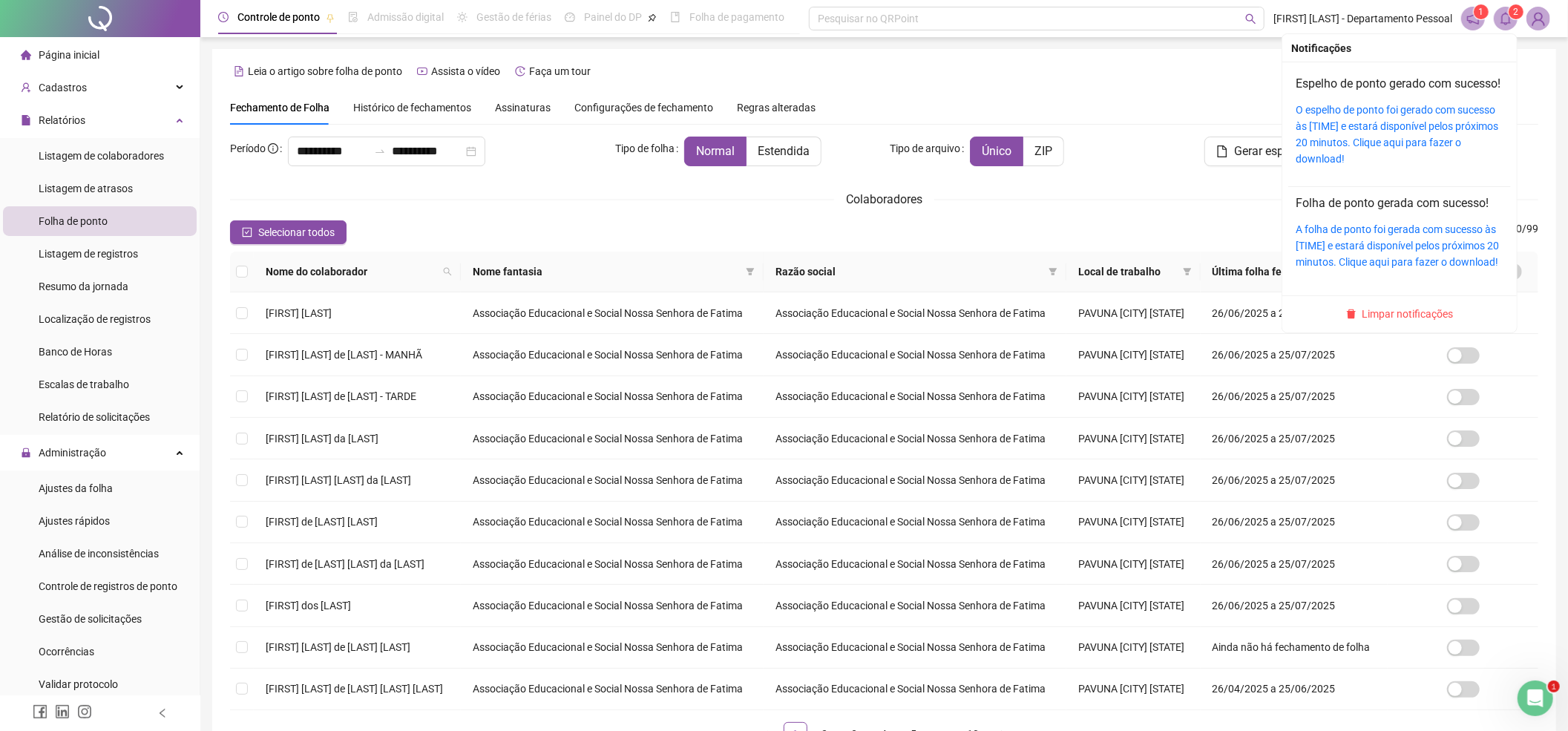 click on "O espelho de ponto foi gerado com sucesso às 14:53:18 e estará disponível pelos próximos 20 minutos.
Clique aqui para fazer o download!" at bounding box center [1400, 134] 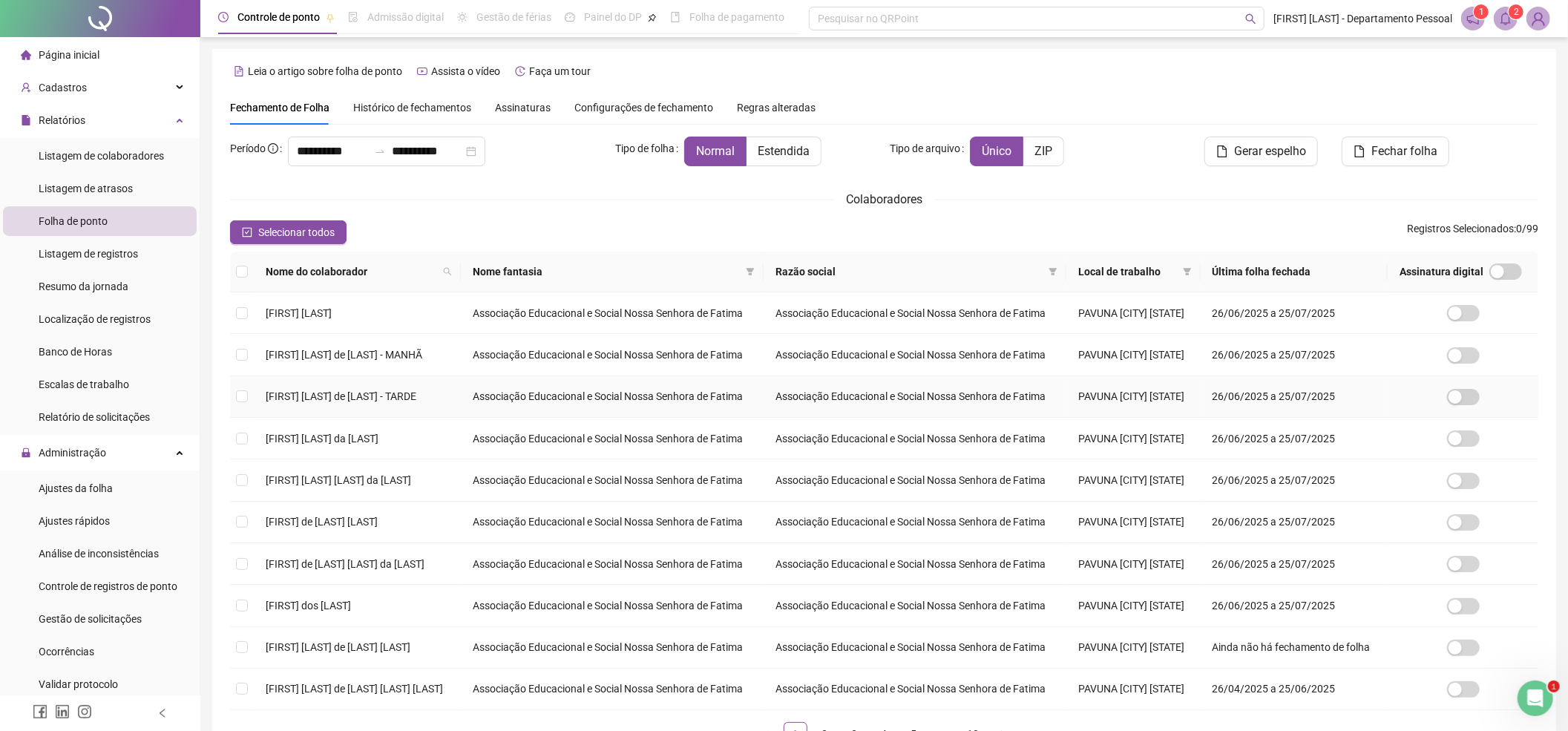 scroll, scrollTop: 113, scrollLeft: 0, axis: vertical 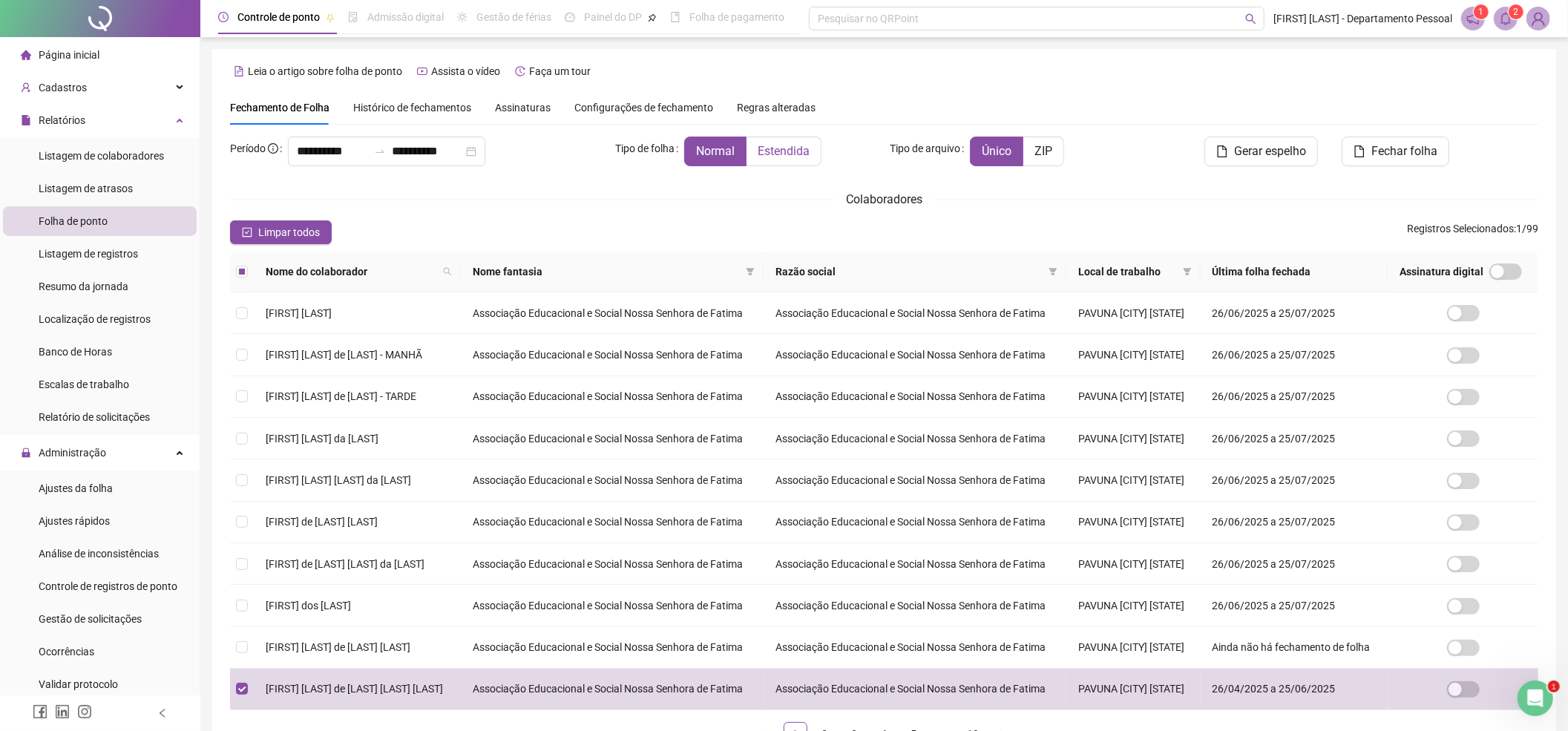 click on "Estendida" at bounding box center [784, 151] 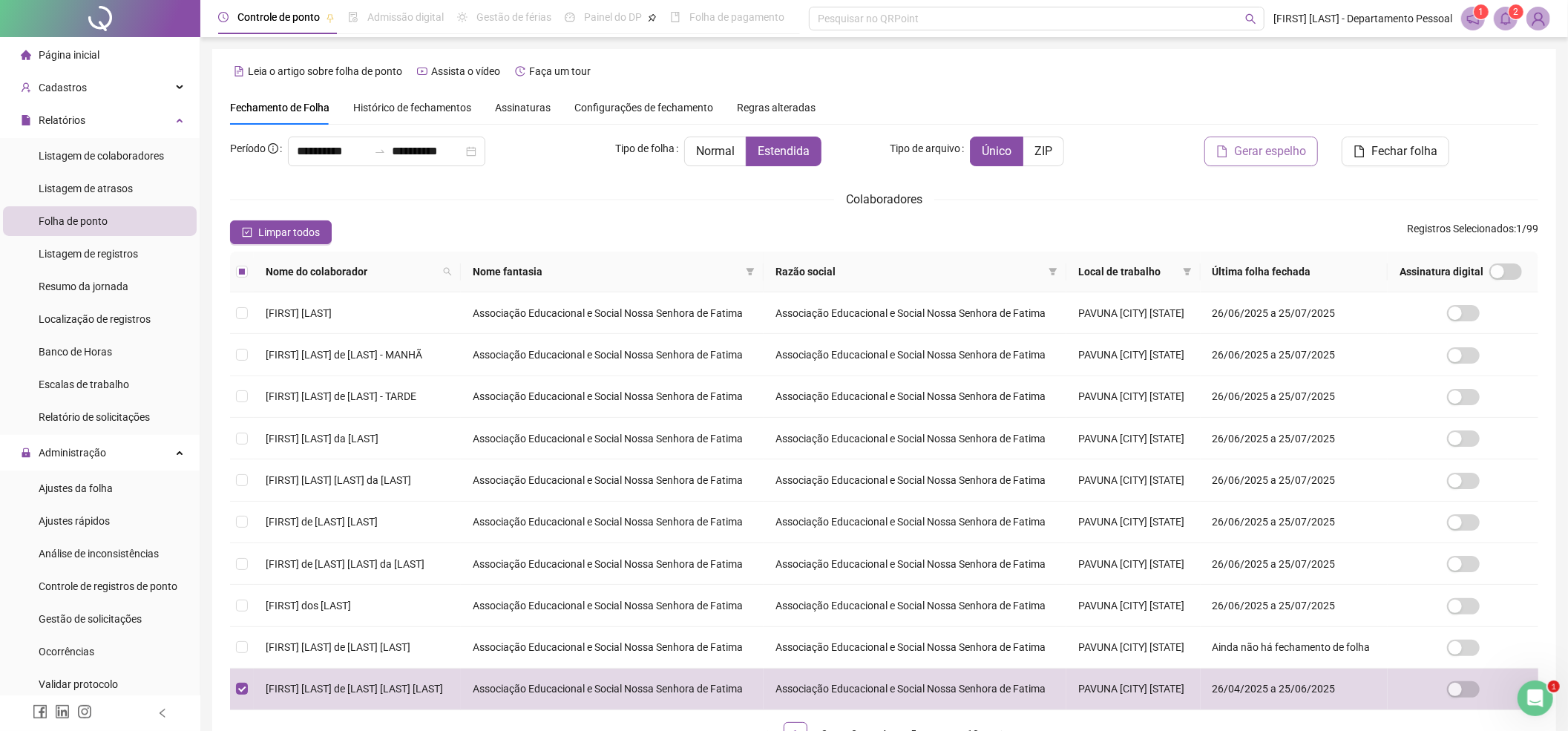 click on "Gerar espelho" at bounding box center [1261, 151] 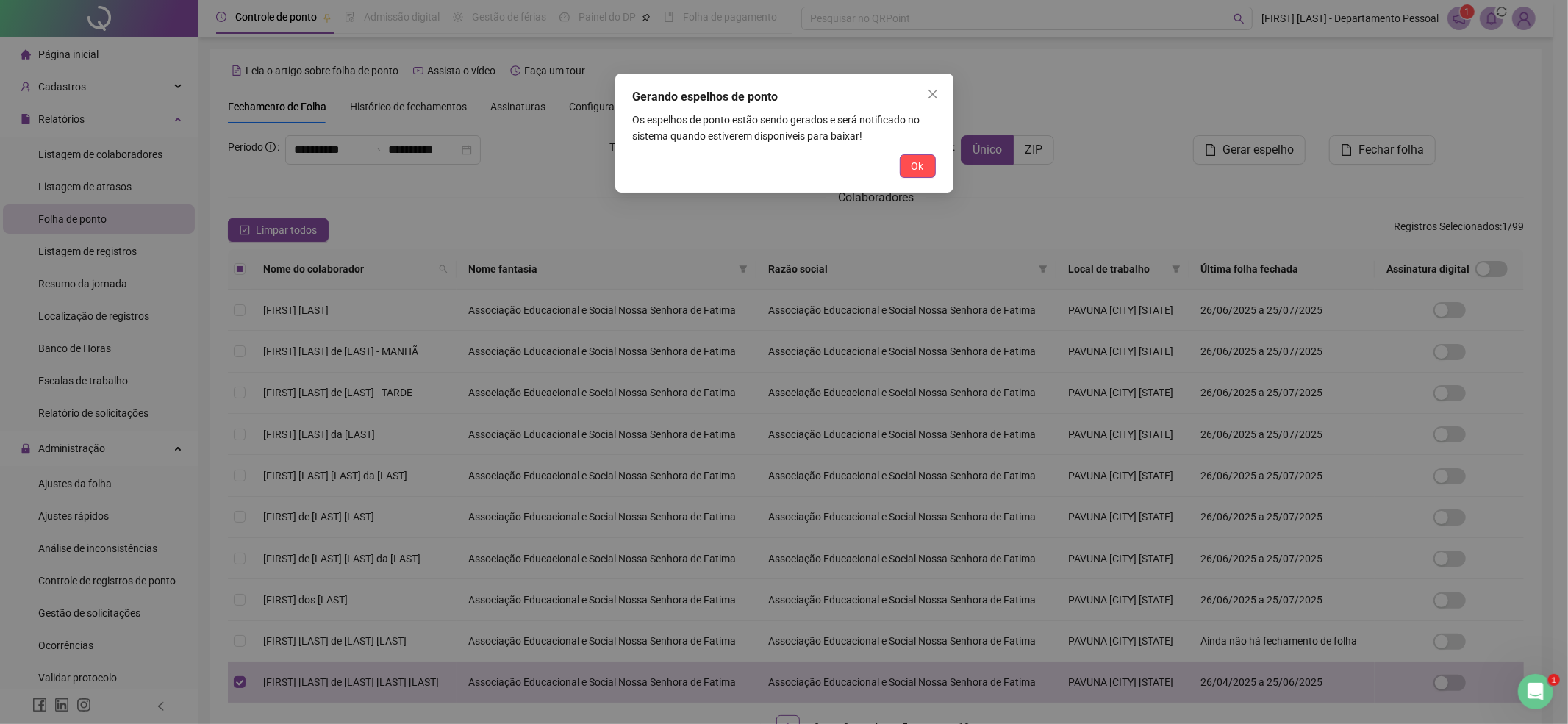 click on "Ok" at bounding box center (917, 166) 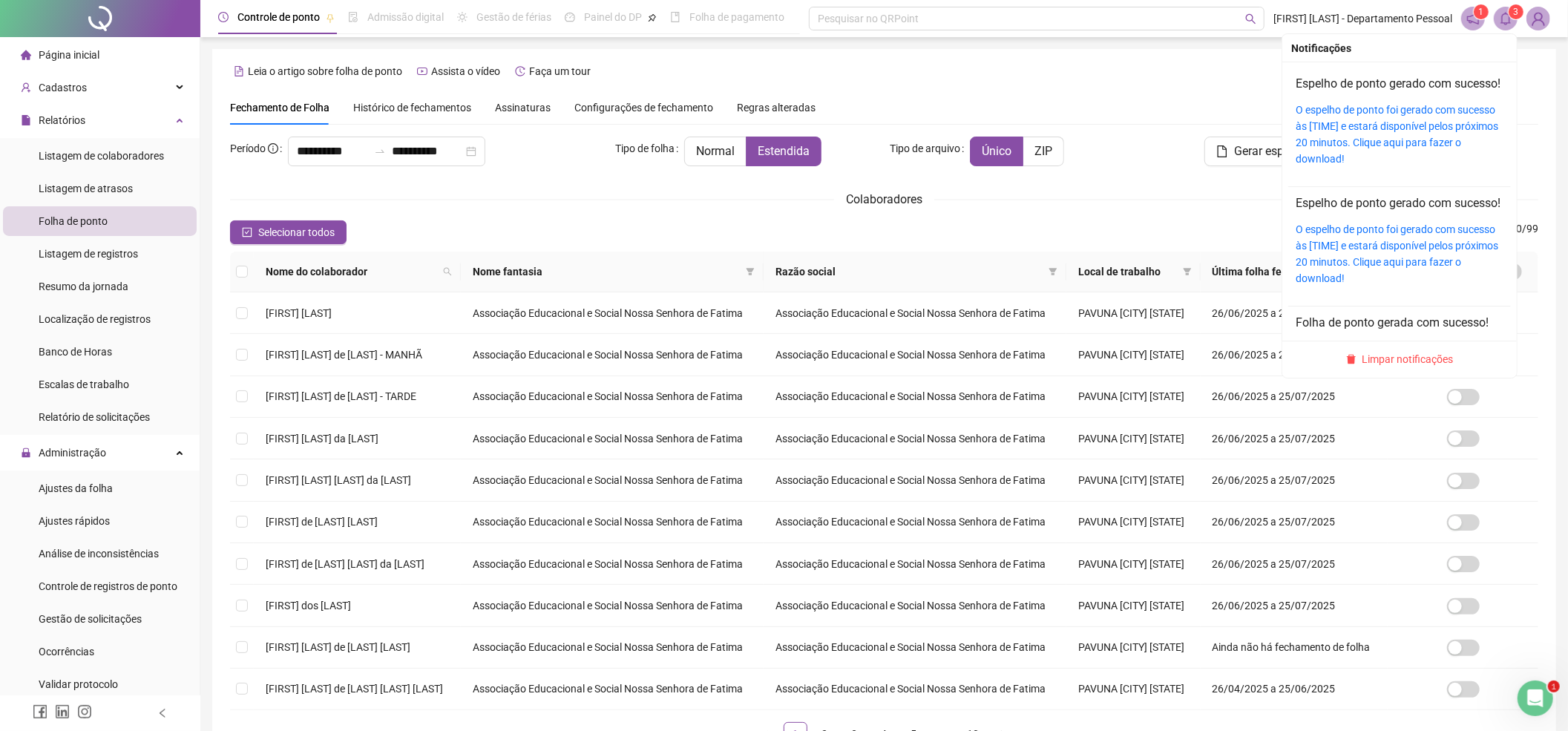 click 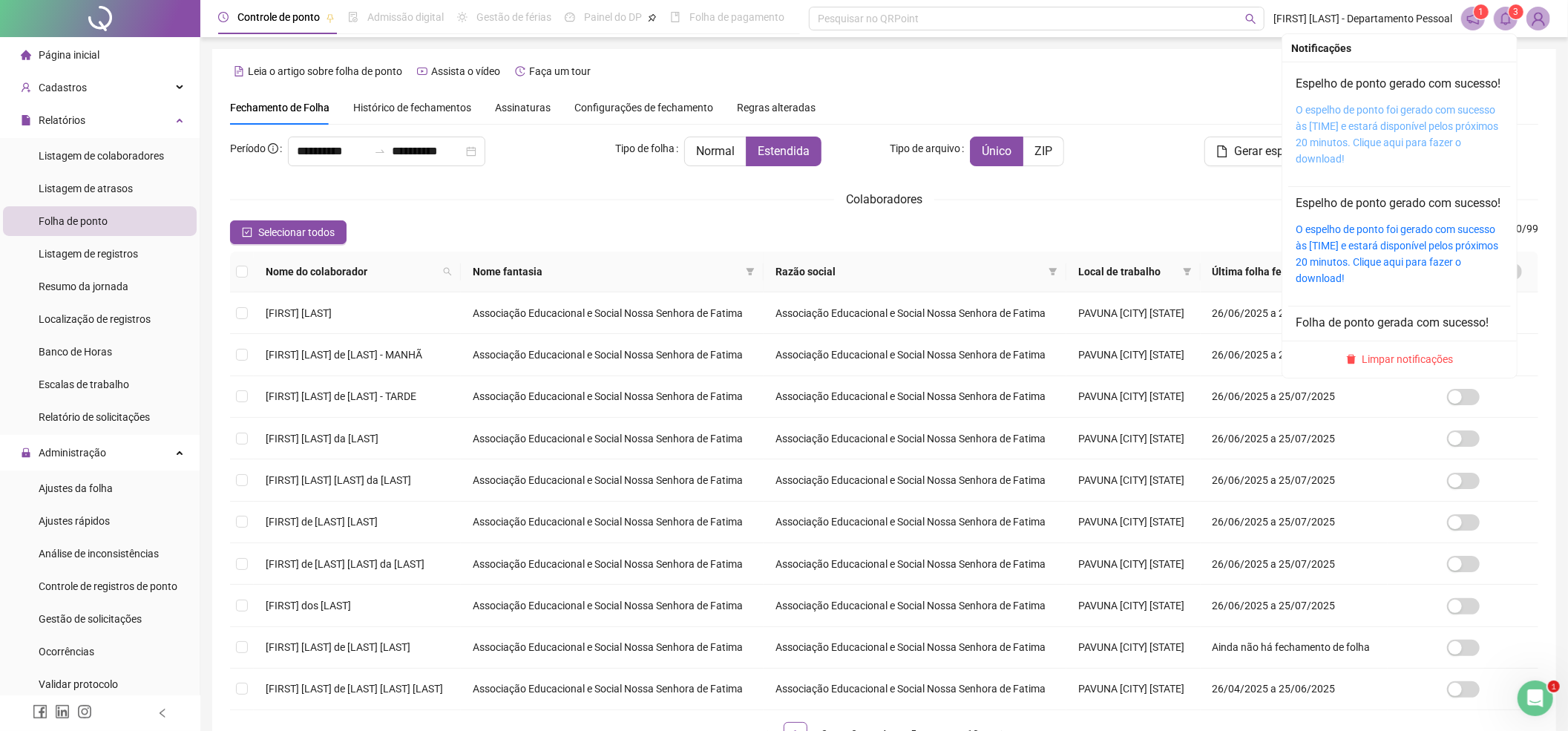 click on "O espelho de ponto foi gerado com sucesso às 14:54:50 e estará disponível pelos próximos 20 minutos.
Clique aqui para fazer o download!" at bounding box center (1397, 134) 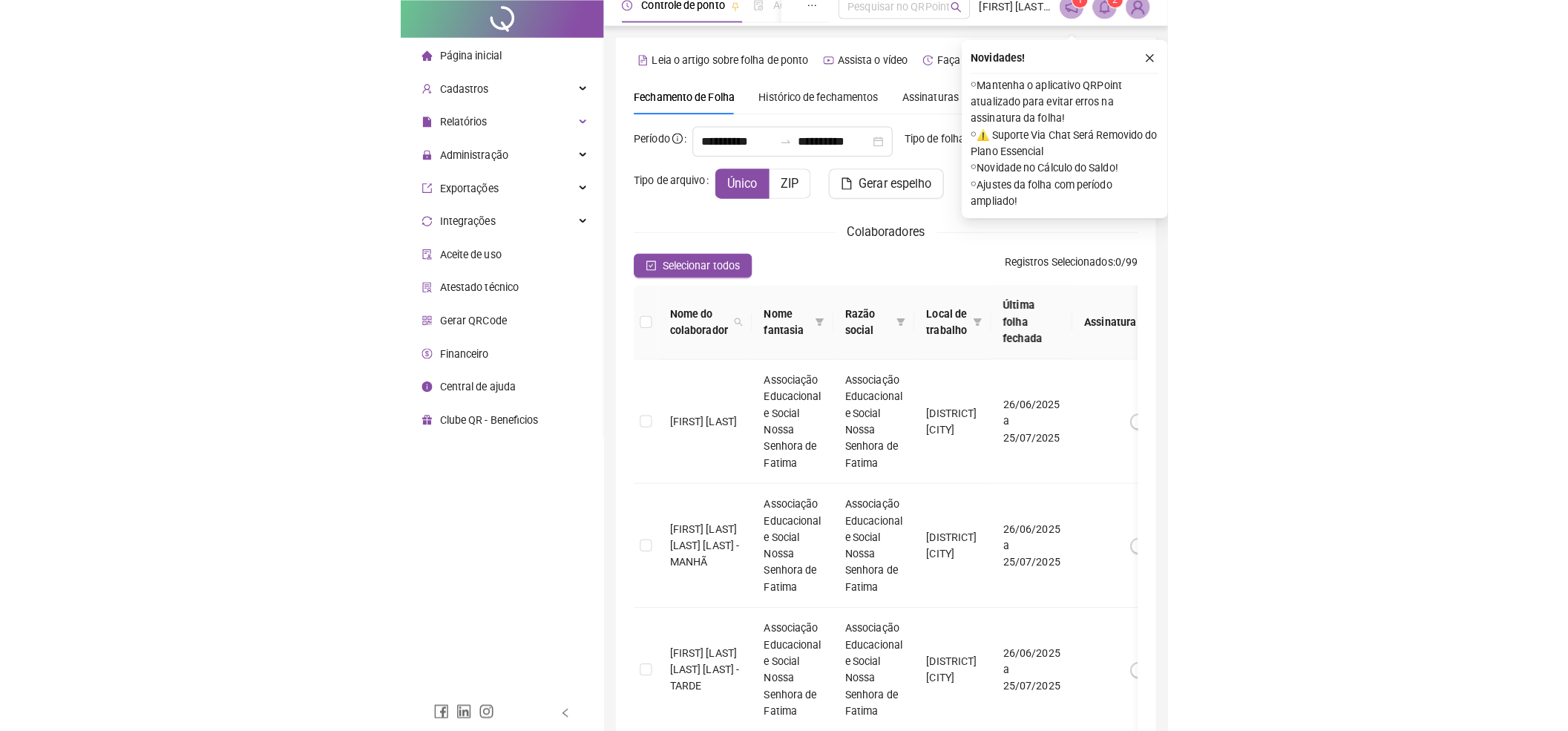 scroll, scrollTop: 0, scrollLeft: 0, axis: both 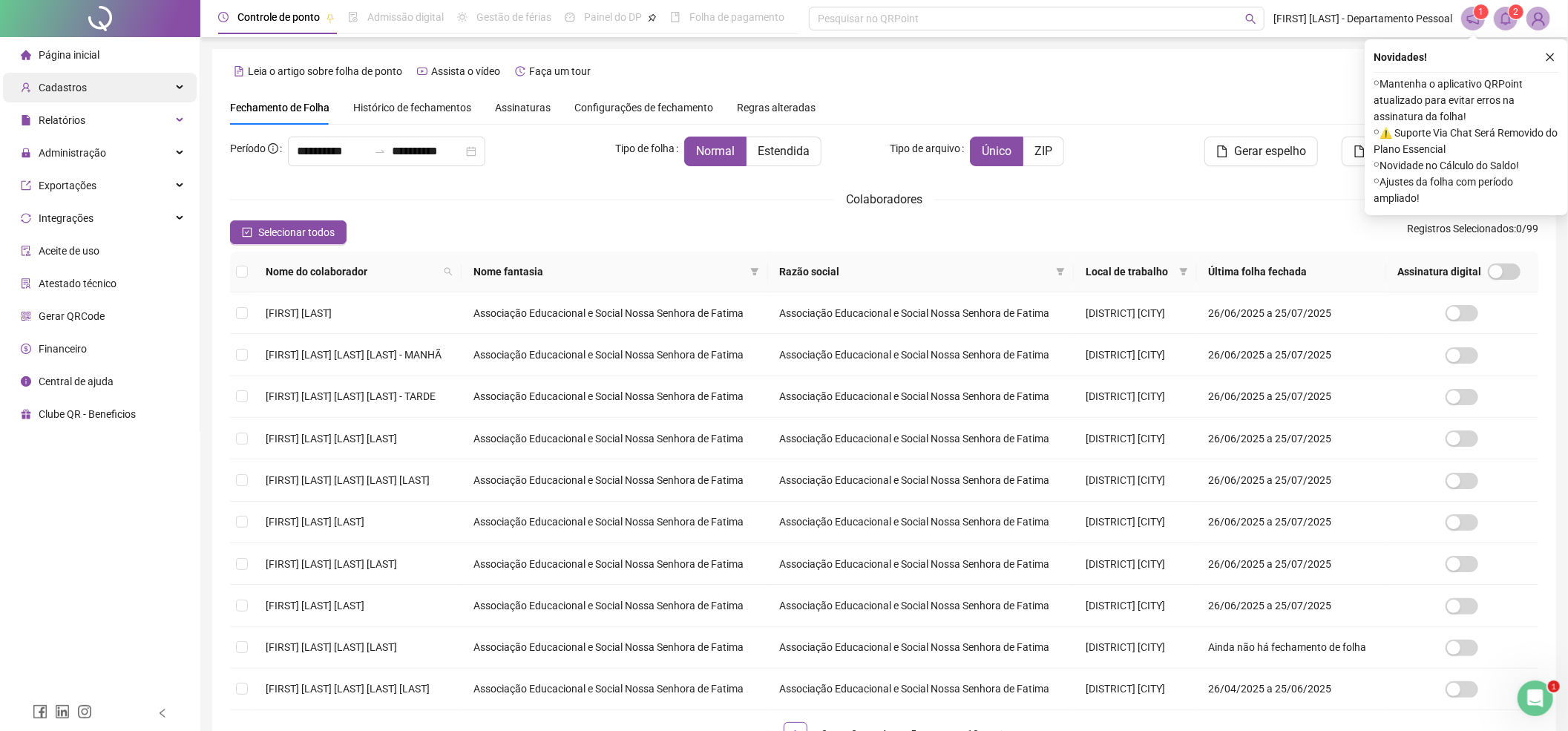 click on "Cadastros" at bounding box center [62, 88] 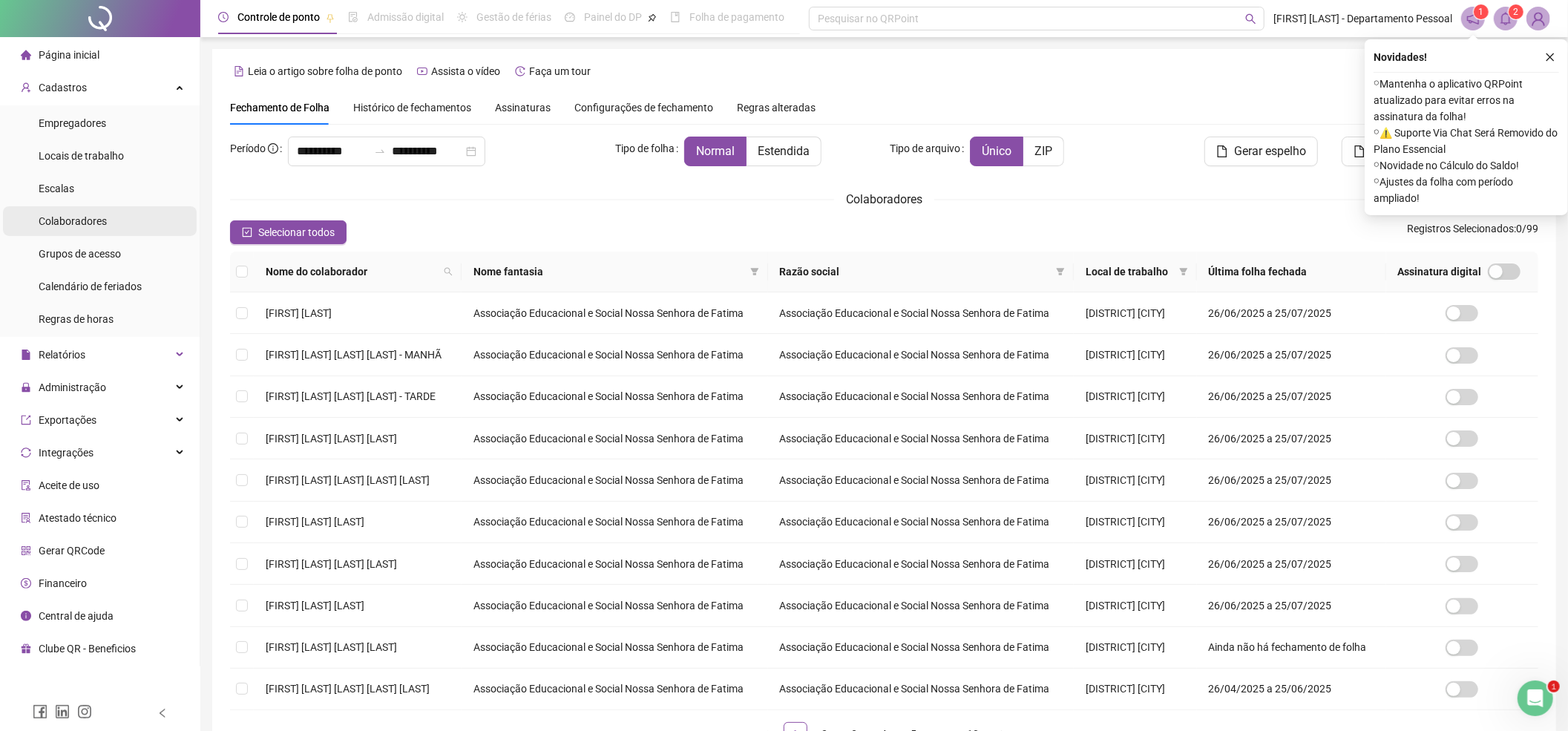 click on "Colaboradores" at bounding box center [73, 221] 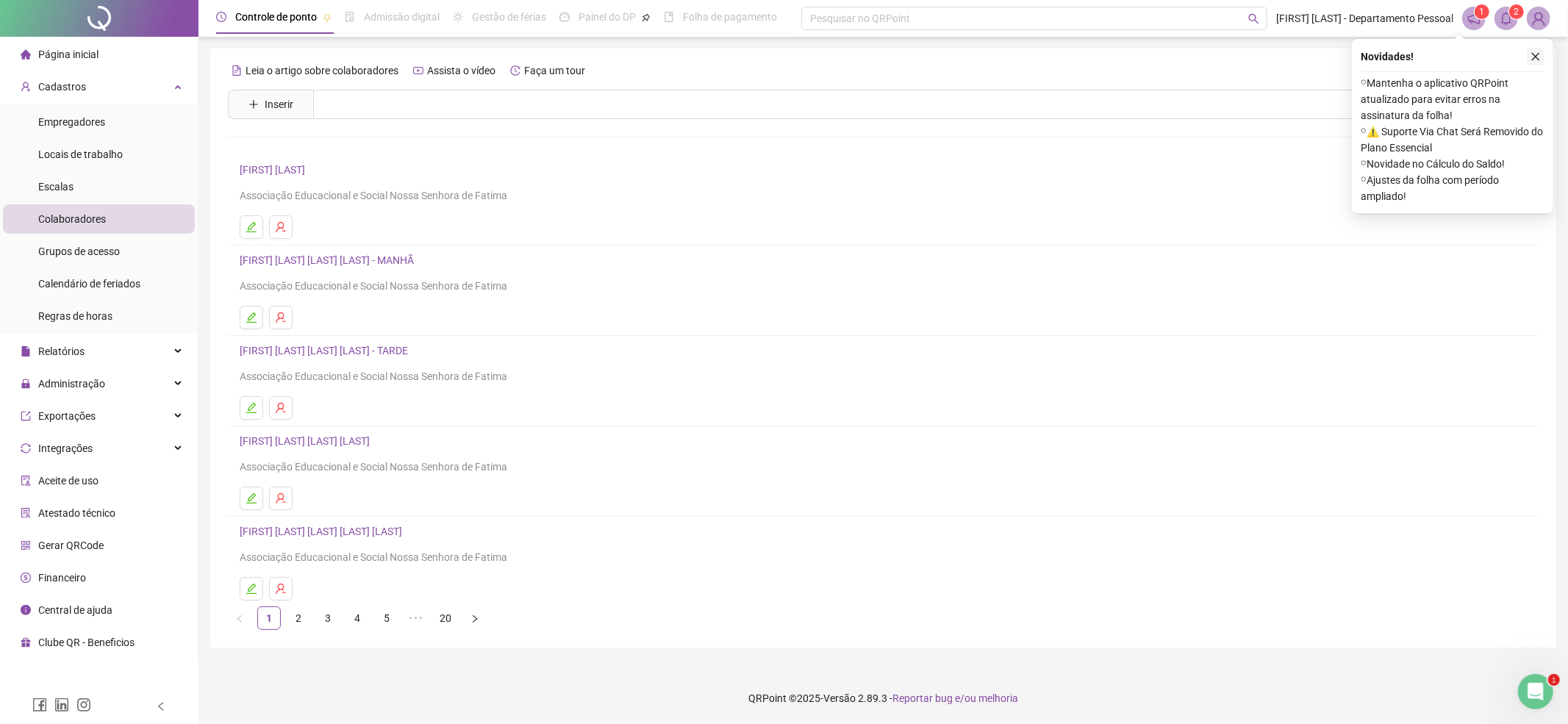 click 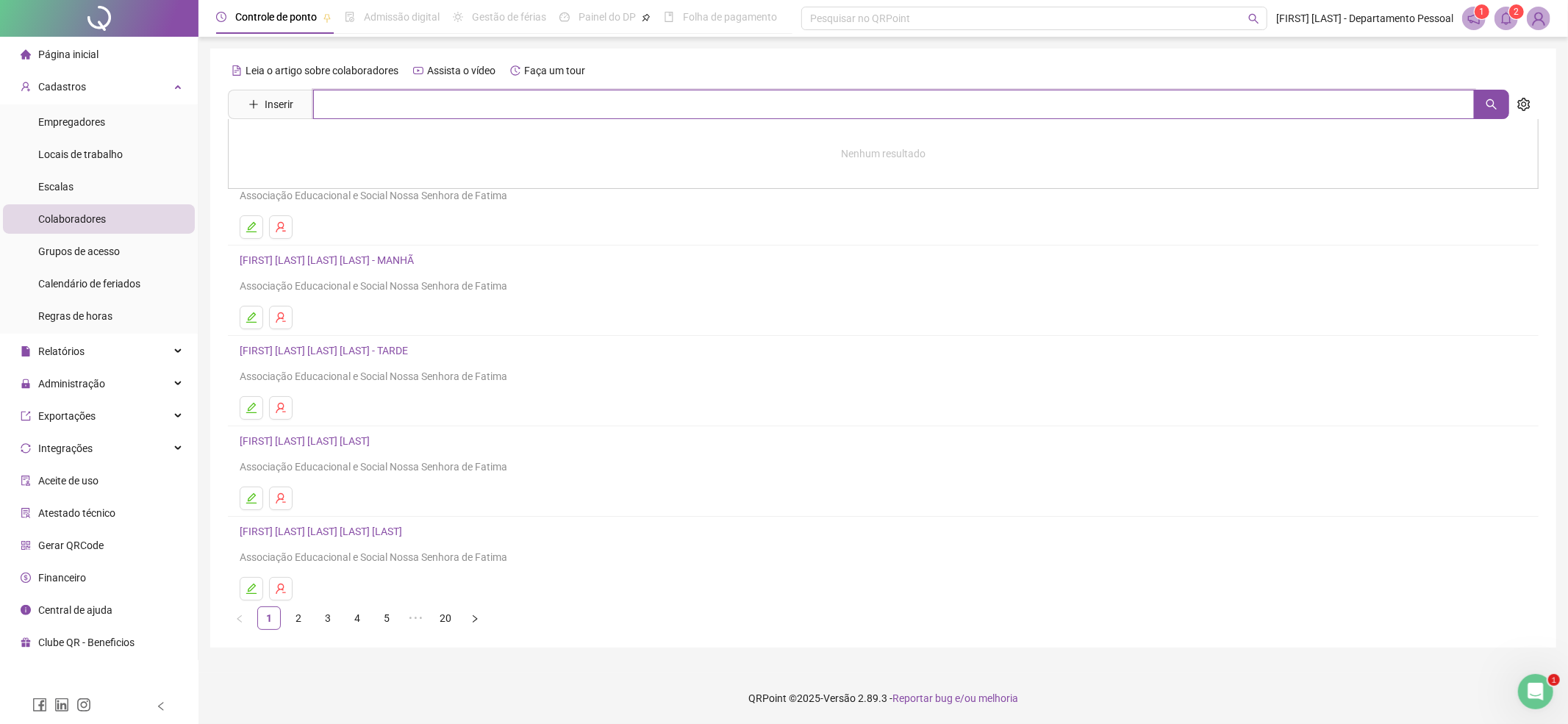 click at bounding box center [894, 104] 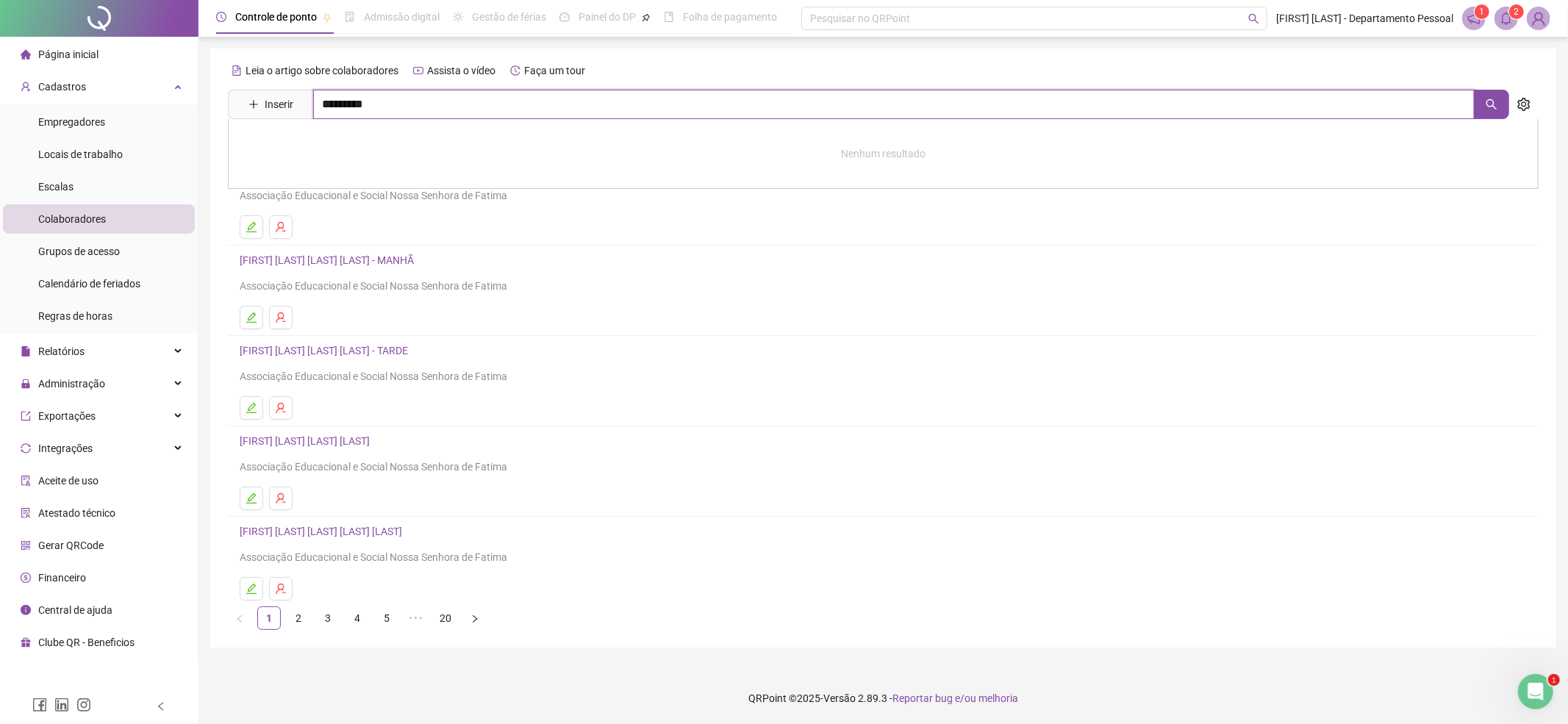 type on "*********" 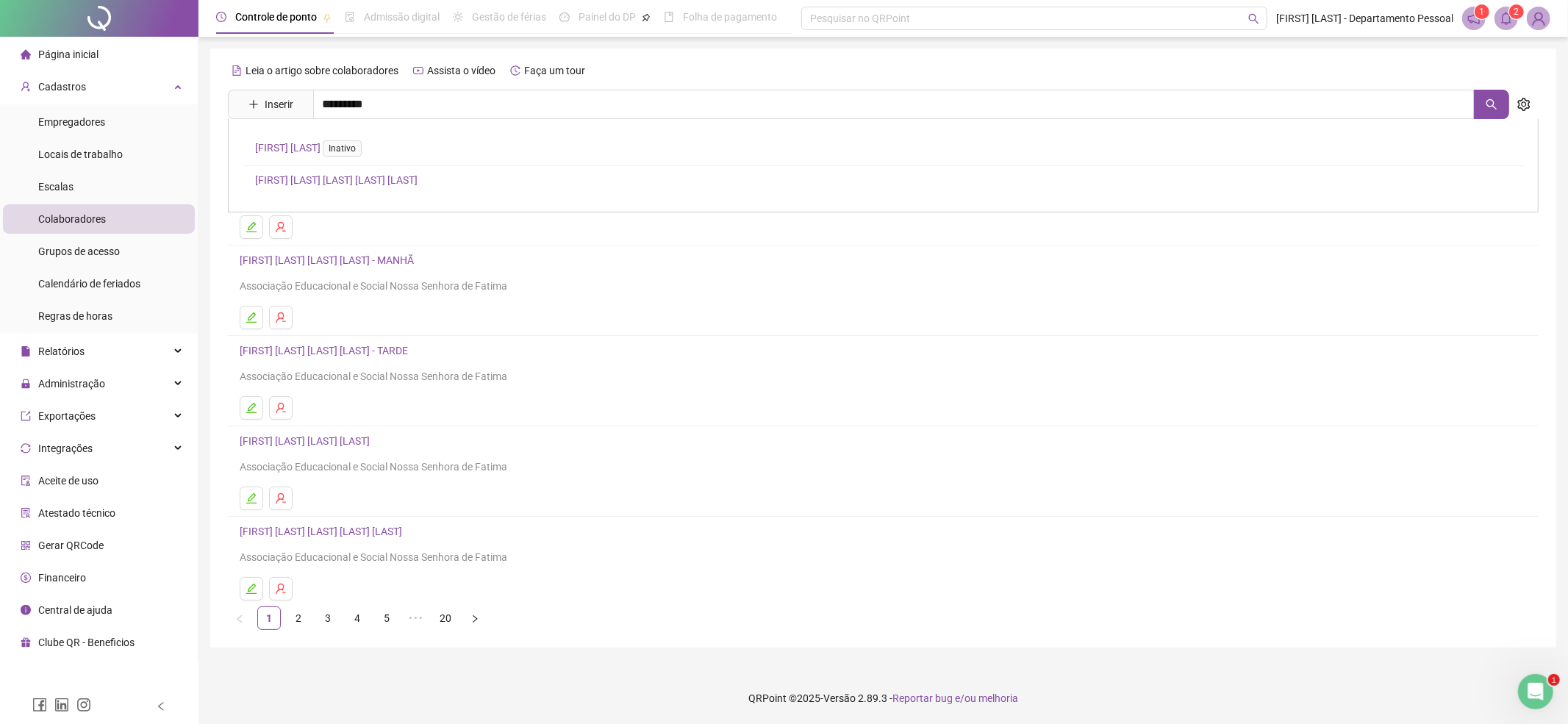 click on "ANA PAULA DE SOUZA    Inativo" at bounding box center (311, 148) 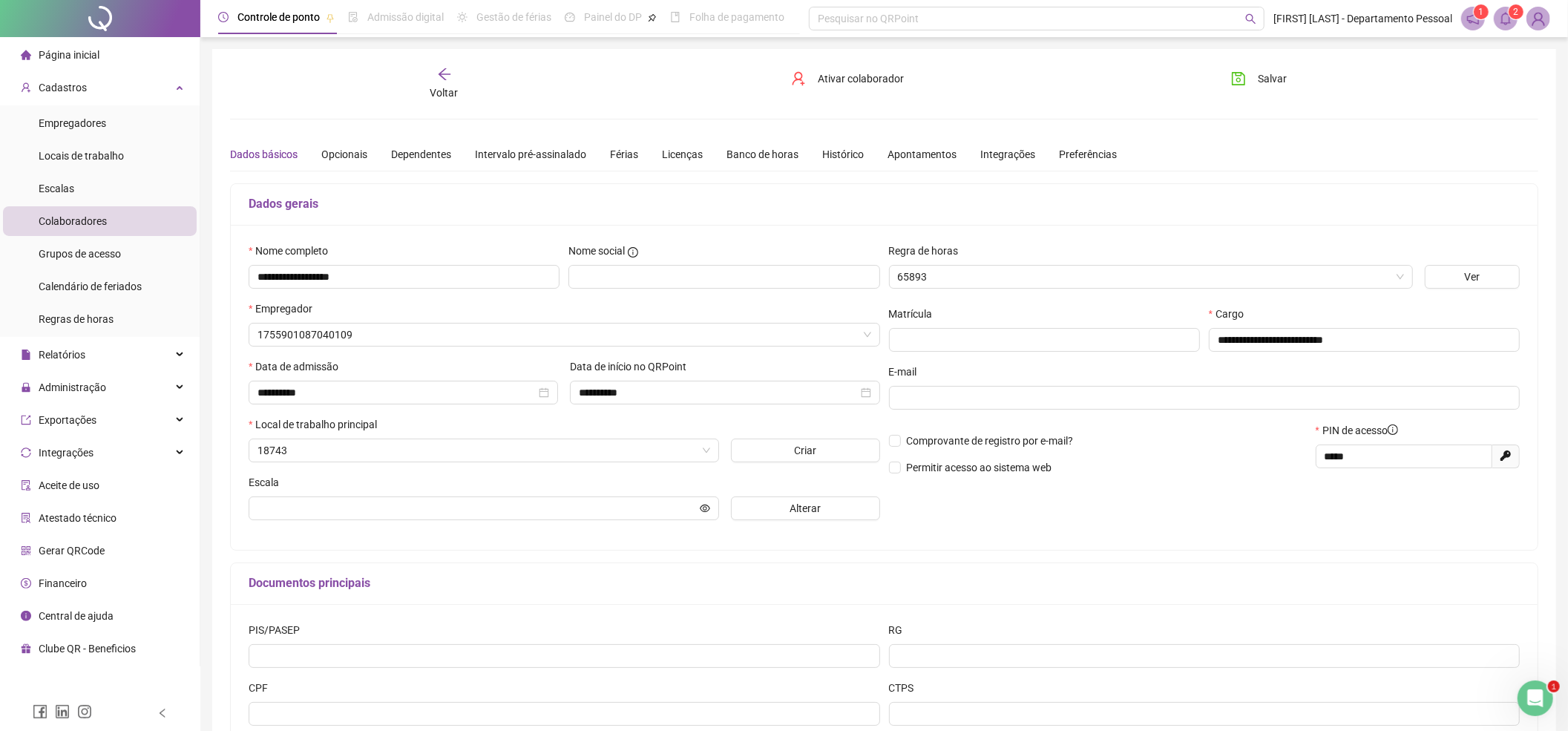 type on "**********" 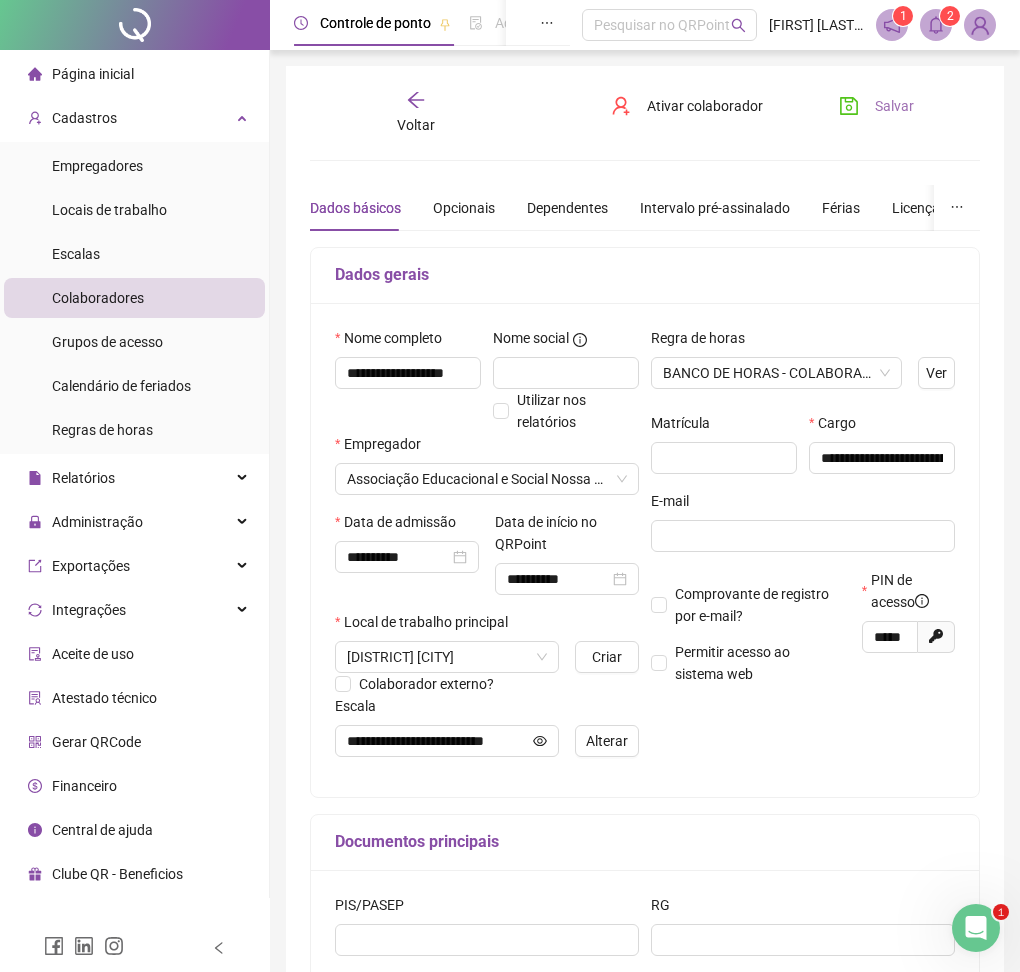 click on "Salvar" at bounding box center [876, 106] 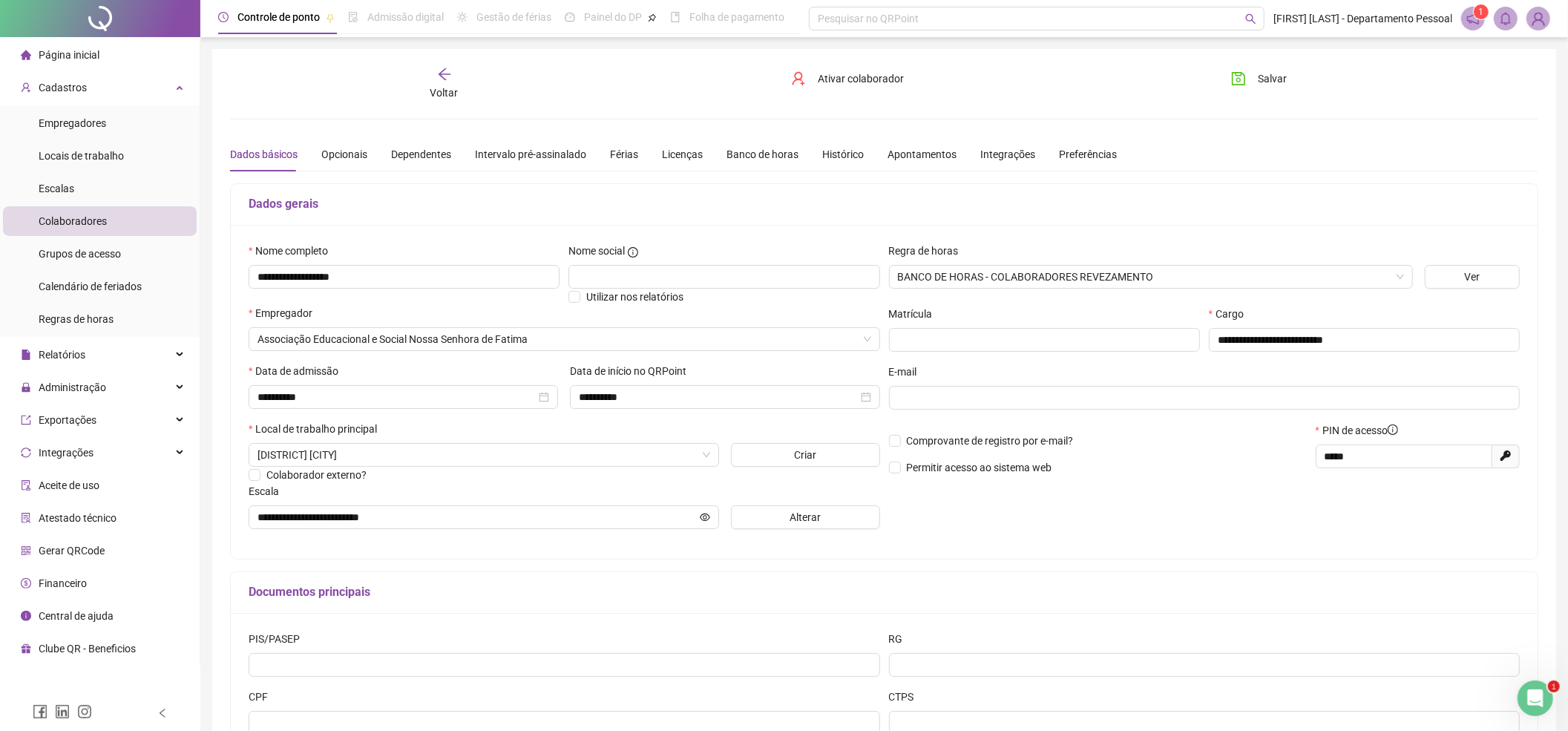click 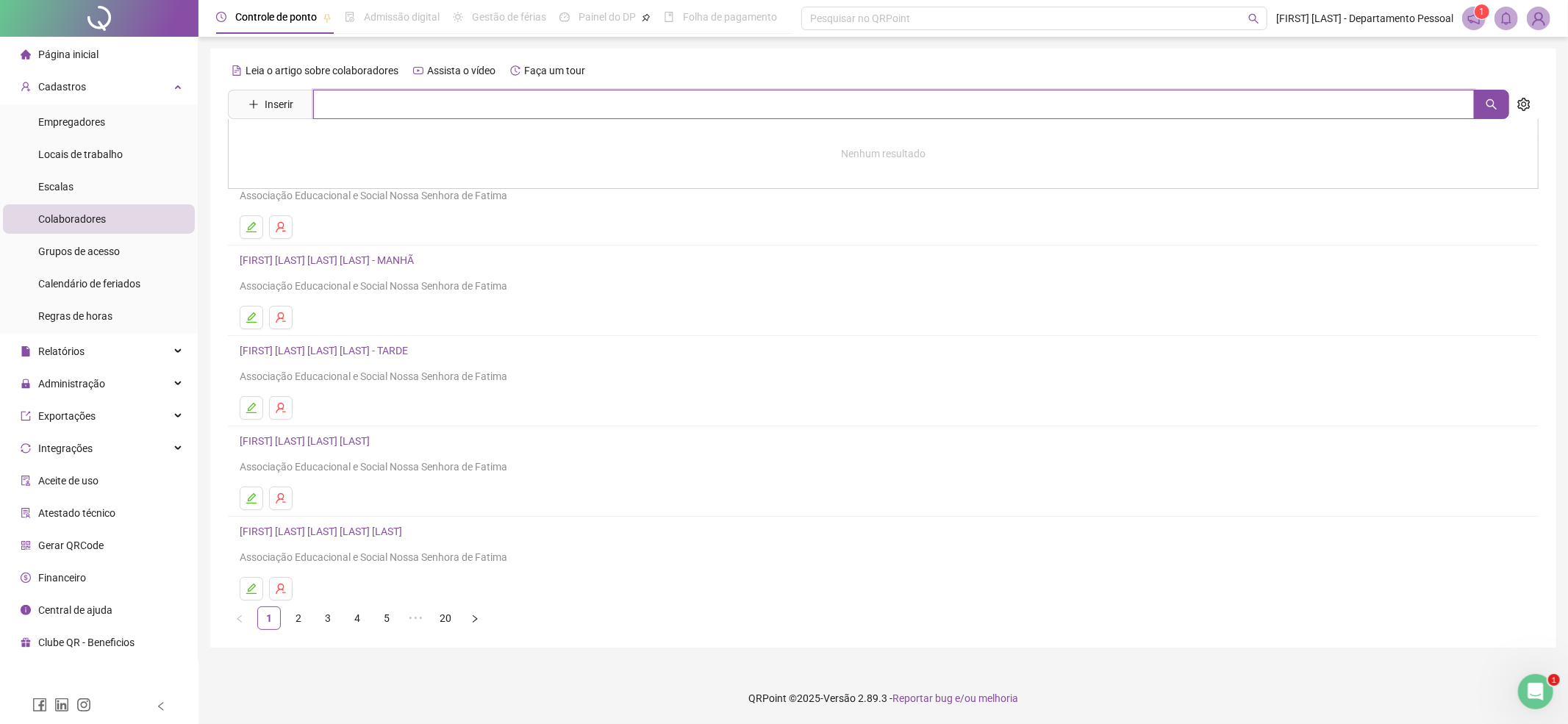click at bounding box center [894, 104] 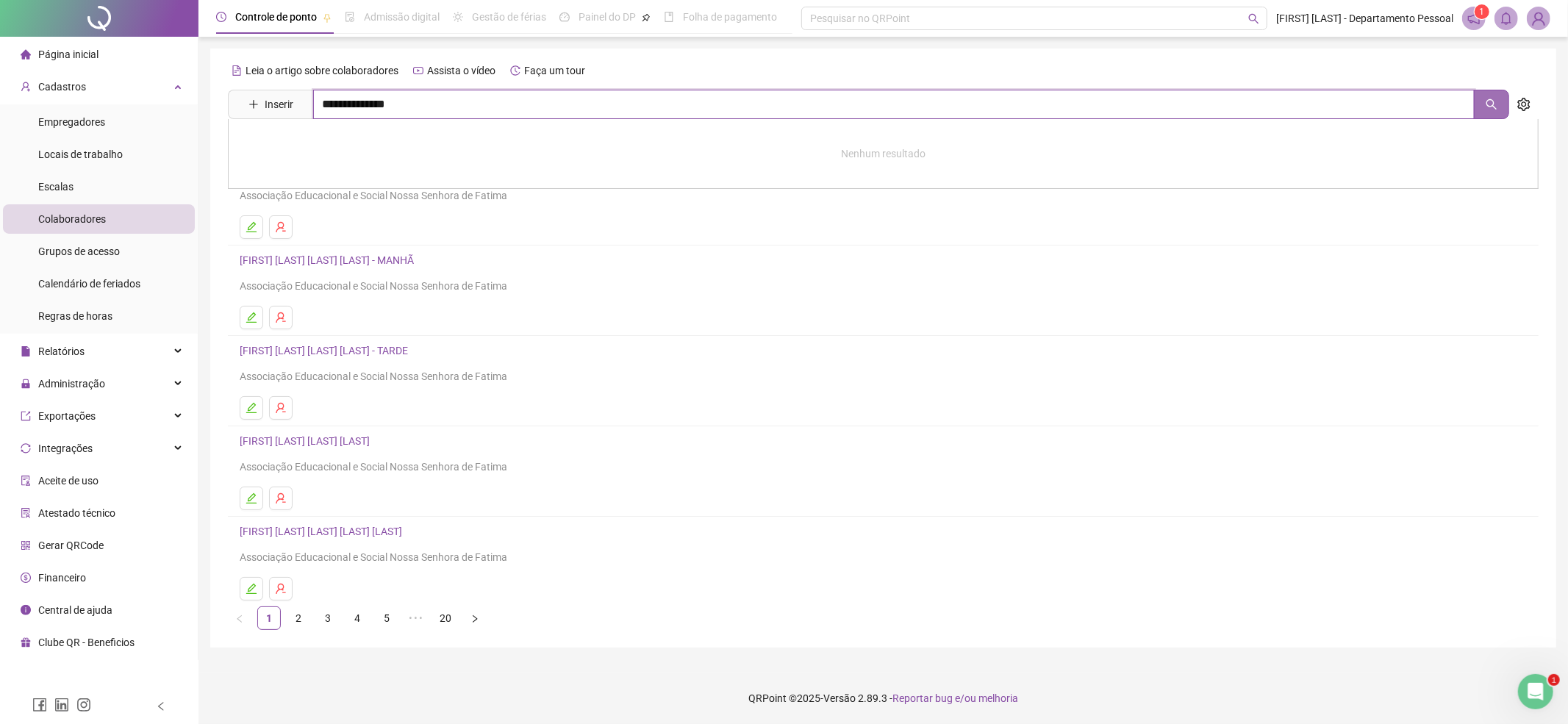 click at bounding box center [1492, 104] 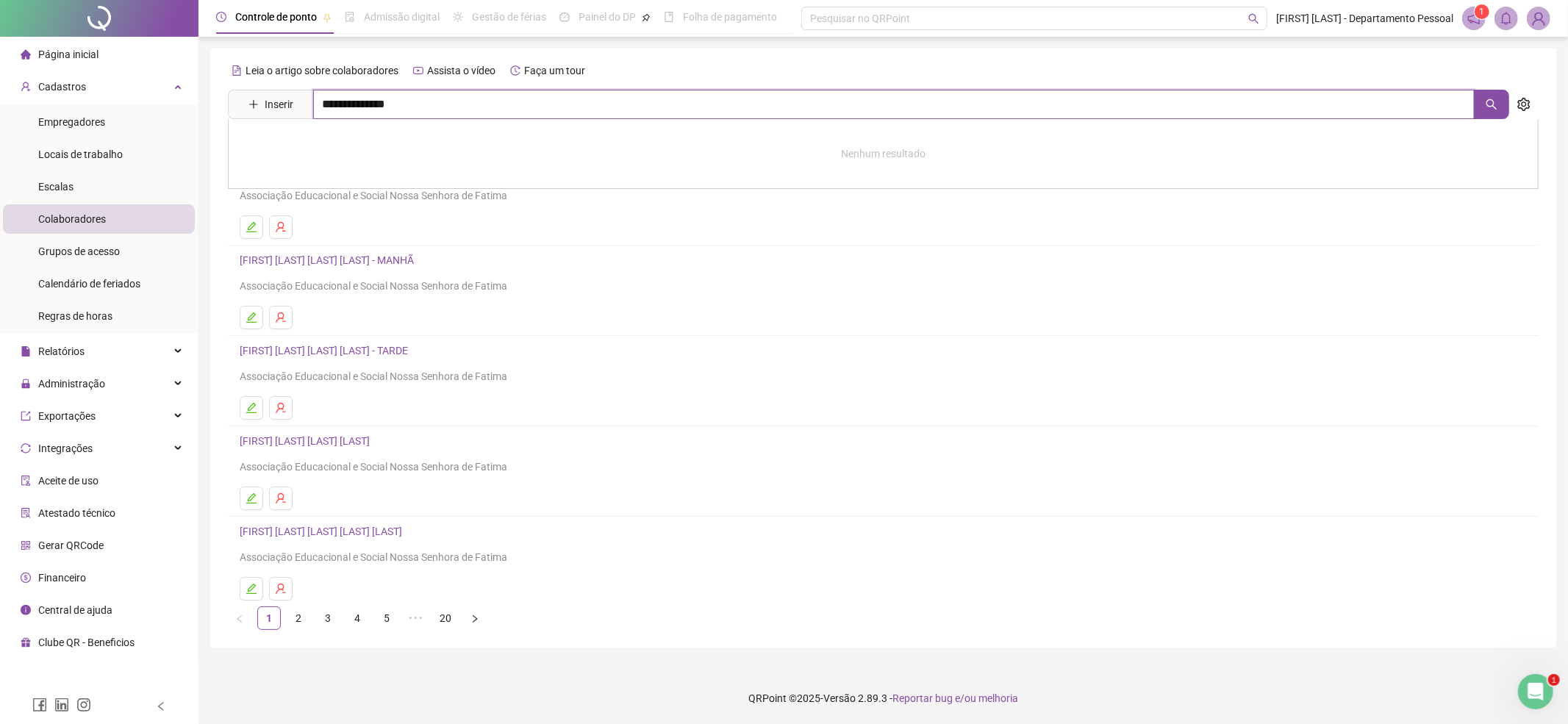 click on "**********" at bounding box center [894, 104] 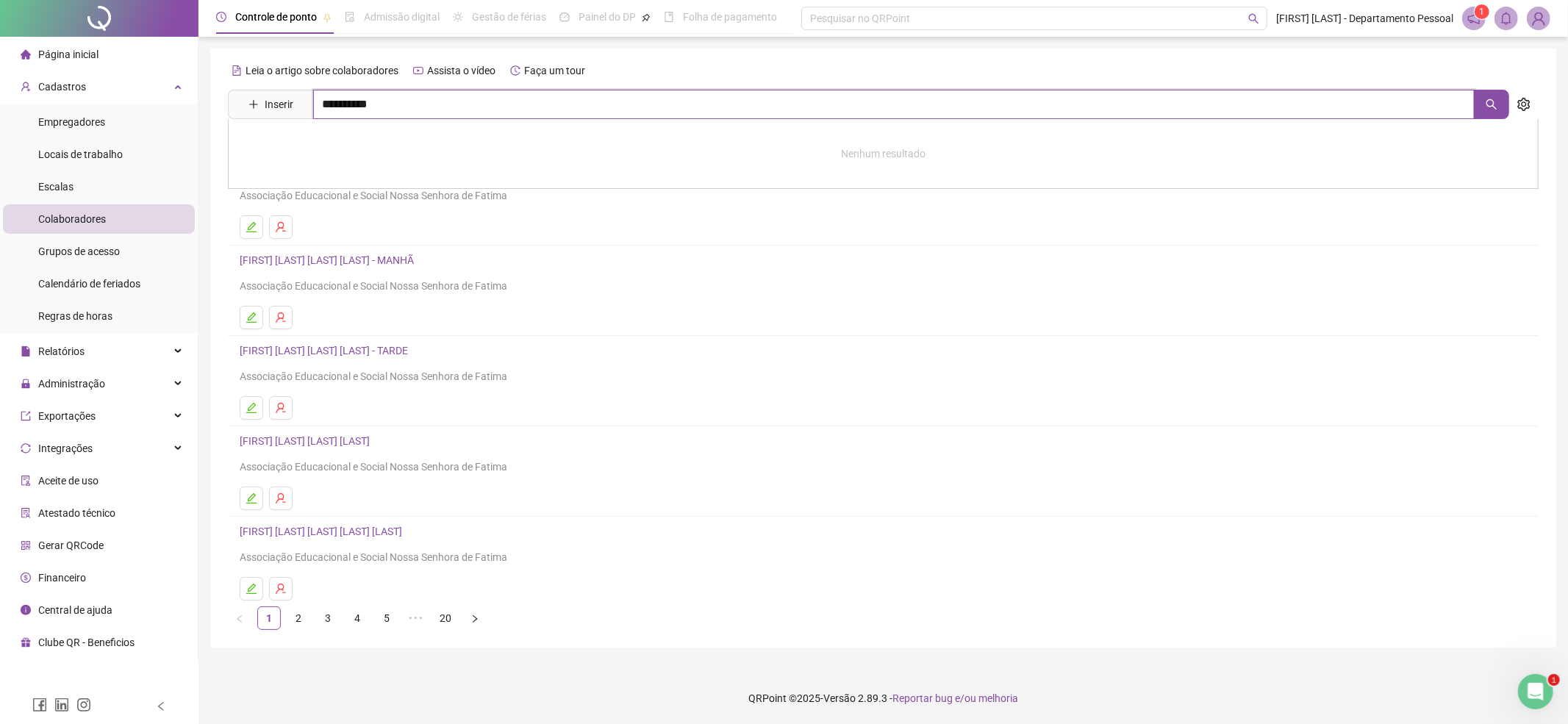 type on "*********" 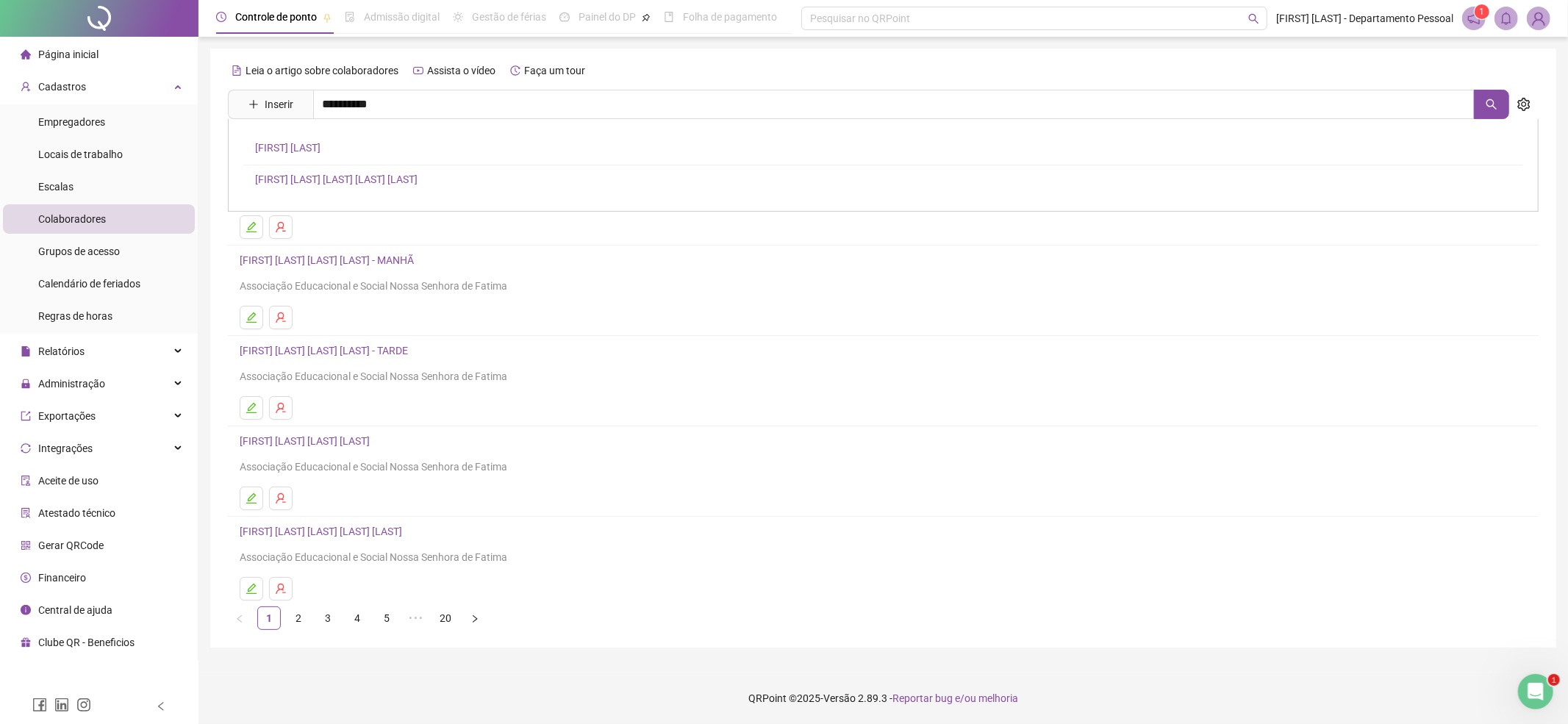 click on "[FIRST] [LAST] [LAST] [LAST]" at bounding box center [336, 179] 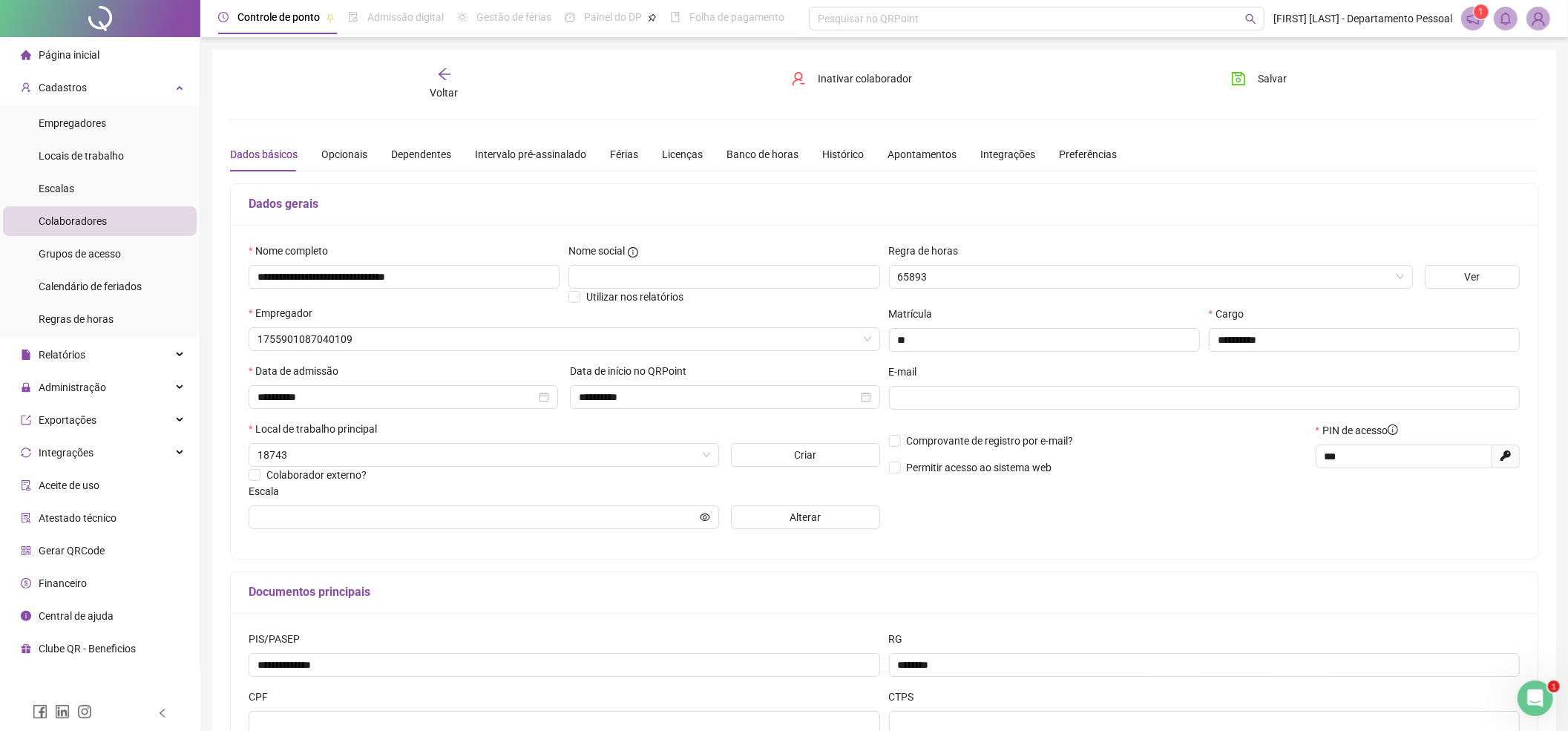 type on "**********" 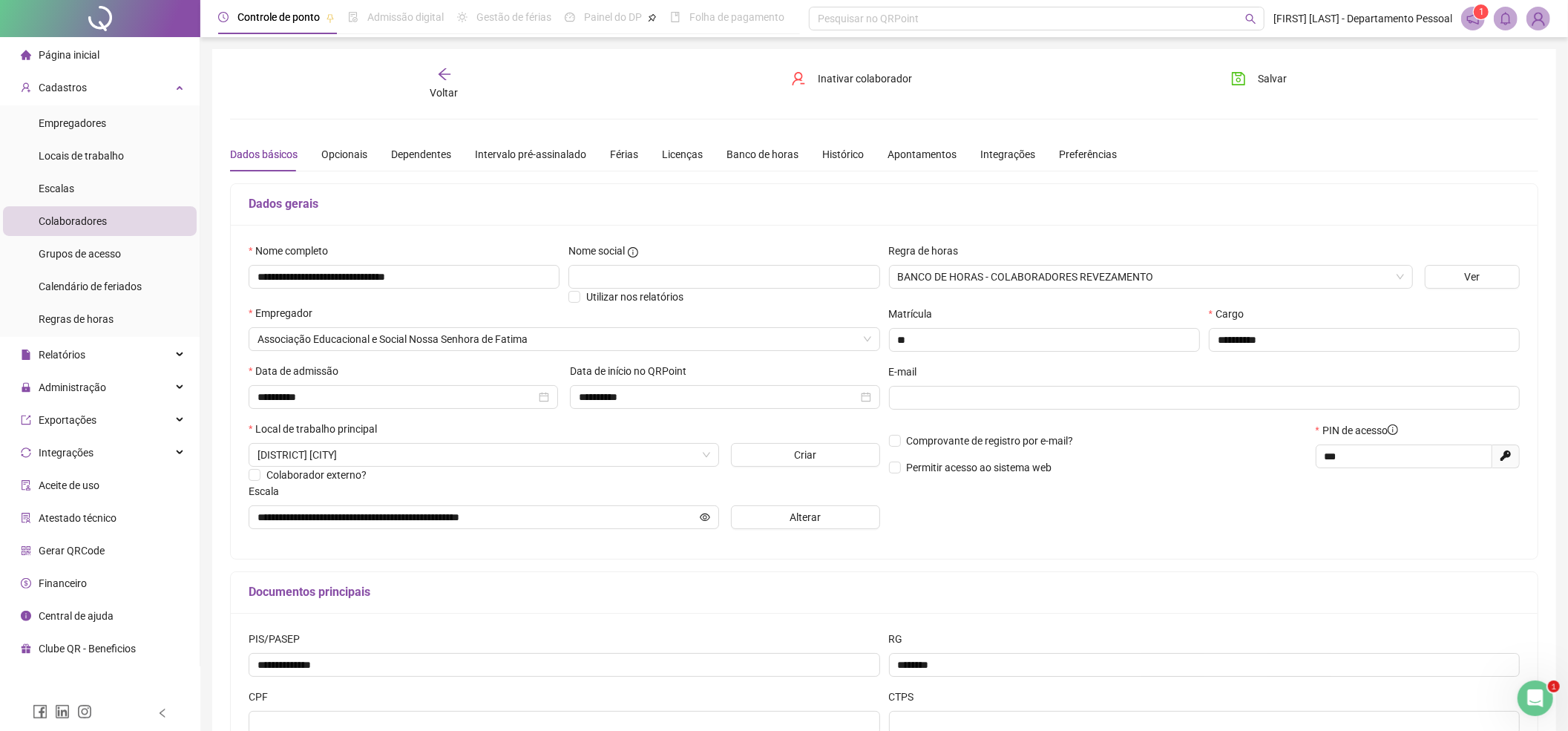 scroll, scrollTop: 99, scrollLeft: 0, axis: vertical 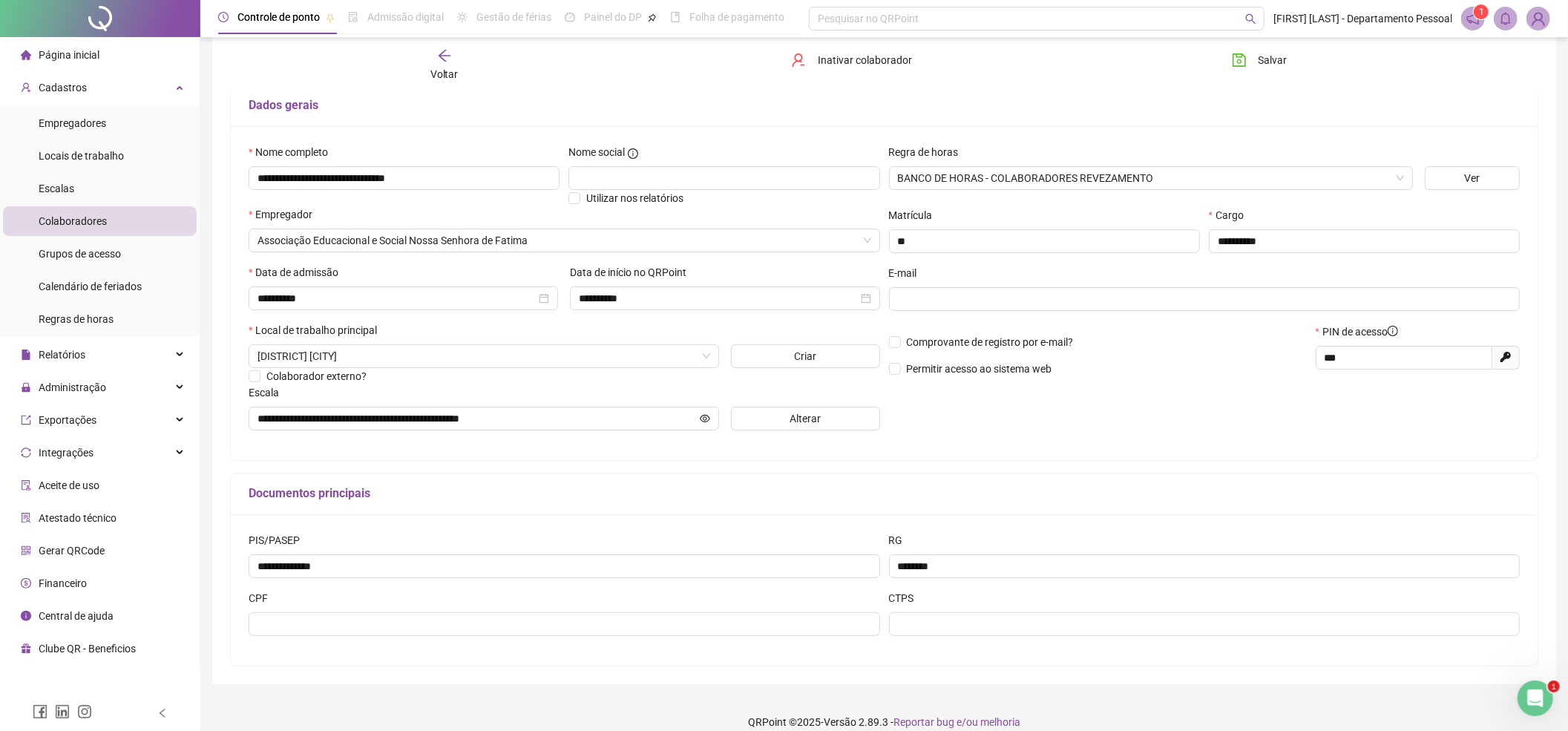 click on "Documentos principais" at bounding box center [884, 494] 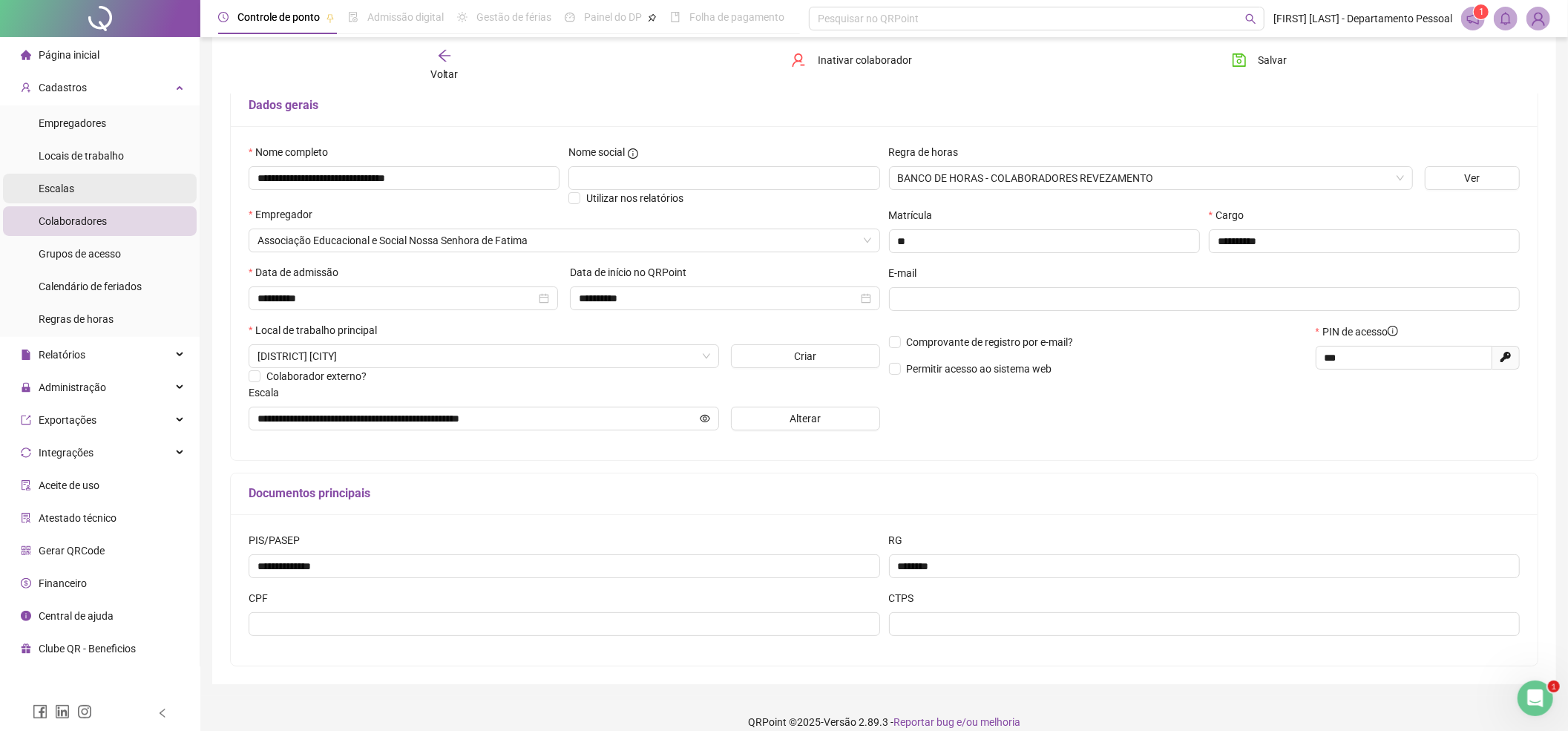click on "Escalas" at bounding box center (99, 189) 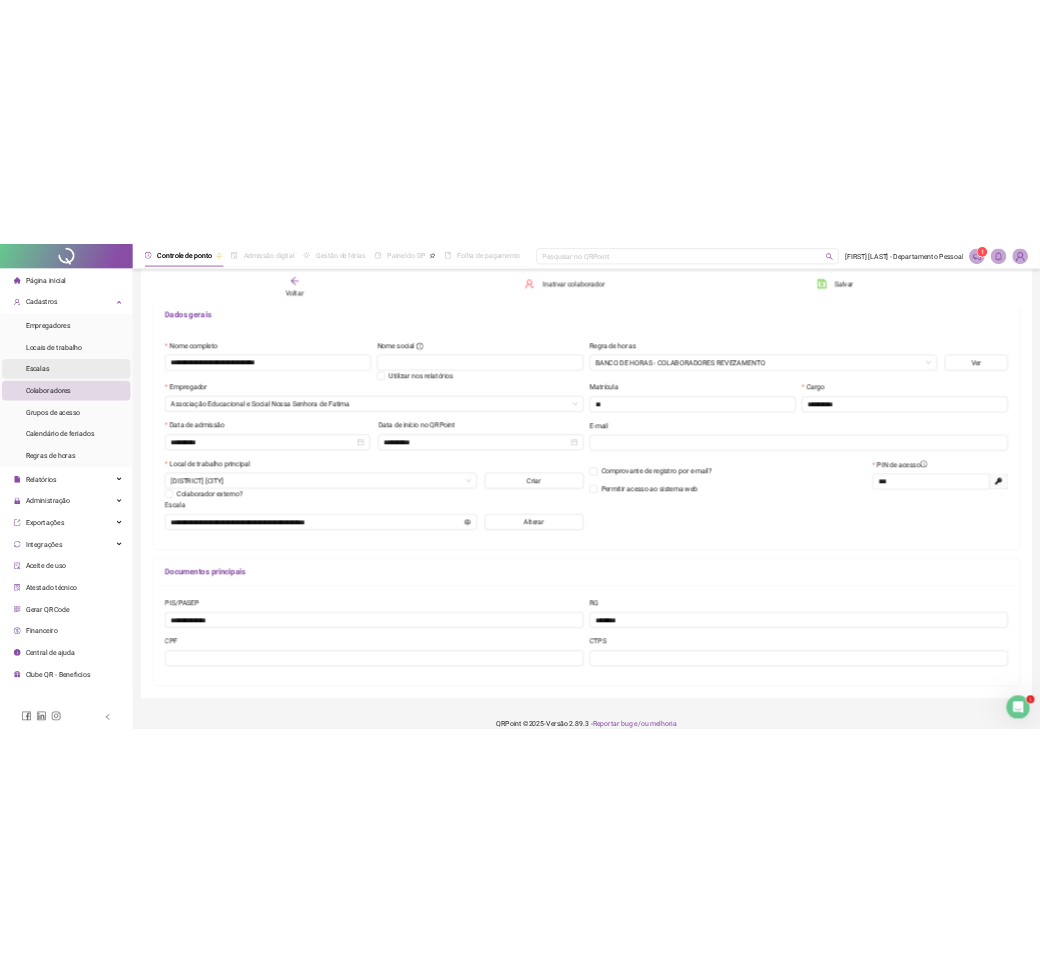 scroll, scrollTop: 0, scrollLeft: 0, axis: both 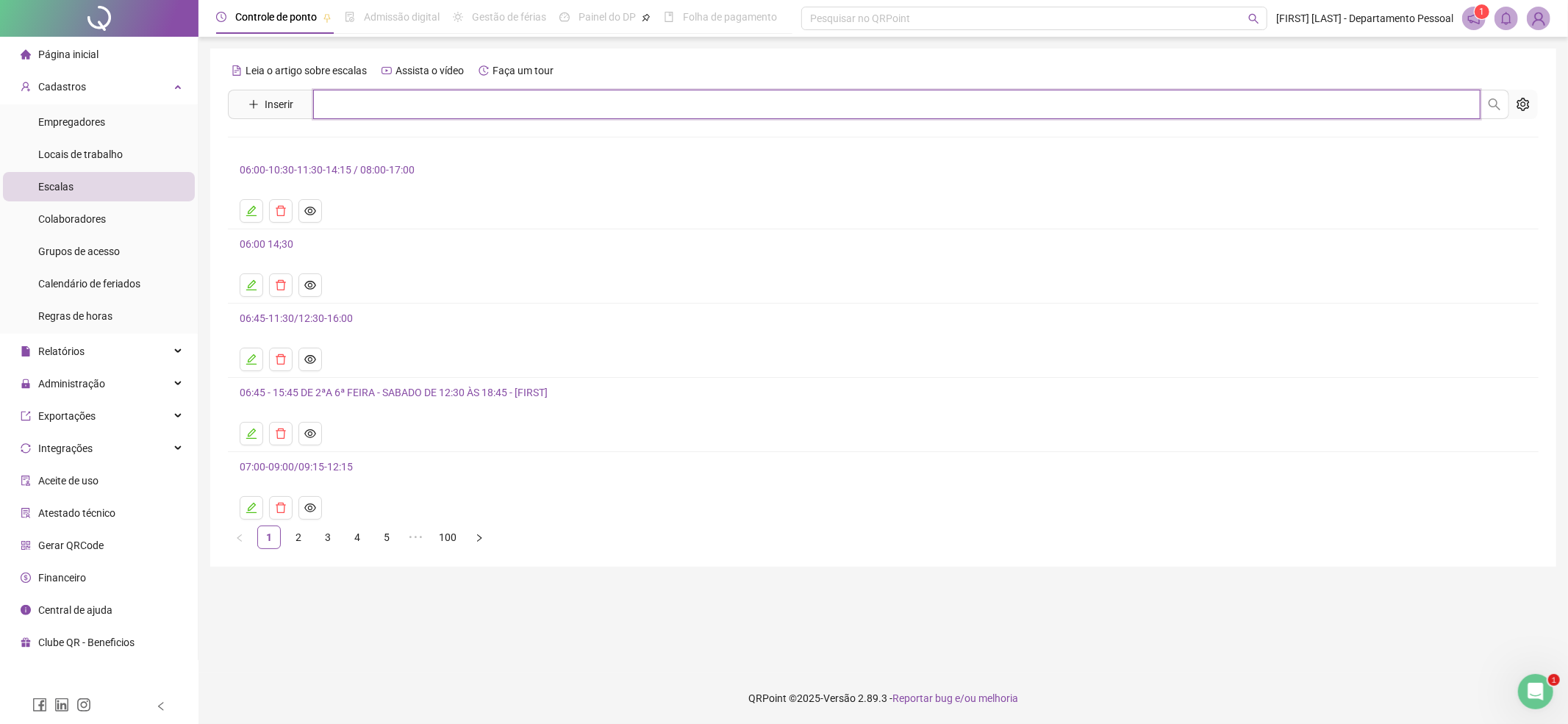 click at bounding box center (897, 104) 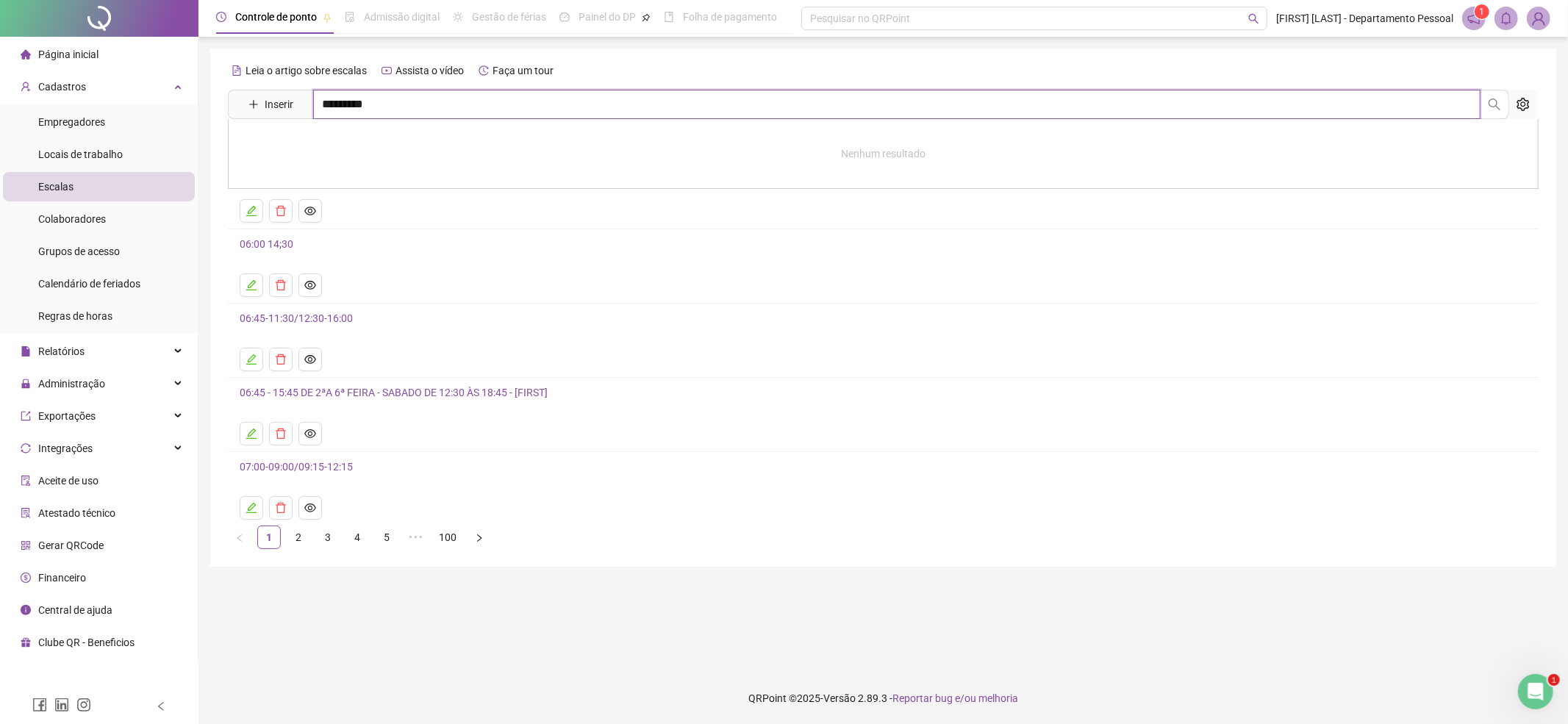 type on "*********" 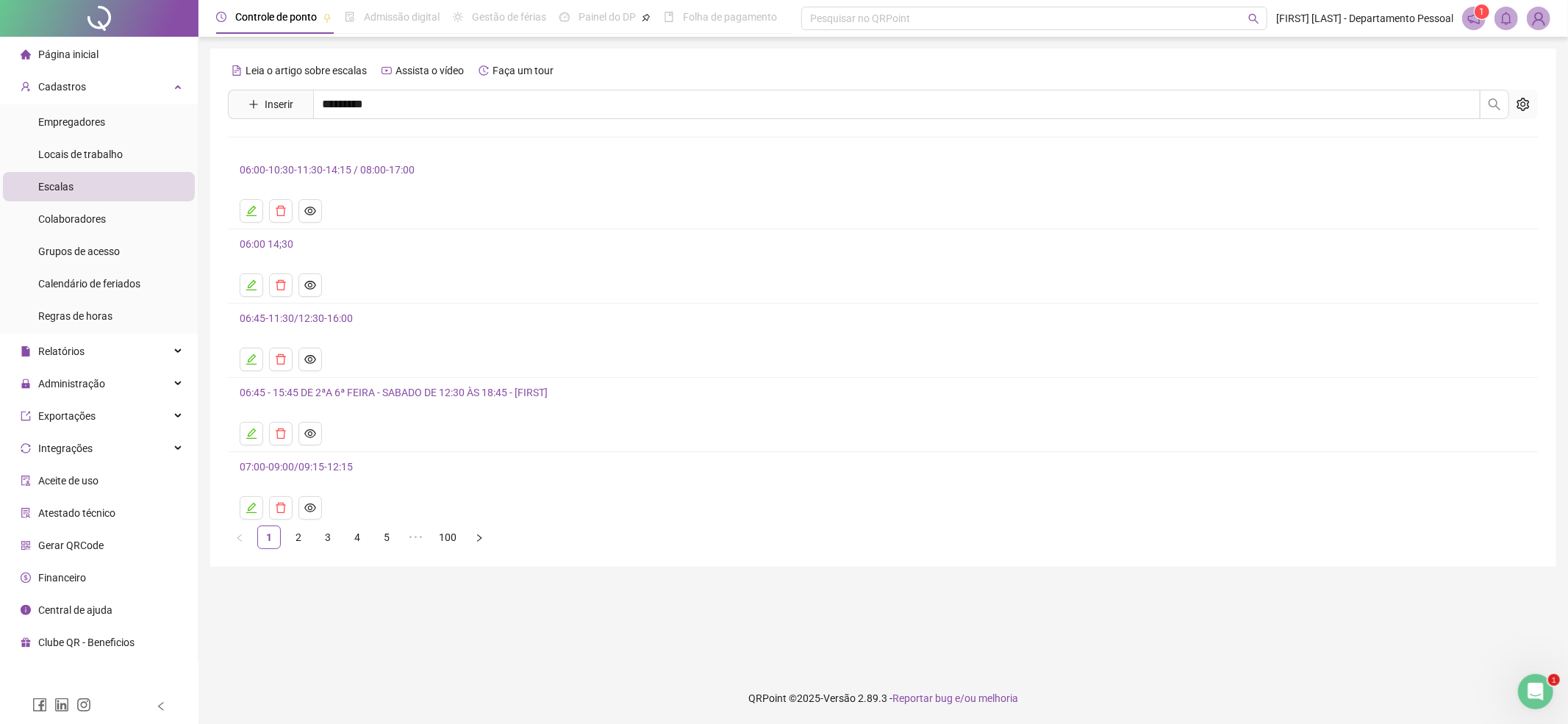 click on "ANA PAULA DOS SANTOS RUSSO  - IN 01.04.2025" at bounding box center (345, 211) 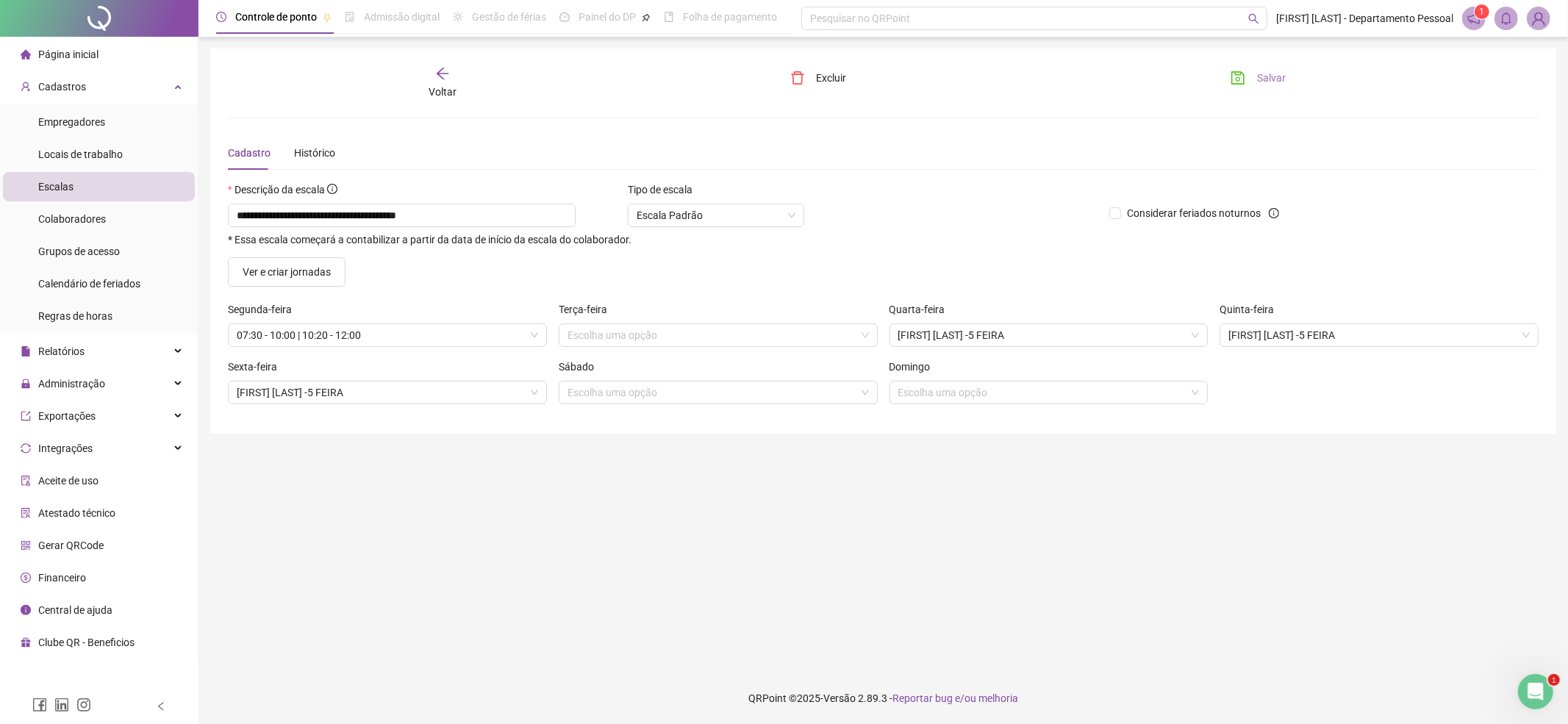click 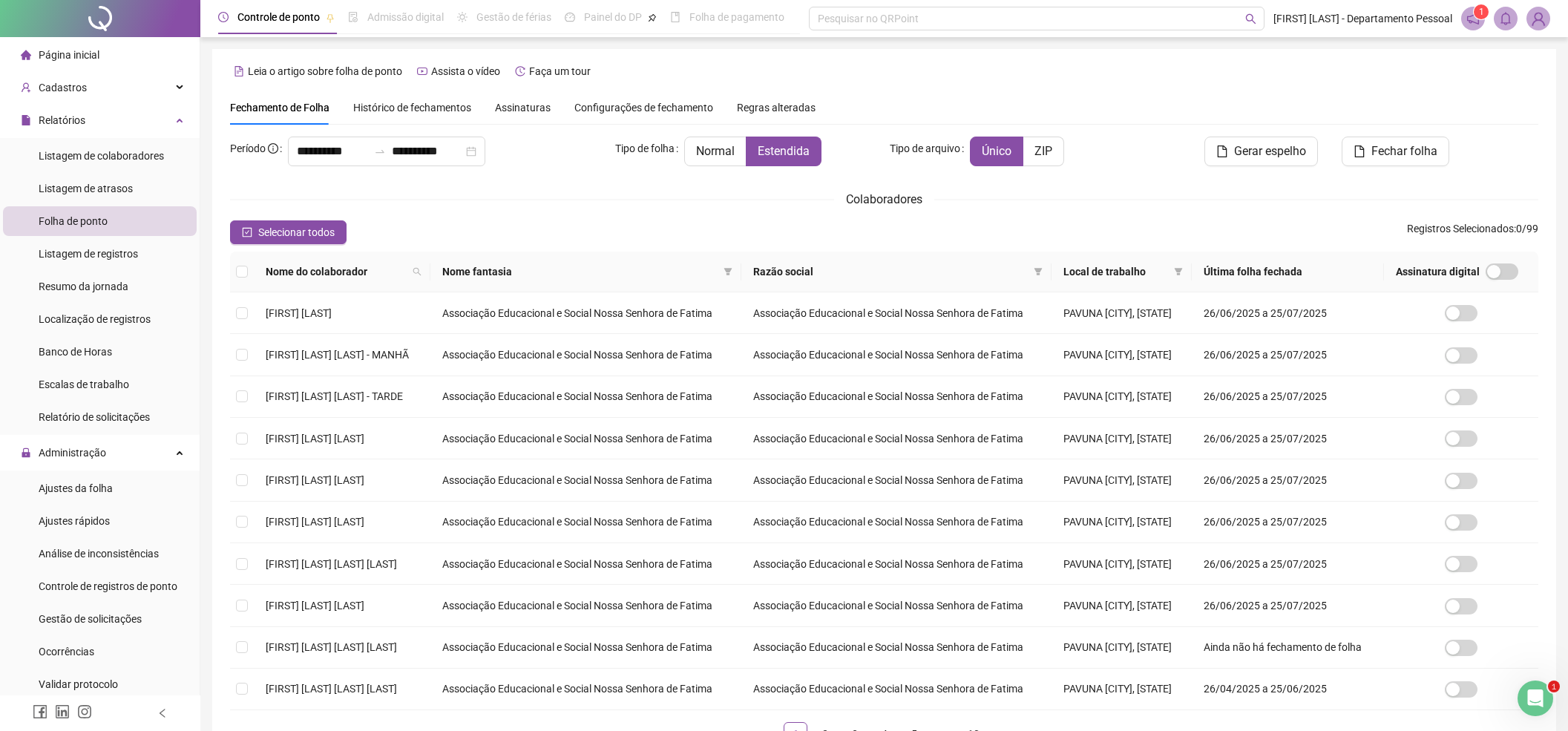 scroll, scrollTop: 12, scrollLeft: 0, axis: vertical 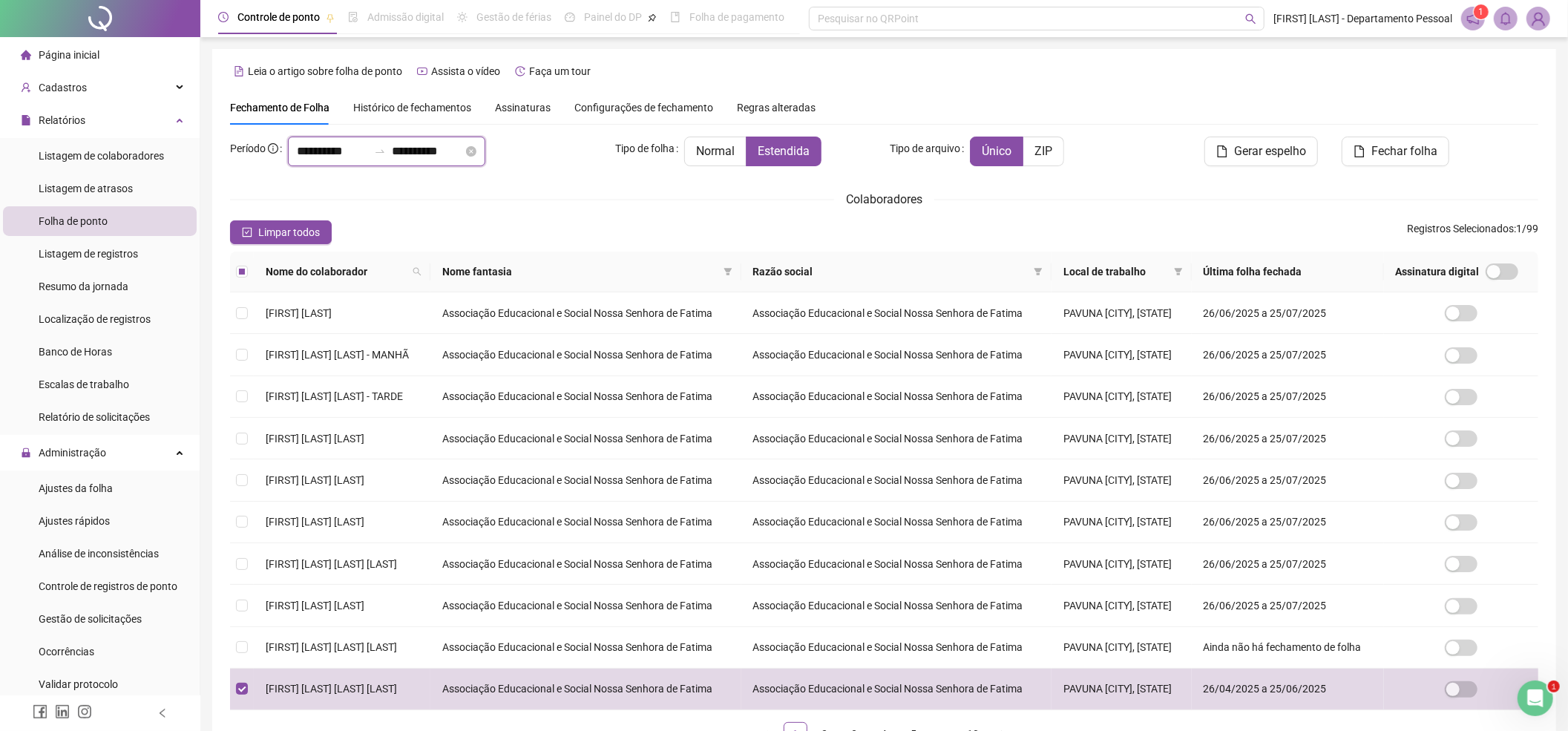 click on "**********" at bounding box center [332, 151] 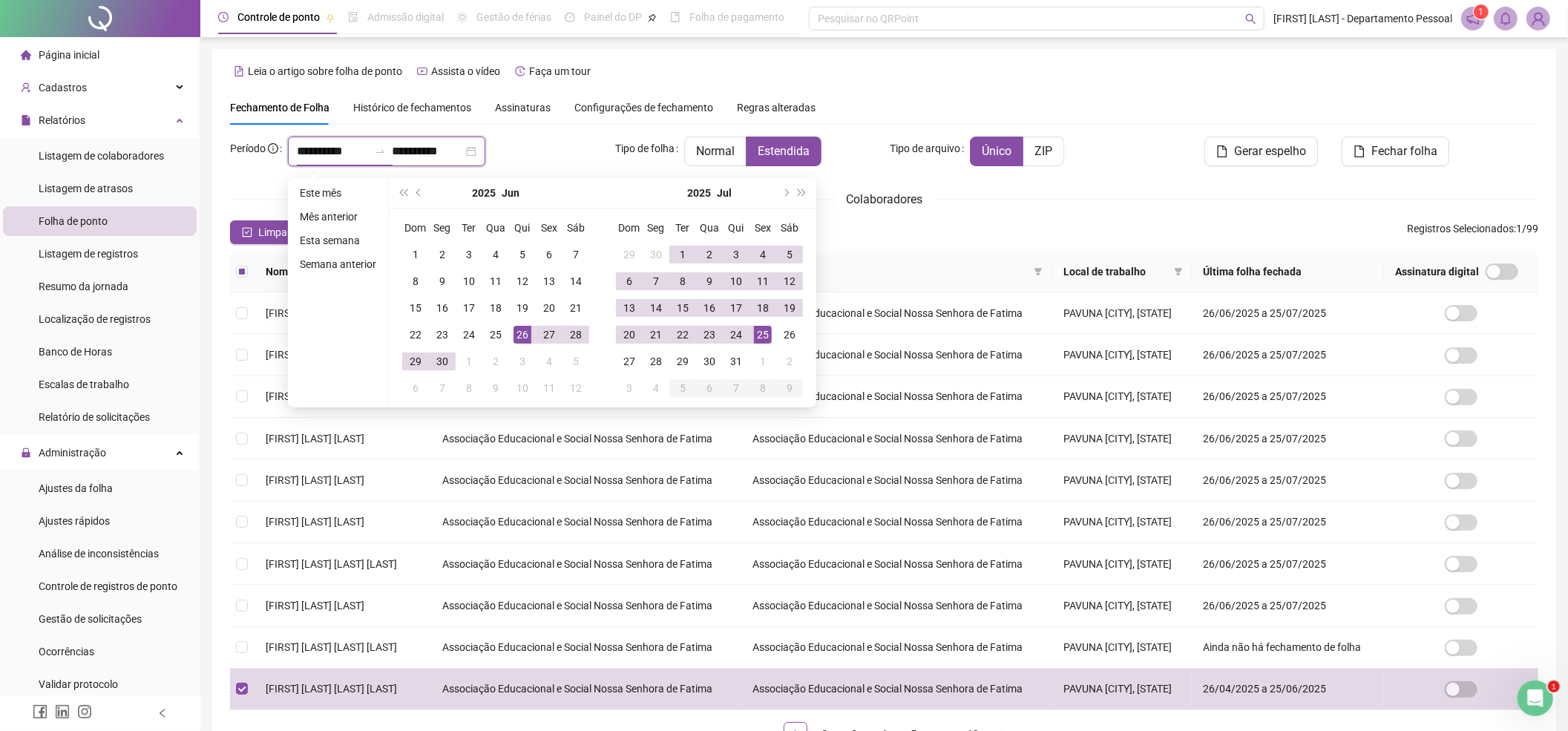 type on "**********" 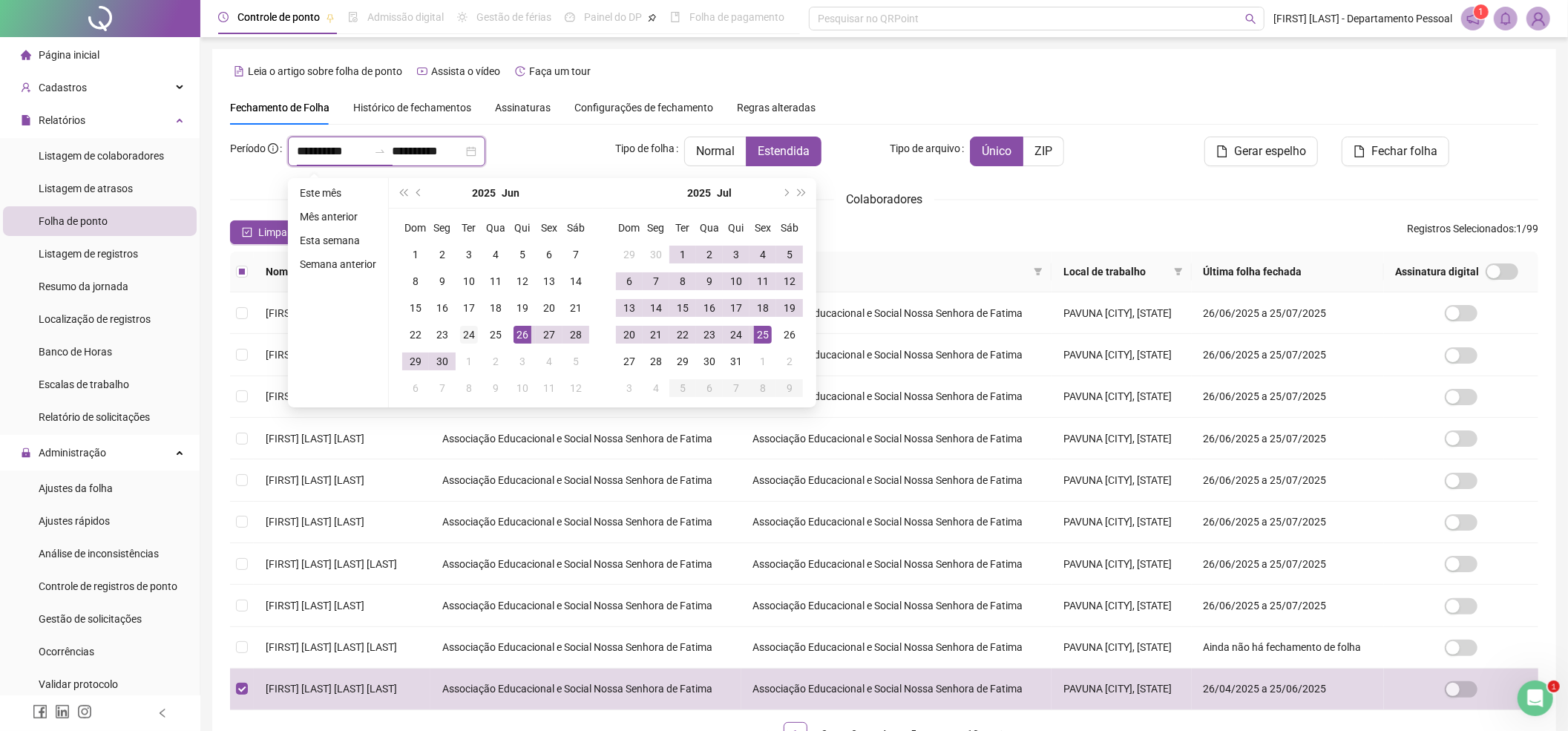 type on "**********" 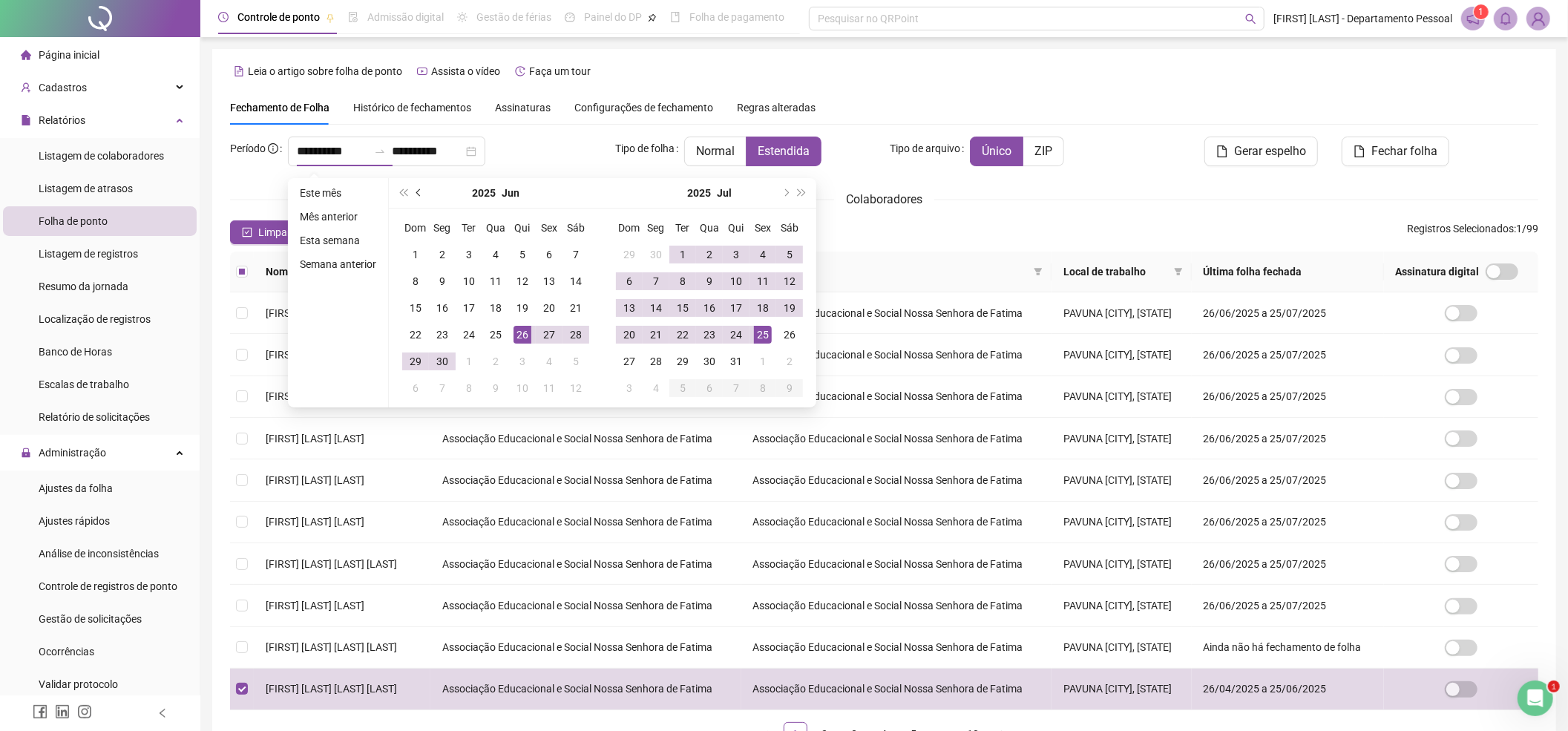 click at bounding box center (419, 193) 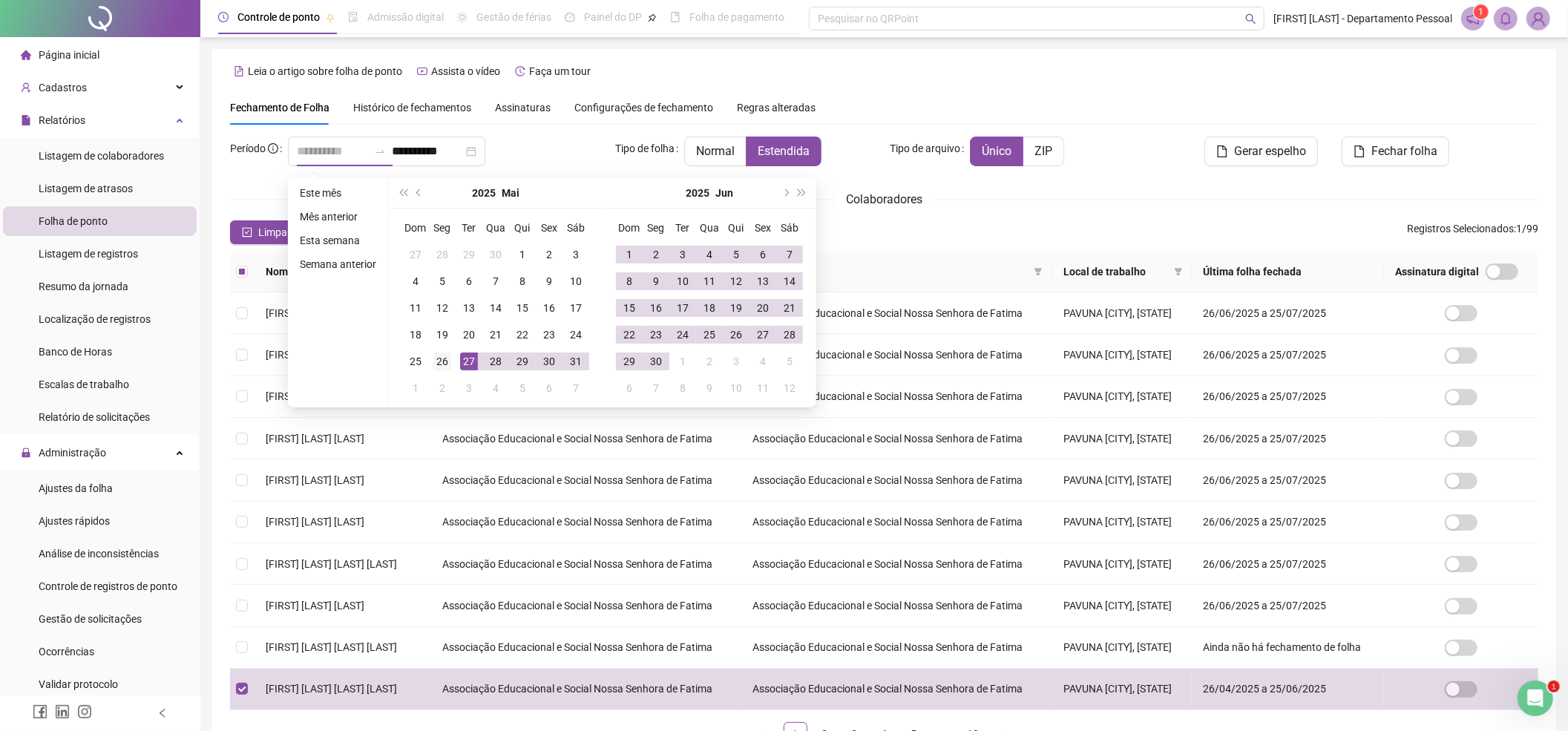 type on "**********" 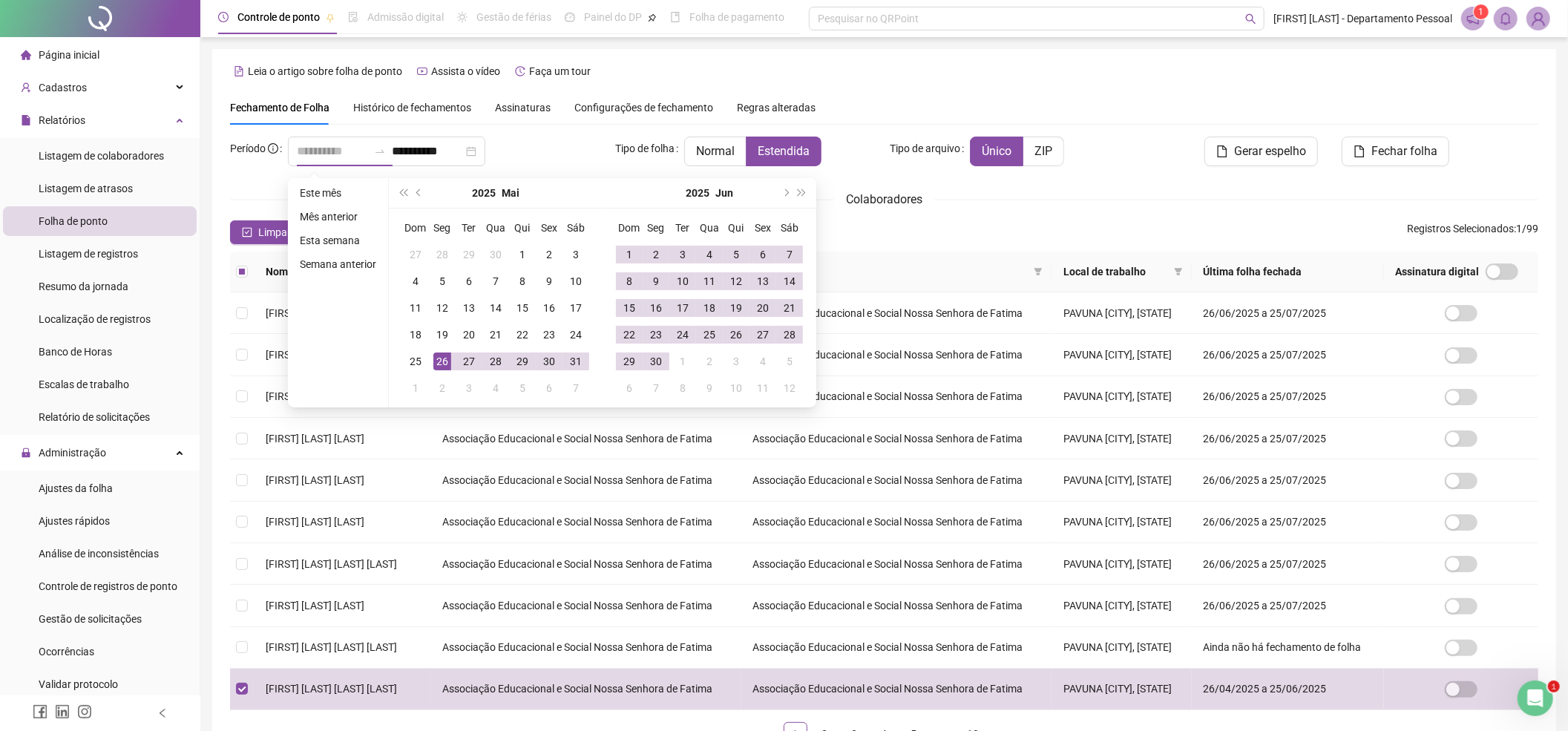 click on "26" at bounding box center (442, 361) 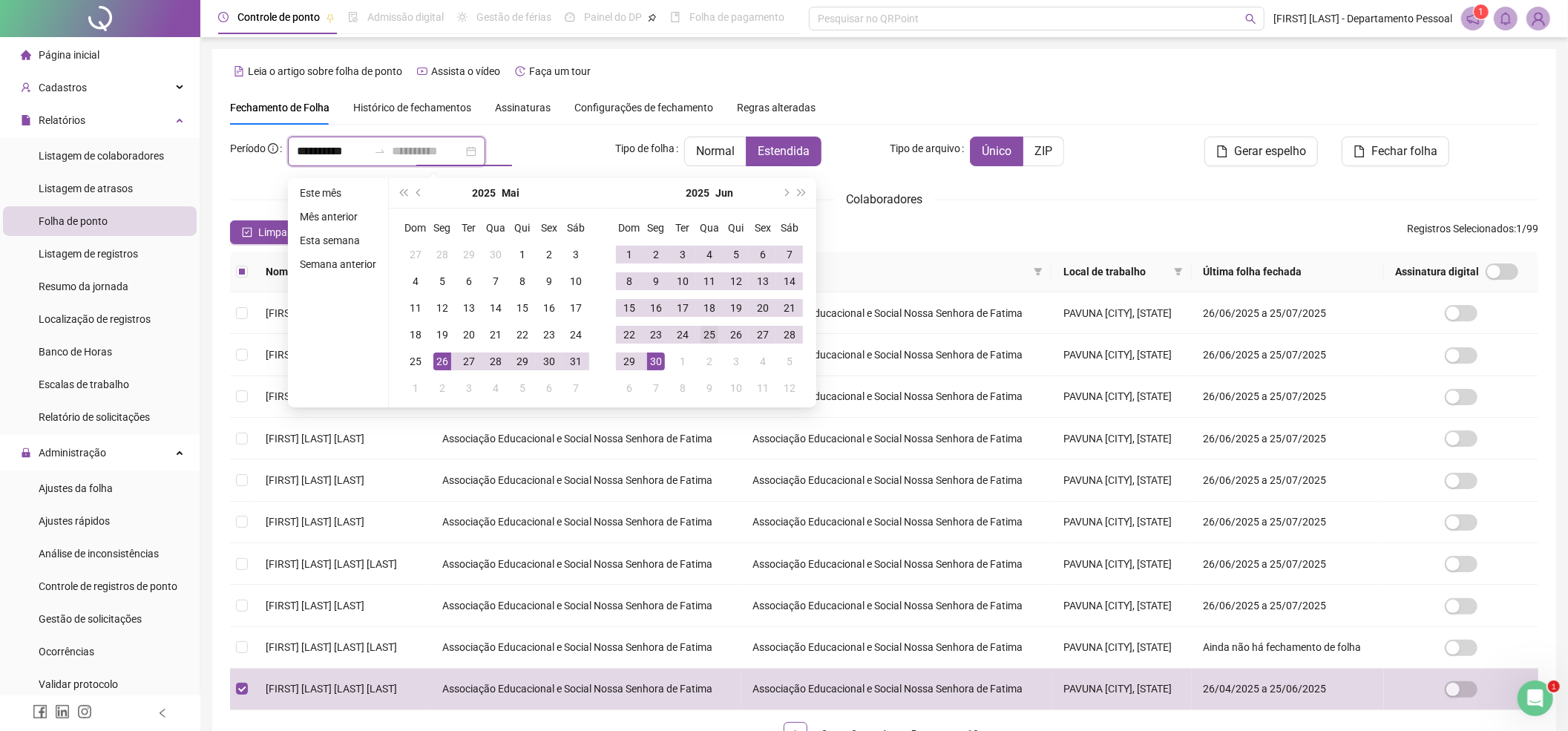 type on "**********" 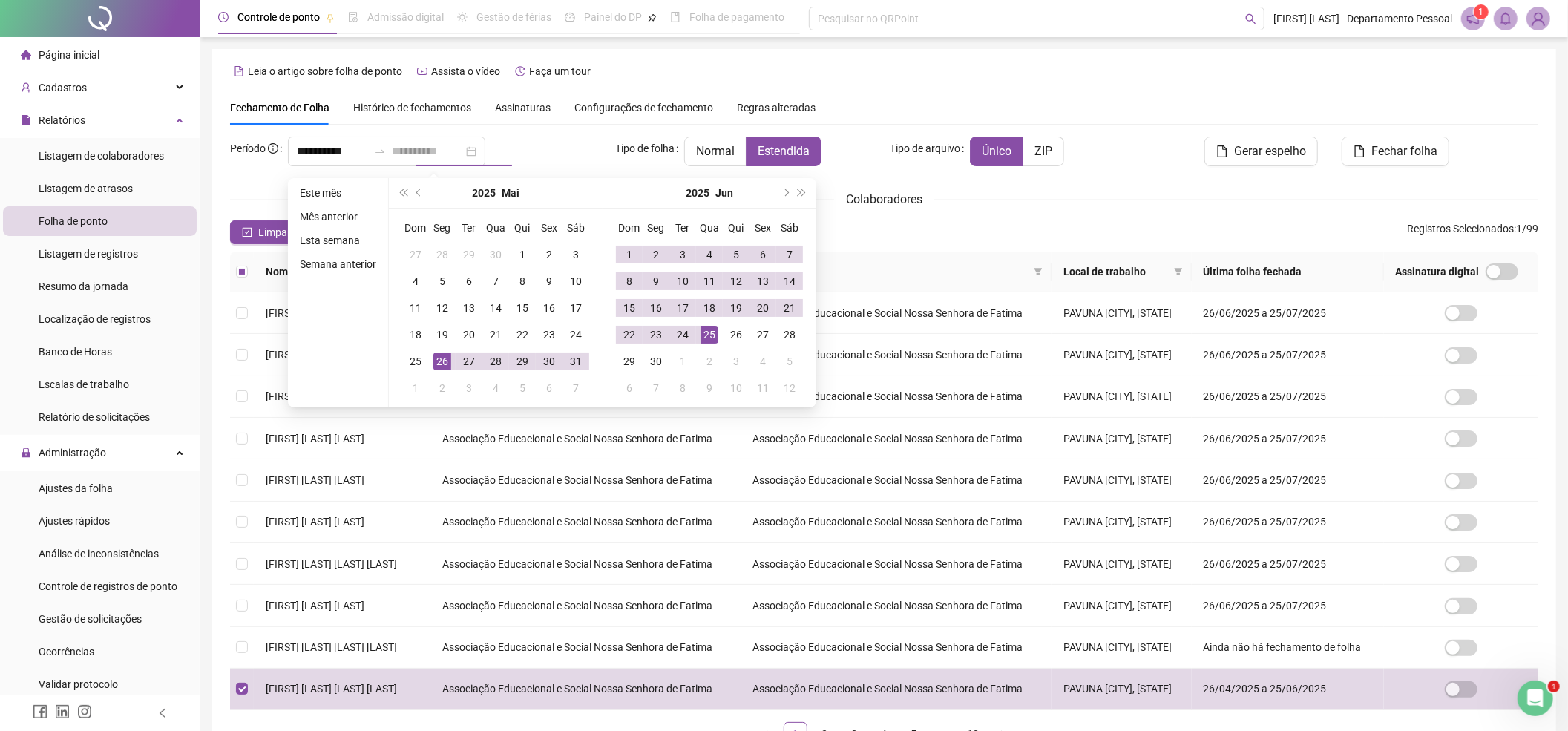 click on "25" at bounding box center (709, 335) 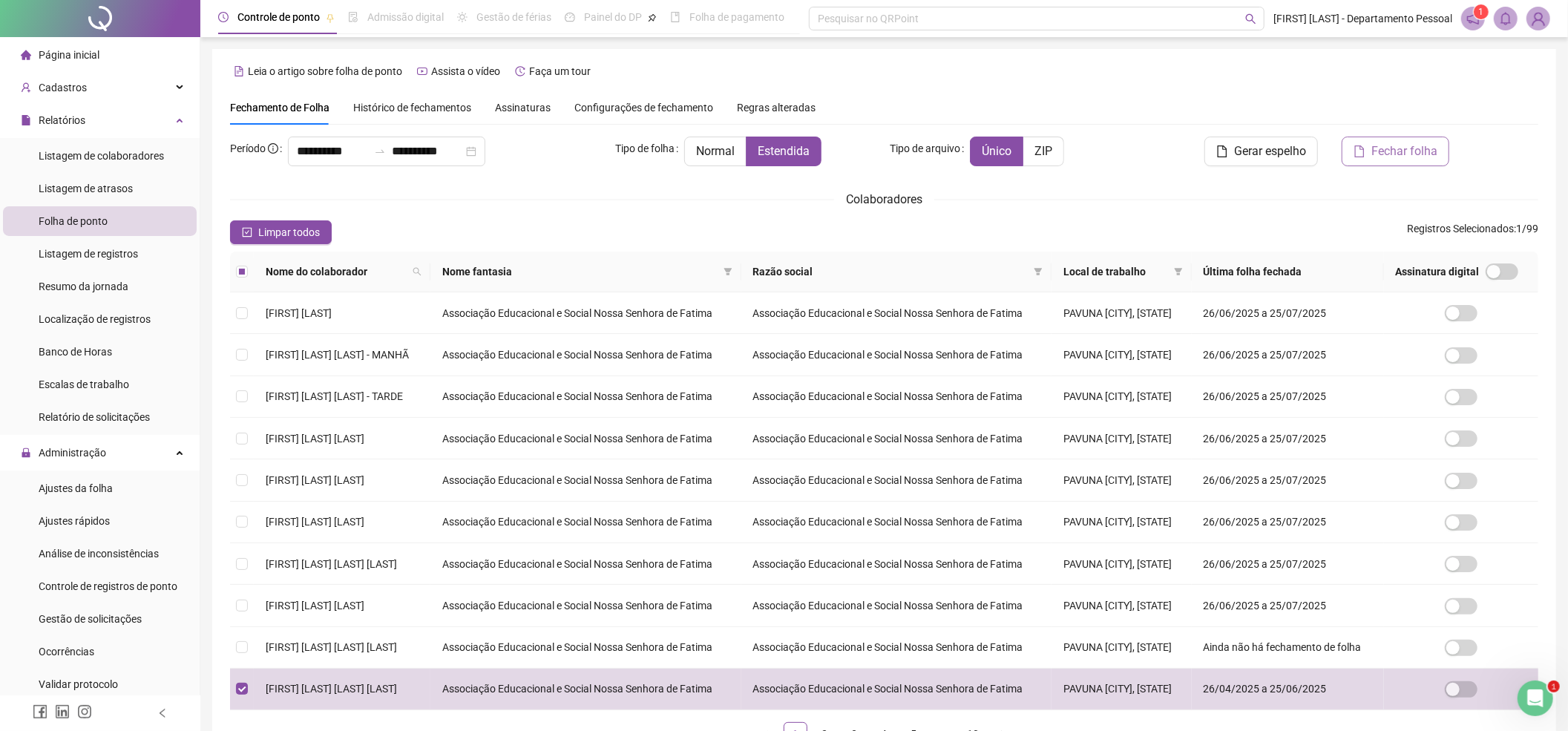 click 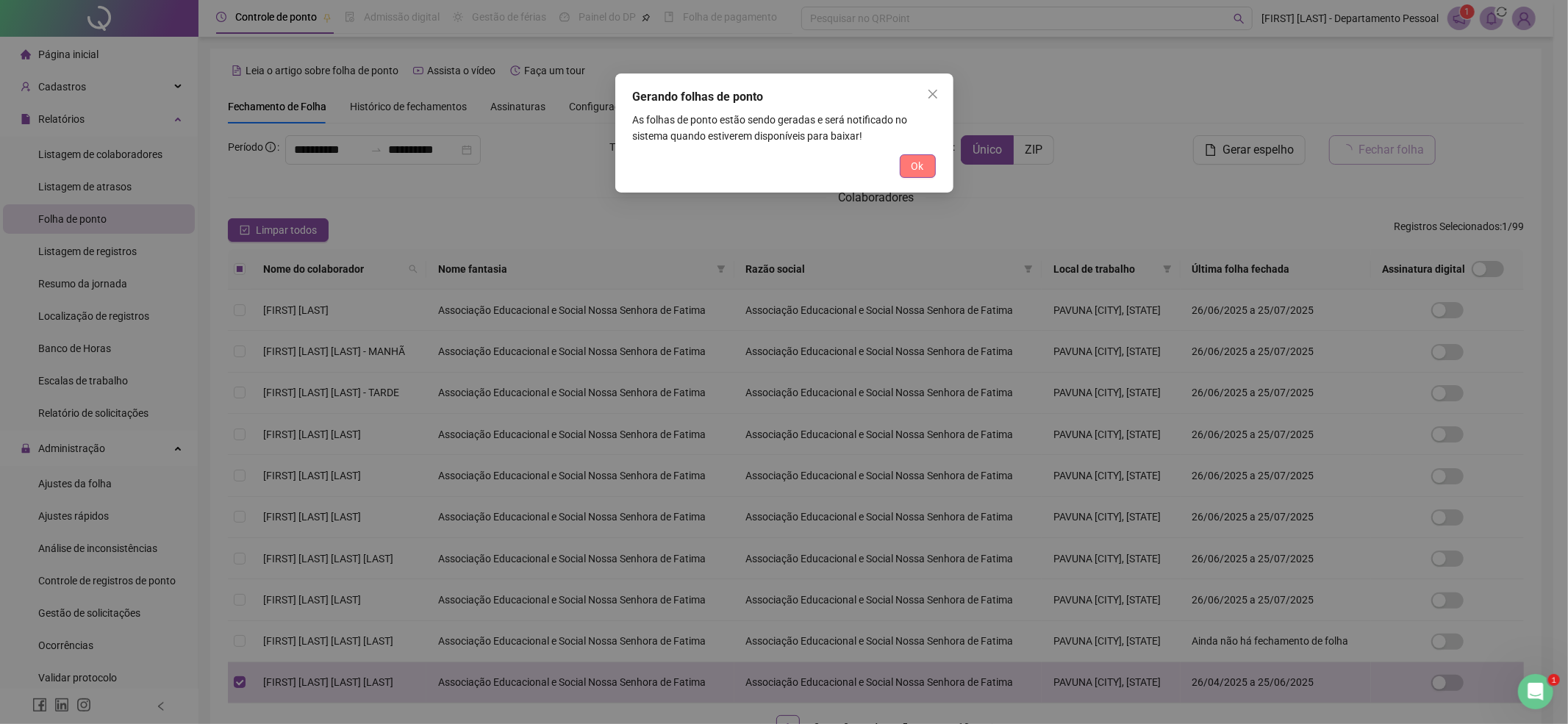 click on "Ok" at bounding box center [917, 166] 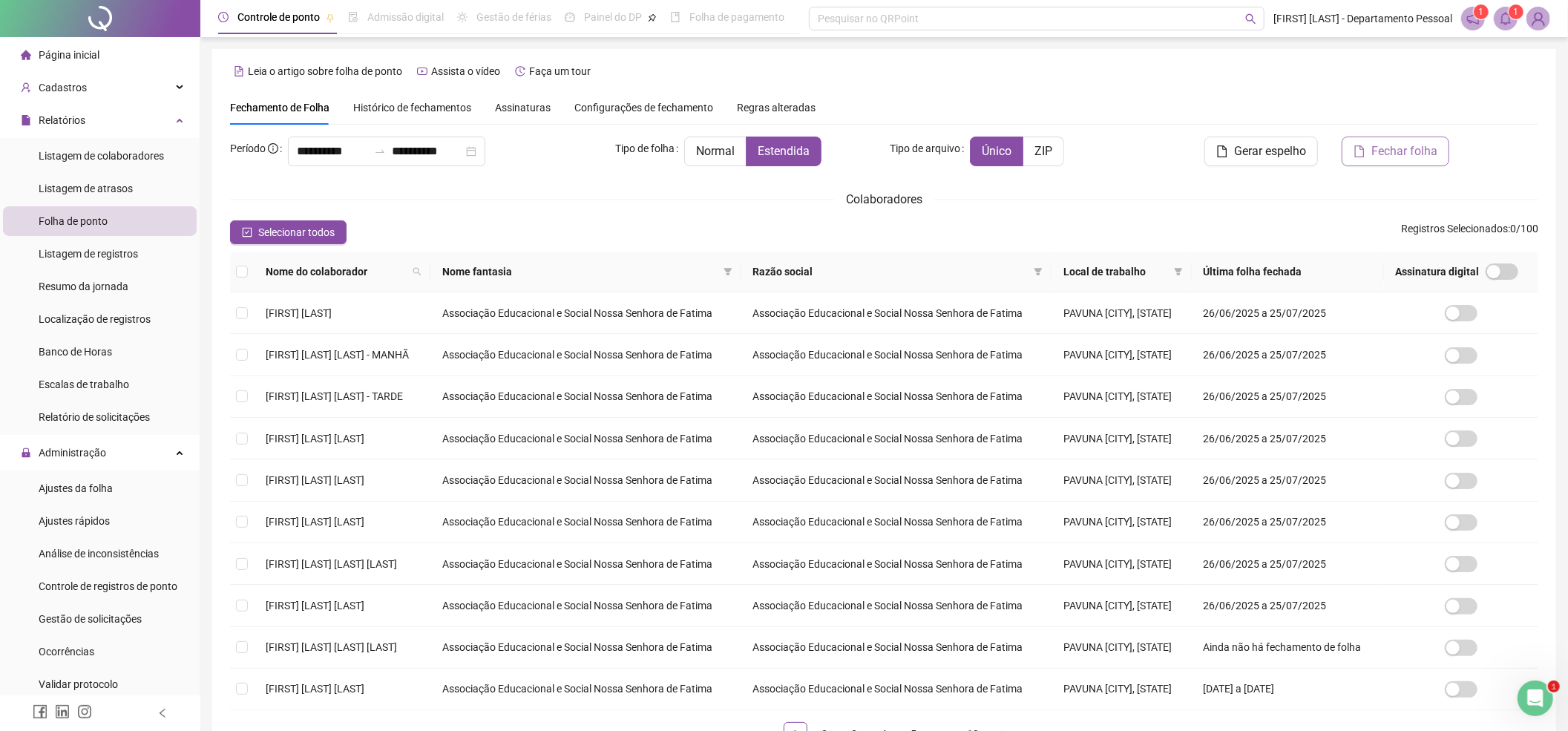 click on "Fechar folha" at bounding box center [1404, 151] 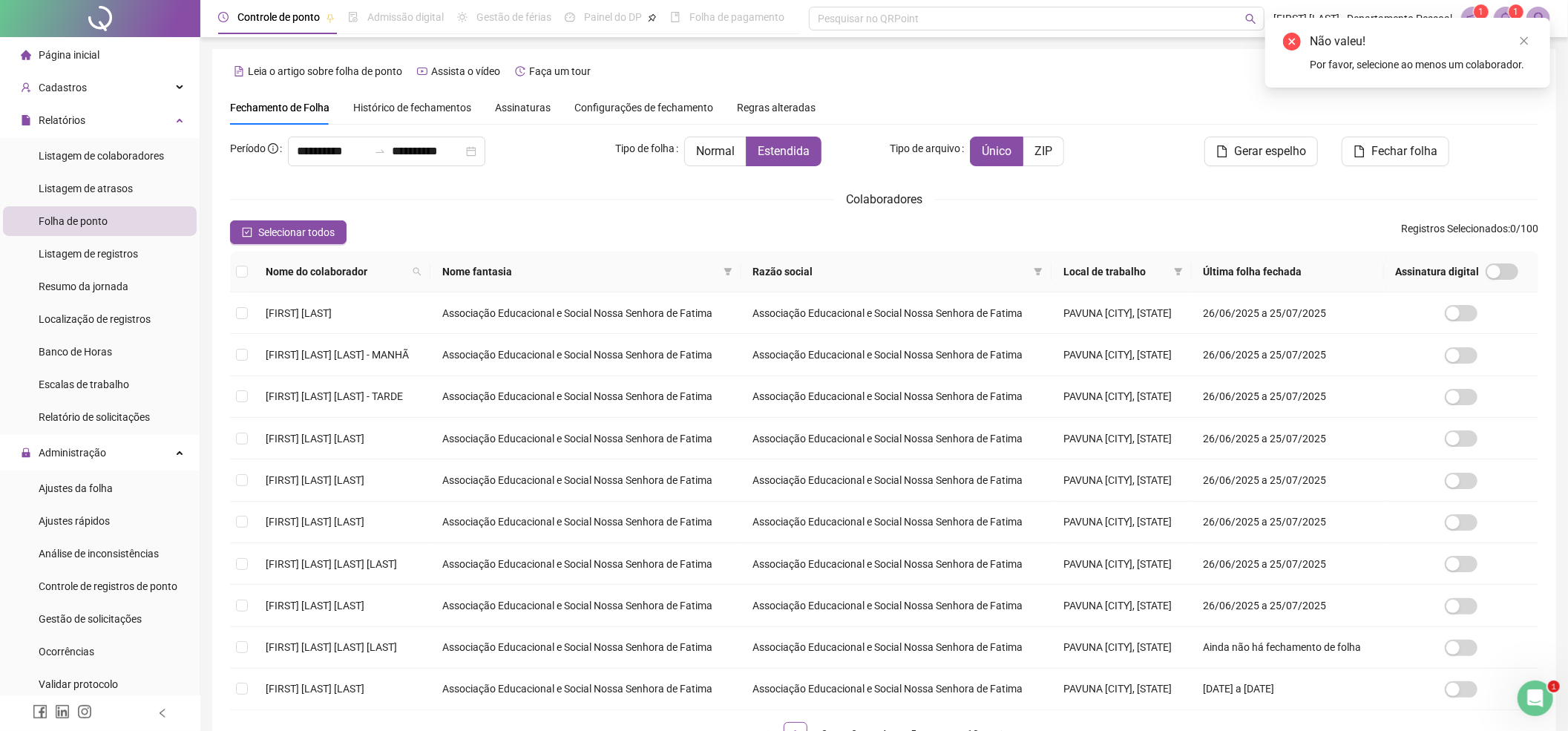 click on "**********" at bounding box center [884, 412] 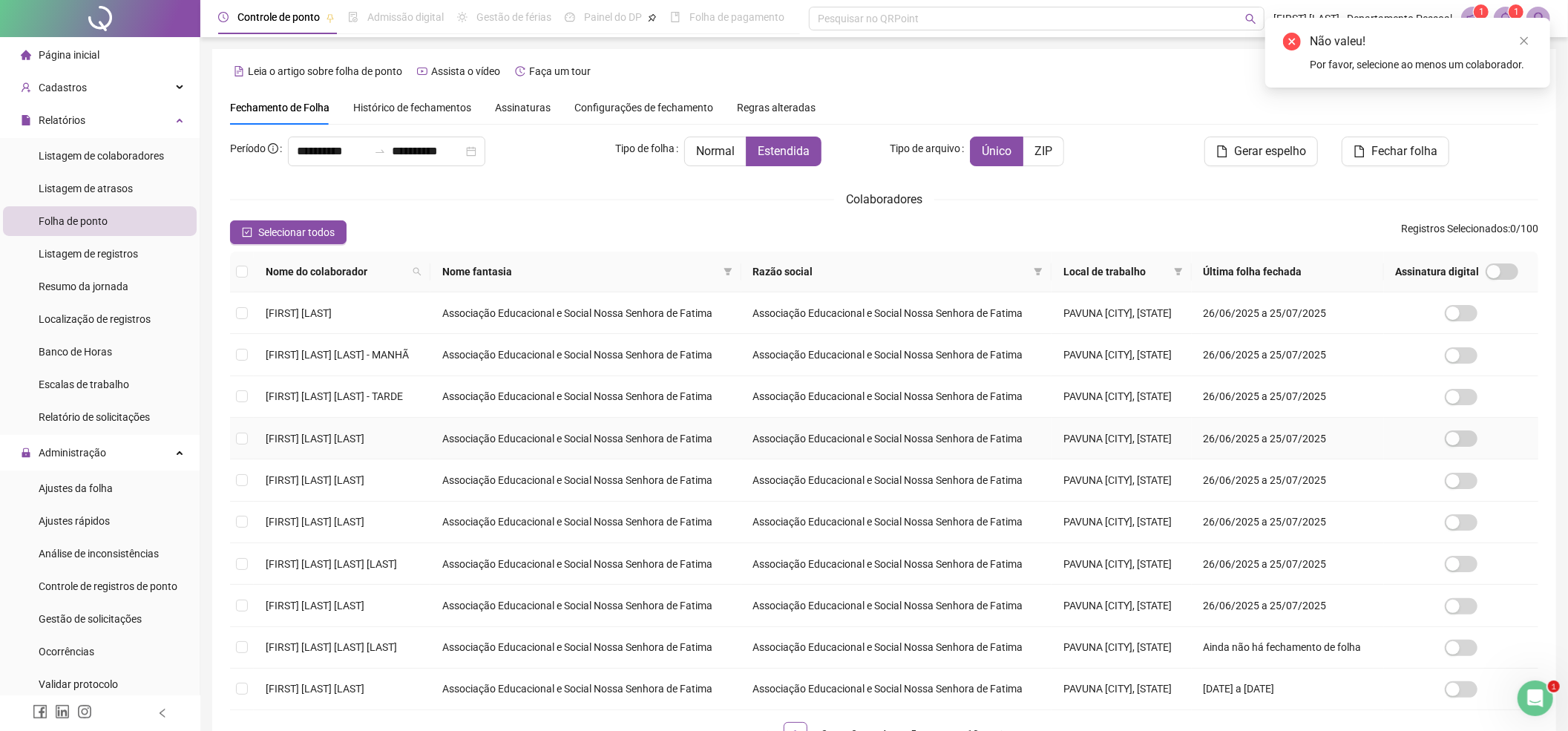 scroll, scrollTop: 113, scrollLeft: 0, axis: vertical 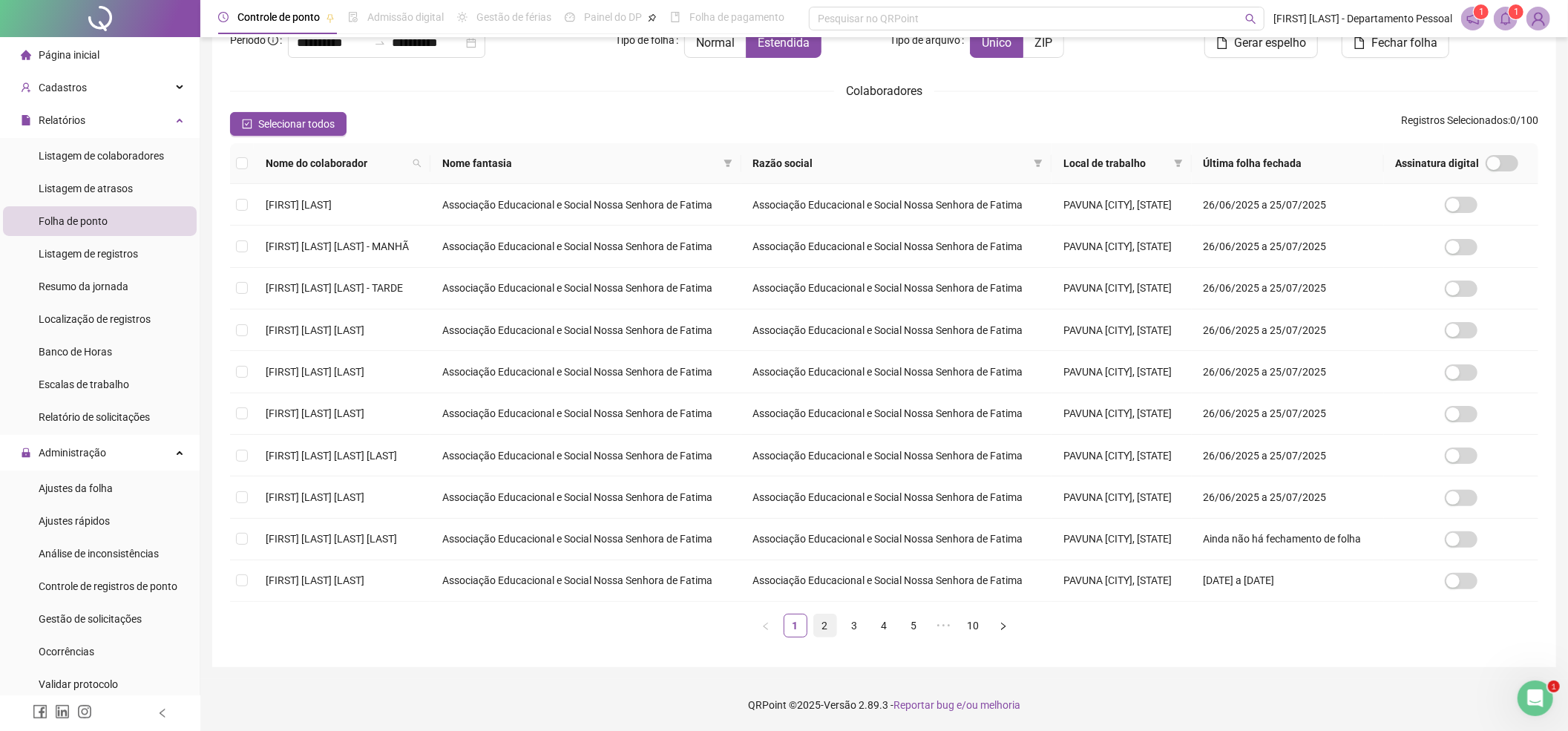 click on "2" at bounding box center [825, 626] 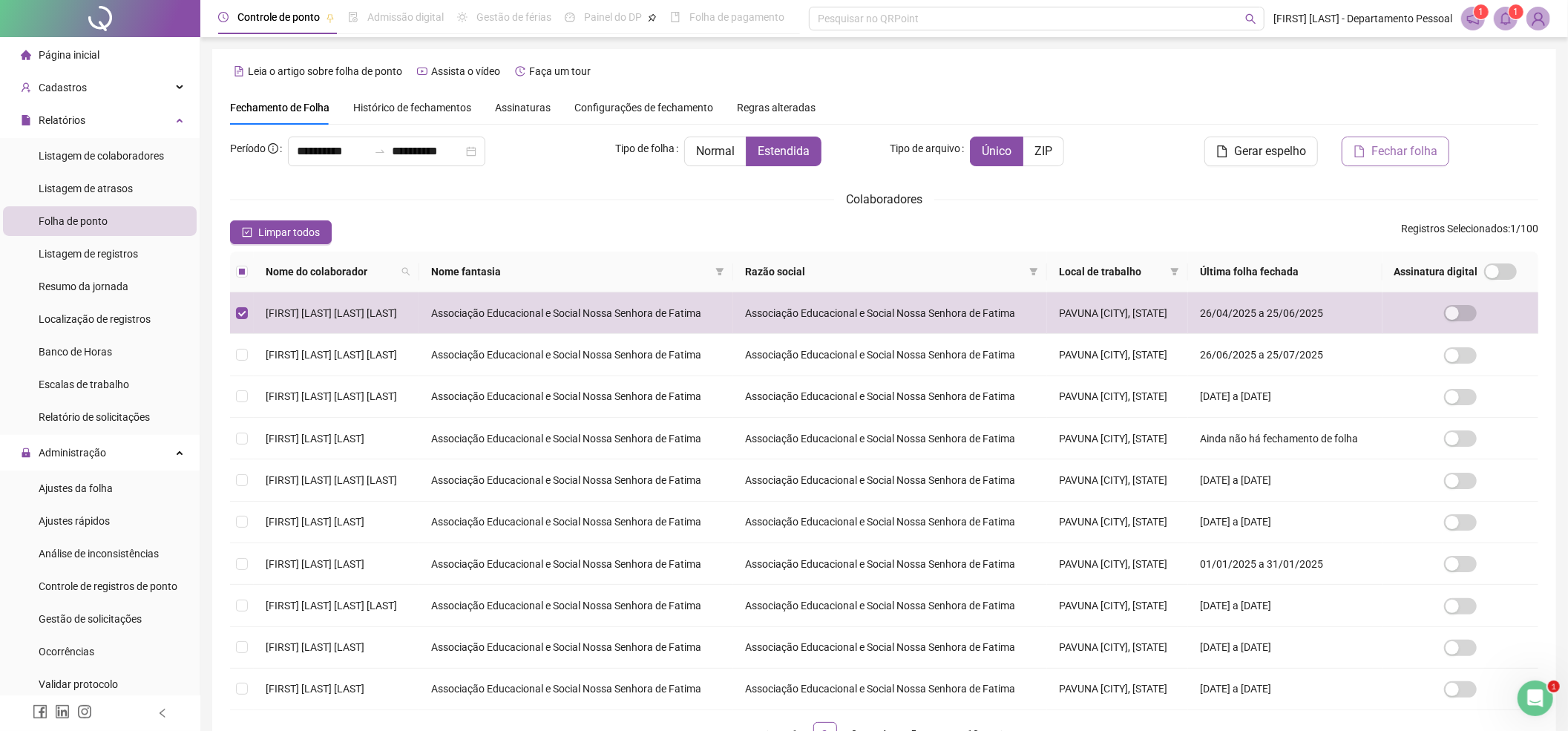 click on "Fechar folha" at bounding box center (1404, 151) 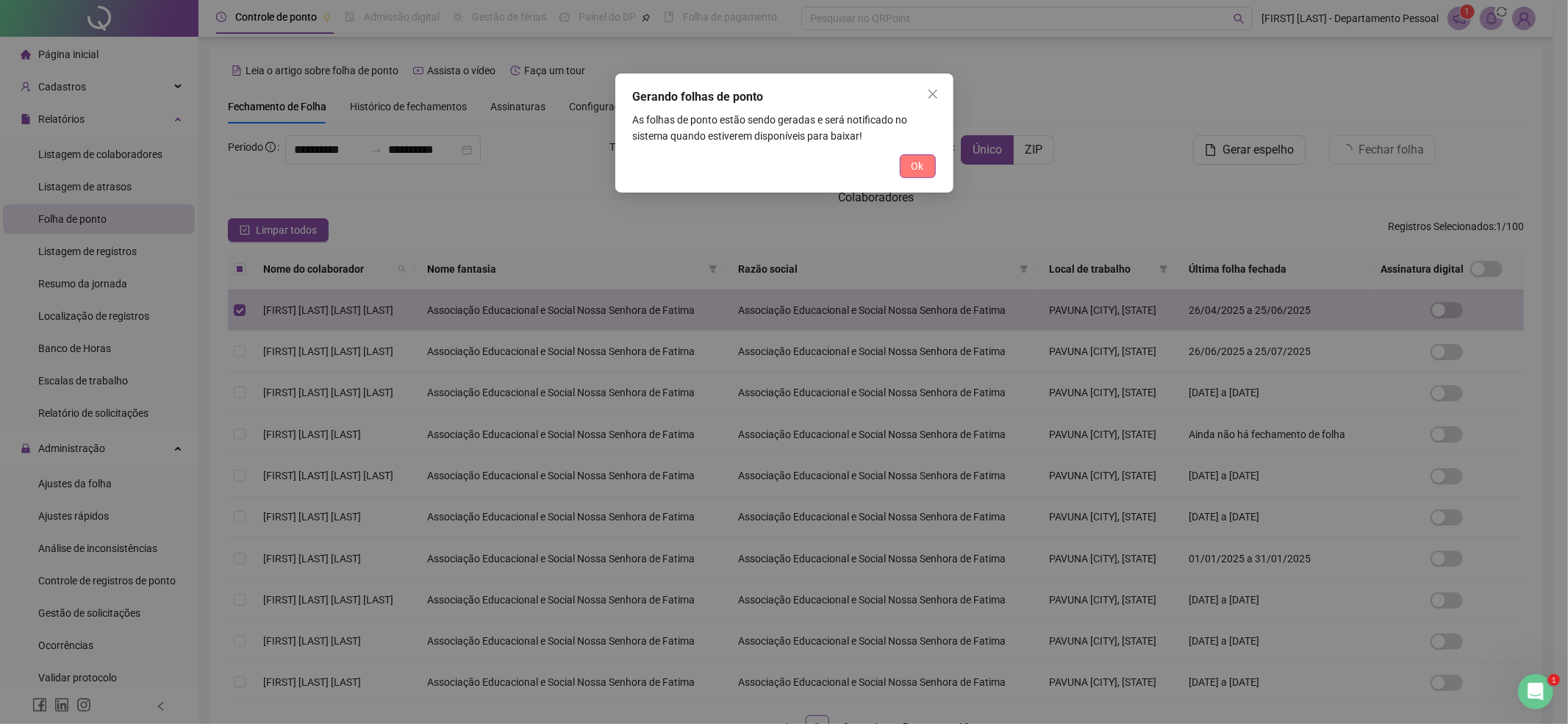 click on "Ok" at bounding box center [917, 166] 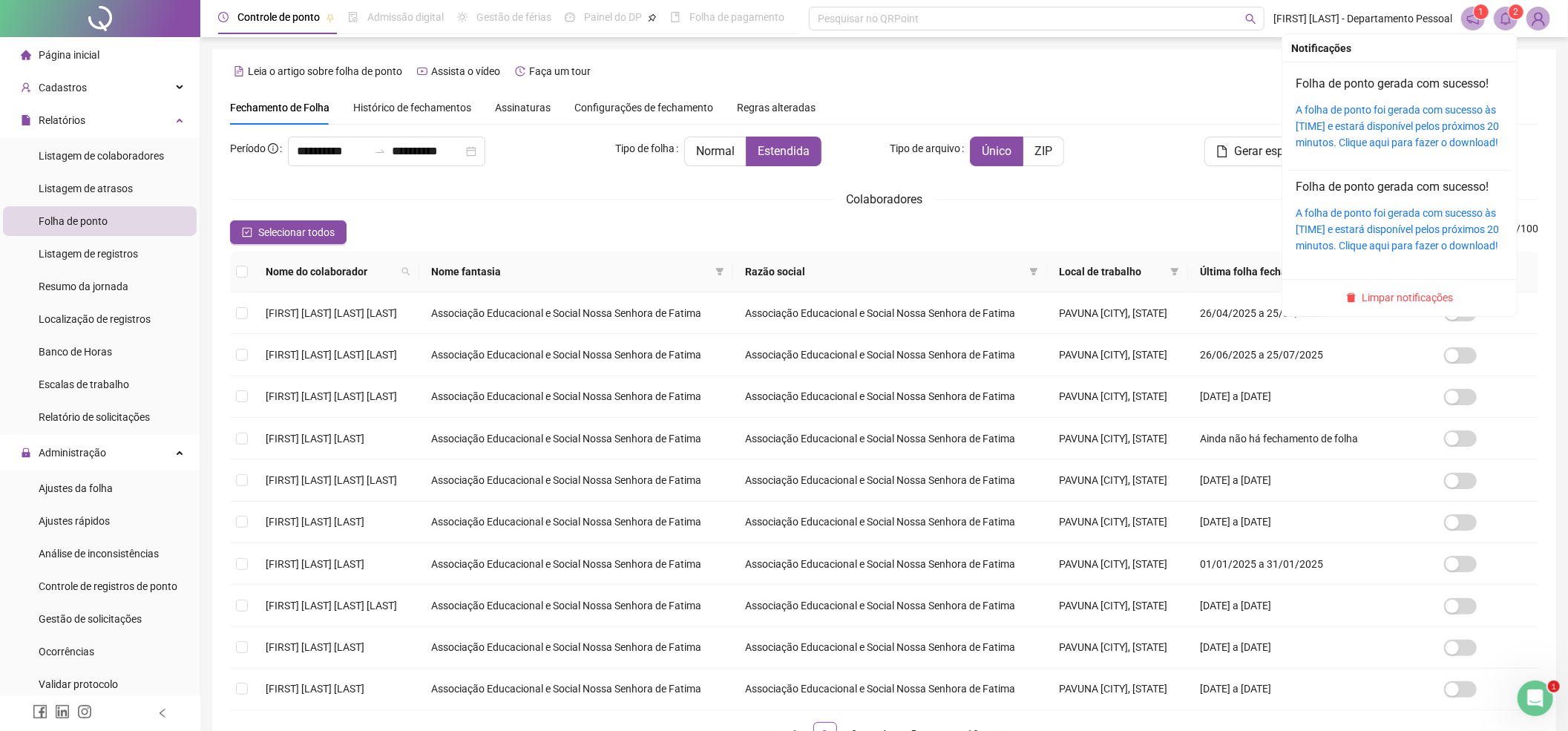 click on "2" at bounding box center (1516, 12) 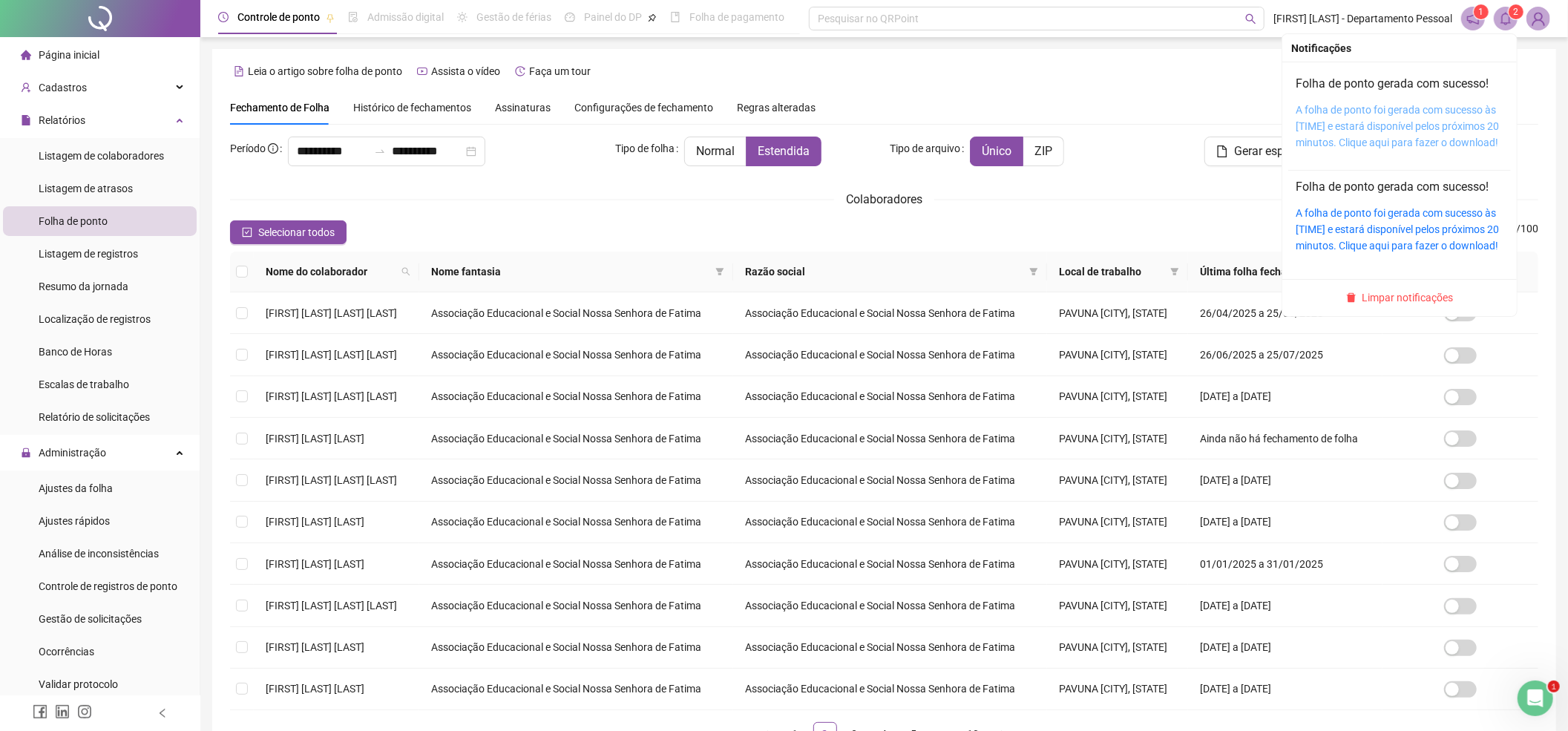 click on "A folha de ponto foi gerada com sucesso às 15:37:23 e estará disponível pelos próximos 20 minutos.
Clique aqui para fazer o download!" at bounding box center [1397, 126] 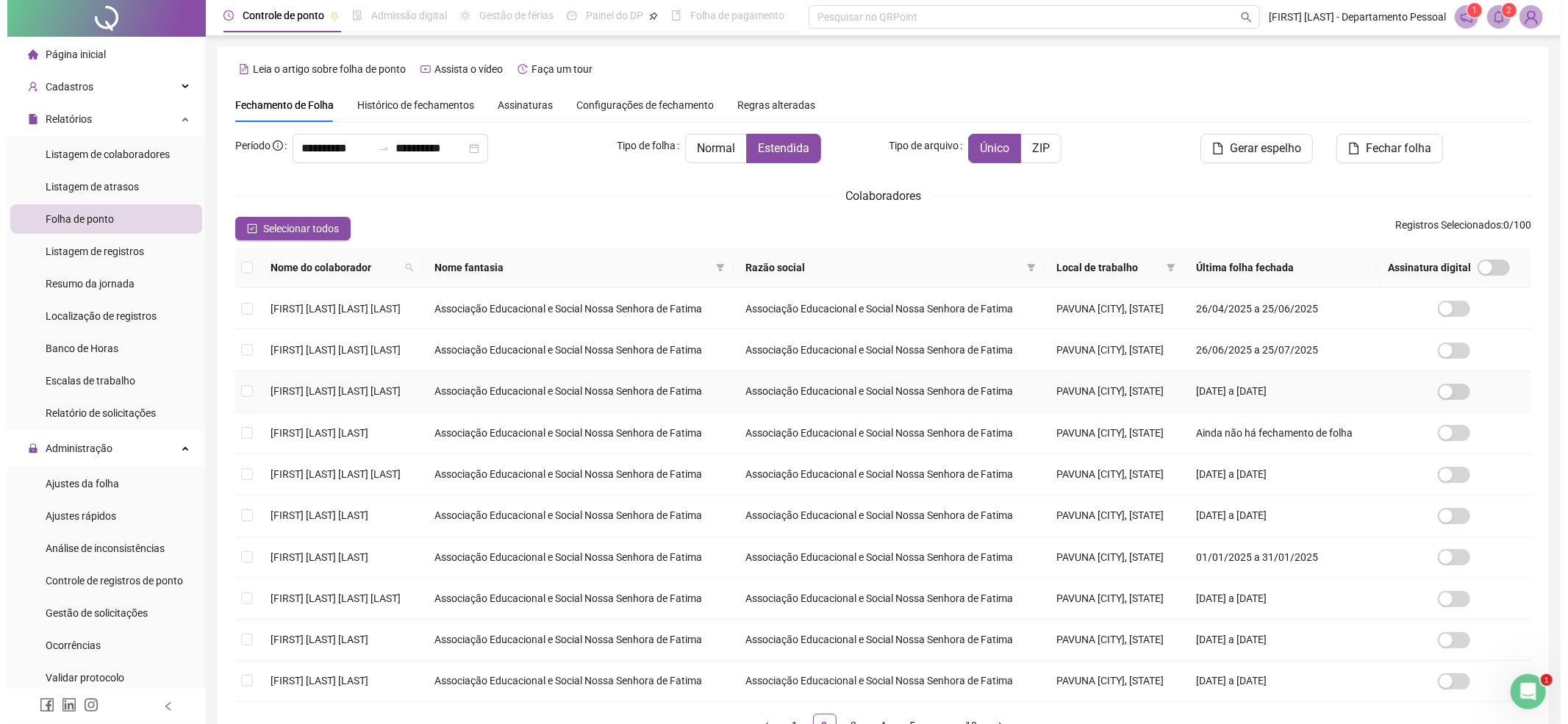 scroll, scrollTop: 0, scrollLeft: 0, axis: both 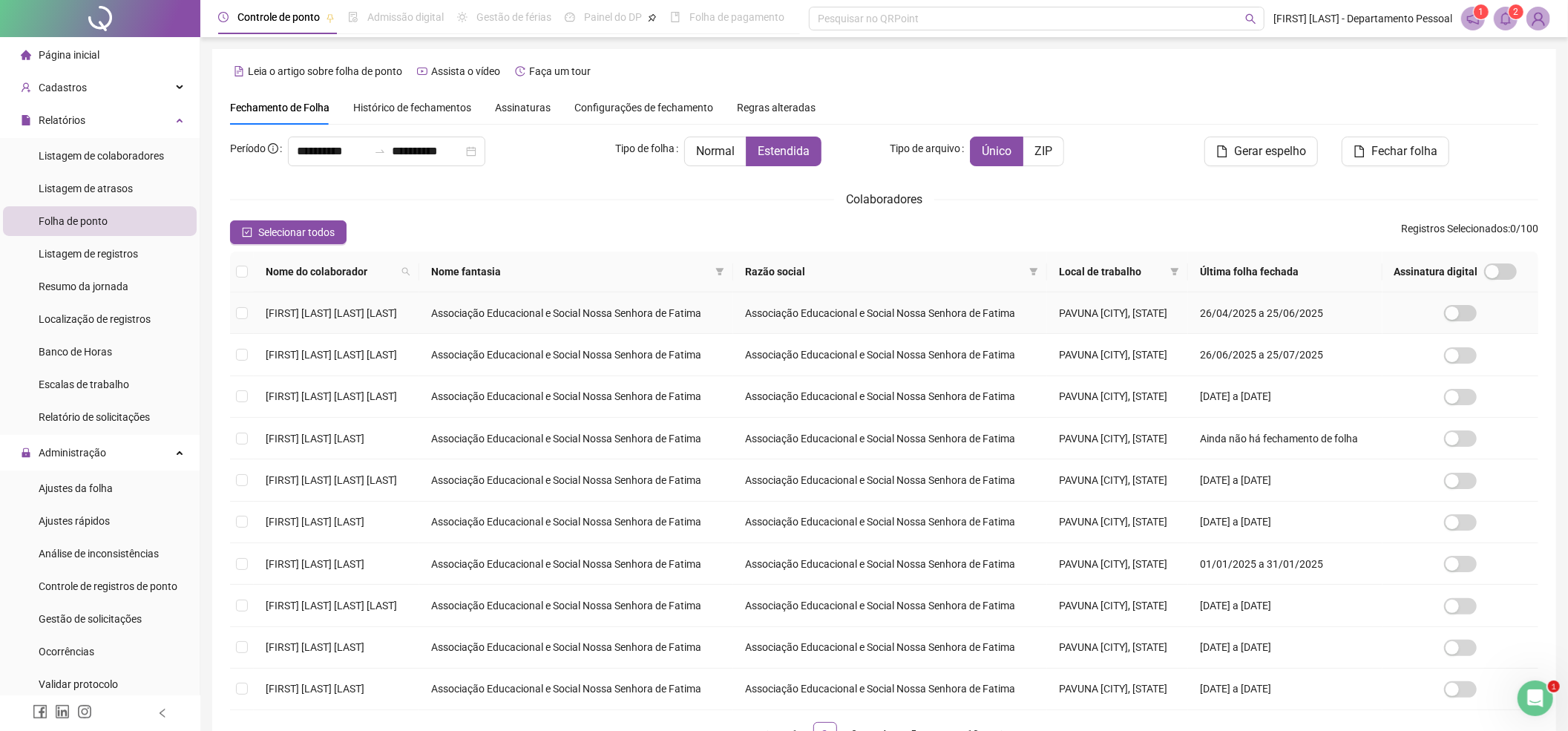 click at bounding box center (242, 313) 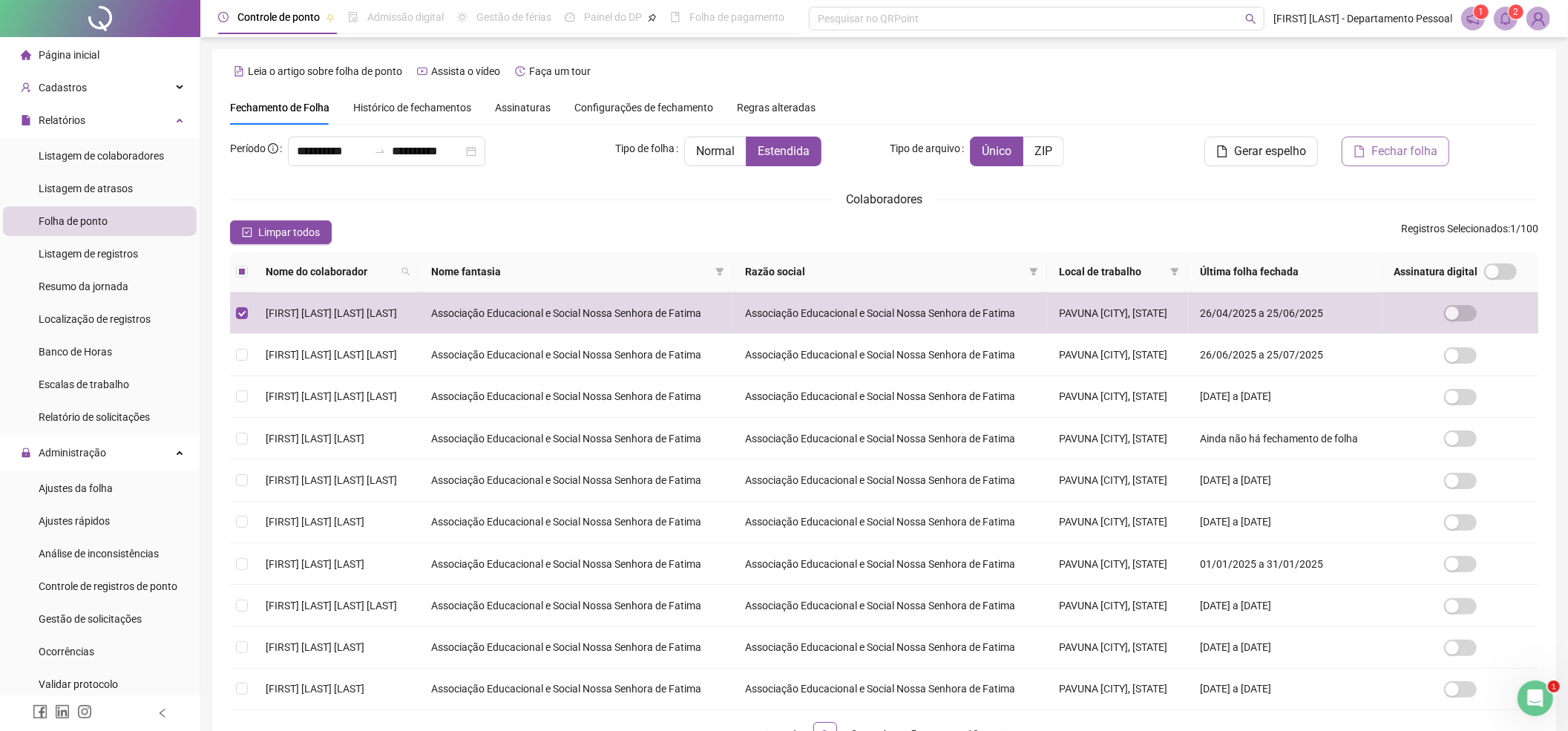 click on "Fechar folha" at bounding box center [1395, 151] 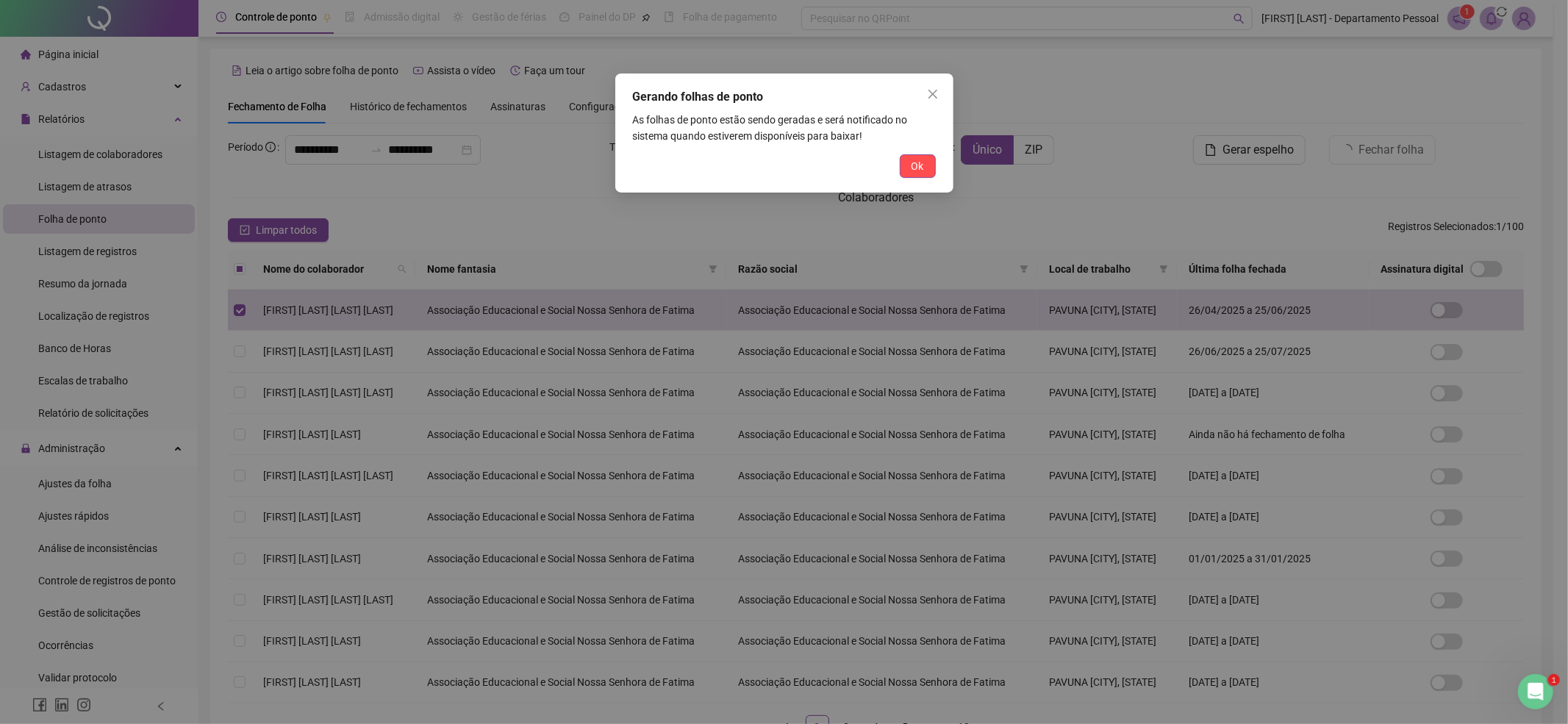 click on "Ok" at bounding box center [917, 166] 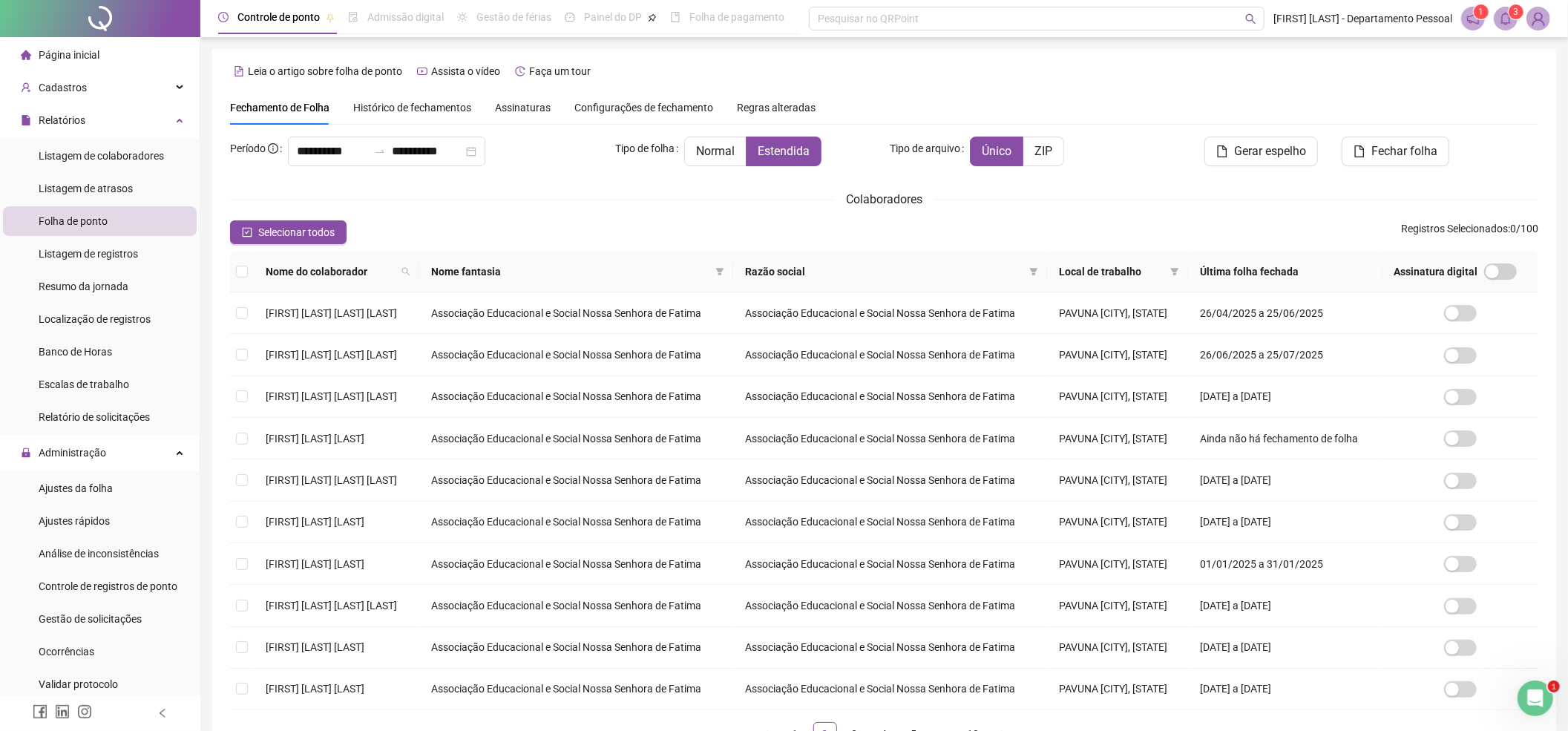 click at bounding box center (1506, 19) 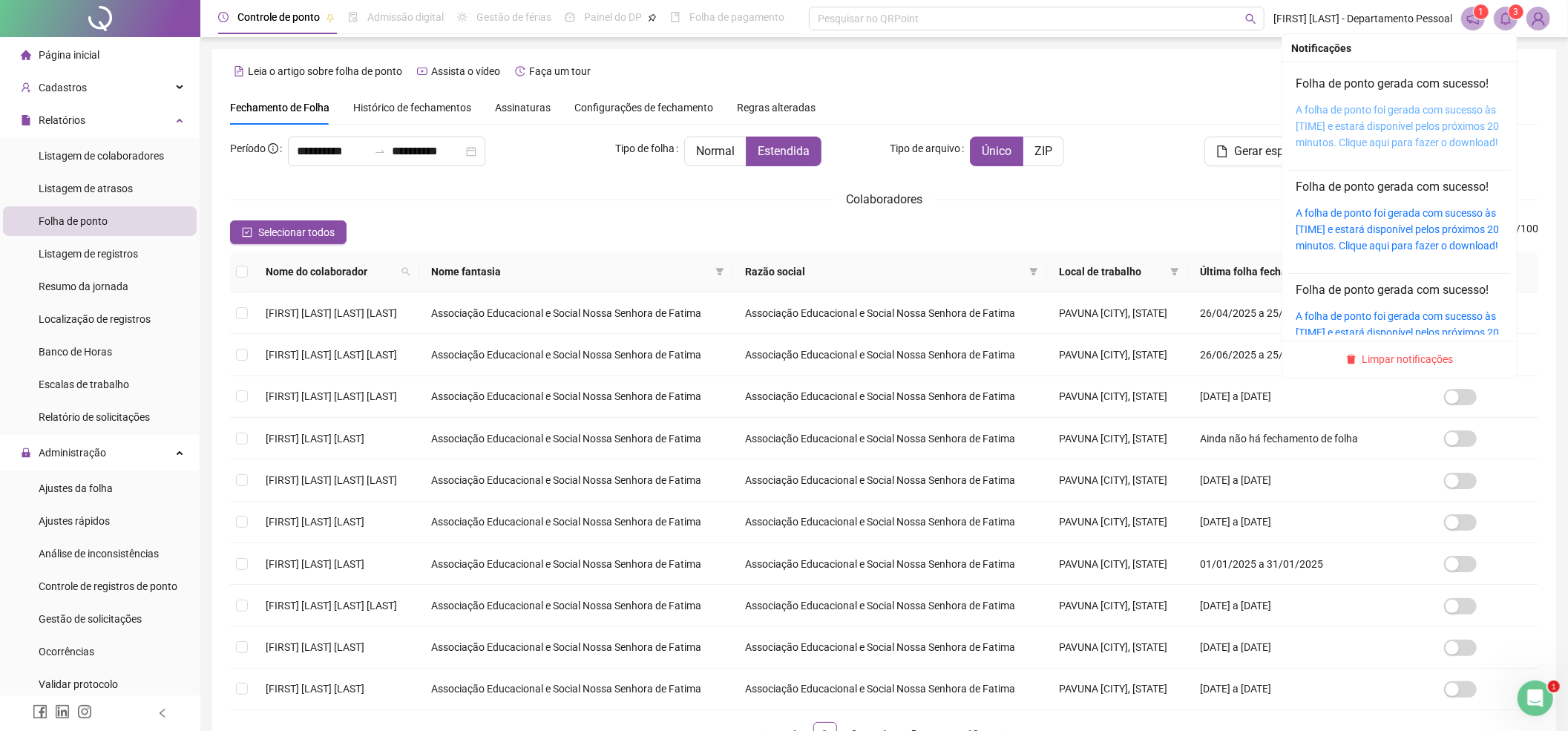 click on "A folha de ponto foi gerada com sucesso às 15:48:47 e estará disponível pelos próximos 20 minutos.
Clique aqui para fazer o download!" at bounding box center [1397, 126] 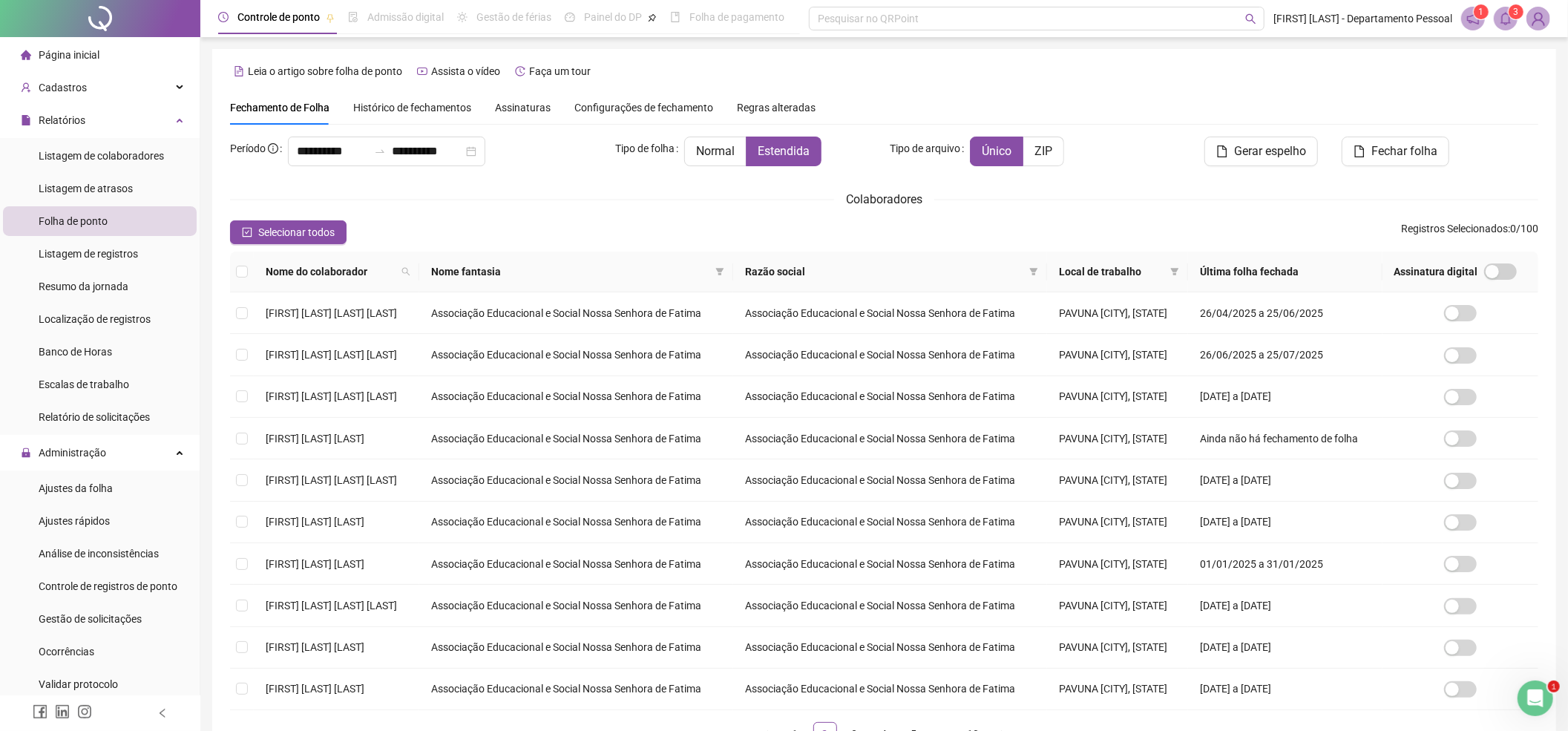 click on "Histórico de fechamentos" at bounding box center (412, 108) 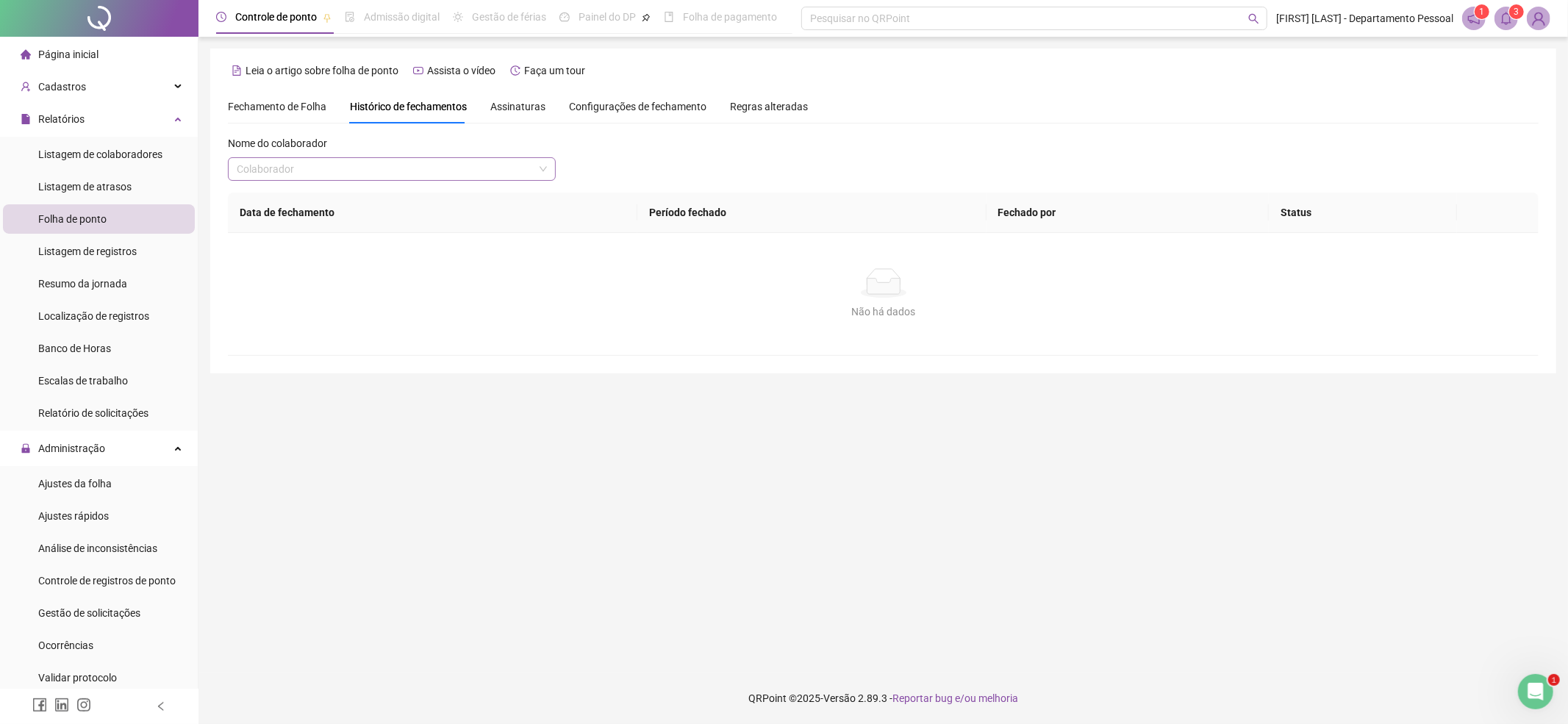 click at bounding box center (385, 169) 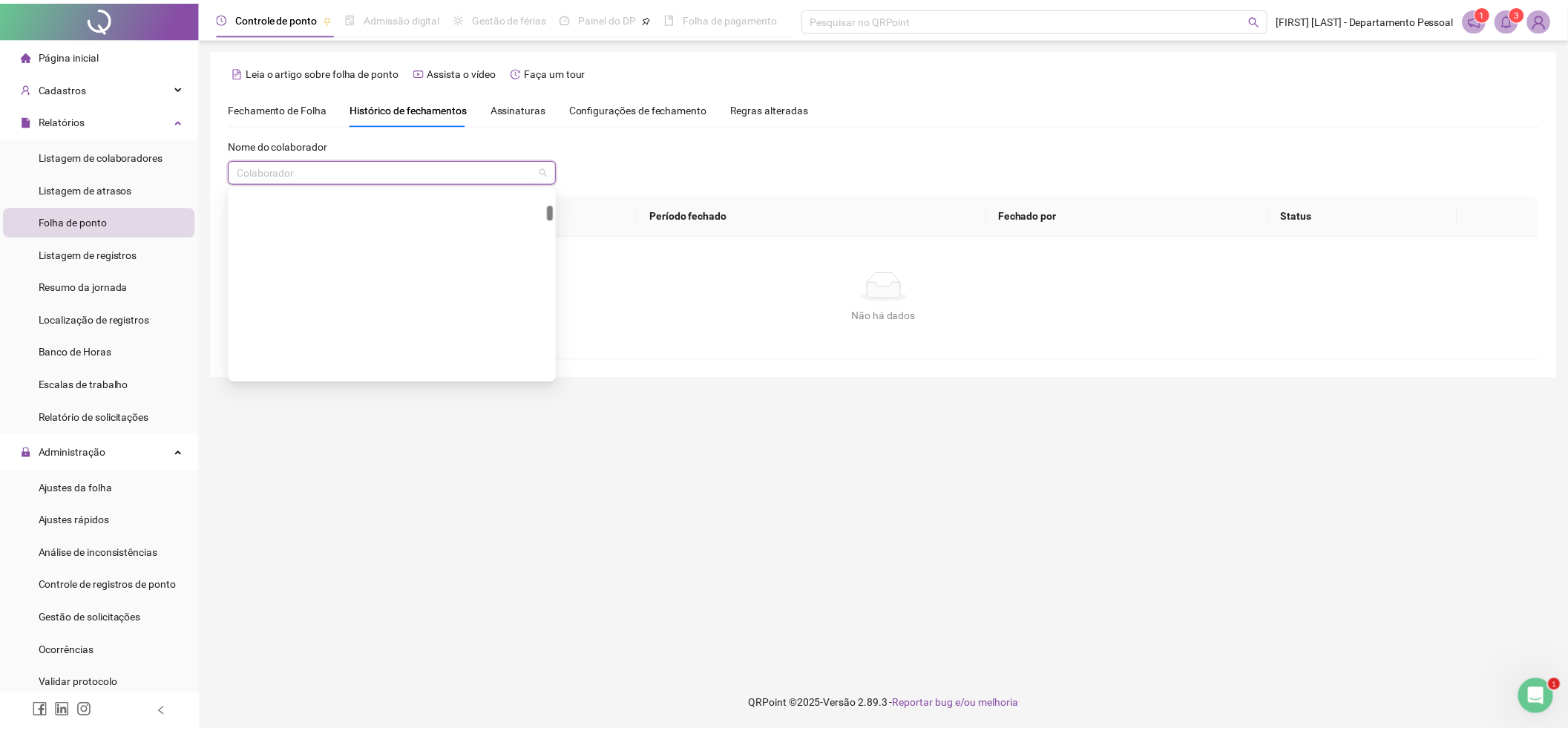 scroll, scrollTop: 197, scrollLeft: 0, axis: vertical 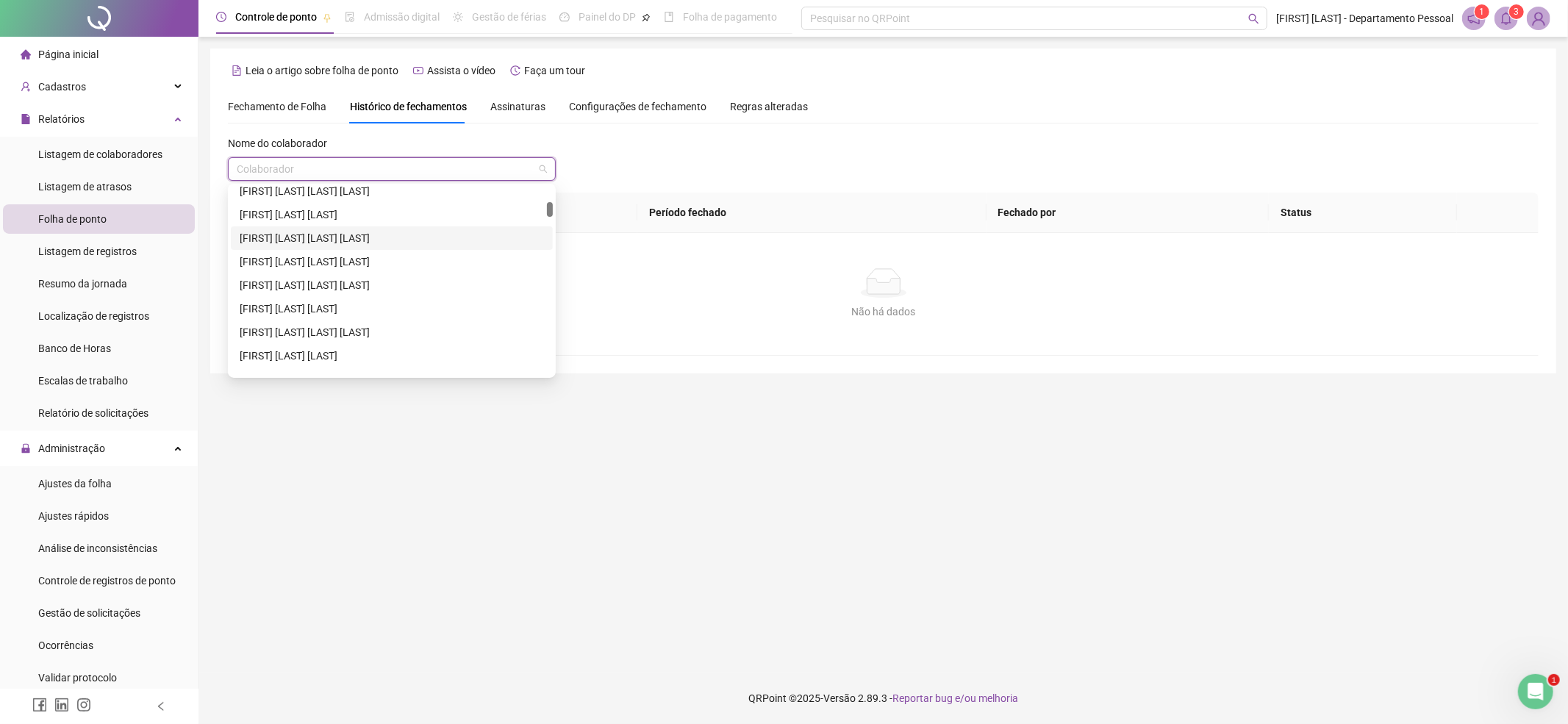 click on "ANA PAULA DOS SANTOS ARRABAL RUSSO" at bounding box center (392, 238) 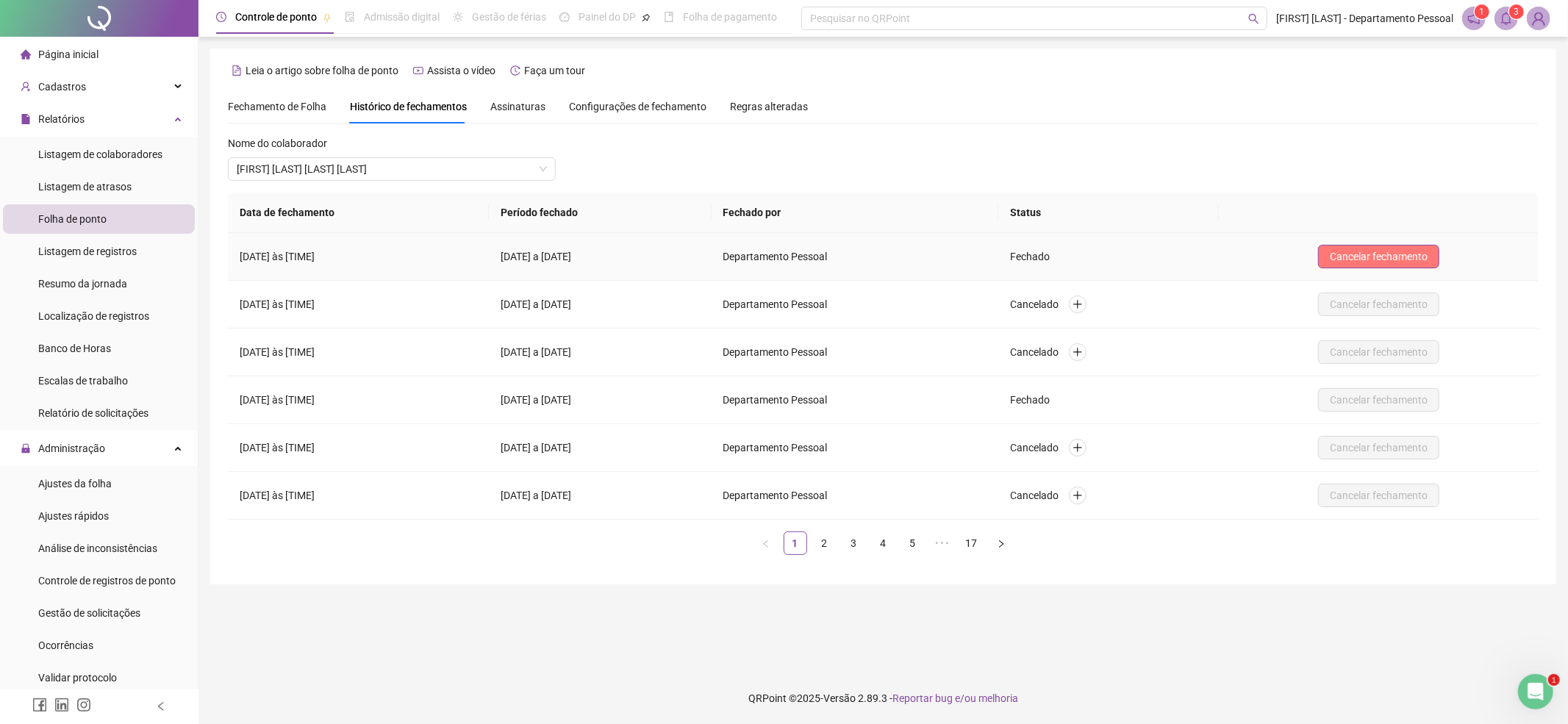click on "Cancelar fechamento" at bounding box center (1378, 257) 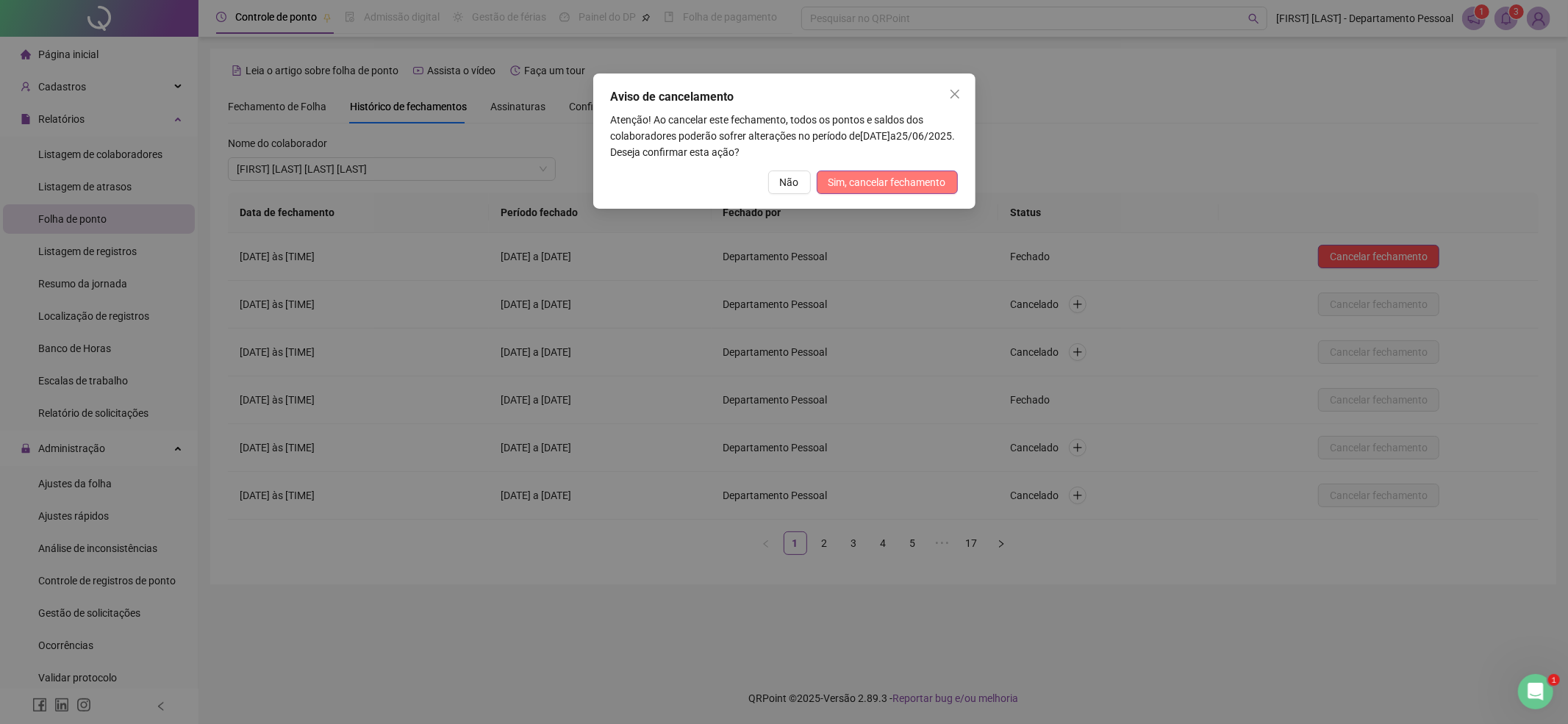click on "Sim, cancelar fechamento" at bounding box center [887, 182] 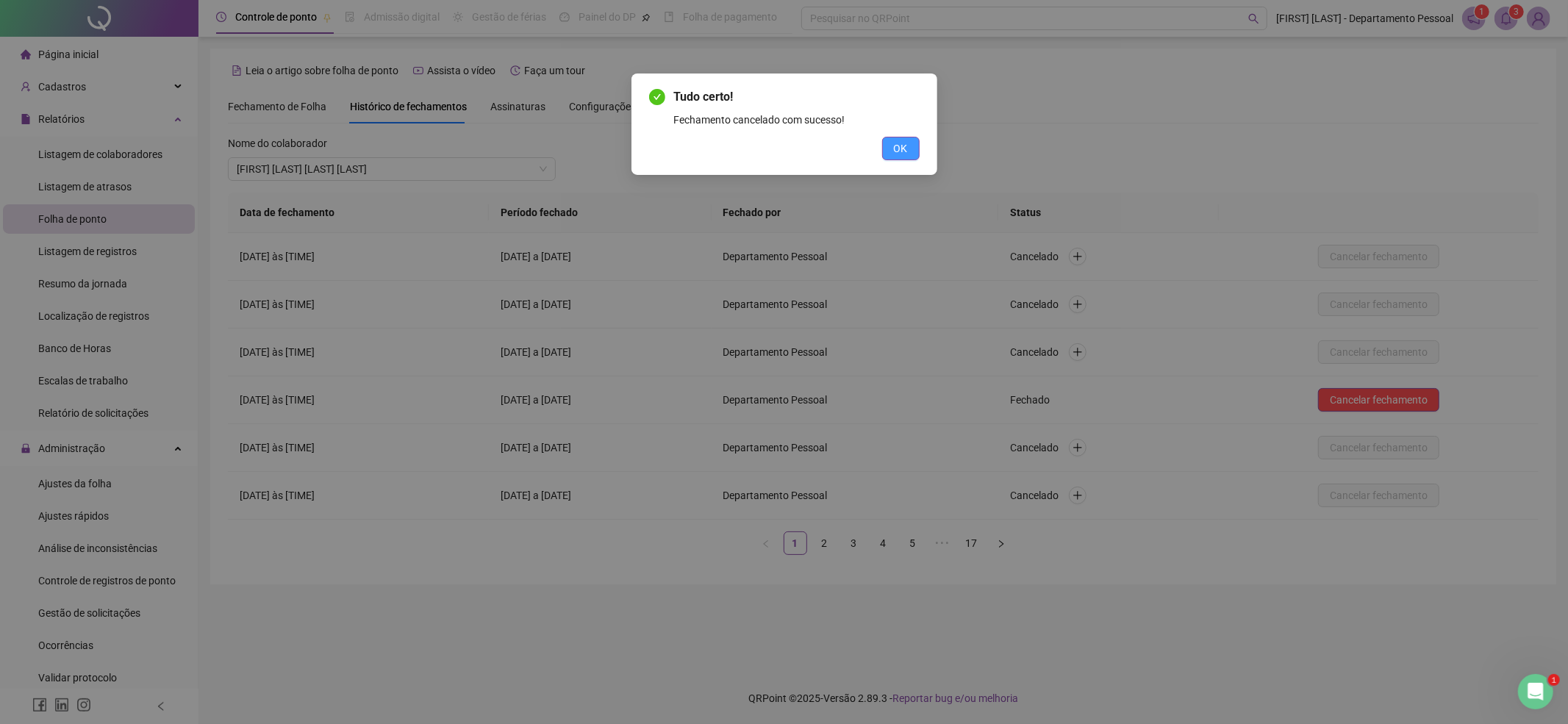 click on "OK" at bounding box center (901, 148) 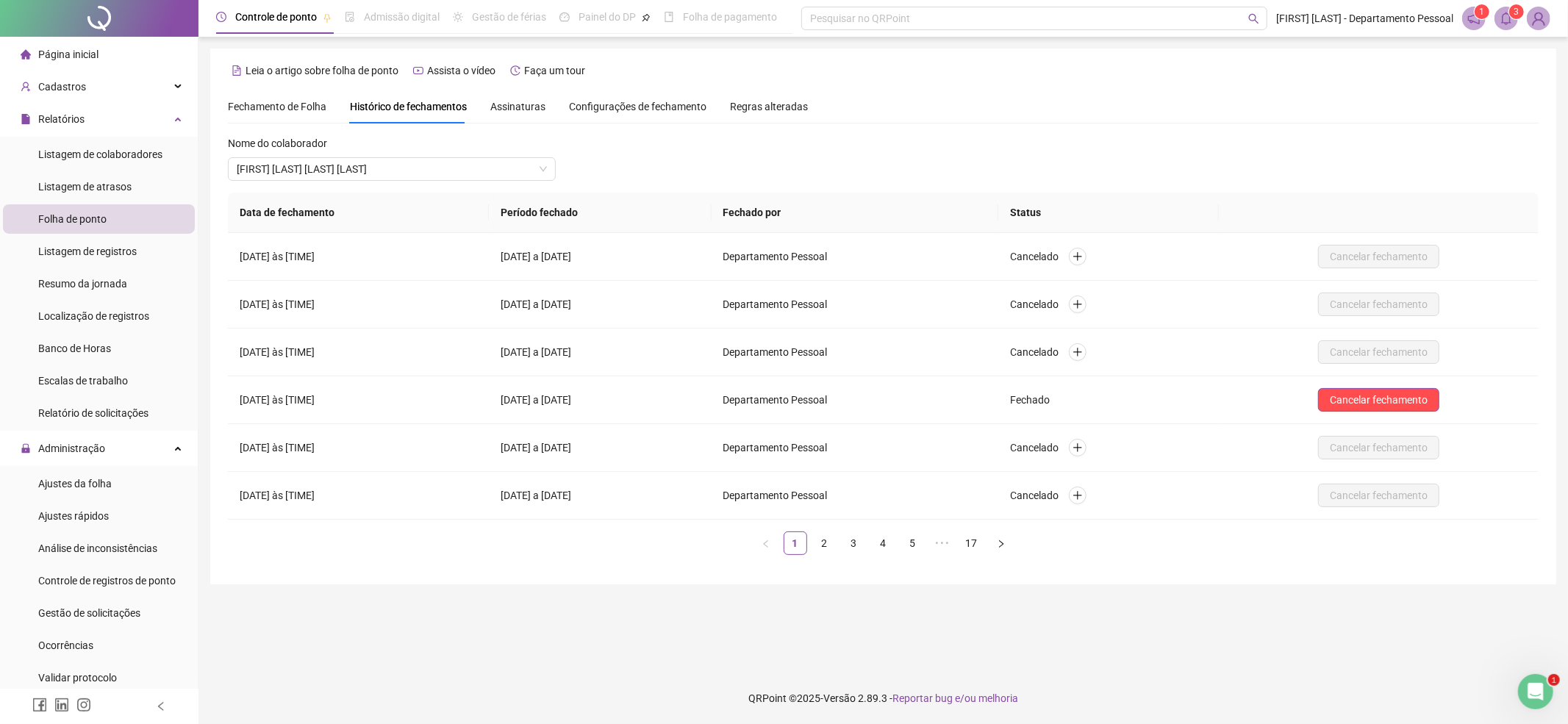 click on "Fechamento de Folha" at bounding box center [277, 107] 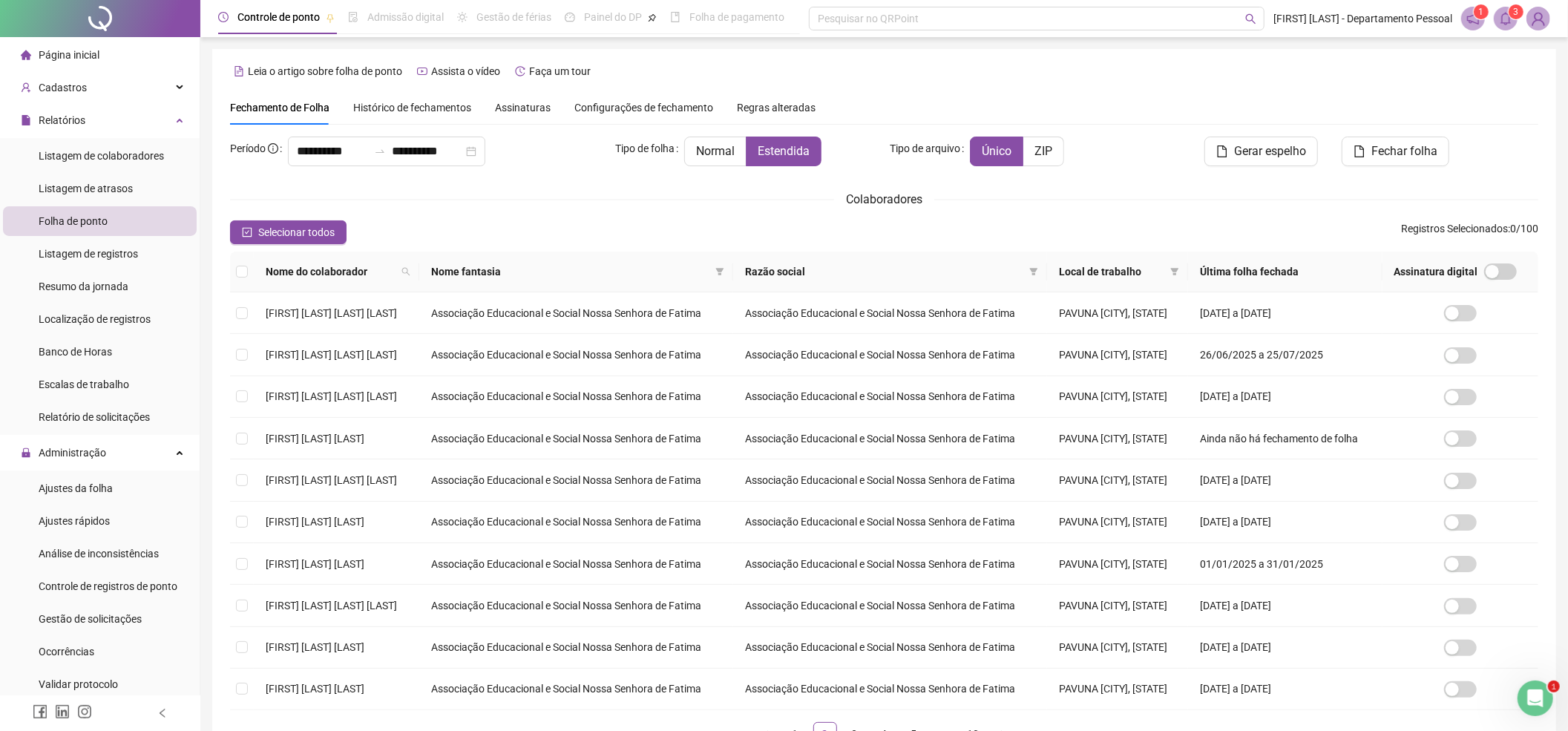 type on "**********" 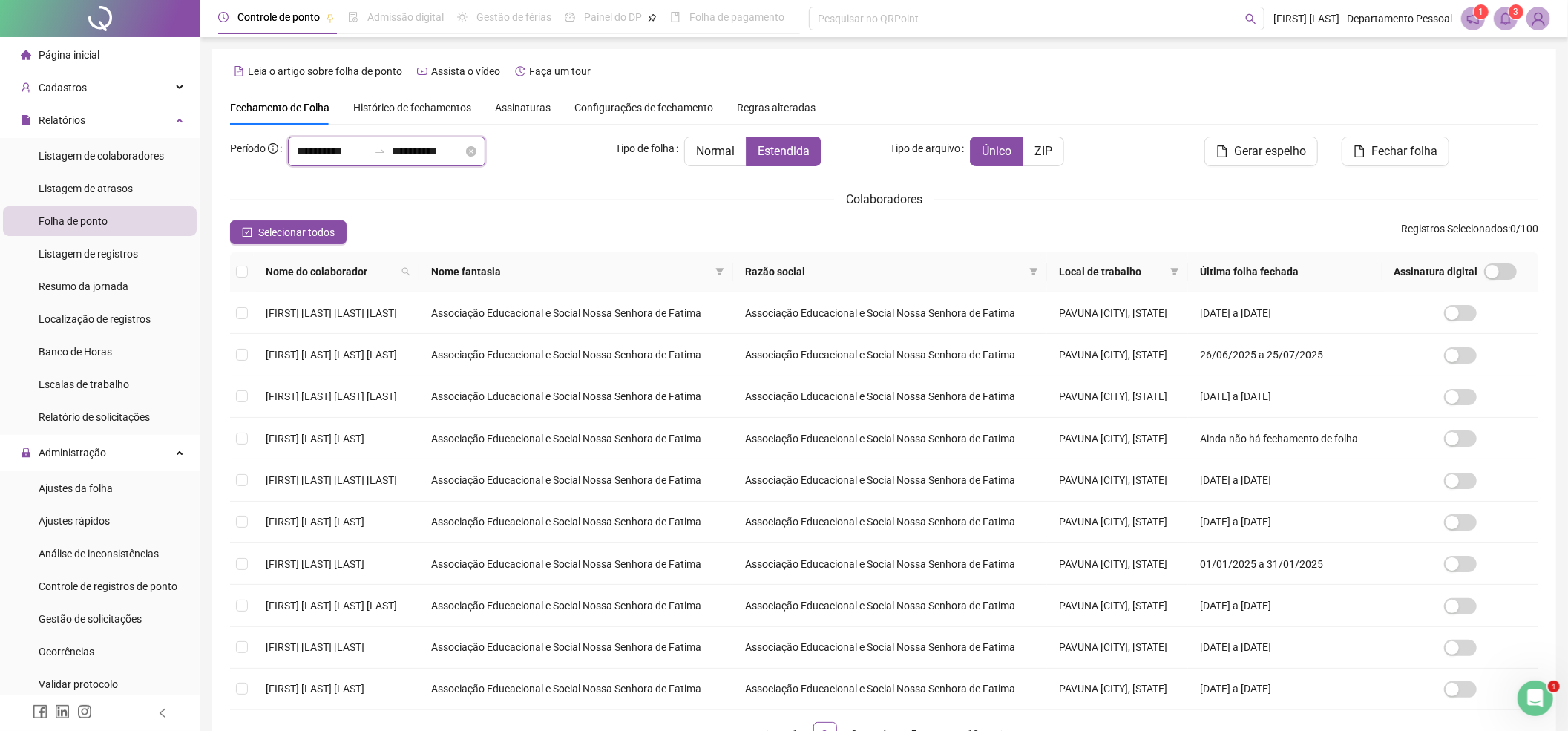 click on "**********" at bounding box center [332, 151] 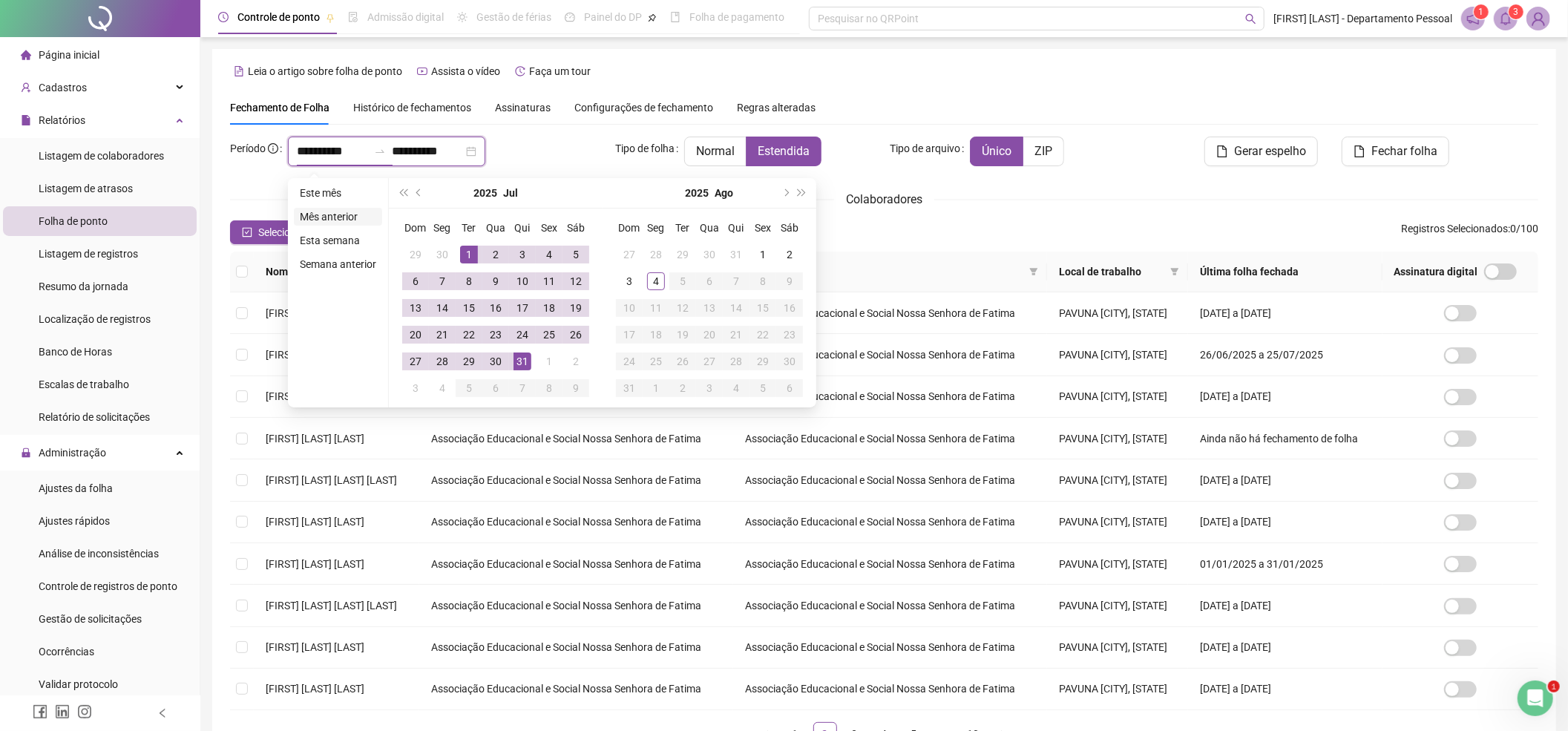 type on "**********" 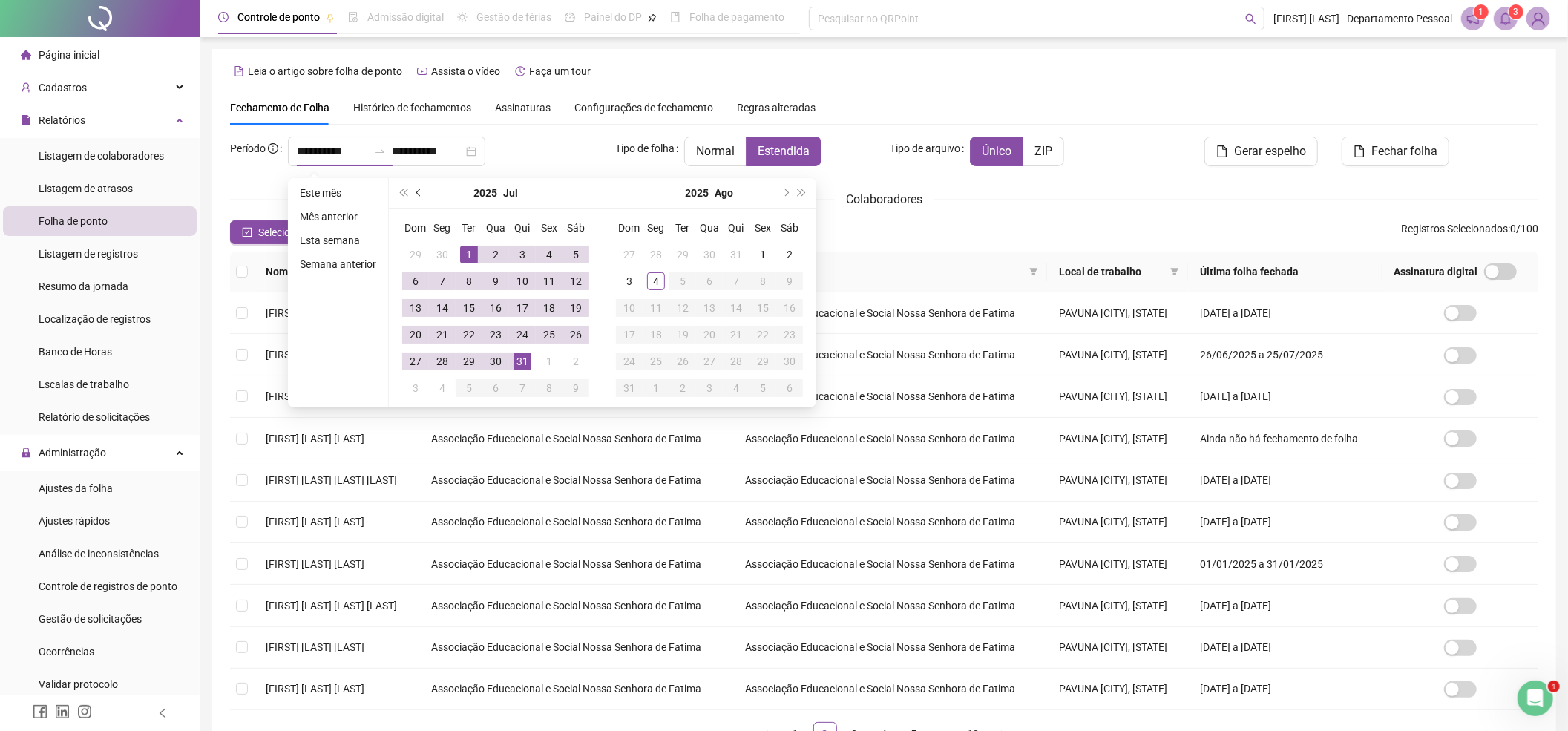 click at bounding box center (420, 193) 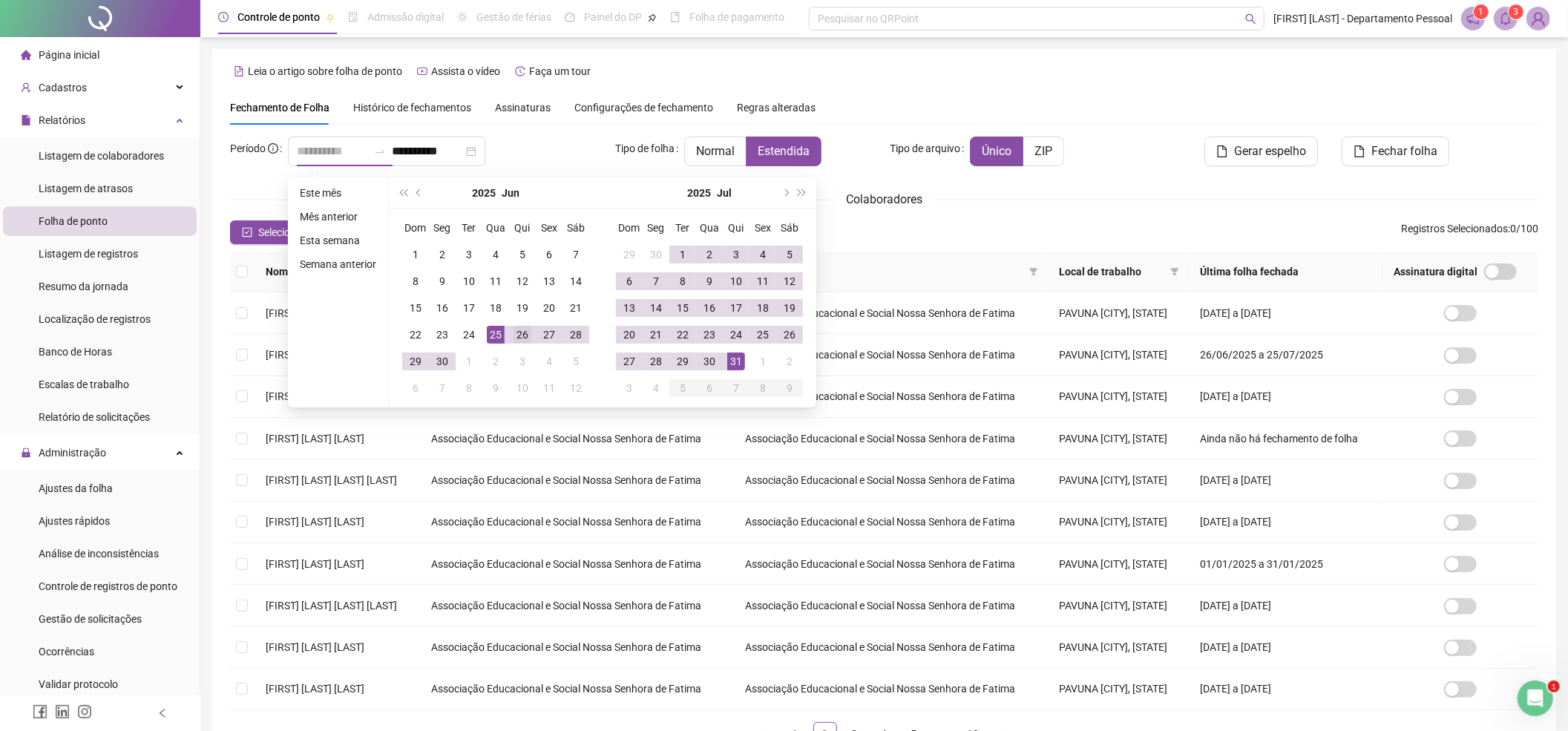 type on "**********" 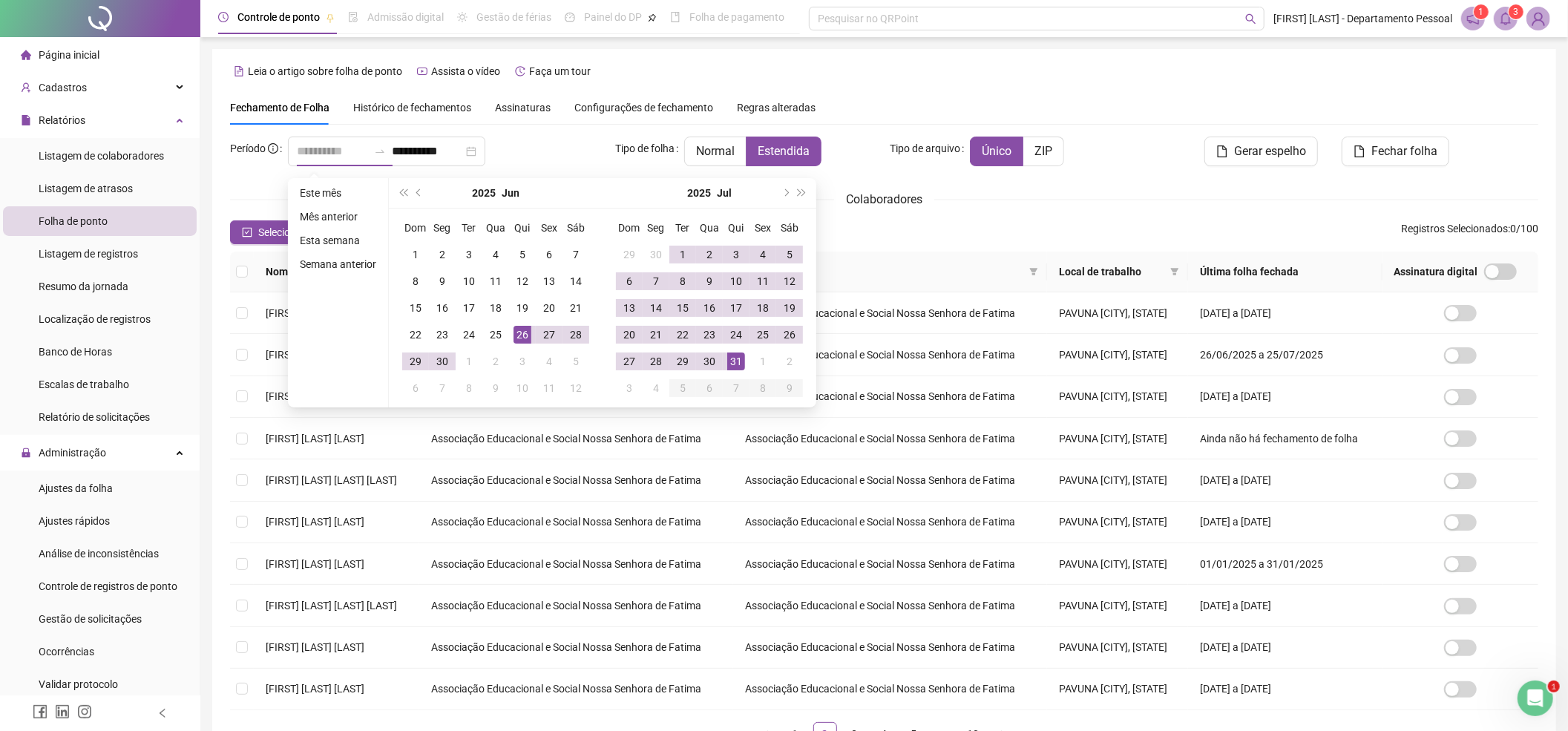 click on "26" at bounding box center [522, 335] 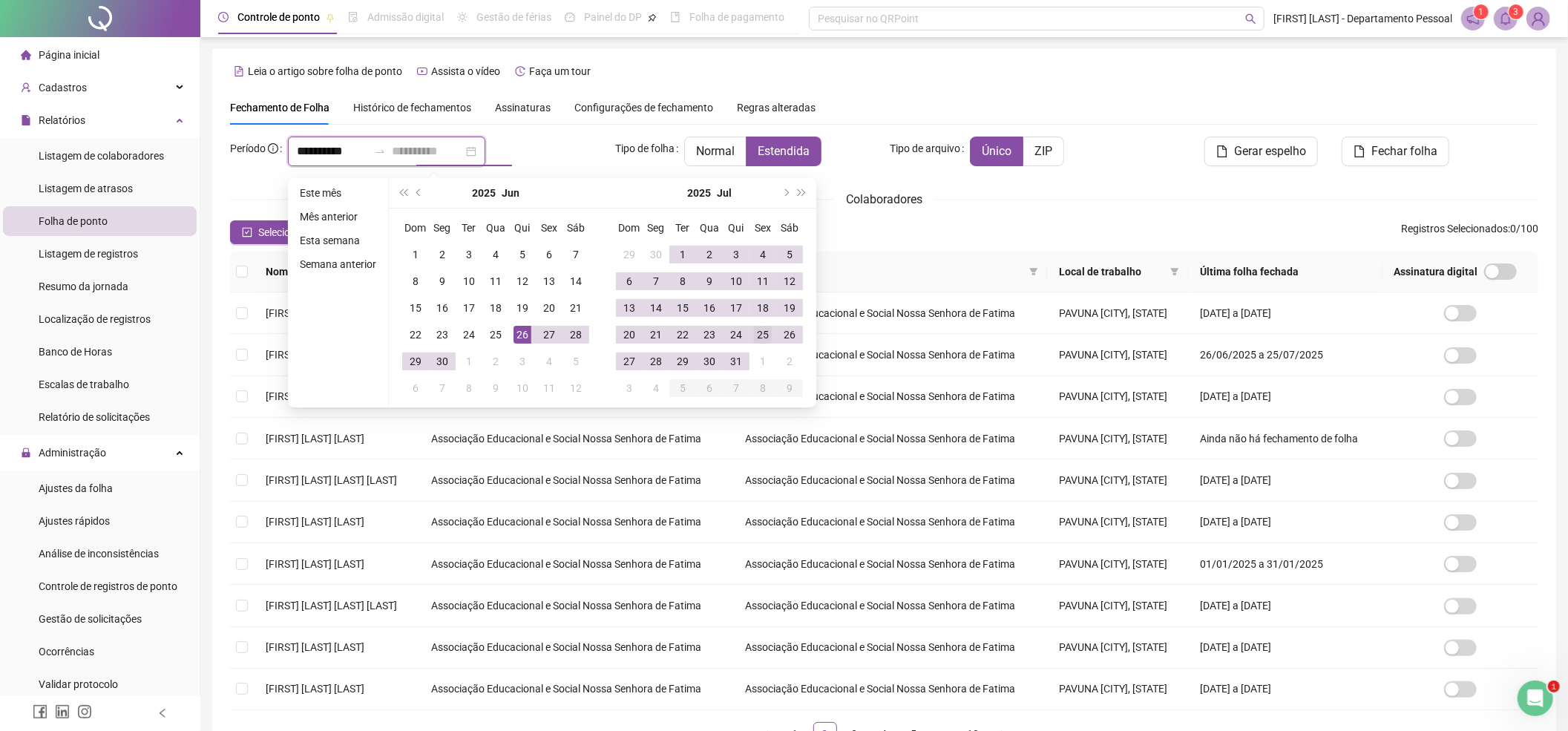 type on "**********" 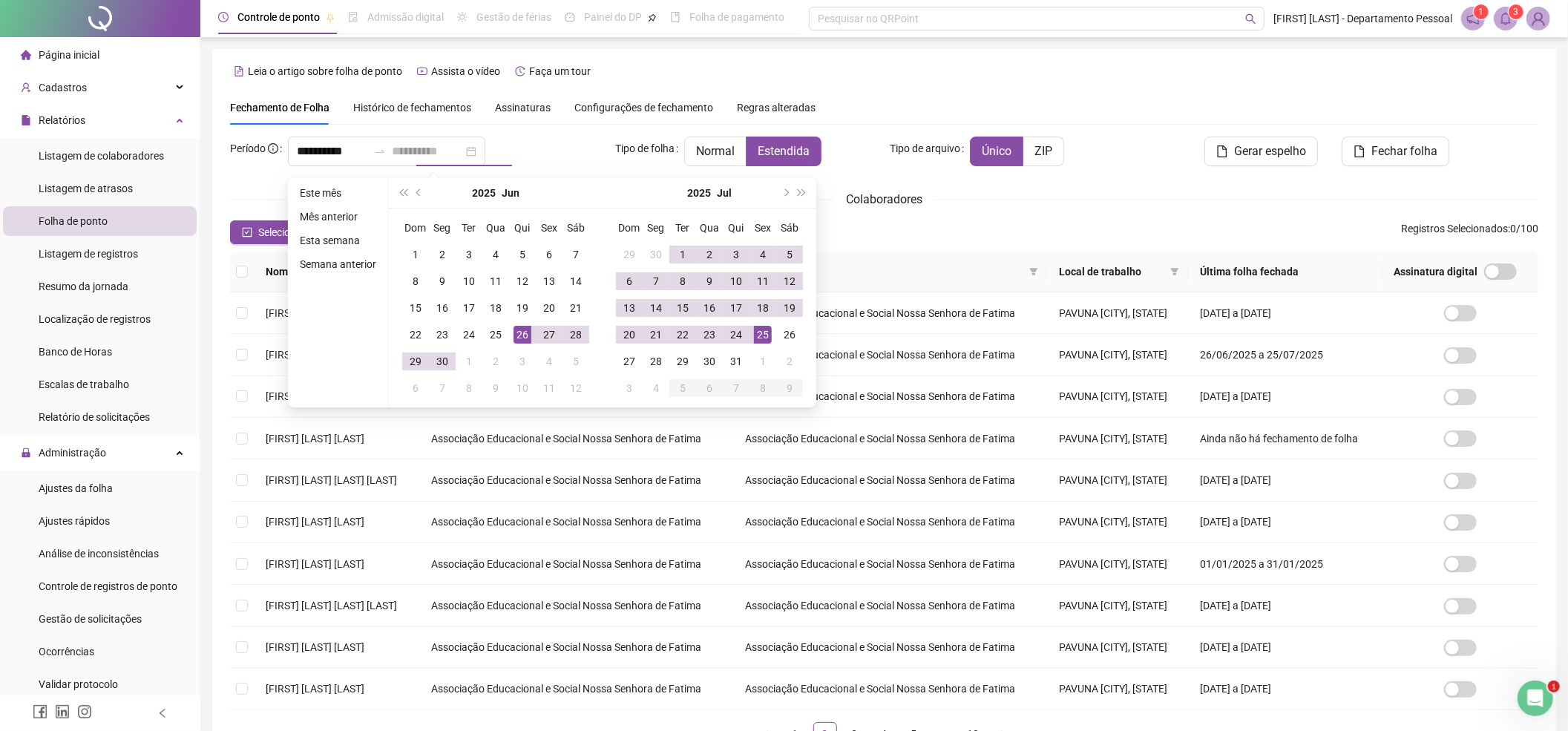 click on "25" at bounding box center (763, 335) 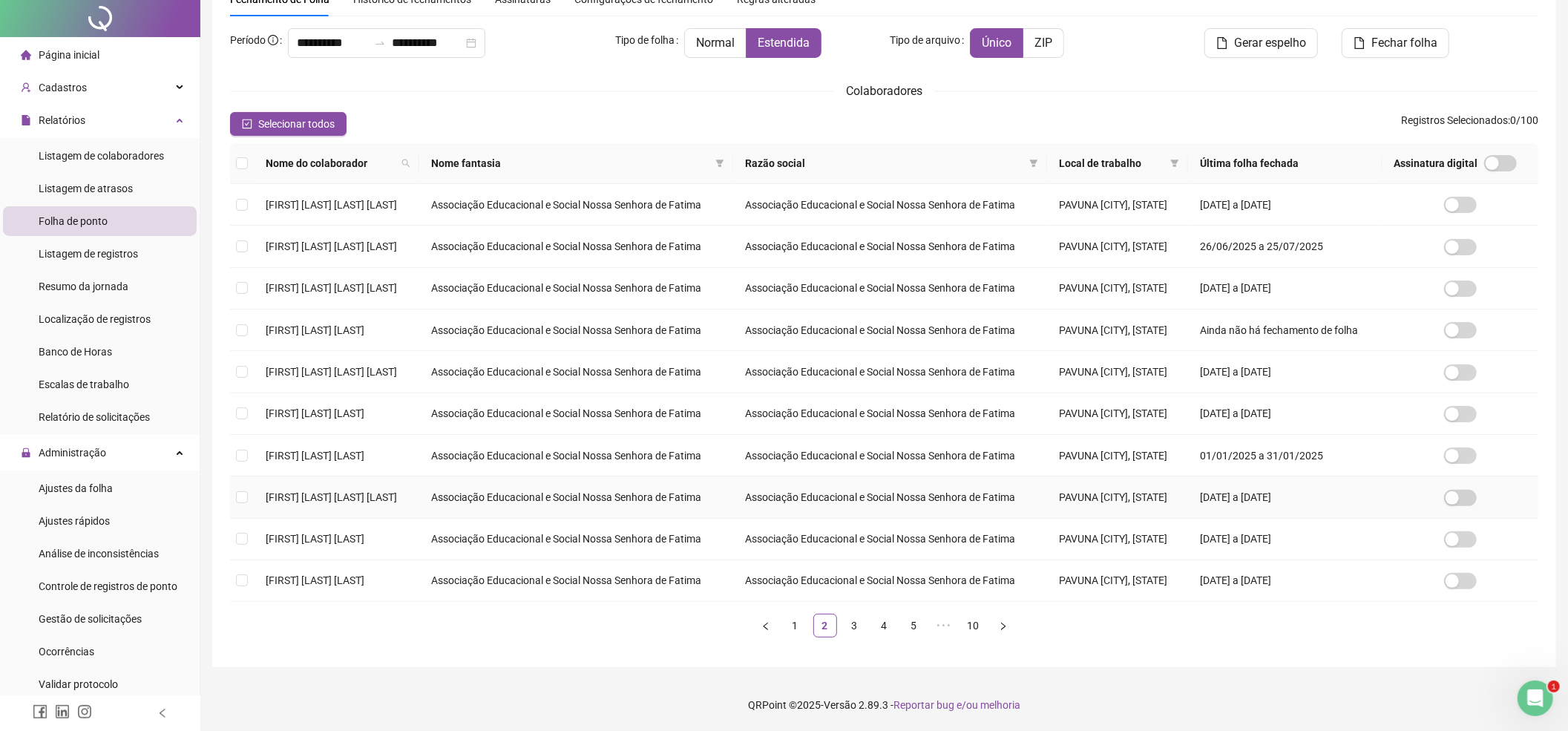 scroll, scrollTop: 0, scrollLeft: 0, axis: both 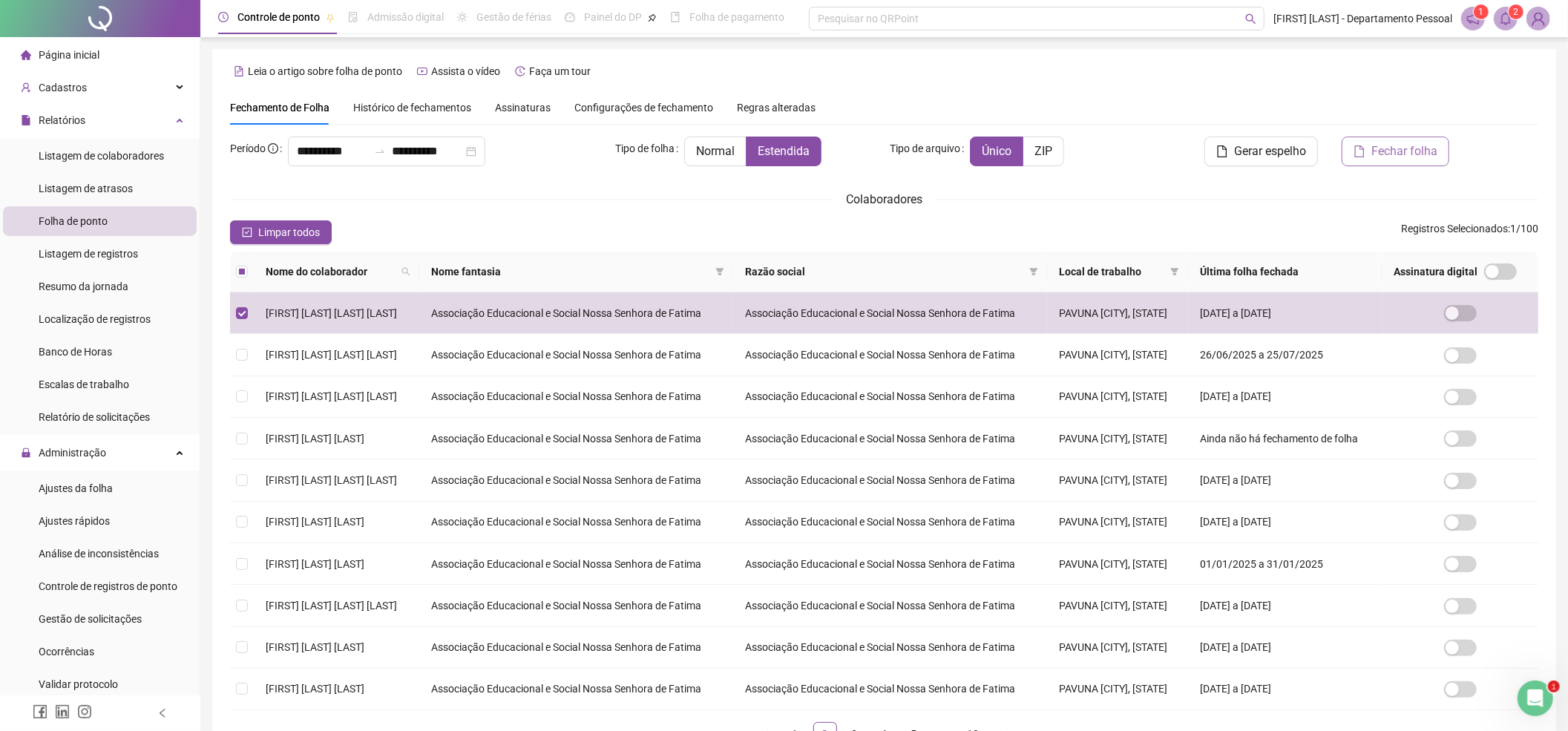 click on "Fechar folha" at bounding box center [1404, 151] 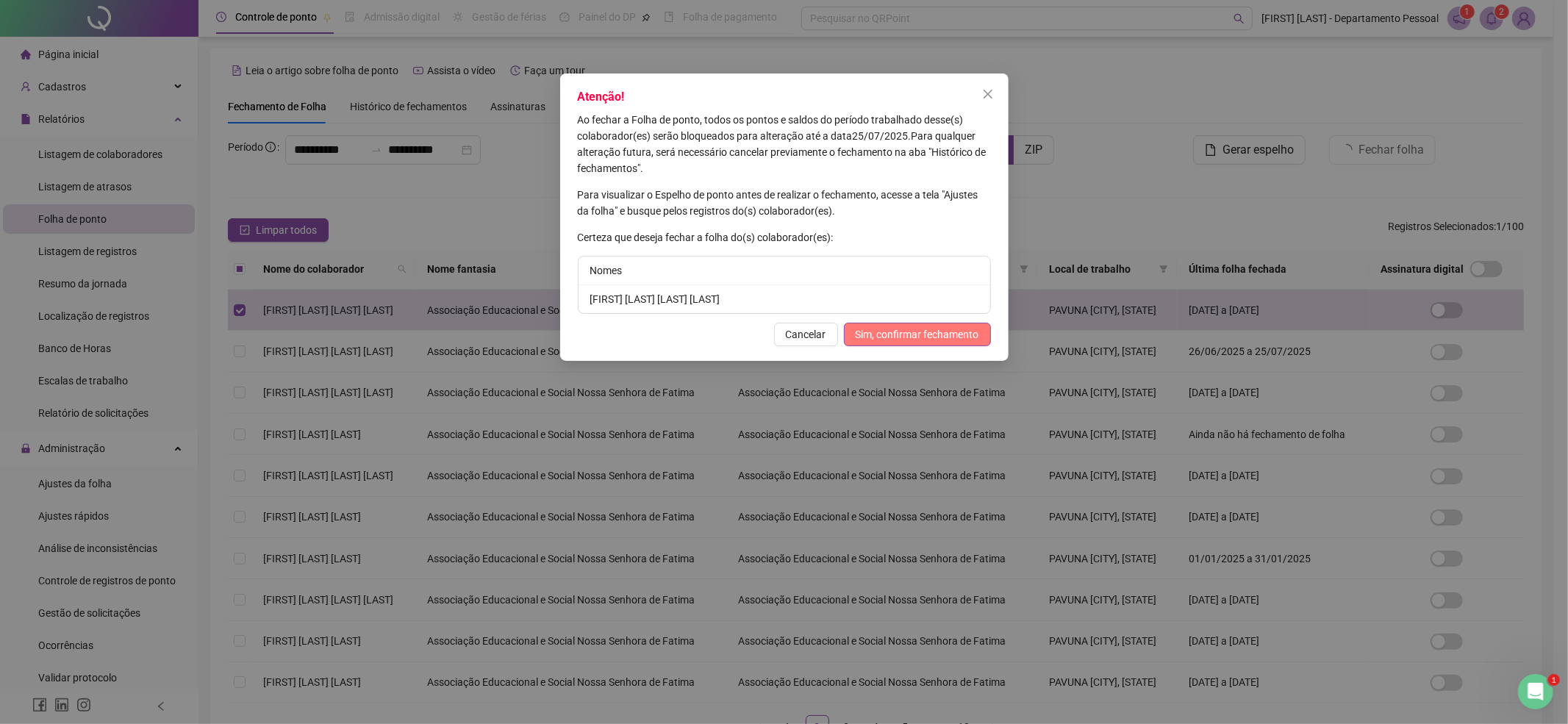 click on "Sim, confirmar fechamento" at bounding box center [917, 334] 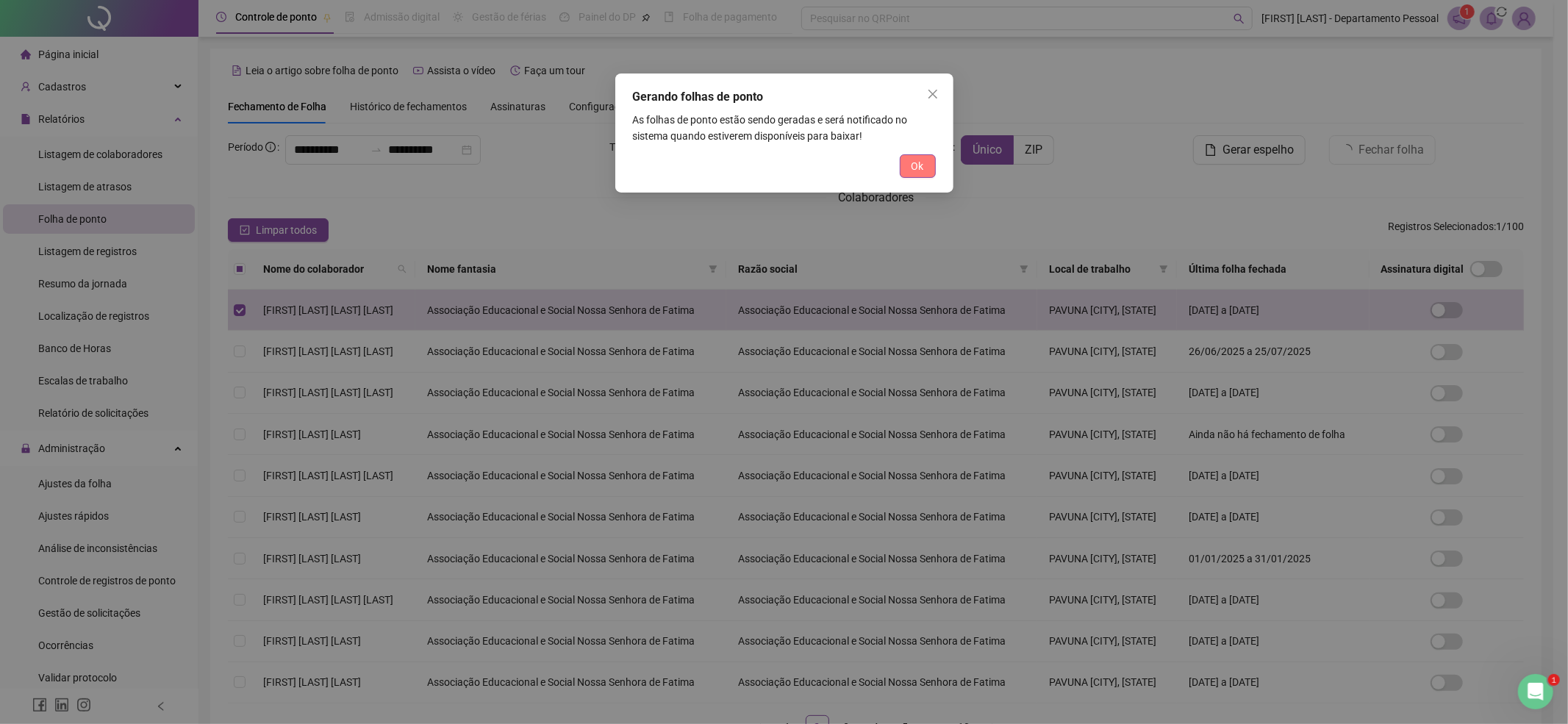 click on "Ok" at bounding box center (917, 166) 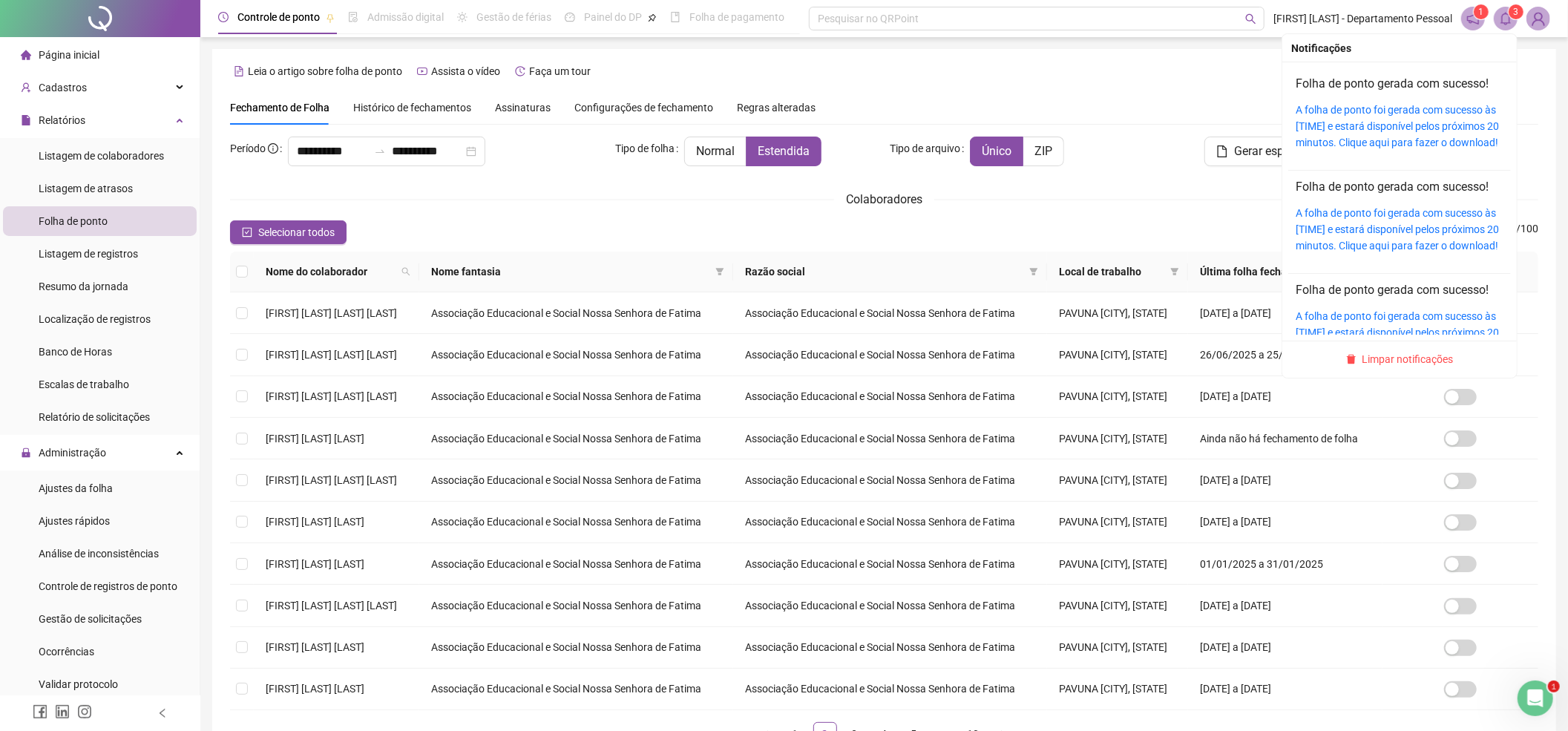 click 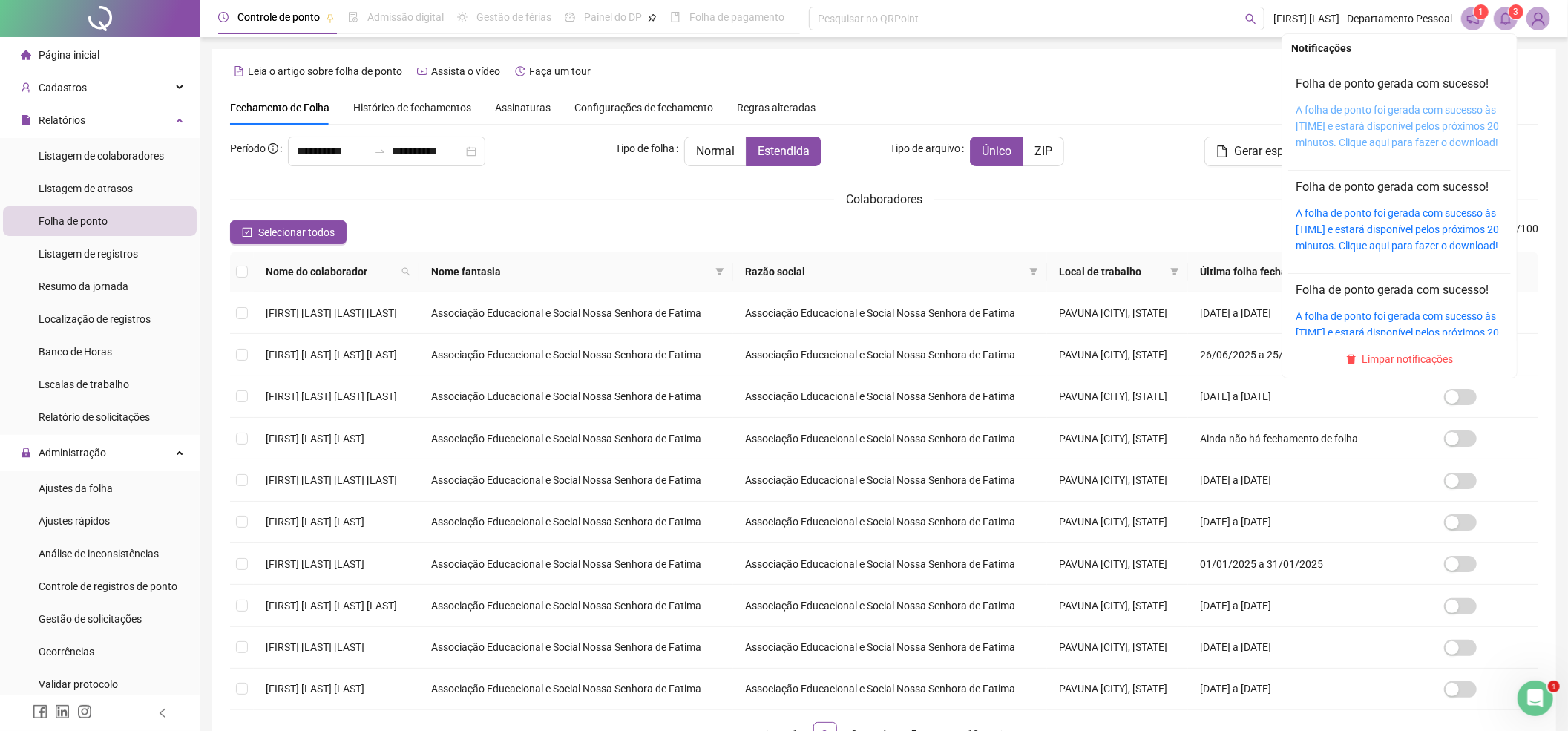 click on "A folha de ponto foi gerada com sucesso às 15:55:59 e estará disponível pelos próximos 20 minutos.
Clique aqui para fazer o download!" at bounding box center (1397, 126) 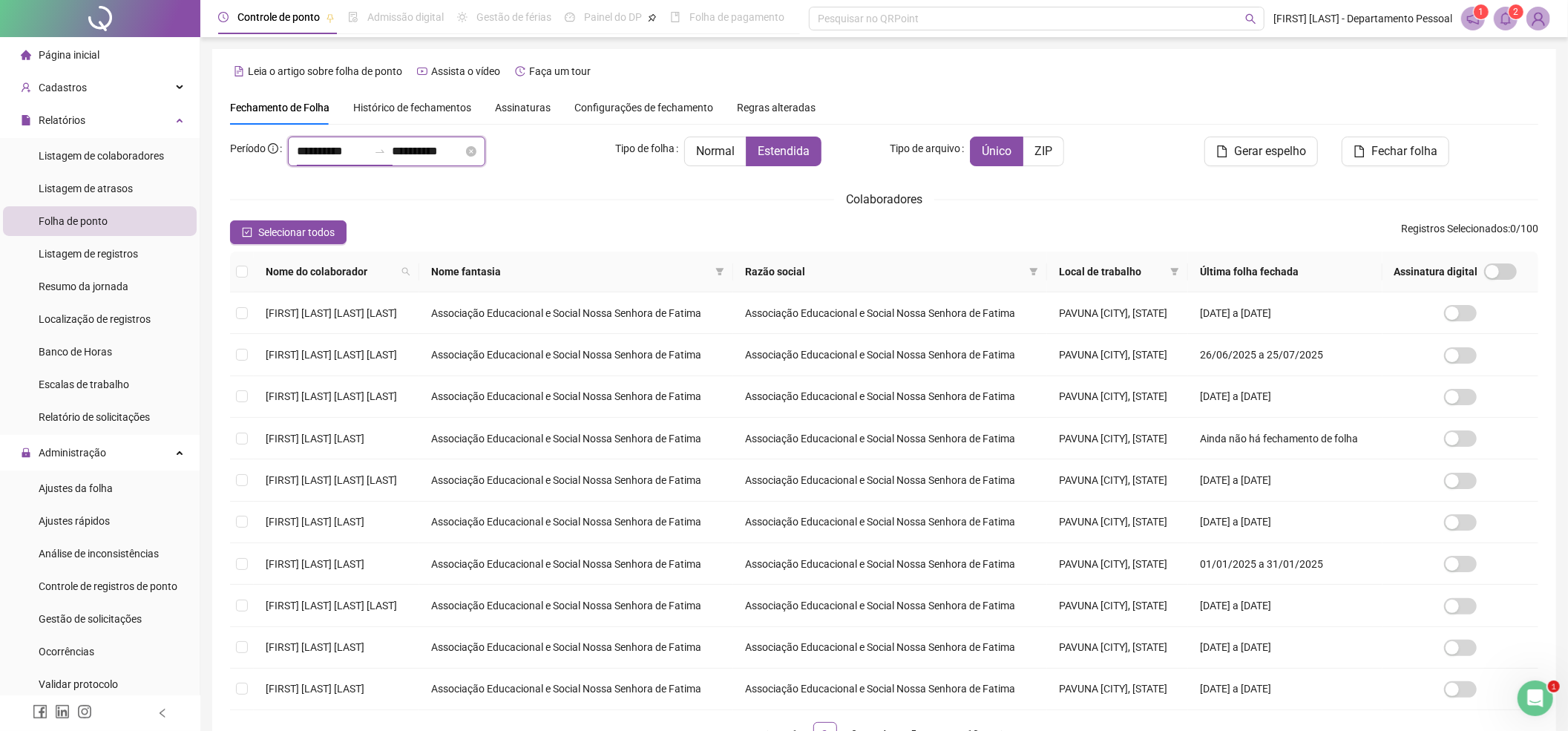 click on "**********" at bounding box center [332, 151] 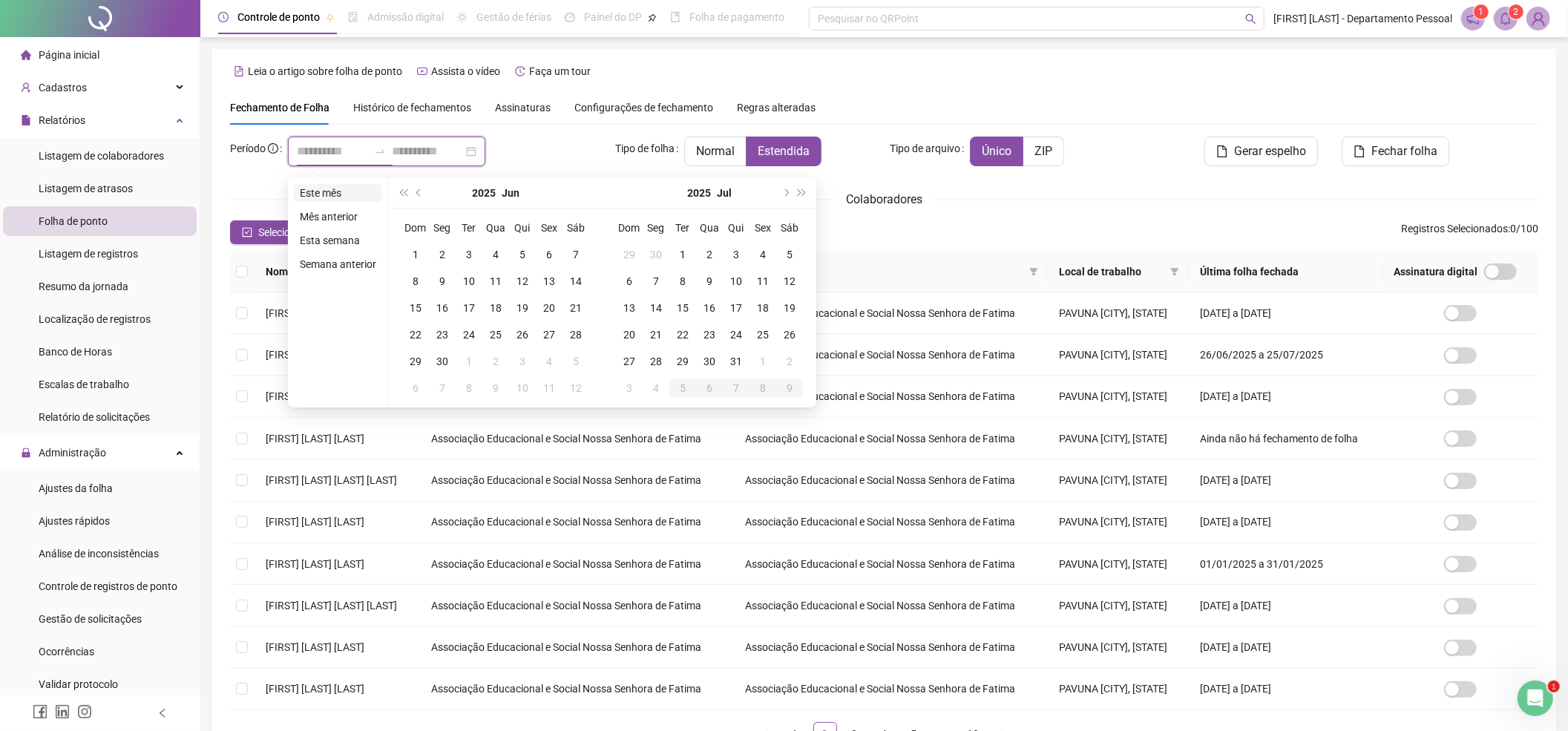 type on "**********" 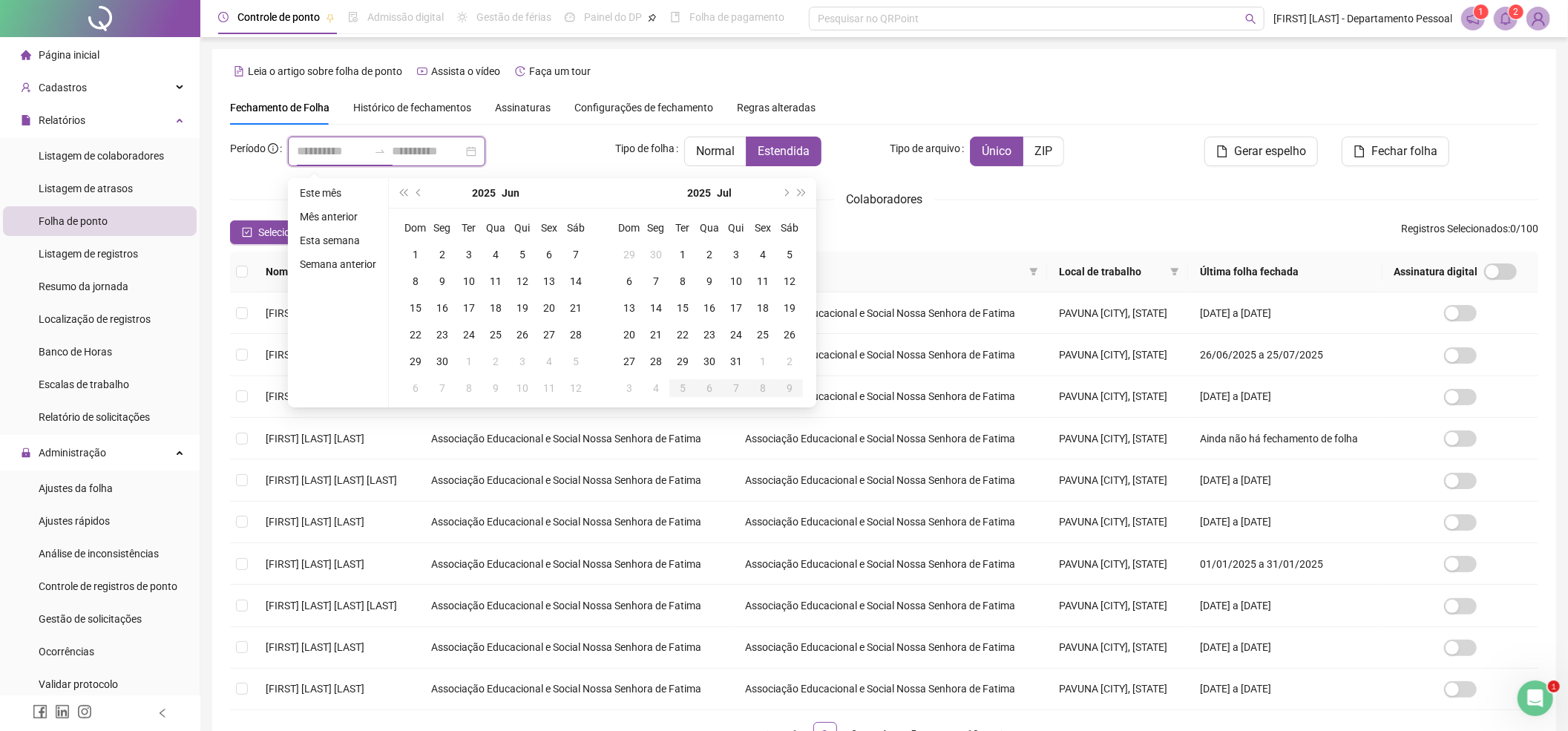 type on "**********" 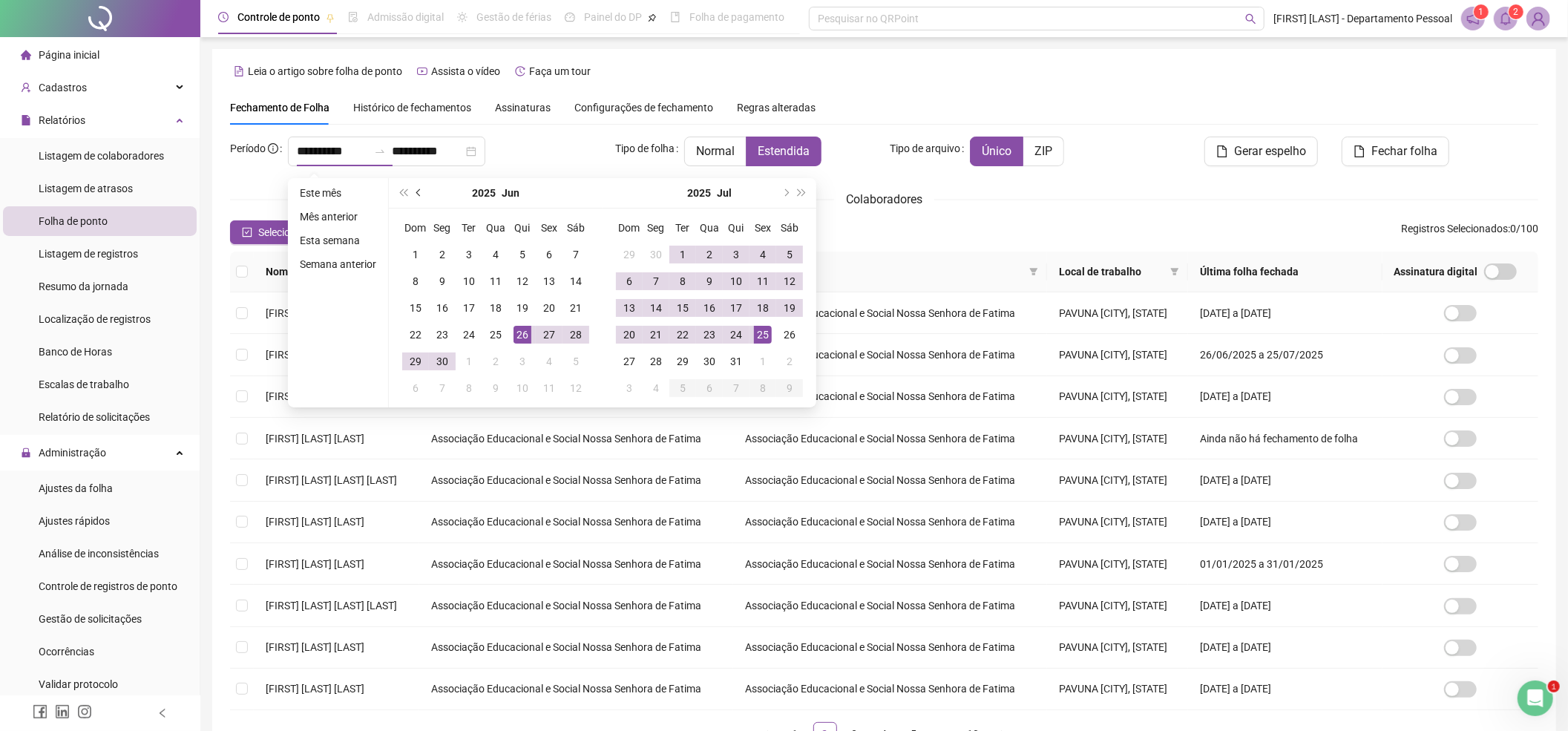 click at bounding box center [419, 193] 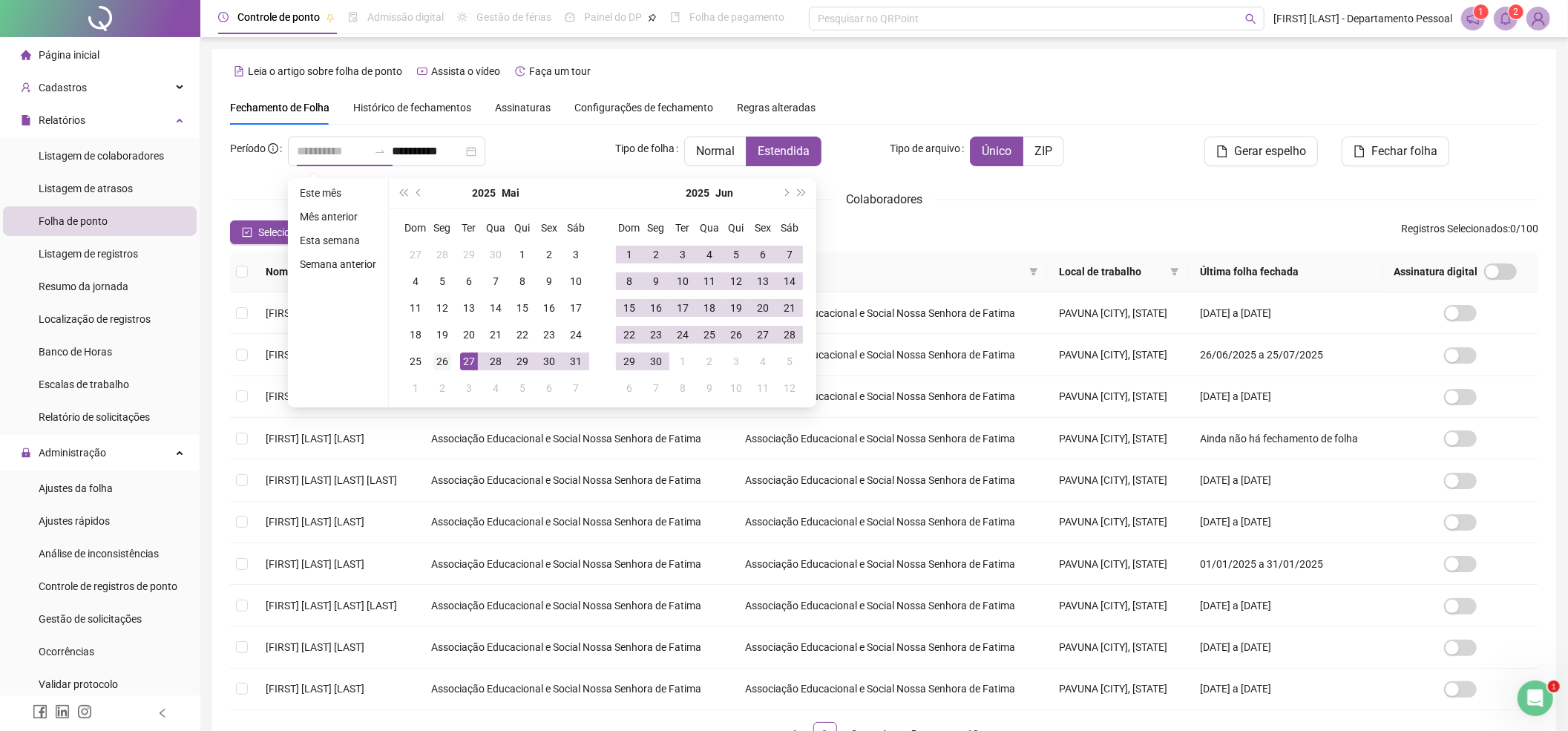 type on "**********" 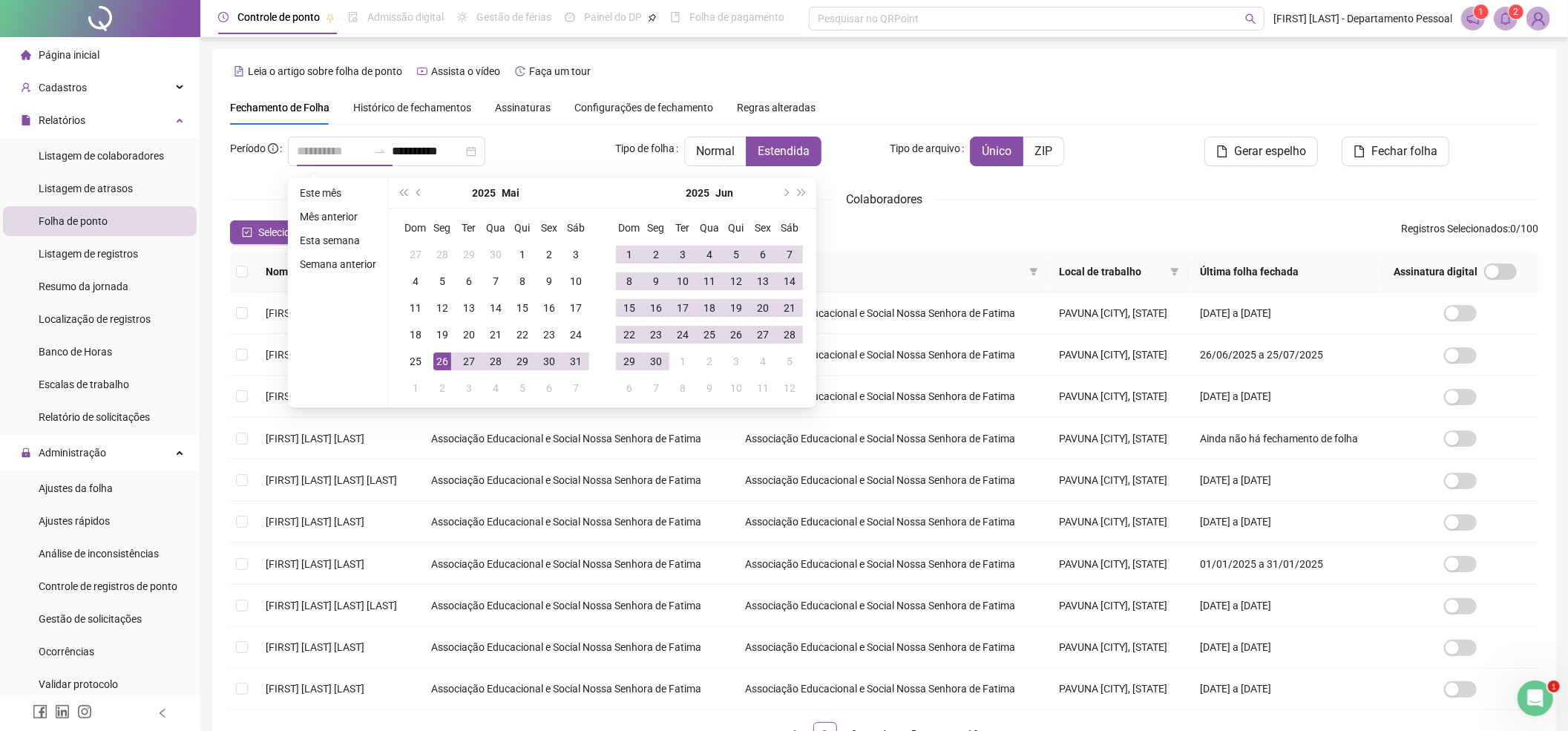 click on "26" at bounding box center (442, 361) 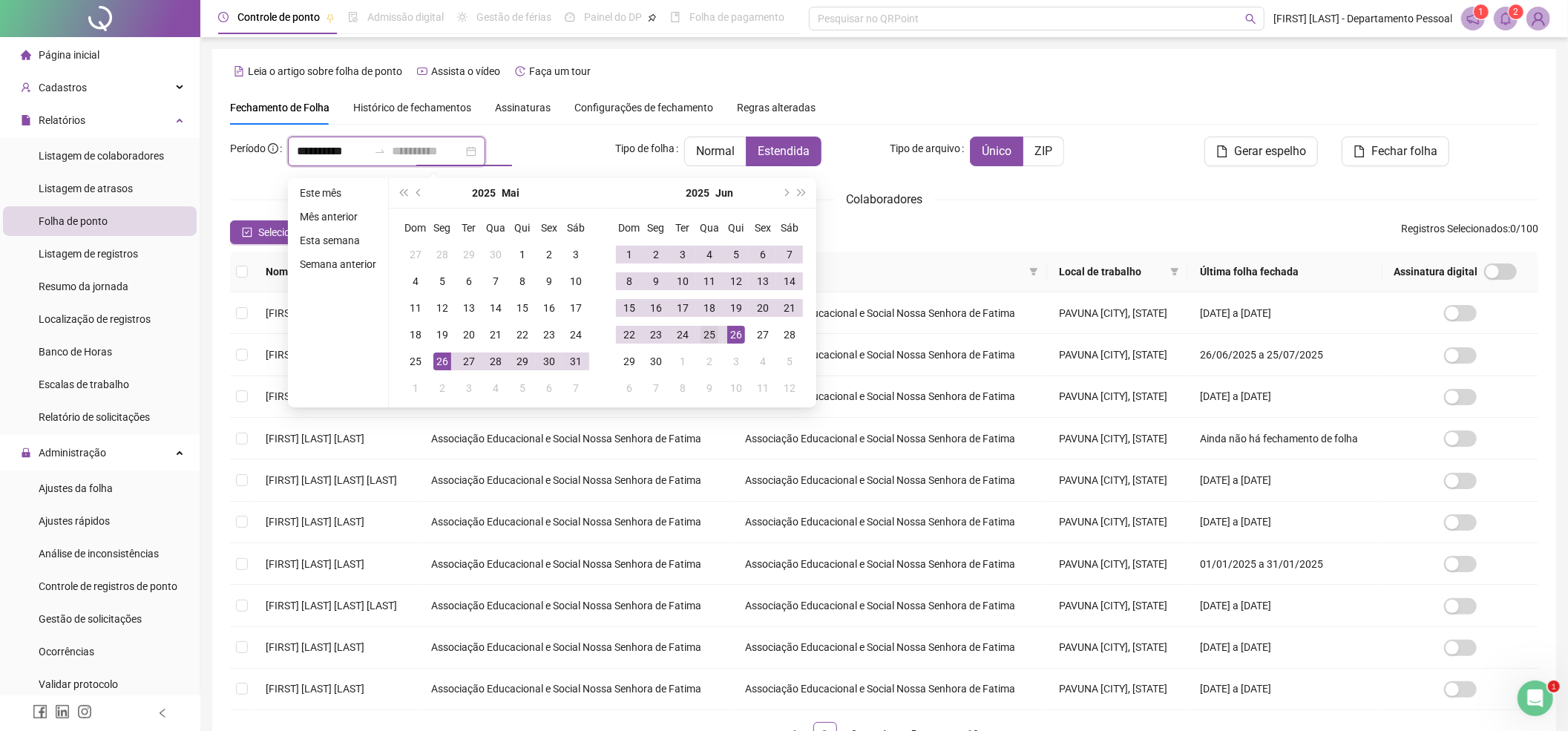 type on "**********" 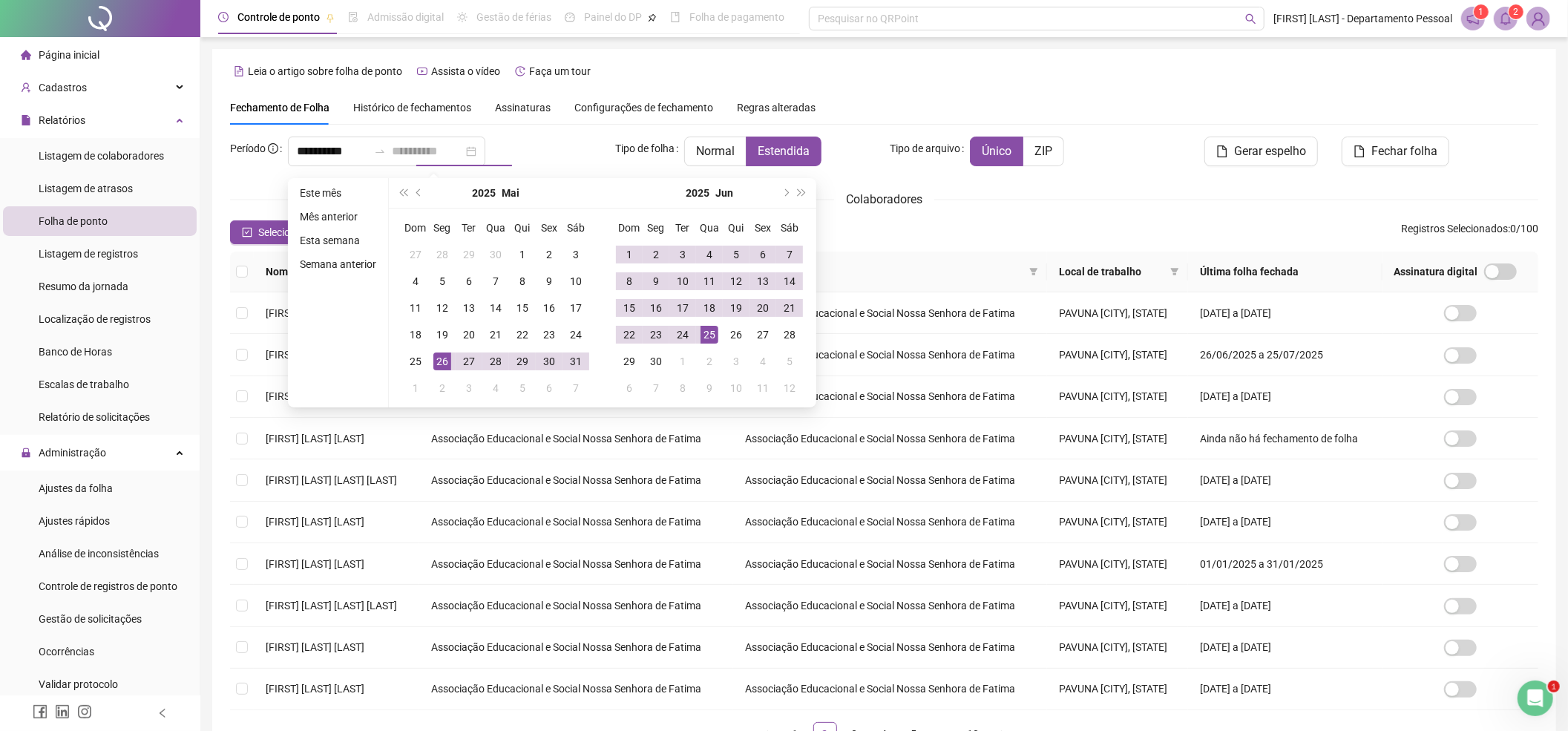 click on "25" at bounding box center (709, 335) 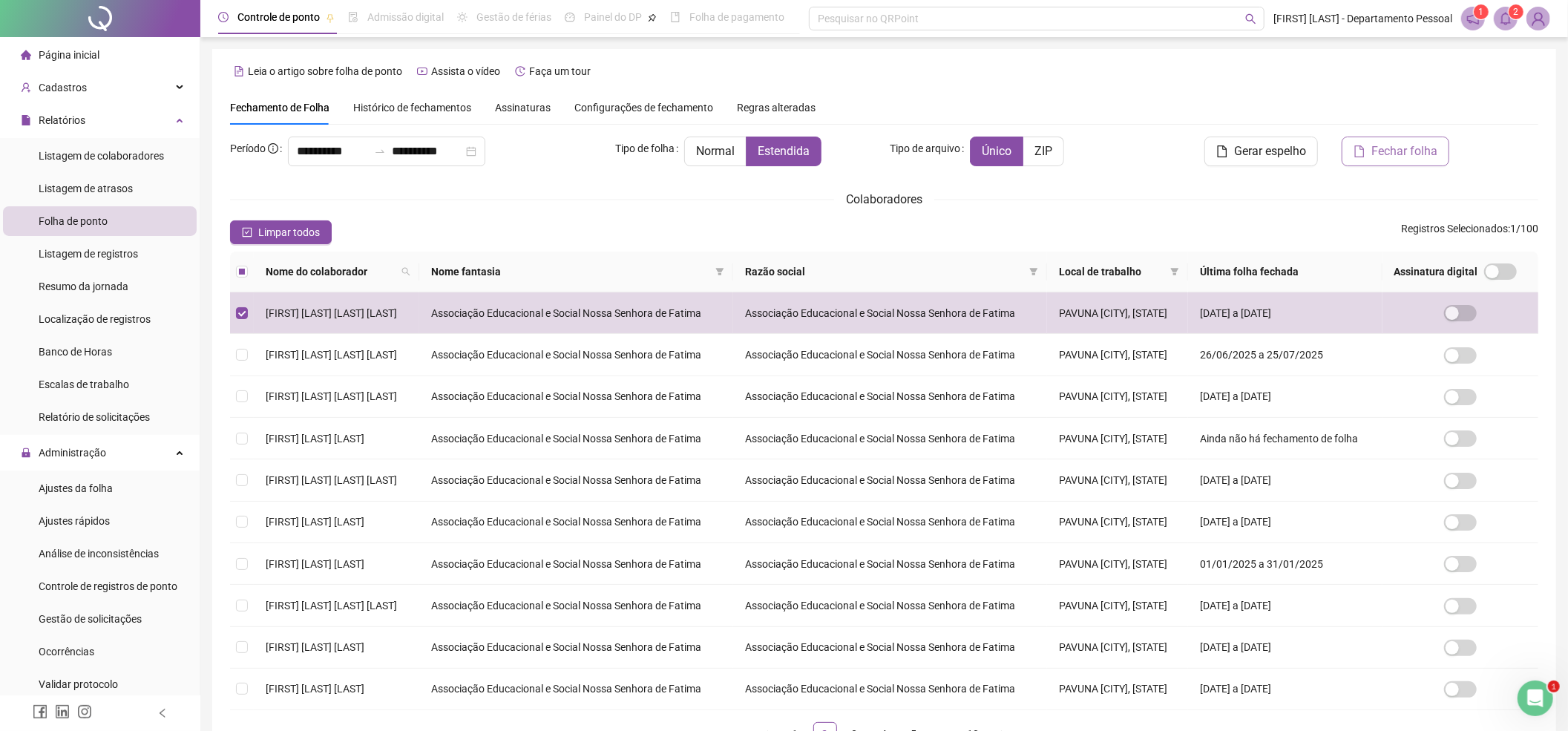 click on "Fechar folha" at bounding box center [1404, 151] 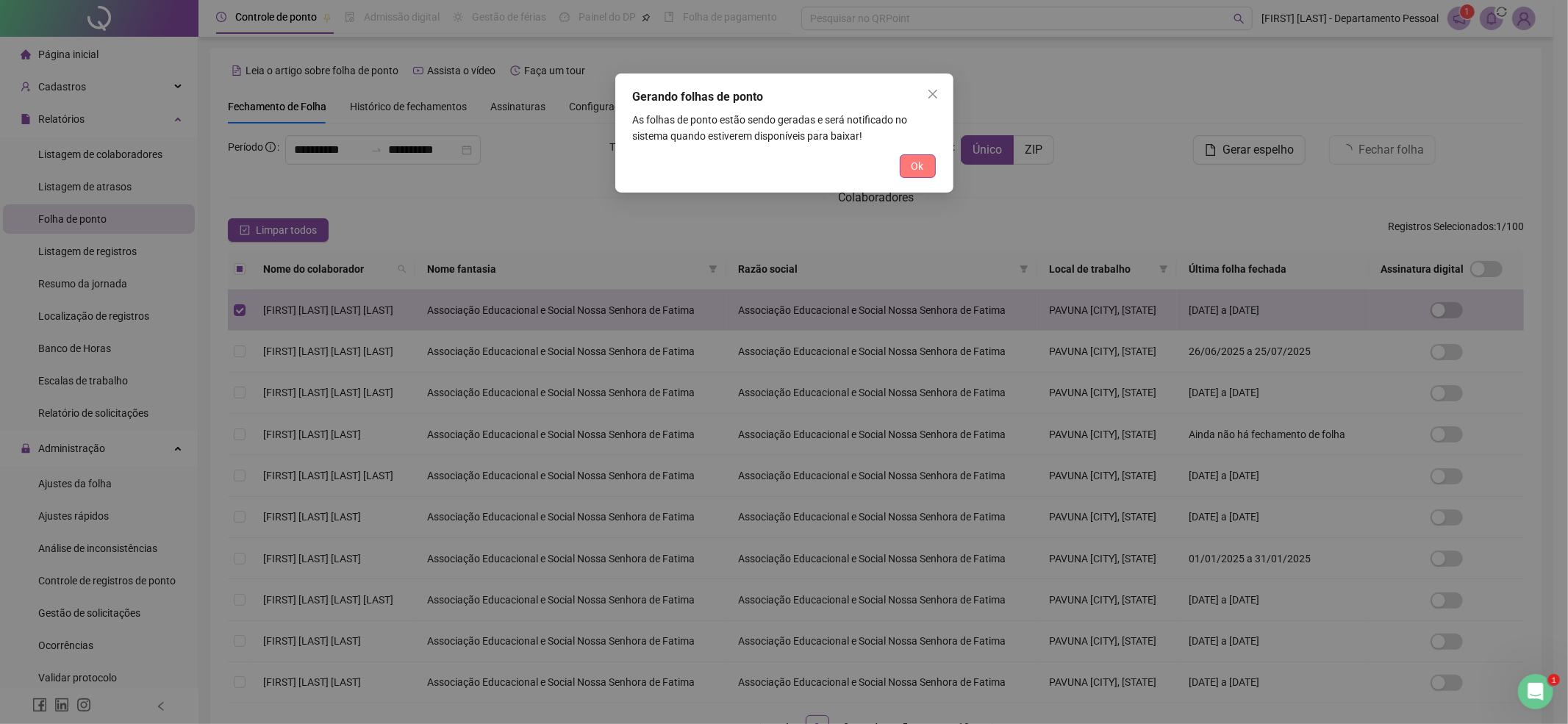 click on "Ok" at bounding box center [917, 166] 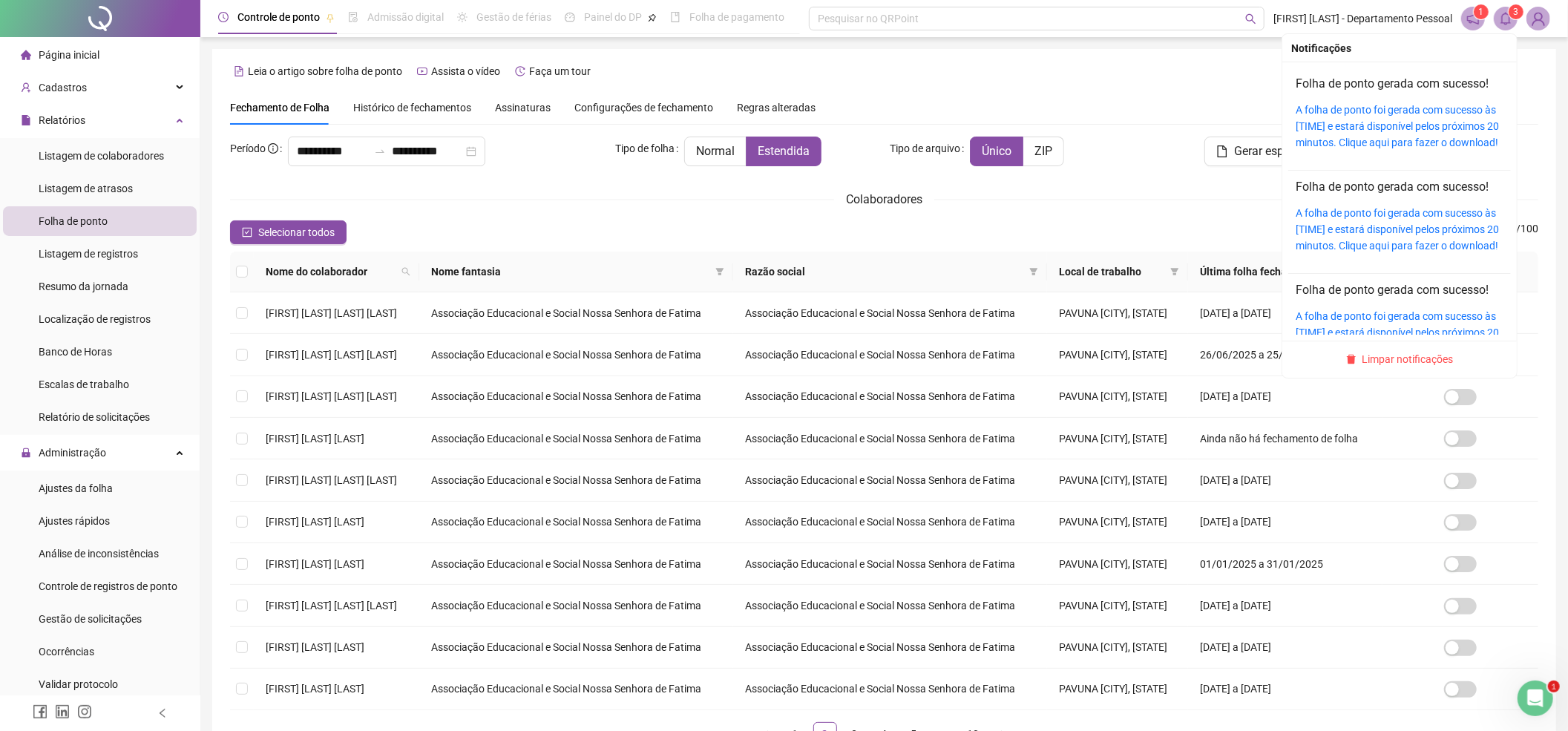 click 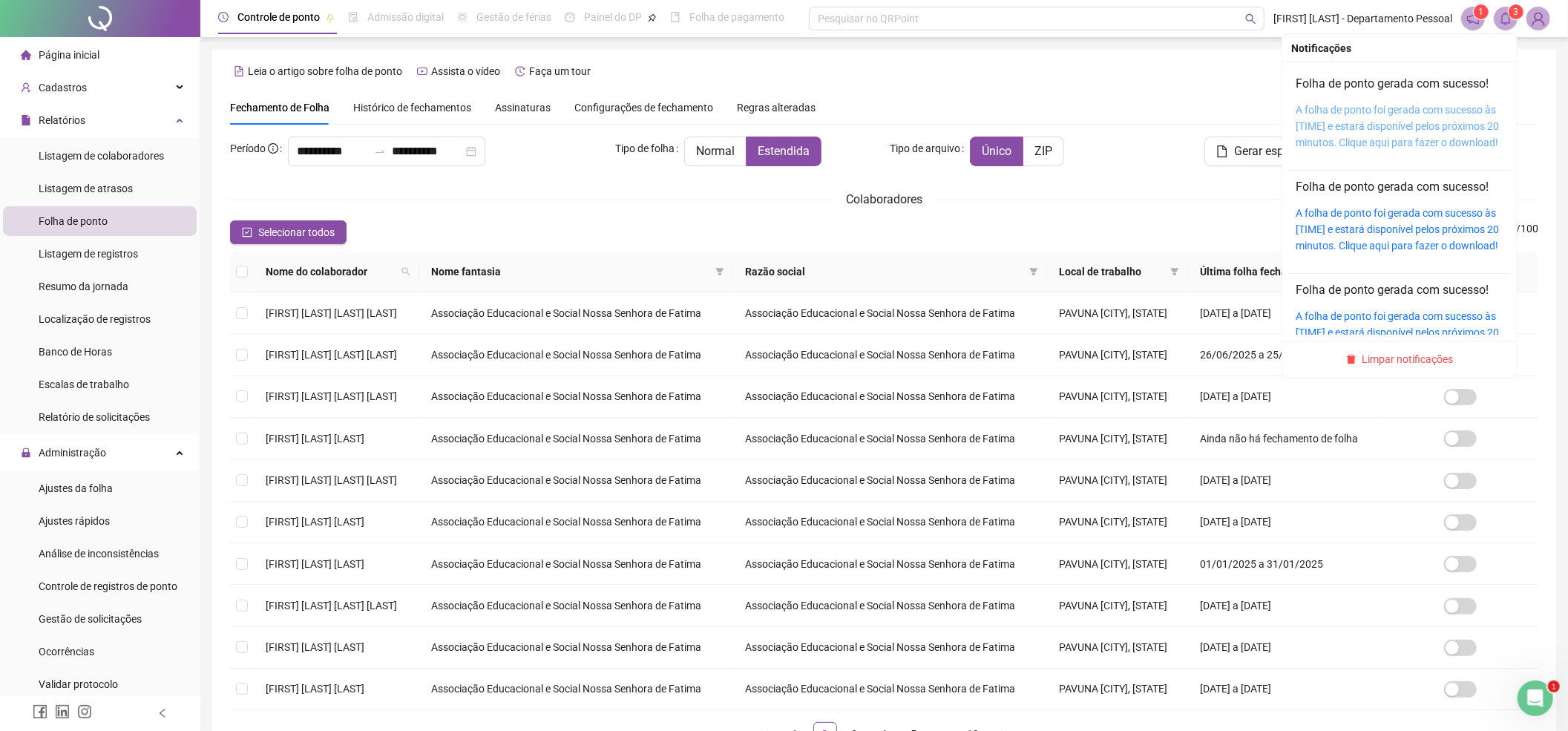 click on "A folha de ponto foi gerada com sucesso às 15:56:42 e estará disponível pelos próximos 20 minutos.
Clique aqui para fazer o download!" at bounding box center (1397, 126) 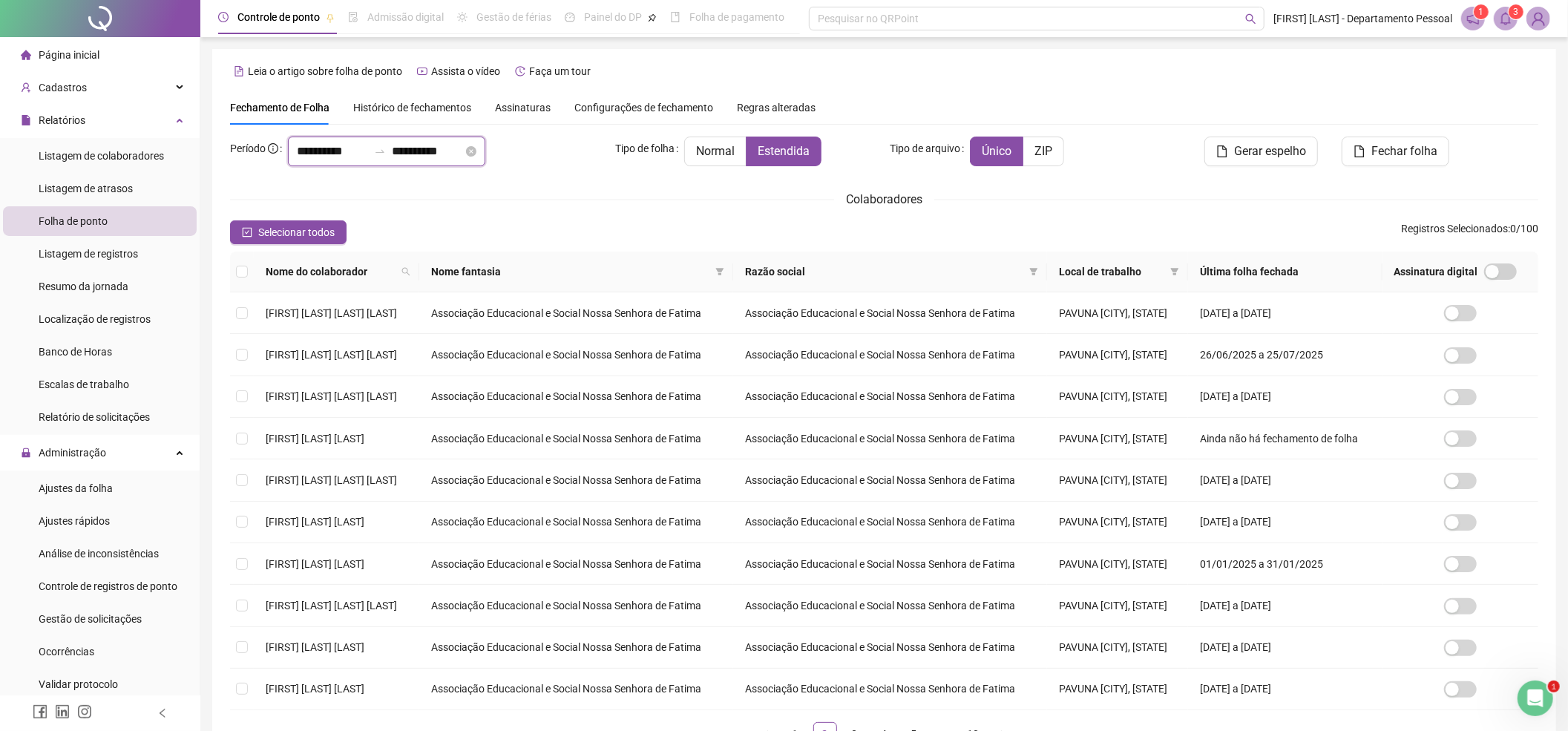 click on "**********" at bounding box center [332, 151] 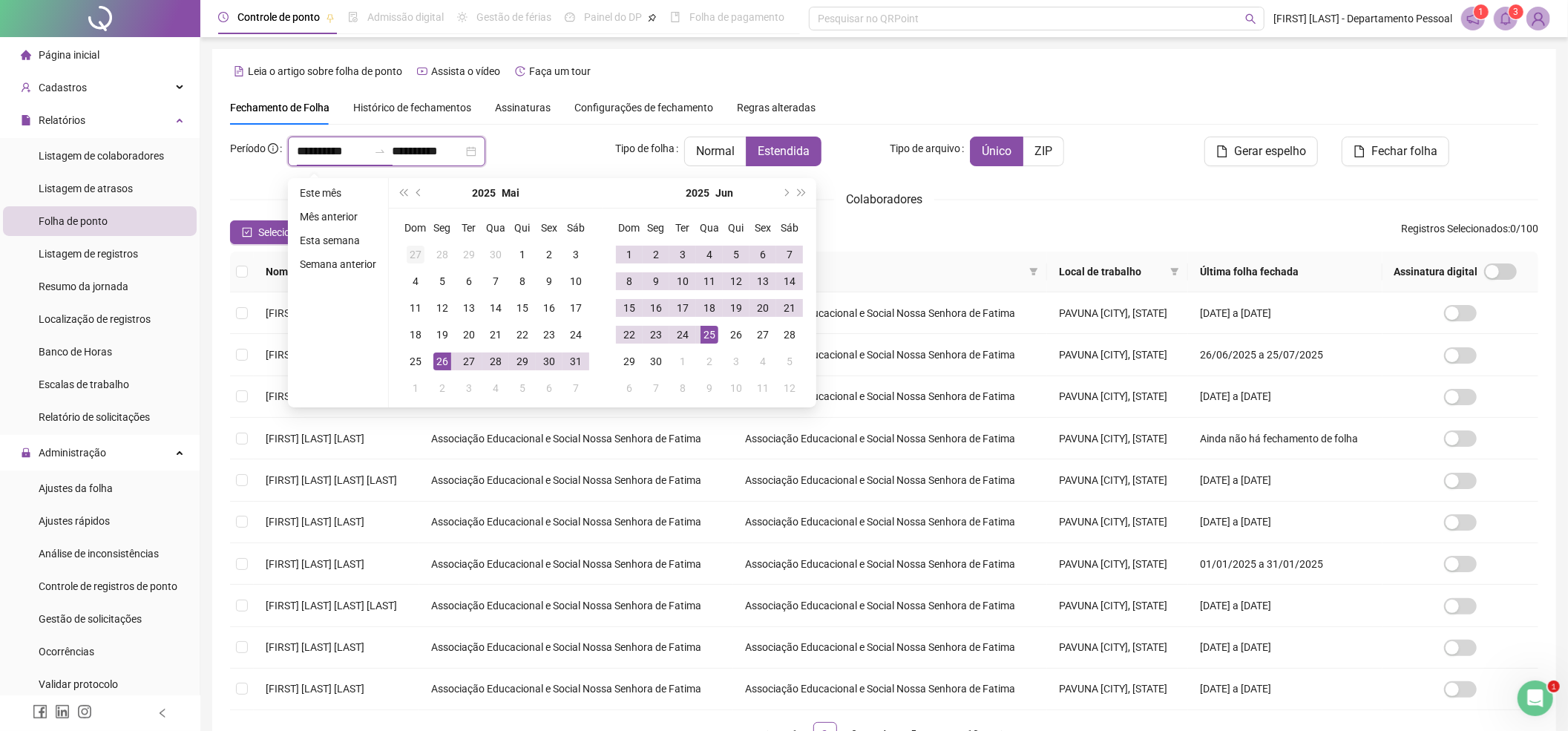 type on "**********" 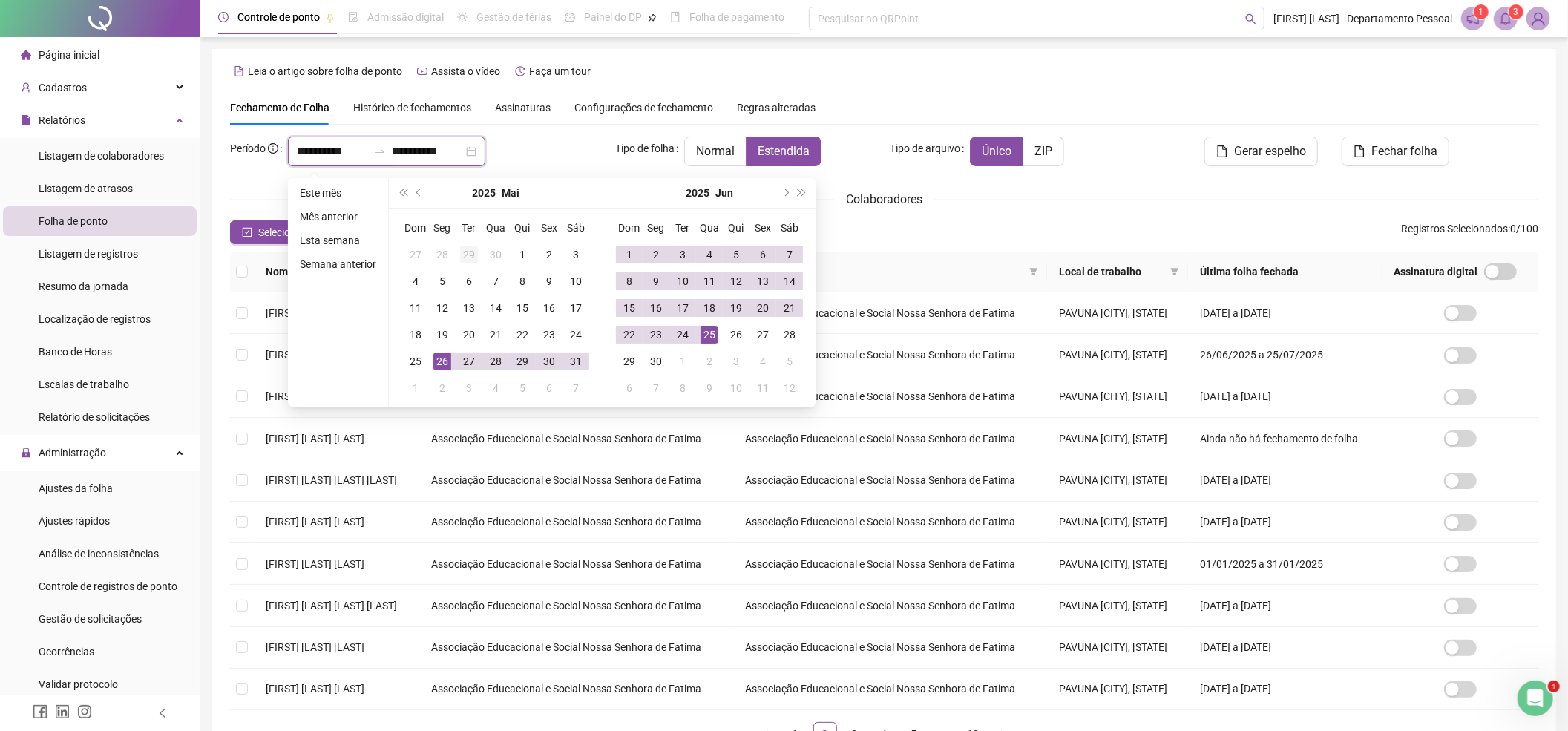 type on "**********" 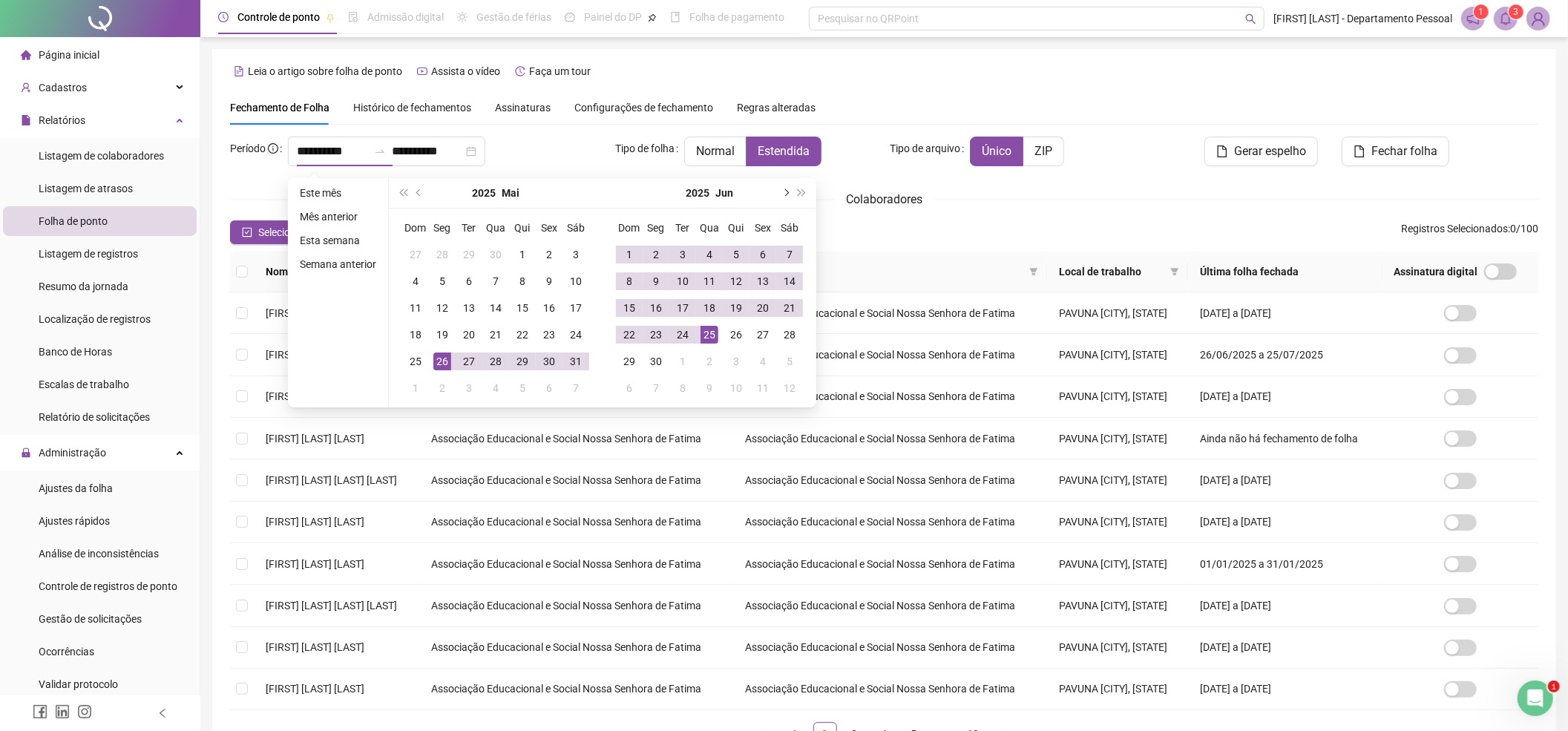click at bounding box center [785, 193] 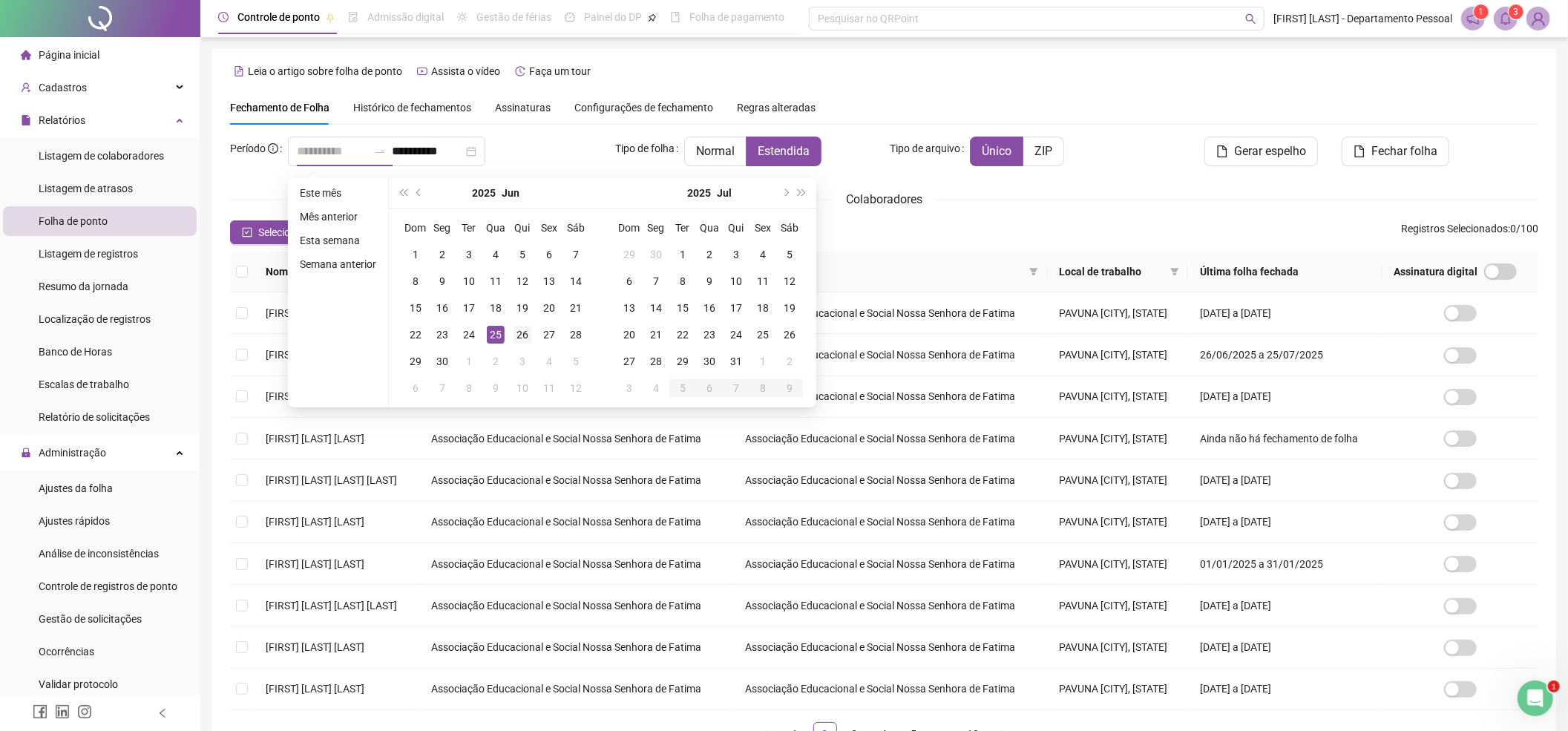 type on "**********" 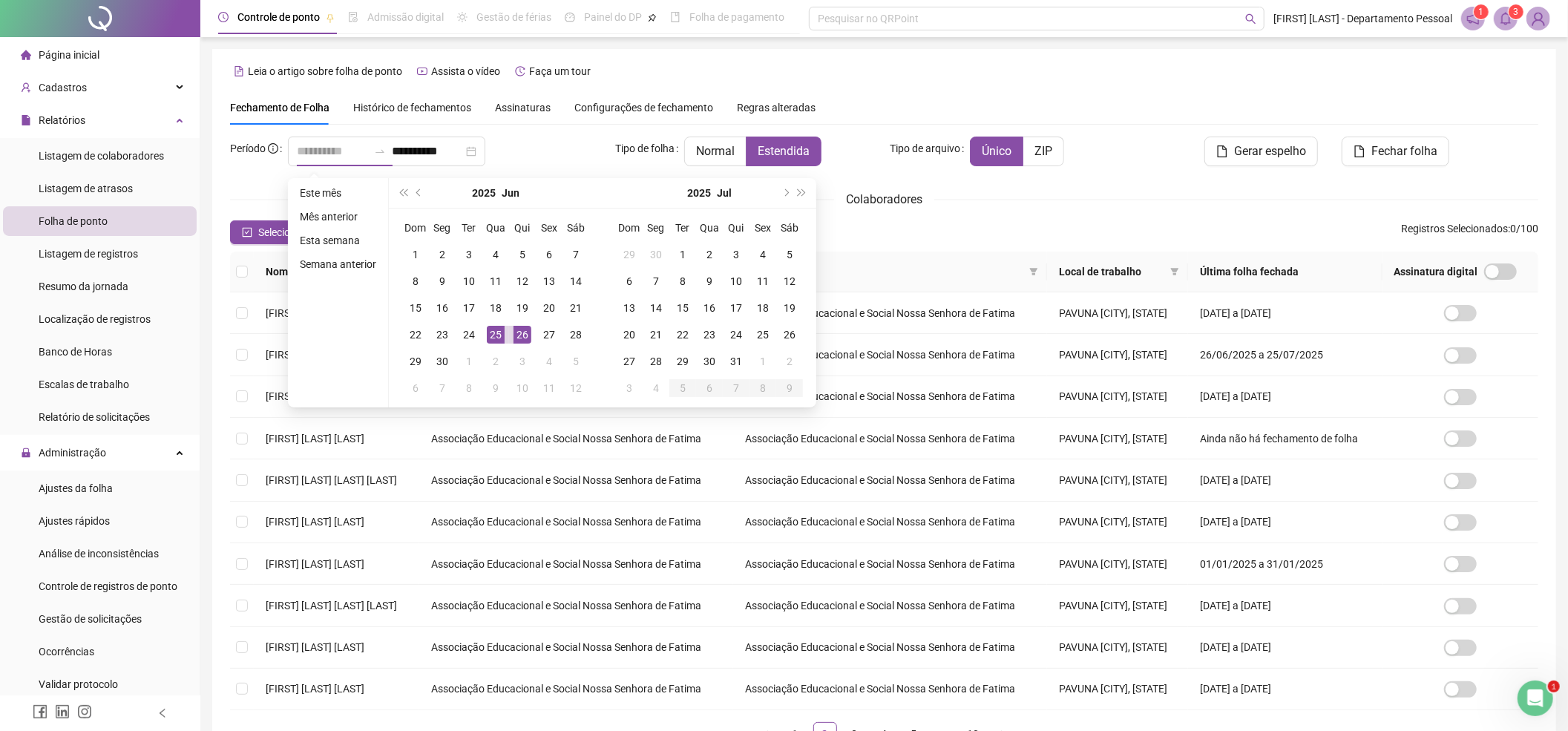 click on "26" at bounding box center [522, 335] 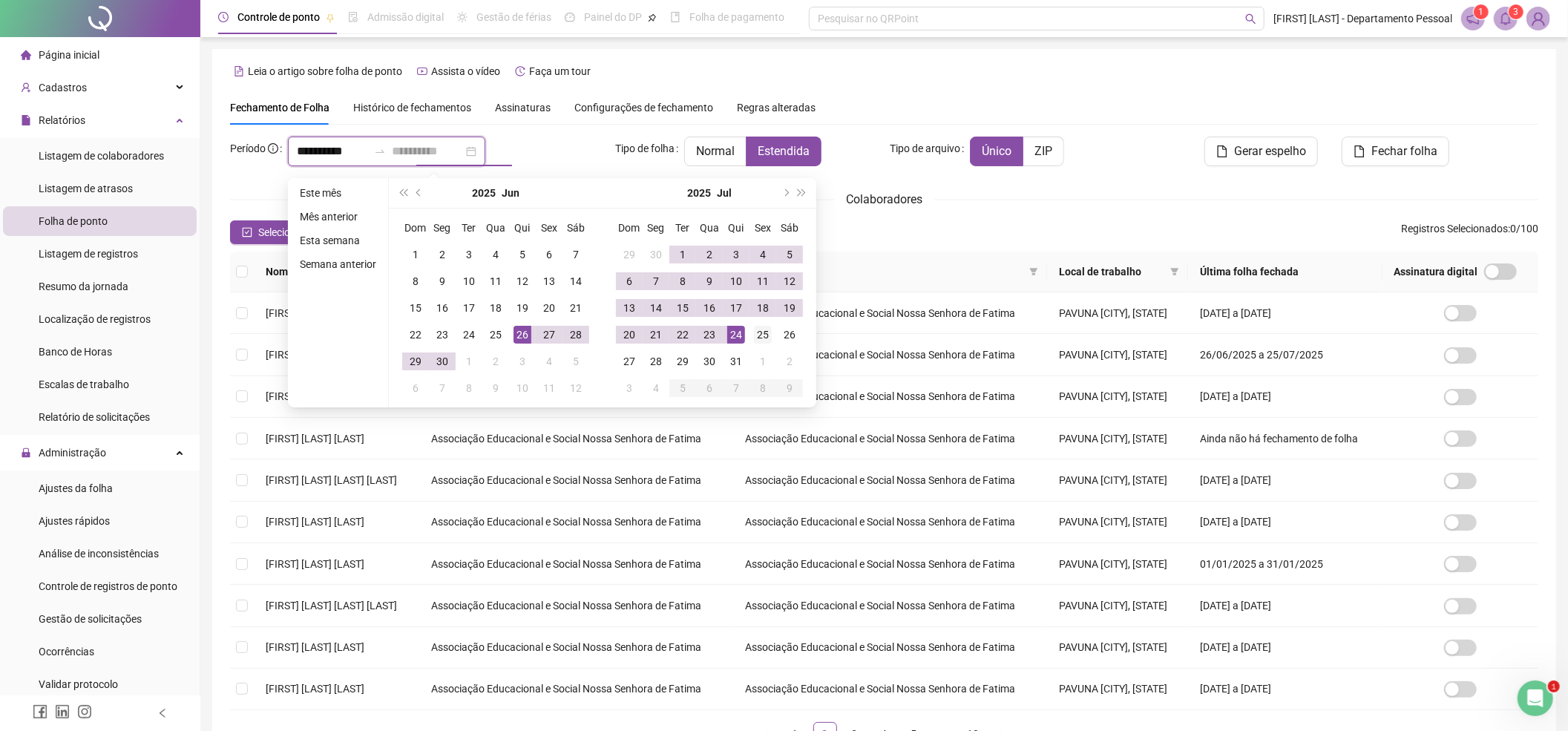 type on "**********" 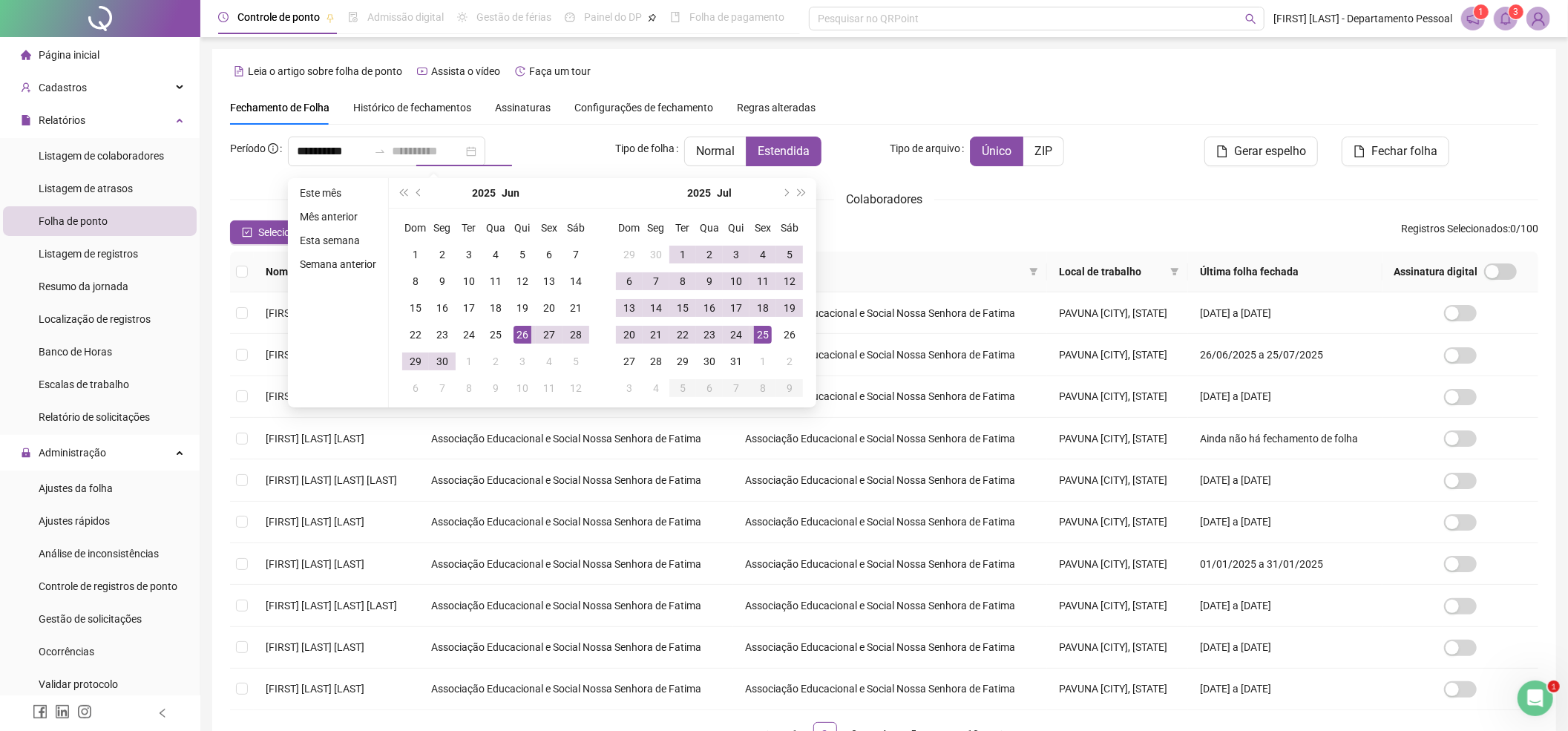 click on "25" at bounding box center [763, 335] 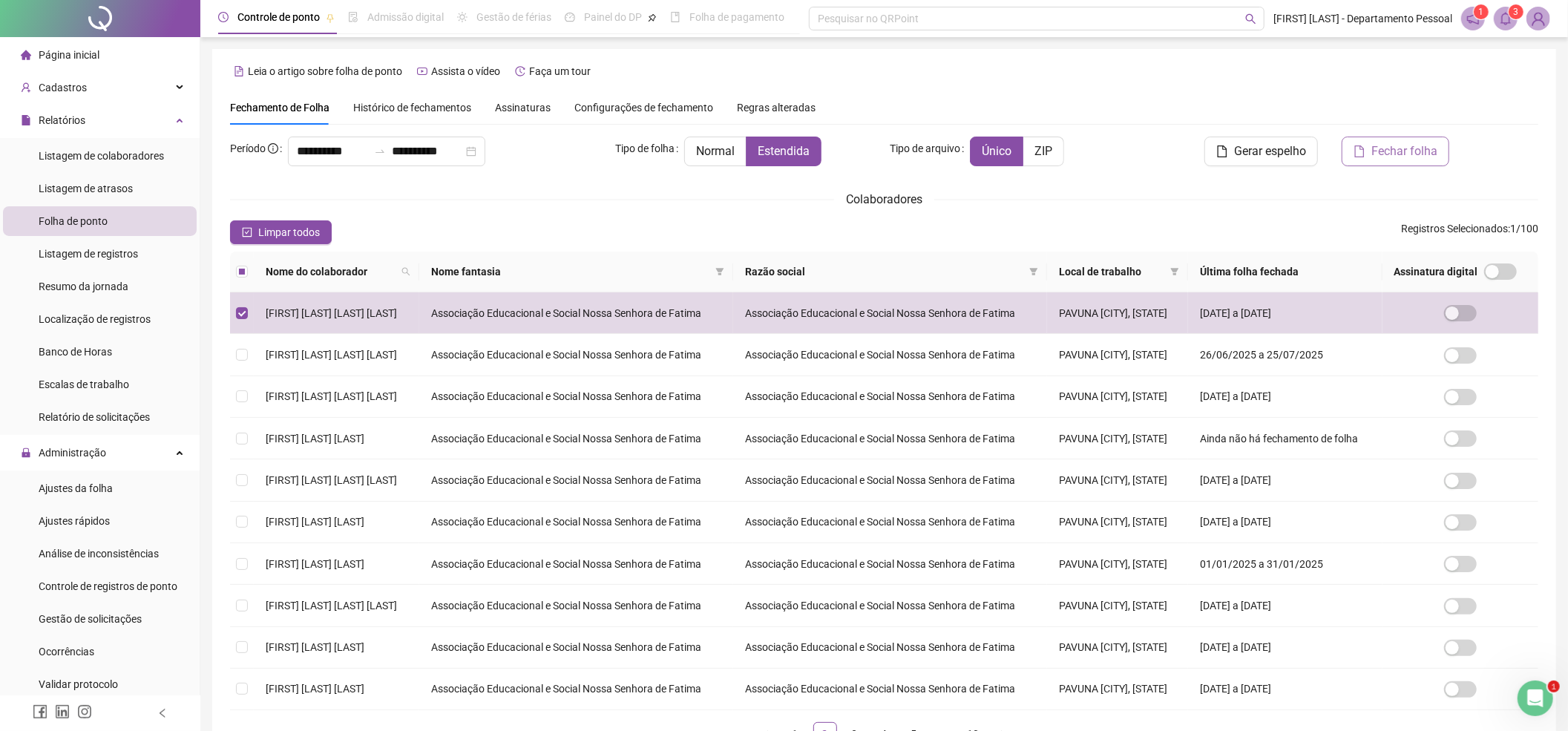 click on "Fechar folha" at bounding box center [1404, 151] 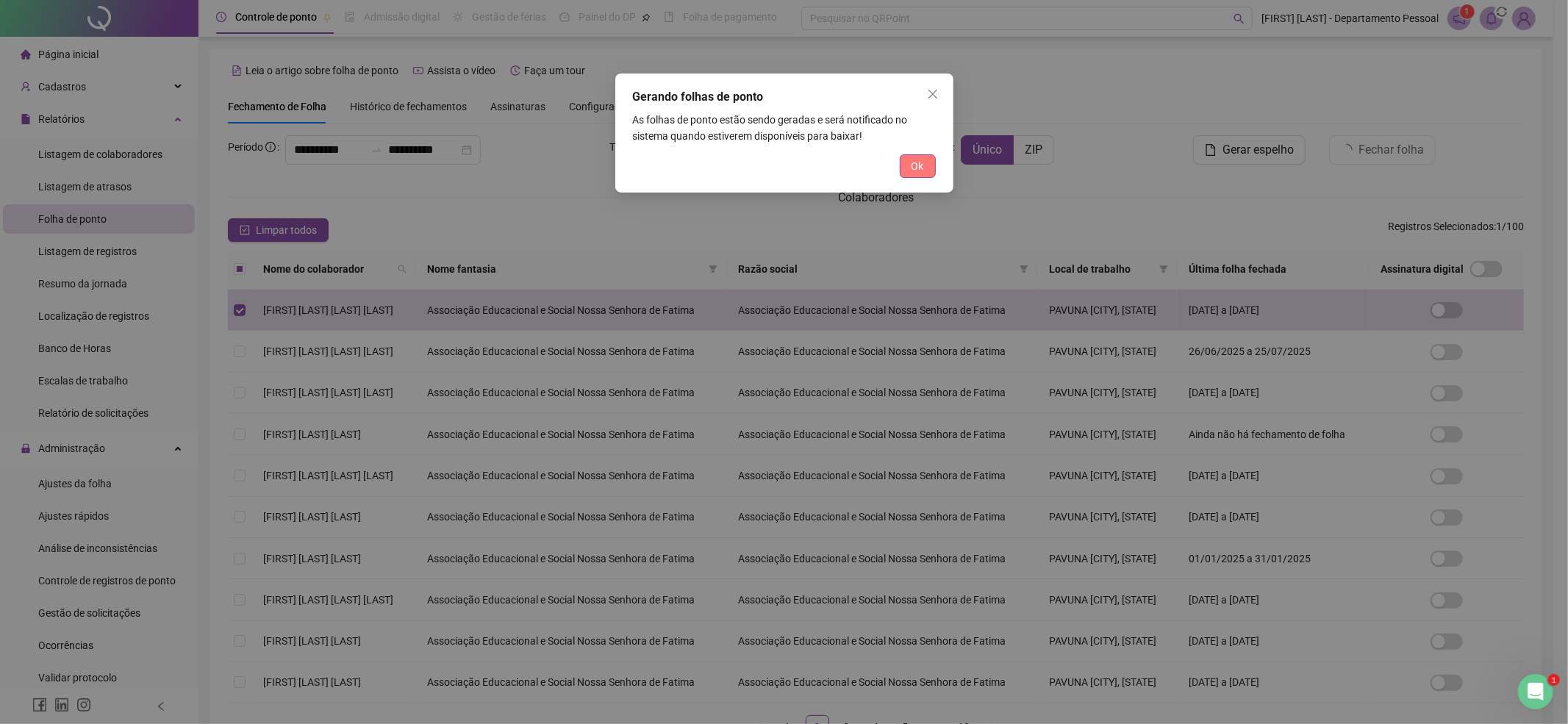 click on "Ok" at bounding box center (917, 166) 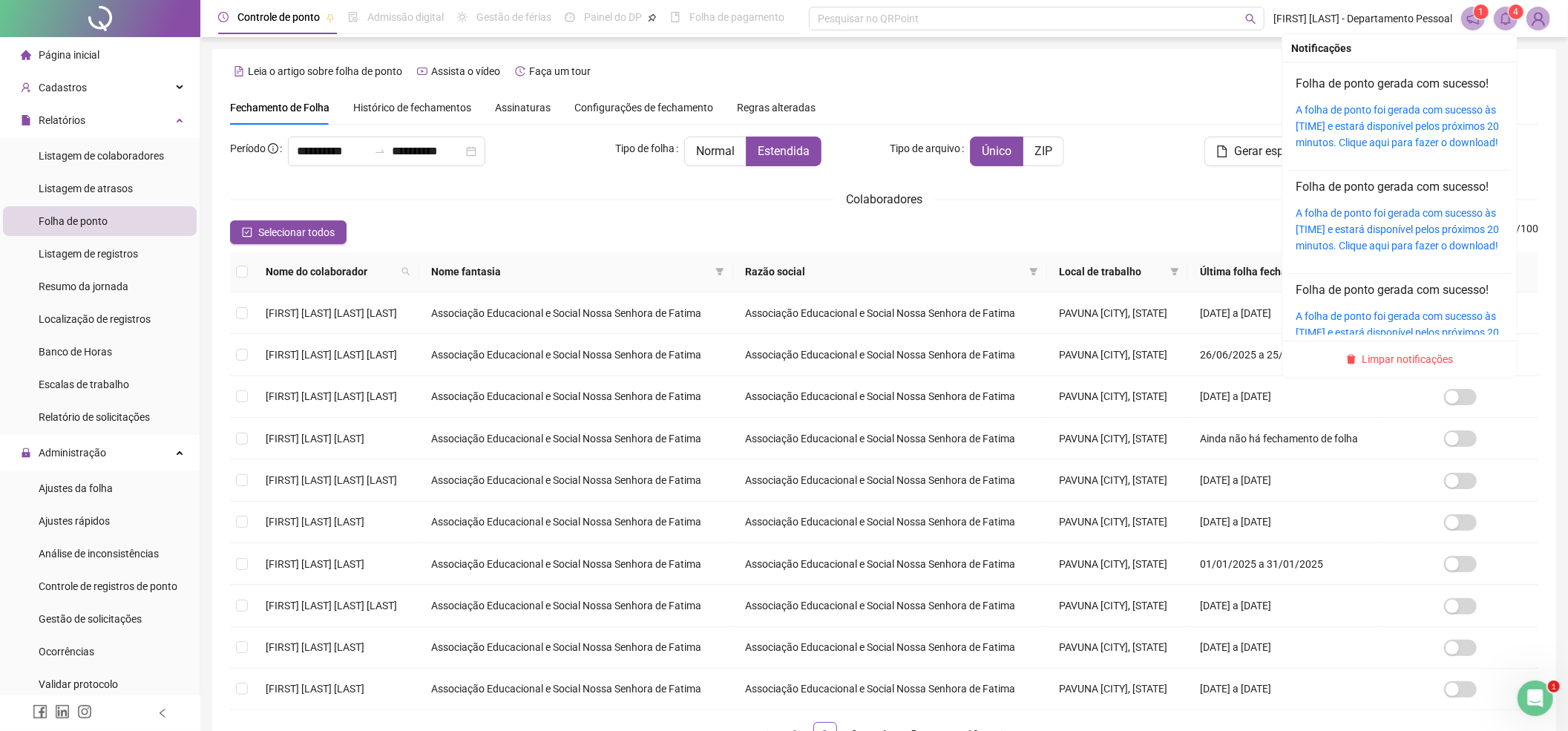 click 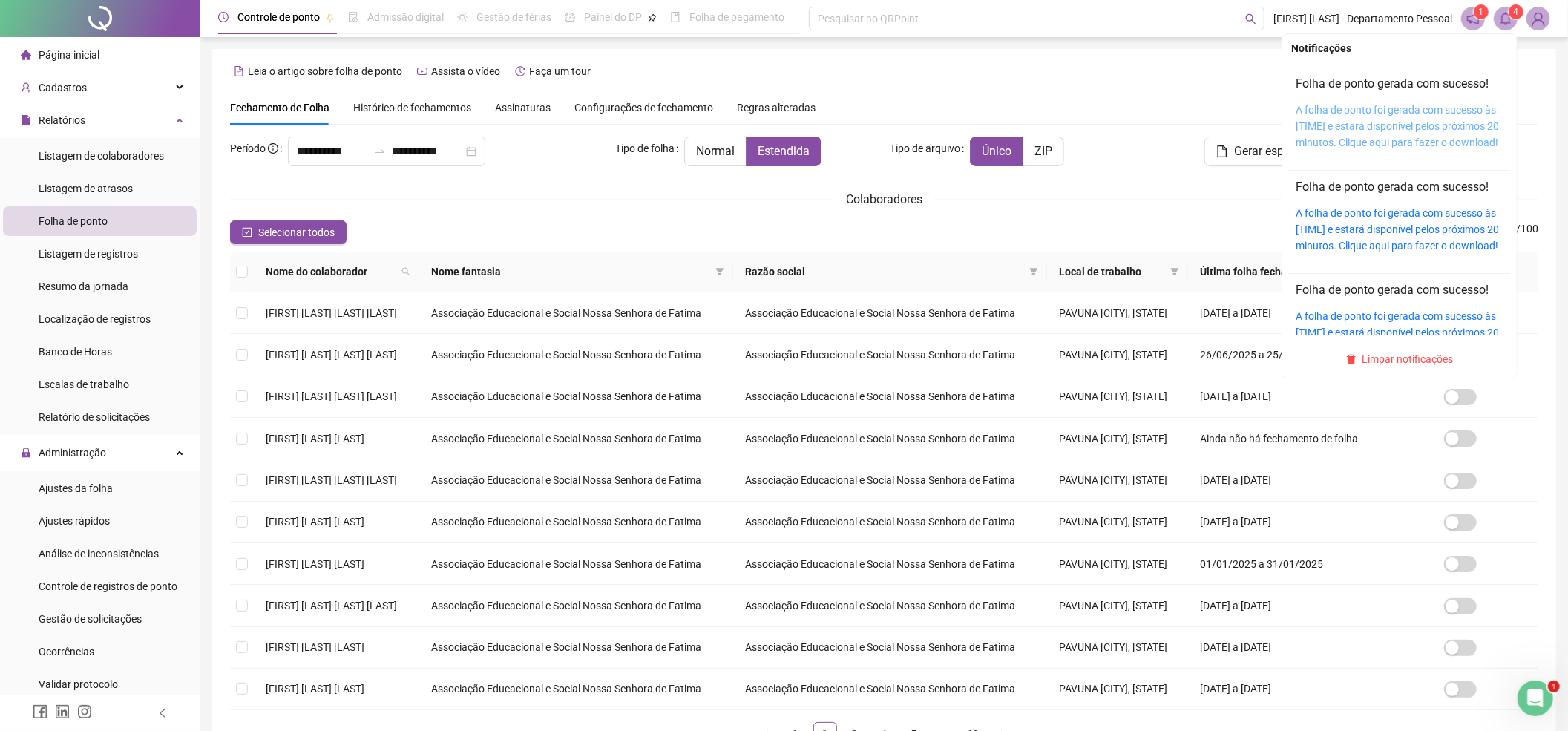 click on "A folha de ponto foi gerada com sucesso às 15:57:24 e estará disponível pelos próximos 20 minutos.
Clique aqui para fazer o download!" at bounding box center (1397, 126) 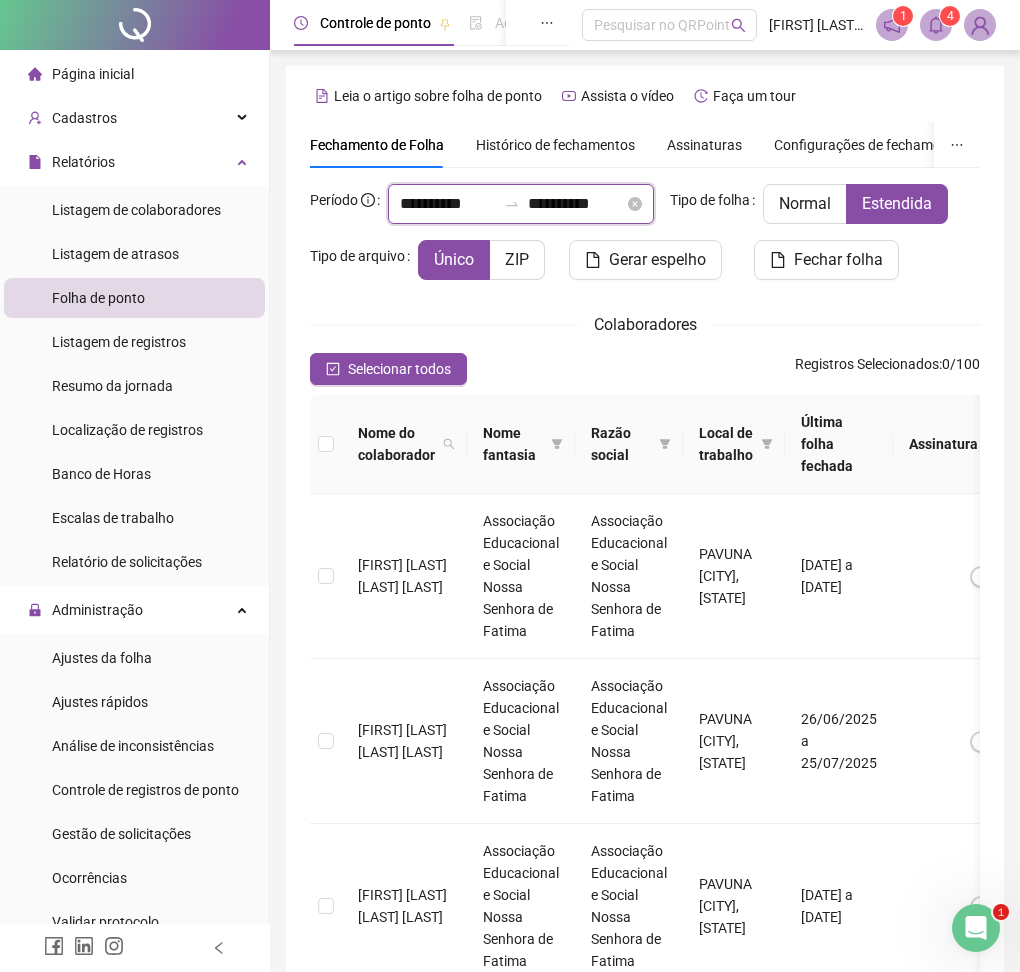 click on "**********" at bounding box center (448, 204) 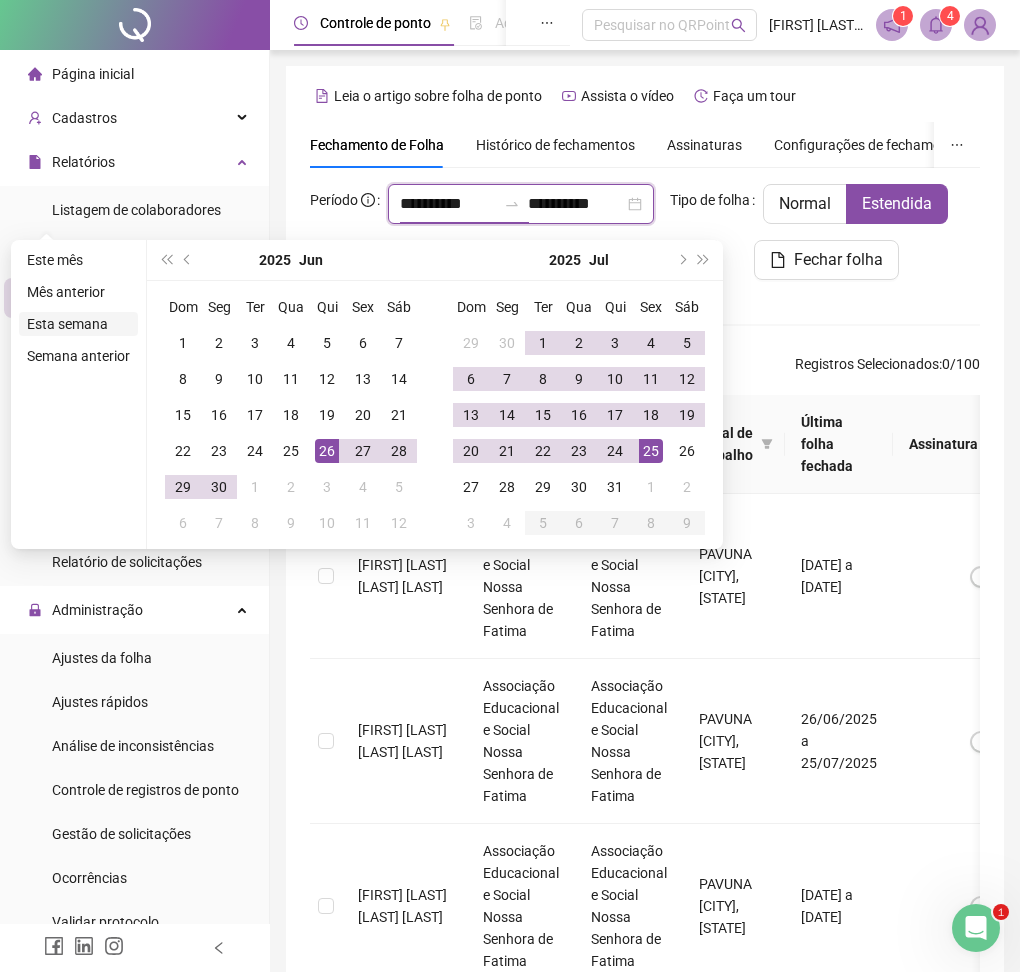 type on "**********" 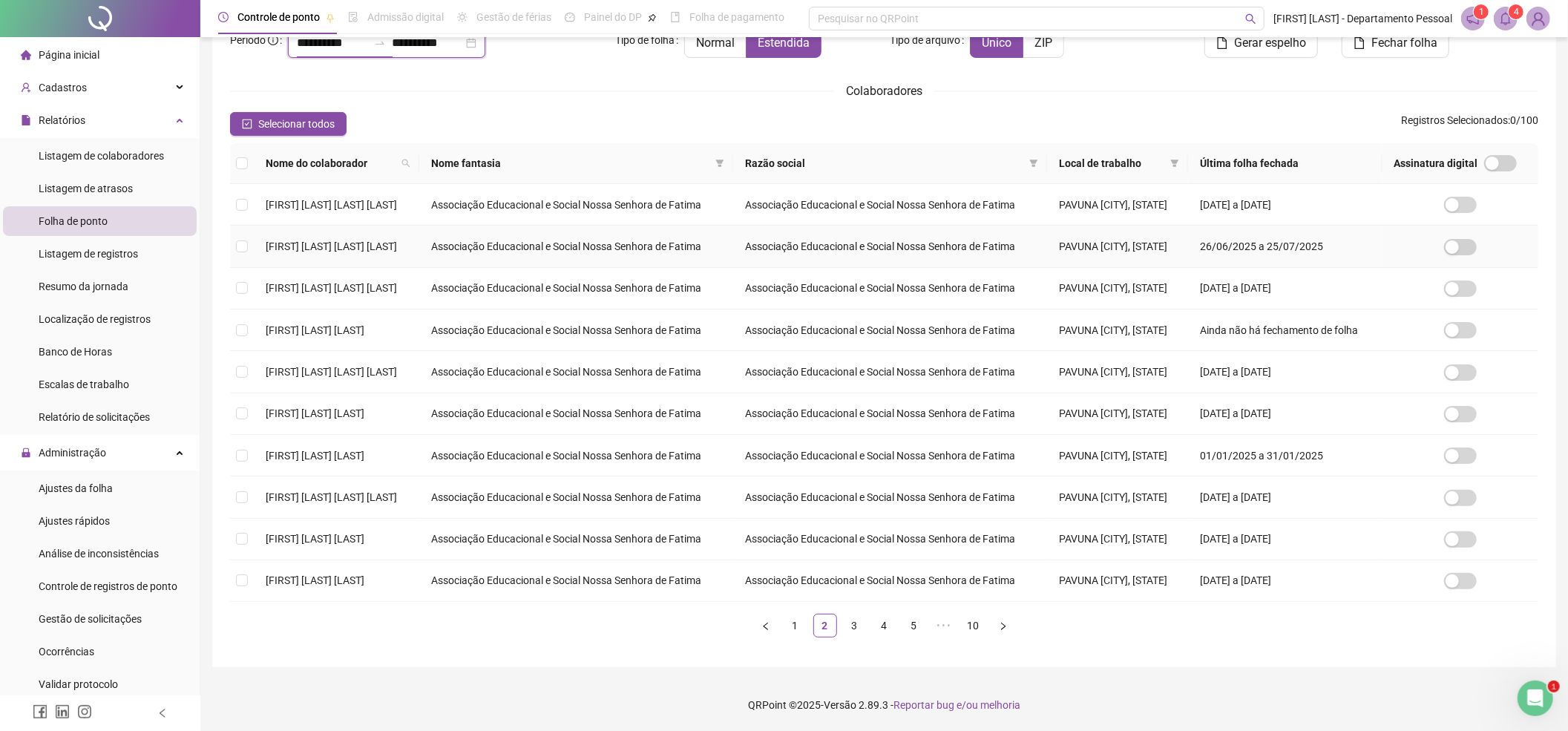 scroll, scrollTop: 113, scrollLeft: 0, axis: vertical 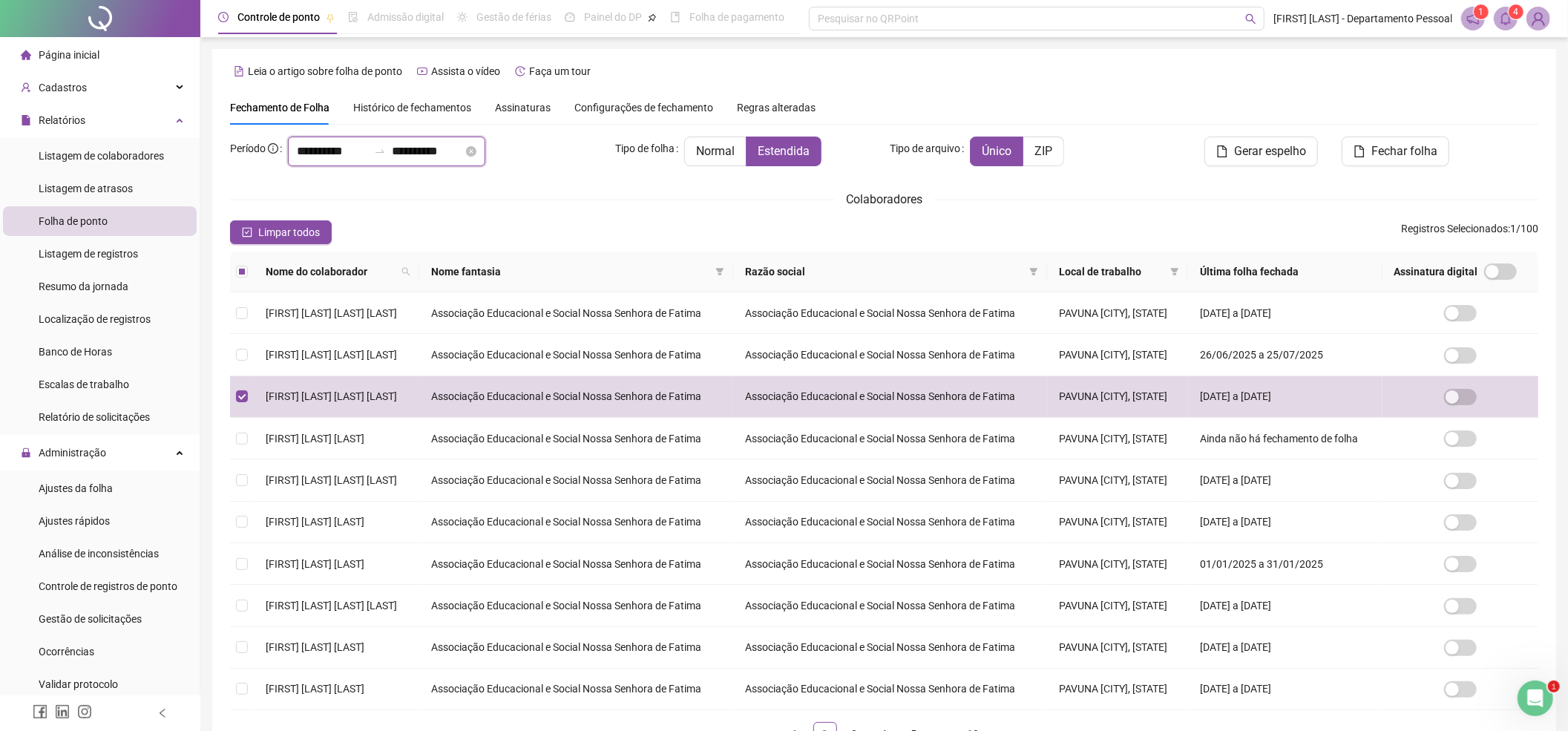 click on "**********" at bounding box center [332, 151] 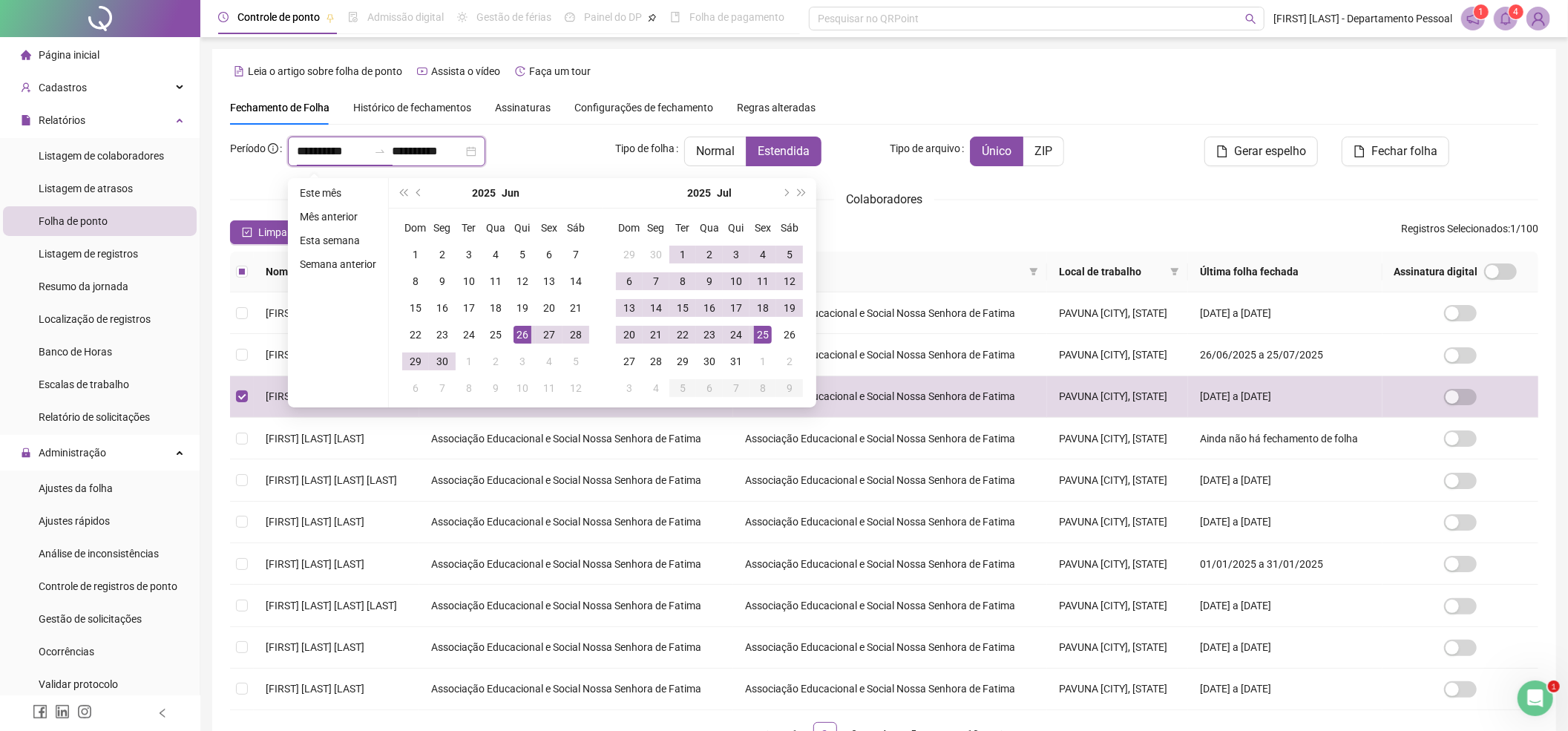 type on "**********" 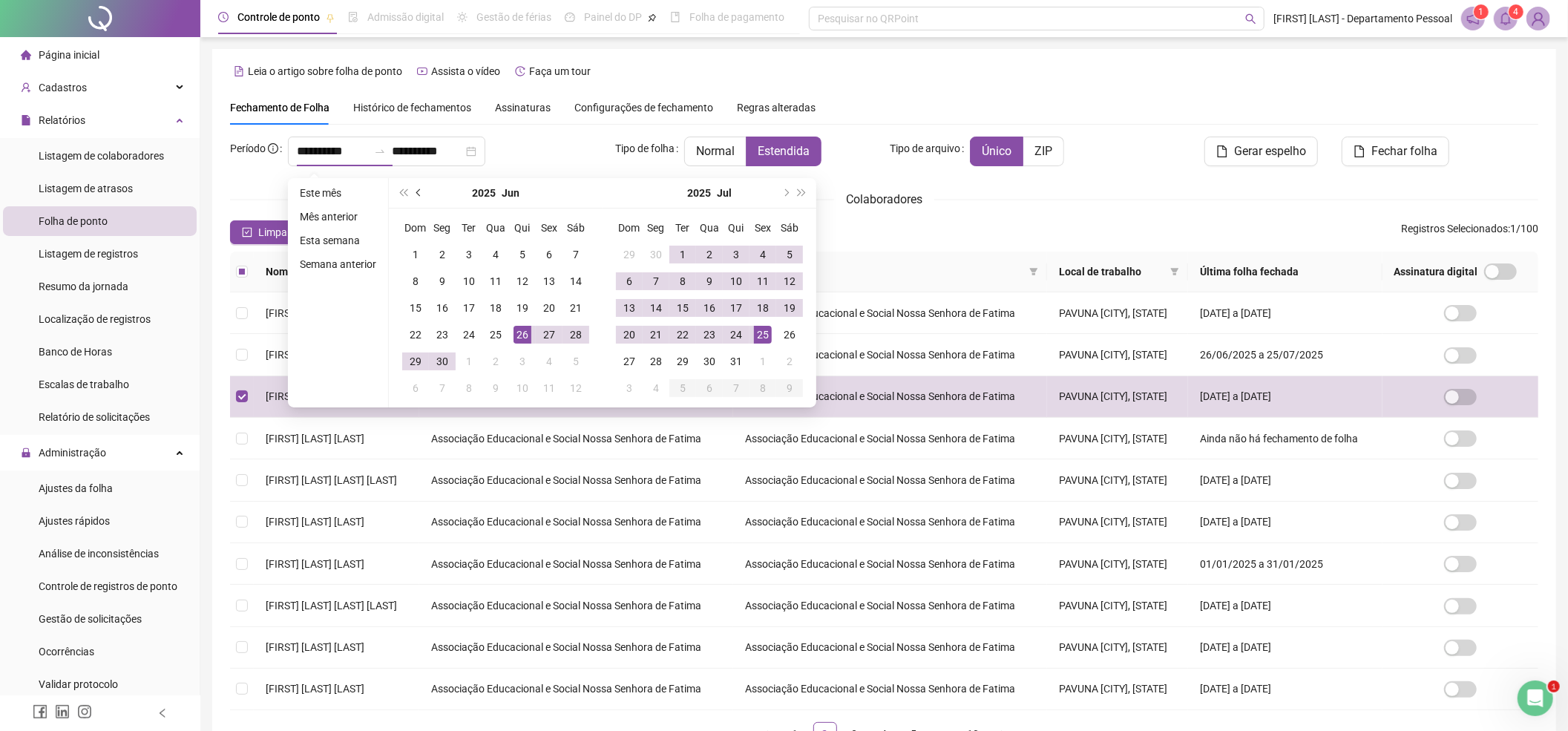 click at bounding box center [420, 193] 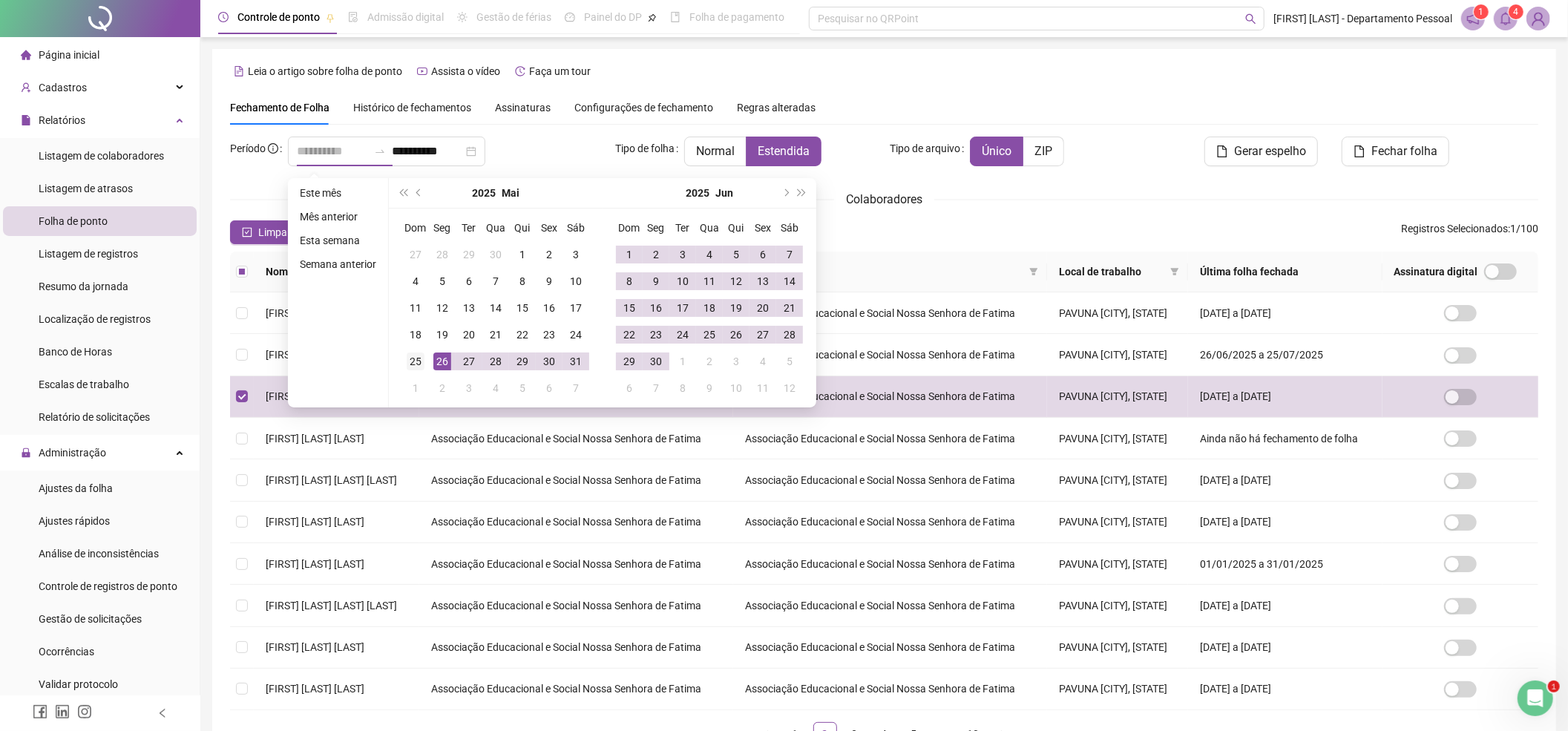 type on "**********" 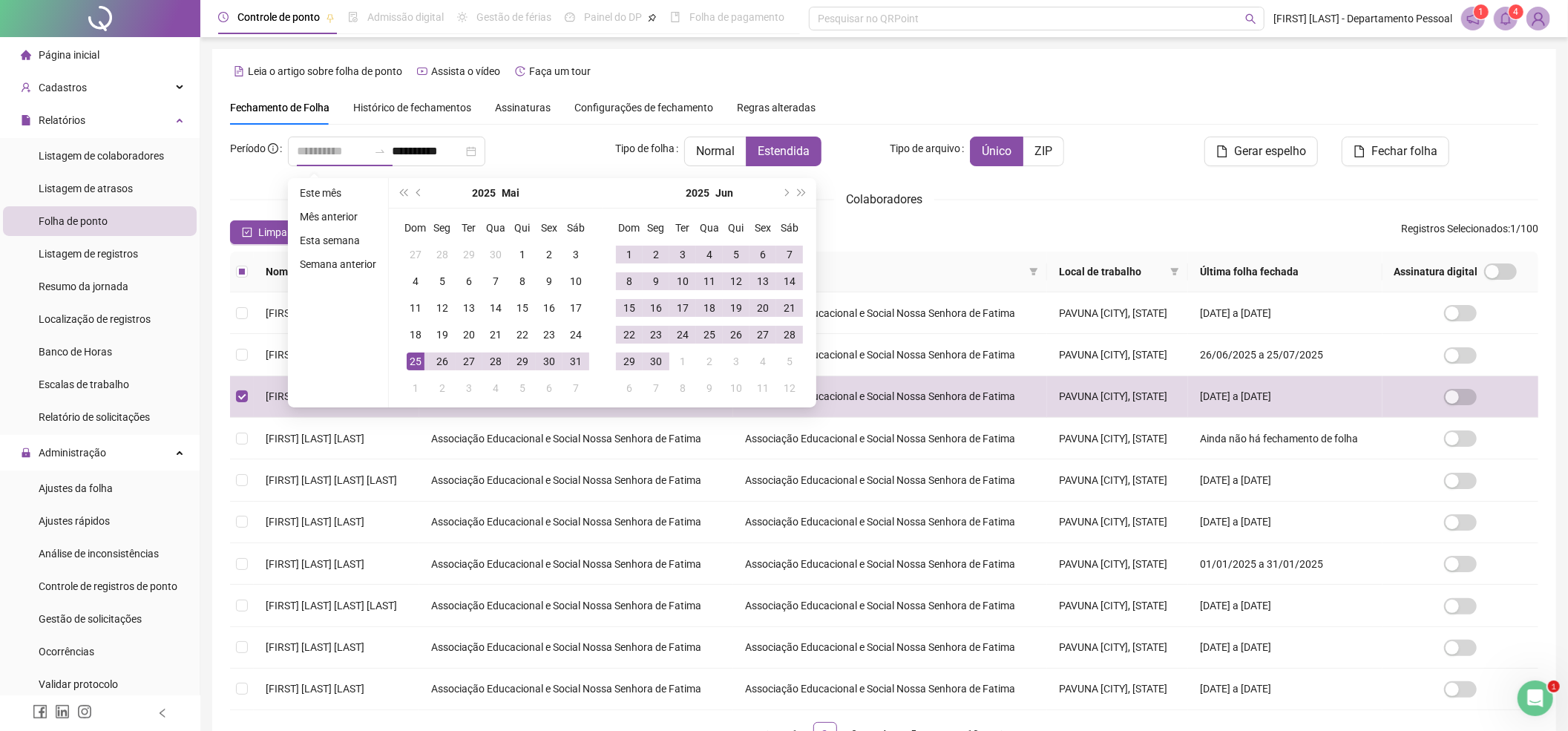 click on "25" at bounding box center (416, 361) 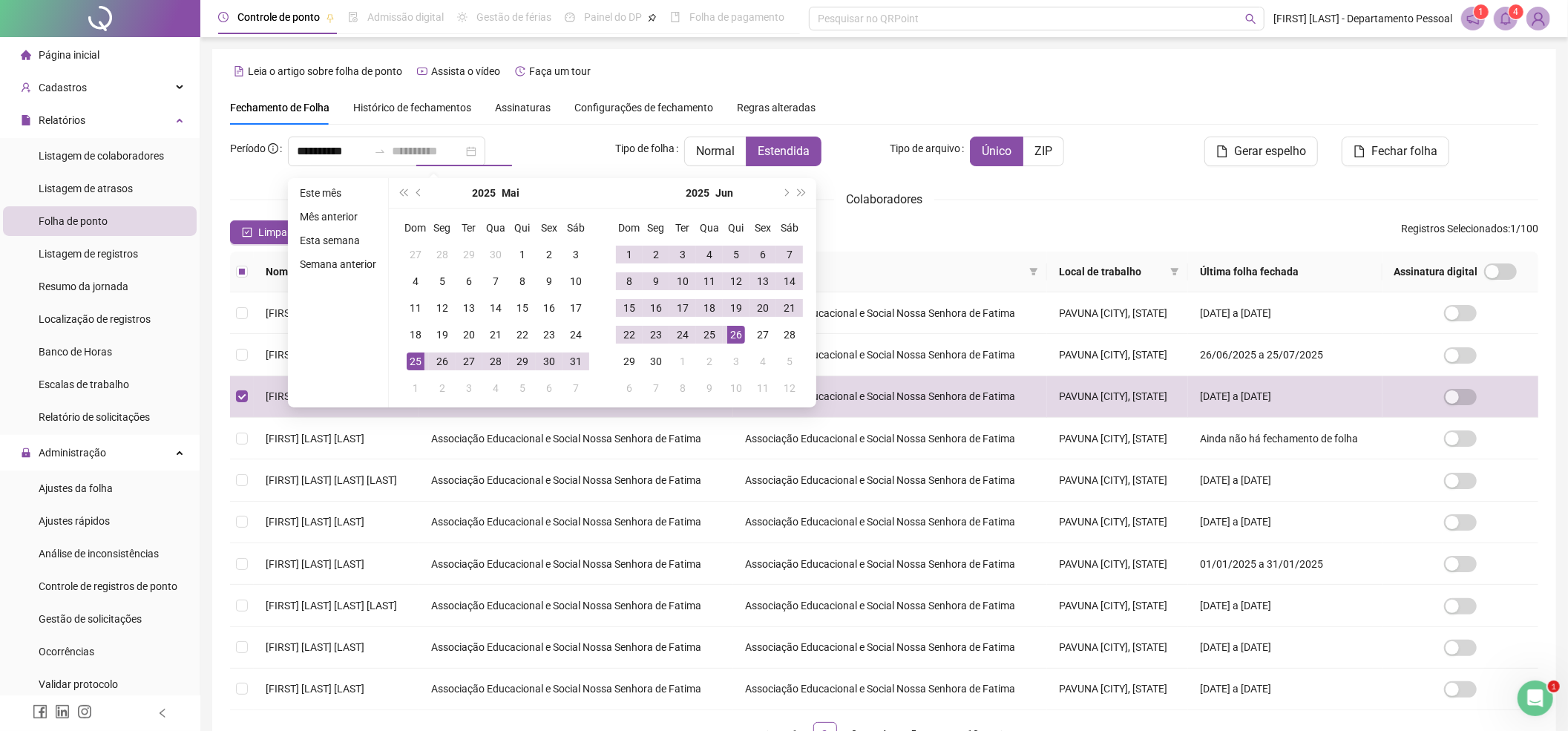 click on "26" at bounding box center [736, 335] 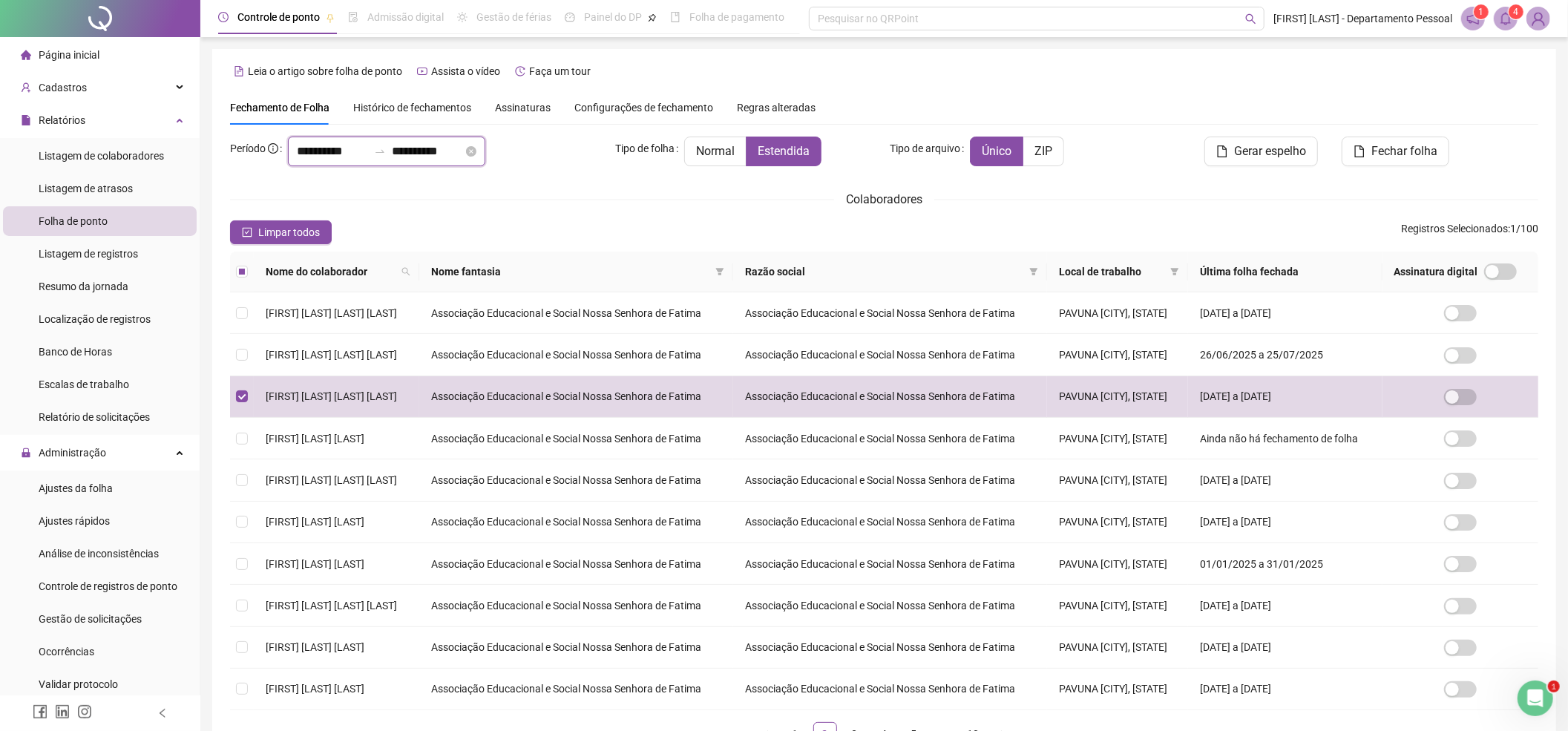 click on "**********" at bounding box center (427, 151) 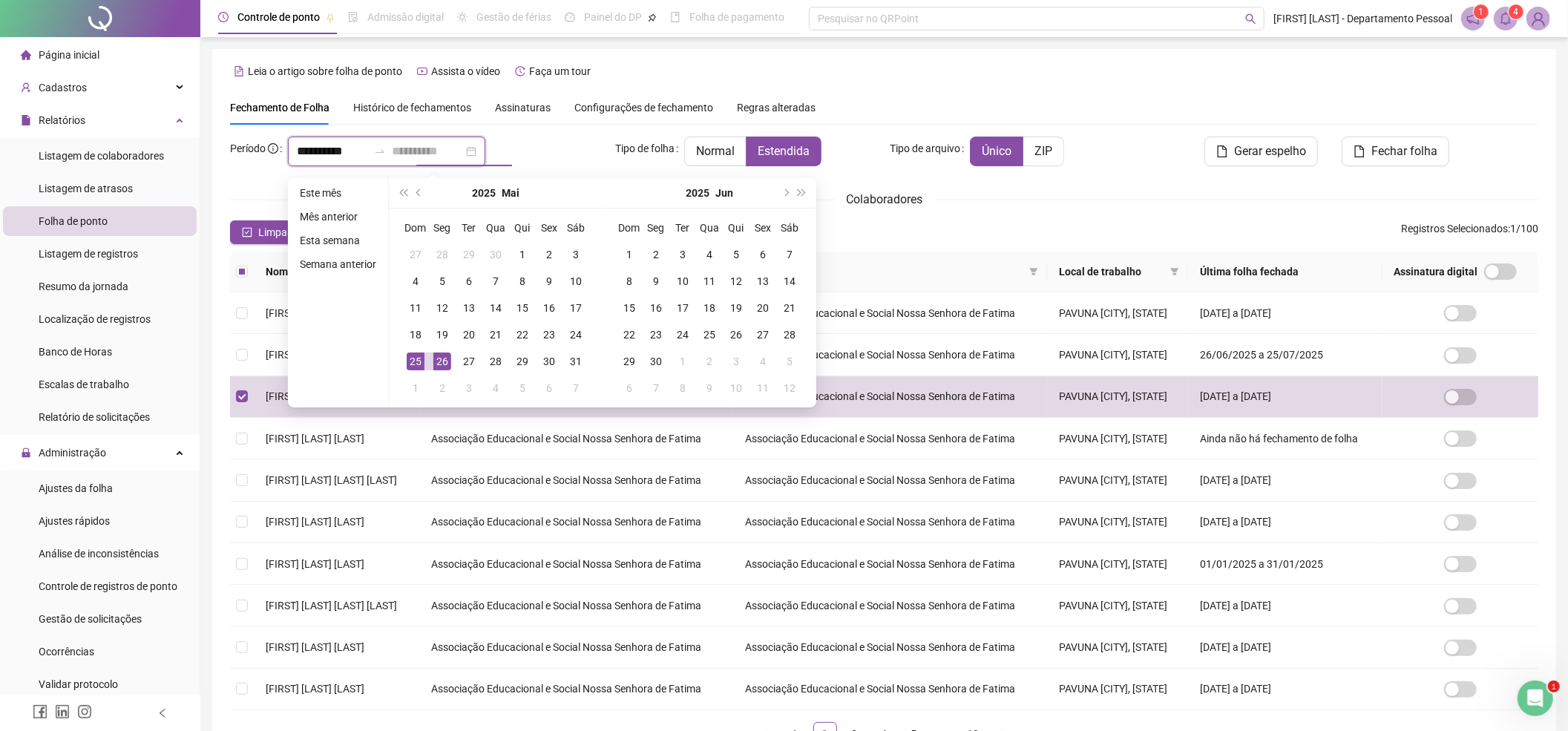 type on "**********" 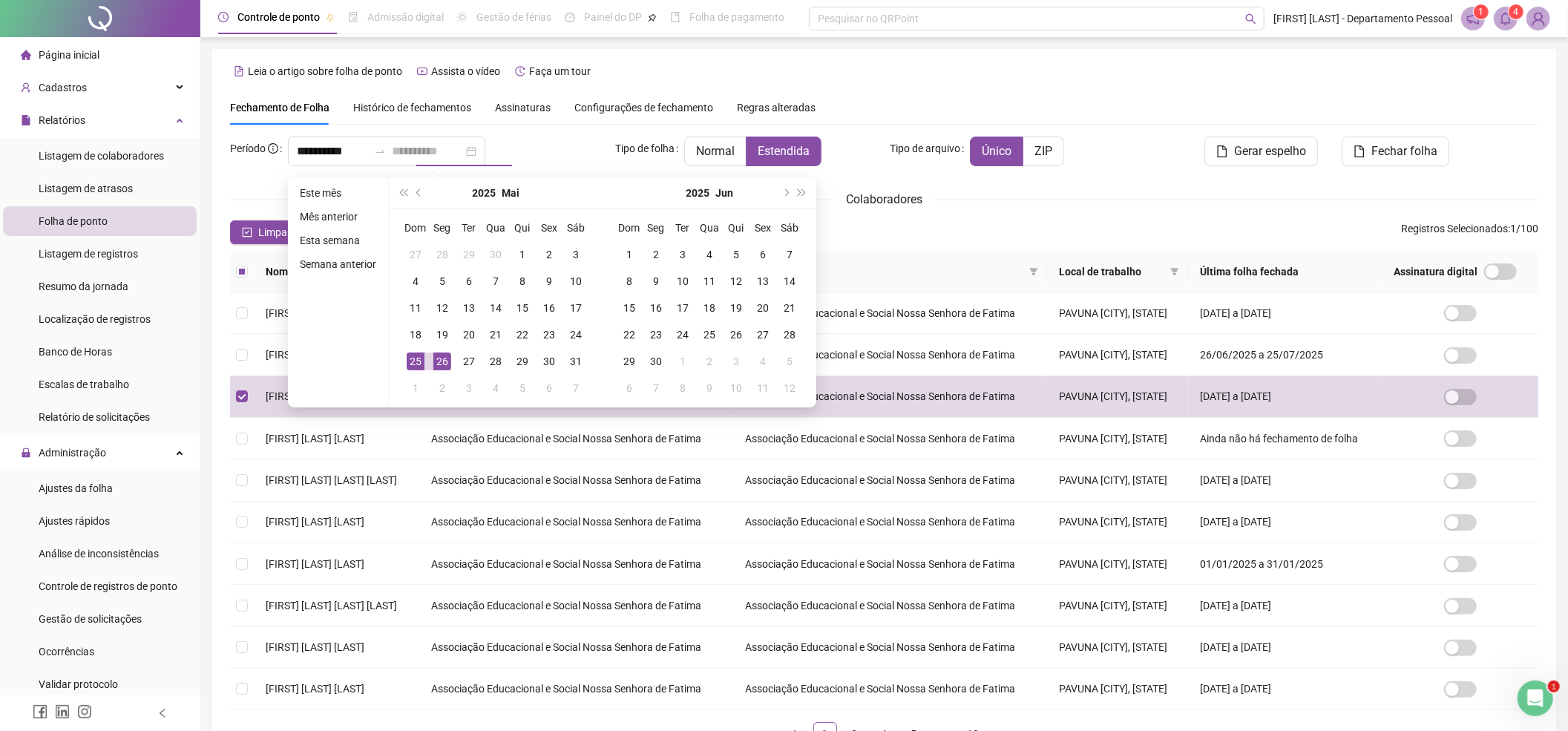click on "26" at bounding box center (442, 361) 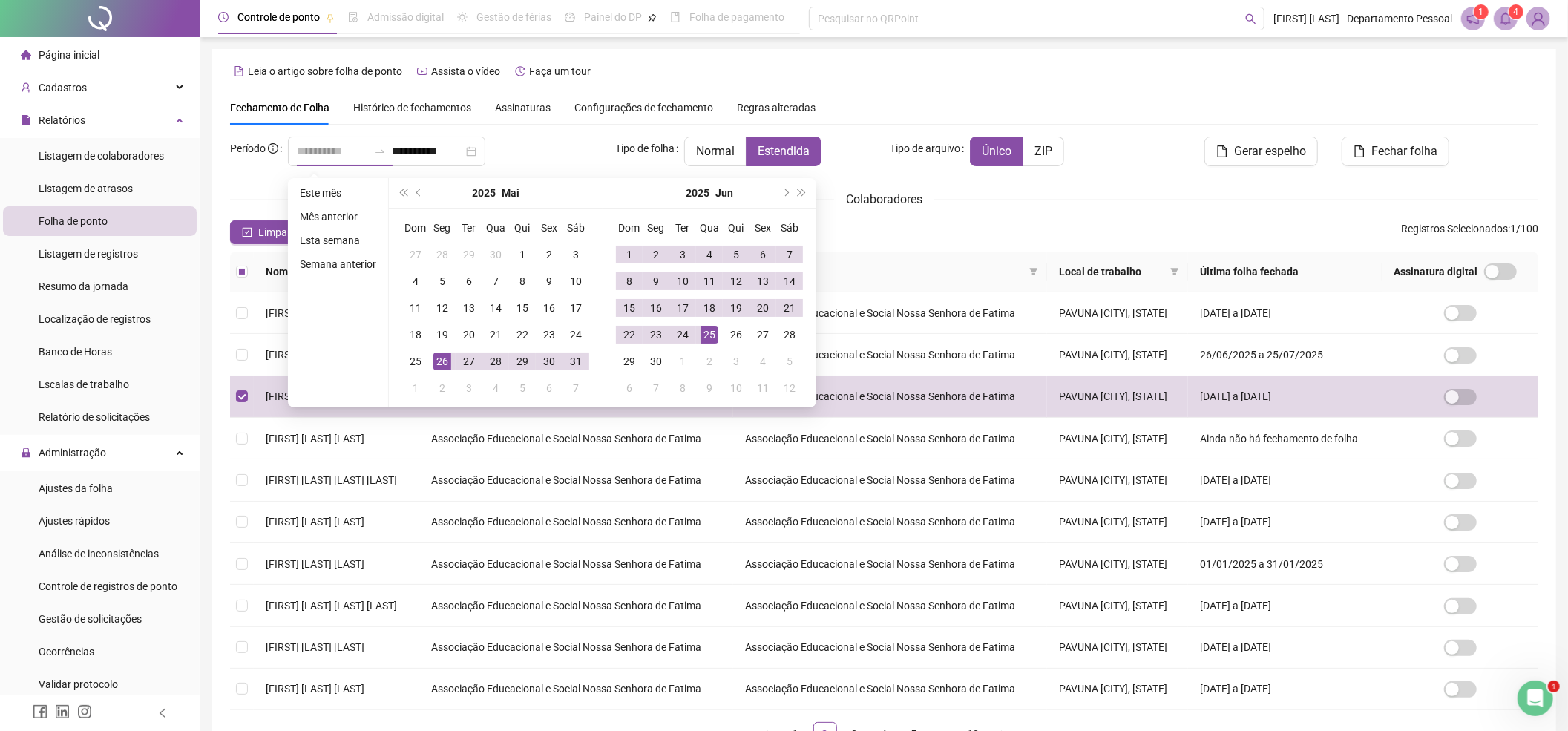 click on "25" at bounding box center (709, 335) 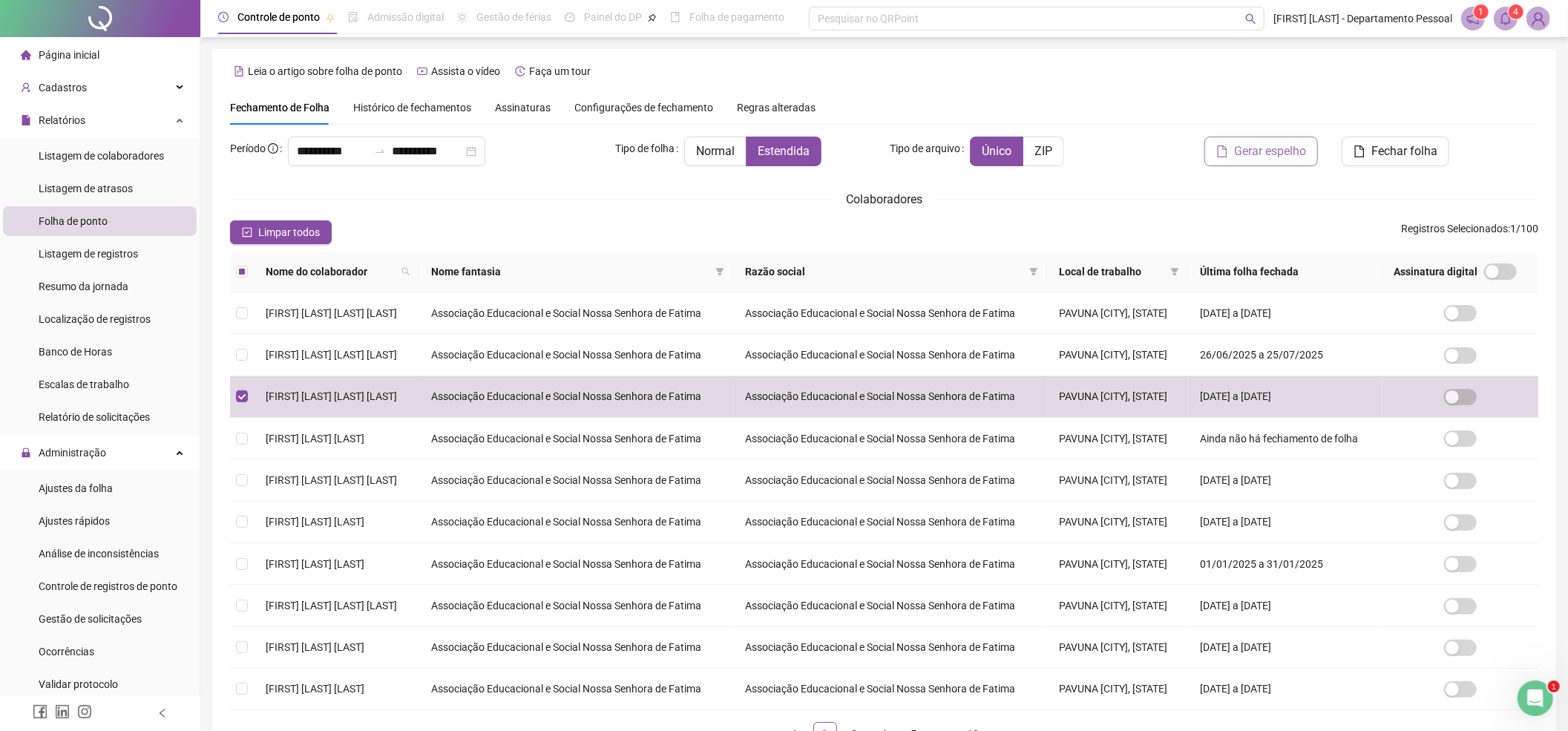 click on "Gerar espelho" at bounding box center [1270, 151] 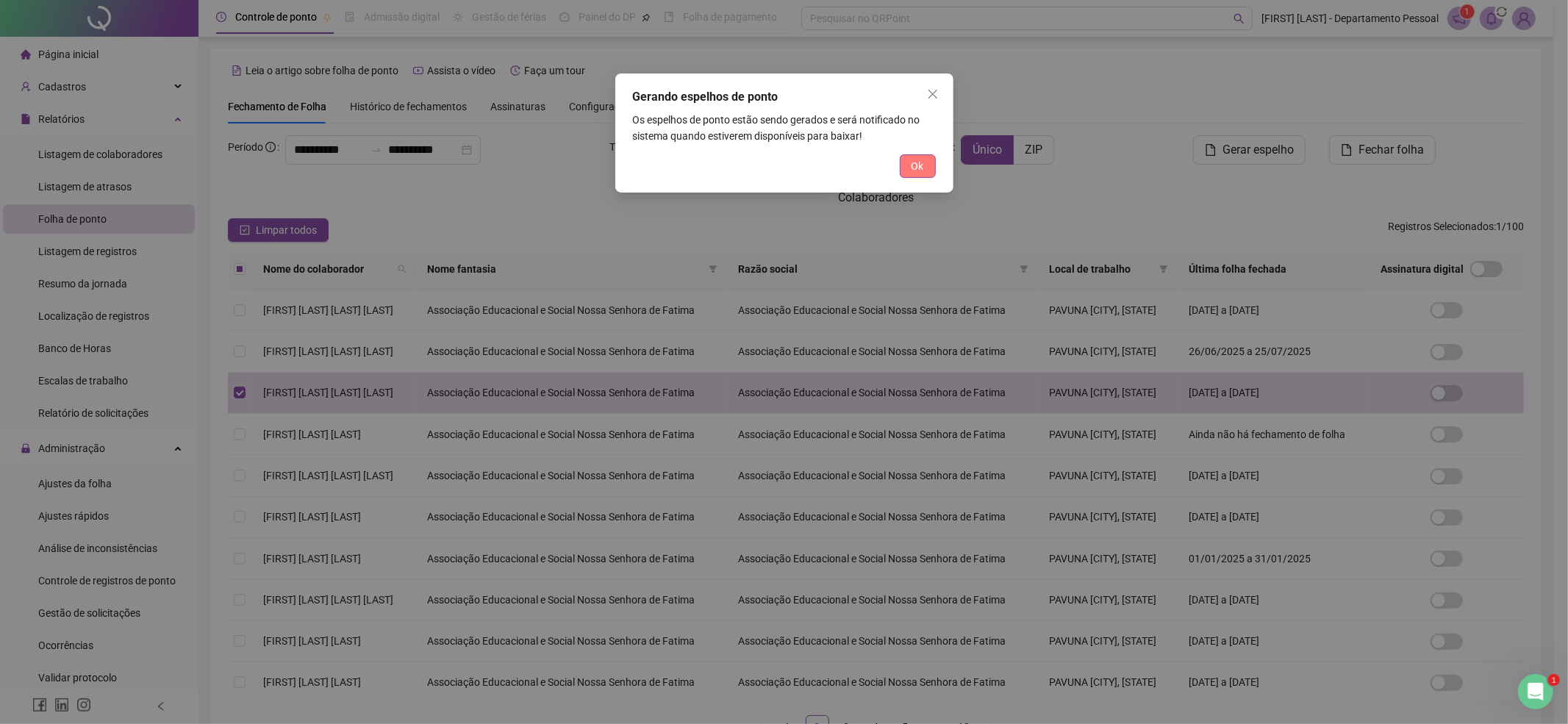 click on "Ok" at bounding box center (917, 166) 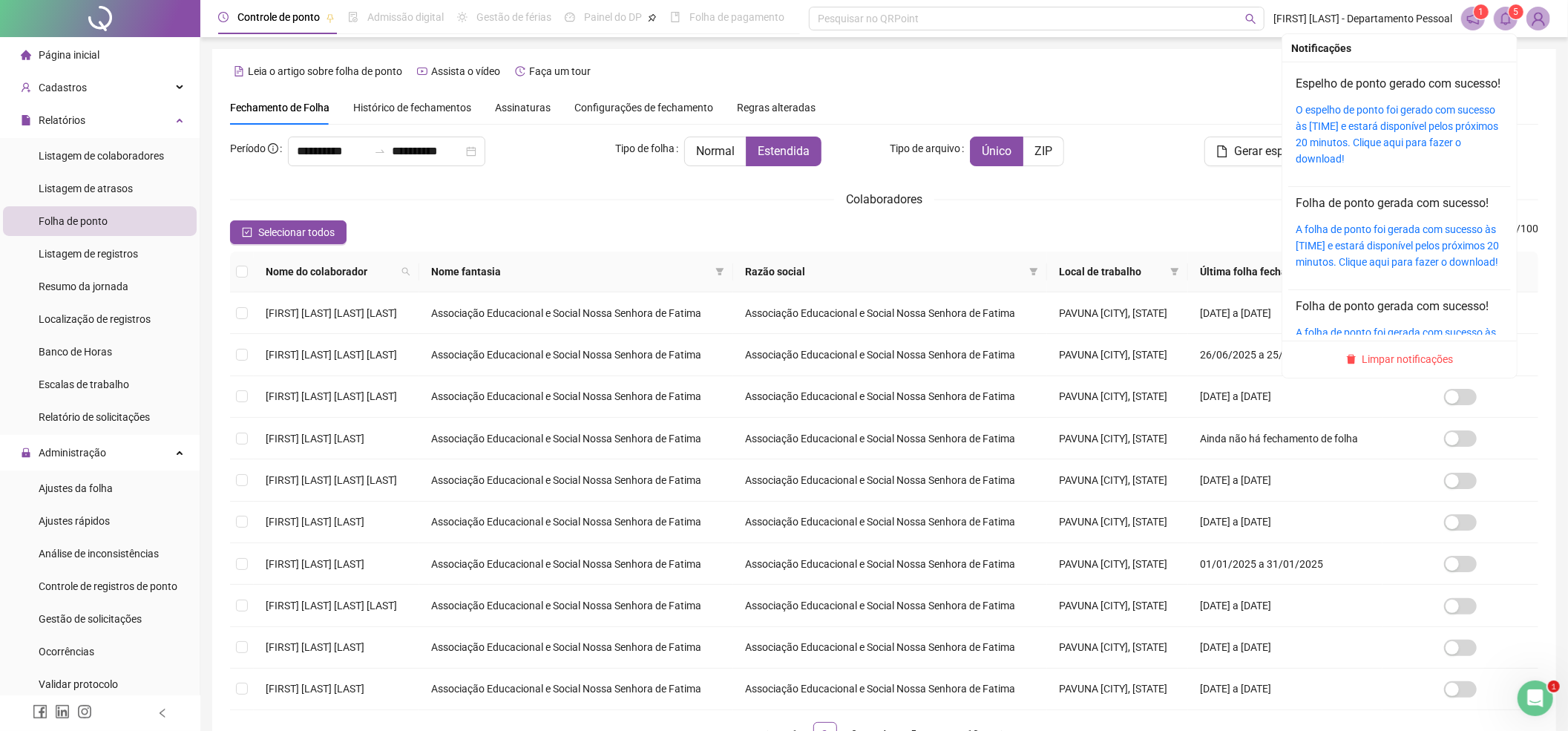 click 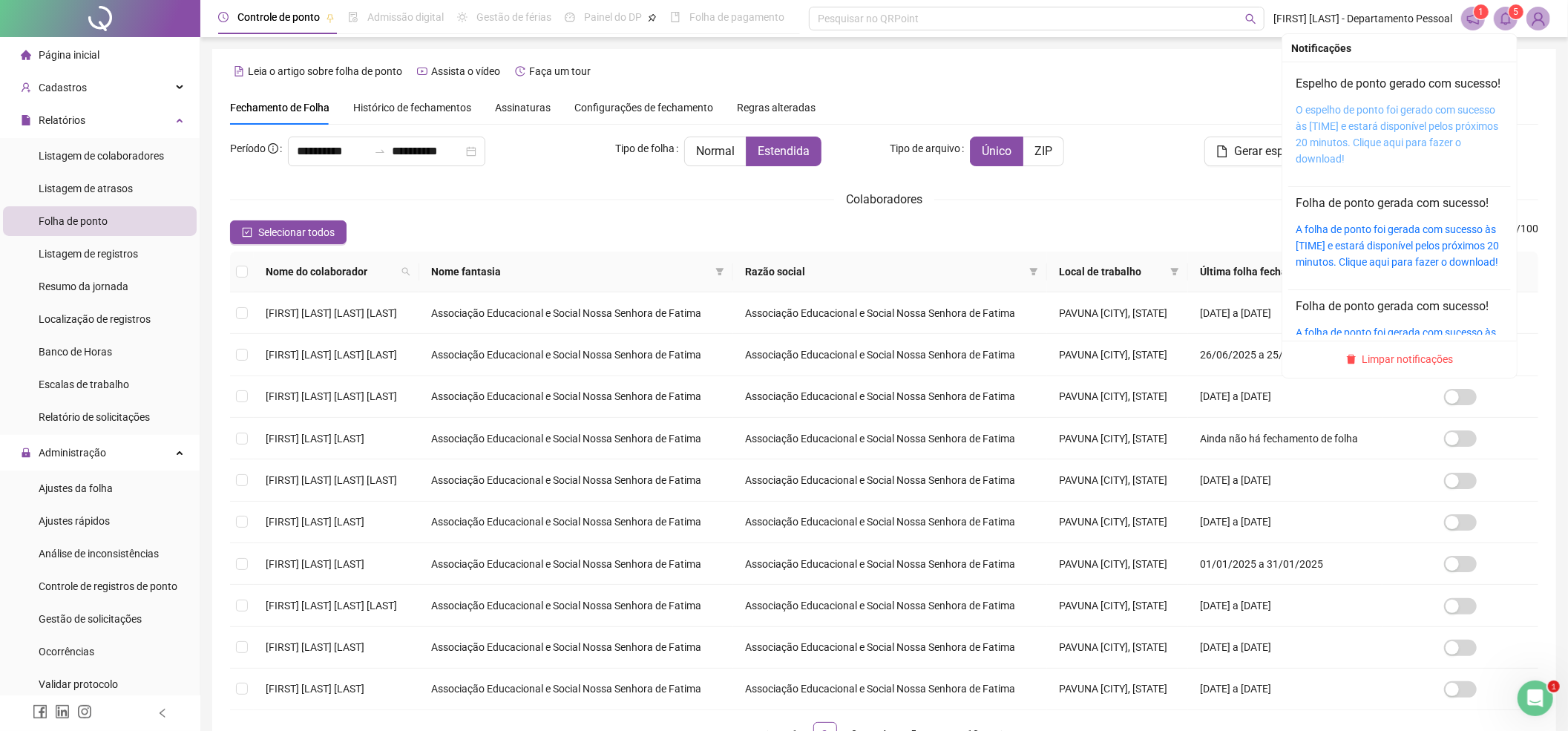 click on "O espelho de ponto foi gerado com sucesso às 16:06:04 e estará disponível pelos próximos 20 minutos.
Clique aqui para fazer o download!" at bounding box center [1397, 134] 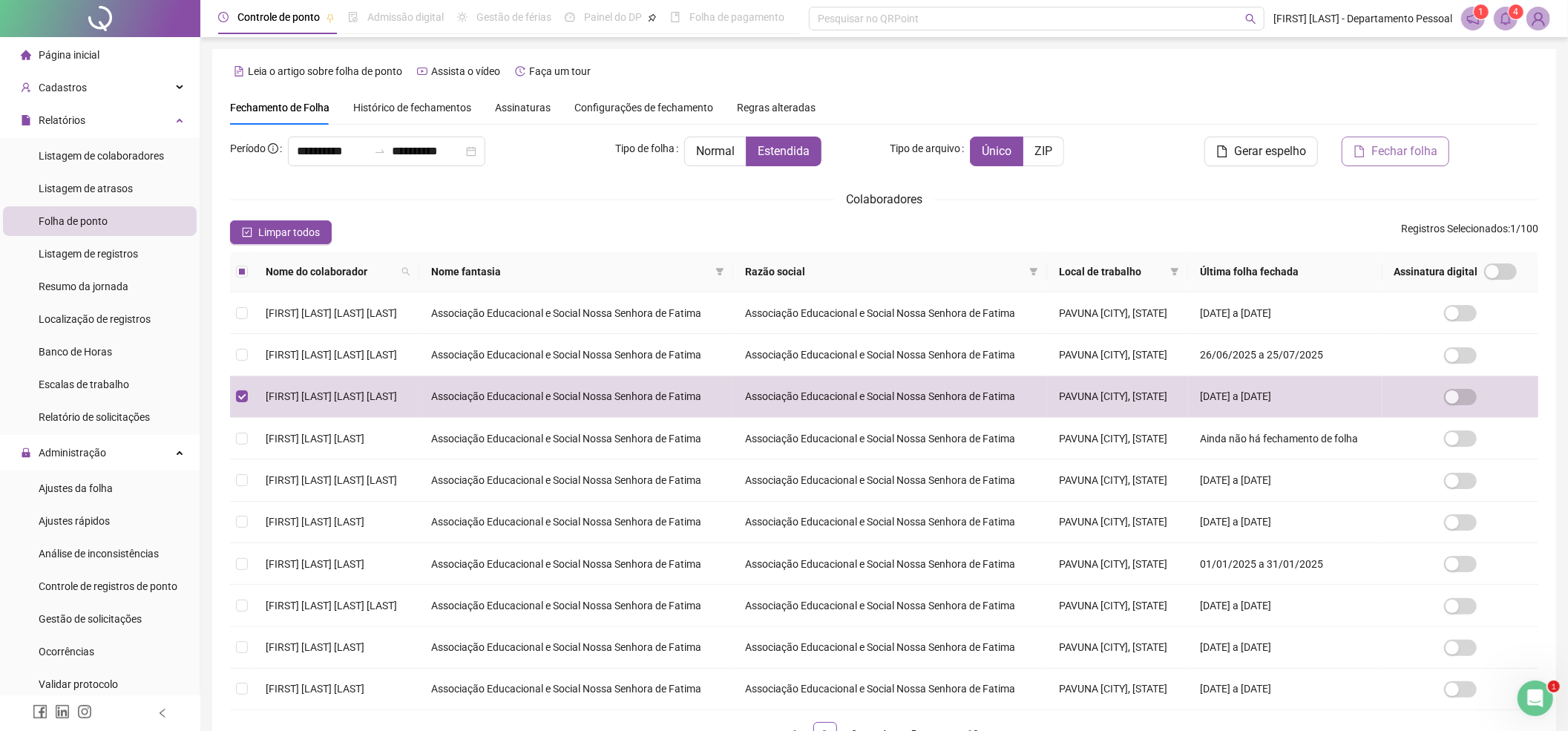 click on "Fechar folha" at bounding box center (1404, 151) 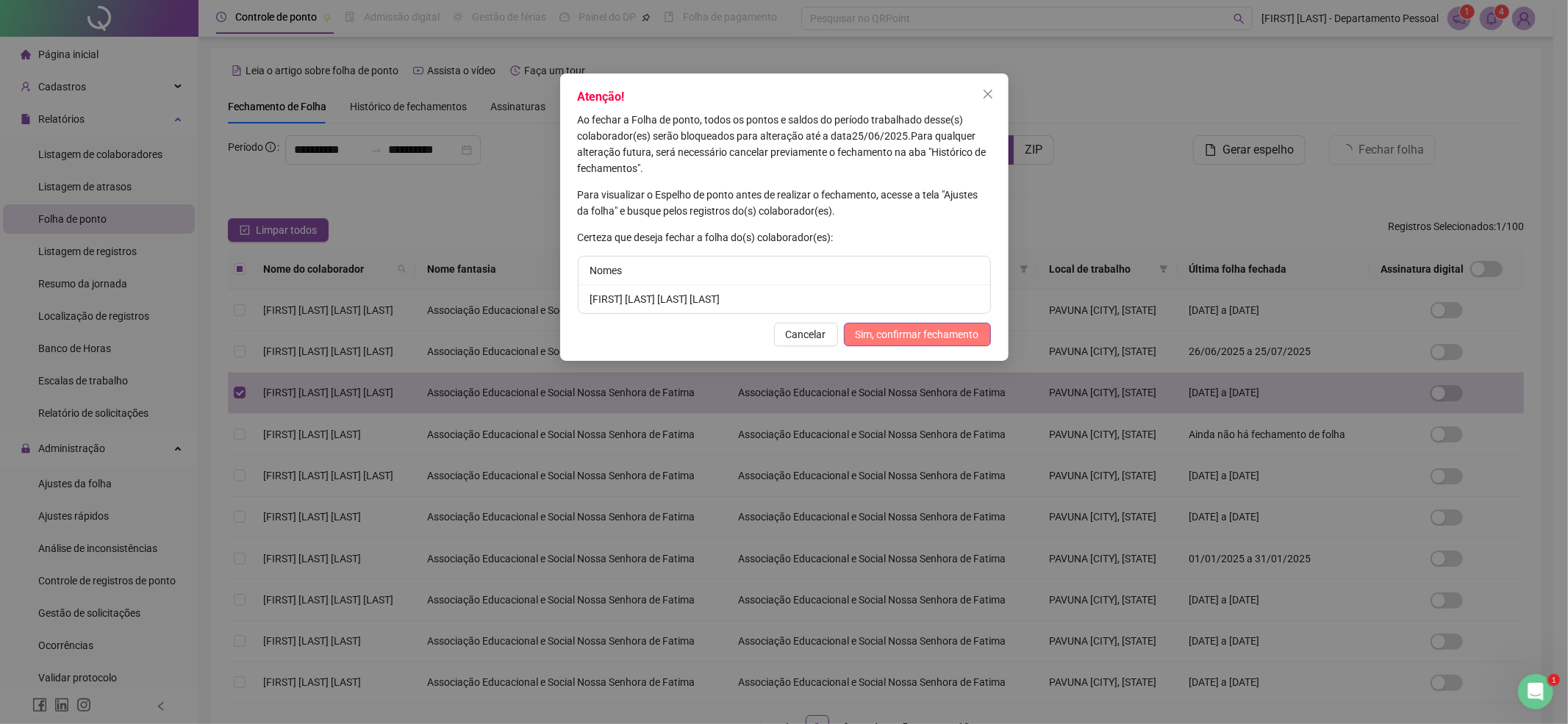 click on "Sim, confirmar fechamento" at bounding box center [917, 334] 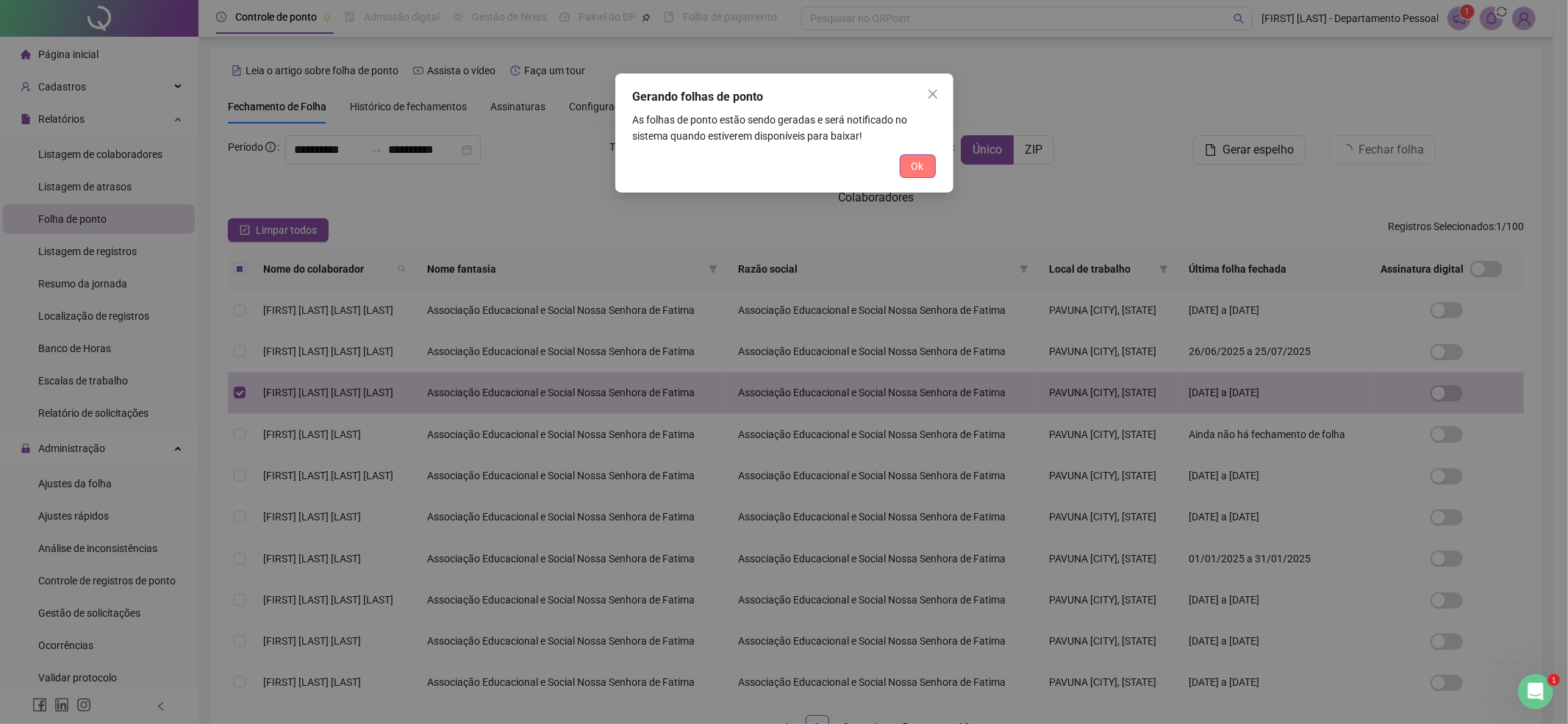 click on "Ok" at bounding box center [917, 166] 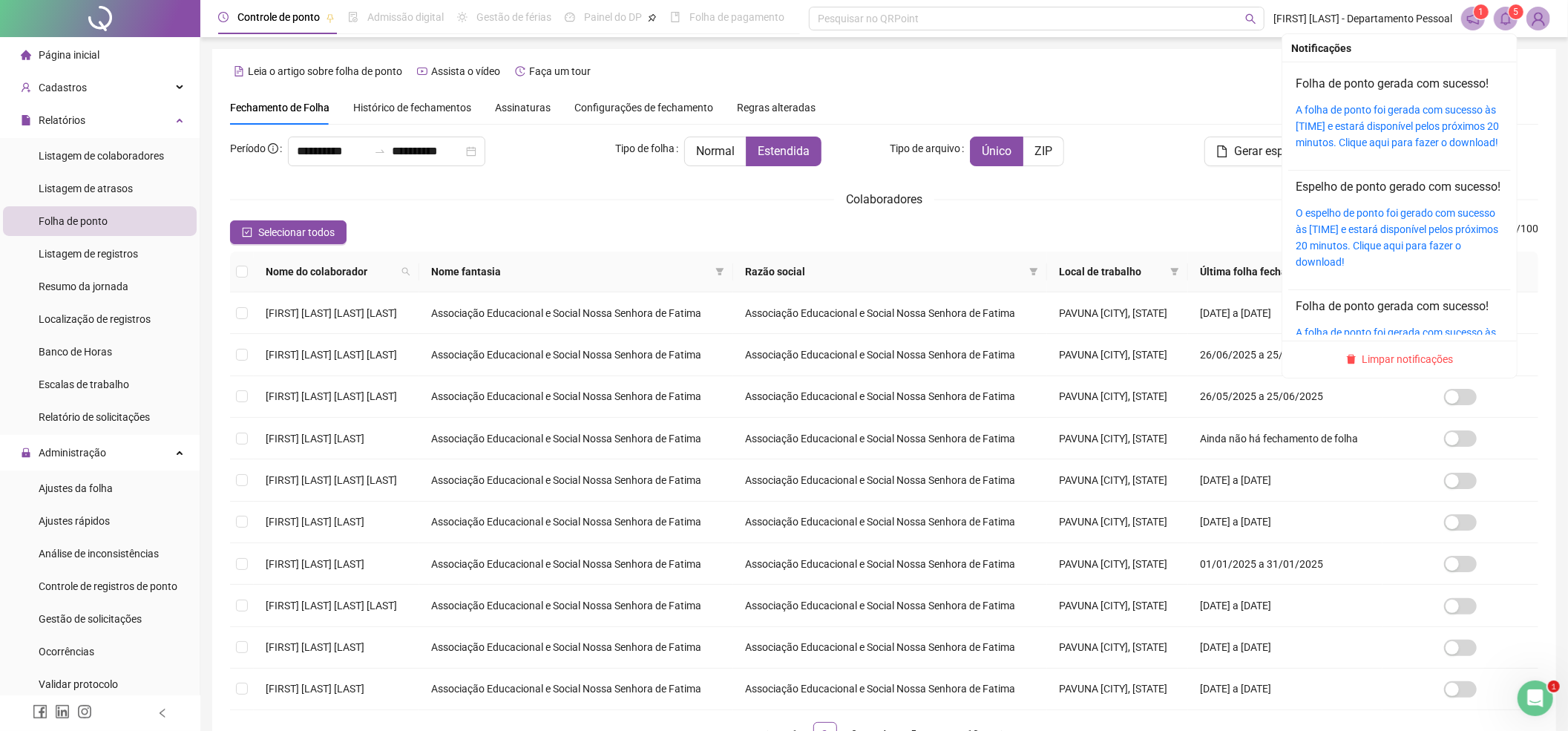 click 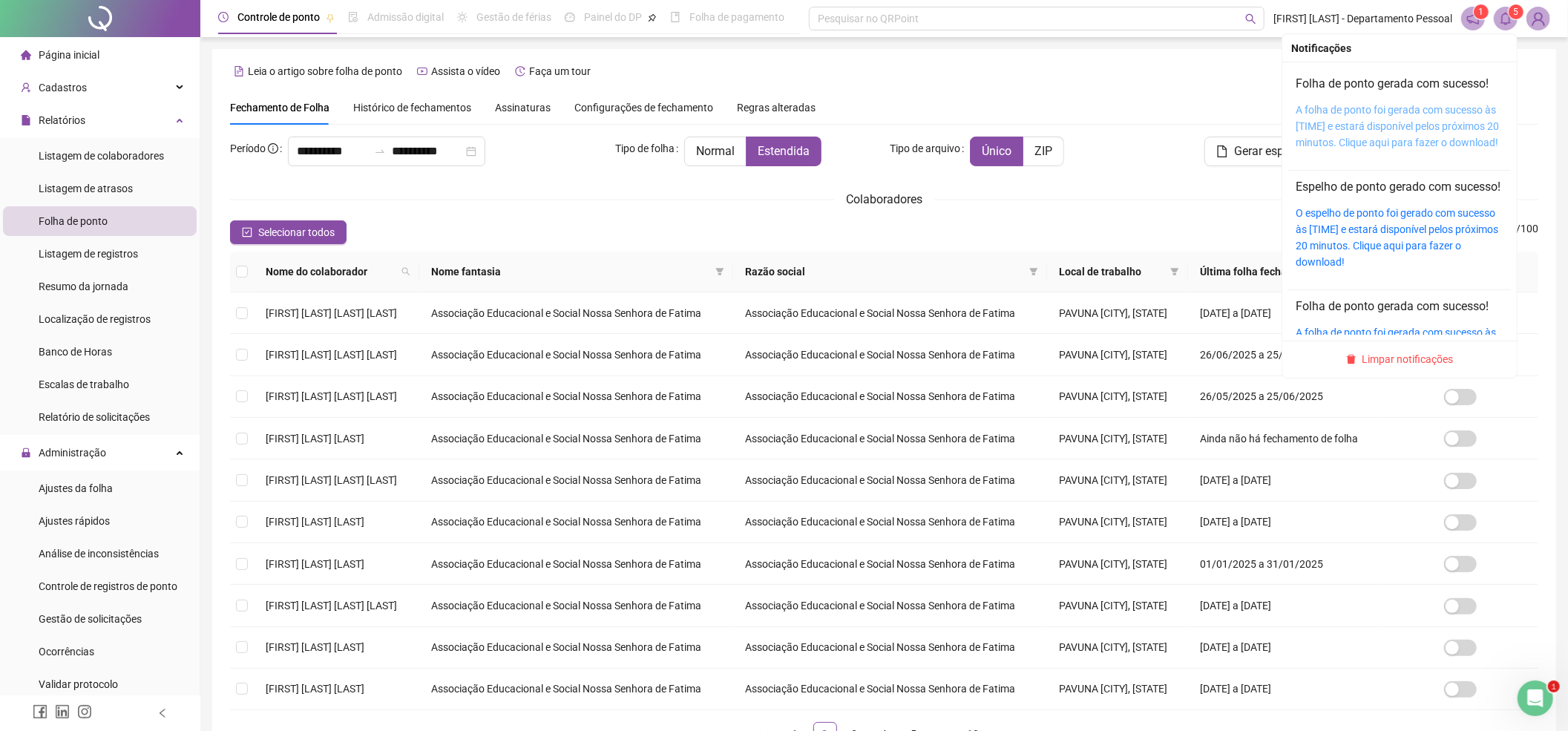 click on "A folha de ponto foi gerada com sucesso às 16:07:59 e estará disponível pelos próximos 20 minutos.
Clique aqui para fazer o download!" at bounding box center (1397, 126) 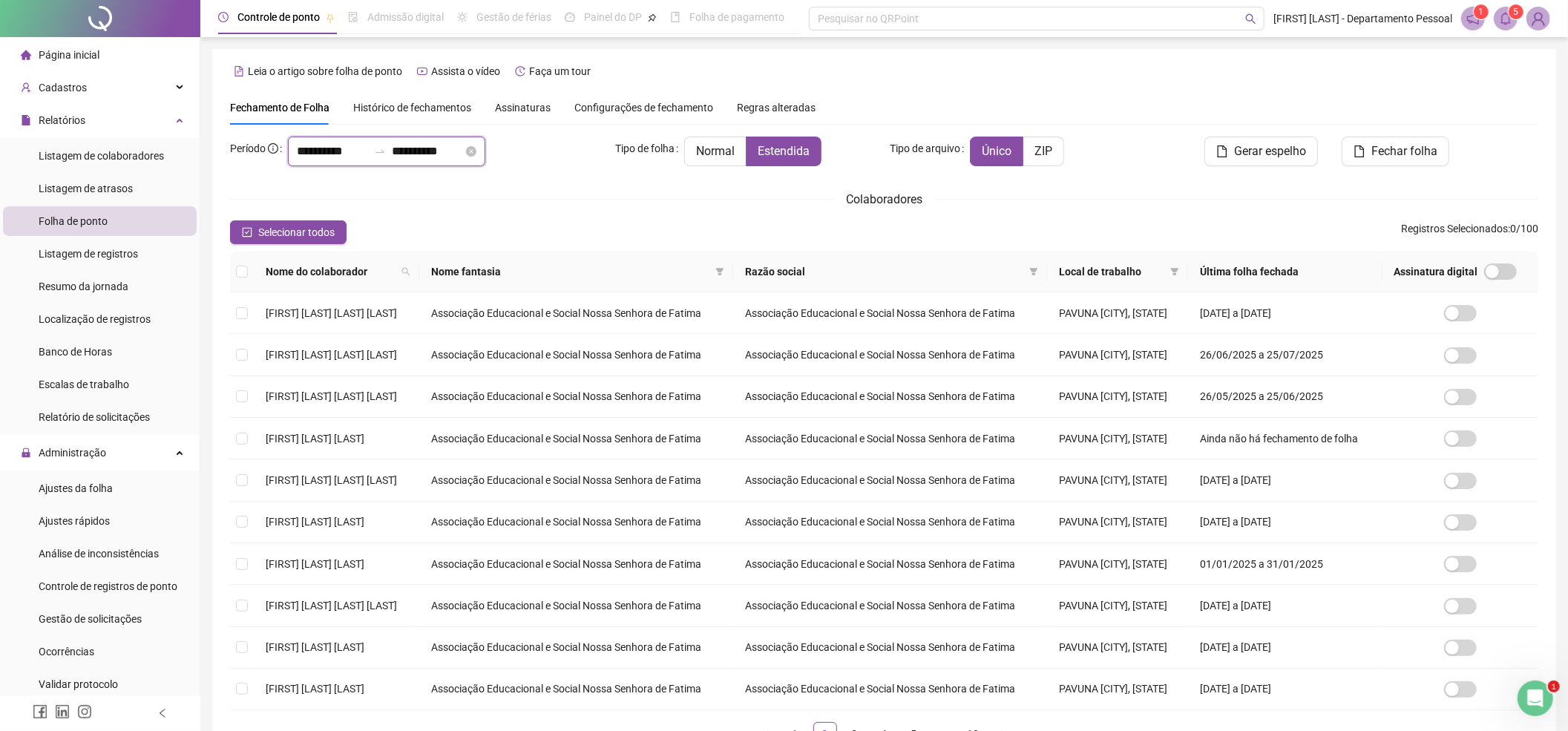 click on "**********" at bounding box center [332, 151] 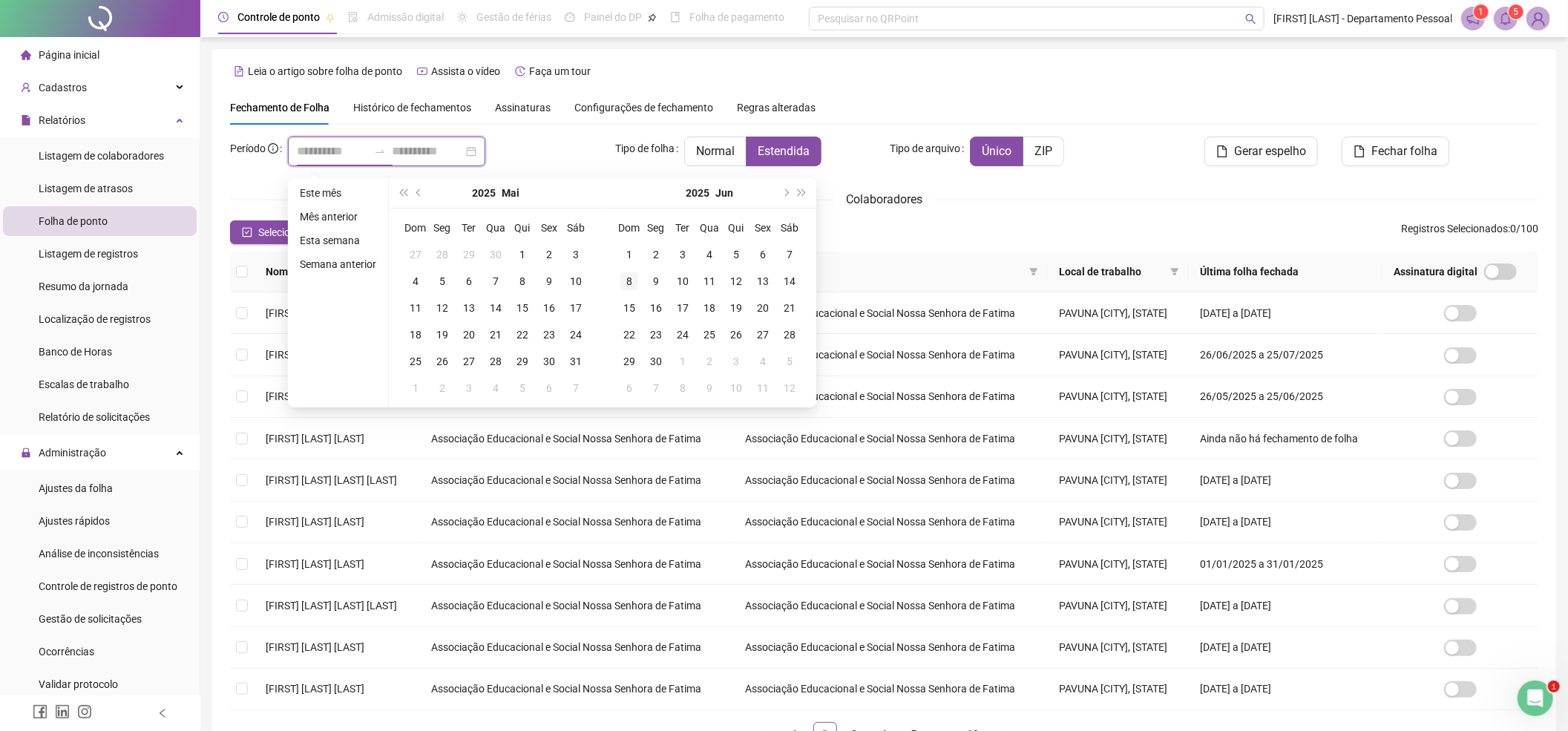 type on "**********" 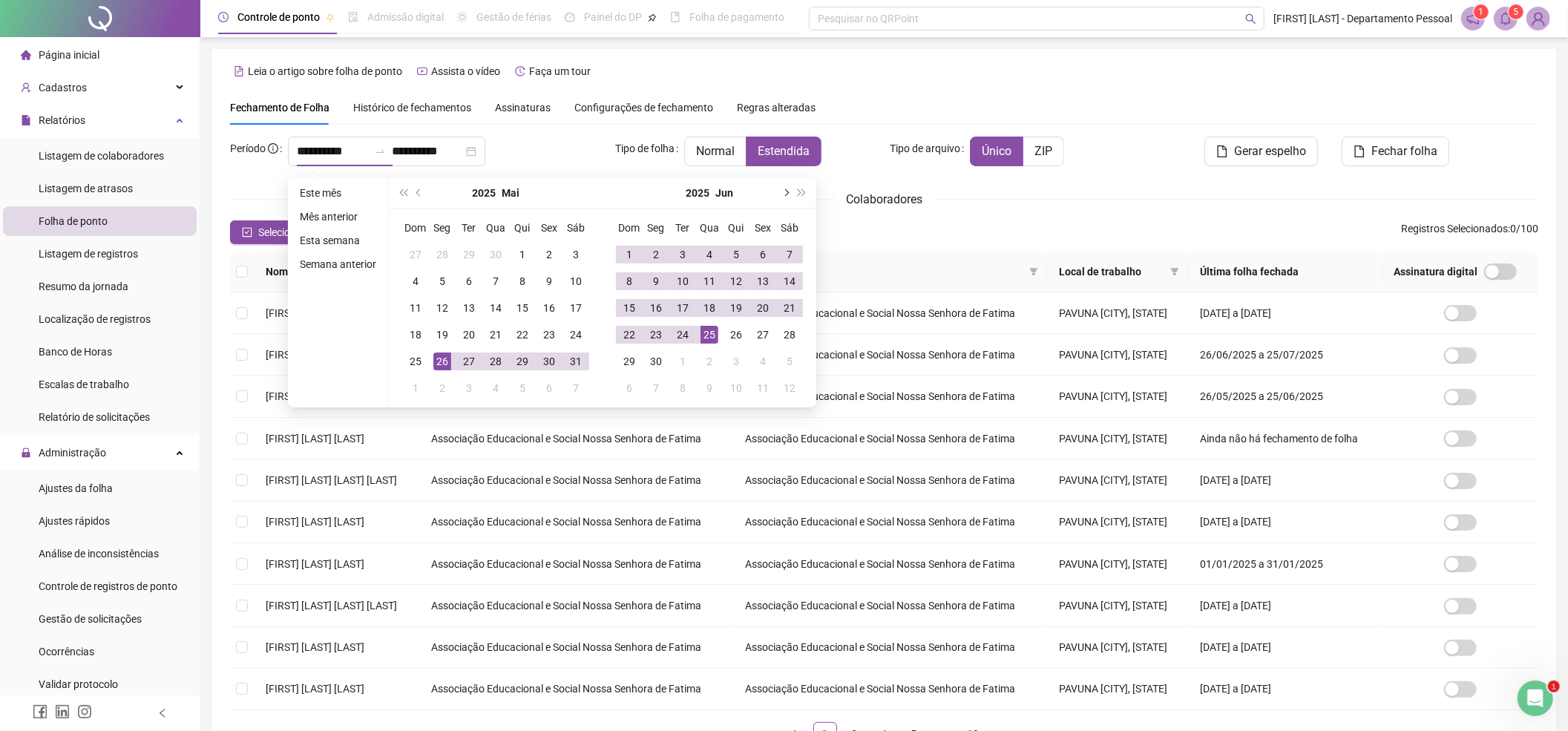 click at bounding box center (785, 193) 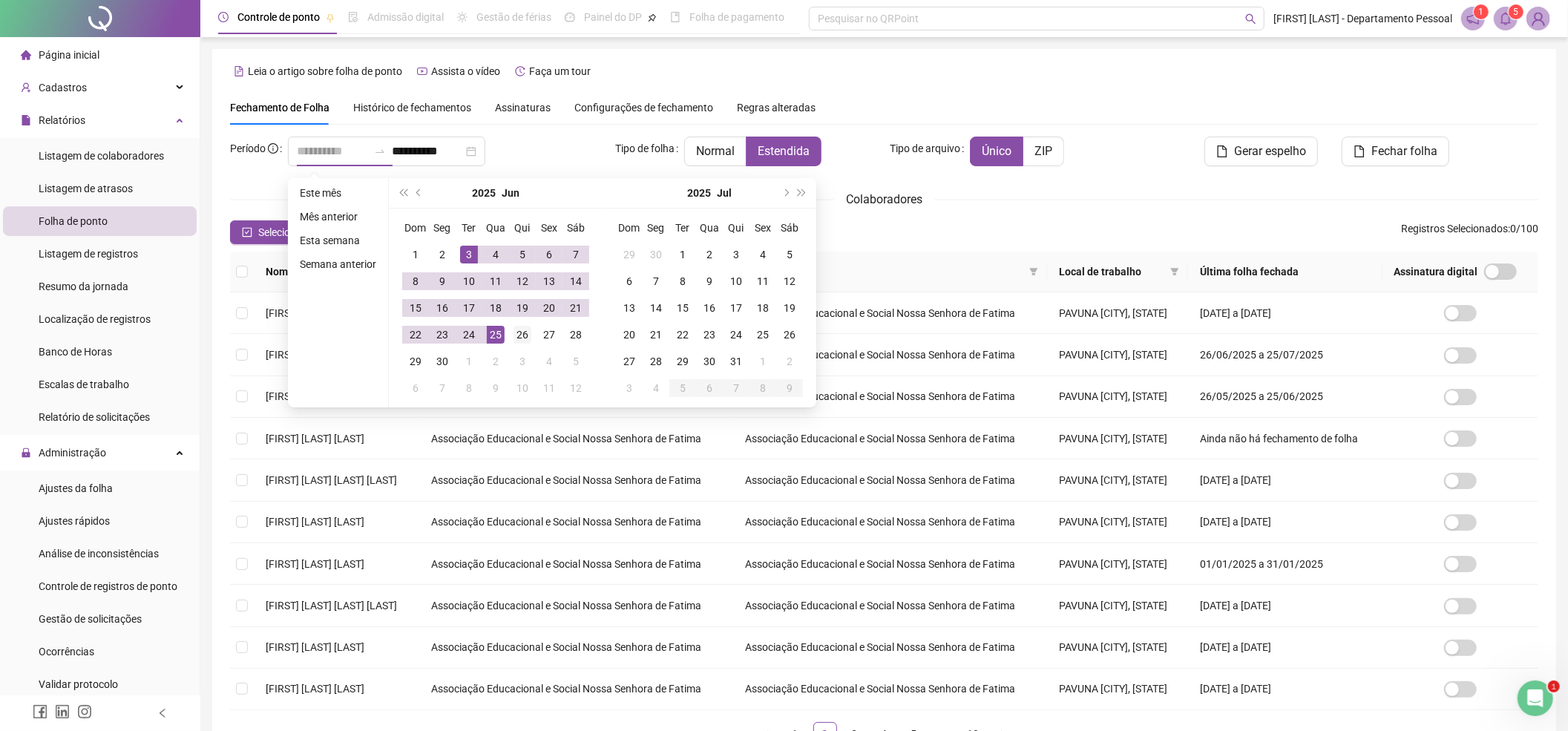 type on "**********" 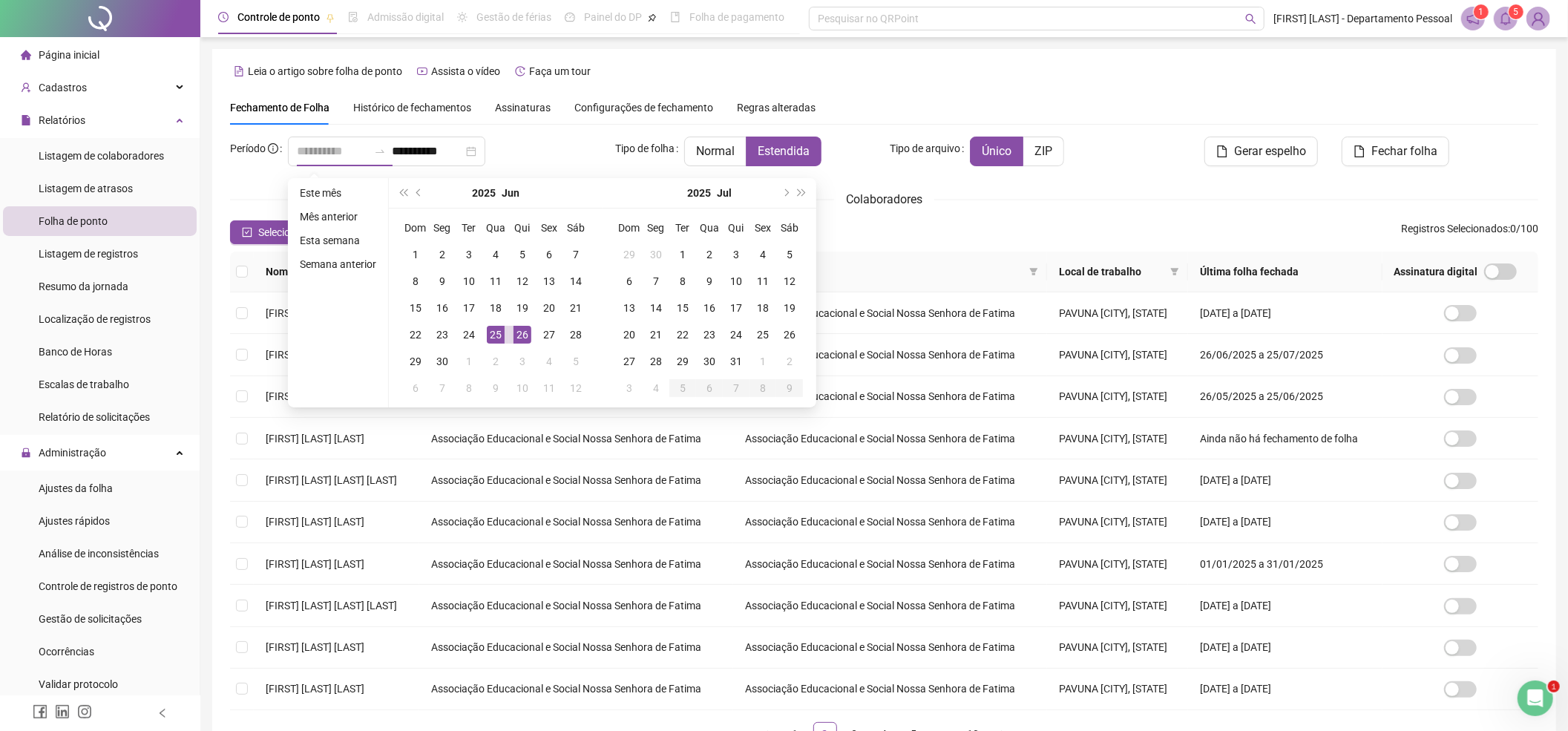 click on "26" at bounding box center [522, 335] 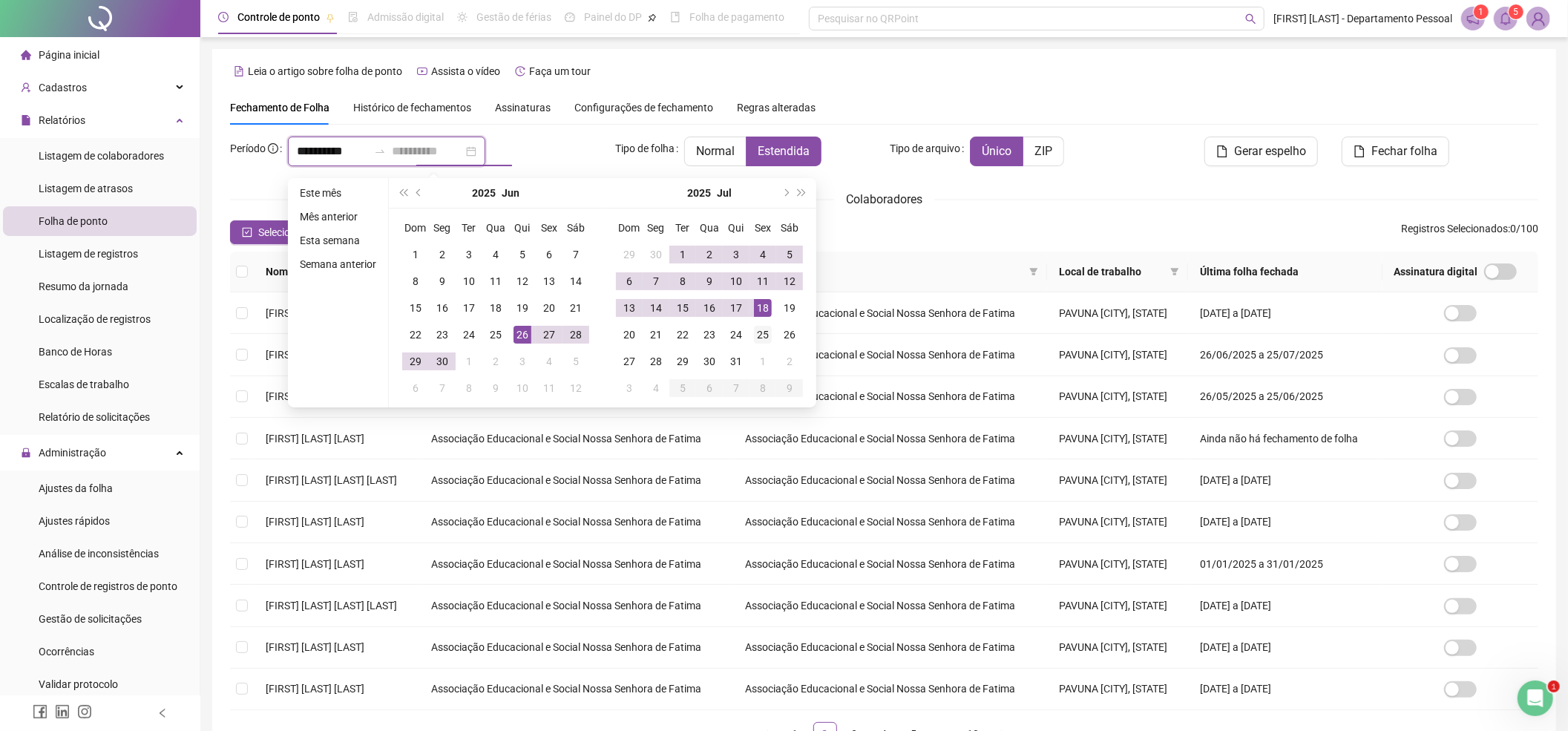 type on "**********" 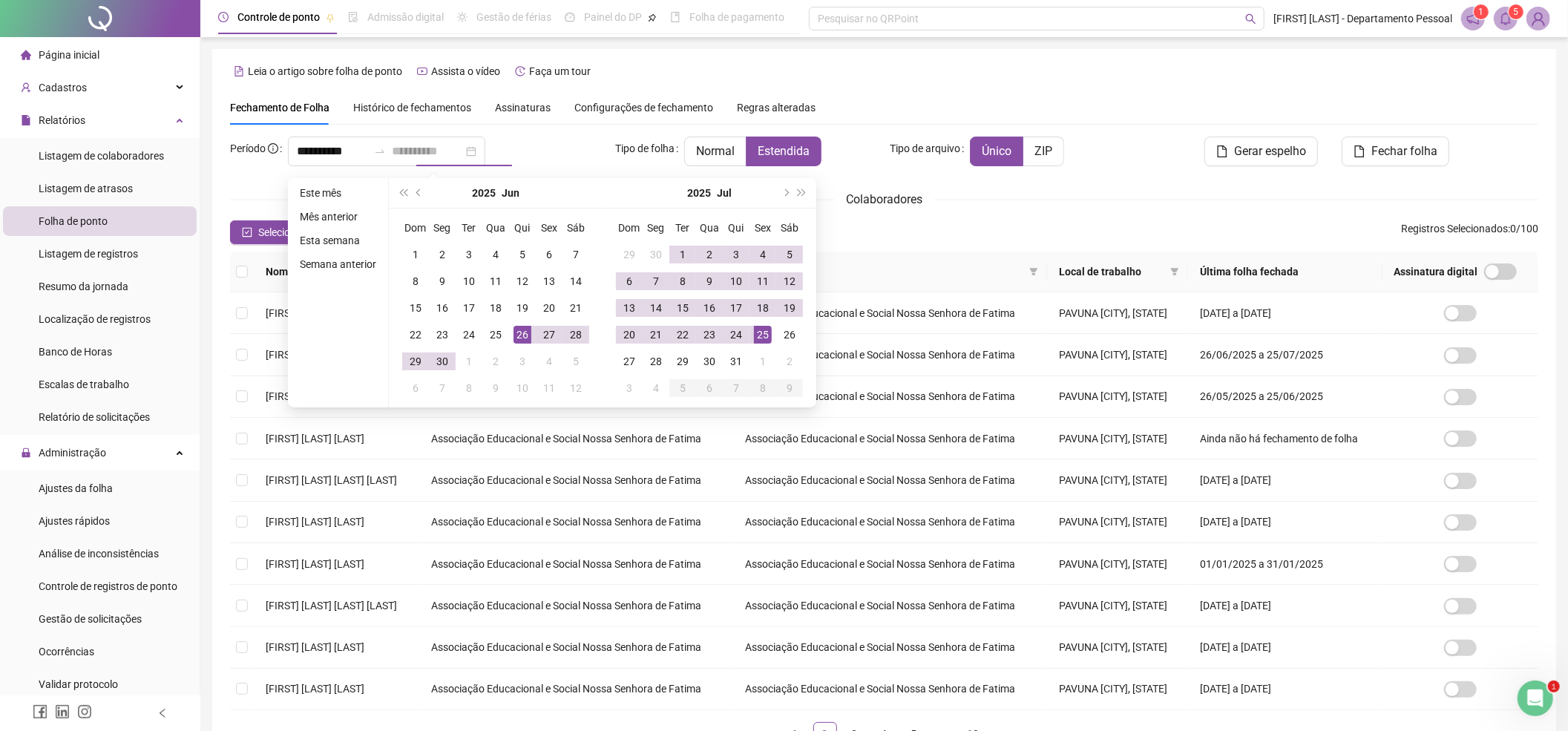 click on "25" at bounding box center (763, 335) 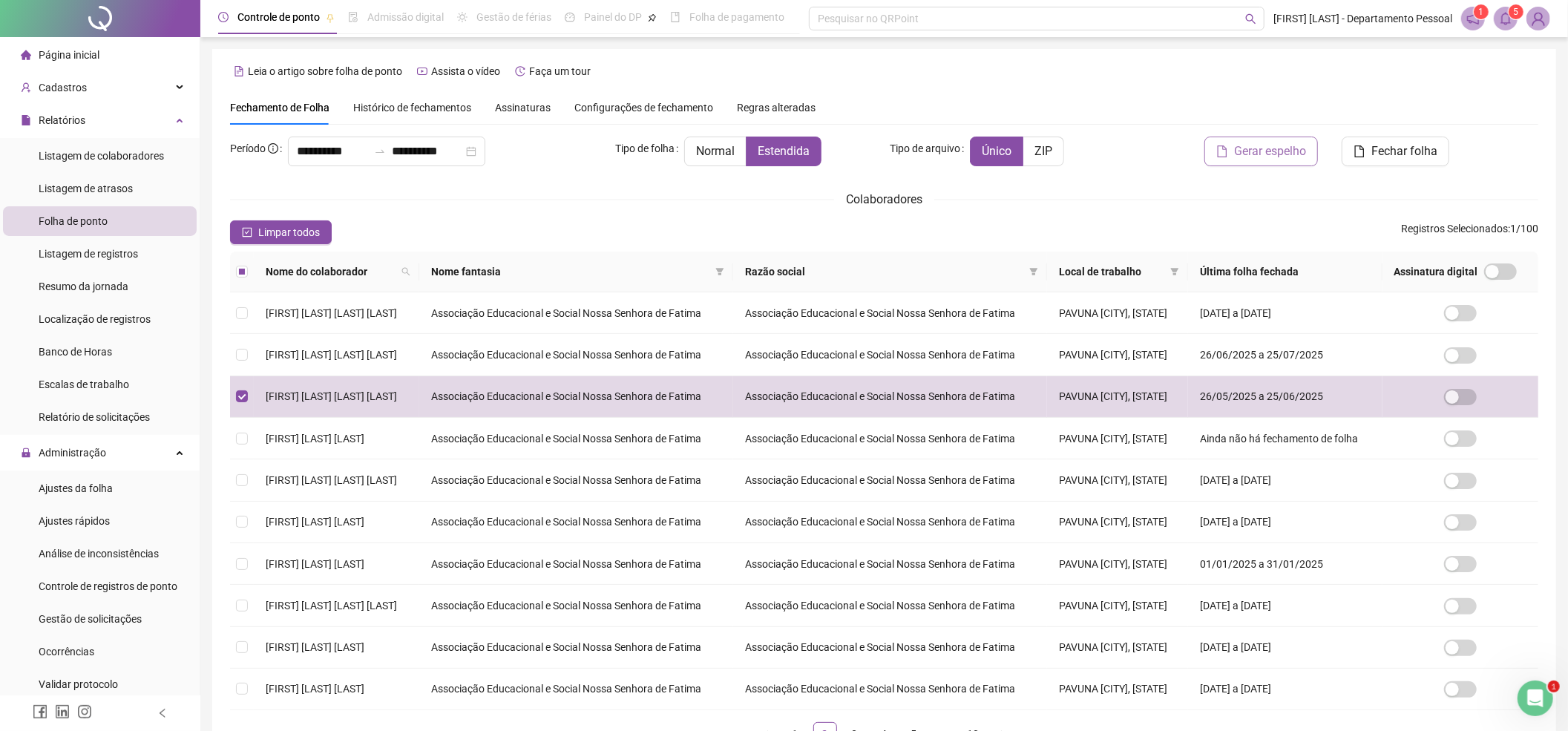 click on "Gerar espelho" at bounding box center [1270, 151] 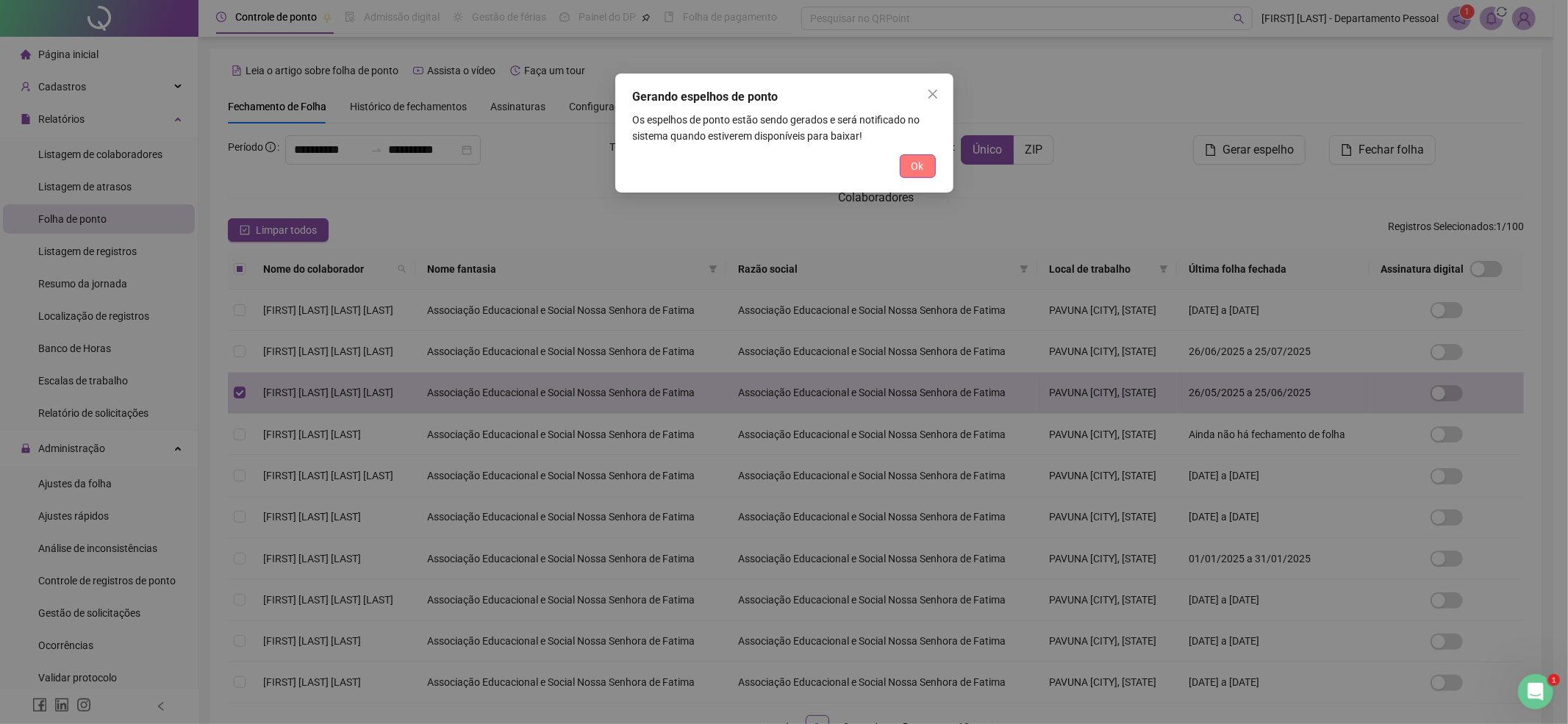 click on "Ok" at bounding box center (917, 166) 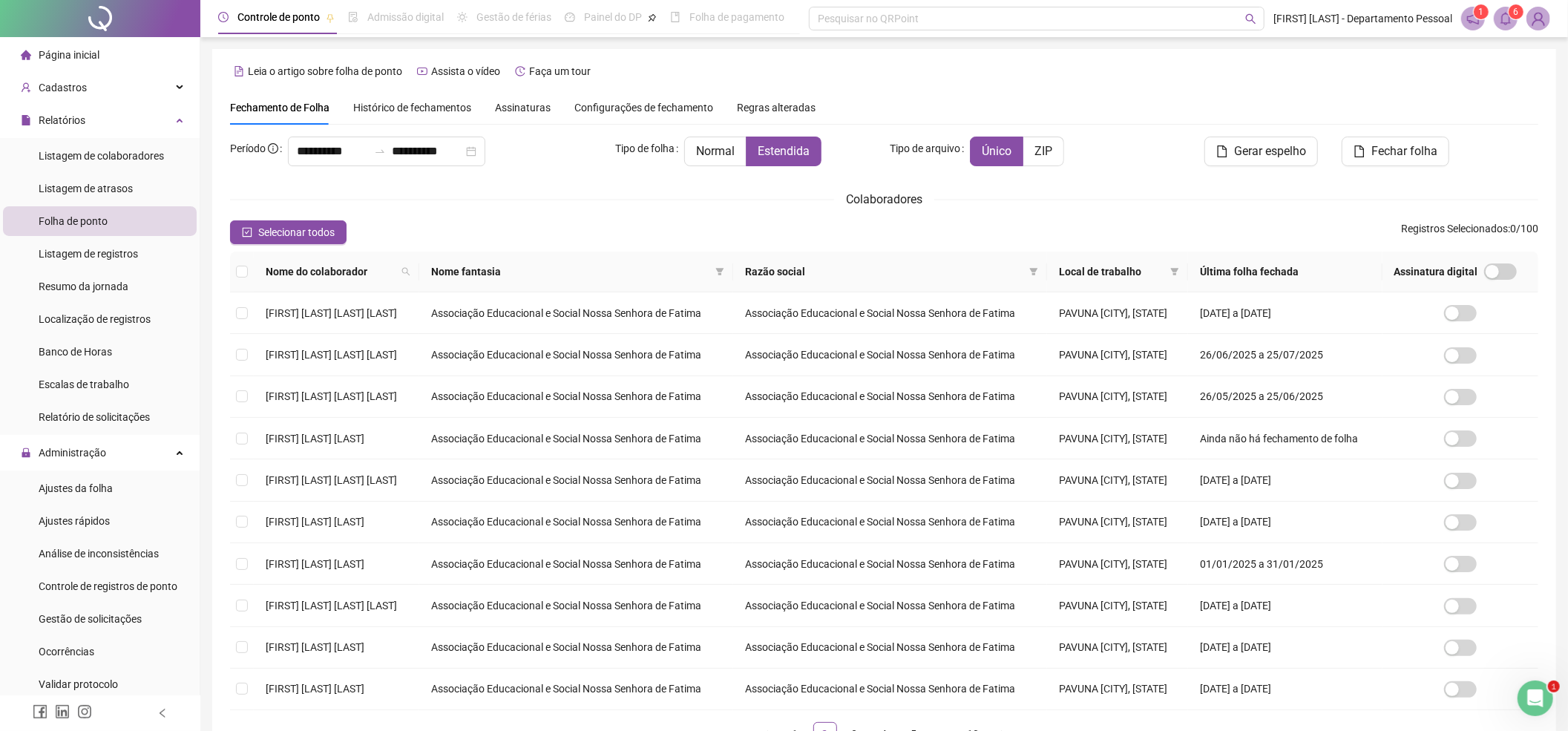 click 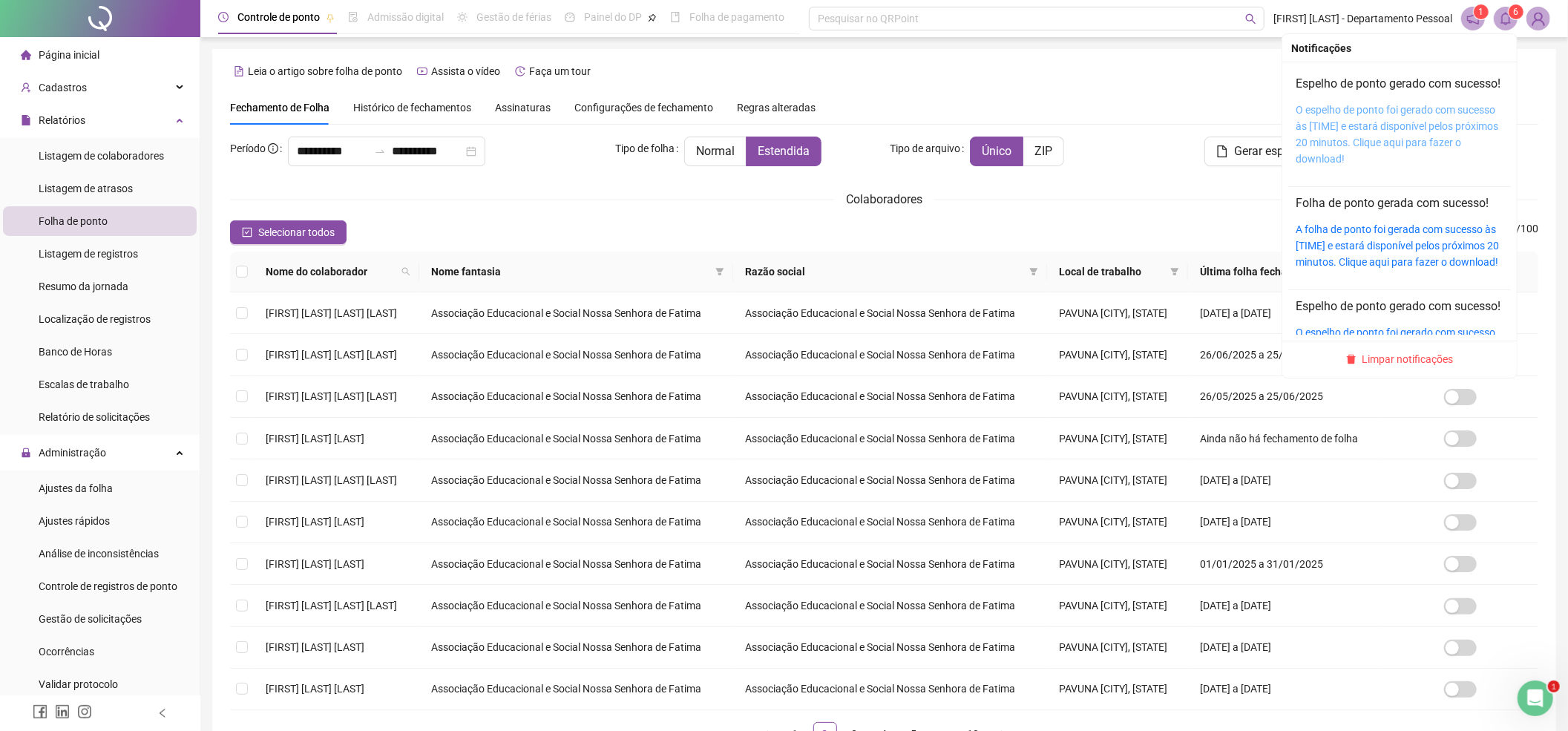 click on "O espelho de ponto foi gerado com sucesso às 16:10:23 e estará disponível pelos próximos 20 minutos.
Clique aqui para fazer o download!" at bounding box center (1397, 134) 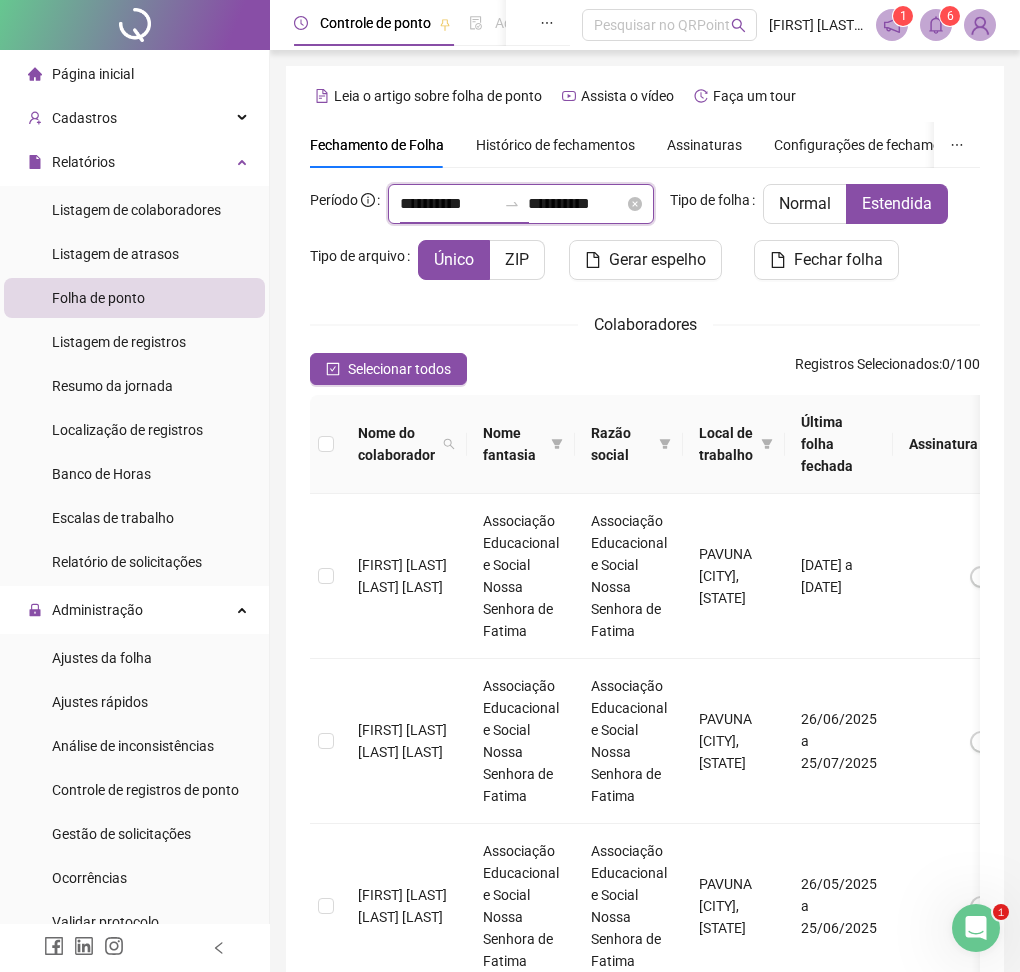 click on "**********" at bounding box center [448, 204] 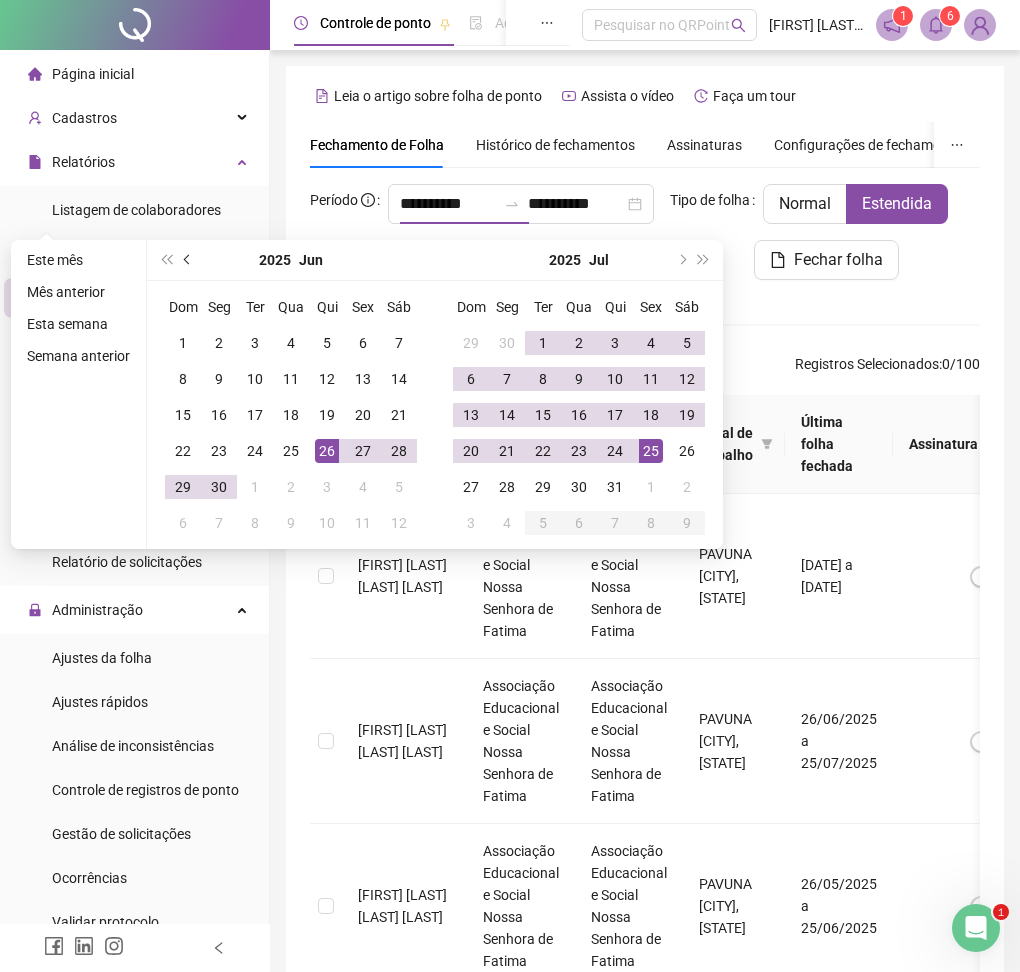 click at bounding box center (189, 260) 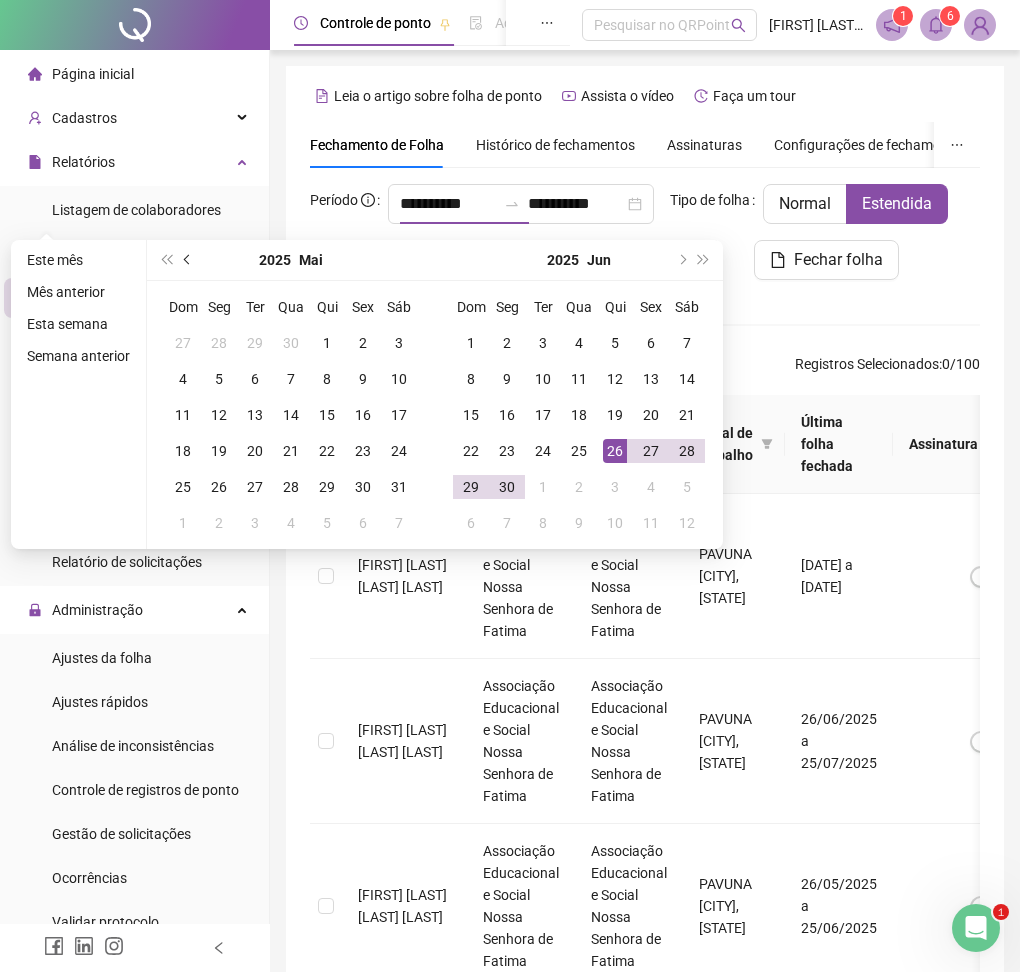 click at bounding box center [189, 260] 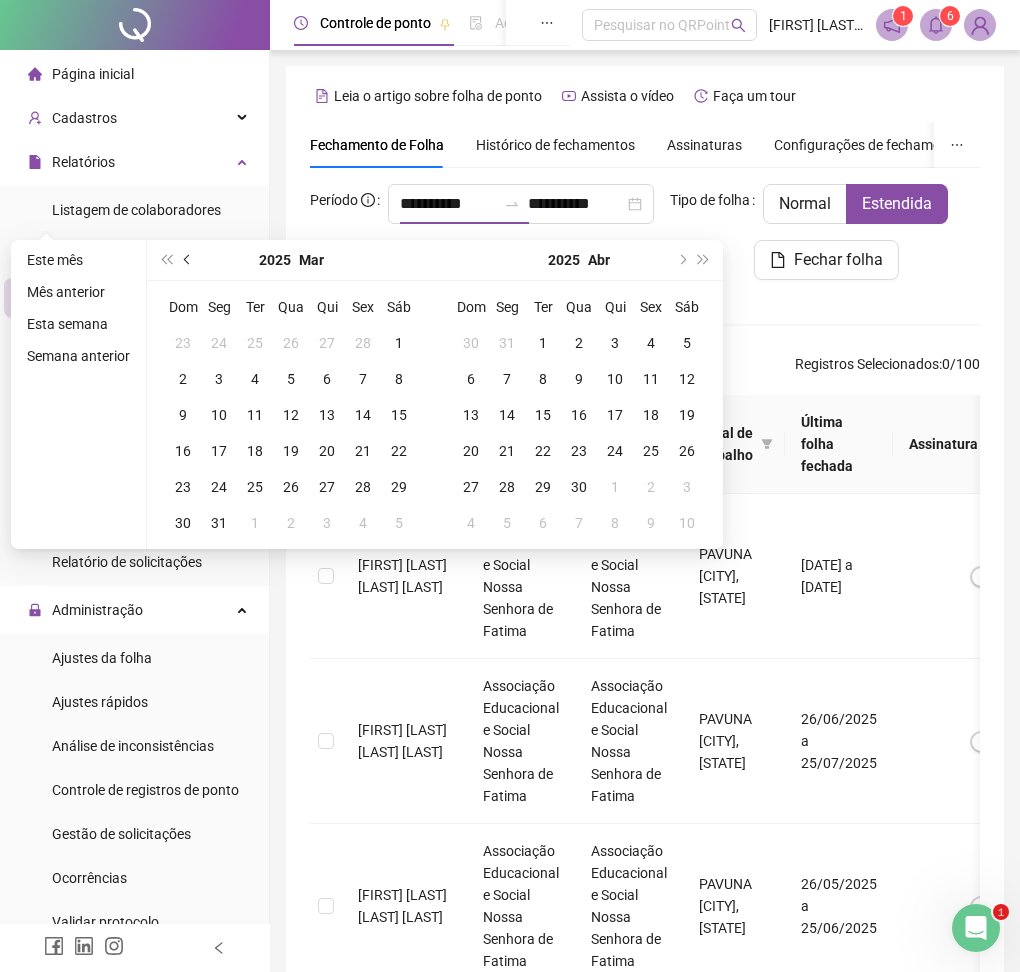 click at bounding box center [189, 260] 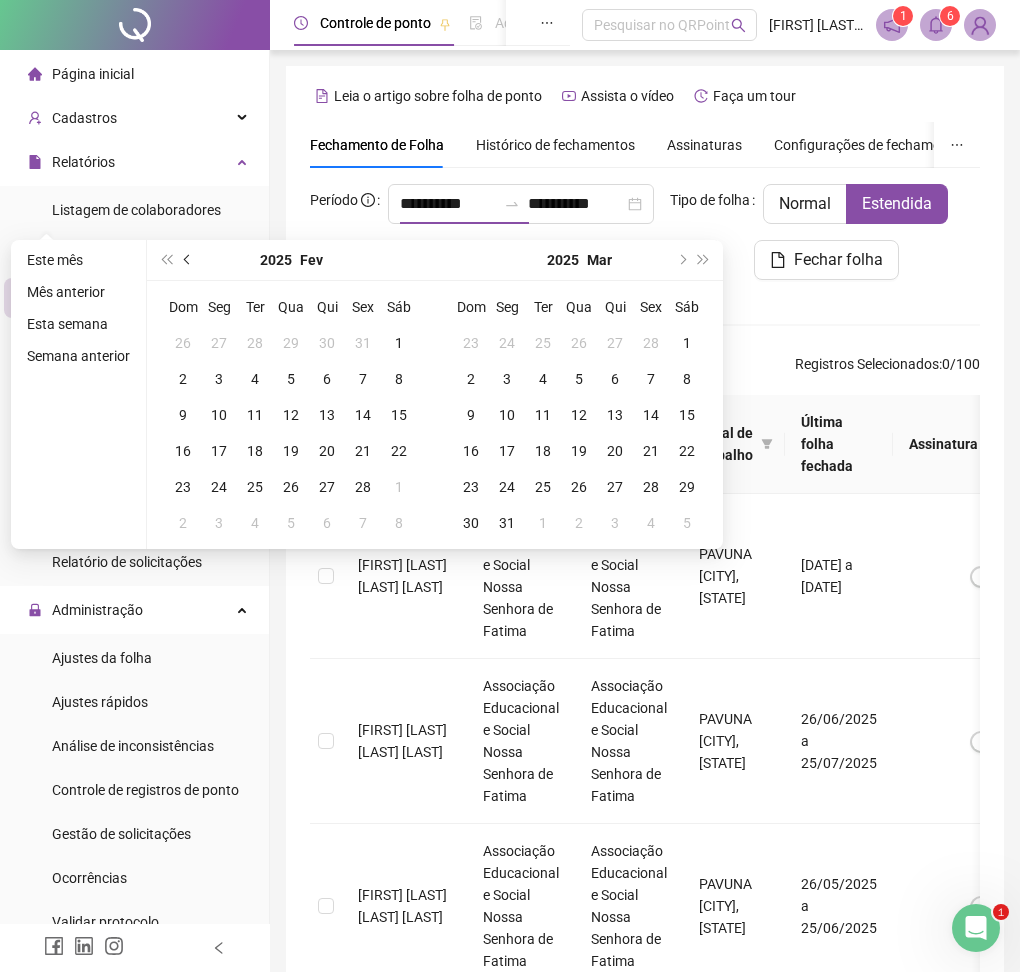 click at bounding box center [189, 260] 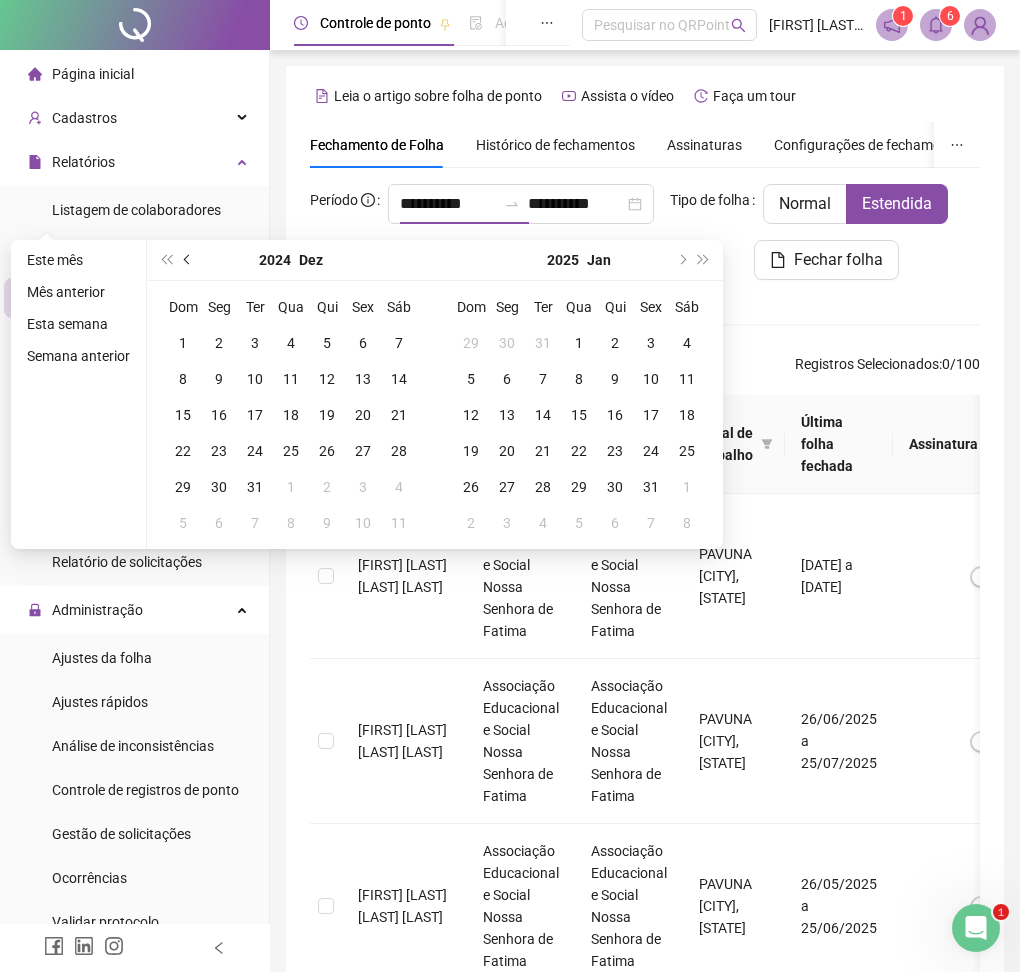 click at bounding box center (189, 260) 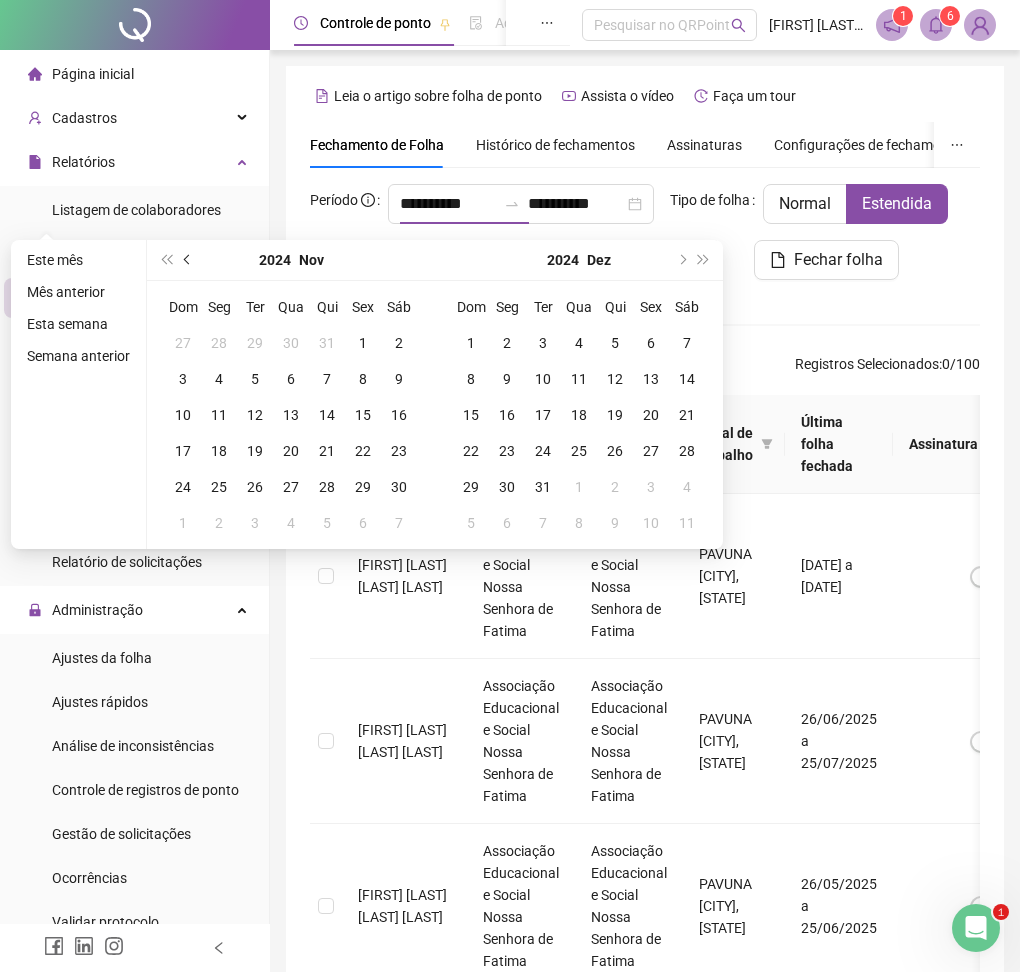click at bounding box center (189, 260) 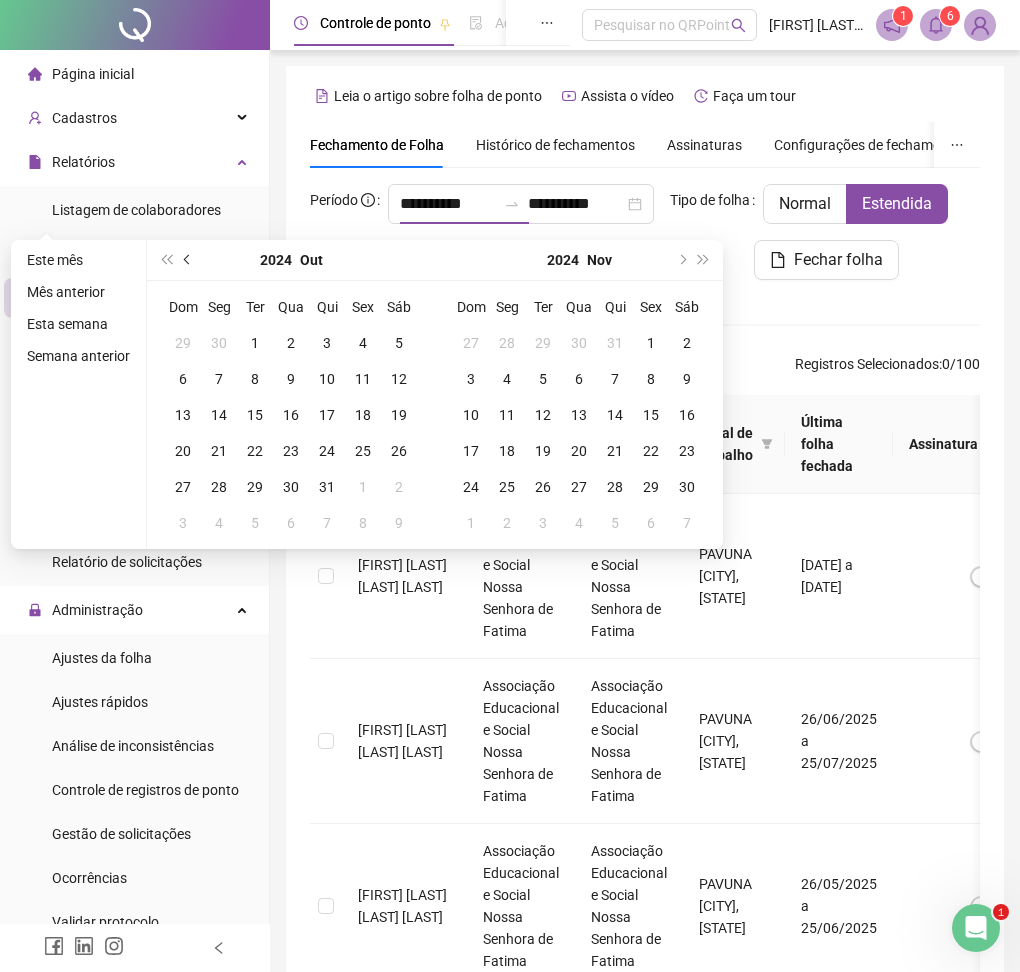 click at bounding box center [189, 260] 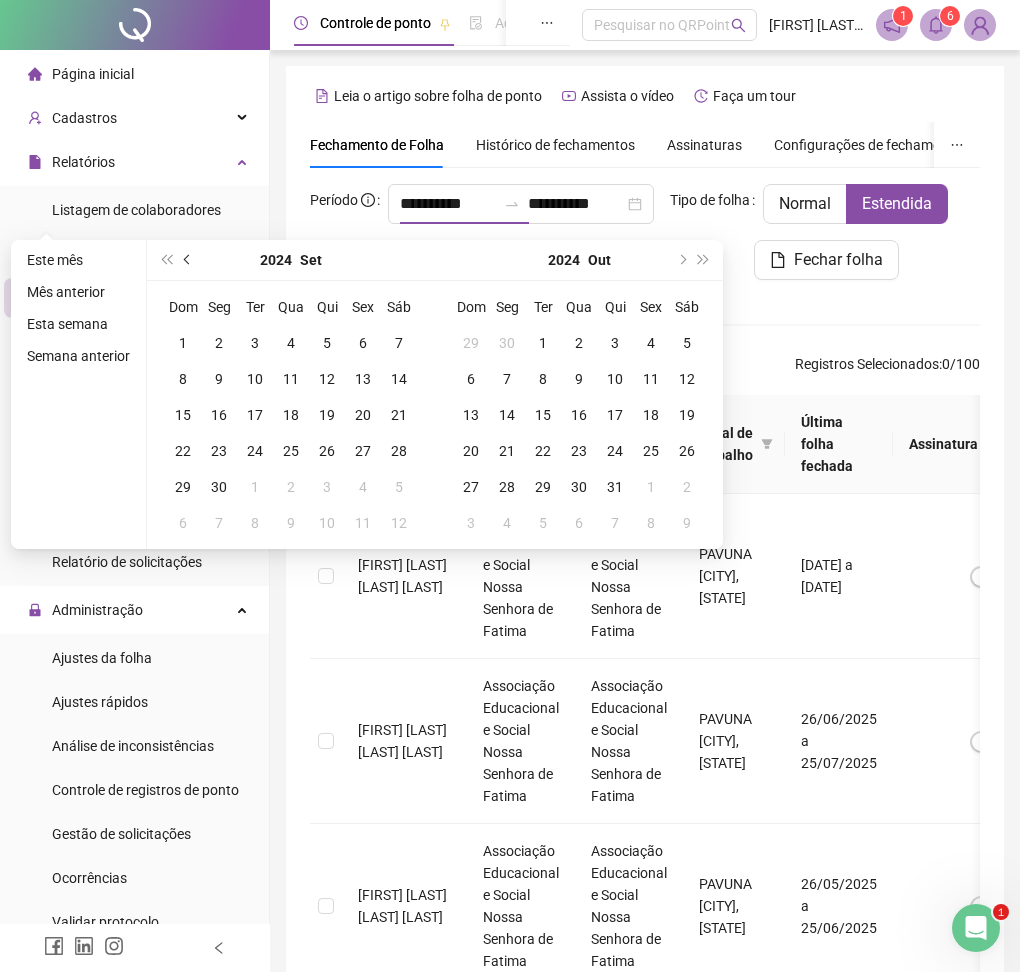 click at bounding box center (189, 260) 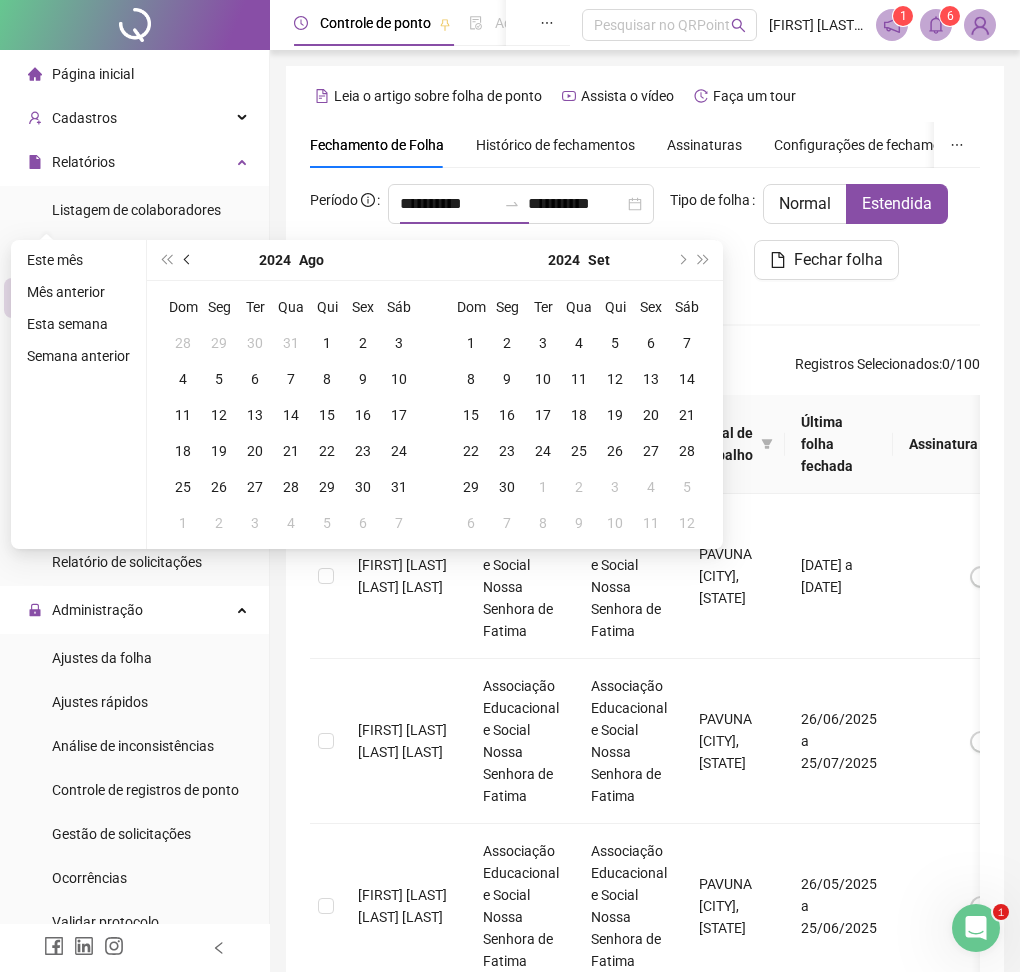 click at bounding box center [189, 260] 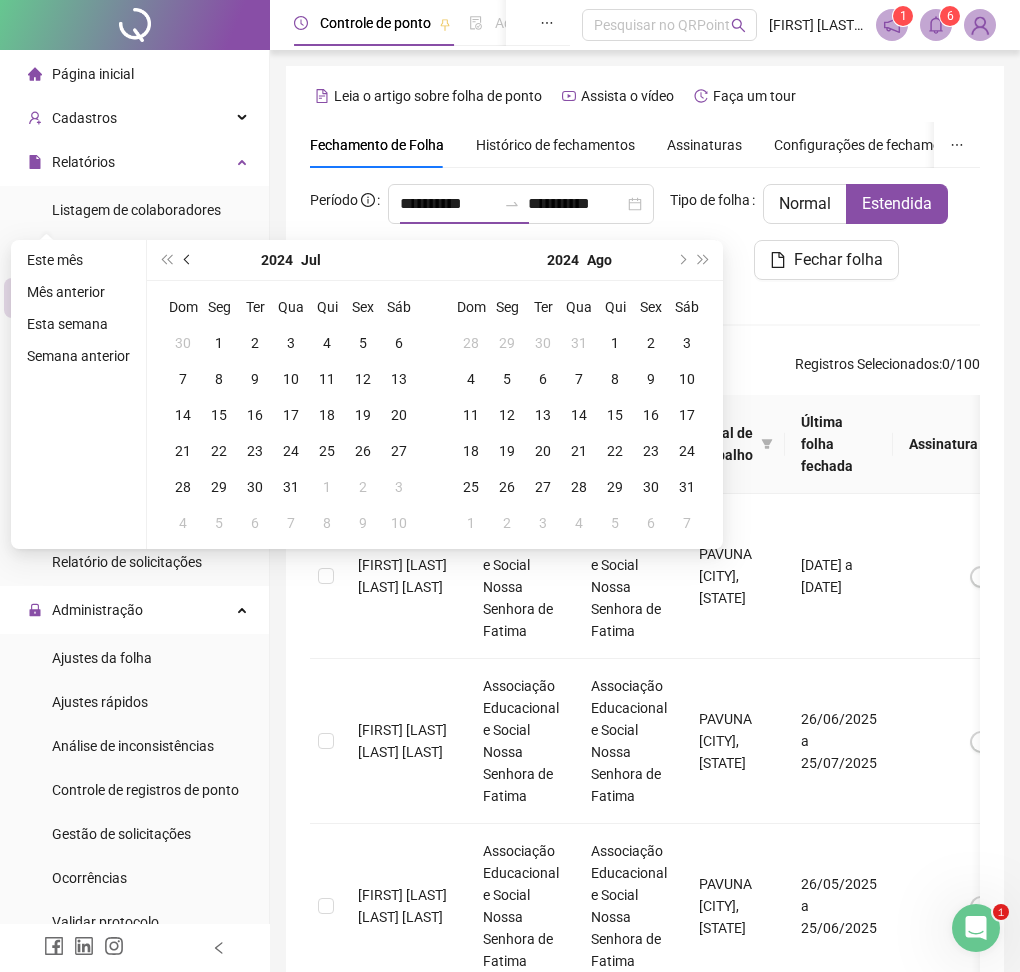 click at bounding box center [189, 260] 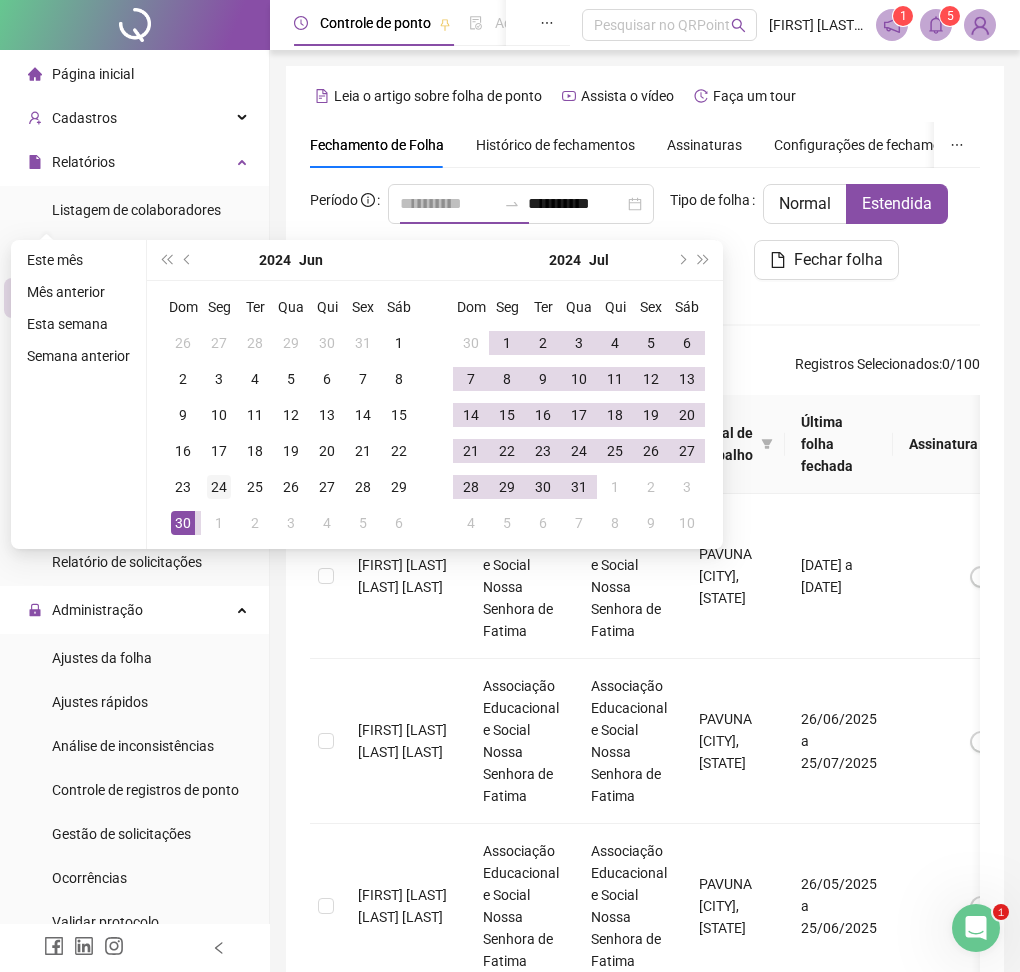 scroll, scrollTop: 16, scrollLeft: 0, axis: vertical 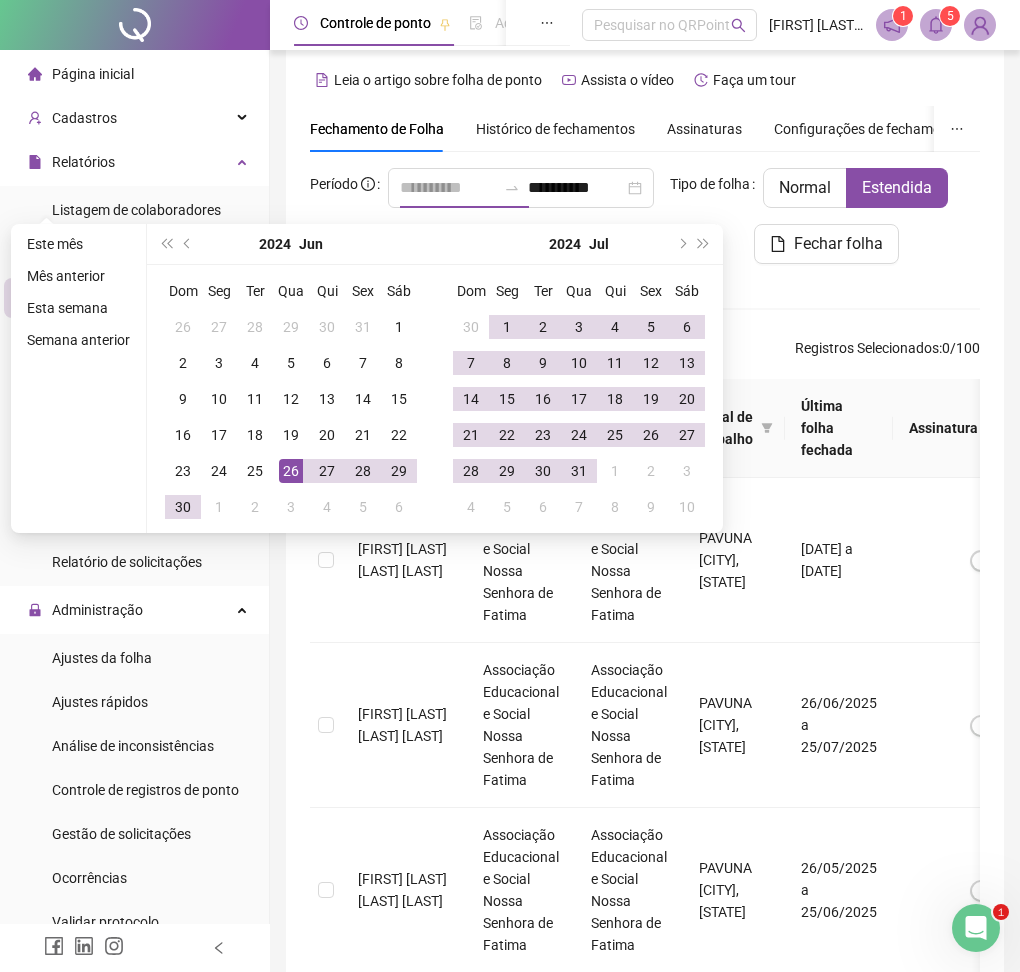 type on "**********" 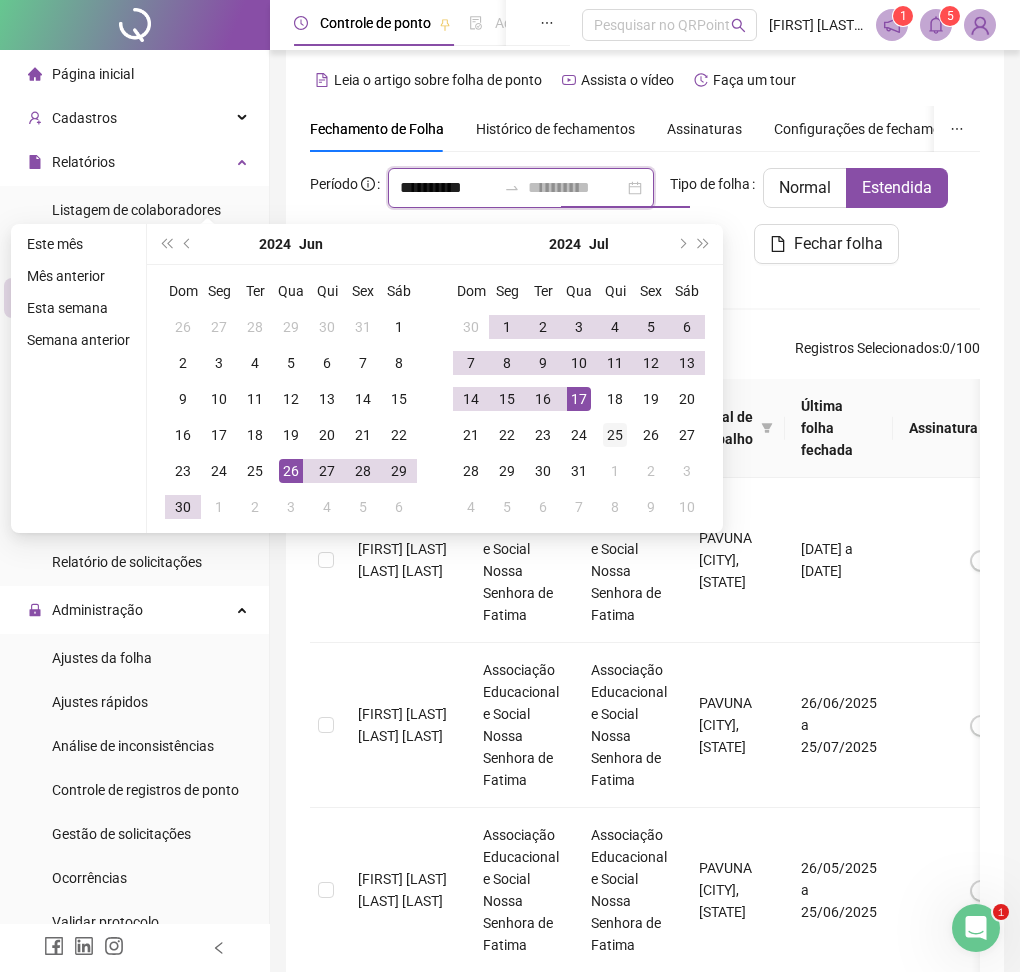type on "**********" 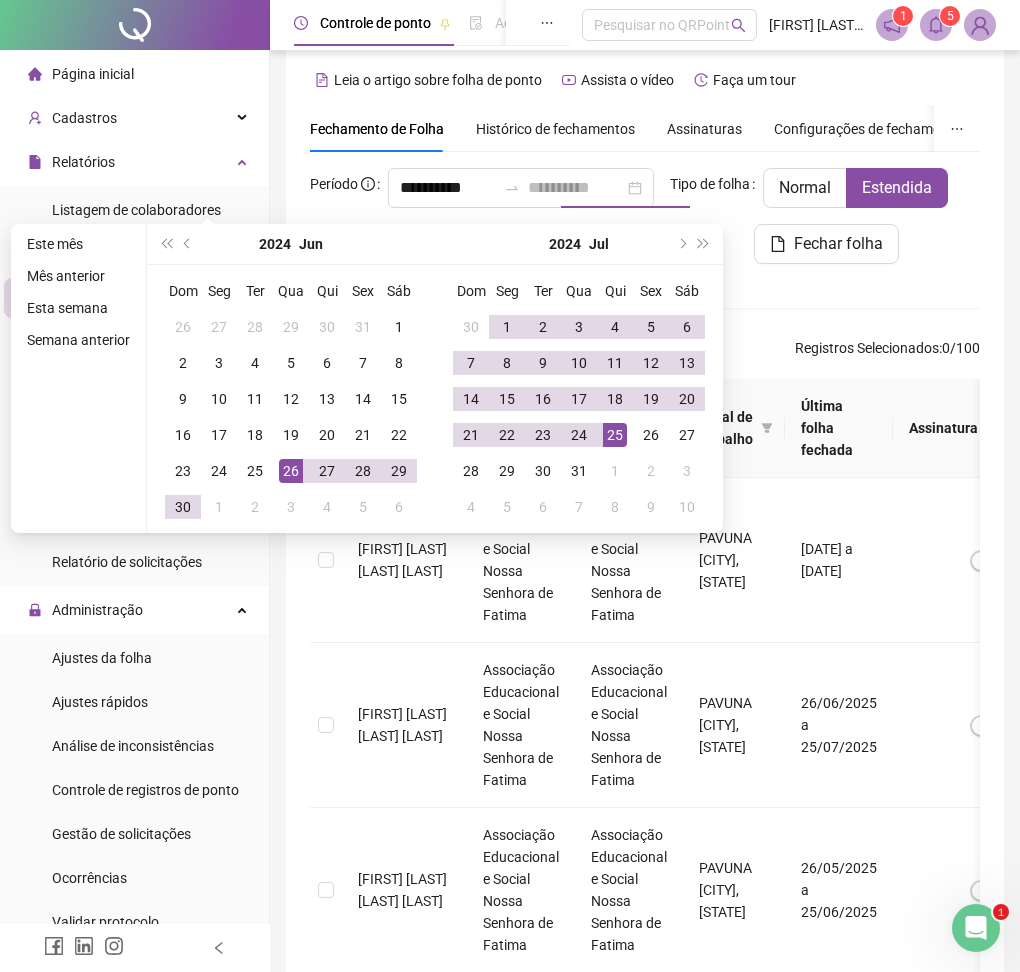 click on "25" at bounding box center (615, 435) 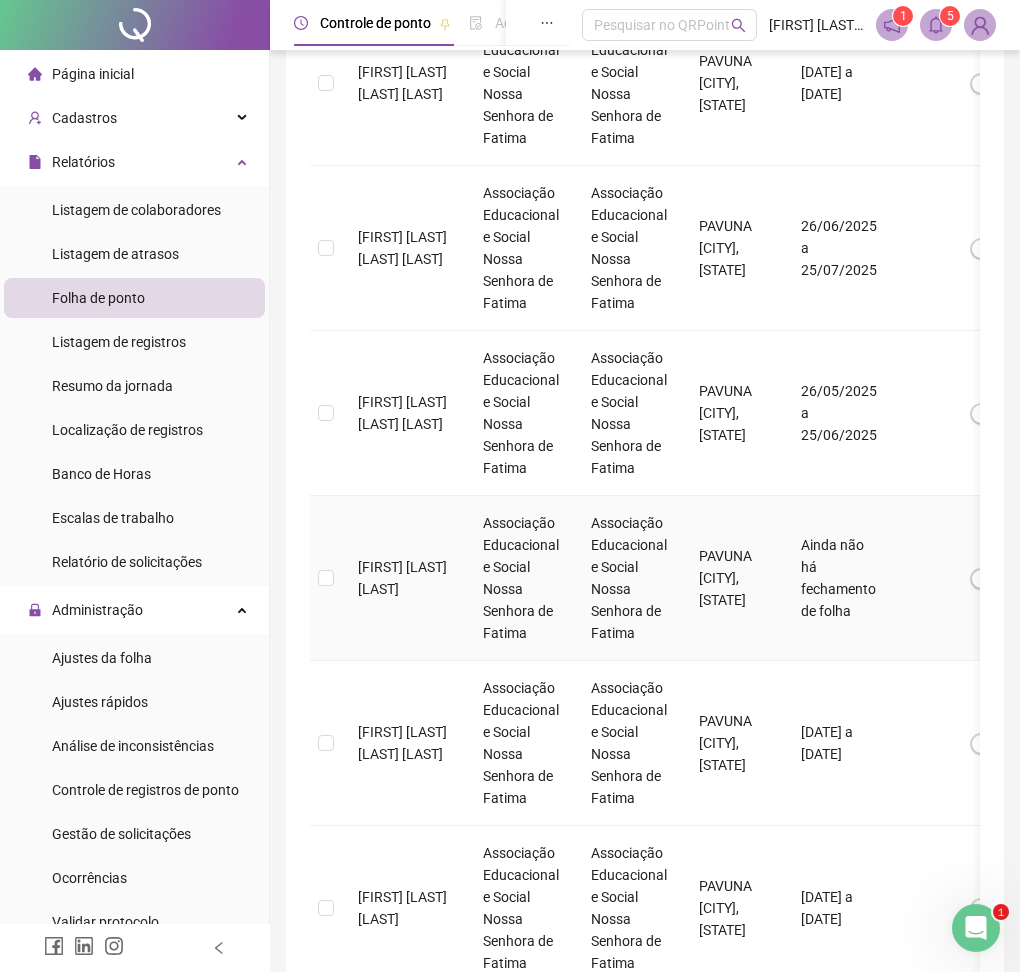scroll, scrollTop: 226, scrollLeft: 0, axis: vertical 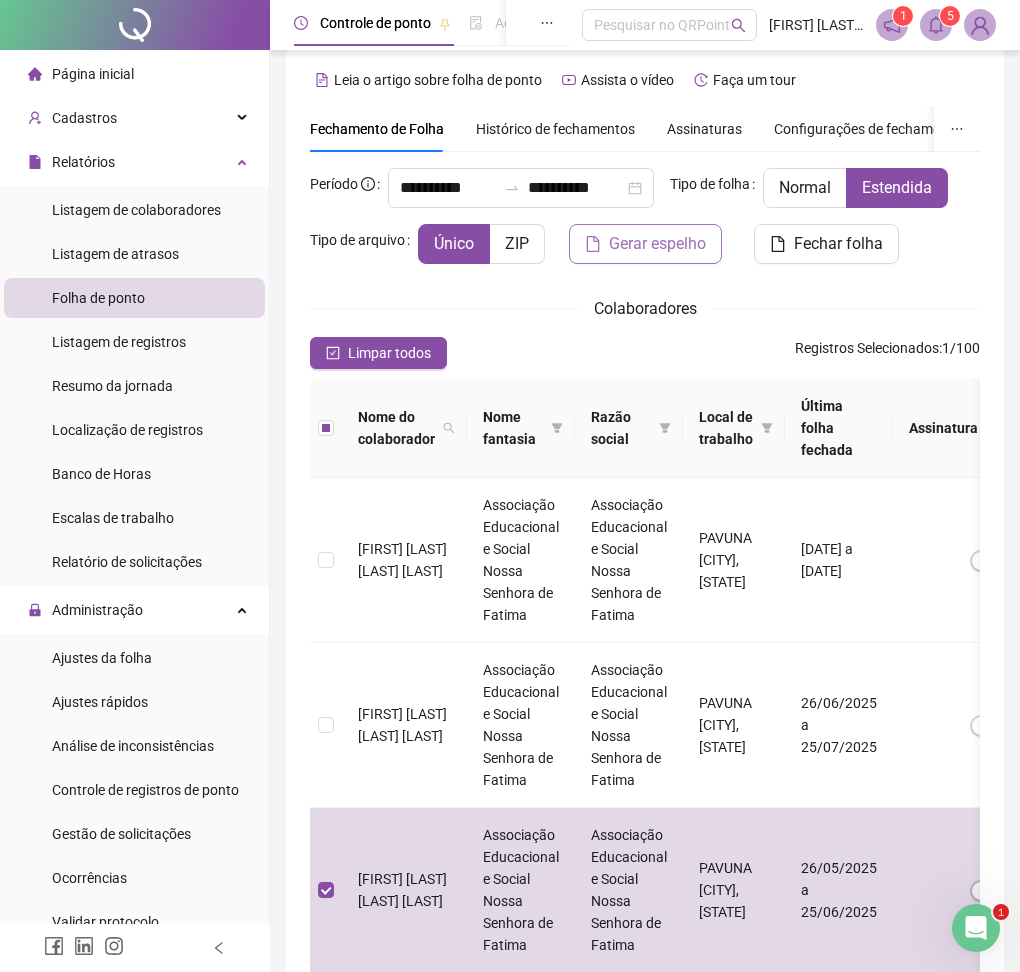 click on "Gerar espelho" at bounding box center (657, 244) 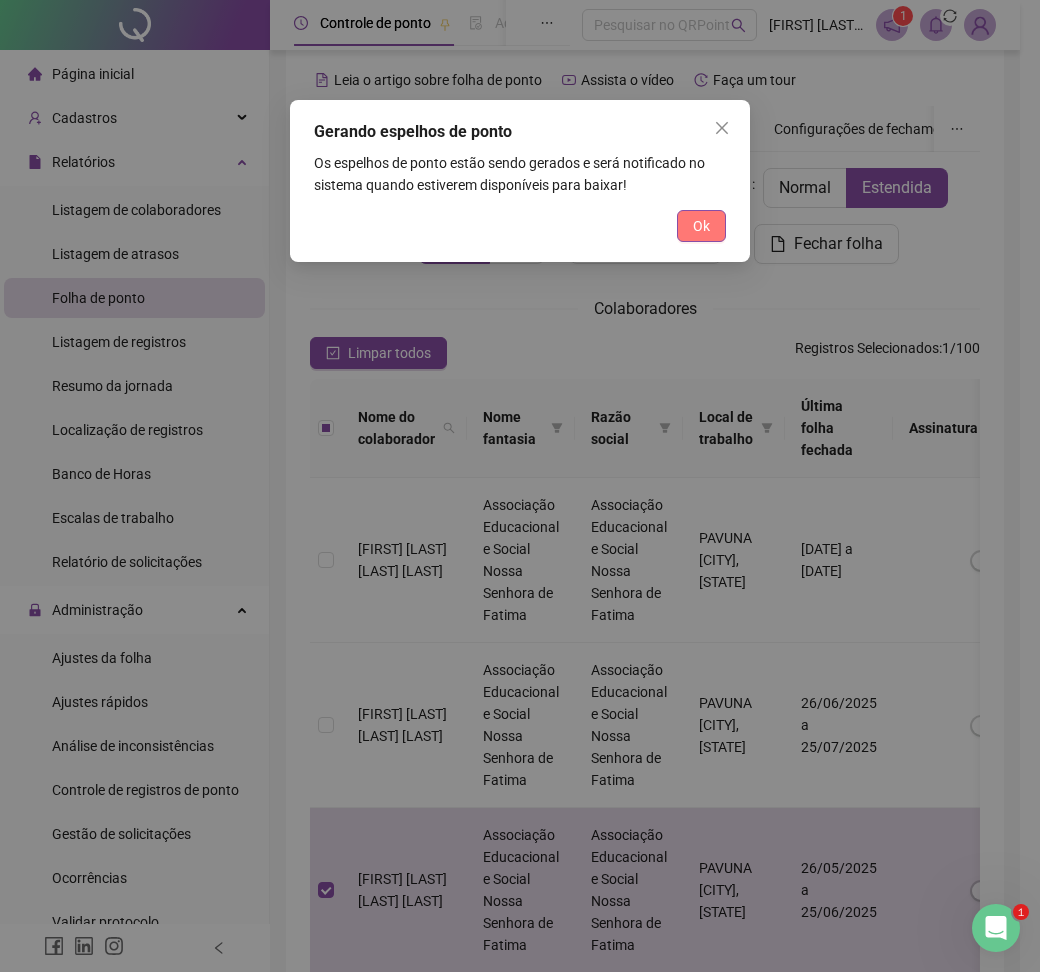 click on "Ok" at bounding box center [701, 226] 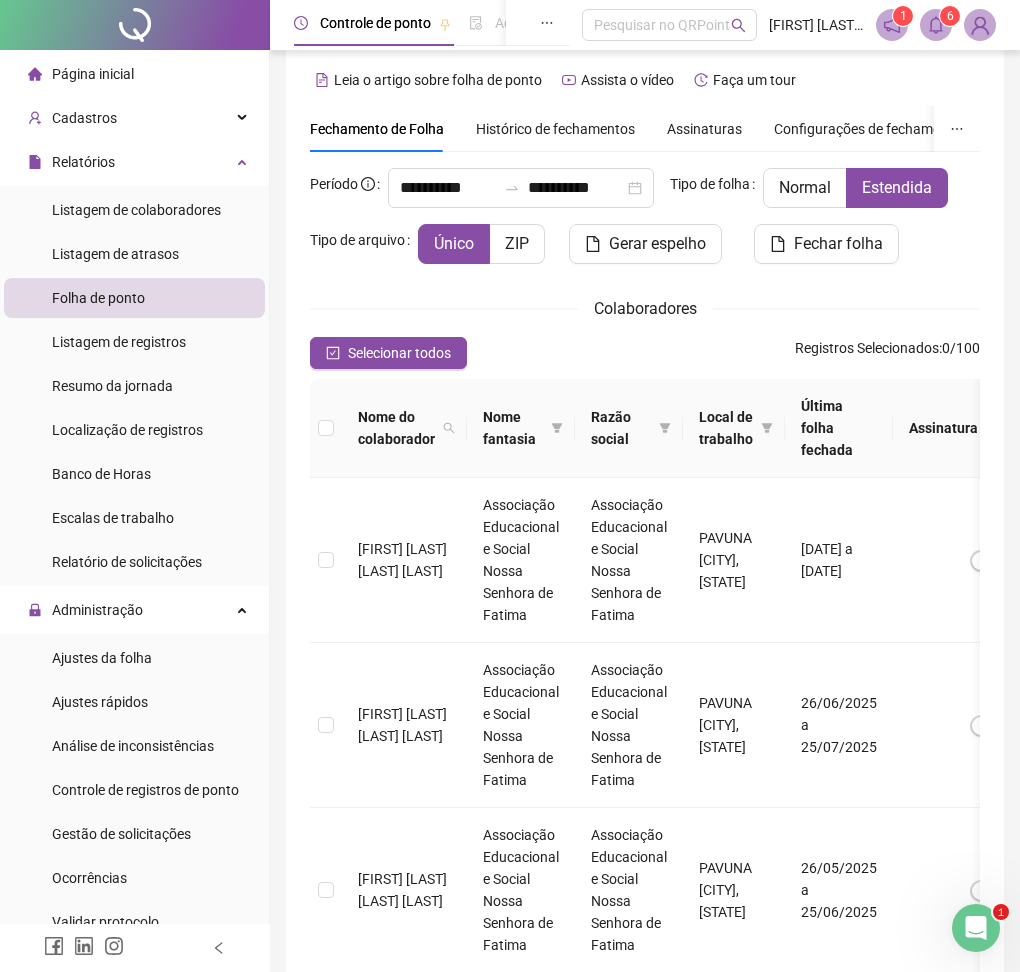 click at bounding box center [936, 25] 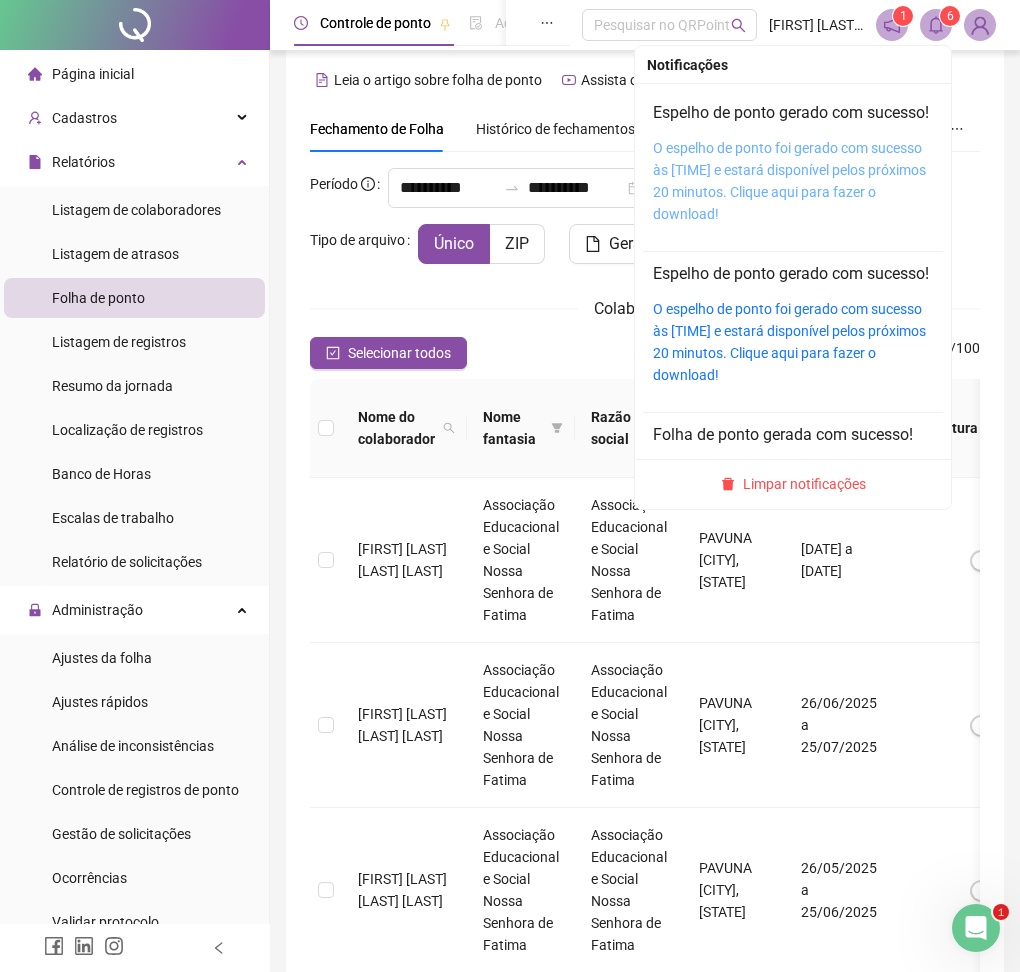click on "O espelho de ponto foi gerado com sucesso às 16:15:12 e estará disponível pelos próximos 20 minutos.
Clique aqui para fazer o download!" at bounding box center (789, 181) 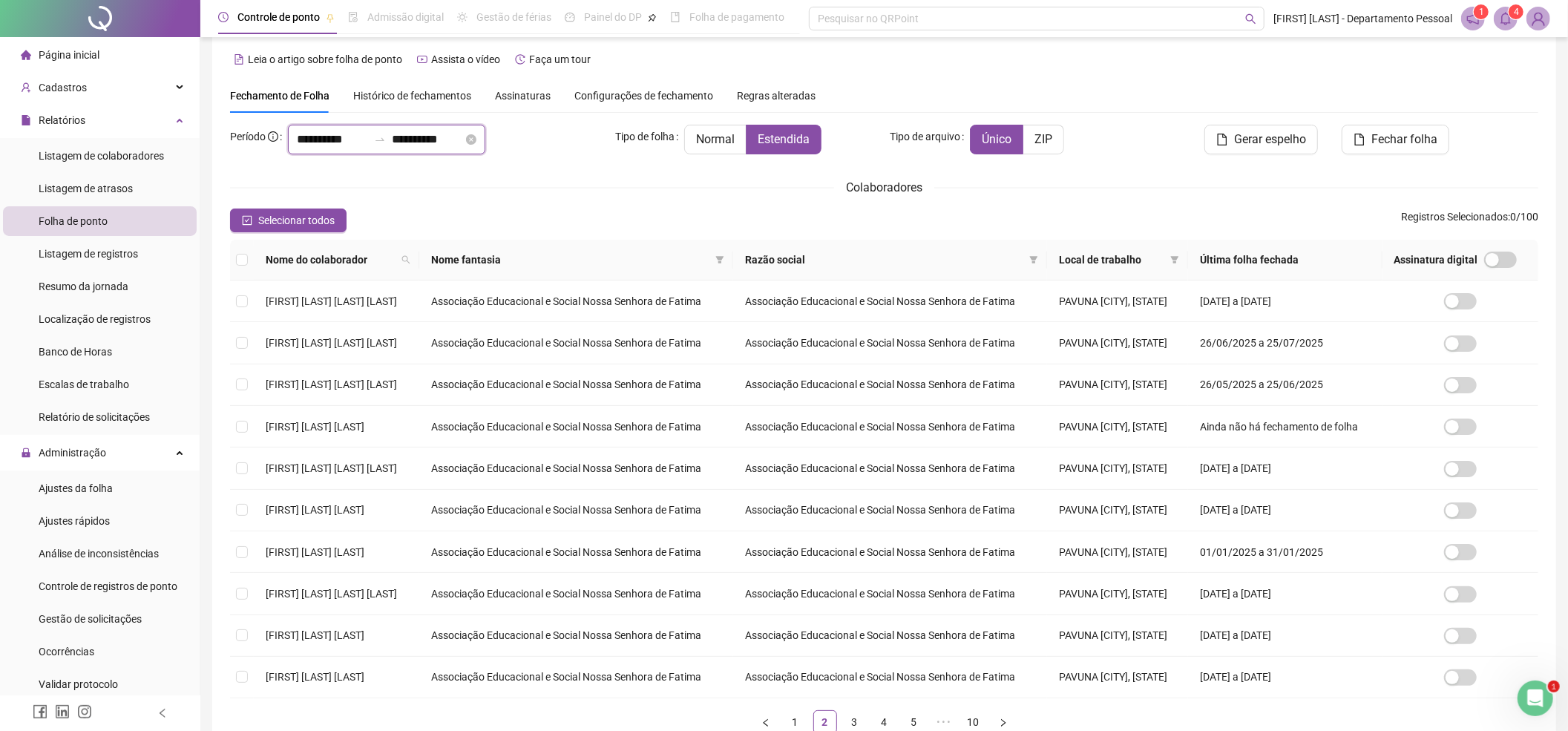 click on "**********" at bounding box center (332, 140) 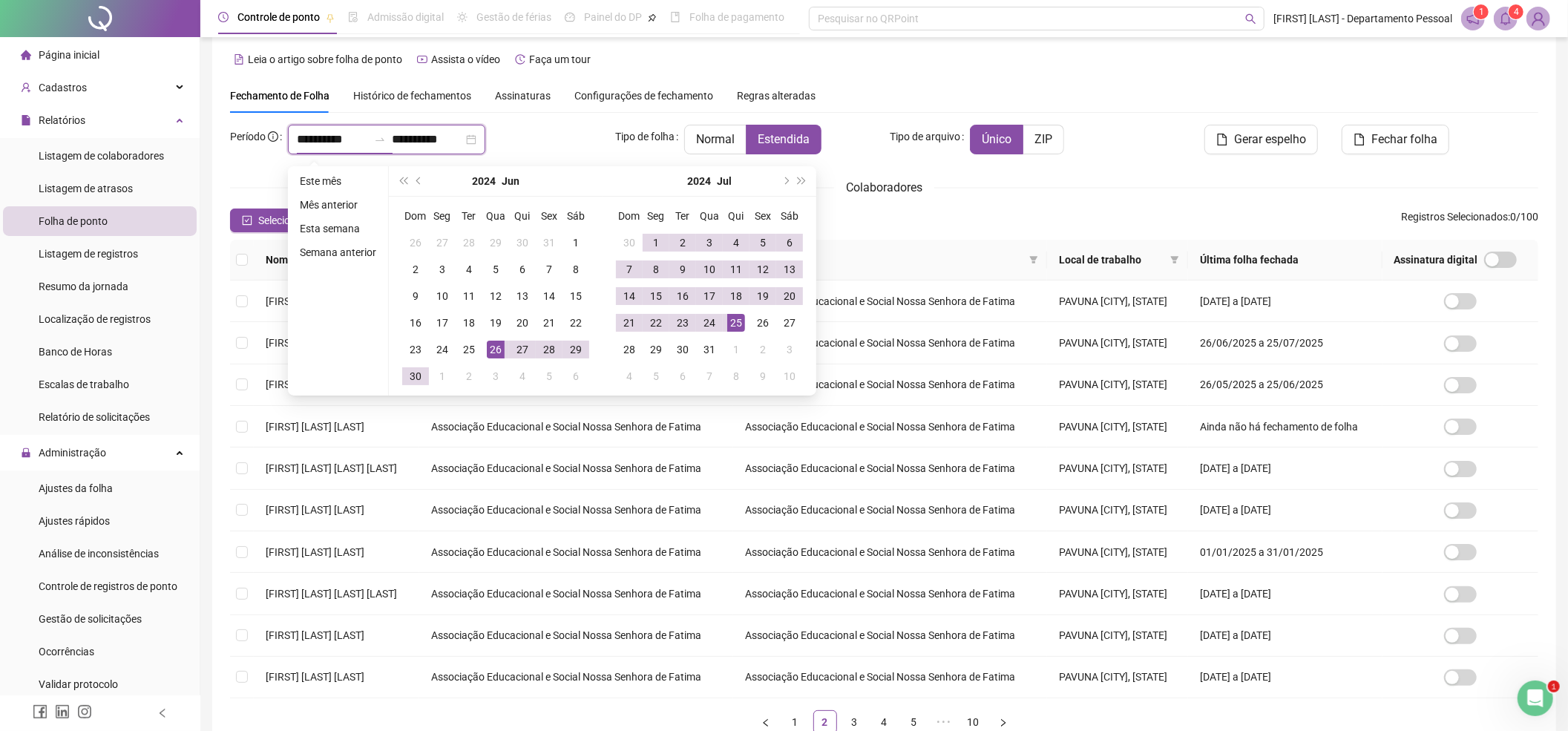 type on "**********" 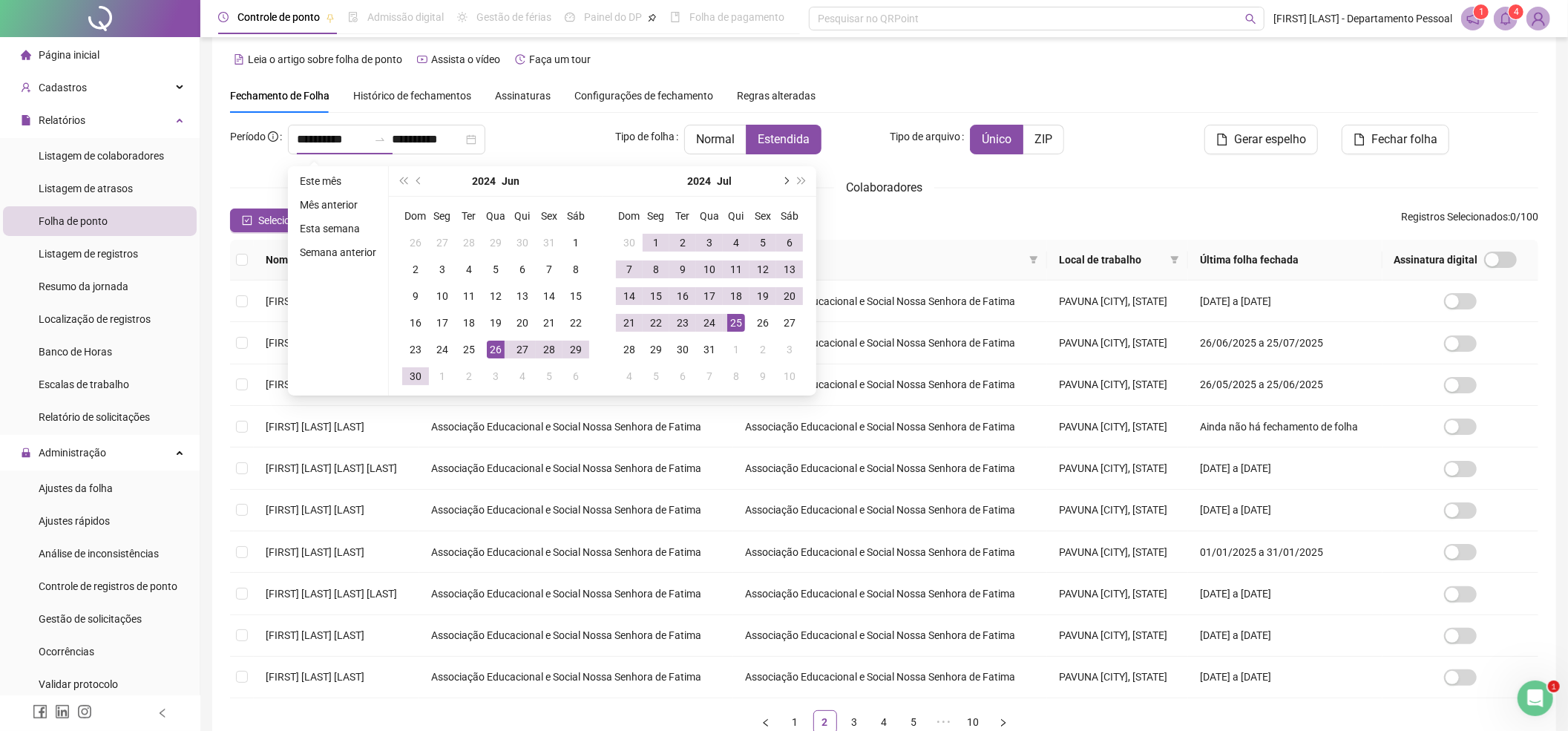 click at bounding box center (785, 181) 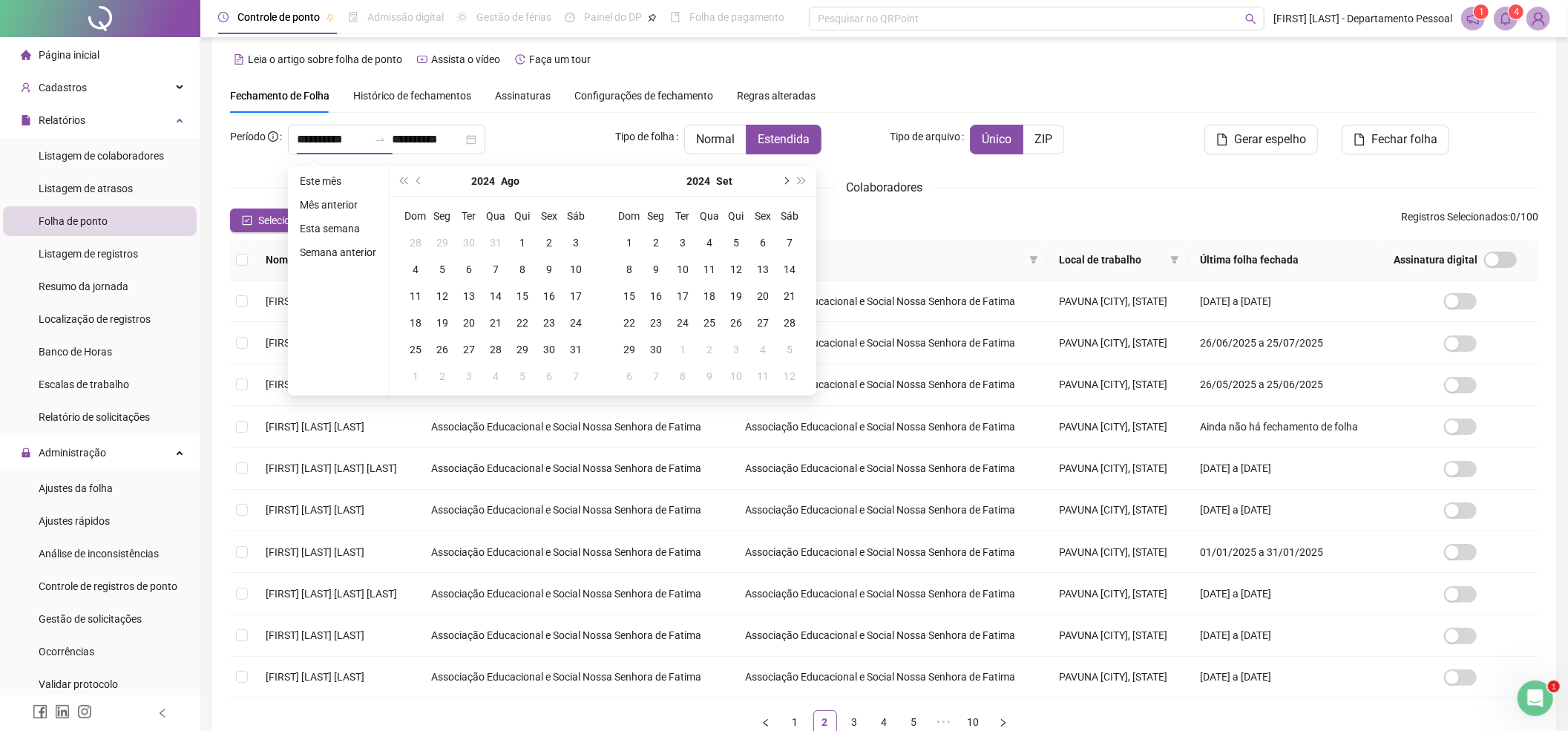 click at bounding box center [785, 181] 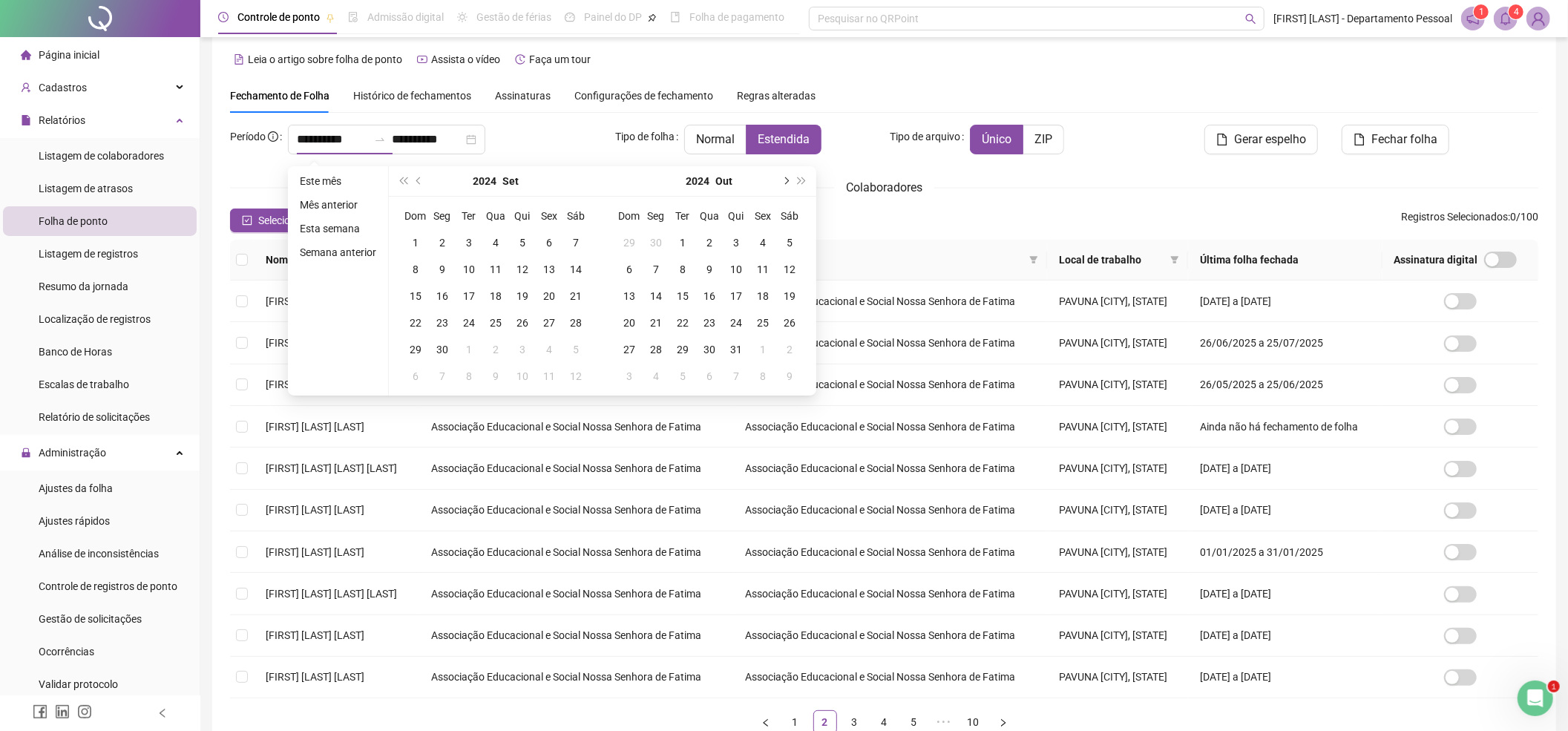click at bounding box center [785, 181] 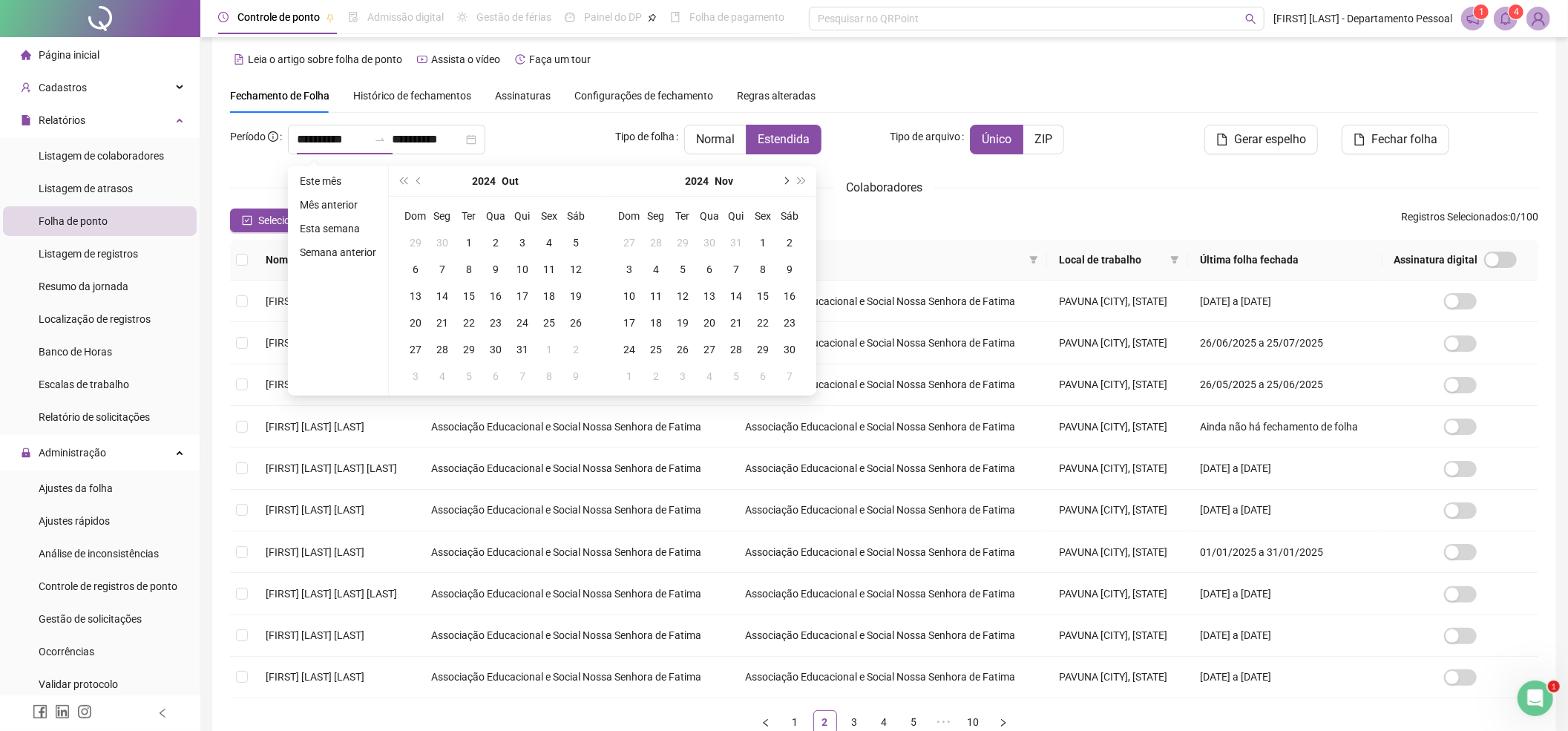 click at bounding box center (785, 181) 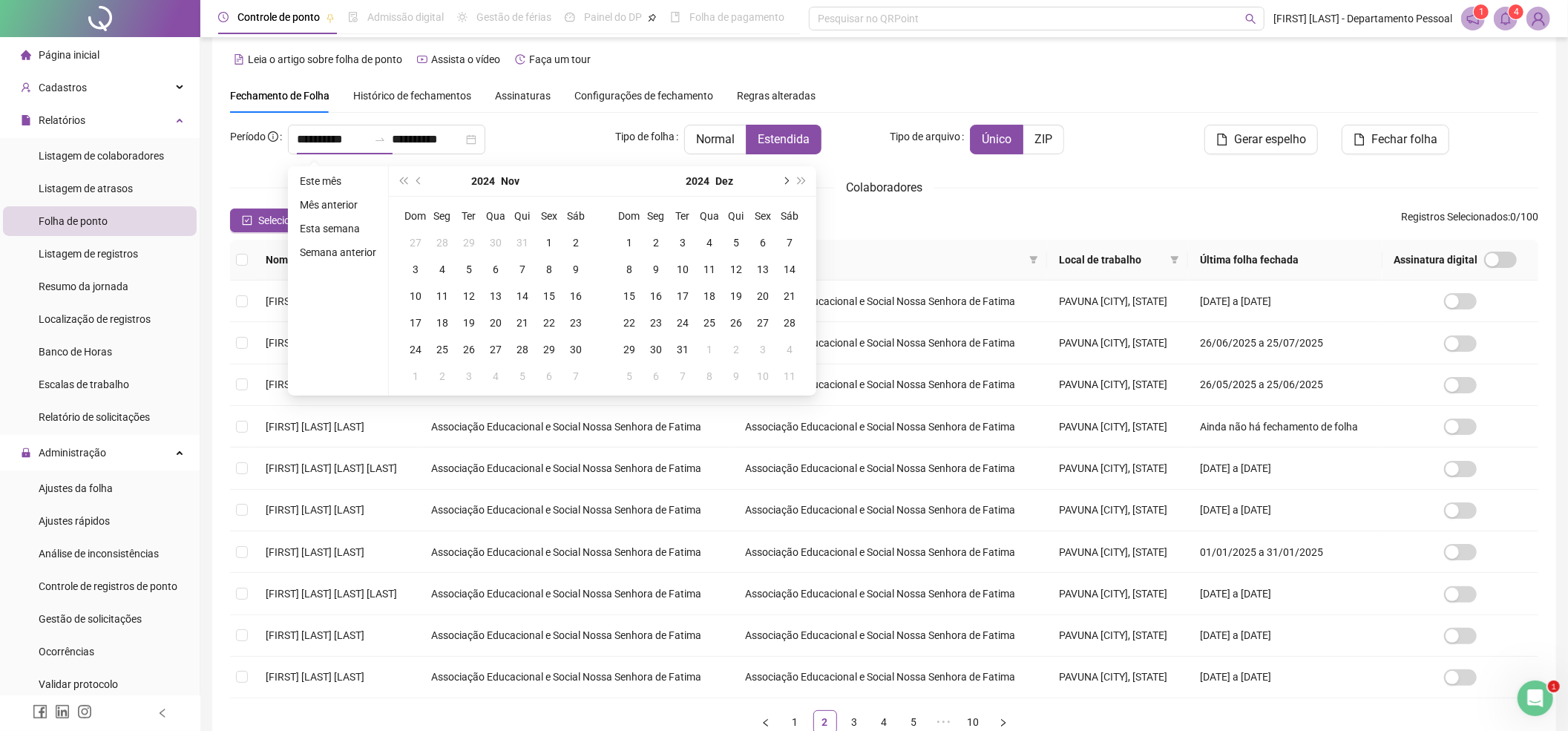 click at bounding box center (785, 181) 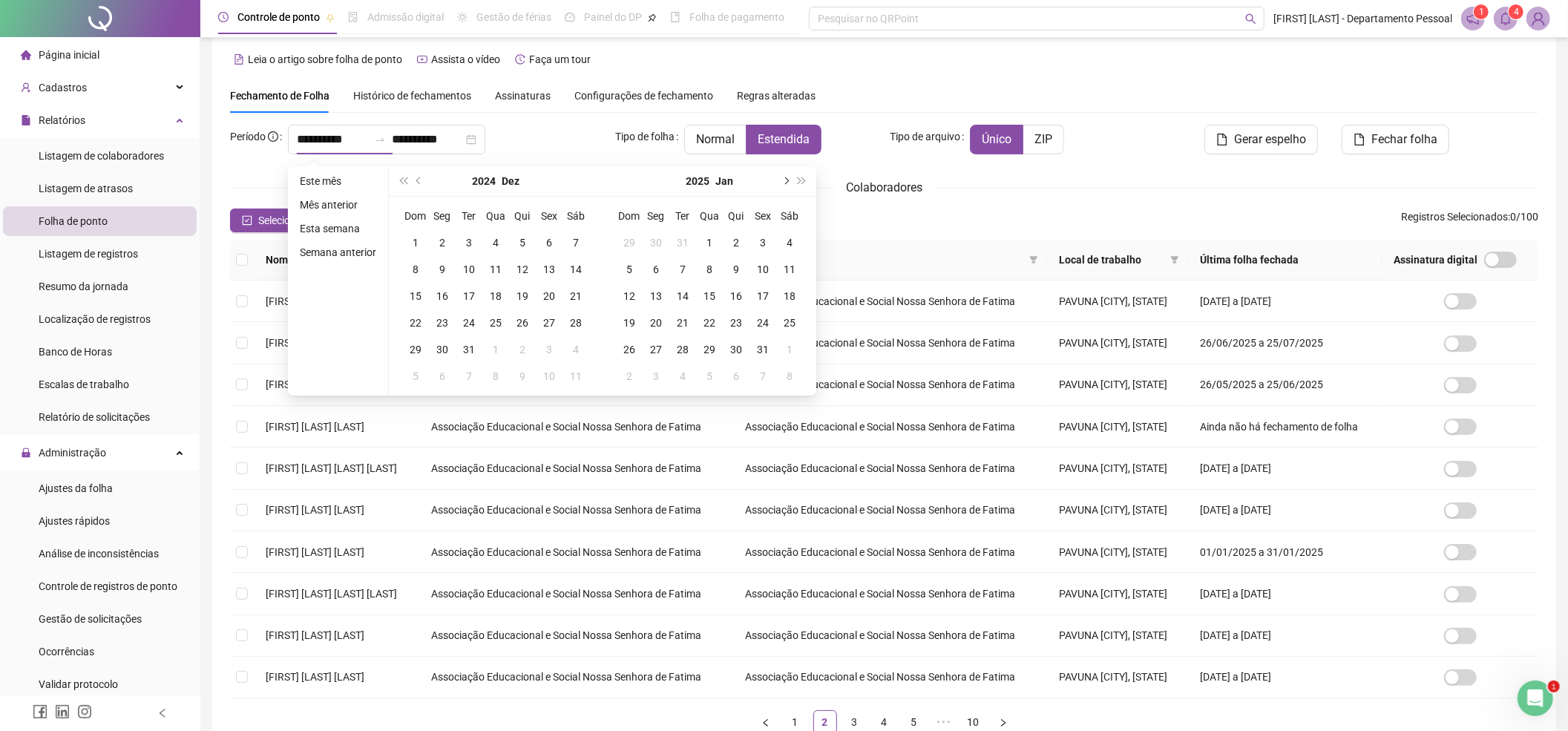 click at bounding box center [785, 181] 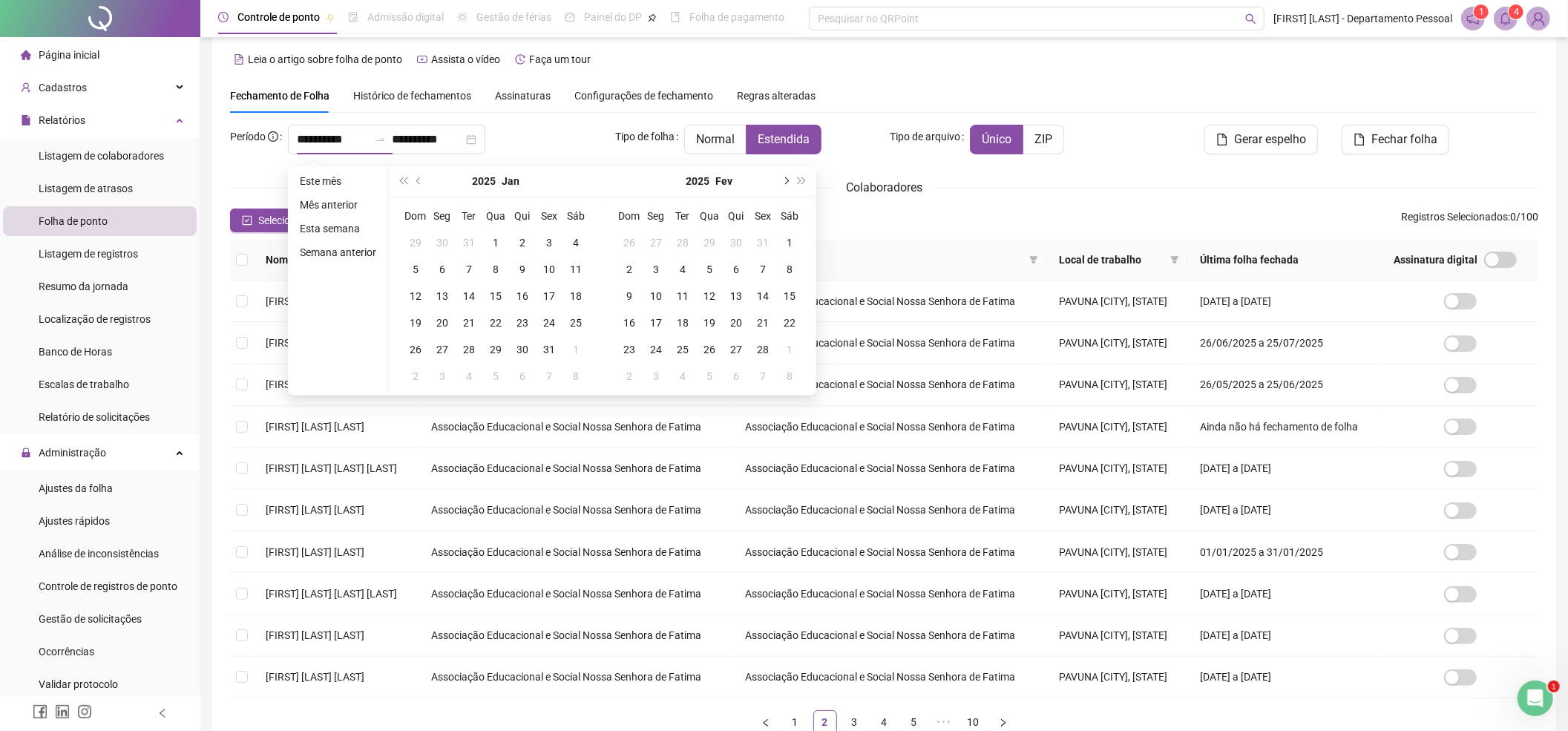 click at bounding box center (785, 181) 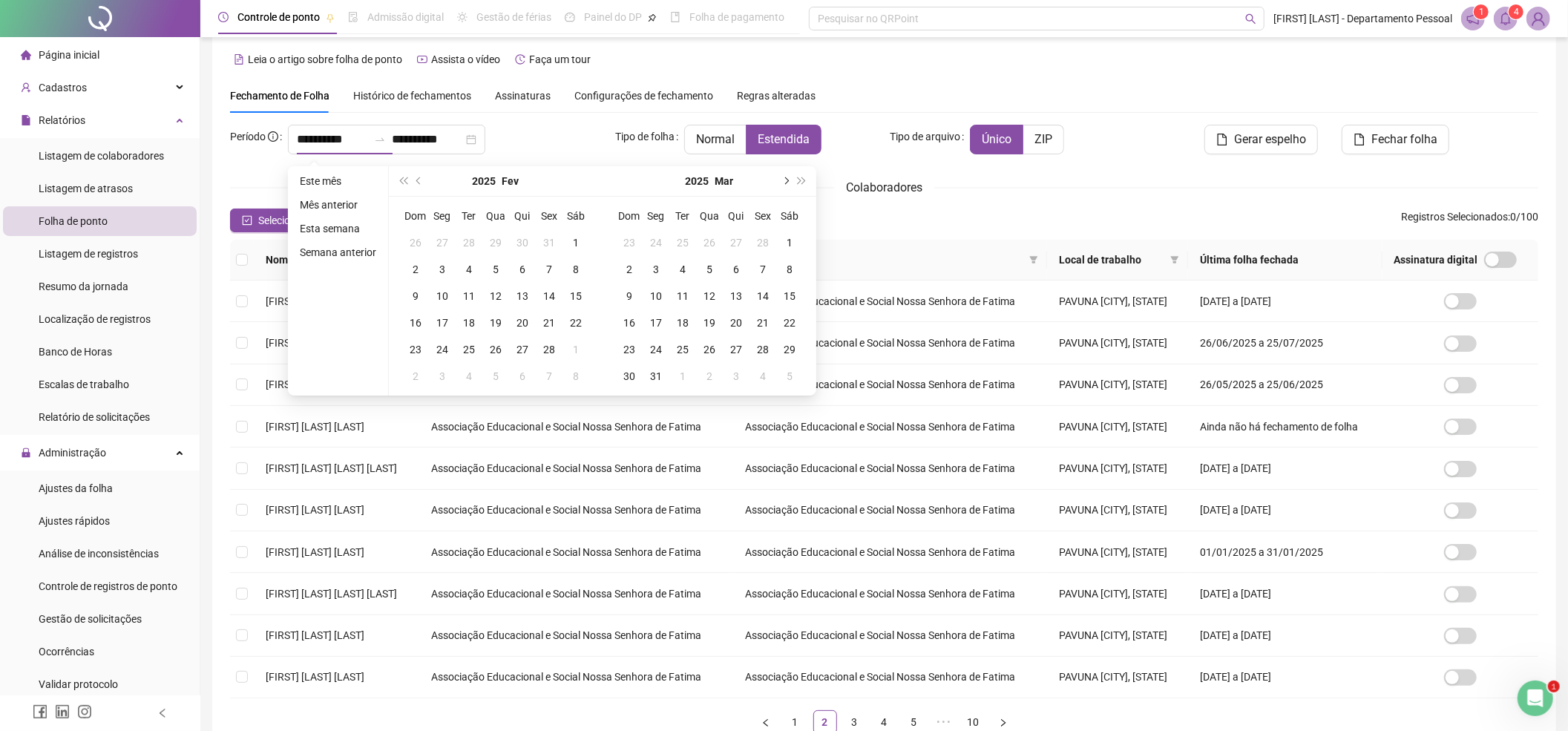 click at bounding box center [785, 181] 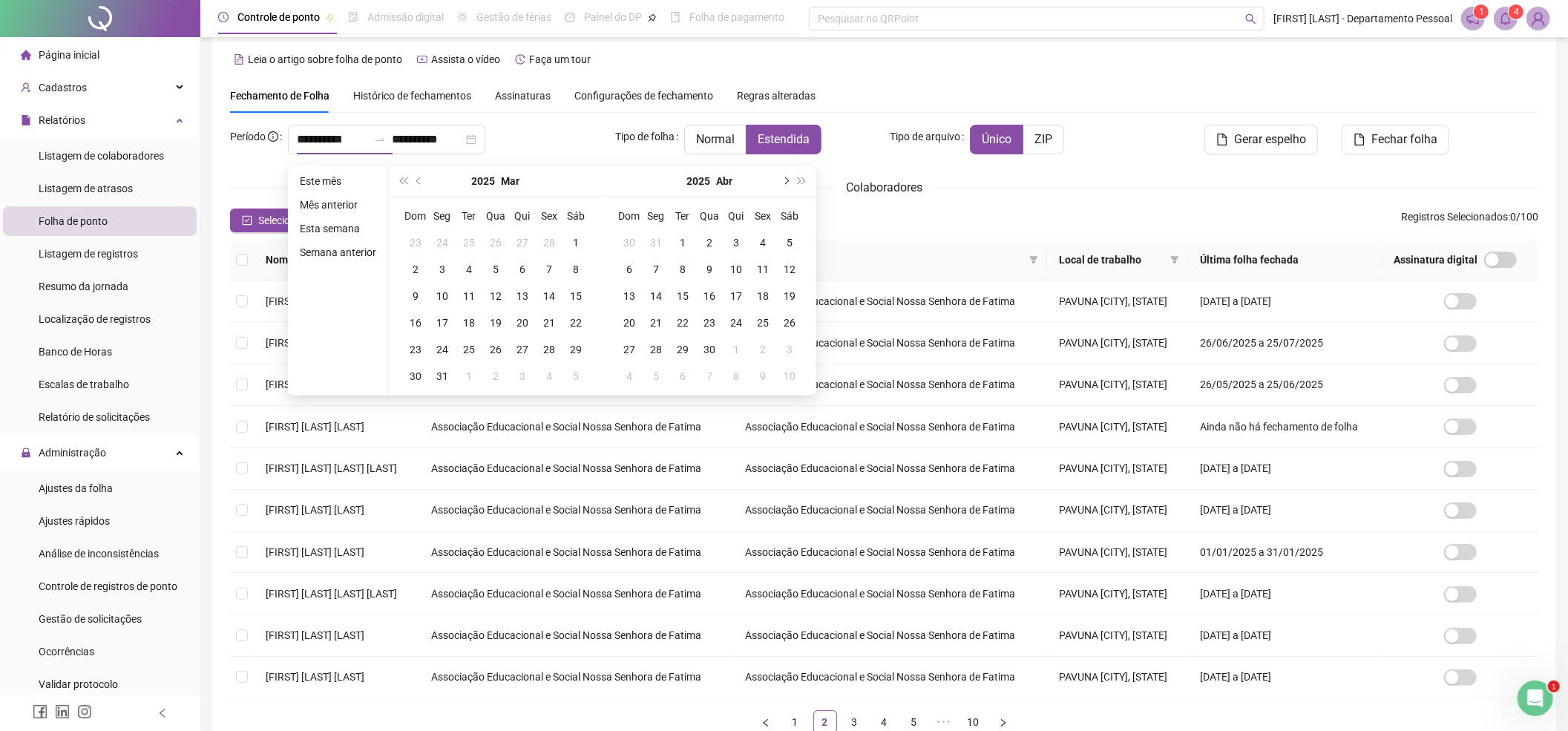 click at bounding box center [785, 181] 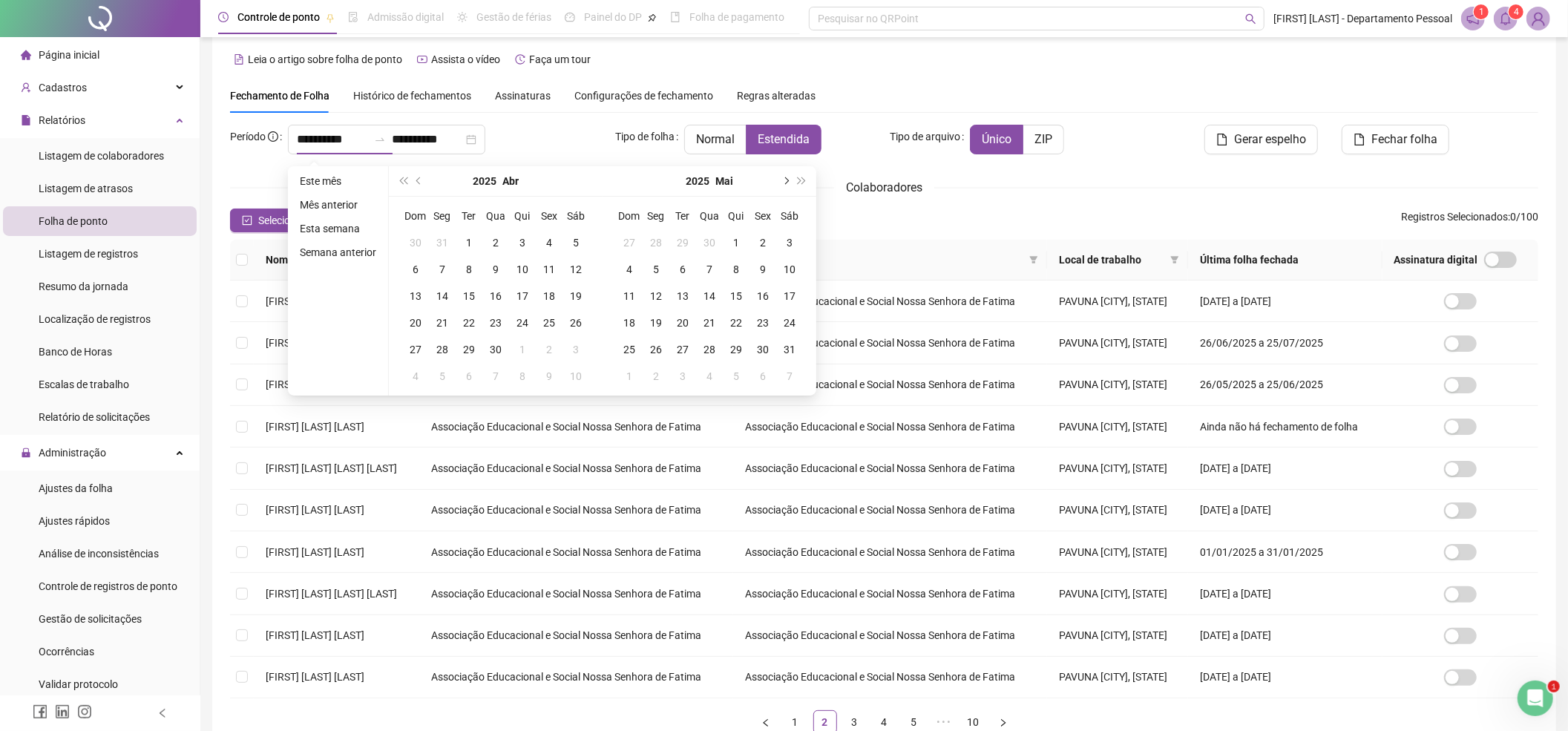 click at bounding box center (785, 181) 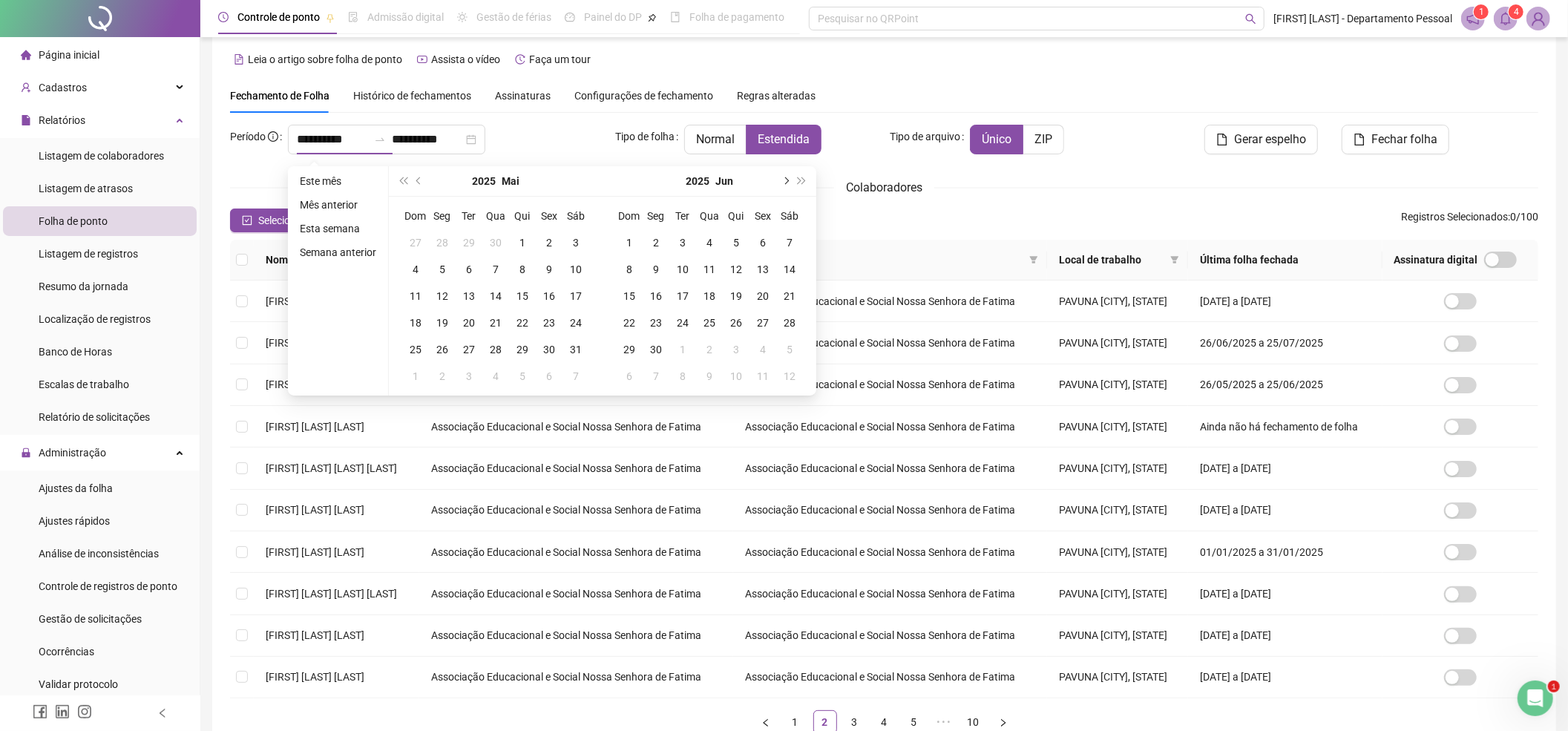 click at bounding box center (785, 181) 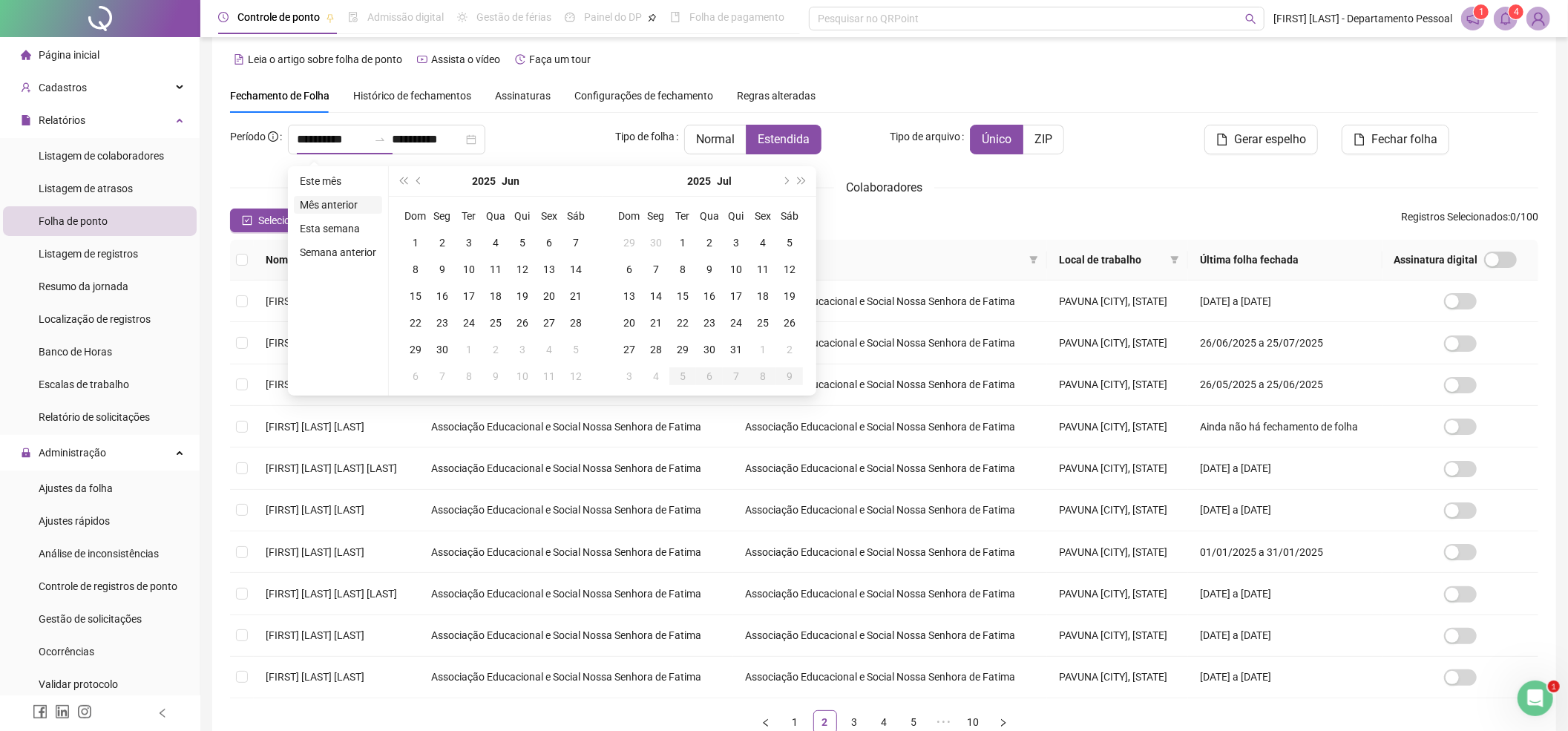 type on "**********" 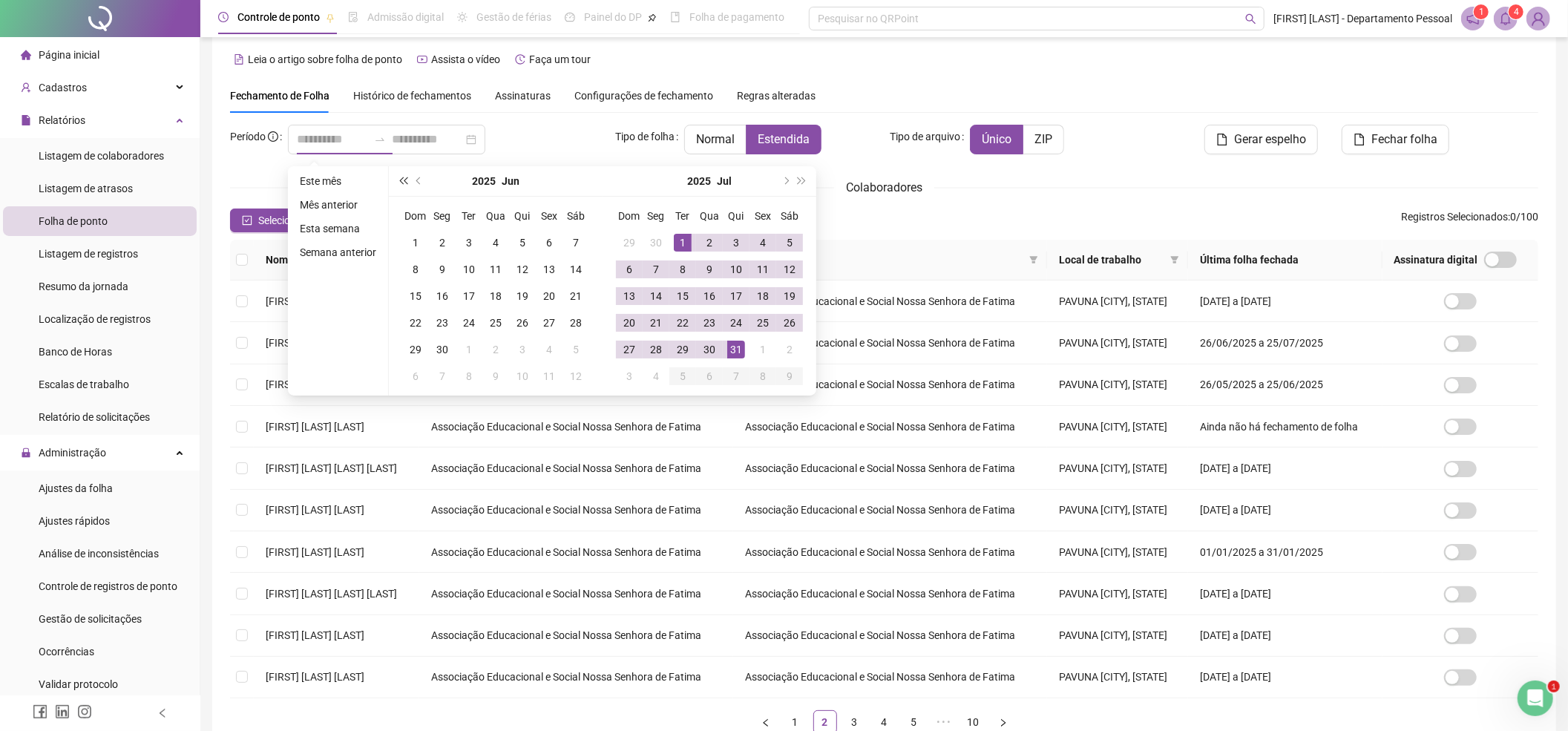 type on "**********" 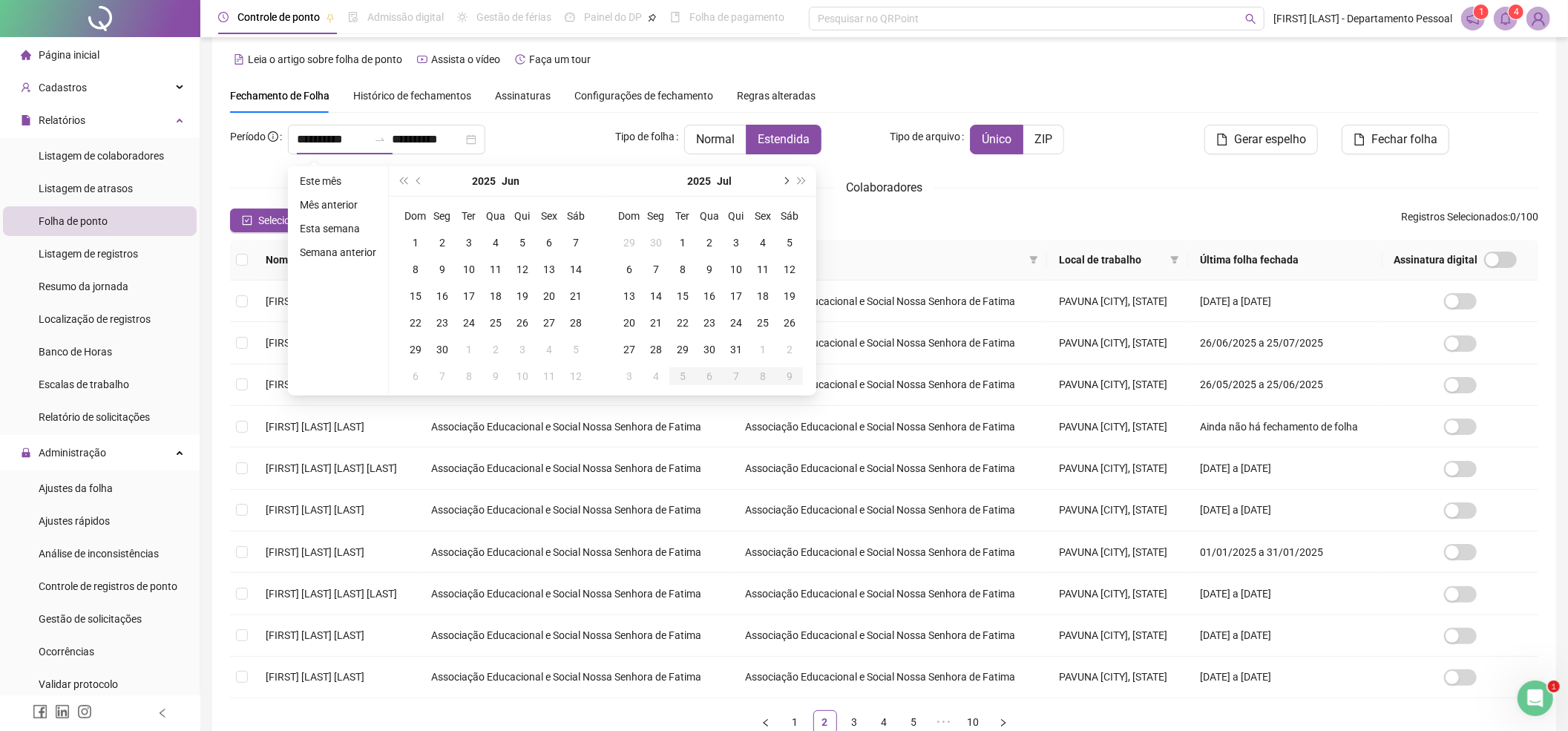 click at bounding box center [785, 181] 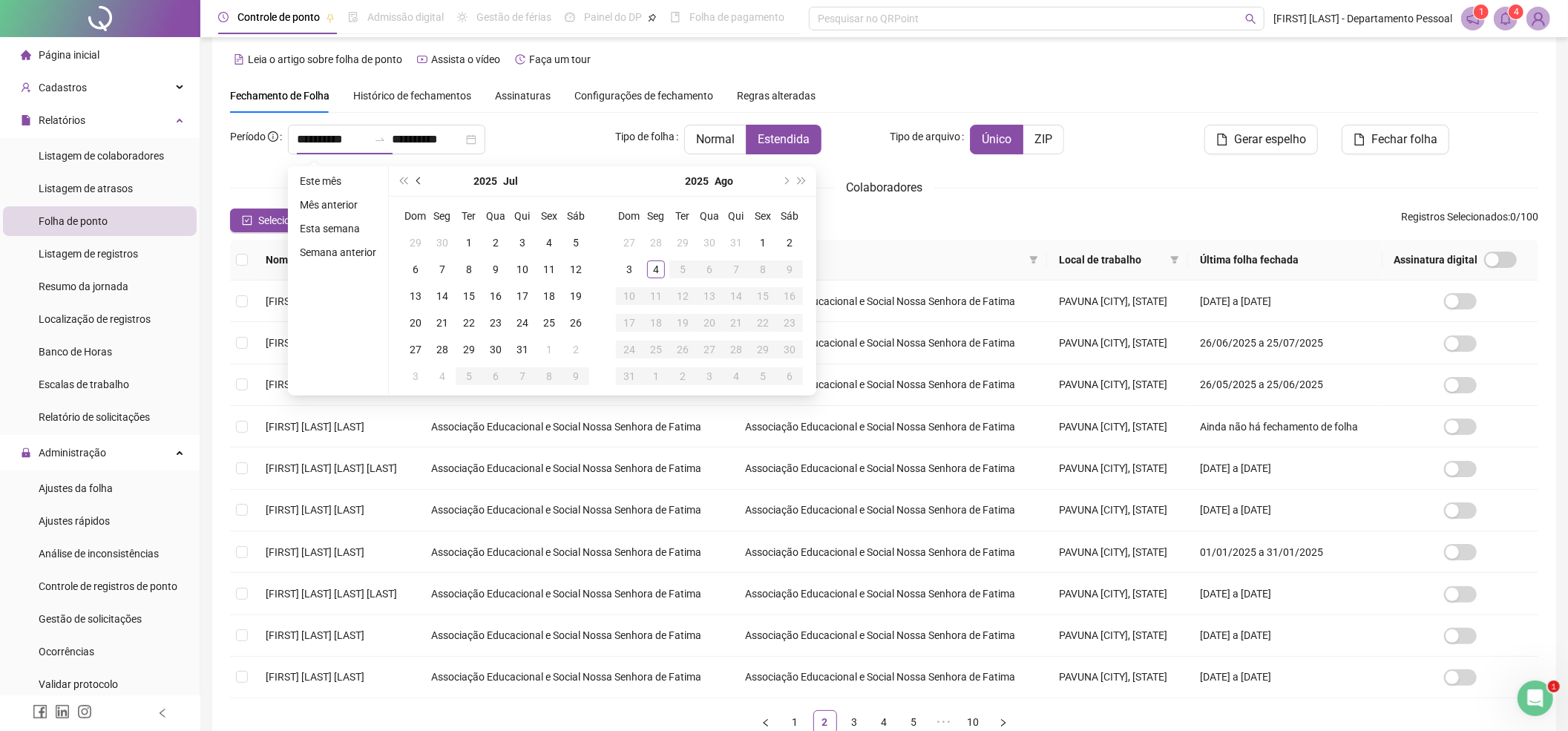 click at bounding box center [420, 181] 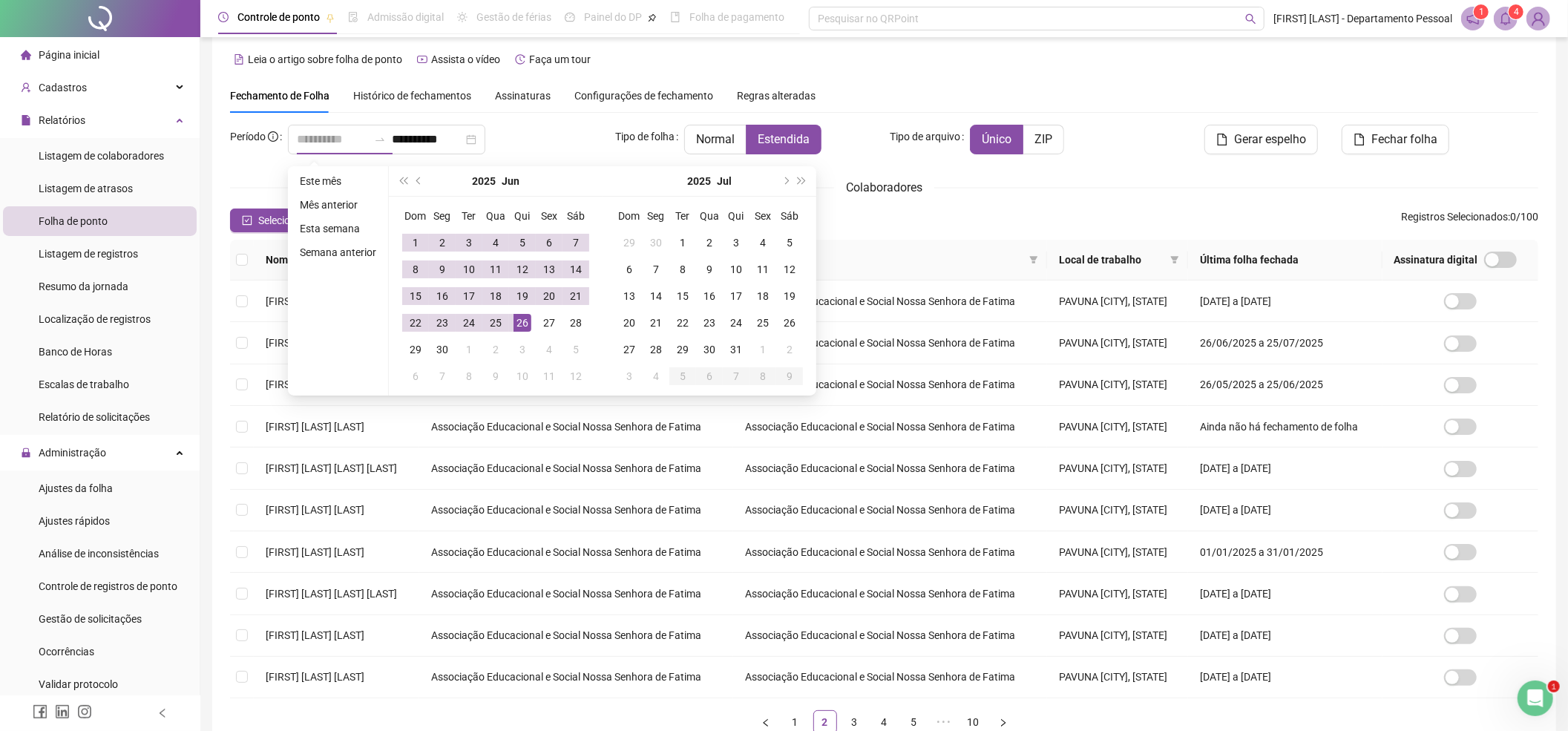 type on "**********" 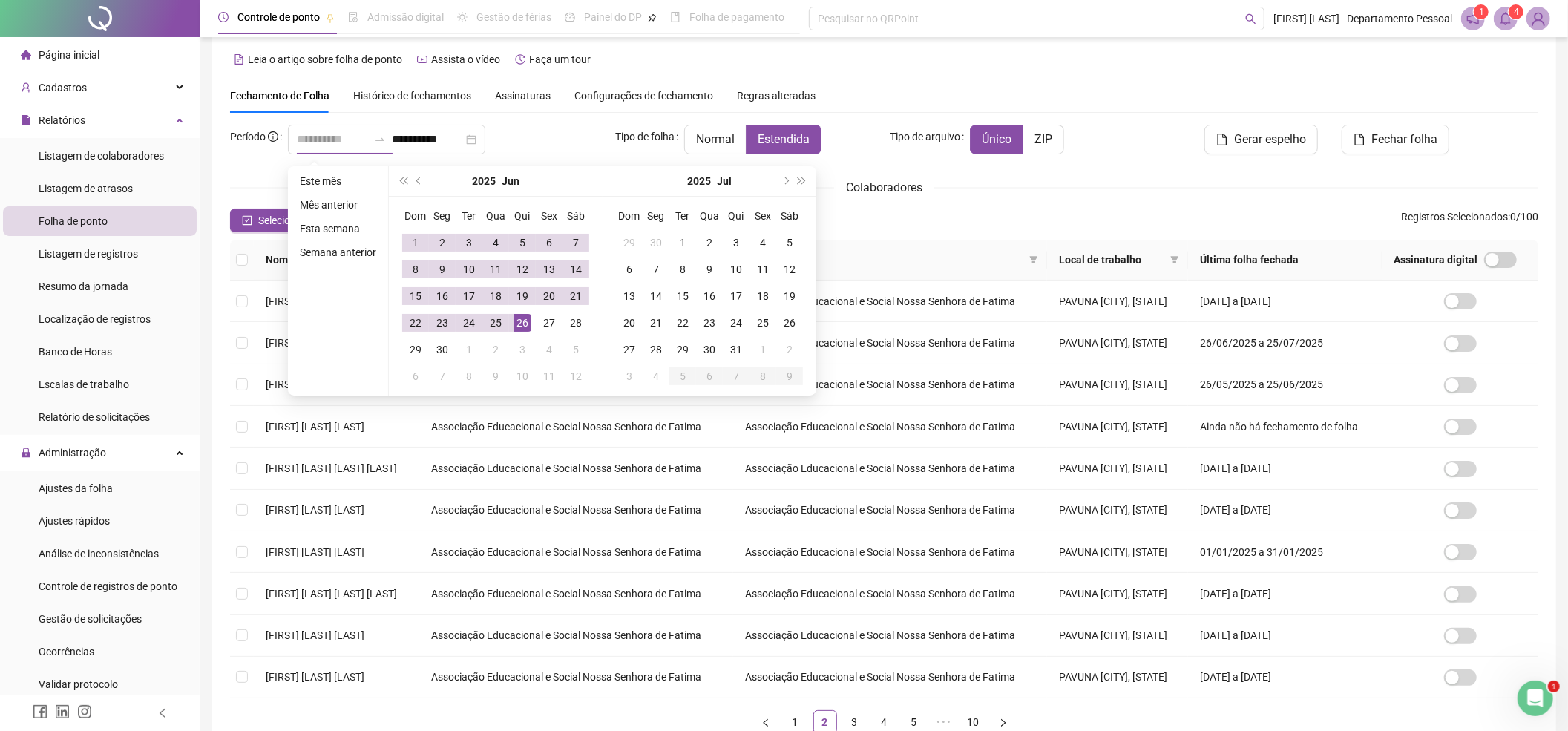 click on "26" at bounding box center [522, 323] 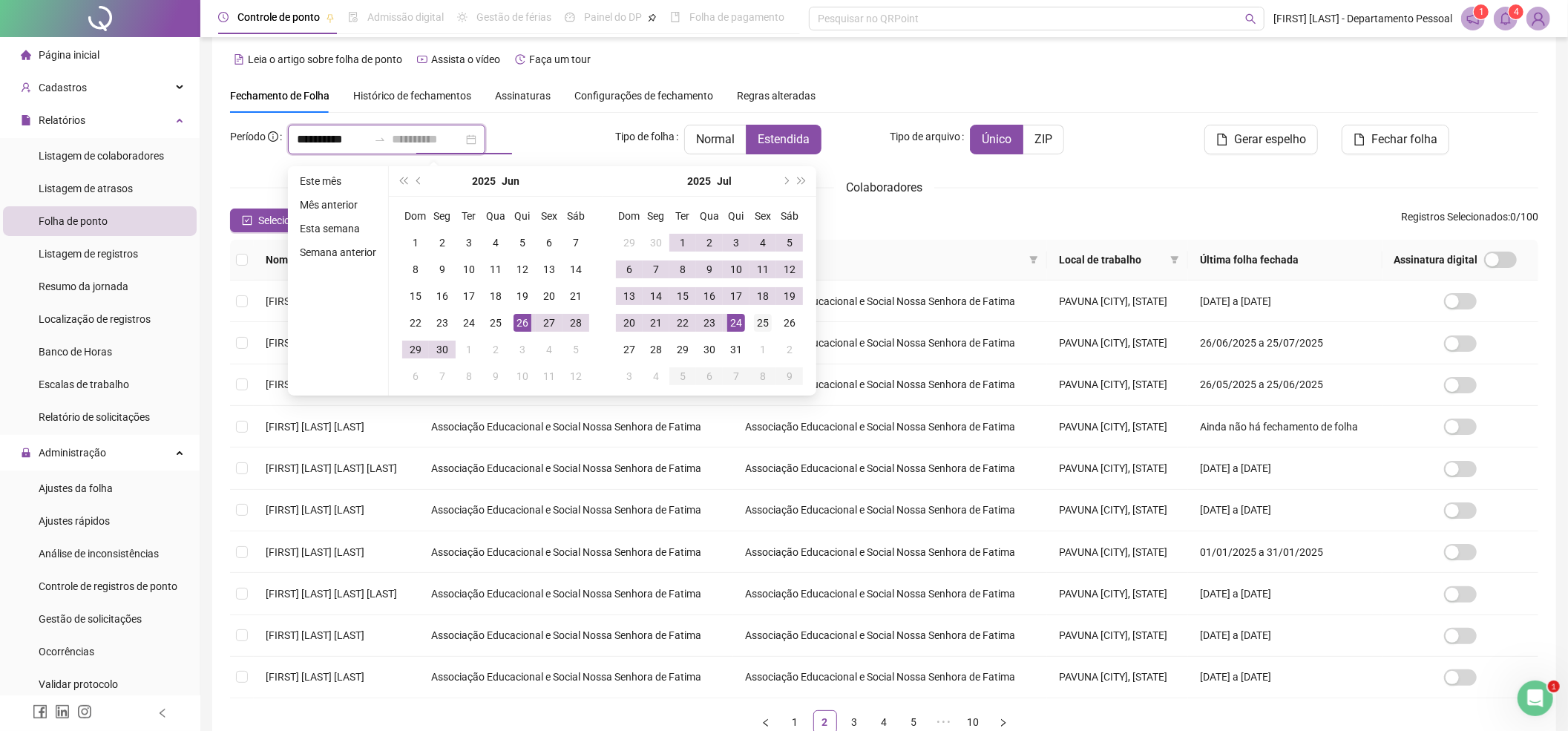 type on "**********" 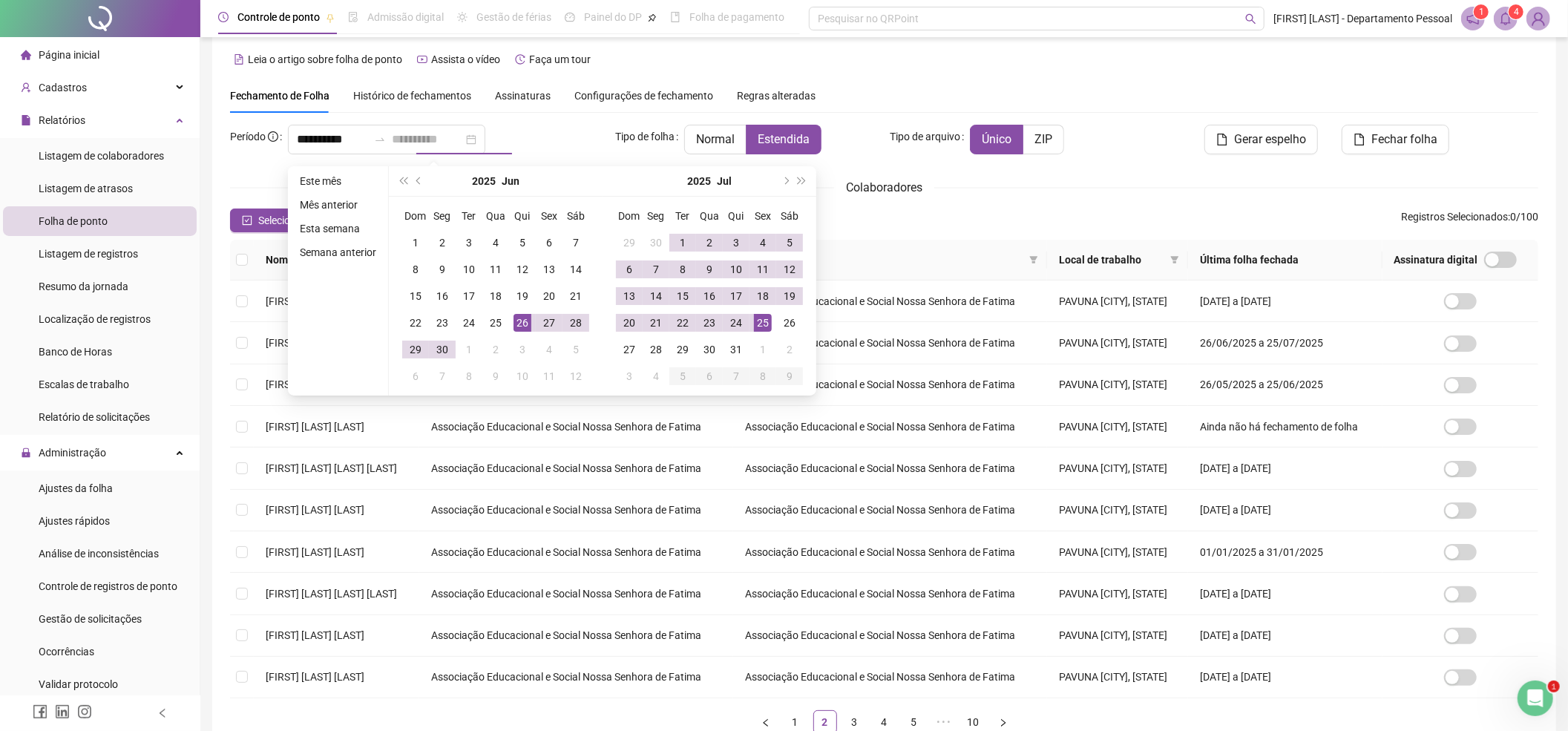 click on "25" at bounding box center [763, 323] 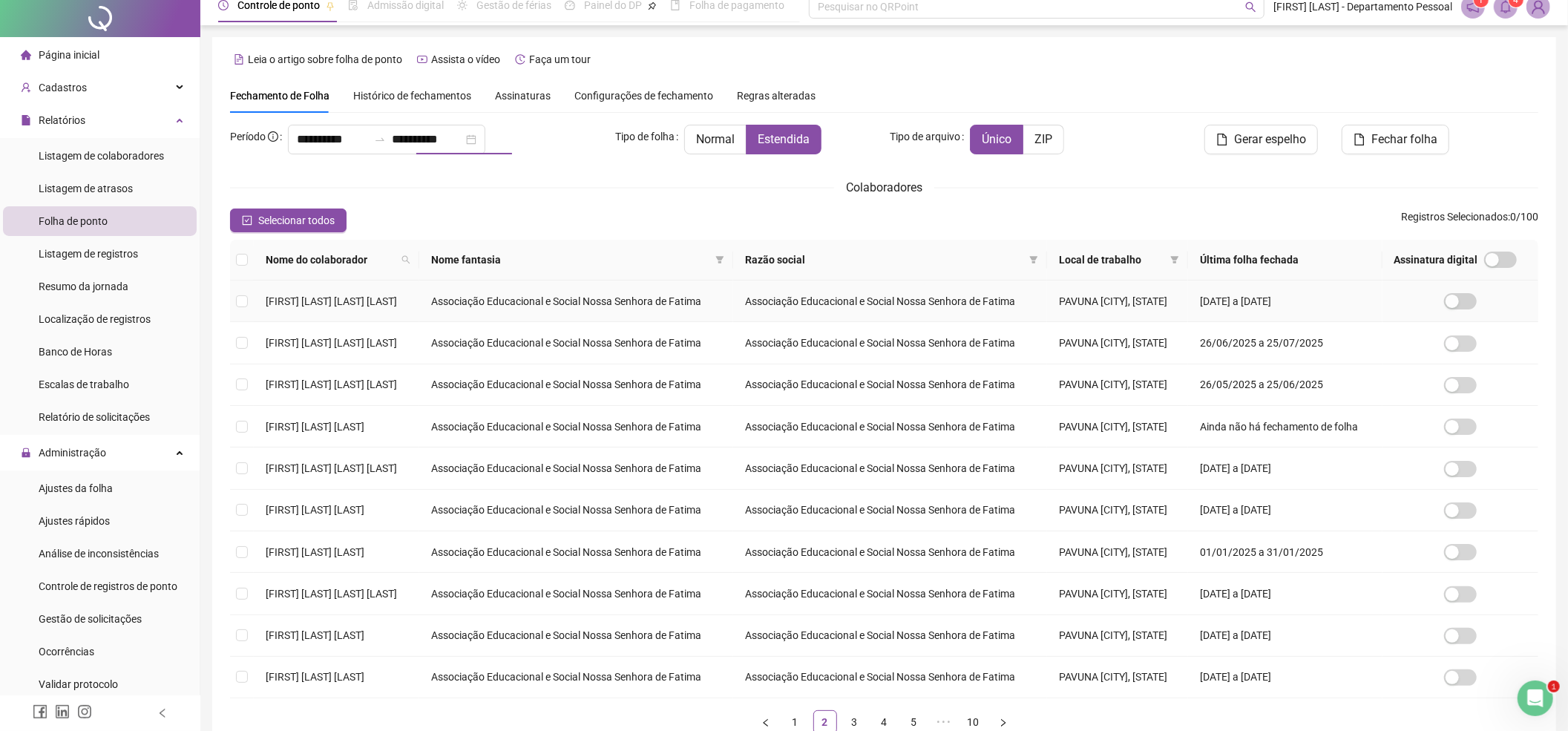 scroll, scrollTop: 0, scrollLeft: 0, axis: both 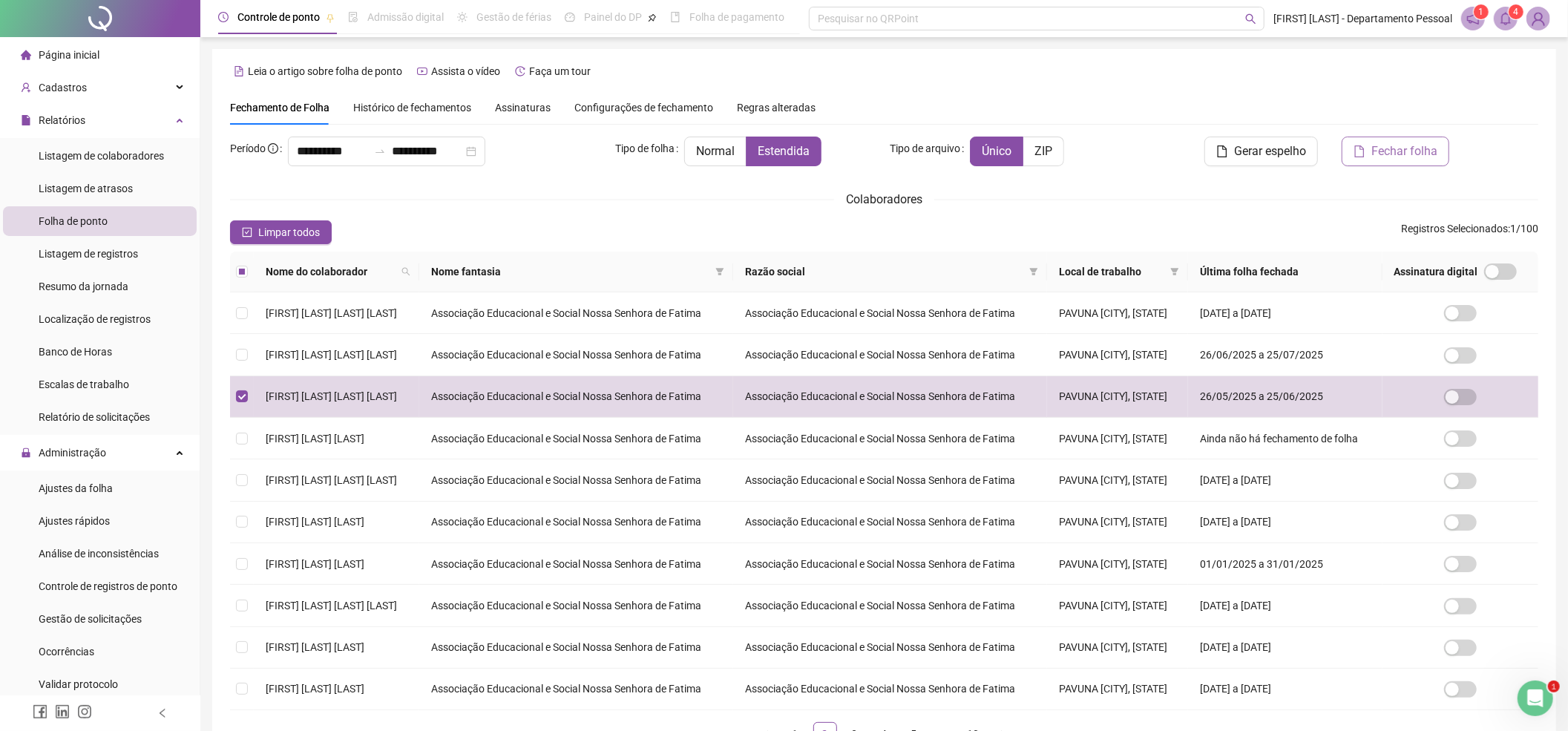 click on "Fechar folha" at bounding box center [1395, 151] 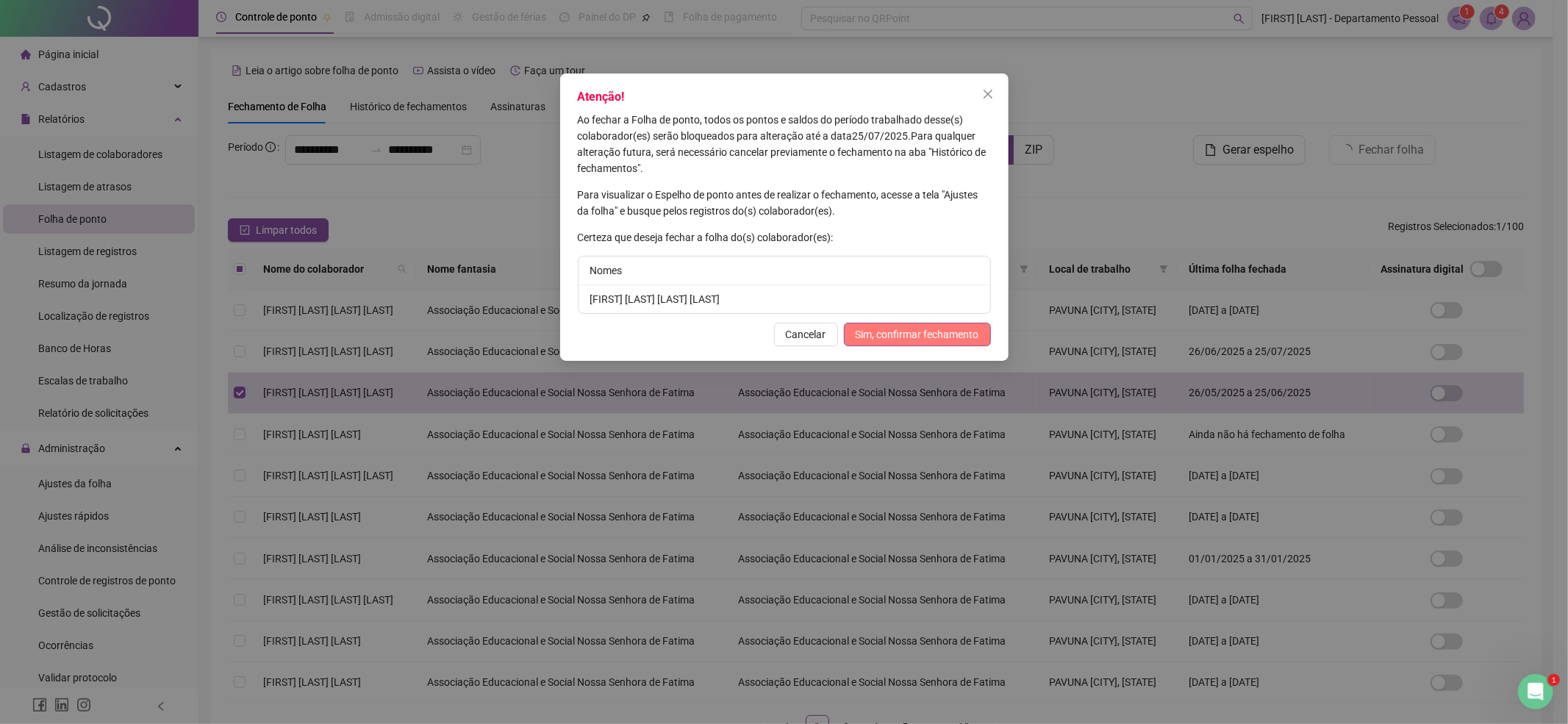 click on "Sim, confirmar fechamento" at bounding box center (917, 334) 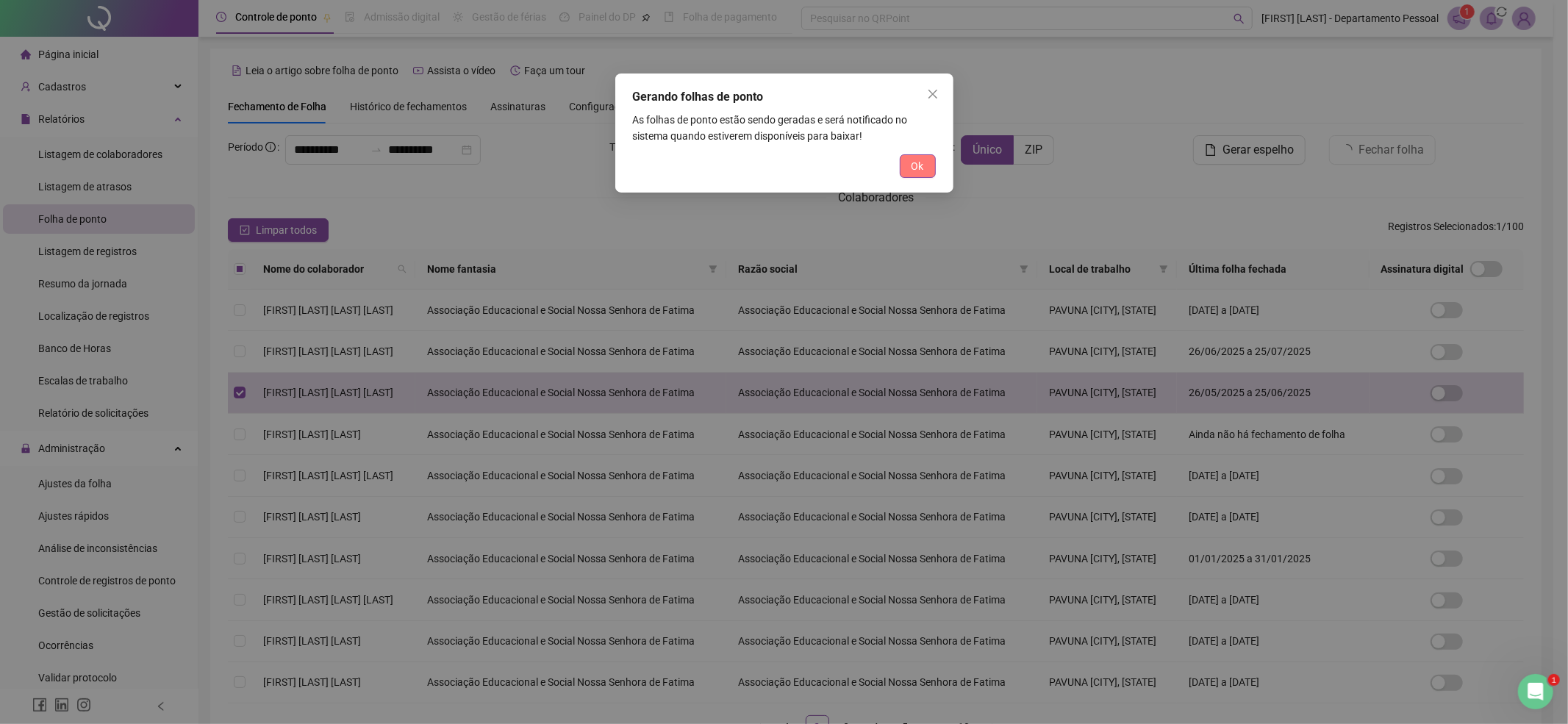 click on "Ok" at bounding box center (917, 166) 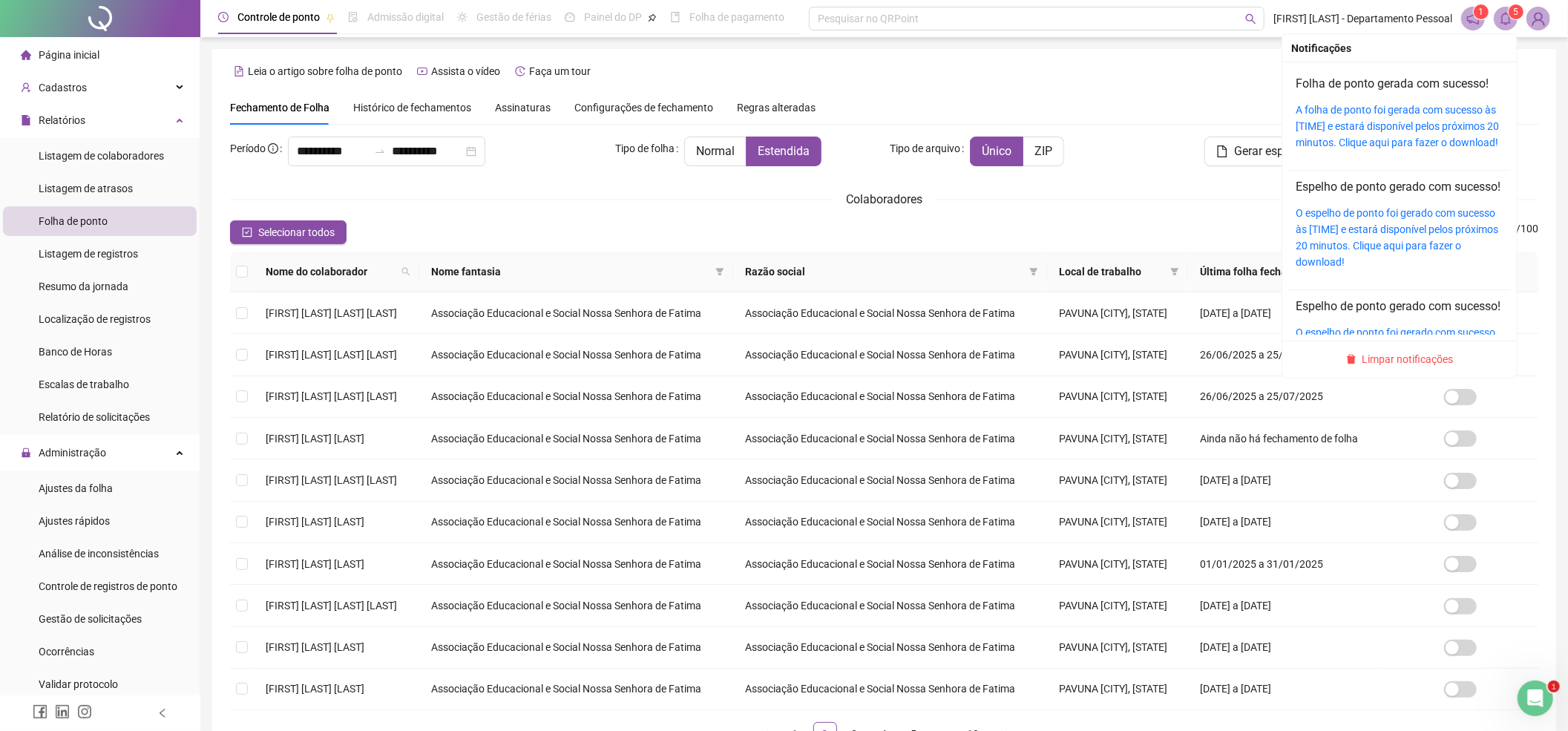 click 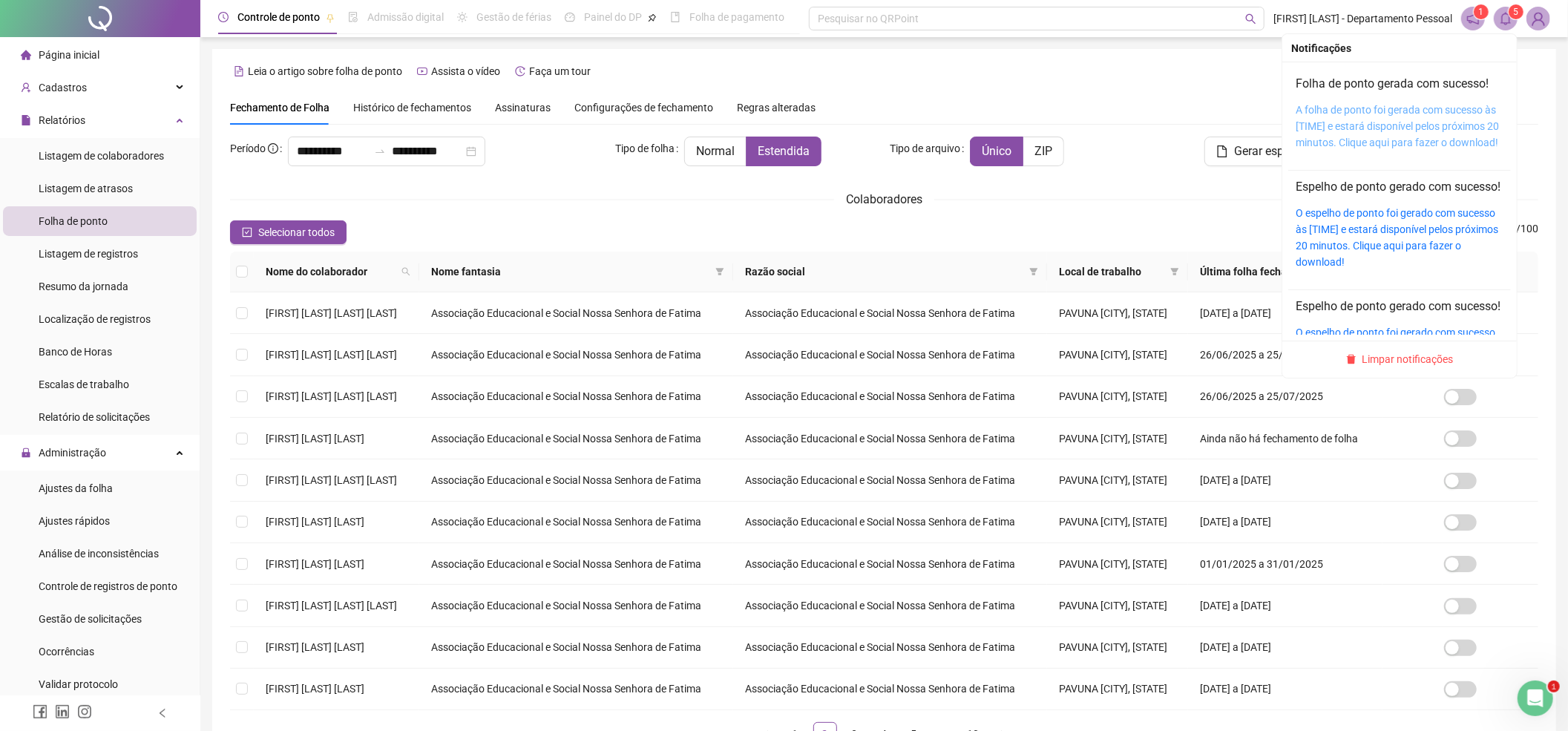 click on "A folha de ponto foi gerada com sucesso às 16:17:11 e estará disponível pelos próximos 20 minutos.
Clique aqui para fazer o download!" at bounding box center (1397, 126) 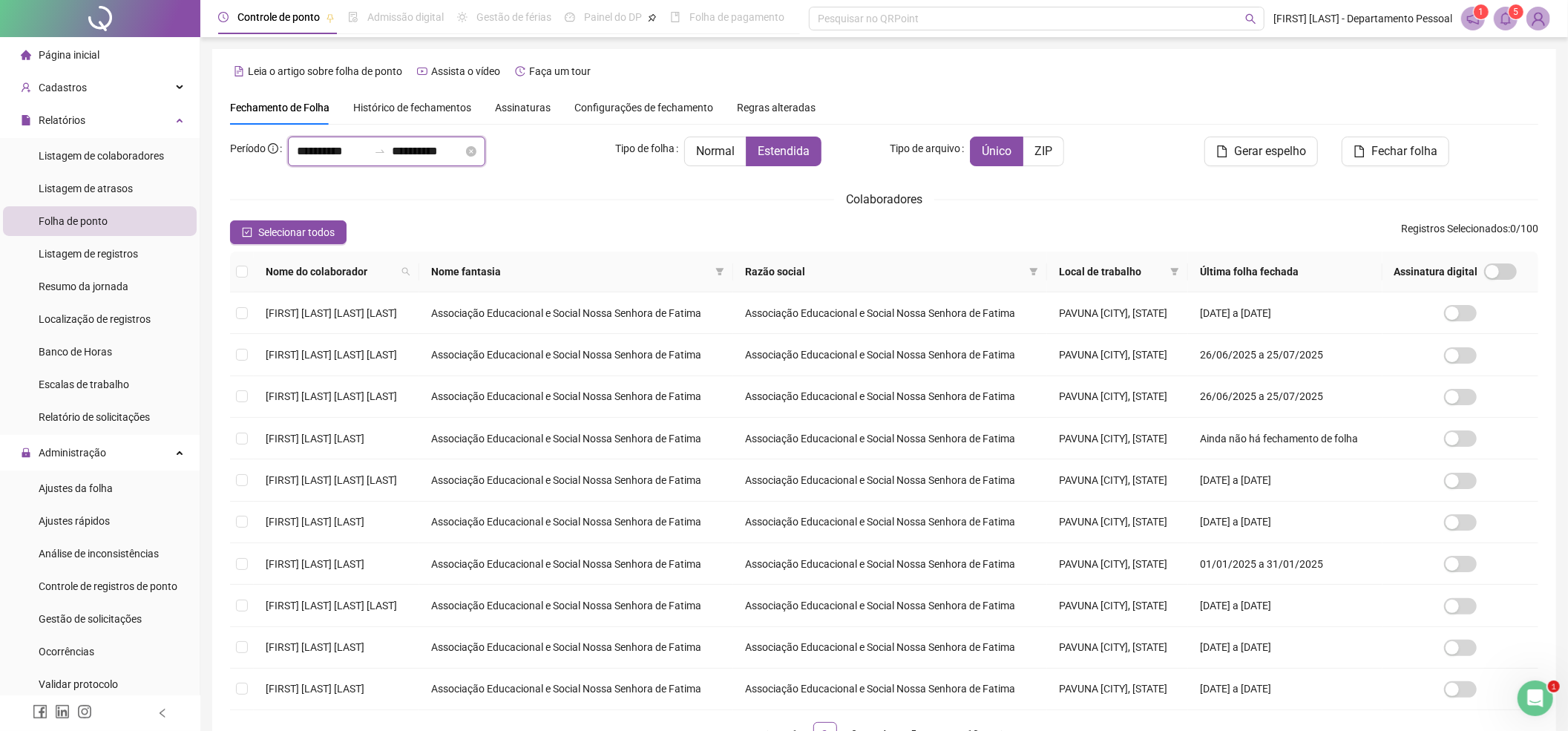 click on "**********" at bounding box center (332, 151) 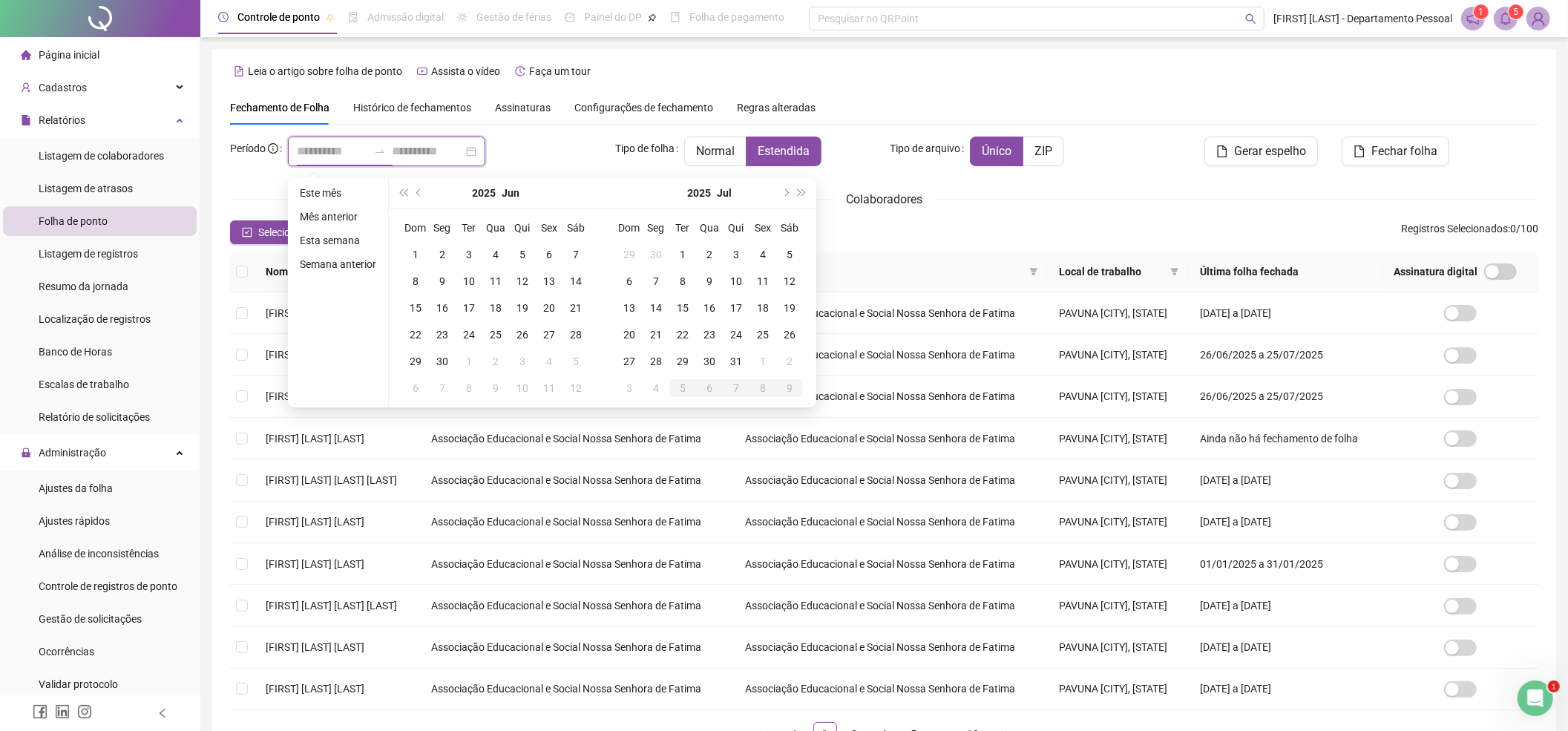 type on "**********" 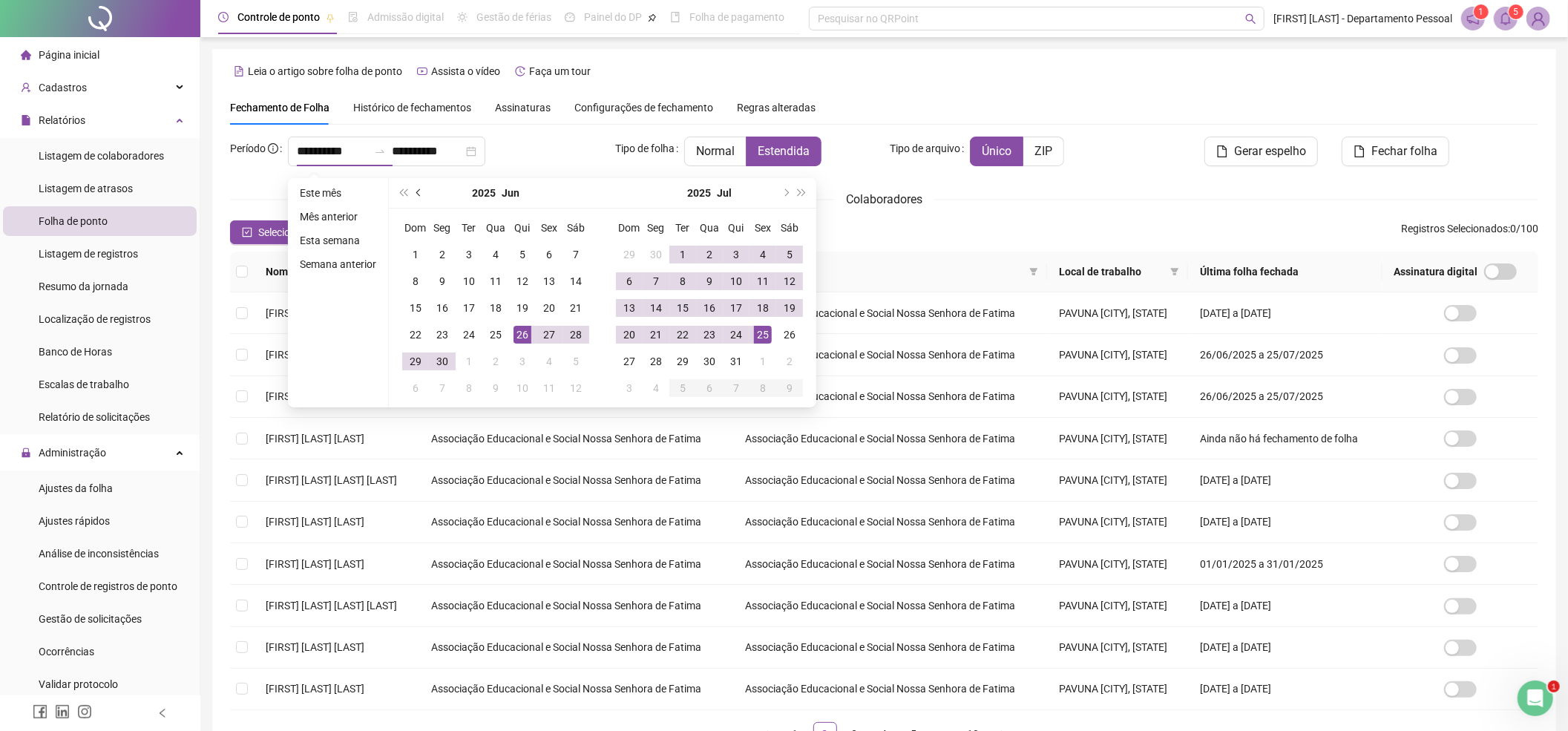 click at bounding box center (419, 193) 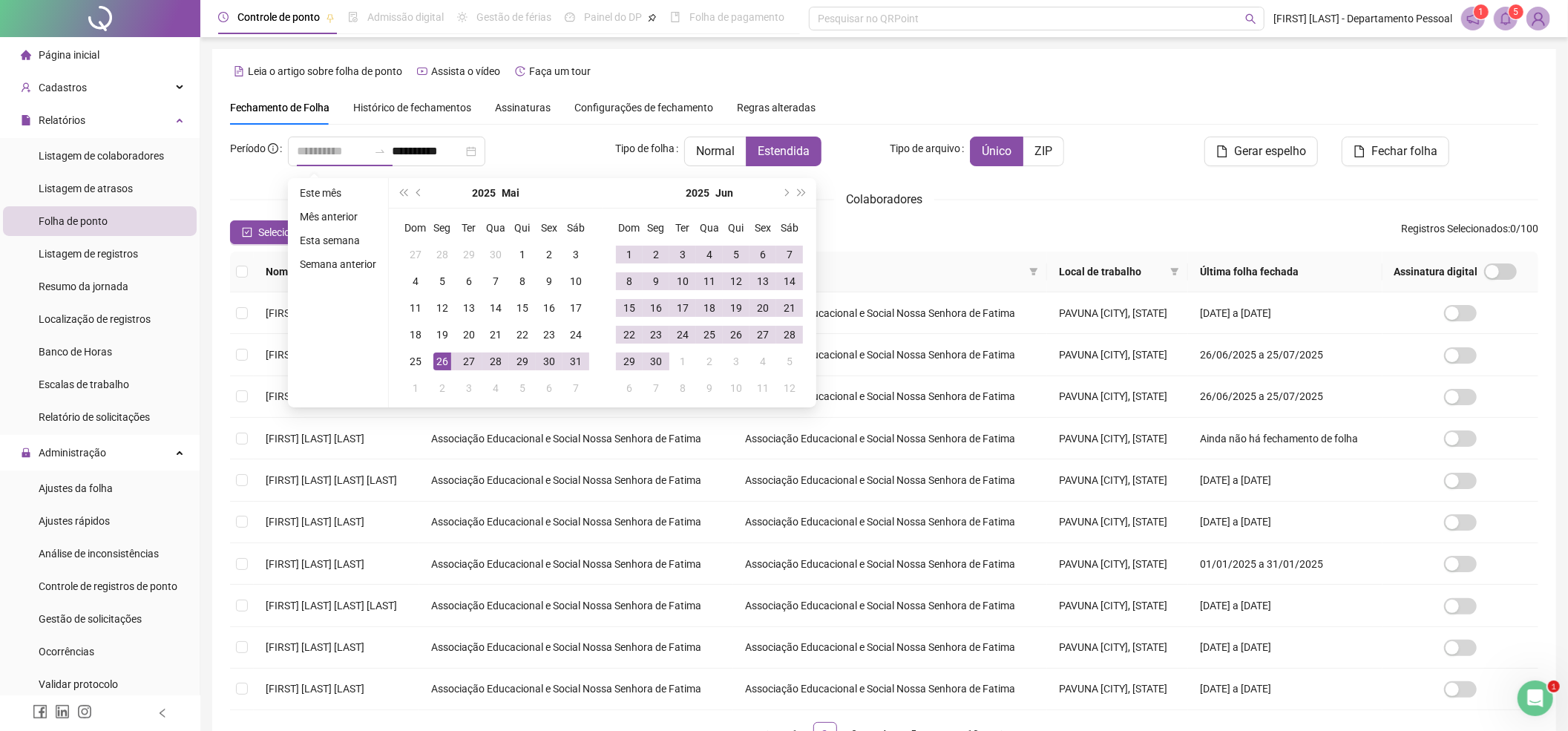 type on "**********" 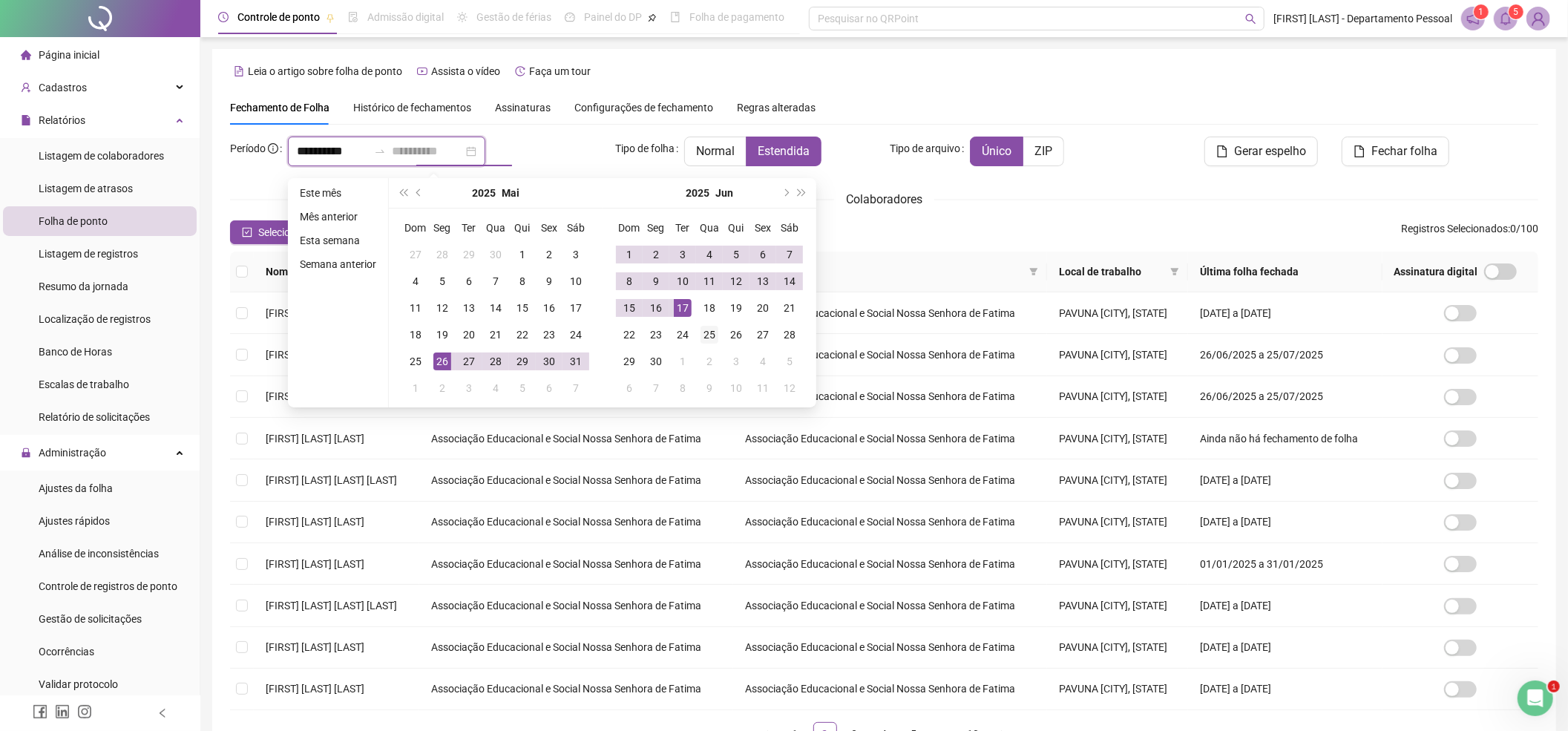 type on "**********" 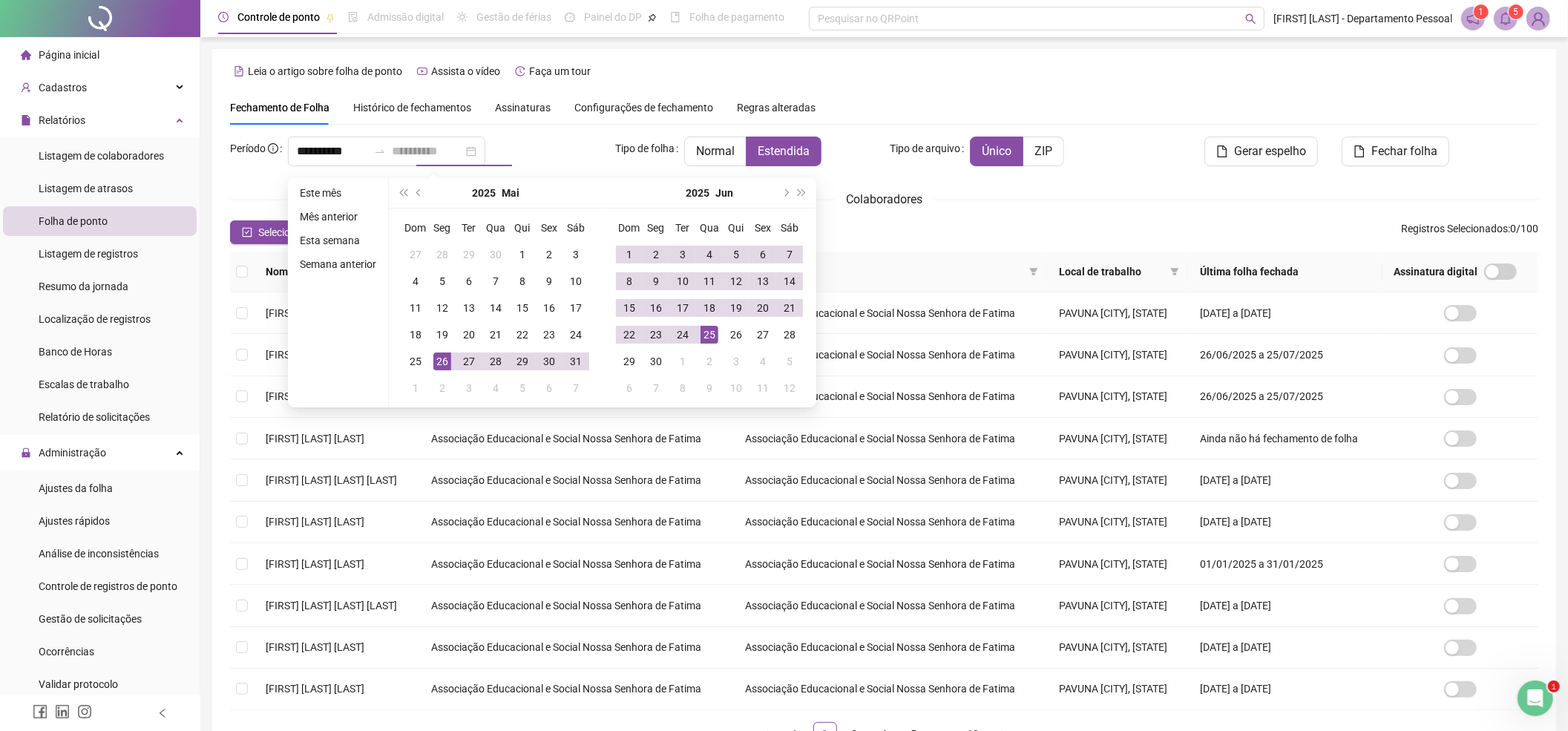 click on "25" at bounding box center [709, 335] 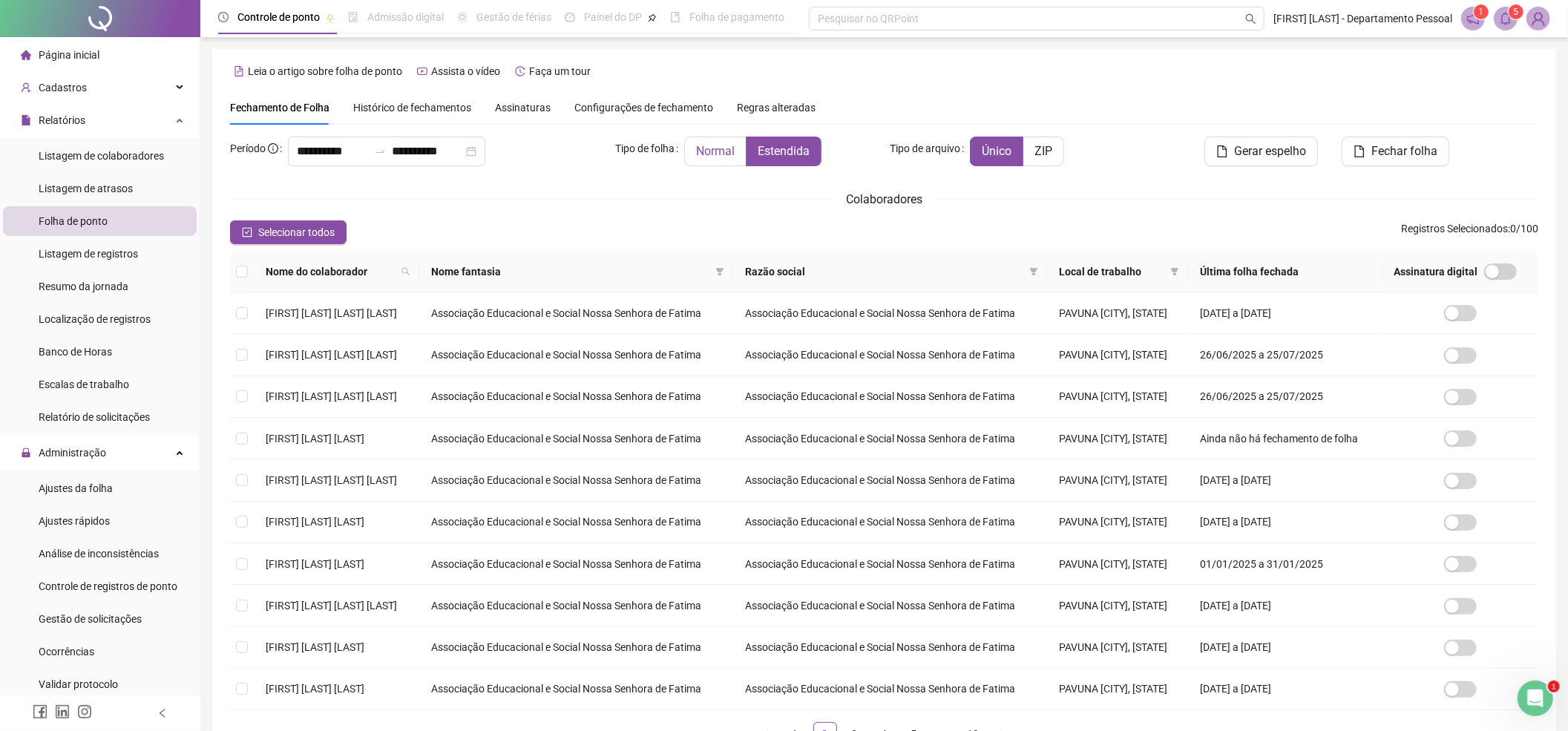 click on "Normal" at bounding box center [715, 151] 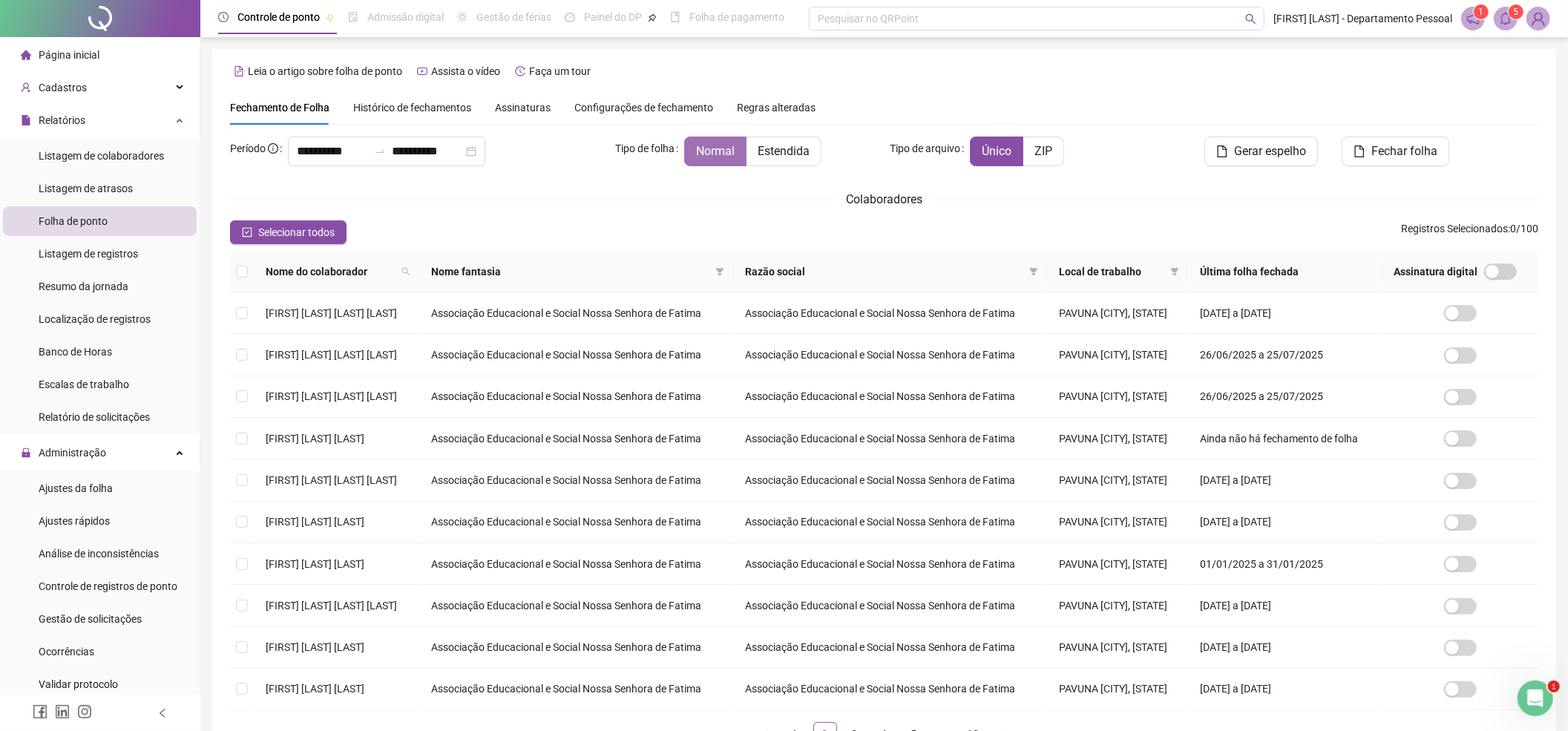 click on "Normal" at bounding box center (715, 151) 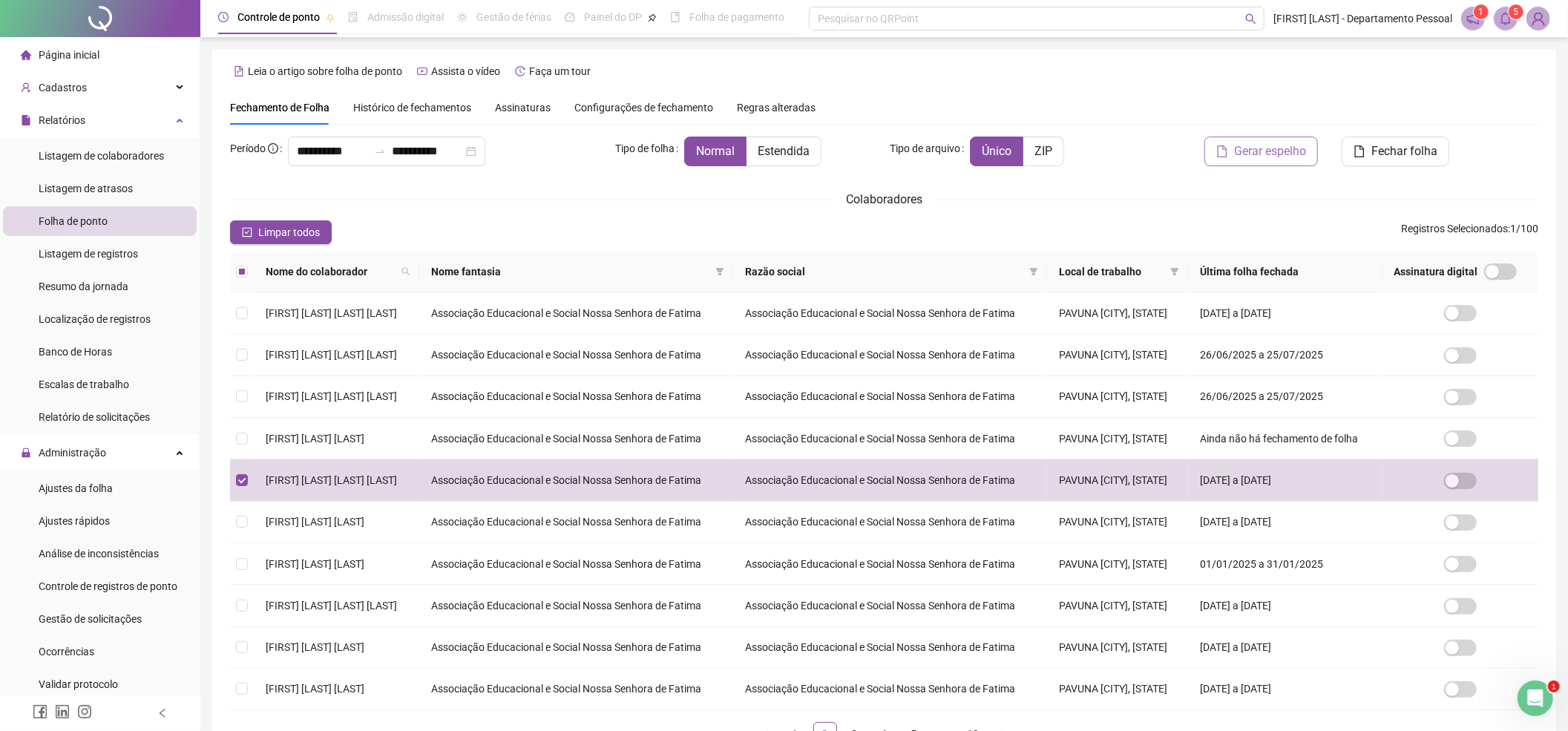click on "Gerar espelho" at bounding box center (1270, 151) 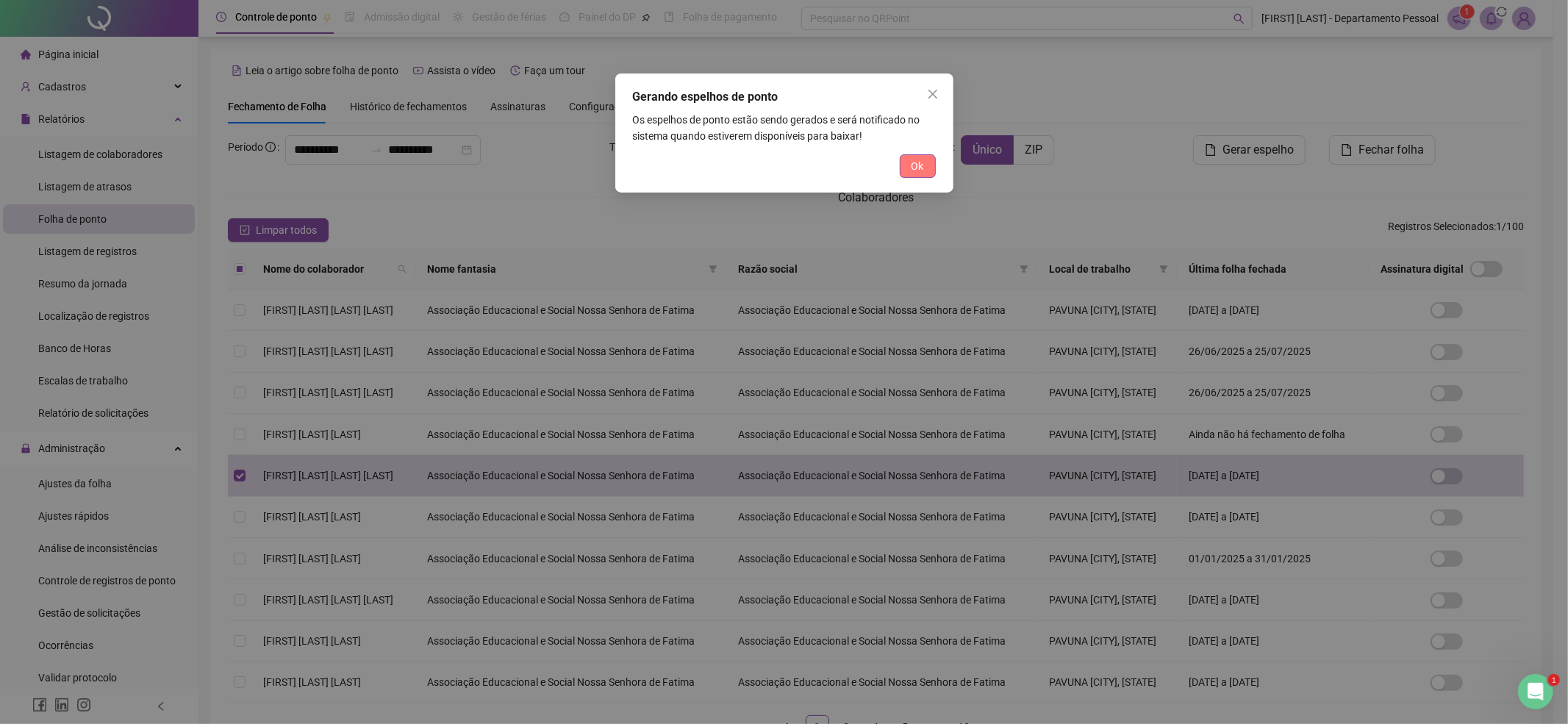 click on "Ok" at bounding box center (917, 166) 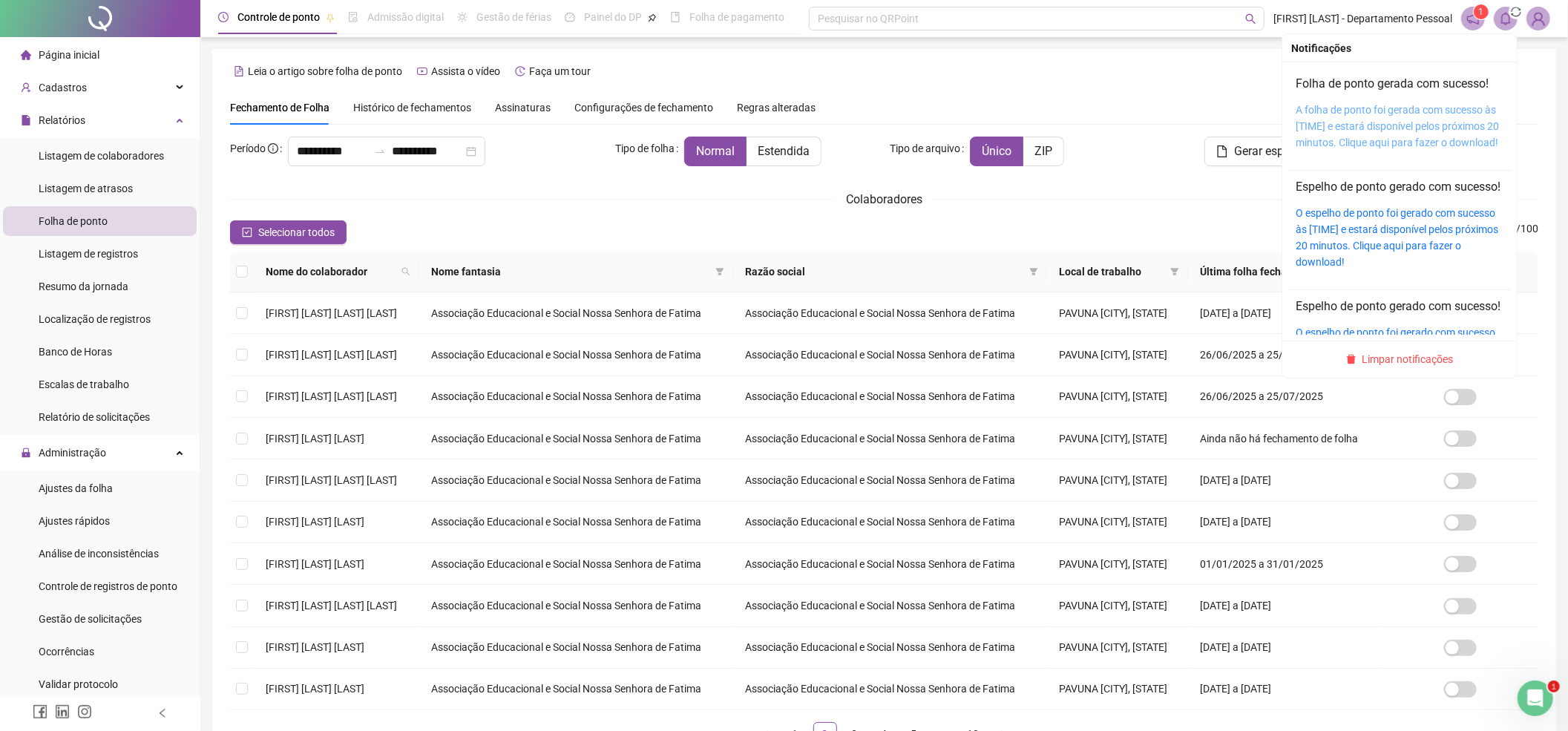 click on "A folha de ponto foi gerada com sucesso às 16:17:11 e estará disponível pelos próximos 20 minutos.
Clique aqui para fazer o download!" at bounding box center (1397, 126) 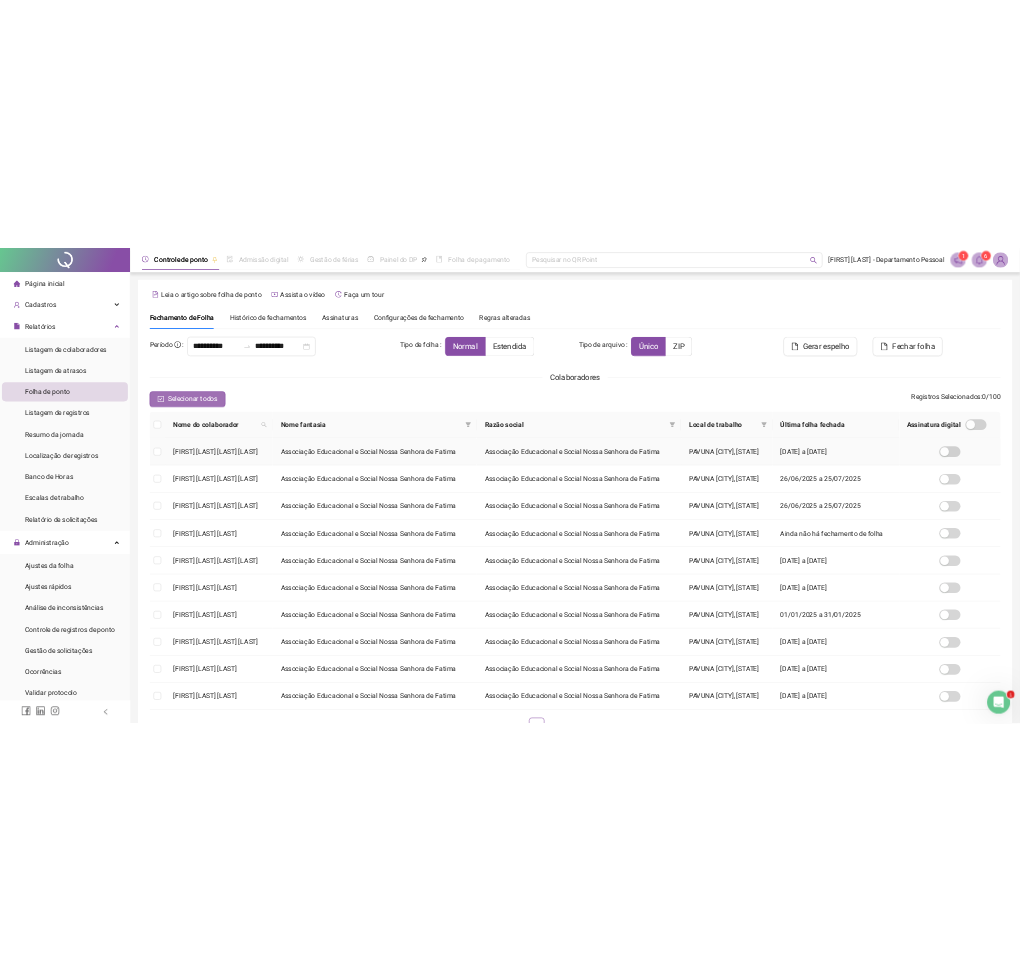 scroll, scrollTop: 0, scrollLeft: 0, axis: both 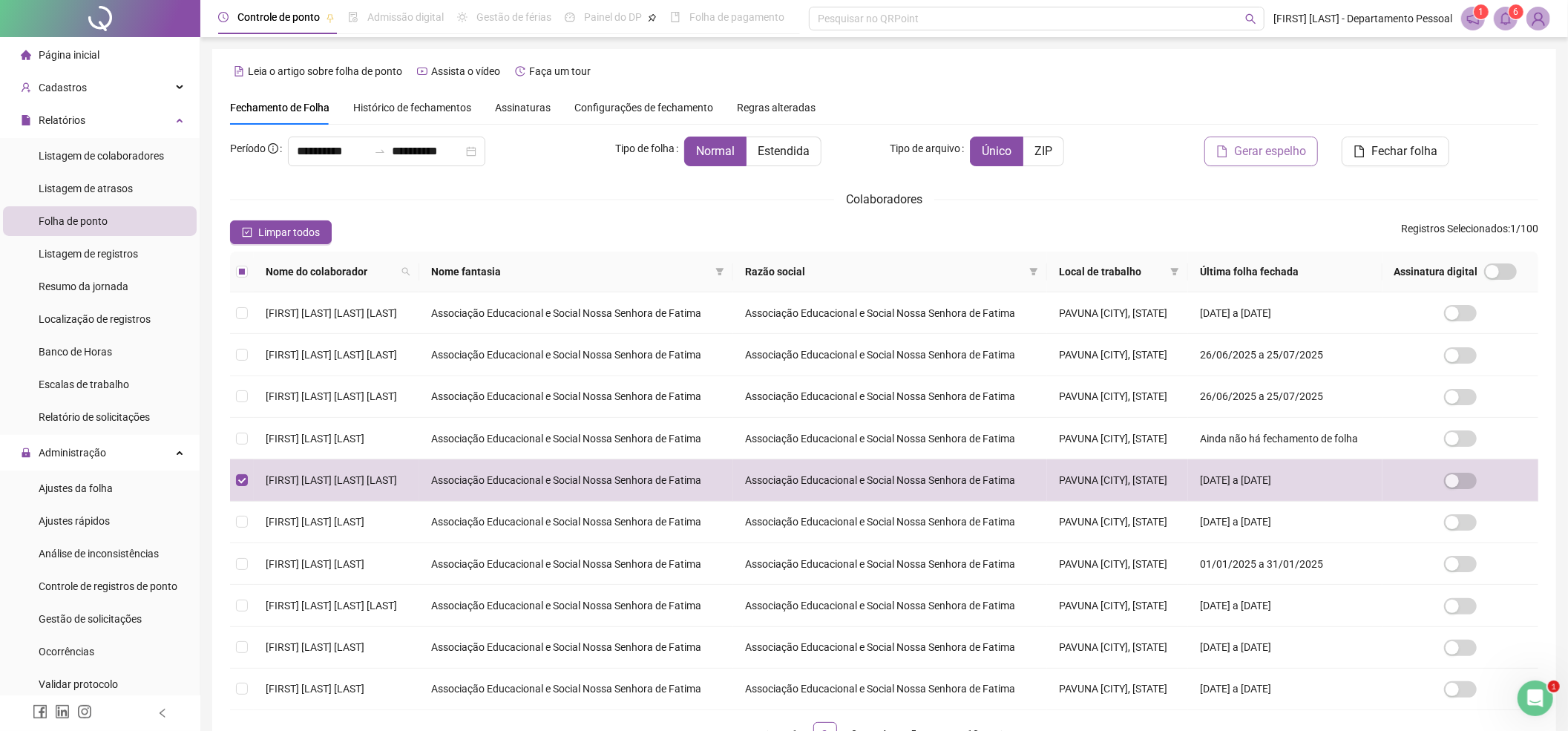 click on "Gerar espelho" at bounding box center (1270, 151) 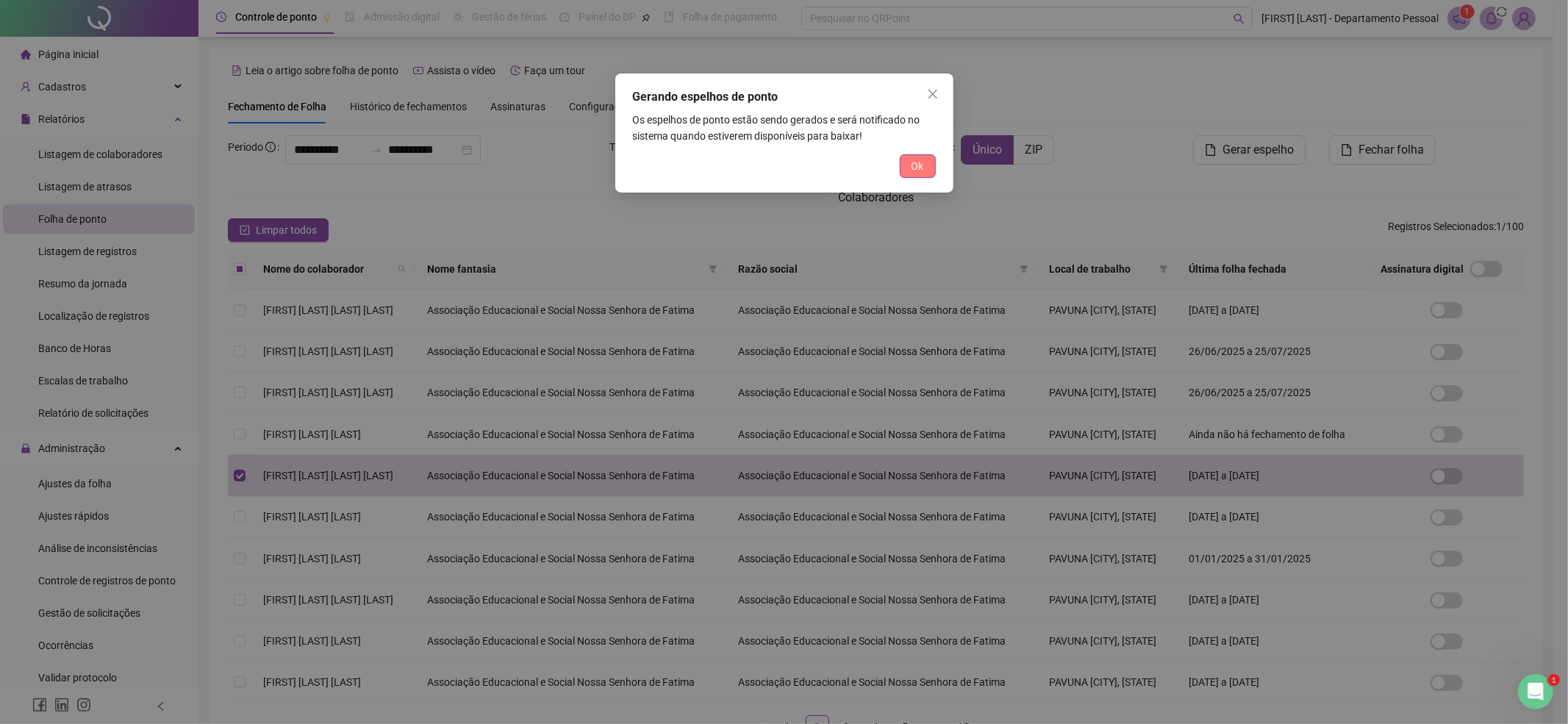 click on "Ok" at bounding box center (917, 166) 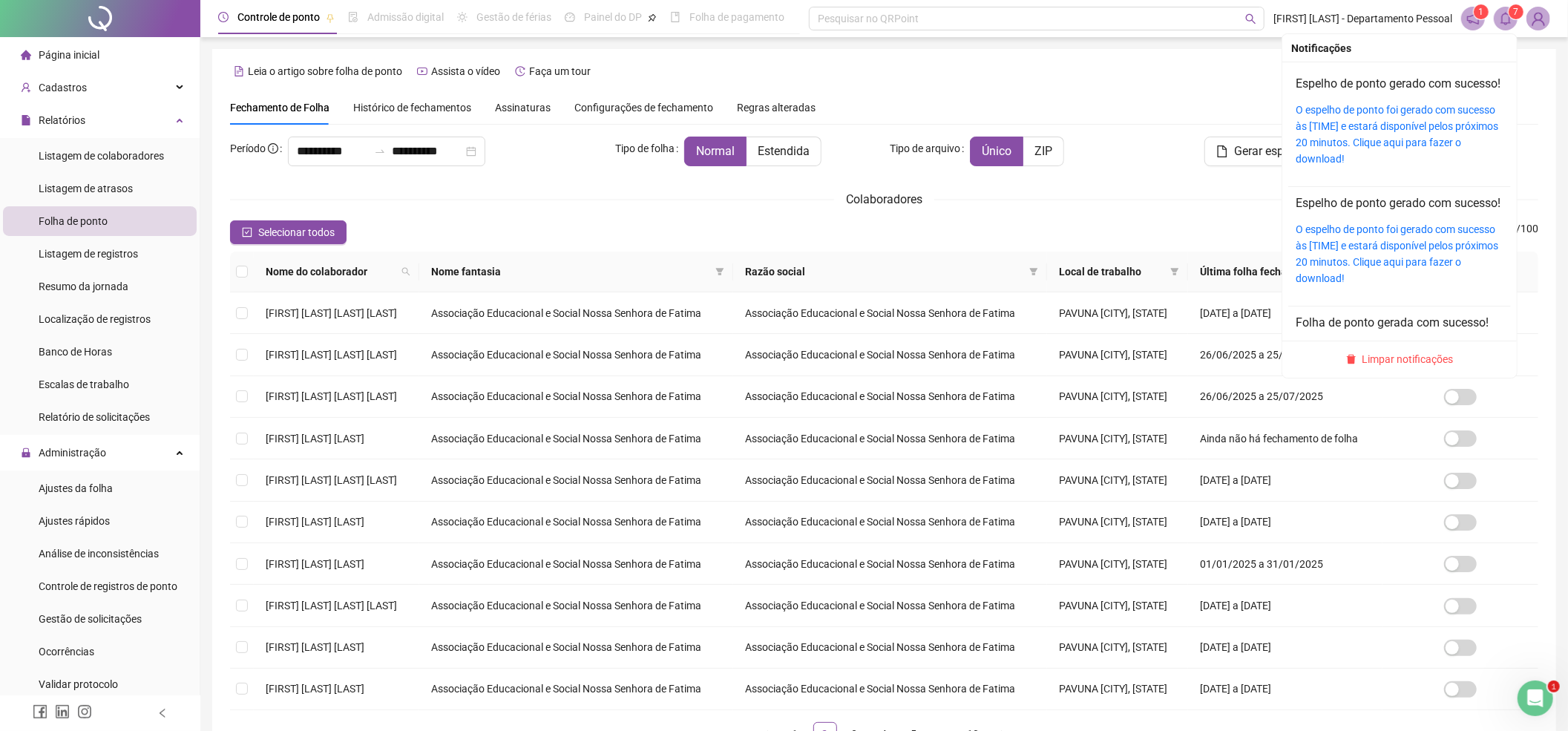 click on "7" at bounding box center [1516, 12] 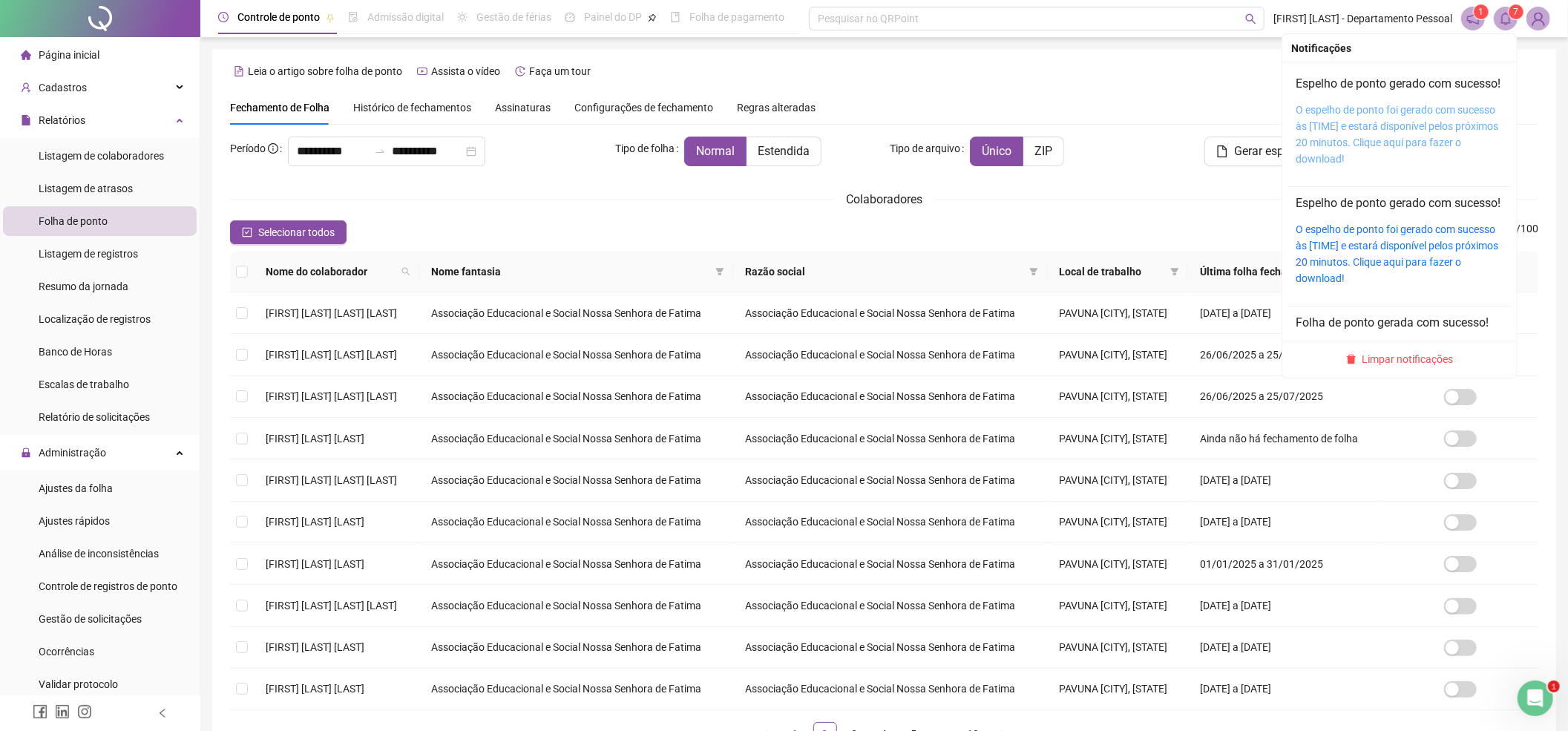 click on "O espelho de ponto foi gerado com sucesso às 16:23:36 e estará disponível pelos próximos 20 minutos.
Clique aqui para fazer o download!" at bounding box center [1397, 134] 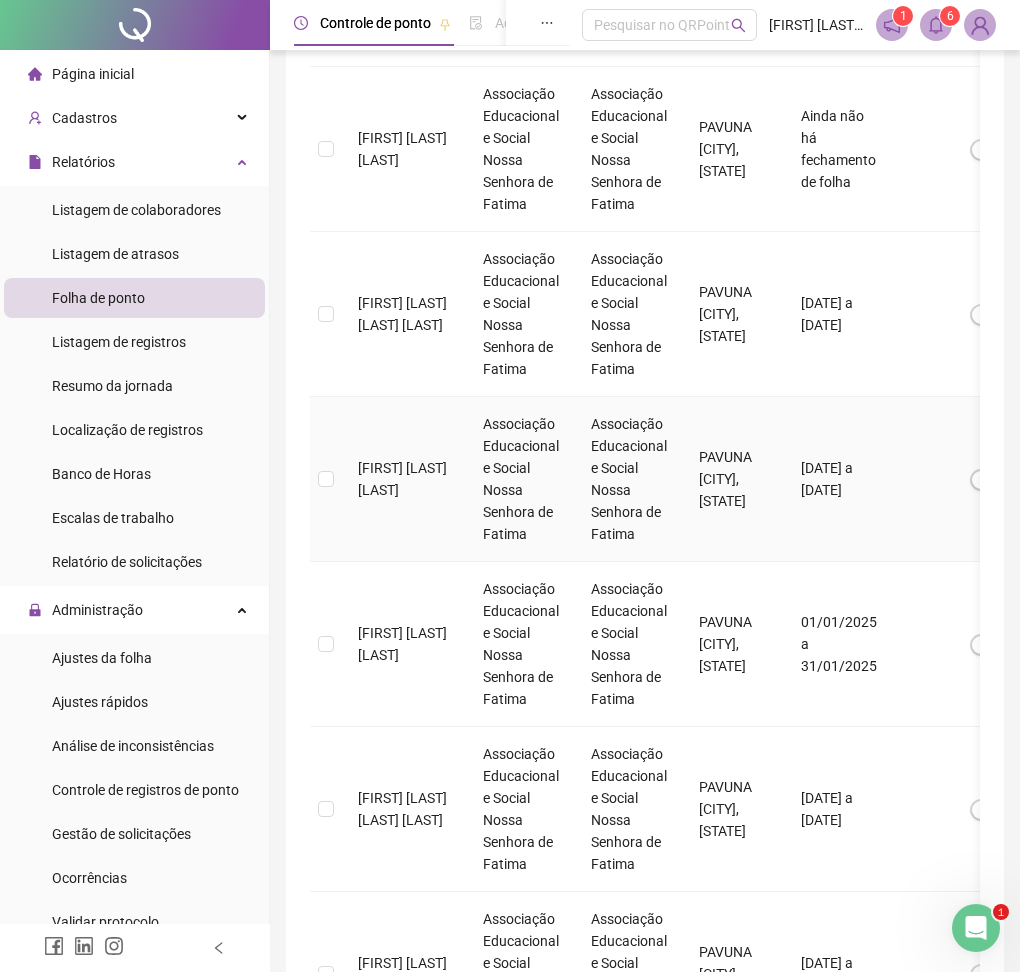 scroll, scrollTop: 933, scrollLeft: 0, axis: vertical 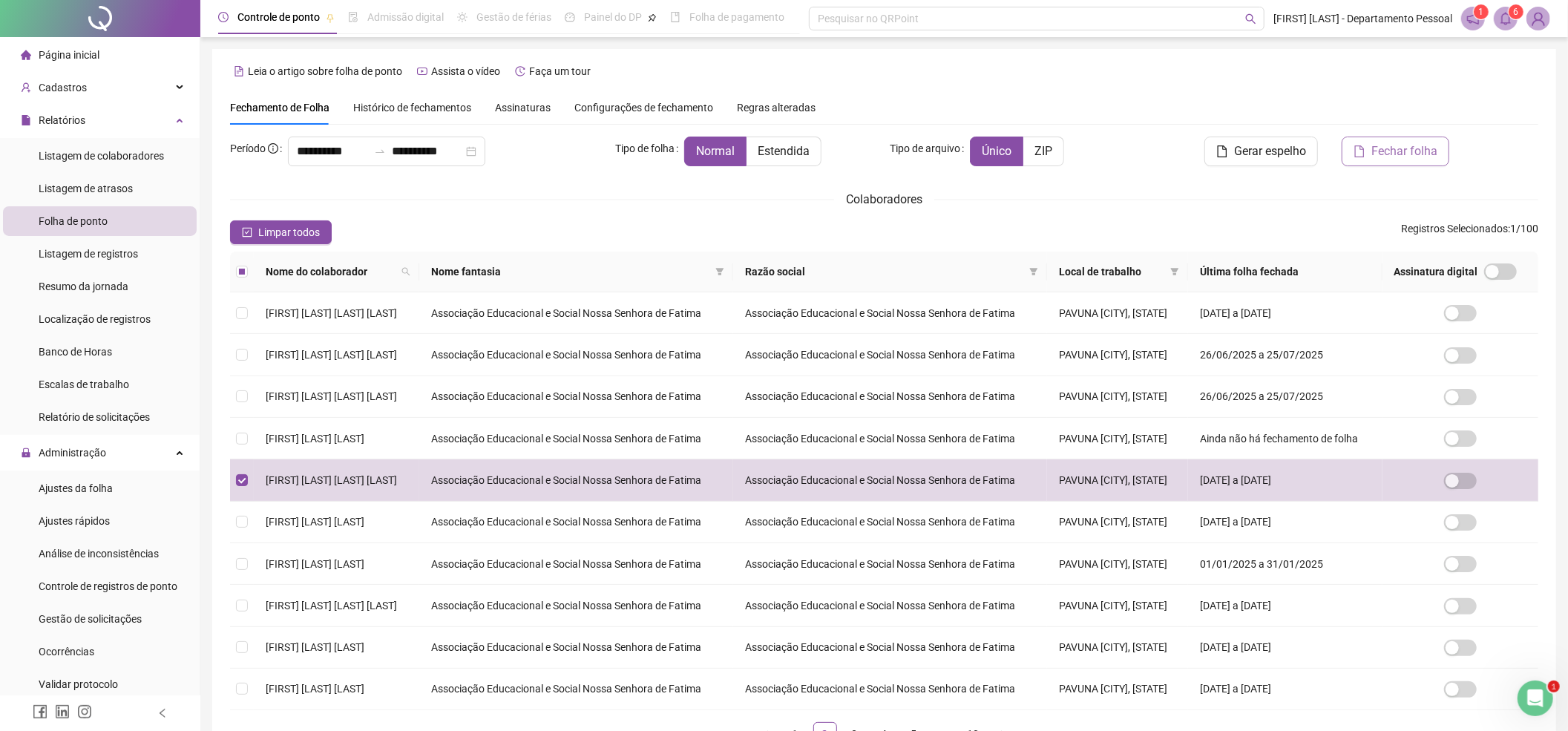 click on "Fechar folha" at bounding box center (1404, 151) 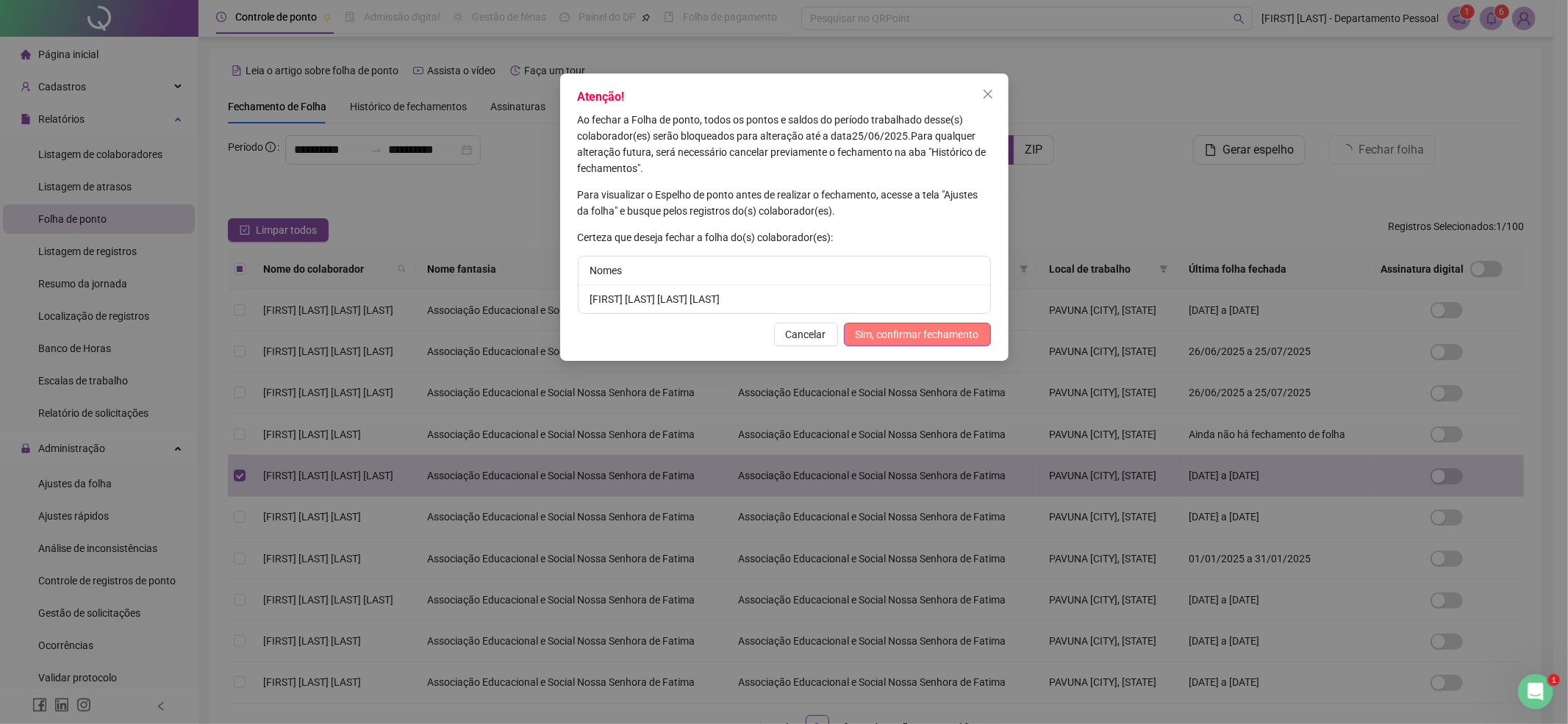 click on "Sim, confirmar fechamento" at bounding box center [917, 334] 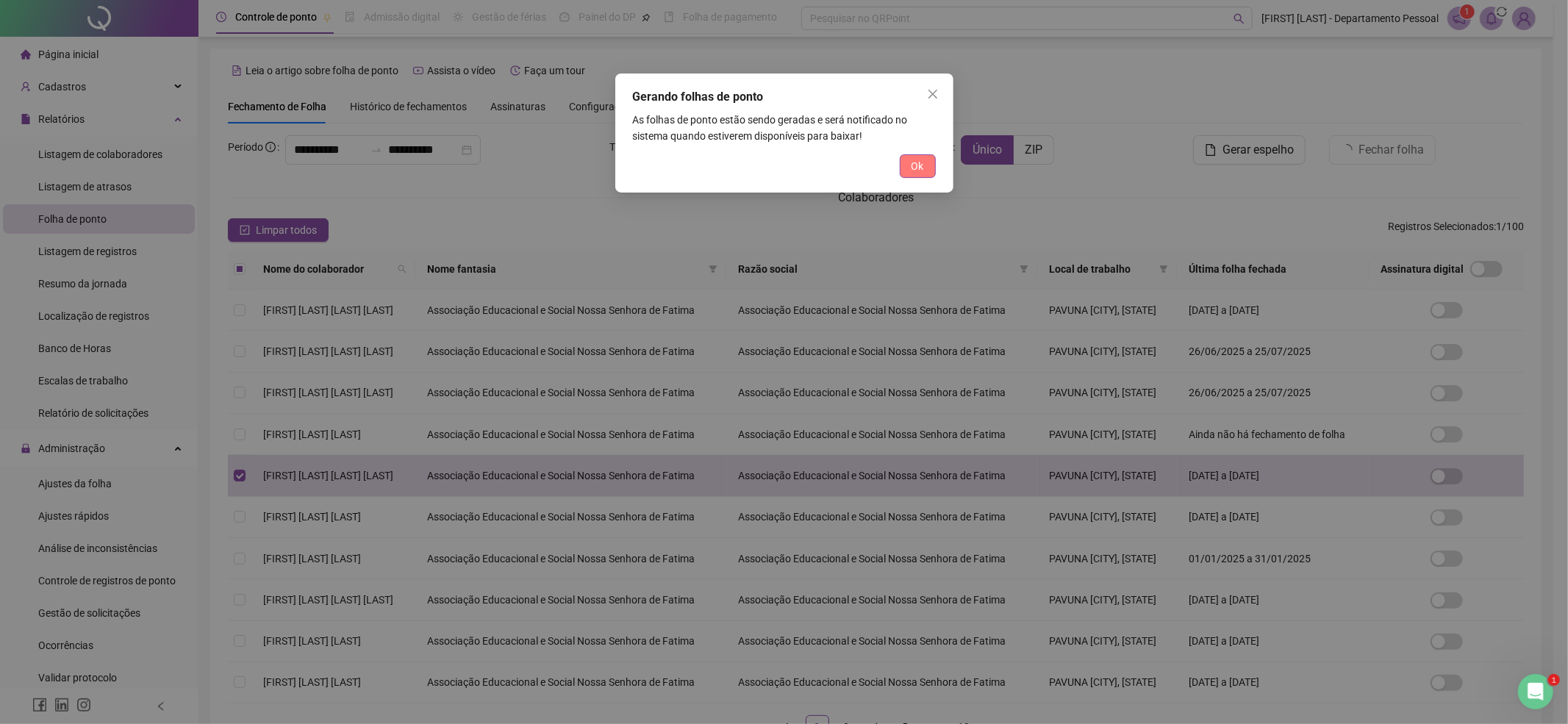 click on "Ok" at bounding box center [917, 166] 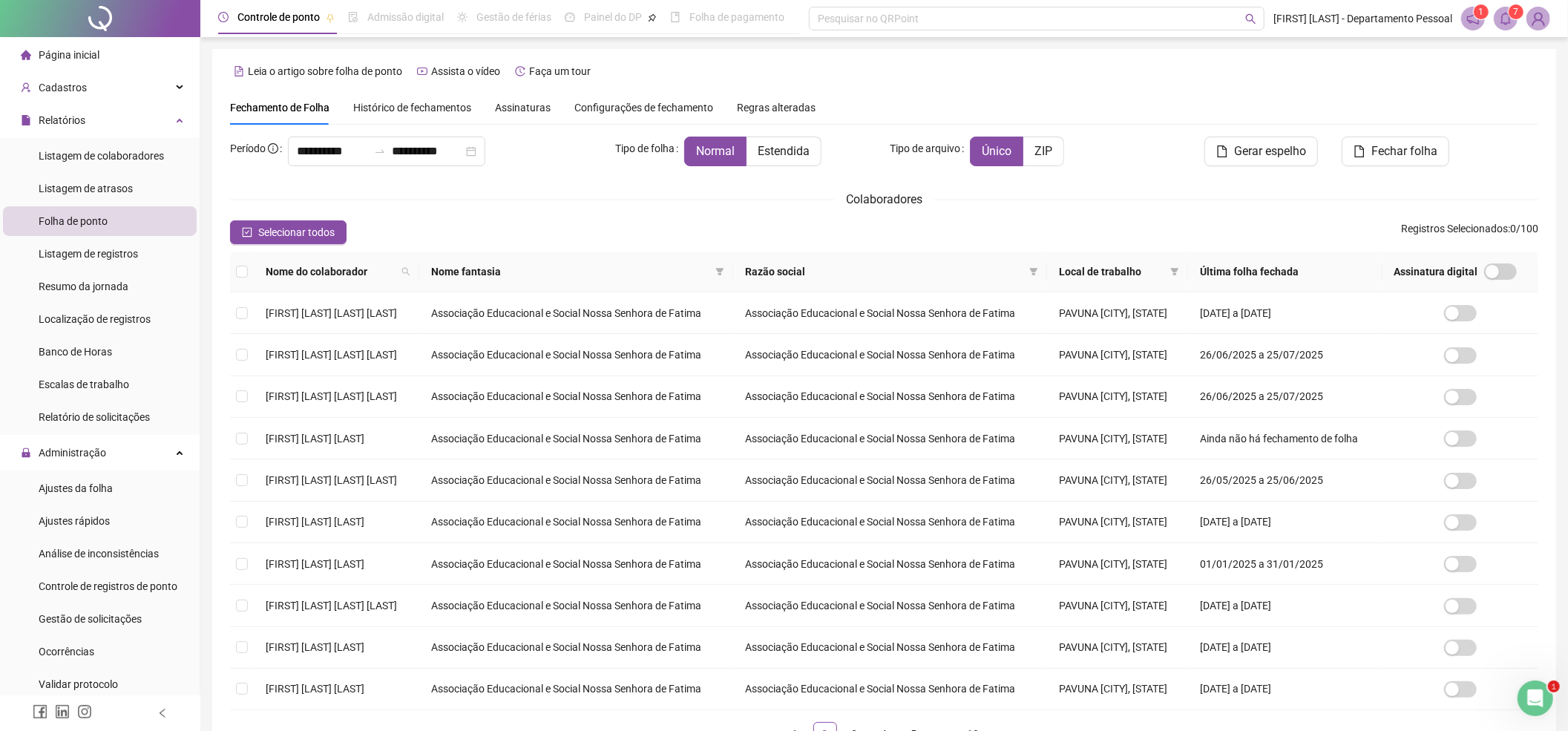 click 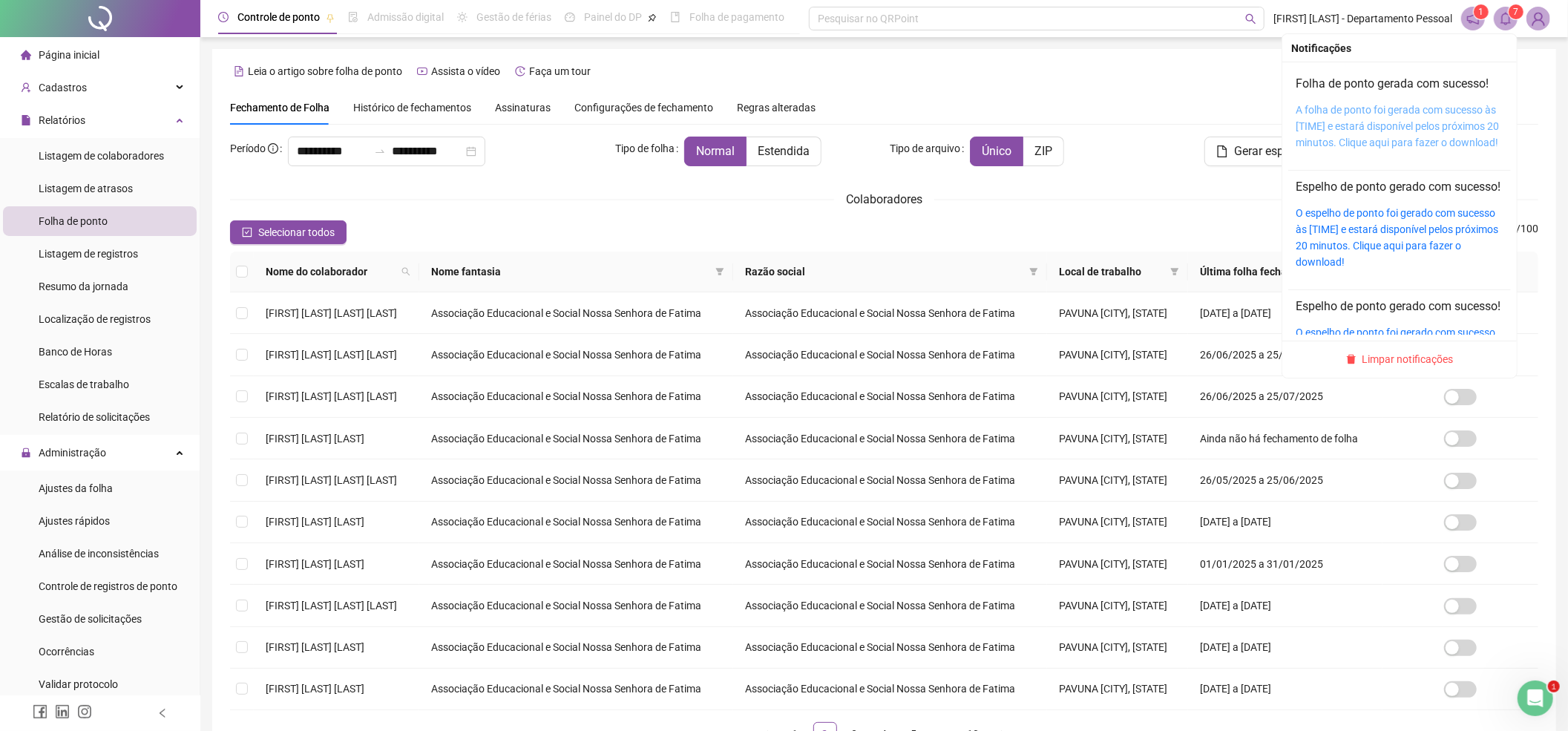 click on "A folha de ponto foi gerada com sucesso às 16:25:38 e estará disponível pelos próximos 20 minutos.
Clique aqui para fazer o download!" at bounding box center (1397, 126) 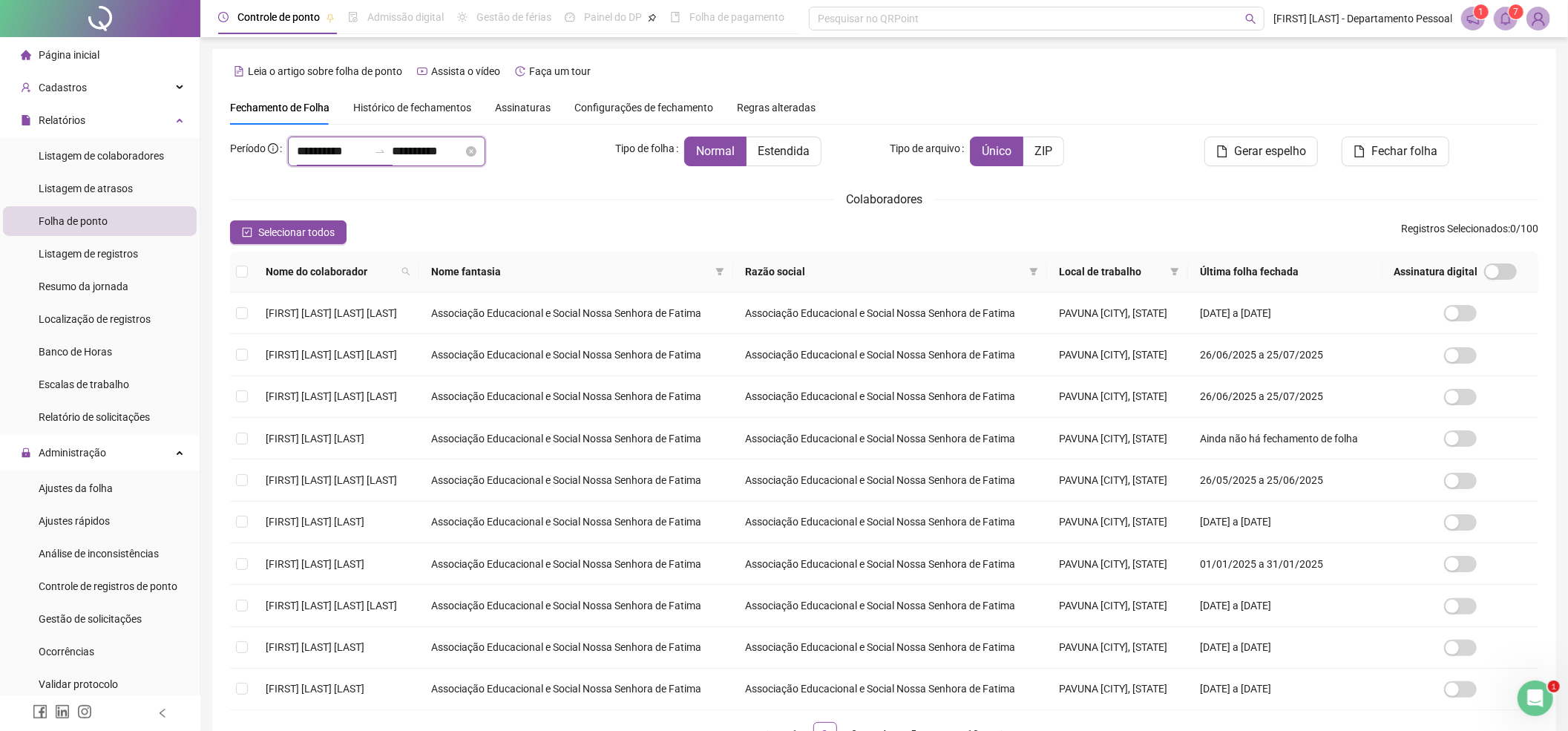 click on "**********" at bounding box center (332, 151) 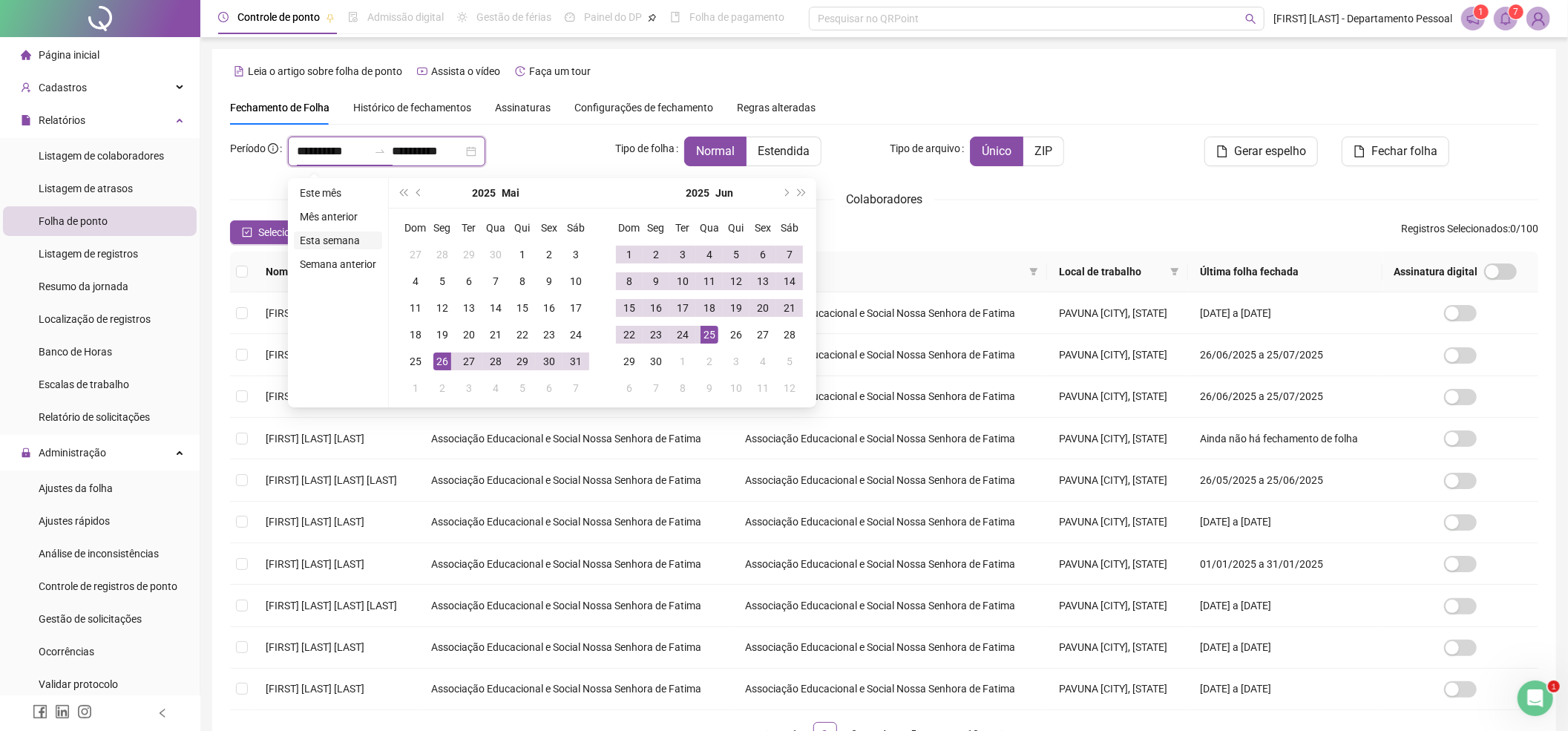 type on "**********" 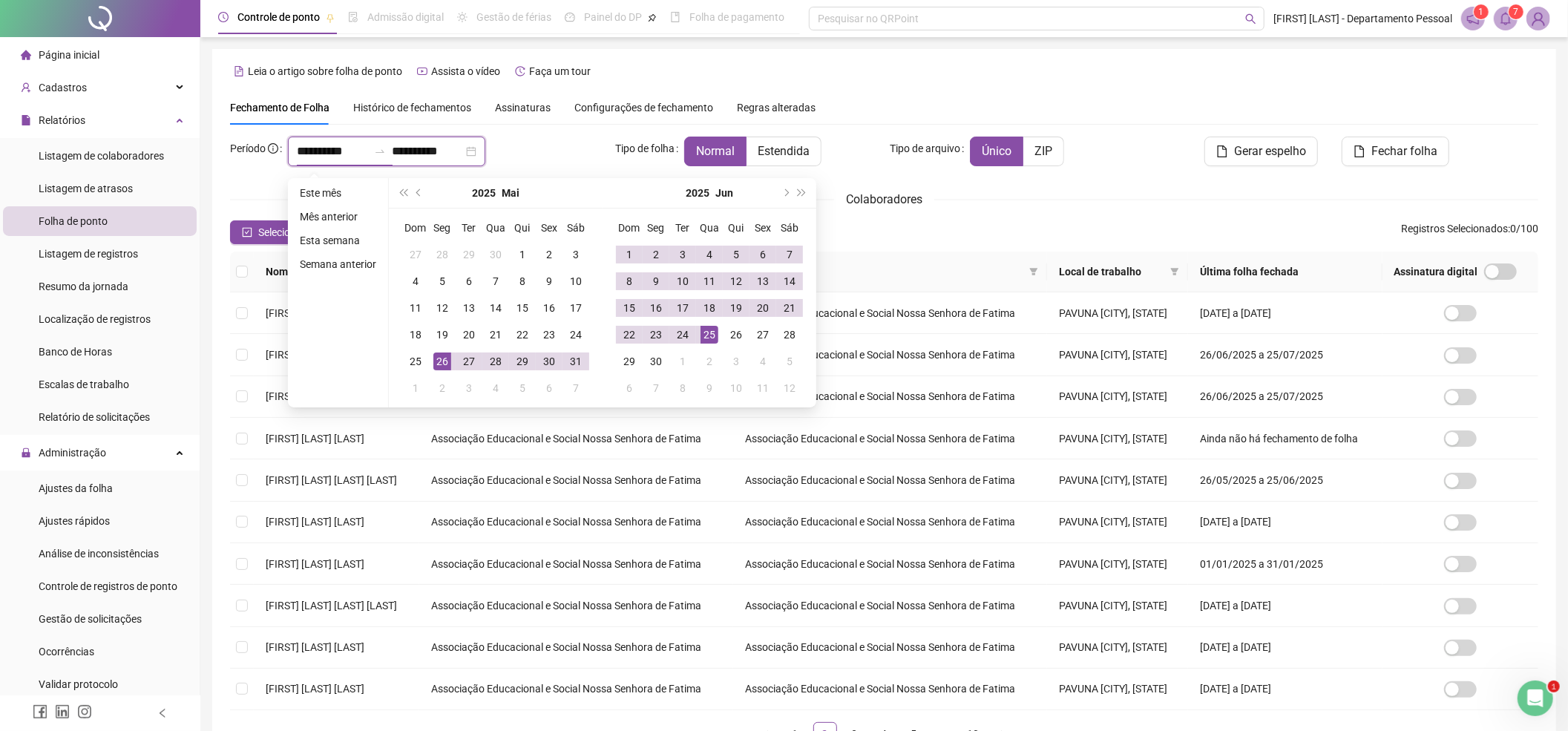 type on "**********" 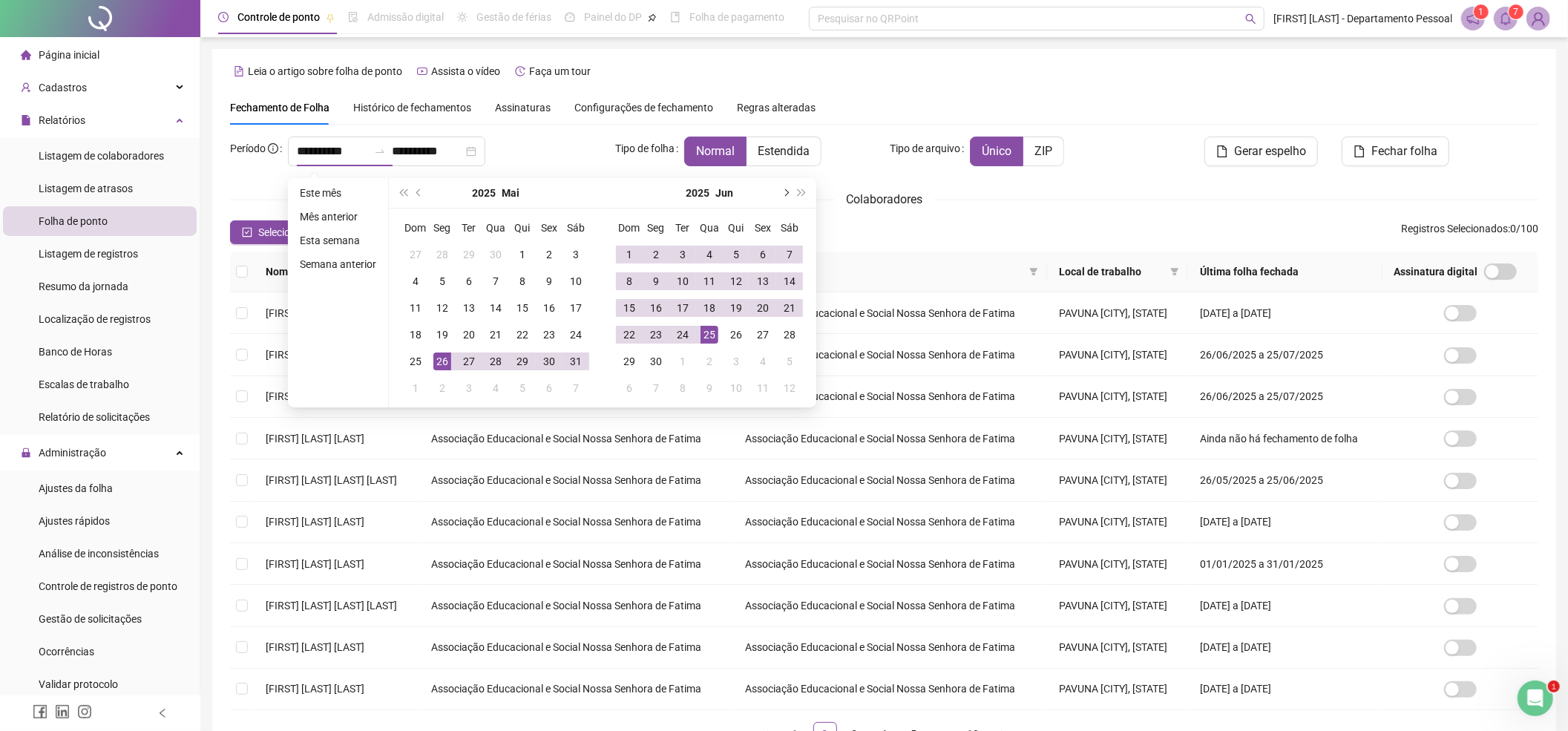 click at bounding box center (785, 193) 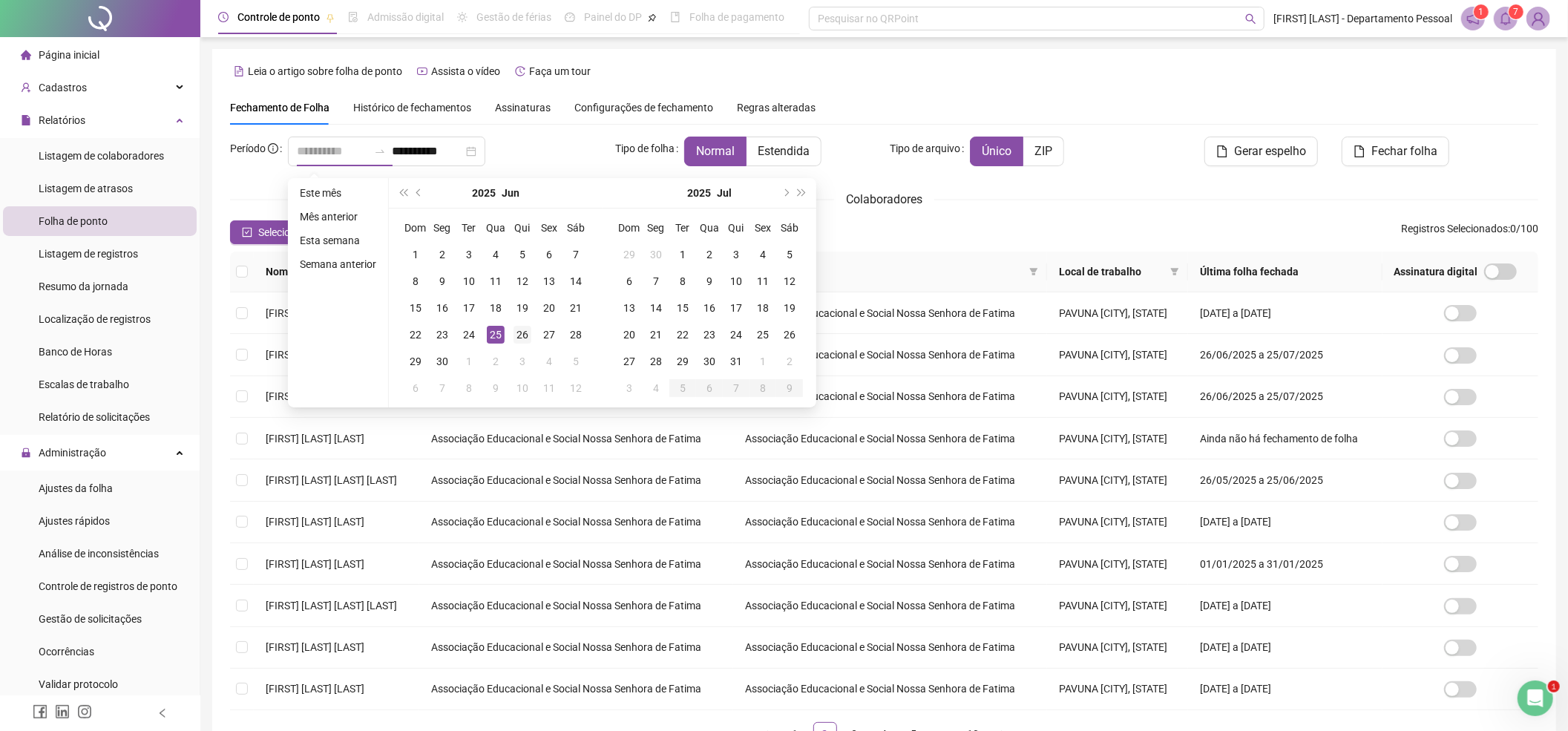 type on "**********" 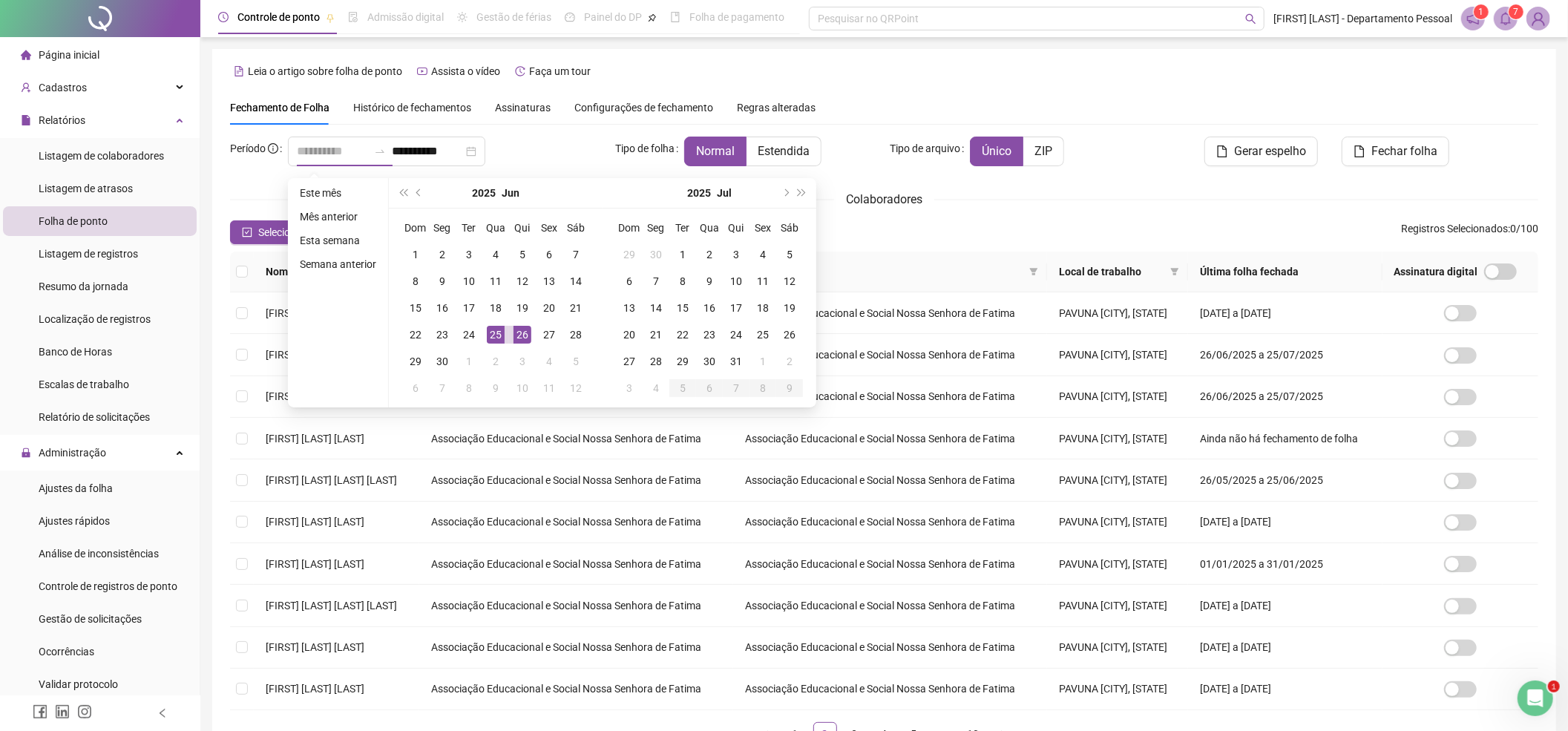 click on "26" at bounding box center [522, 335] 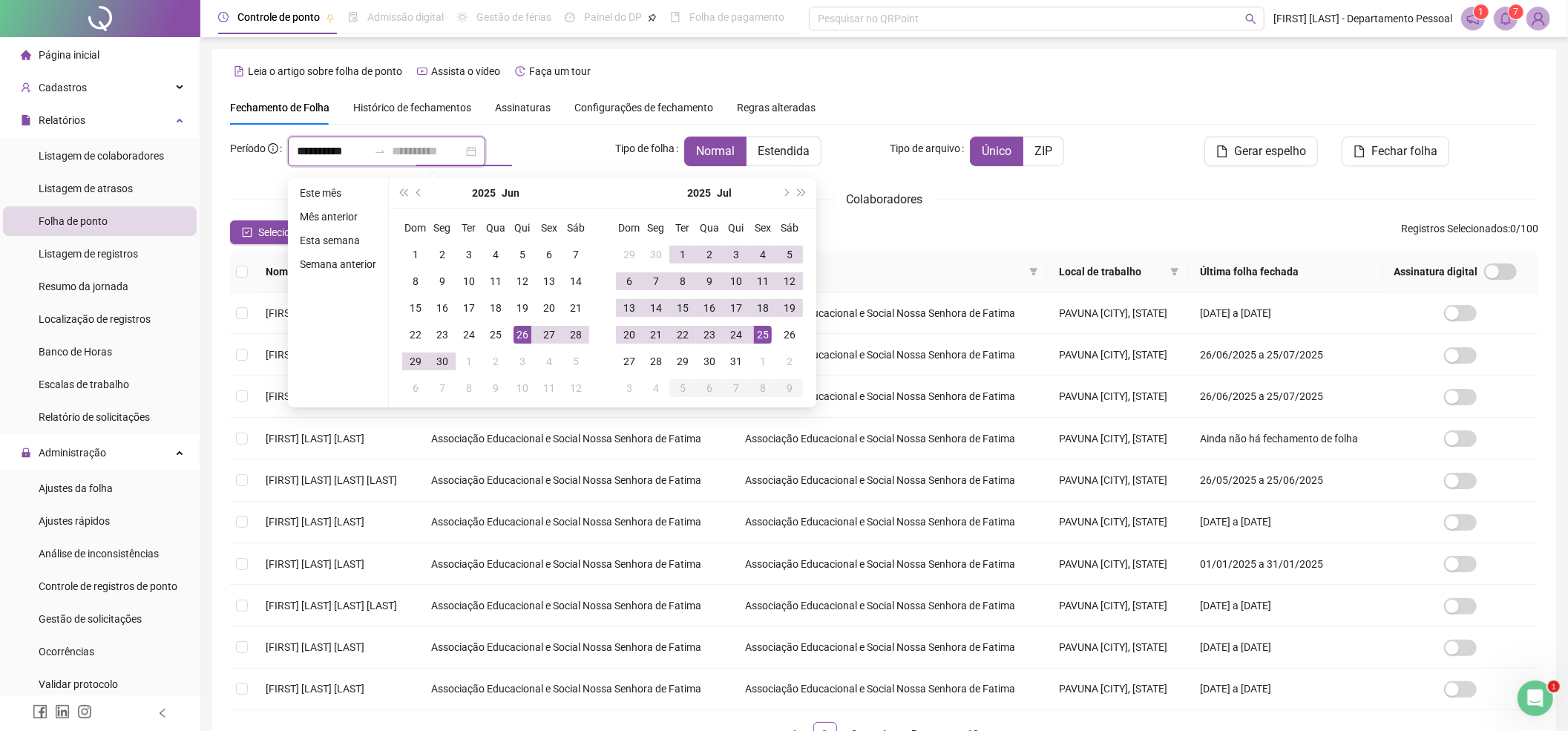 type on "**********" 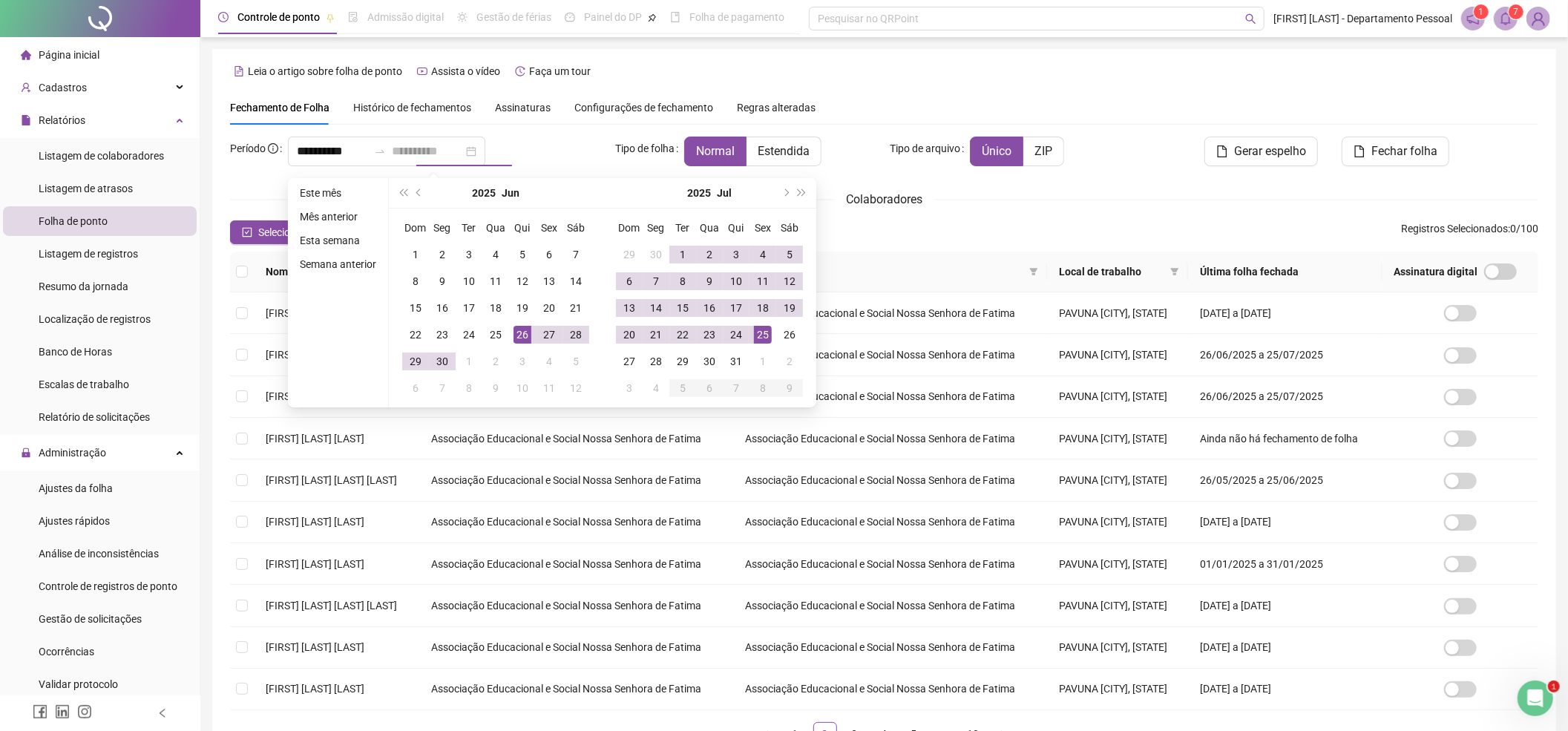 click on "25" at bounding box center [763, 335] 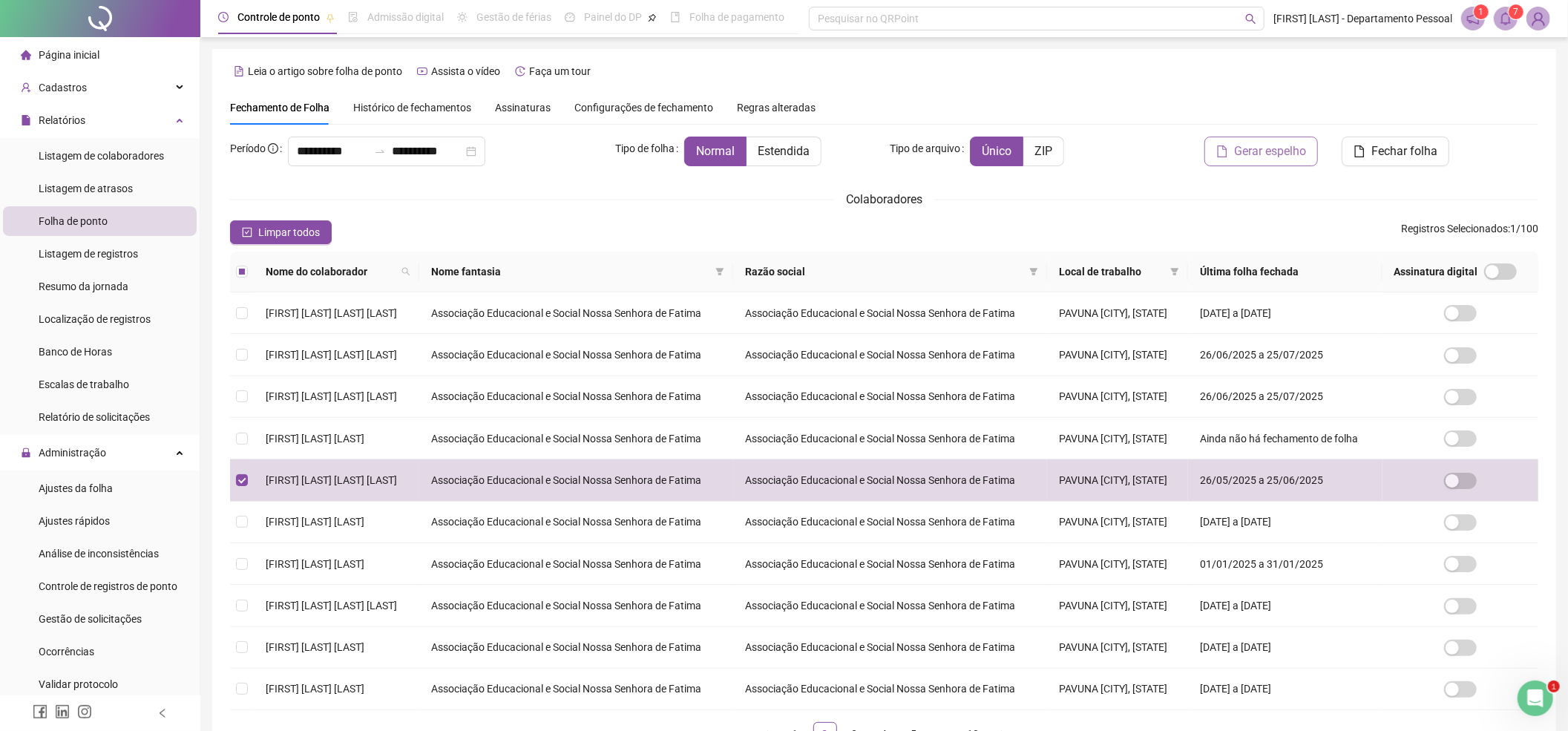 click on "Gerar espelho" at bounding box center (1261, 151) 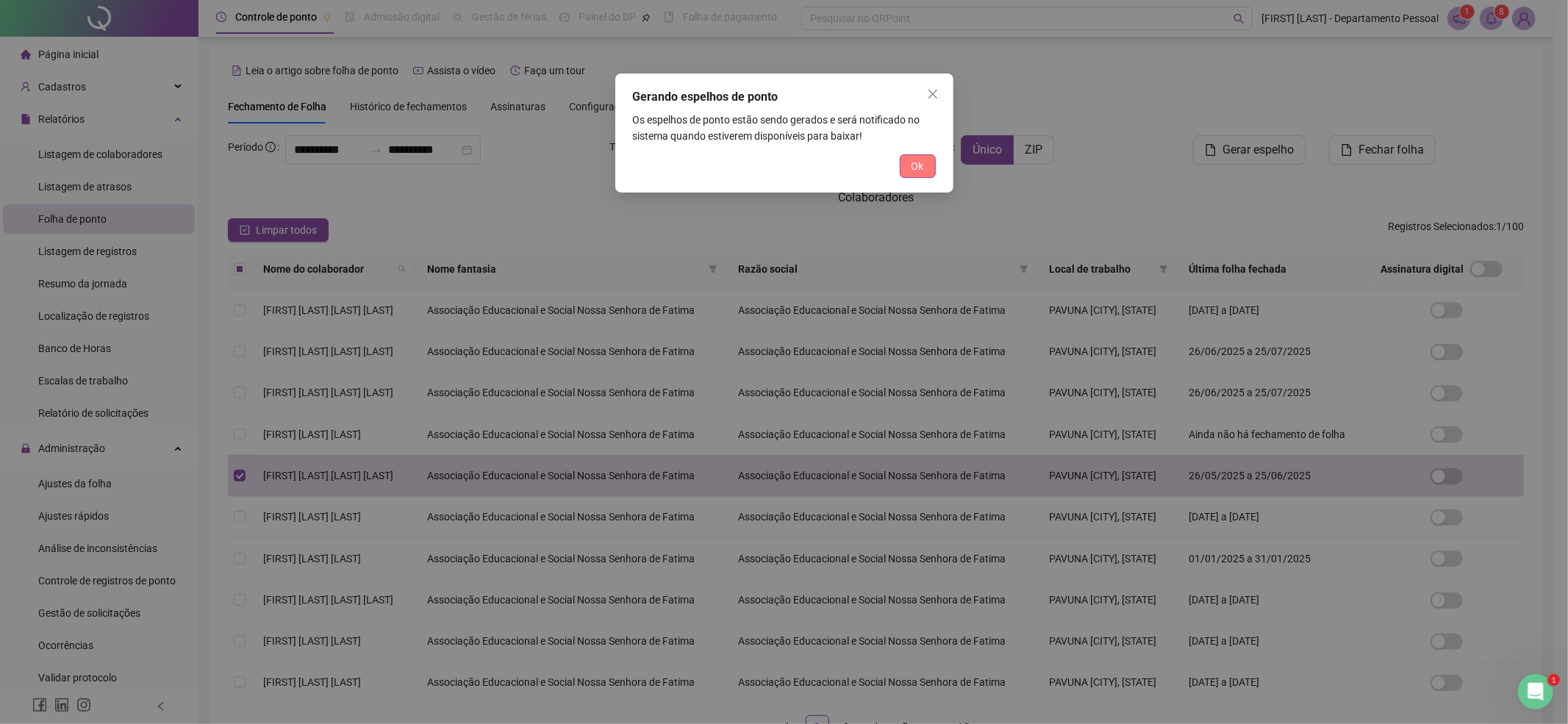 click on "Ok" at bounding box center (917, 166) 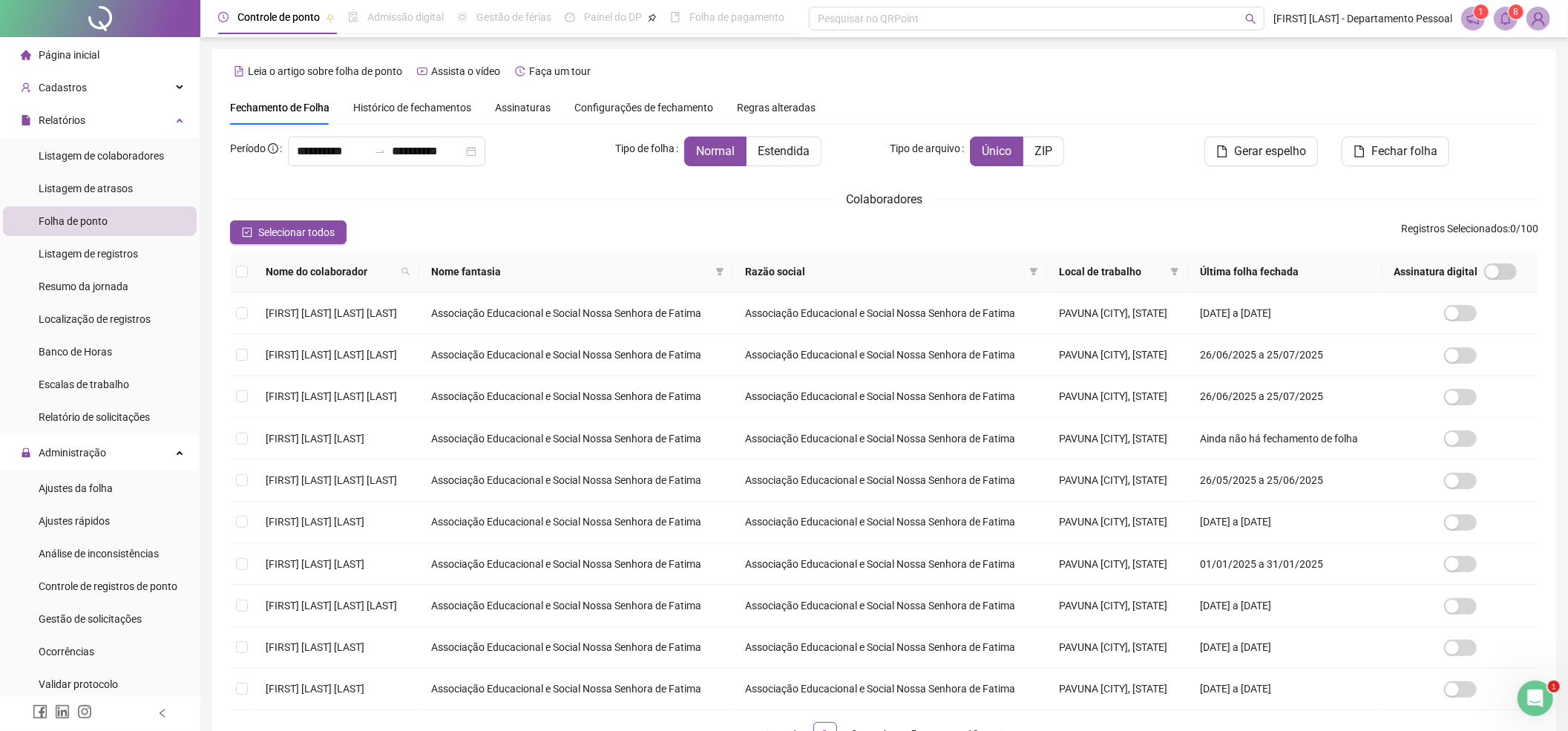 click 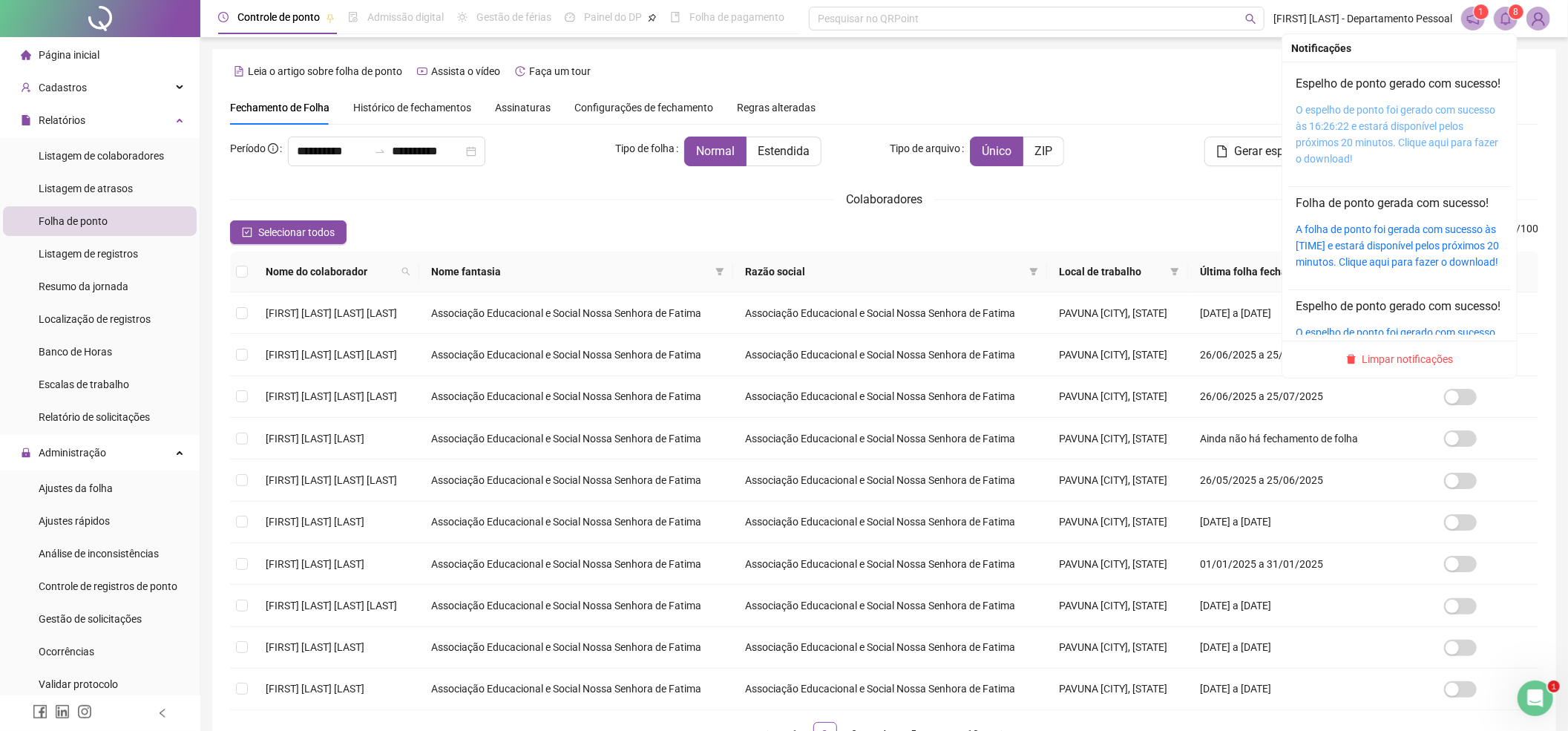 click on "O espelho de ponto foi gerado com sucesso às 16:26:22 e estará disponível pelos próximos 20 minutos.
Clique aqui para fazer o download!" at bounding box center (1397, 134) 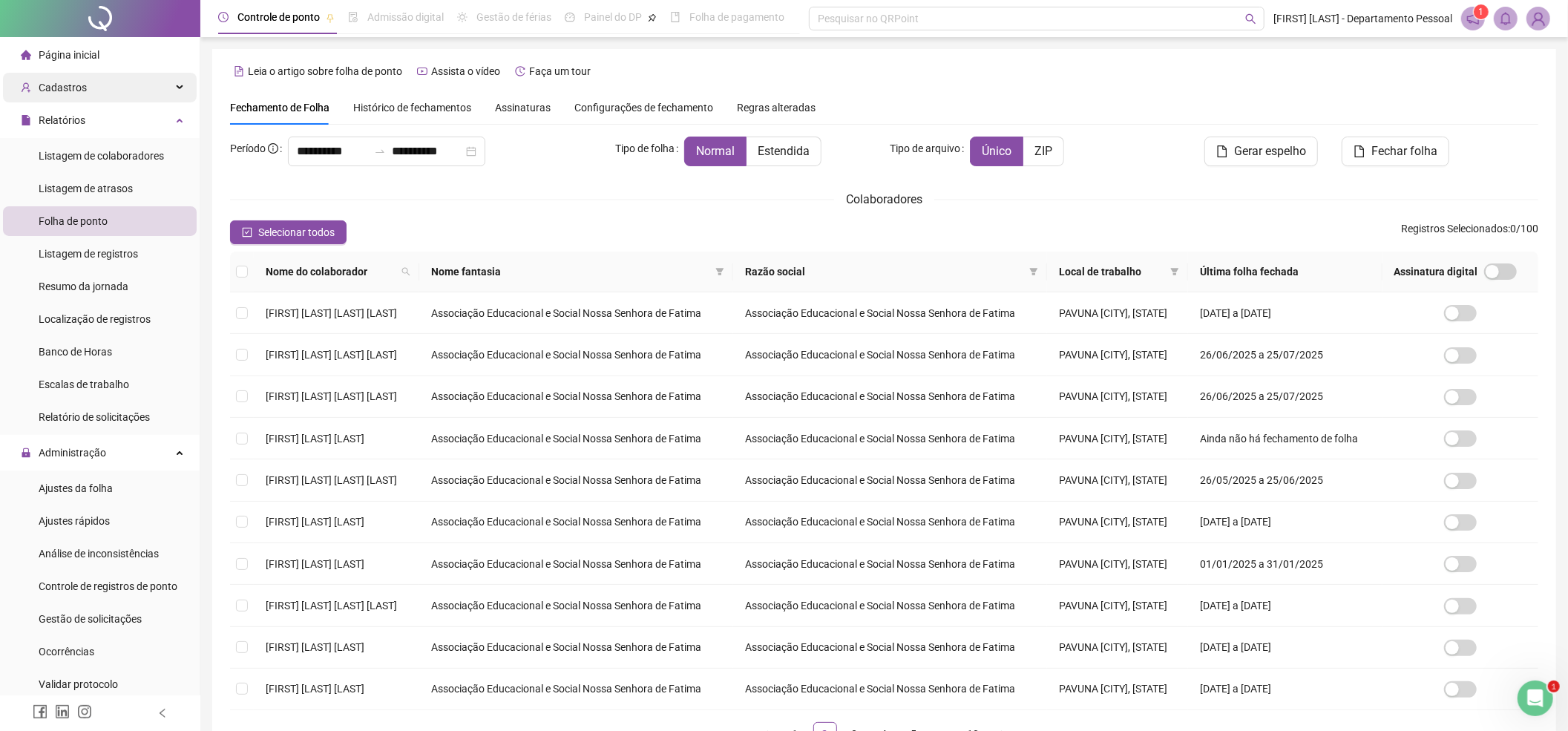 click on "Cadastros" at bounding box center (99, 88) 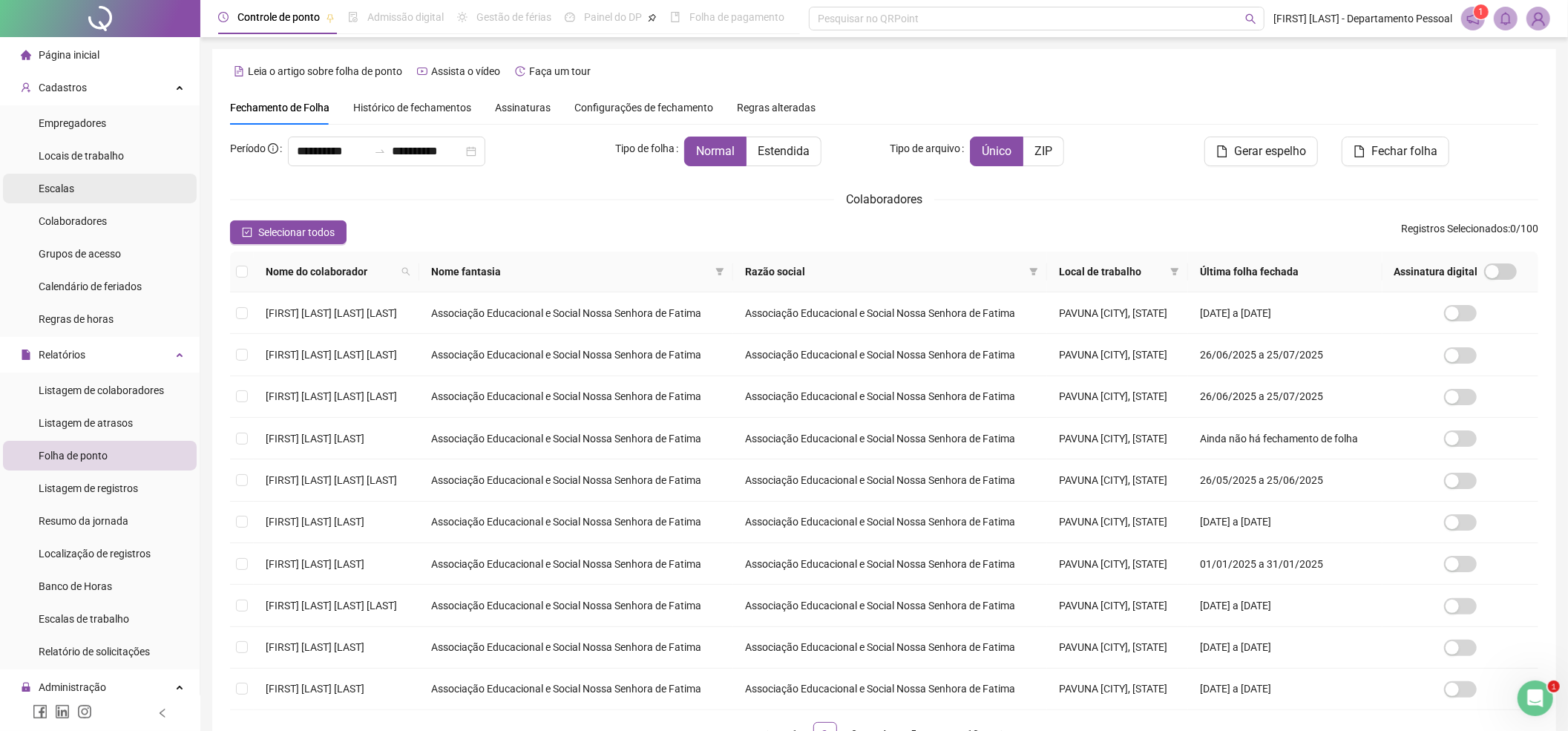 click on "Escalas" at bounding box center [56, 189] 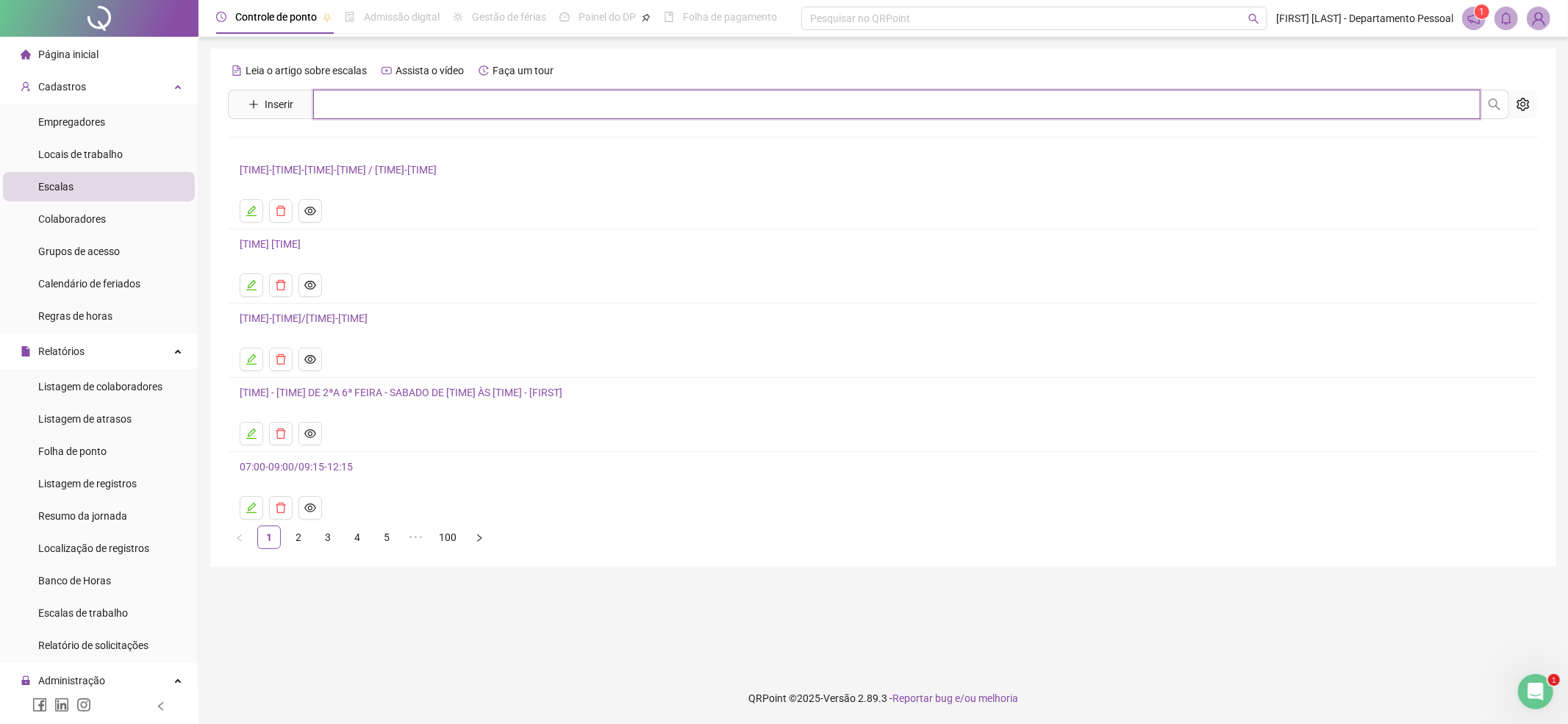 click at bounding box center [897, 104] 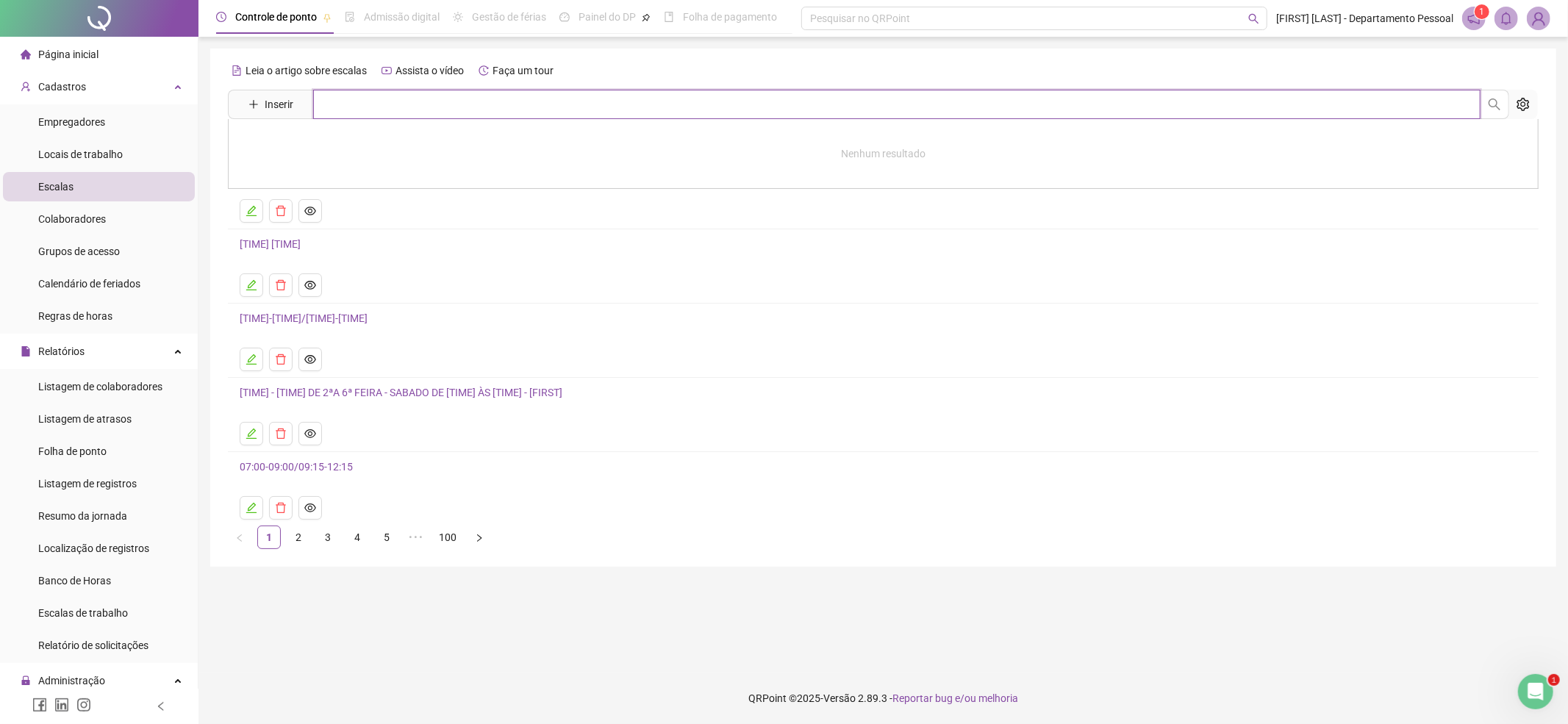 type on "*" 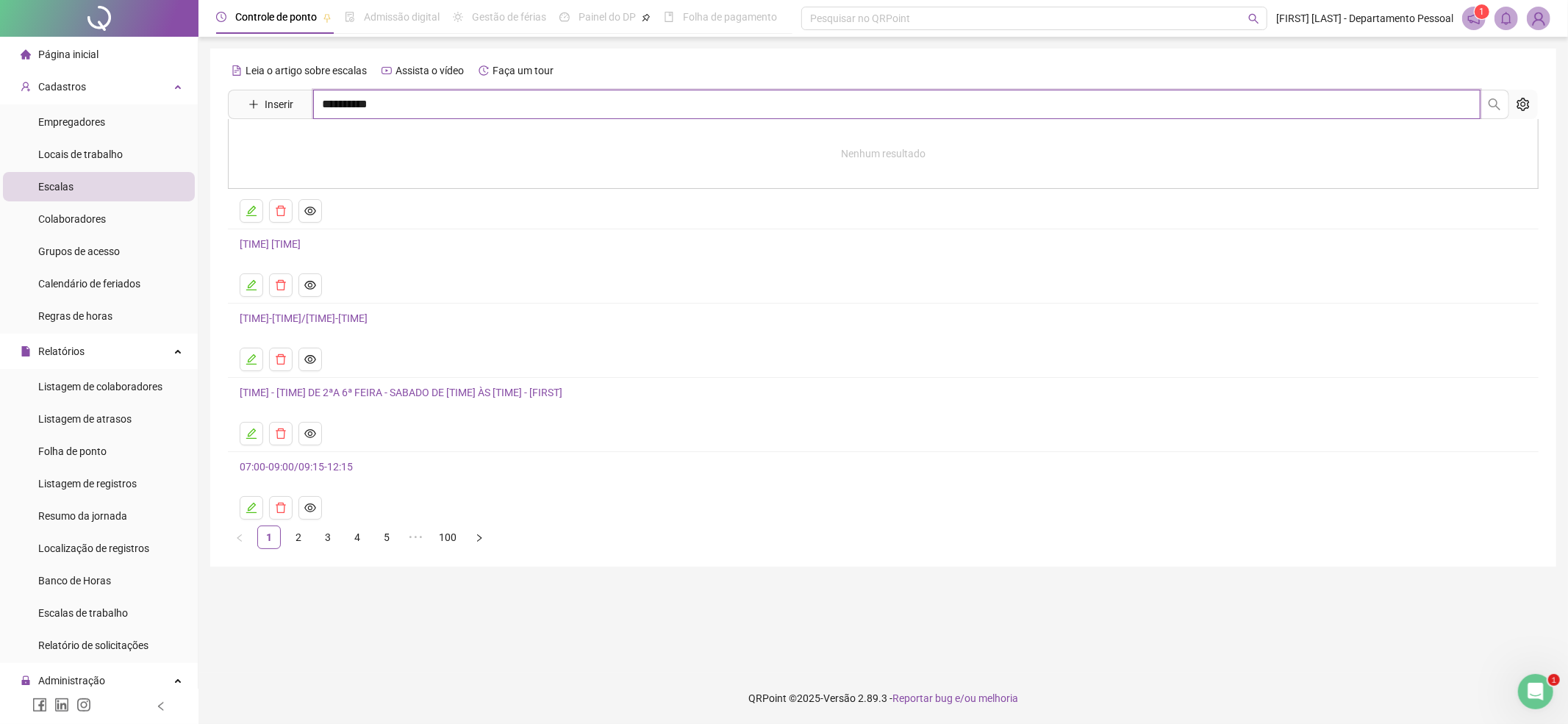 type on "**********" 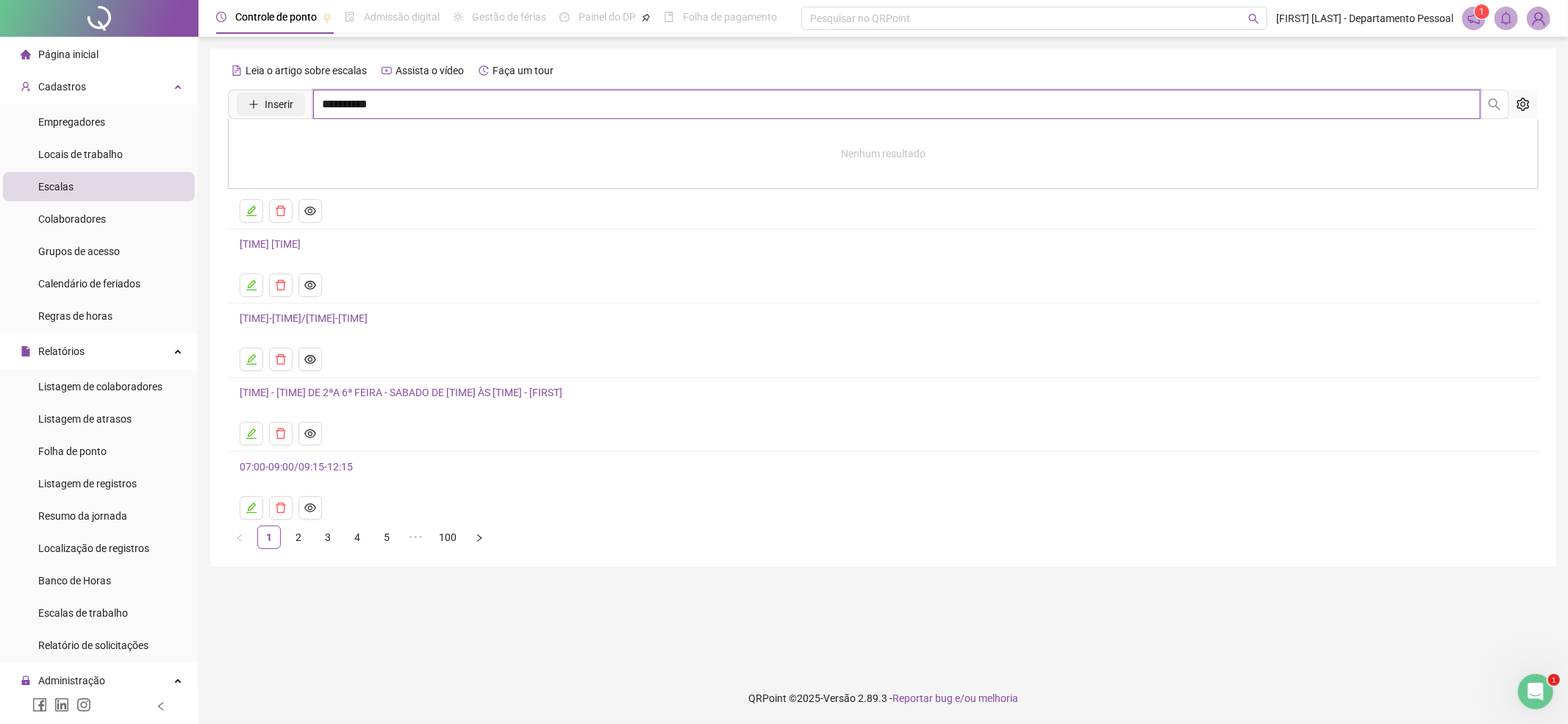 drag, startPoint x: 383, startPoint y: 101, endPoint x: 262, endPoint y: 101, distance: 121 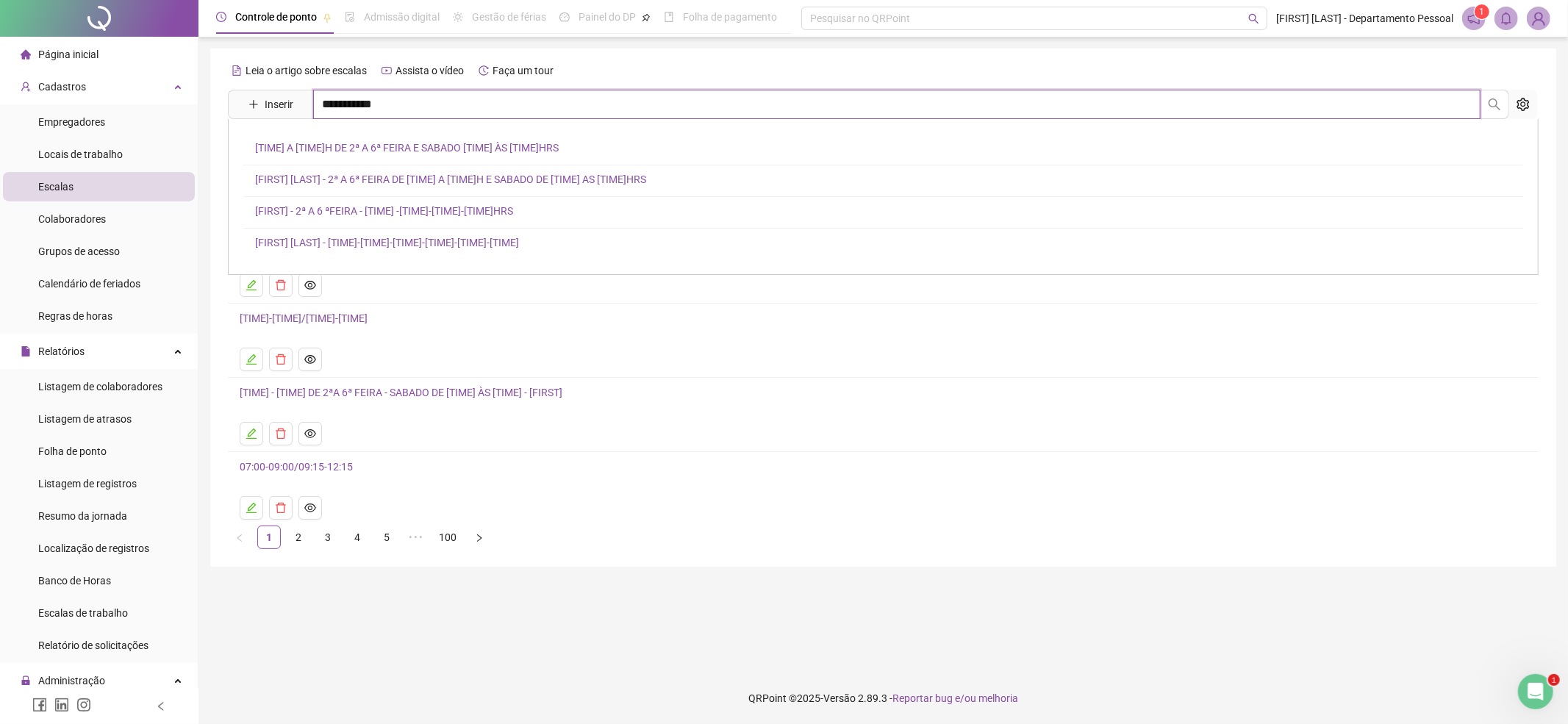 type on "**********" 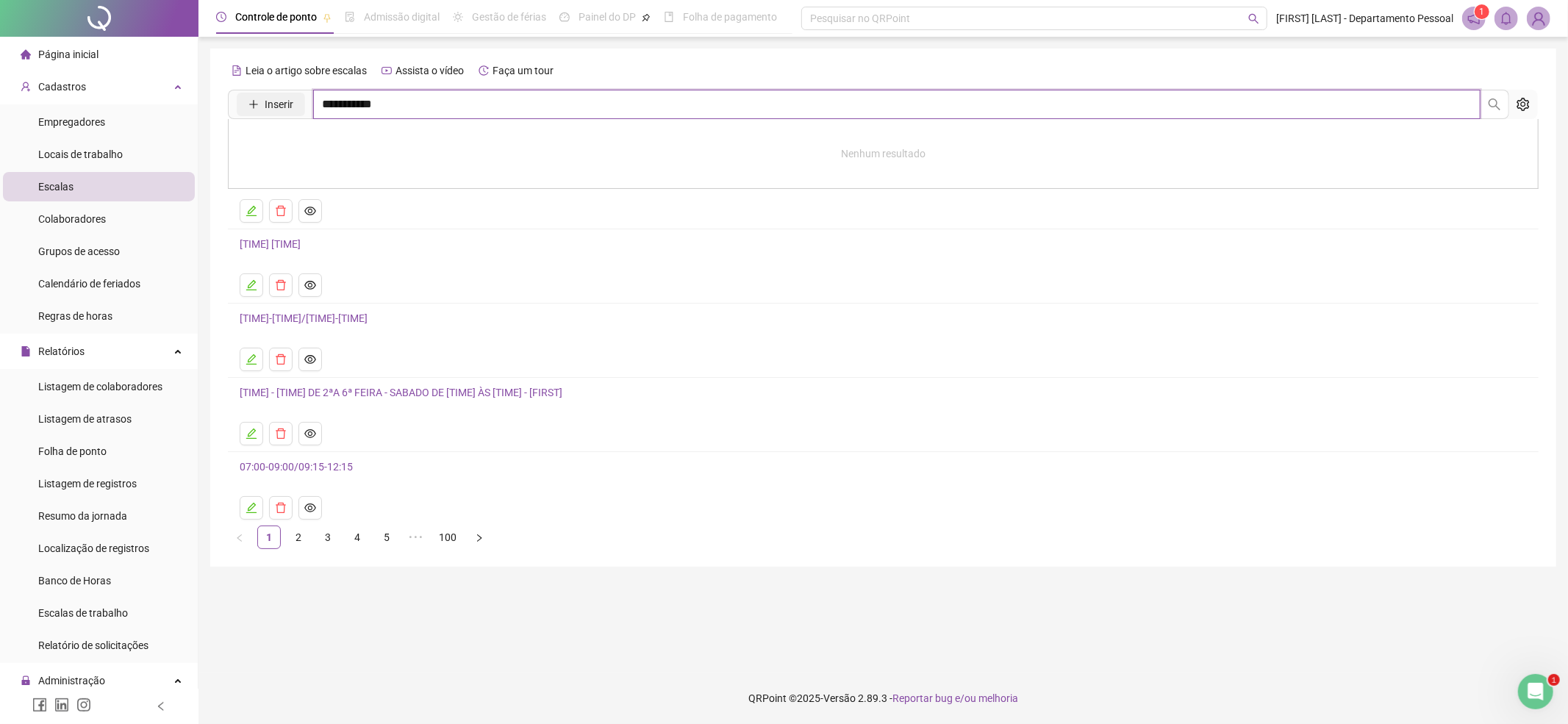 drag, startPoint x: 404, startPoint y: 103, endPoint x: 242, endPoint y: 103, distance: 162 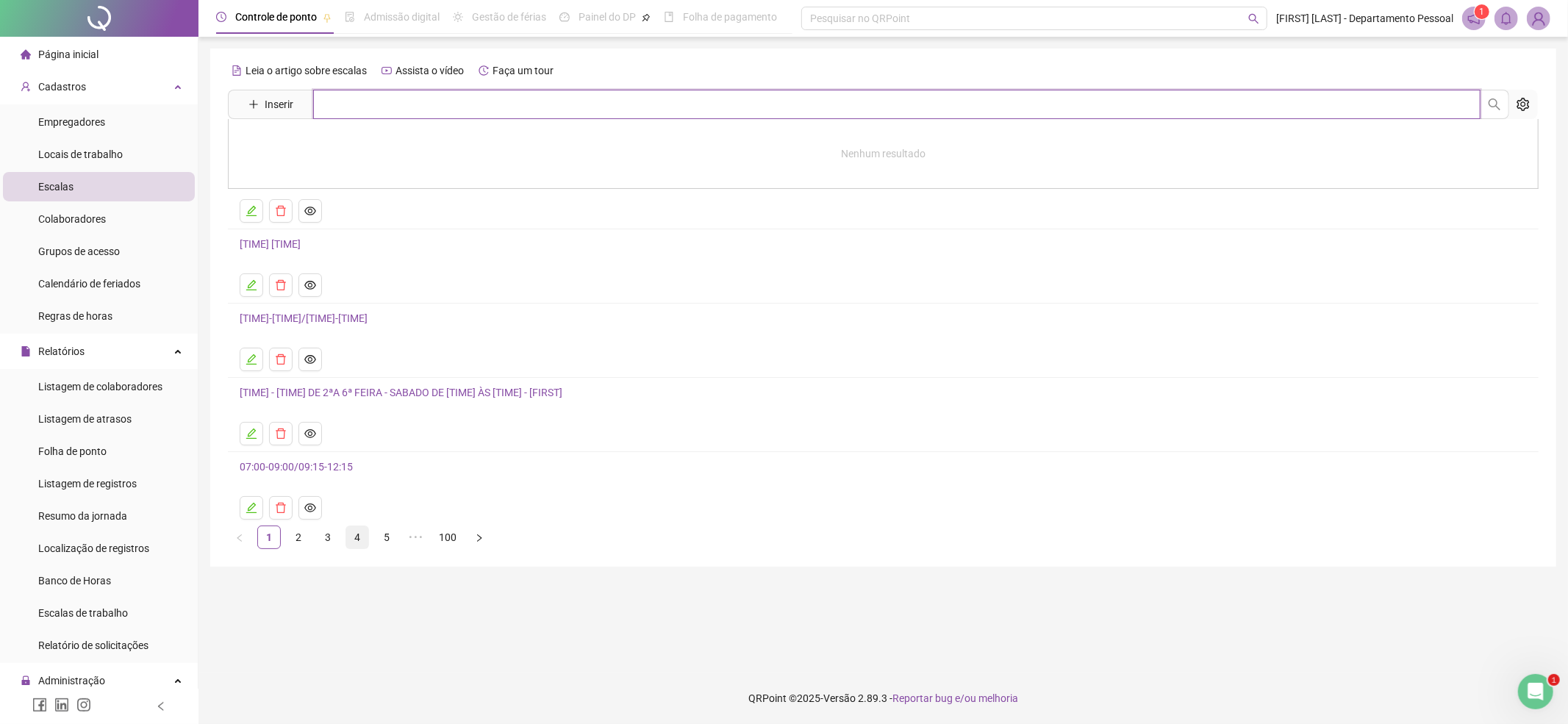 type 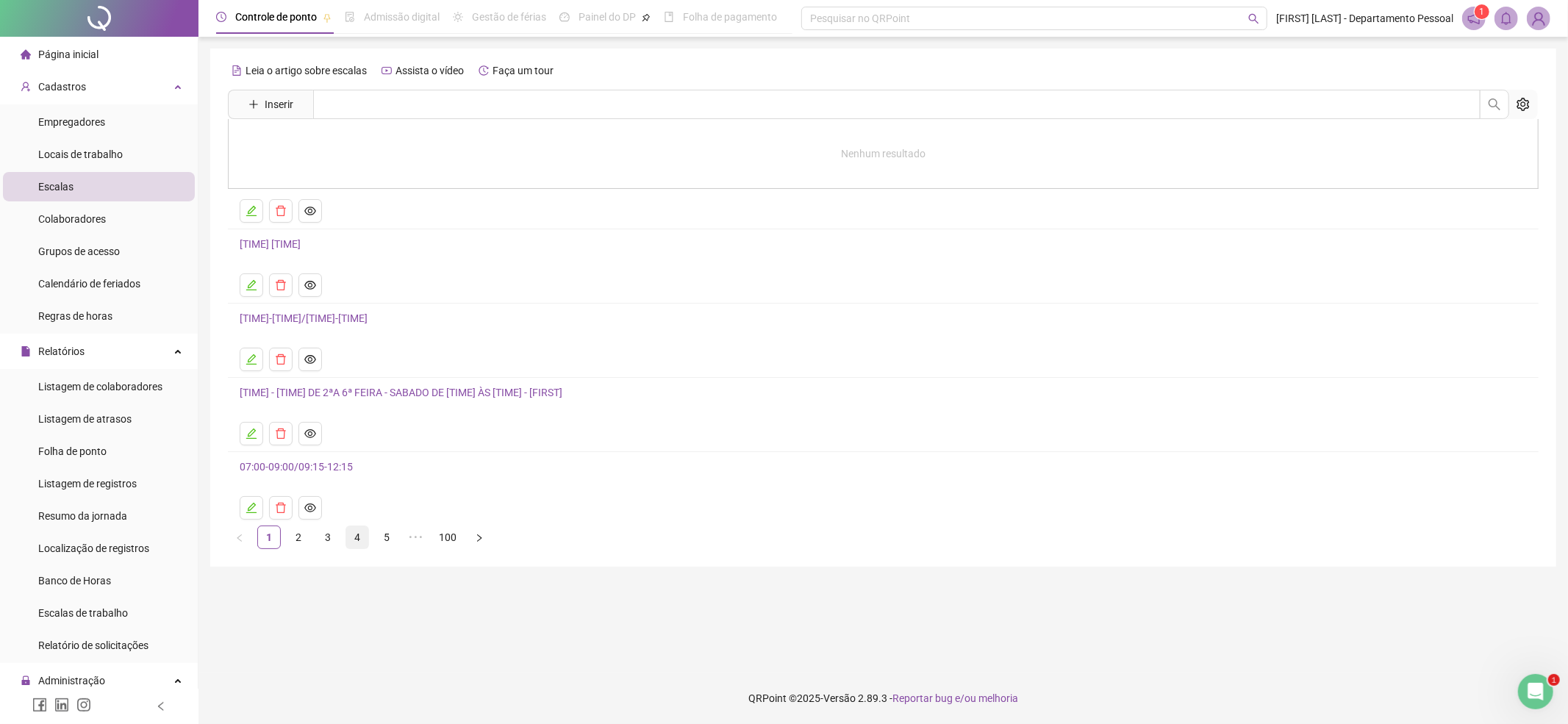 click on "4" at bounding box center [357, 537] 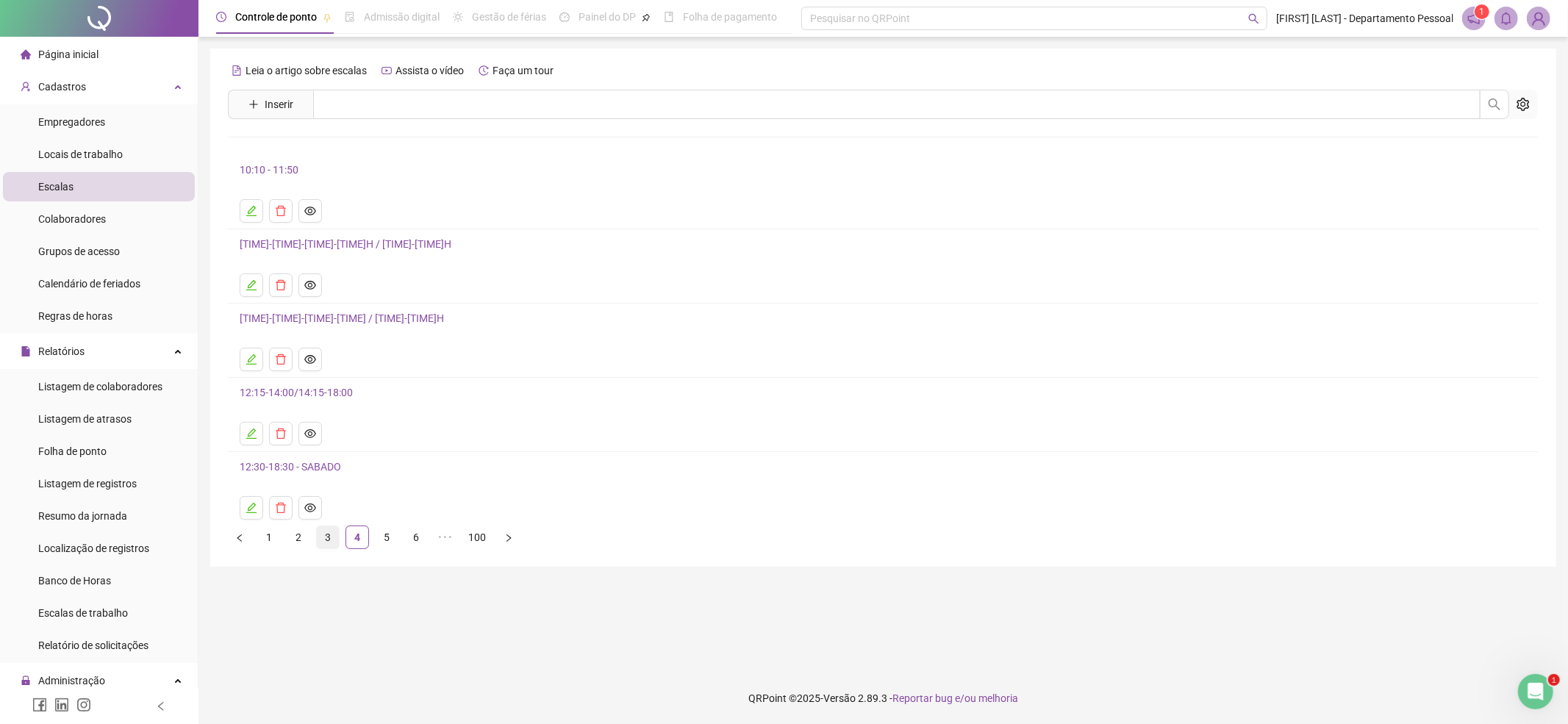 click on "3" at bounding box center (328, 537) 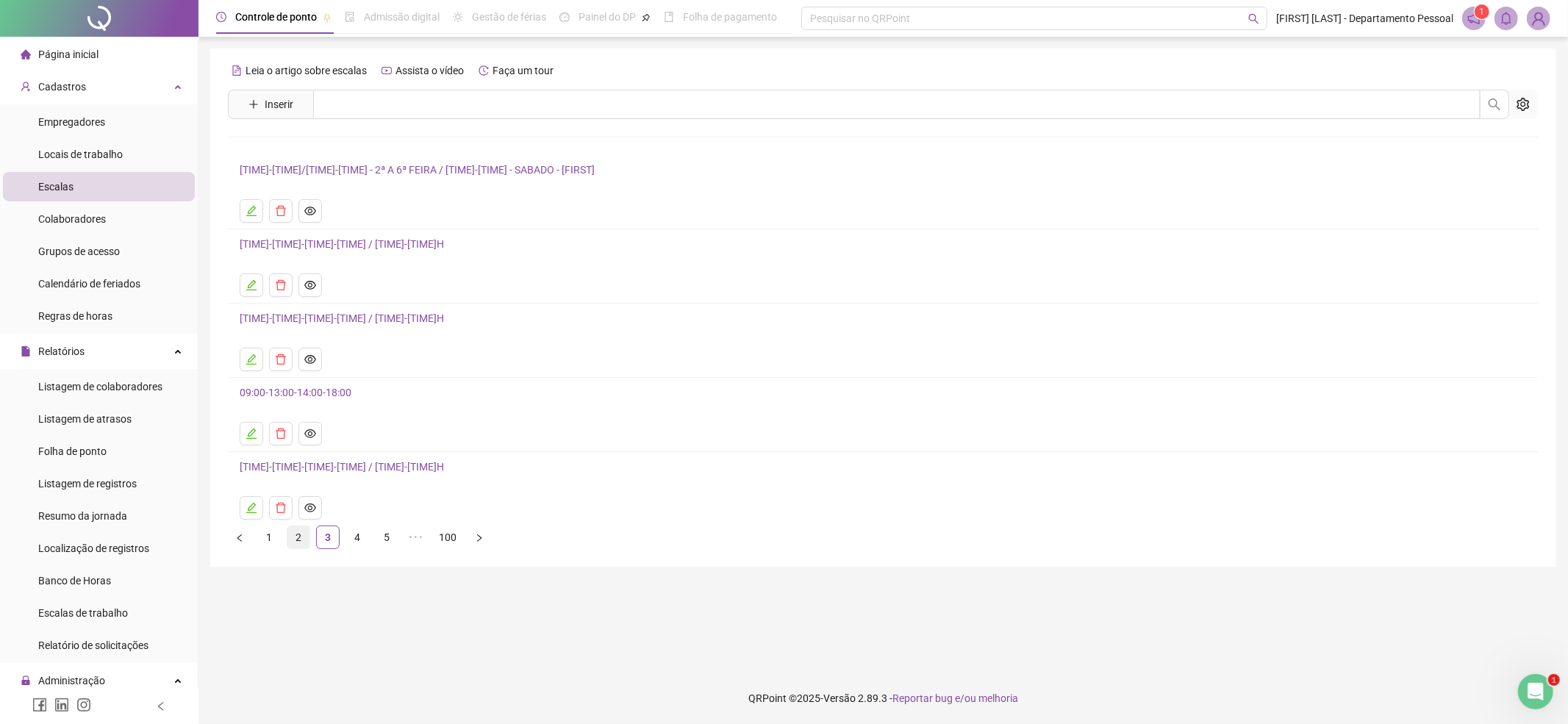 click on "2" at bounding box center (298, 537) 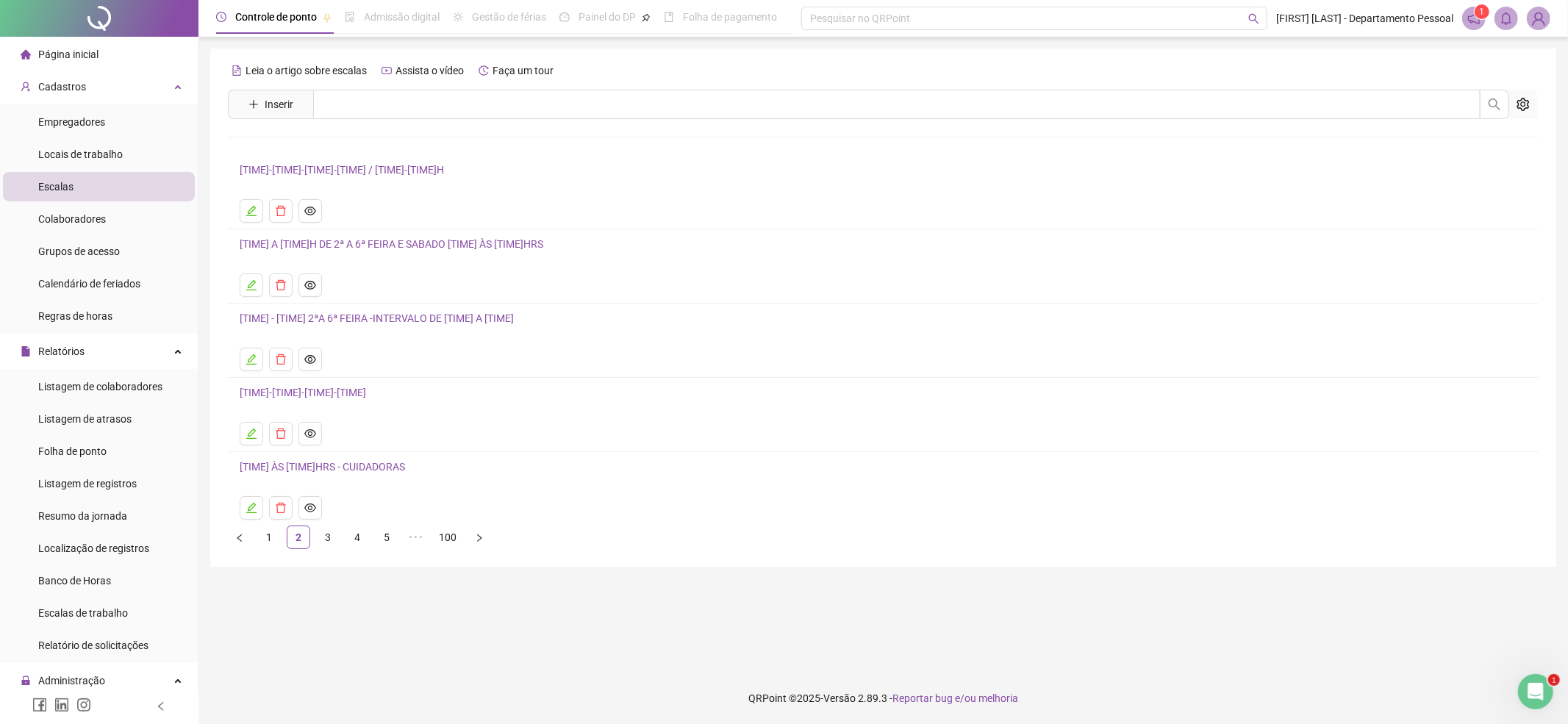 click on "07:30-8:30-9:00-12:00" at bounding box center (883, 393) 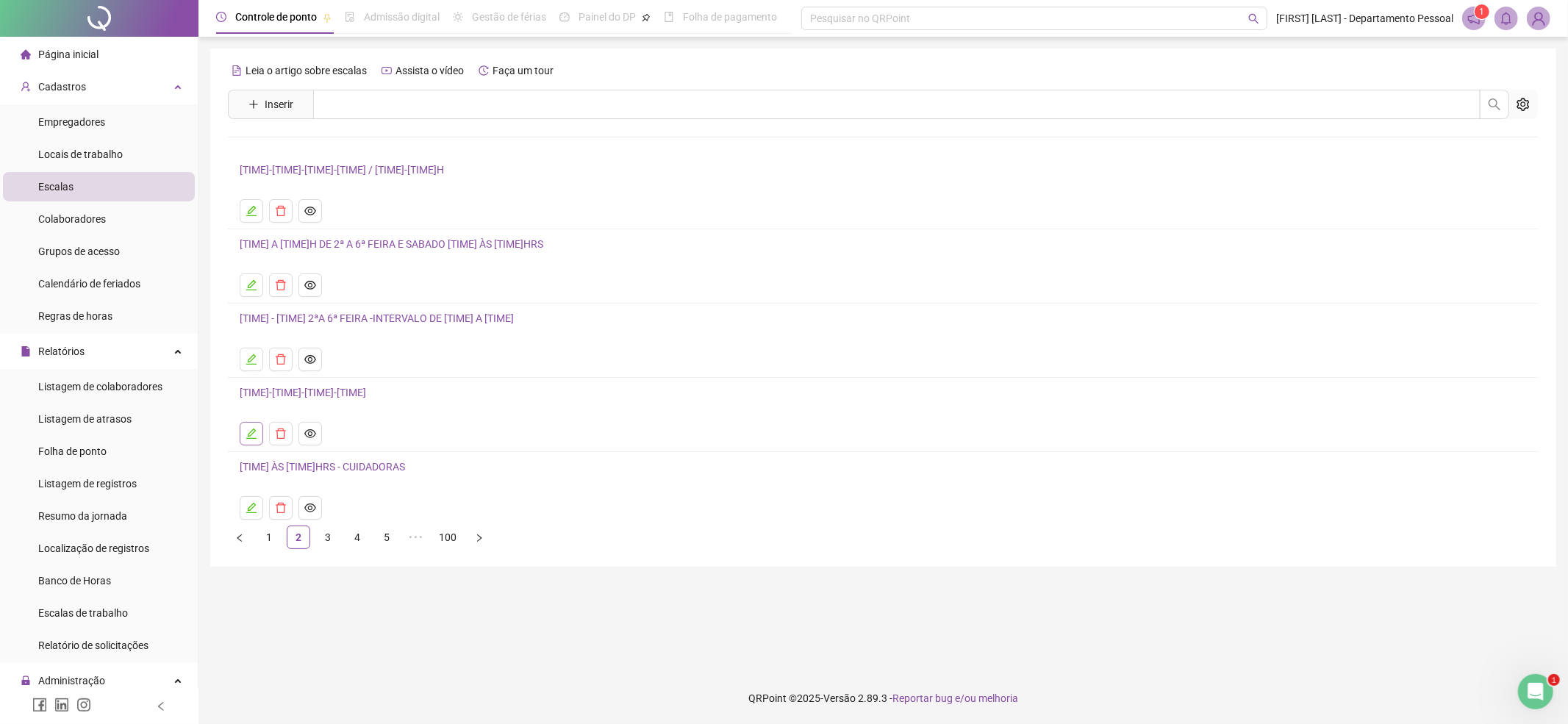 click 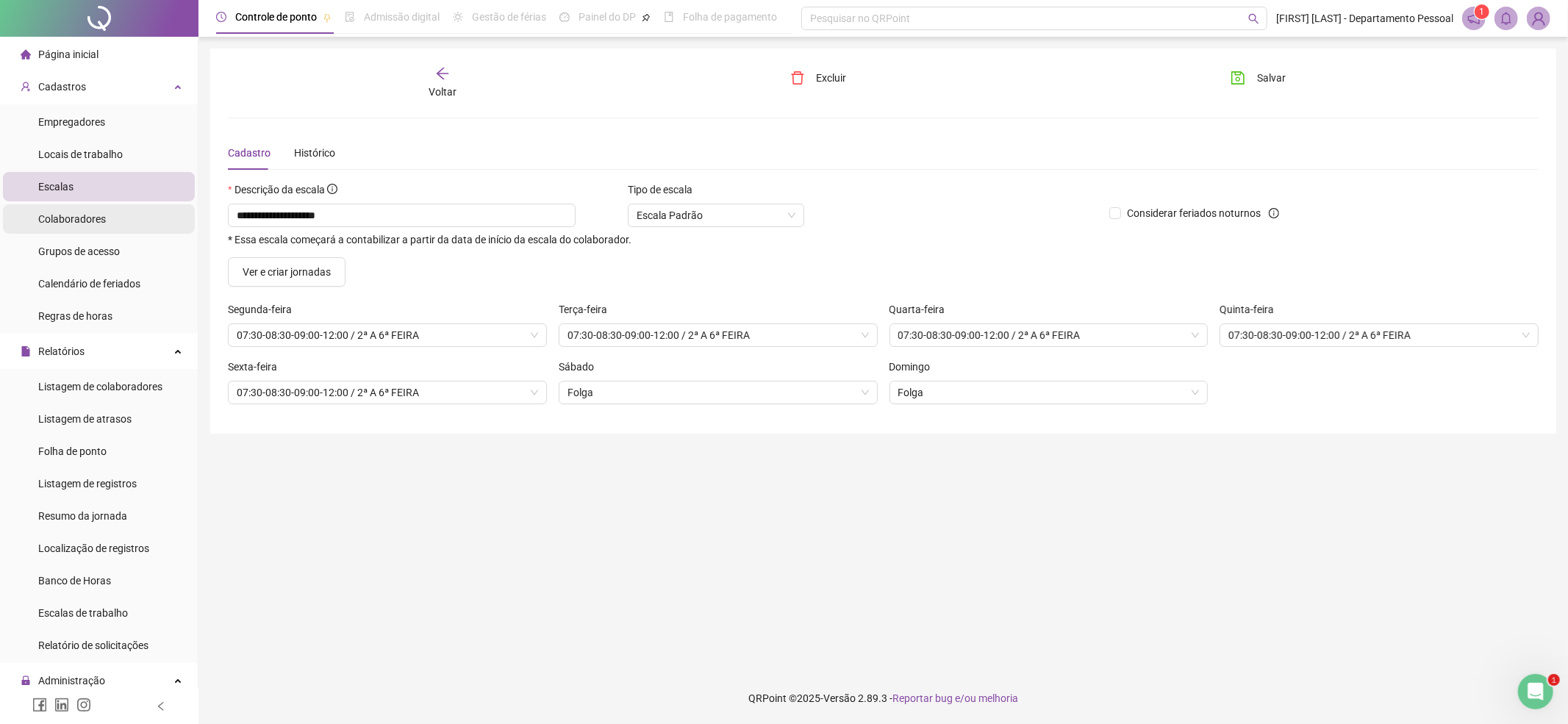 click on "Colaboradores" at bounding box center [99, 219] 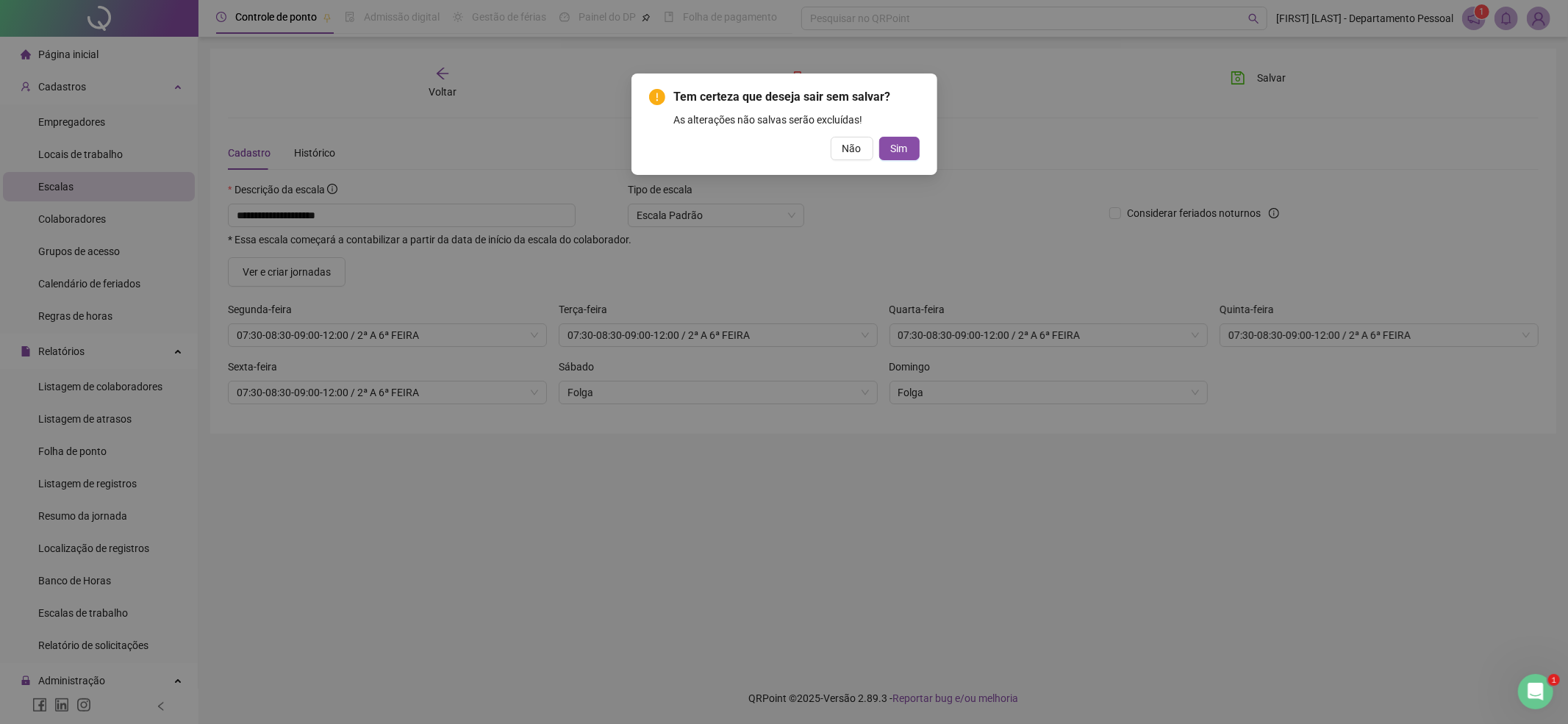 click on "Tem certeza que deseja sair sem salvar? As alterações não salvas serão excluídas! Não Sim" at bounding box center [784, 362] 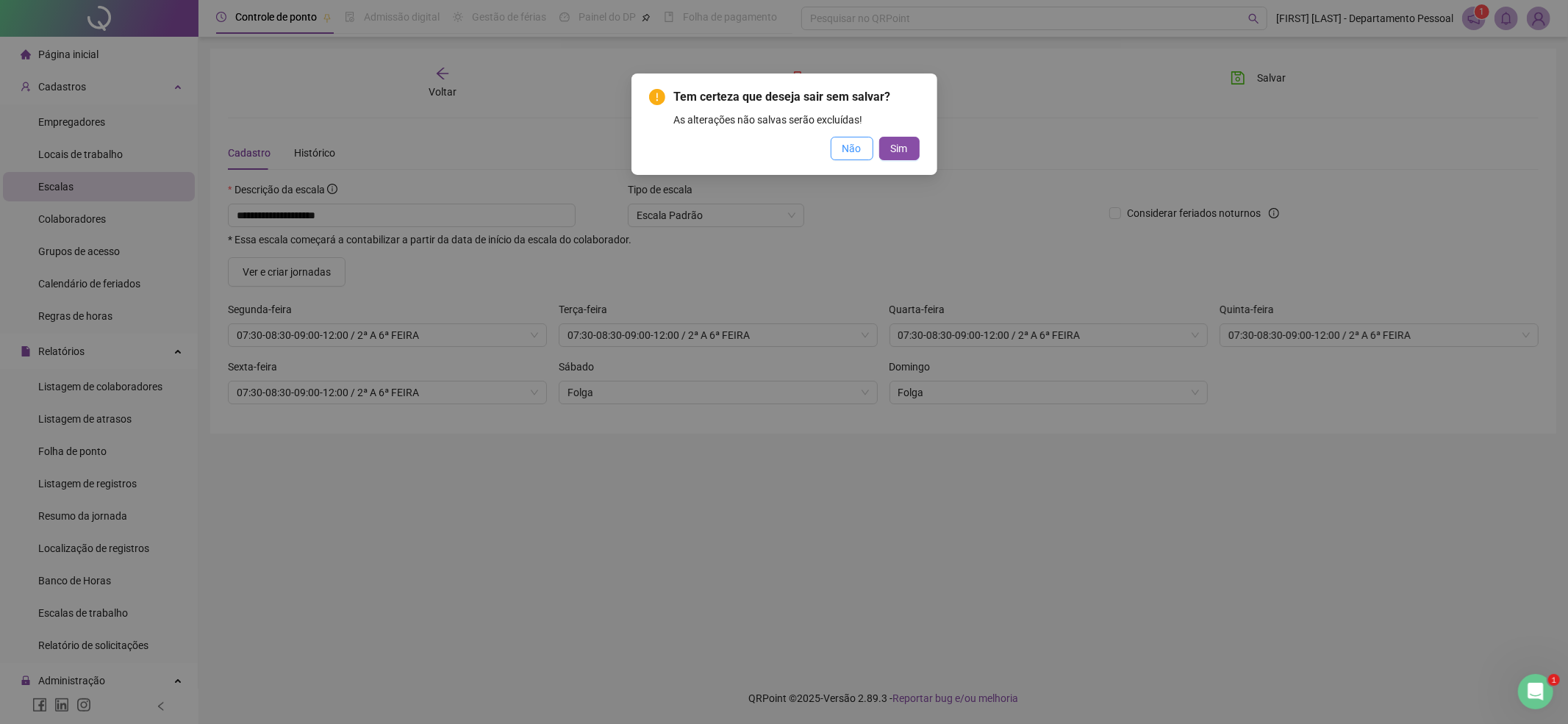 click on "Não" at bounding box center (852, 148) 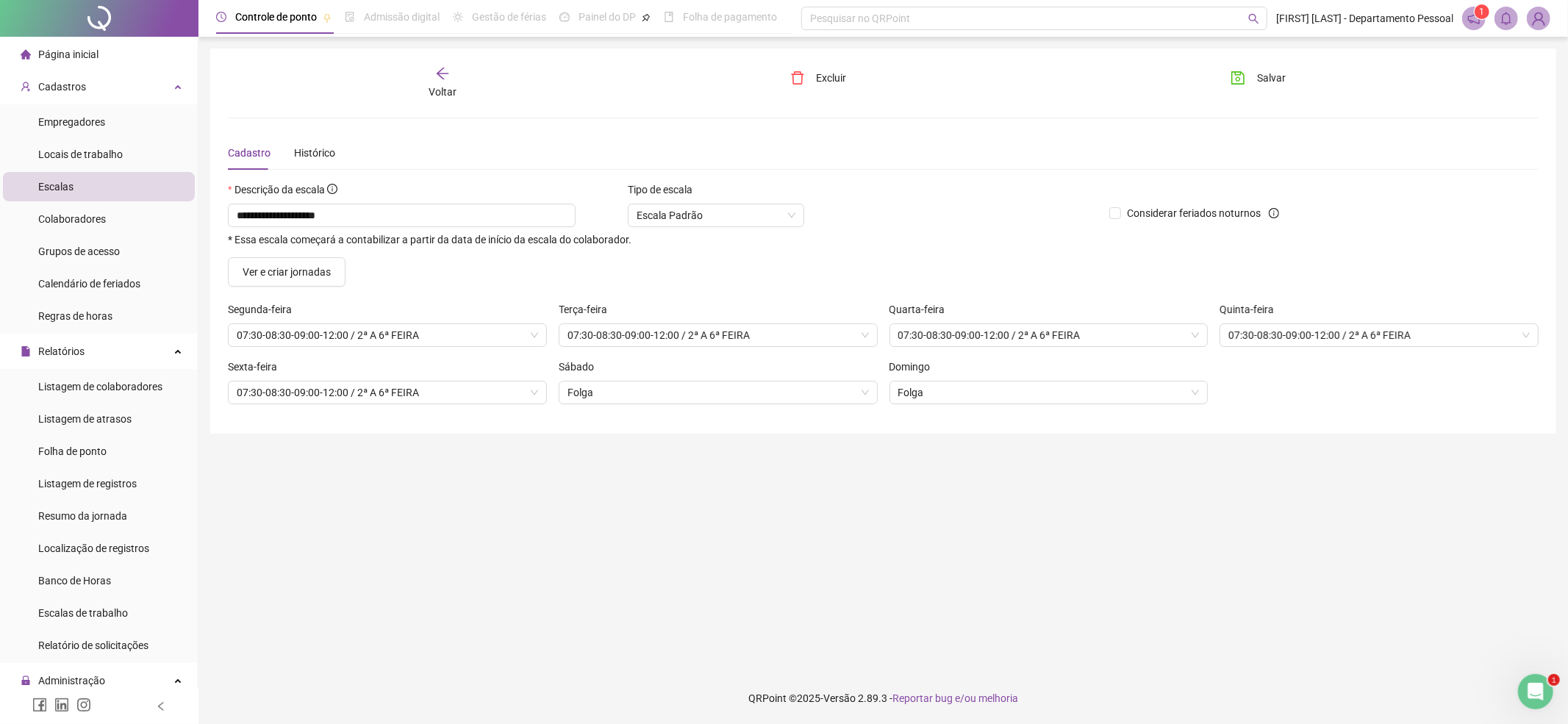 click on "Voltar" at bounding box center [443, 92] 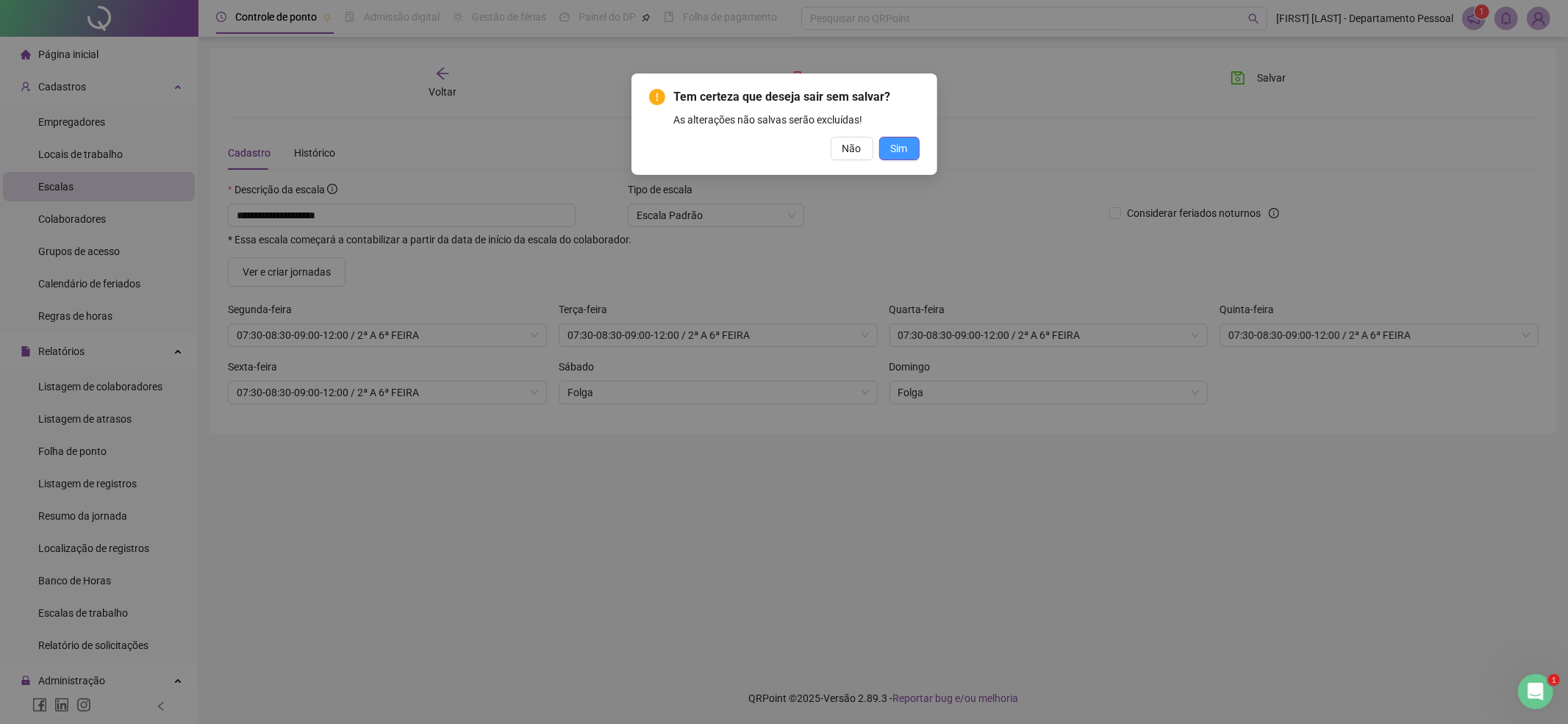 click on "Sim" at bounding box center (899, 148) 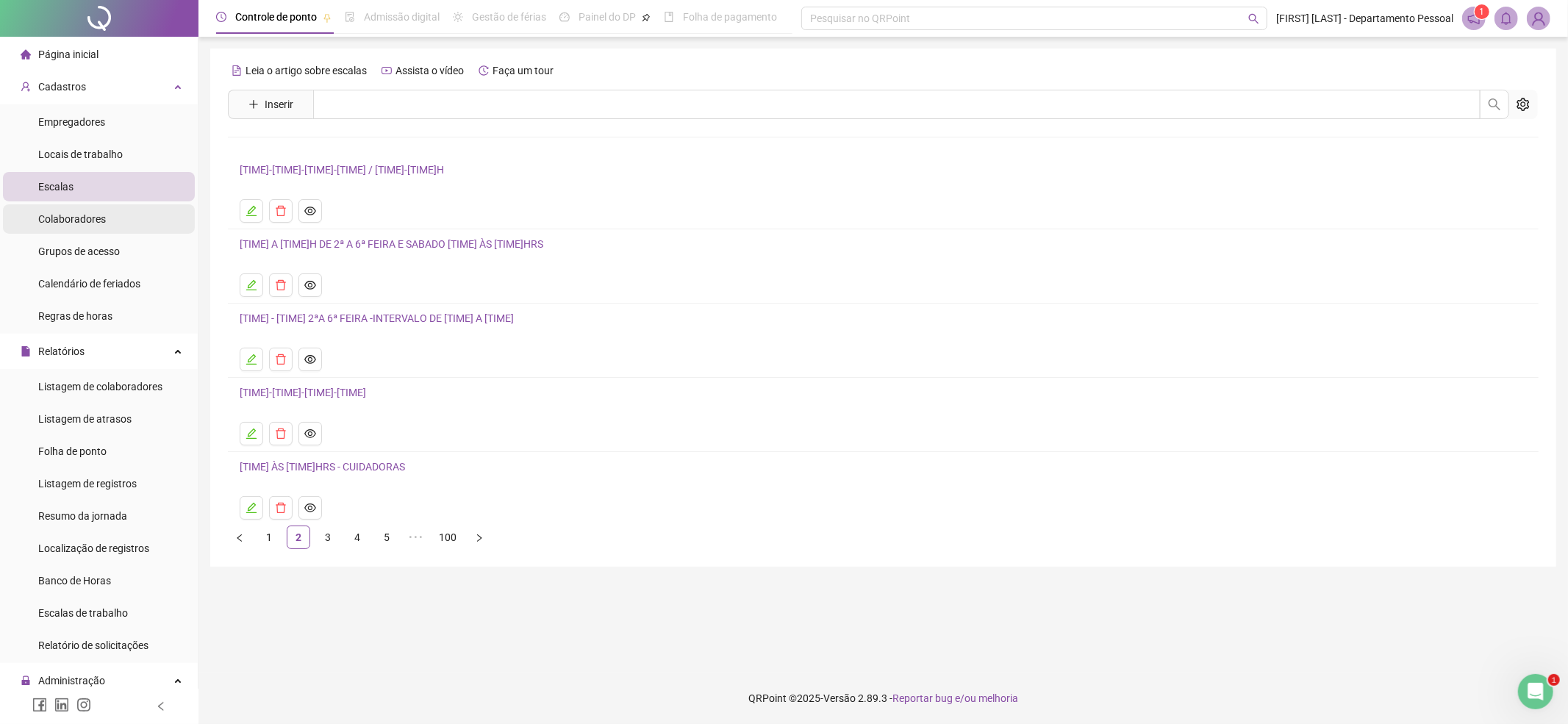 click on "Colaboradores" at bounding box center [72, 219] 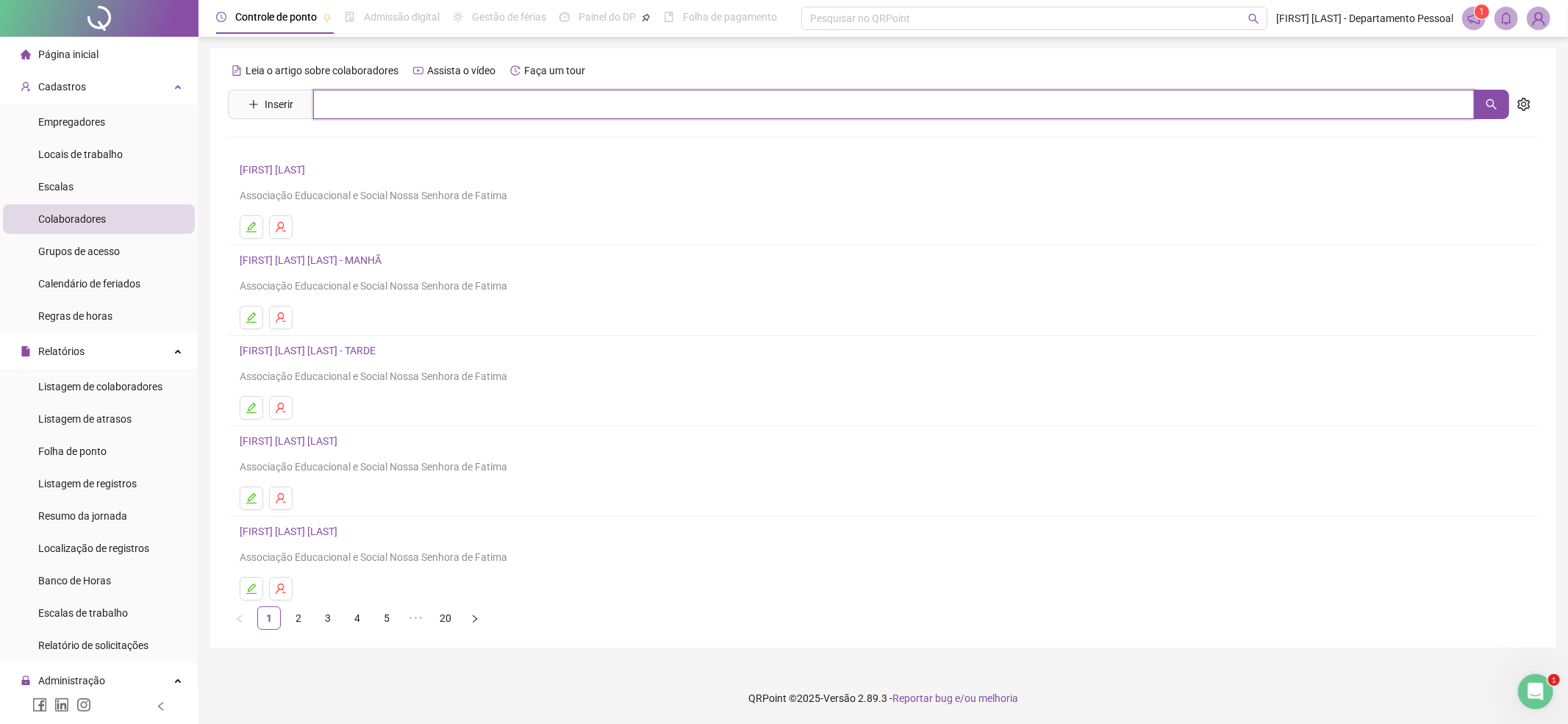 click at bounding box center (894, 104) 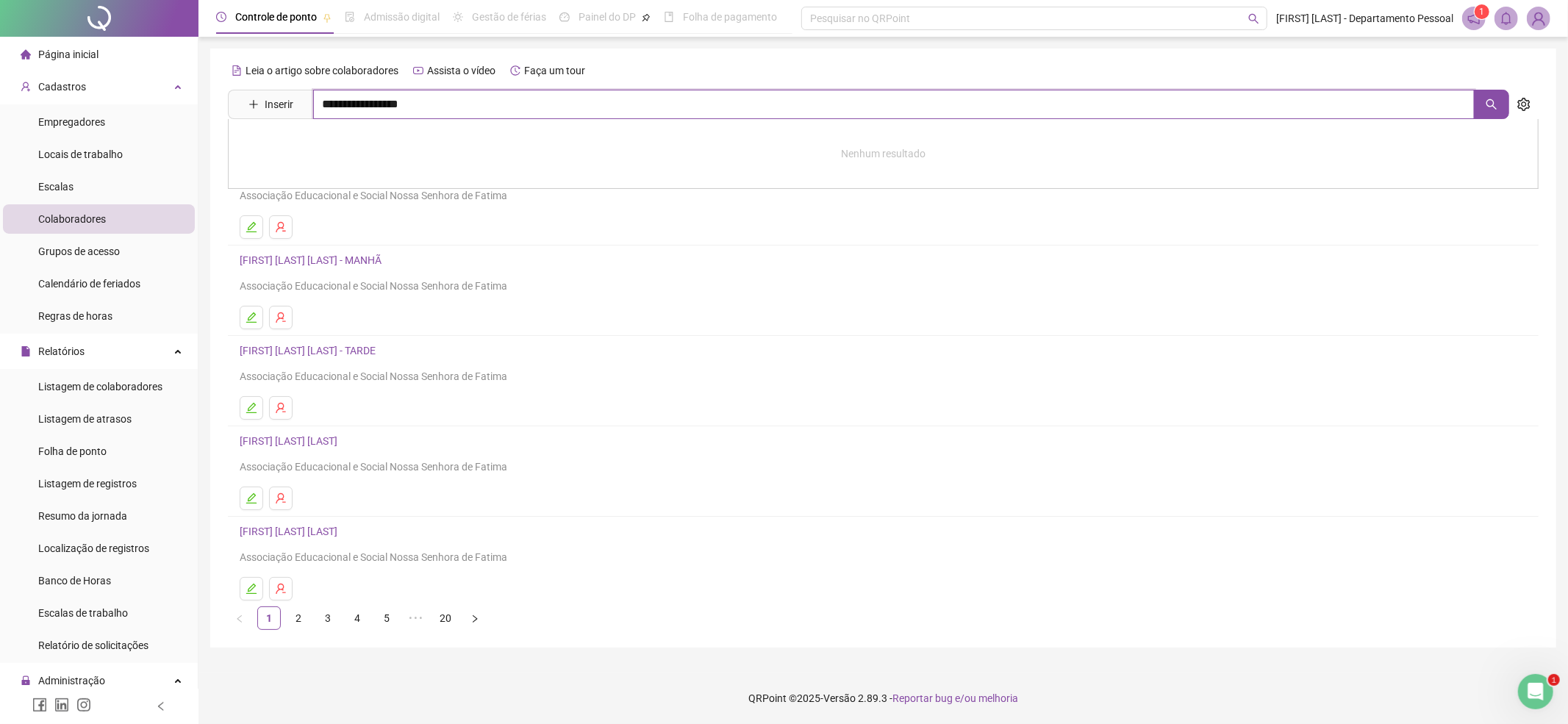 type on "**********" 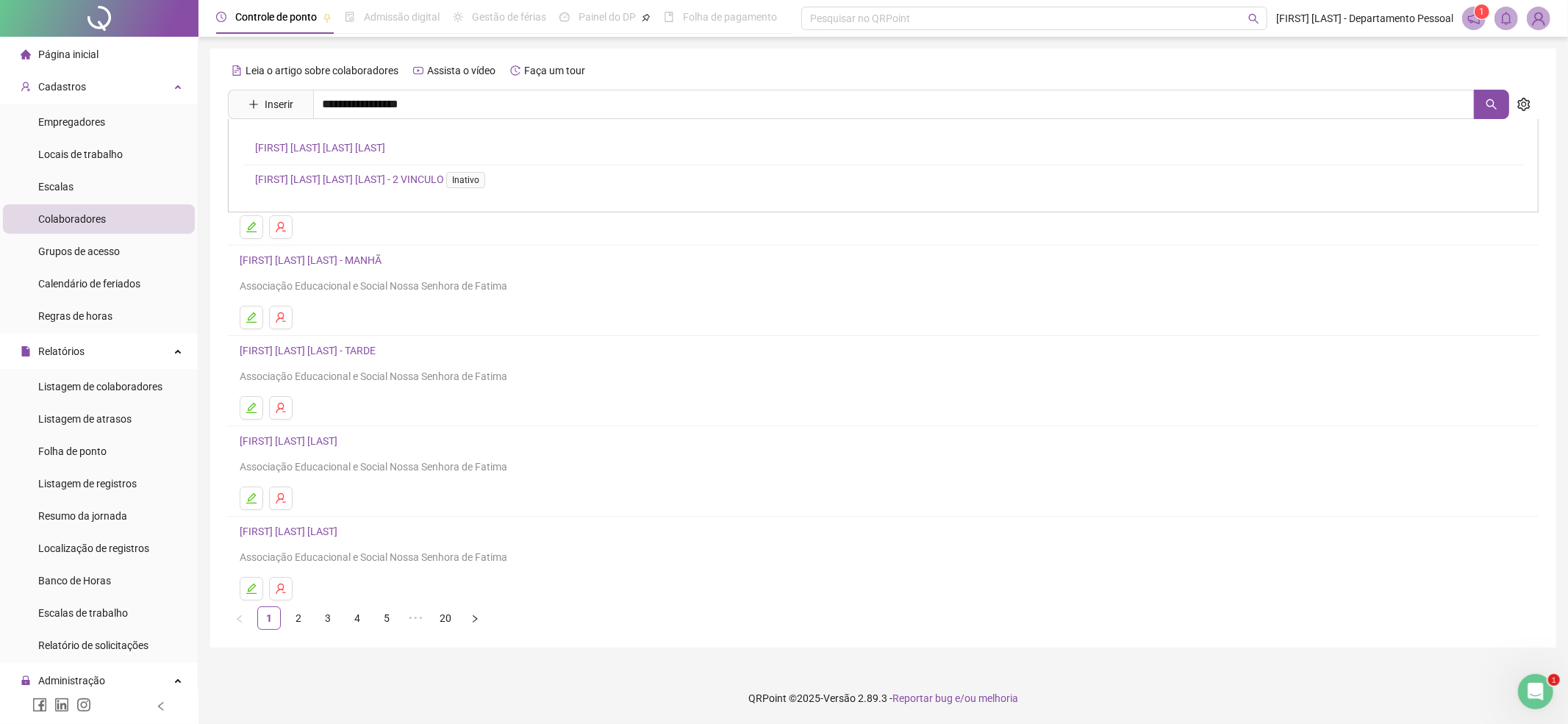 click on "[FIRST] [LAST] [LAST] [LAST] [LAST]" at bounding box center (320, 148) 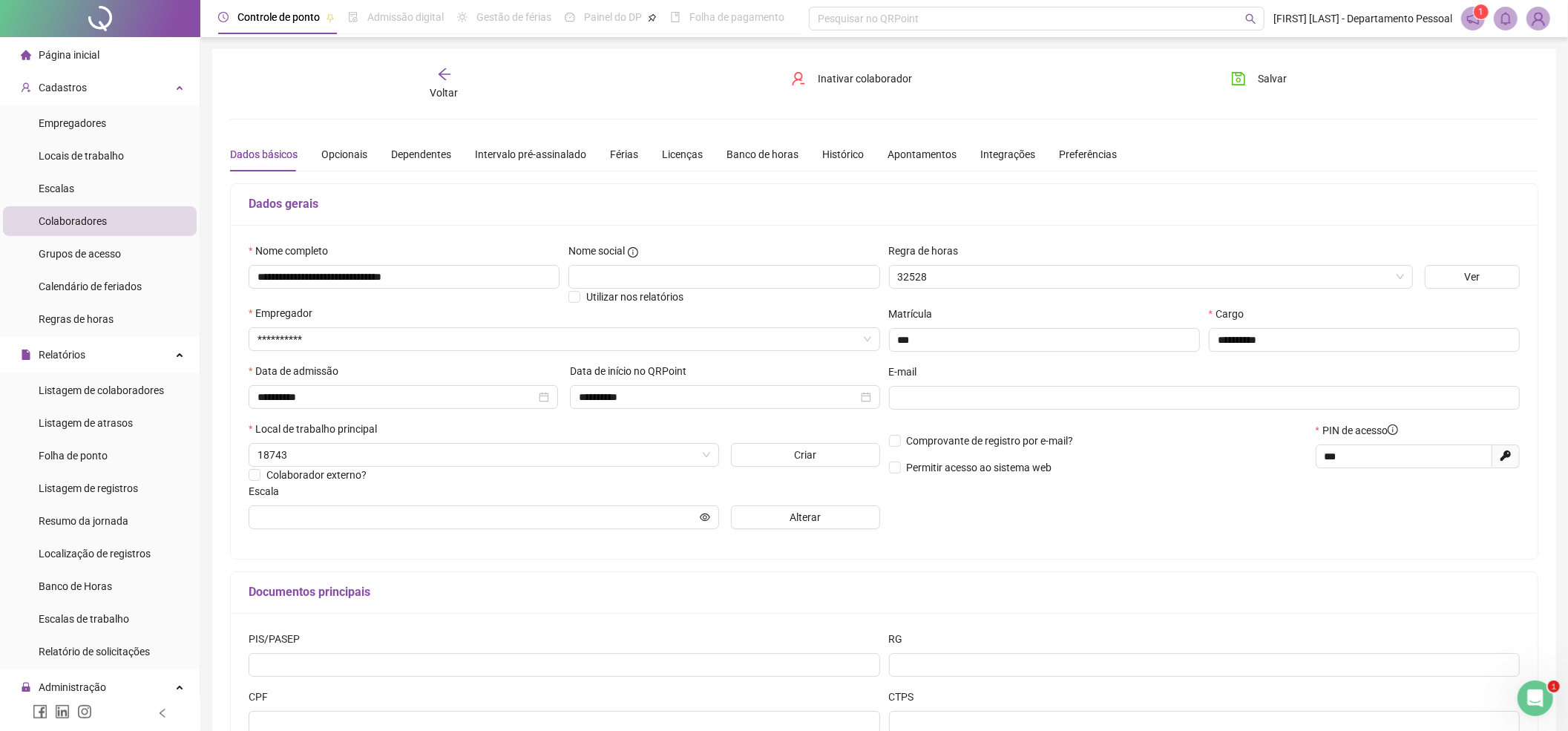 type on "**********" 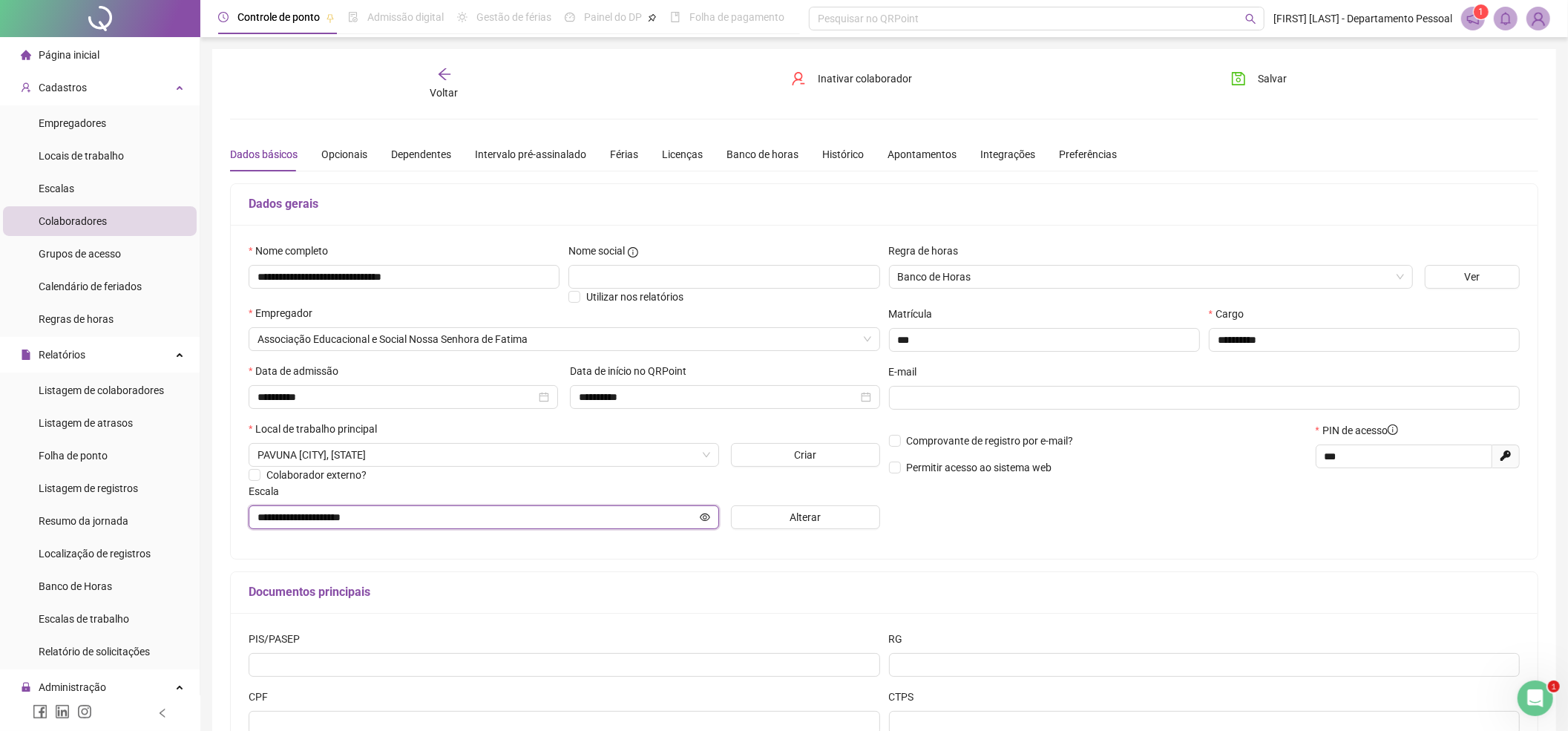 click on "**********" at bounding box center (477, 517) 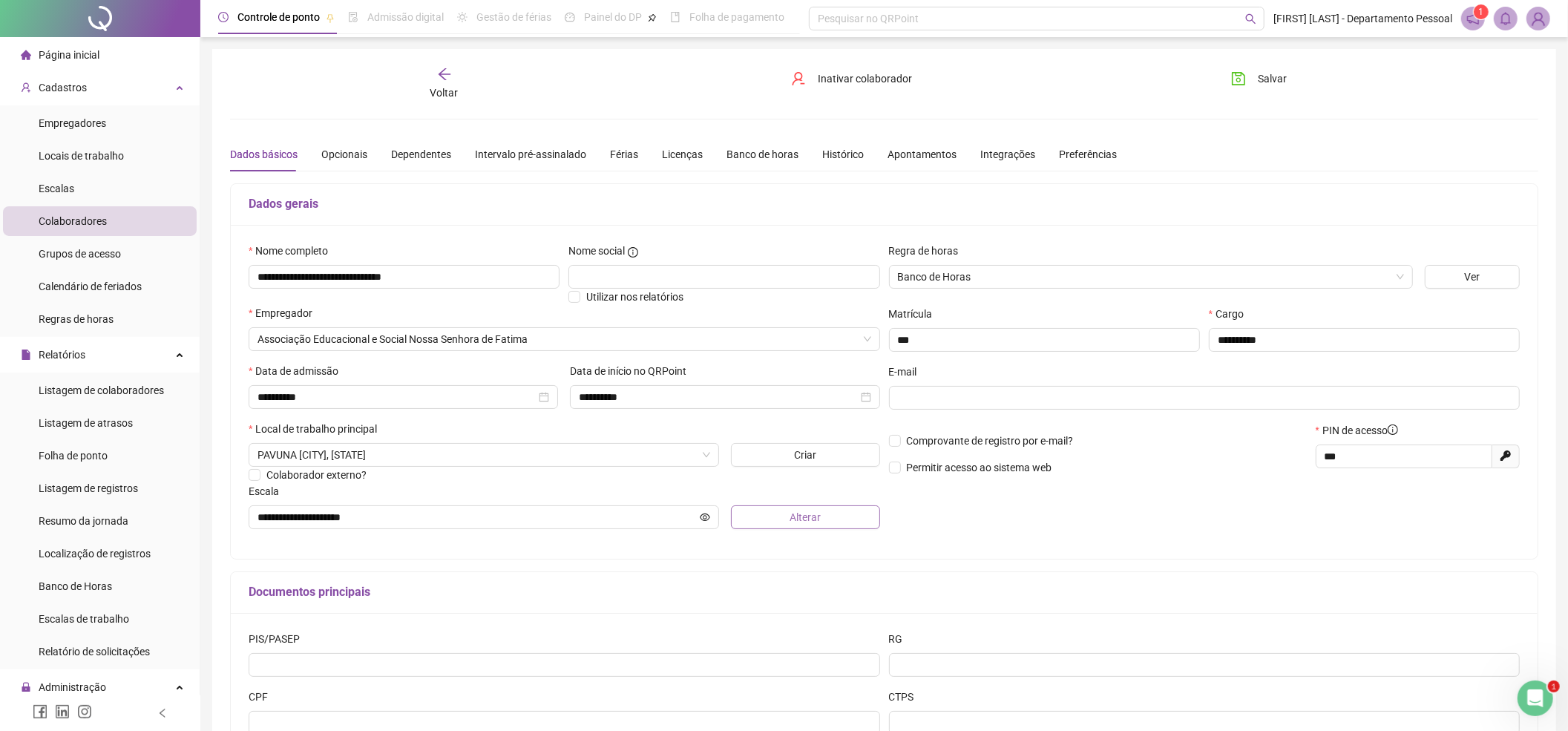click on "Alterar" at bounding box center [805, 517] 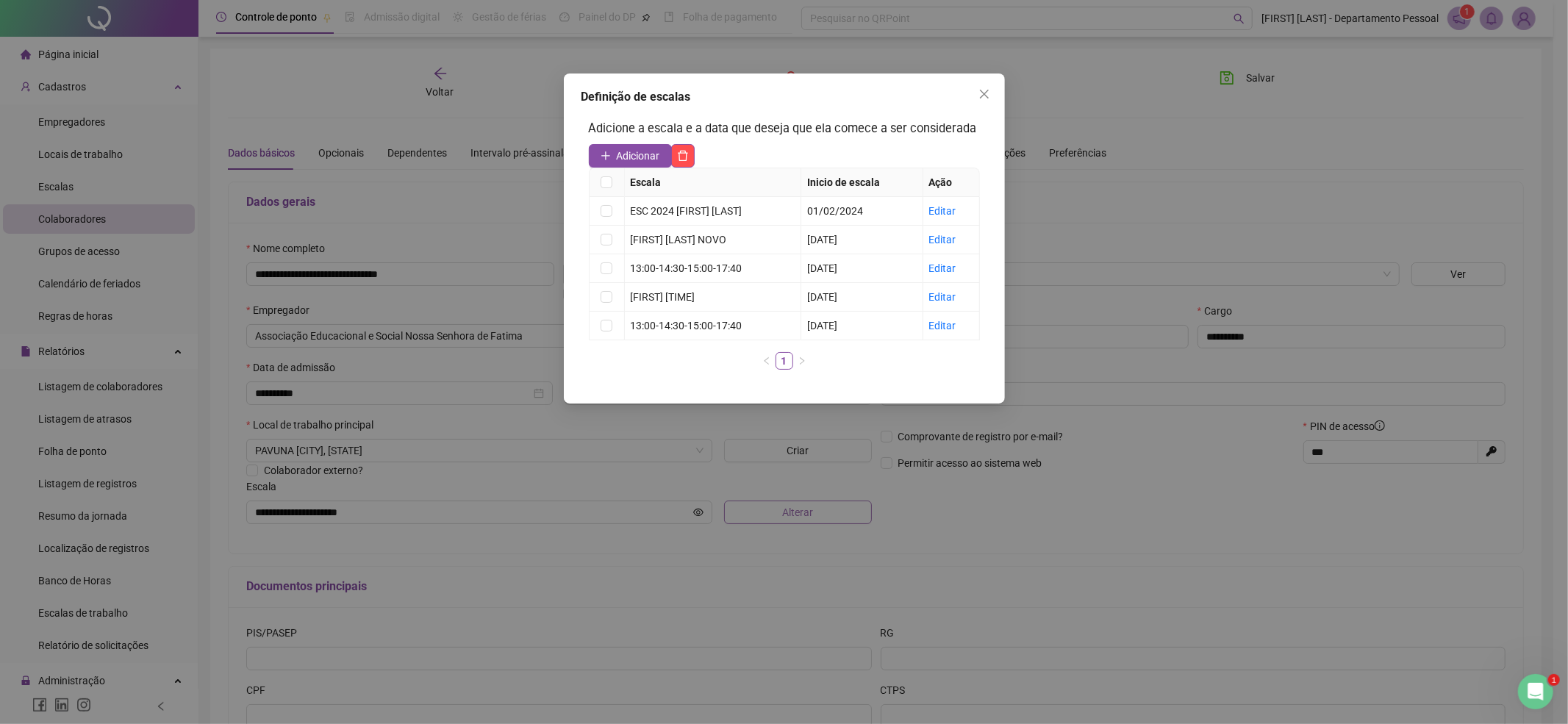click on "Definição de escalas Adicione a escala e a data que deseja que ela comece a ser considerada Adicionar Escala Inicio de escala Ação         ESC 2024 [FIRST] [LAST]   01/02/2024 Editar [FIRST] [LAST] NOVO   21/08/2023 Editar 13:00-14:30-15:00-17:40   21/01/2023 Editar [FIRST] 12:45   21/08/2022 Editar 13:00-14:30-15:00-17:40   01/11/2020 Editar 1" at bounding box center (784, 362) 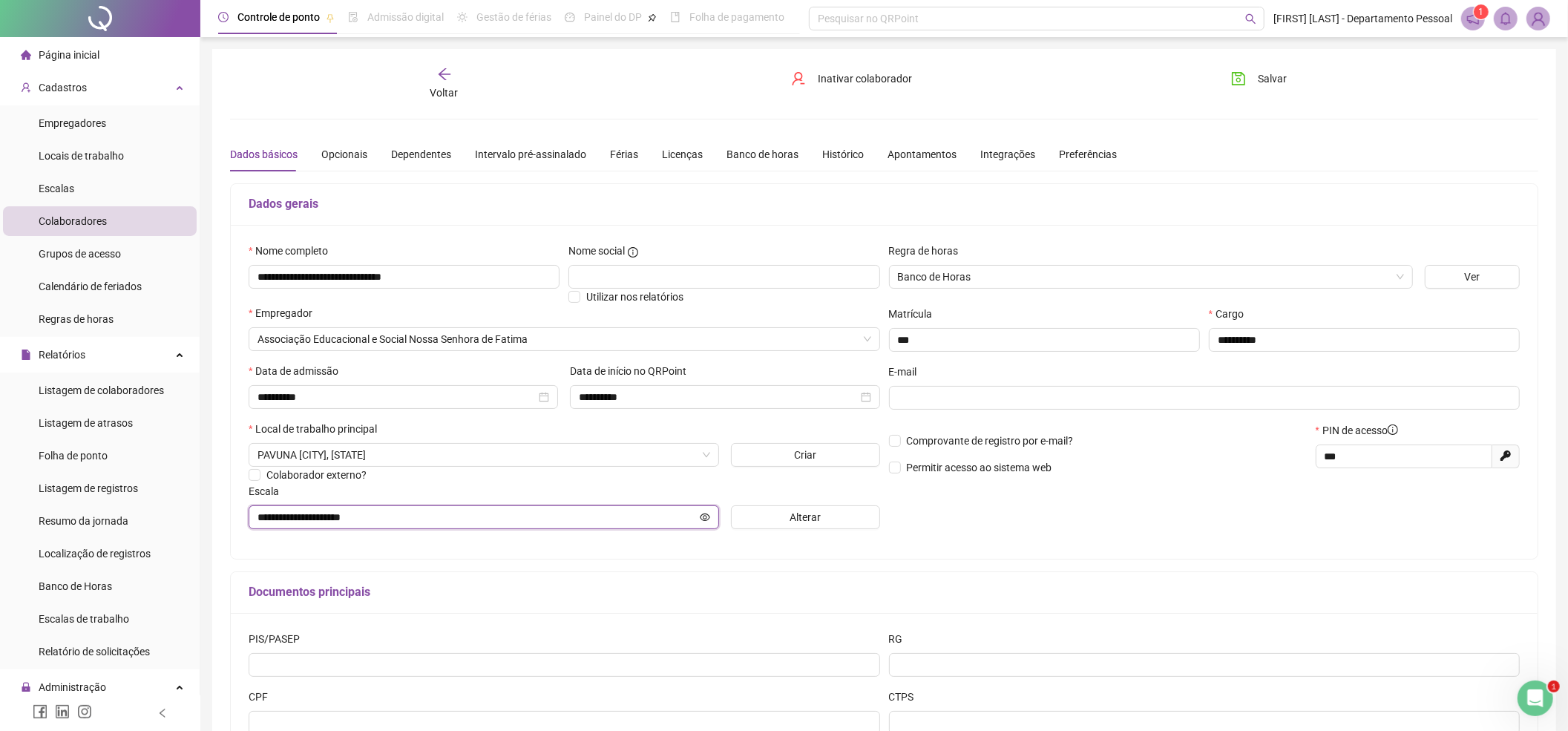 drag, startPoint x: 410, startPoint y: 523, endPoint x: 218, endPoint y: 521, distance: 192.01042 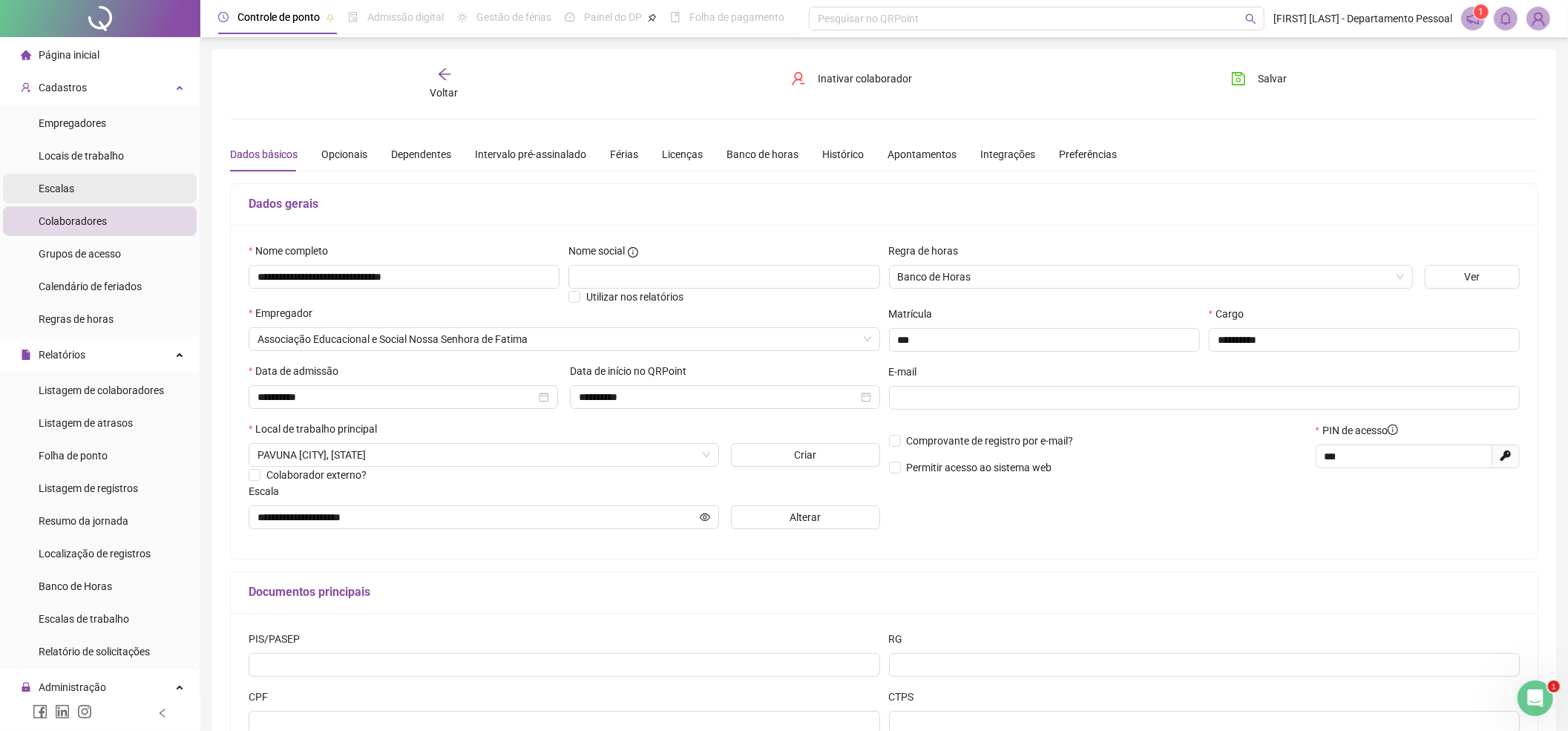 click on "Escalas" at bounding box center (56, 189) 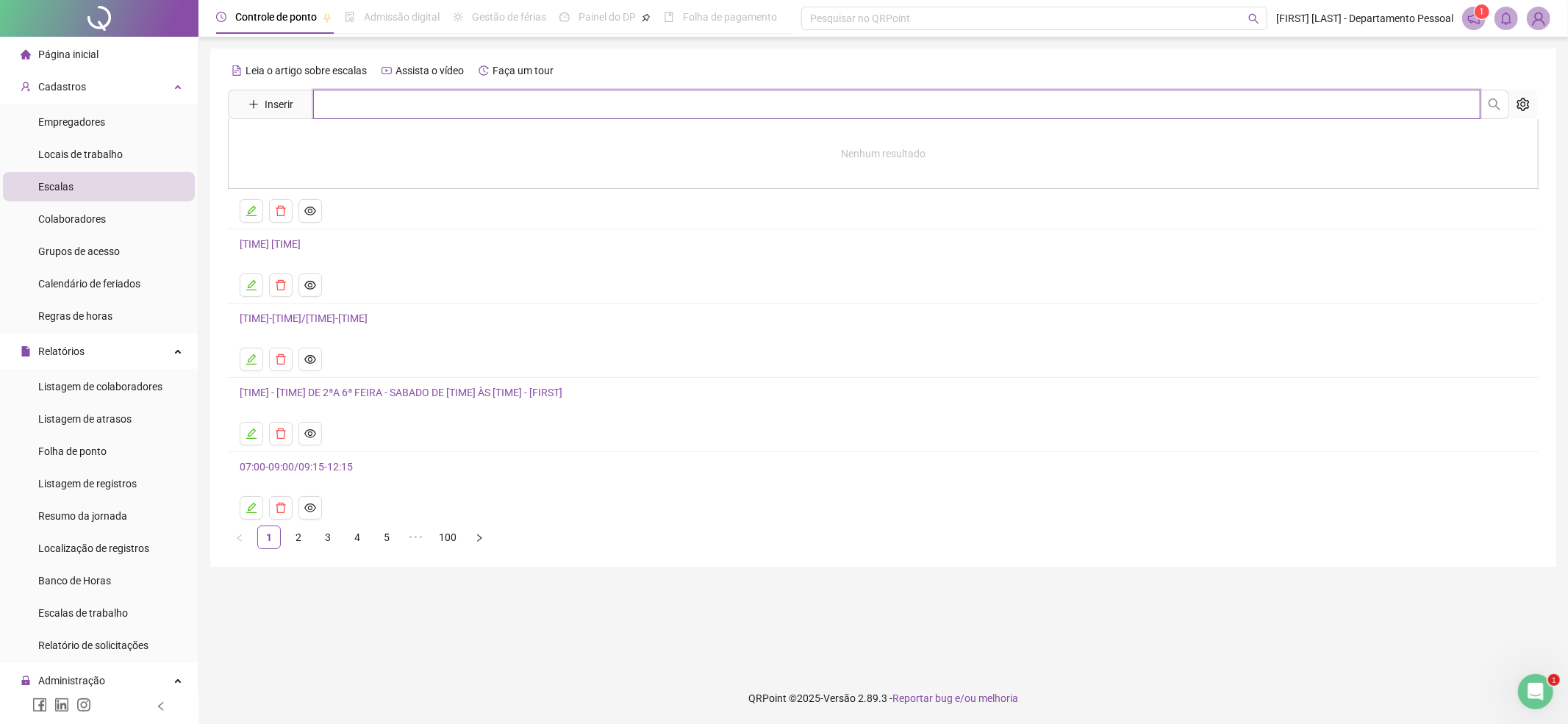 click at bounding box center [897, 104] 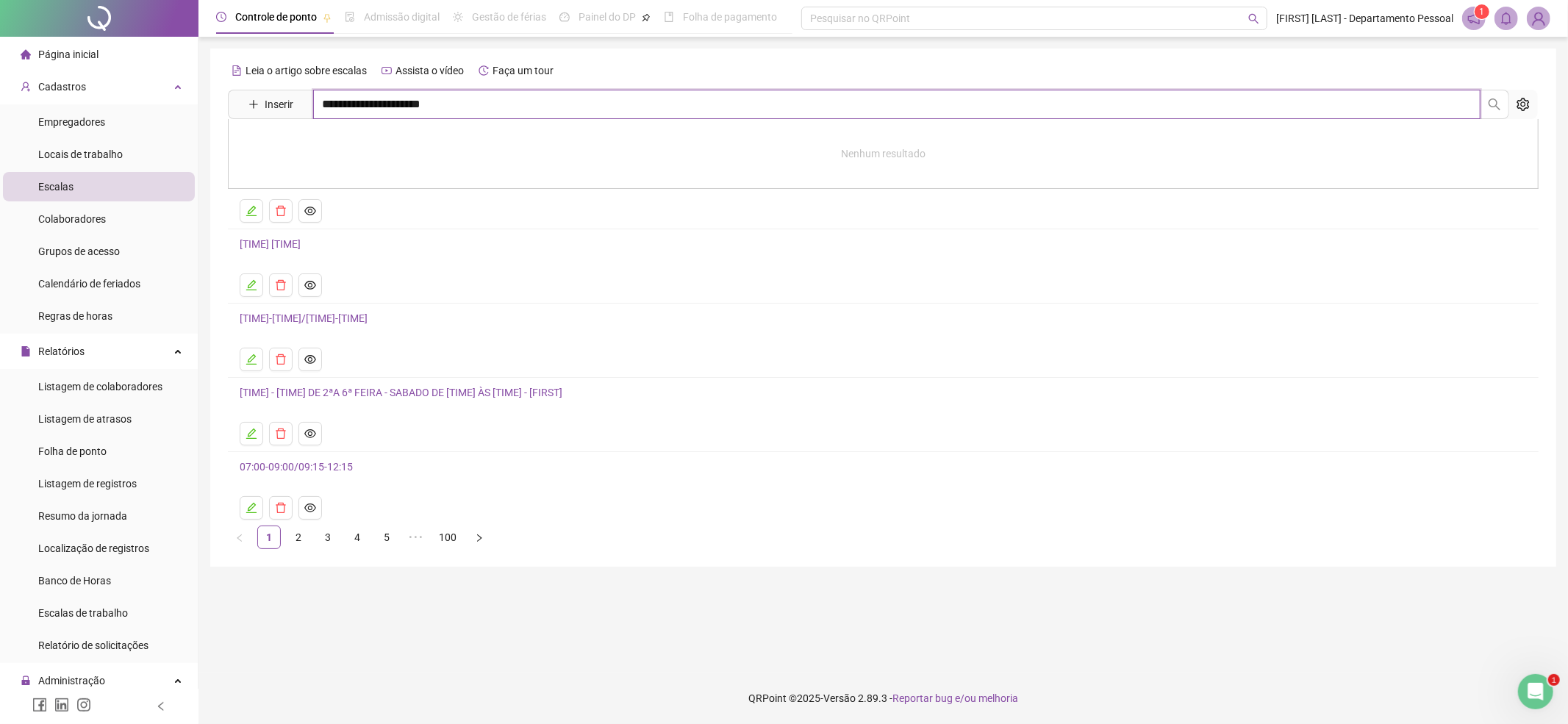 type on "**********" 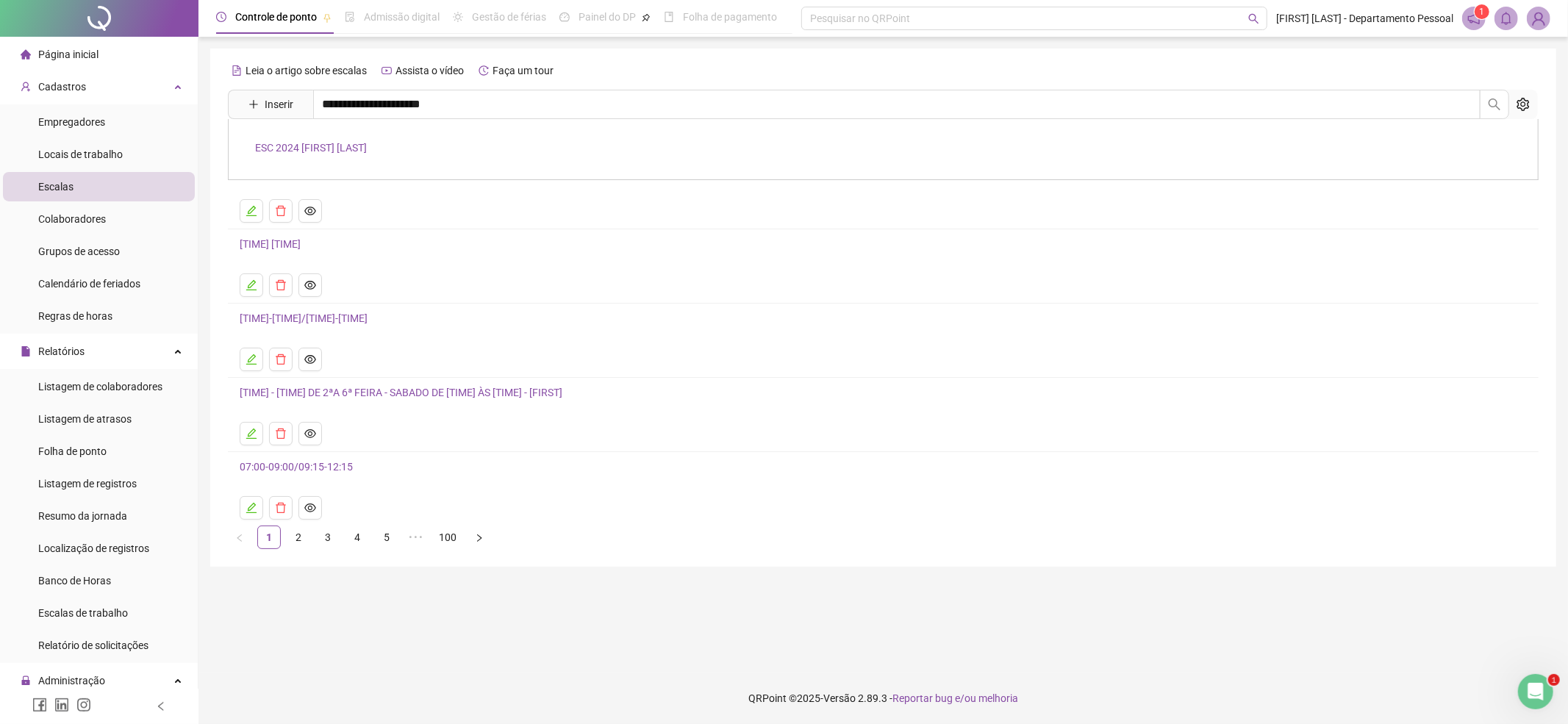 click on "ESC 2024 [FIRST] [LAST]" at bounding box center [883, 149] 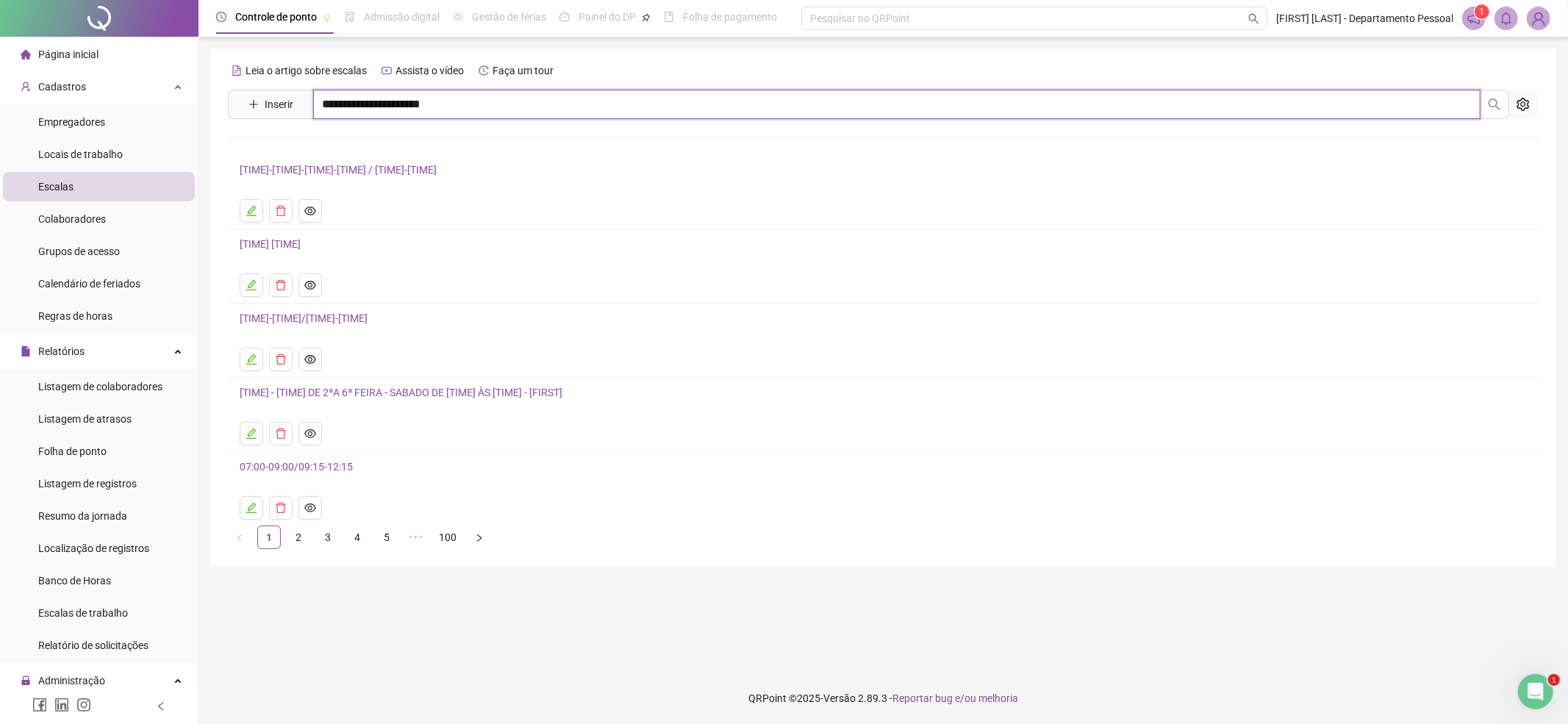 click on "**********" at bounding box center (897, 104) 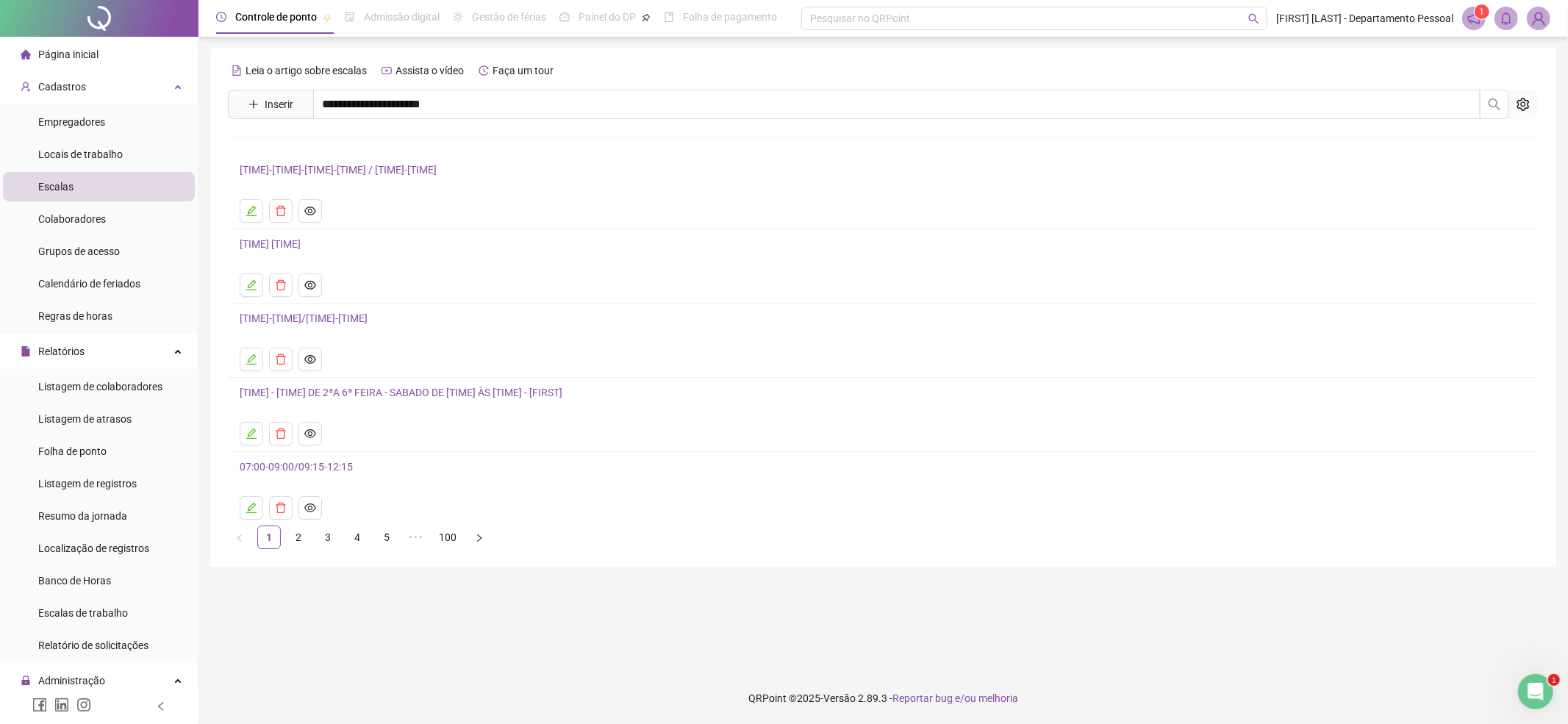 click on "ESC 2024 [FIRST] [LAST]" at bounding box center [311, 148] 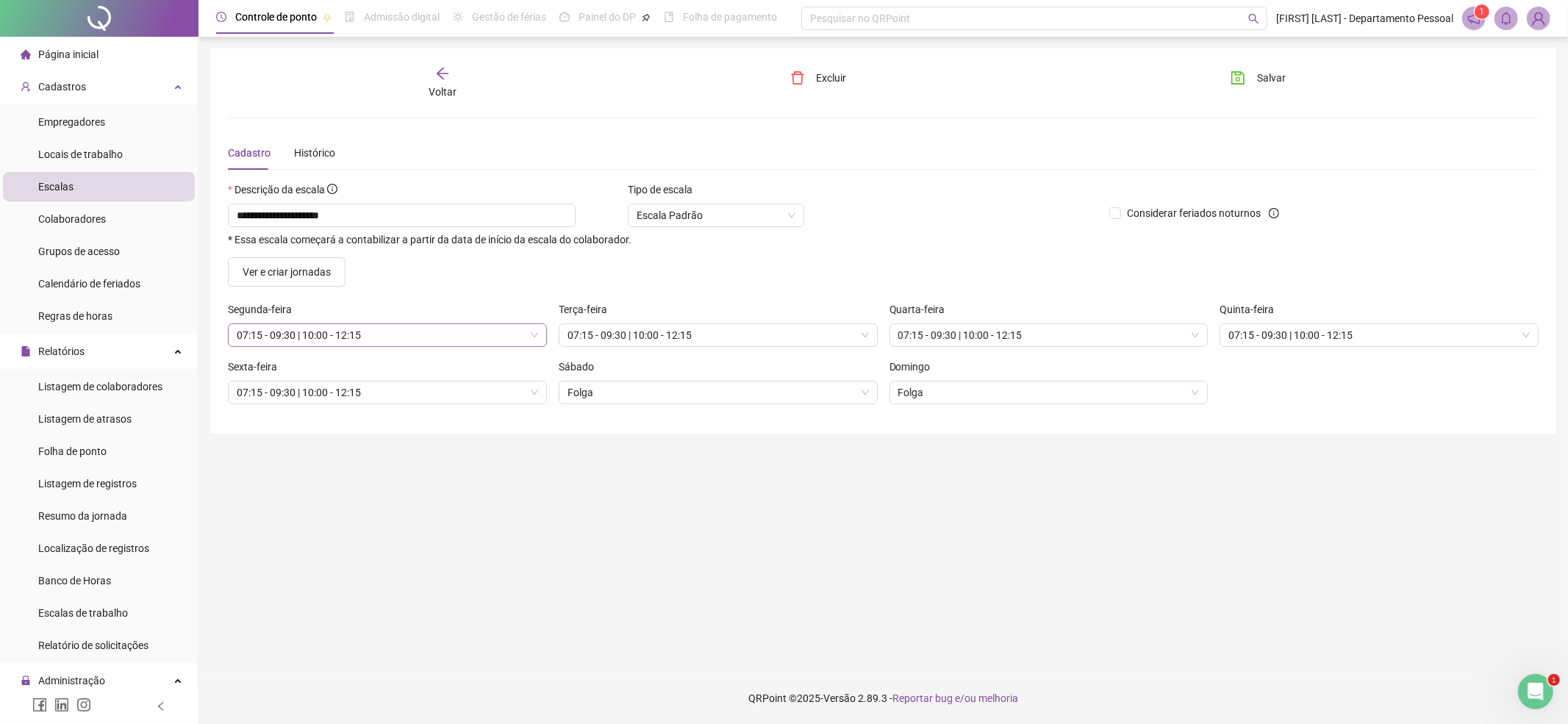 click on "07:15 - 09:30 | 10:00 - 12:15" at bounding box center [387, 335] 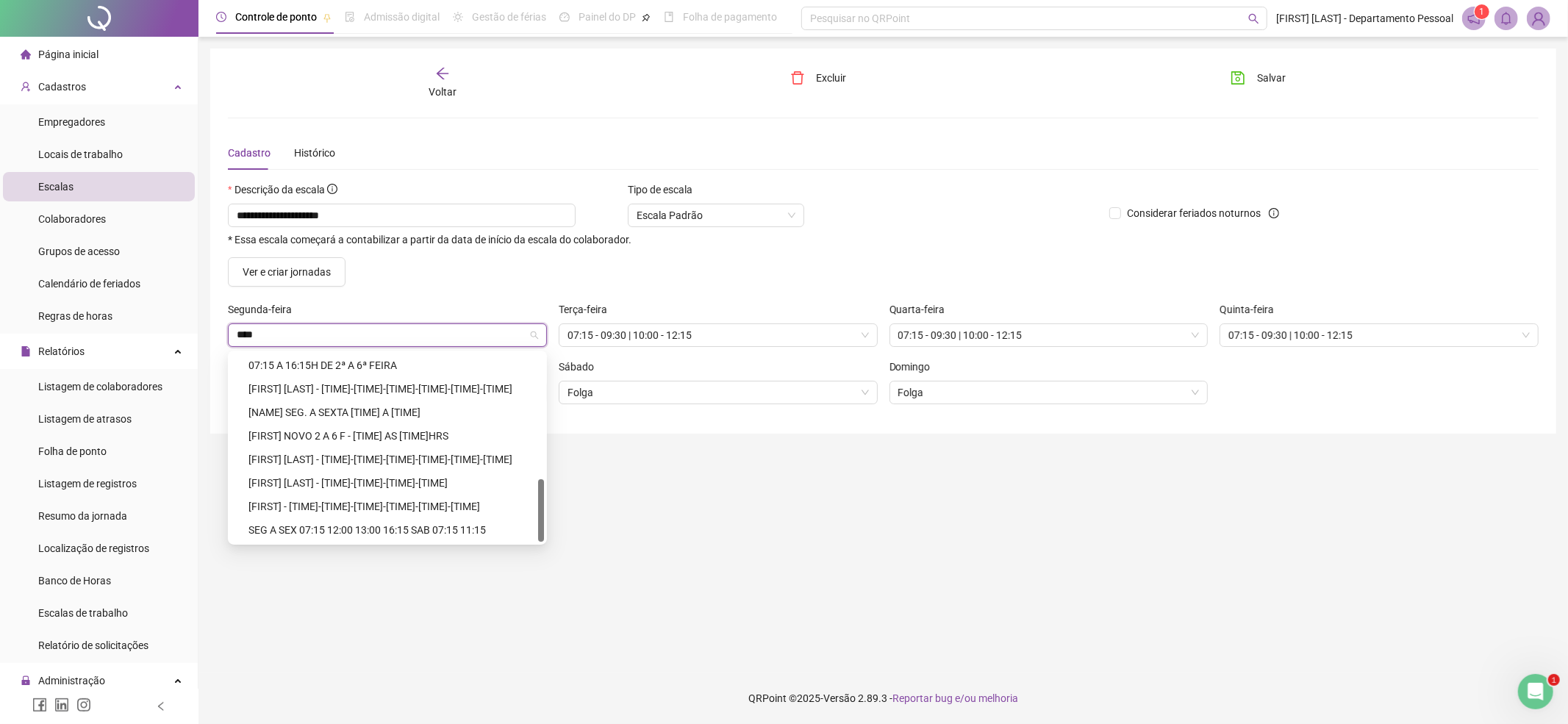 scroll, scrollTop: 141, scrollLeft: 0, axis: vertical 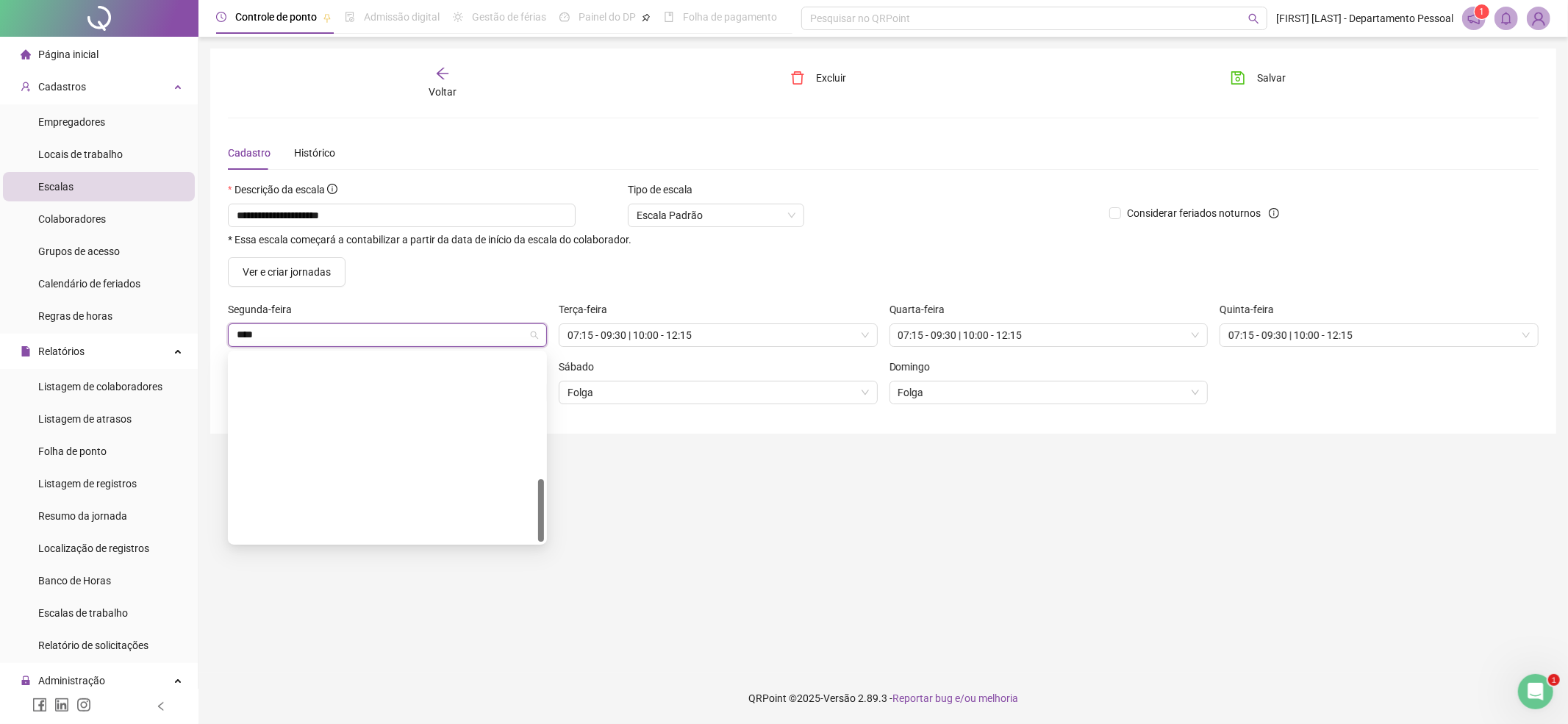 type on "*****" 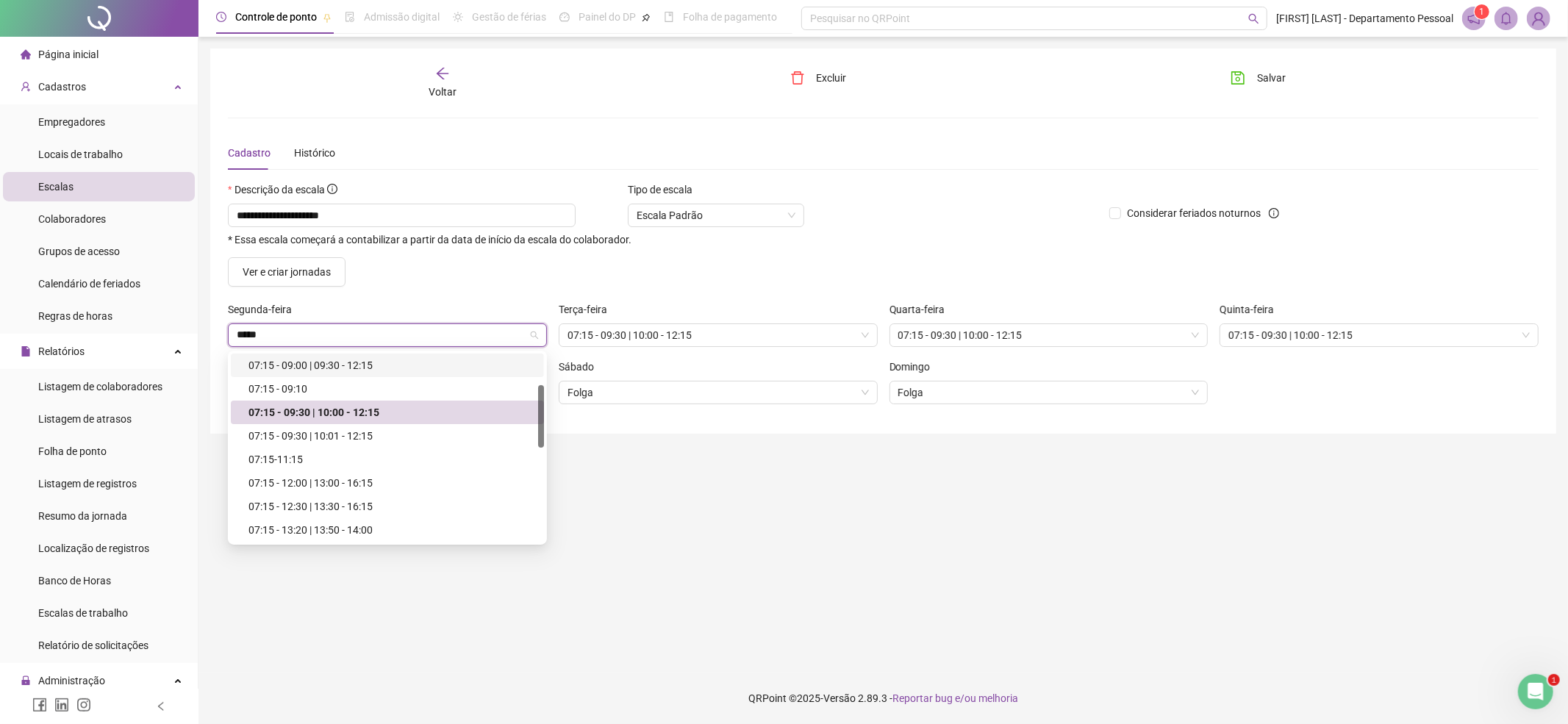 scroll, scrollTop: 71, scrollLeft: 0, axis: vertical 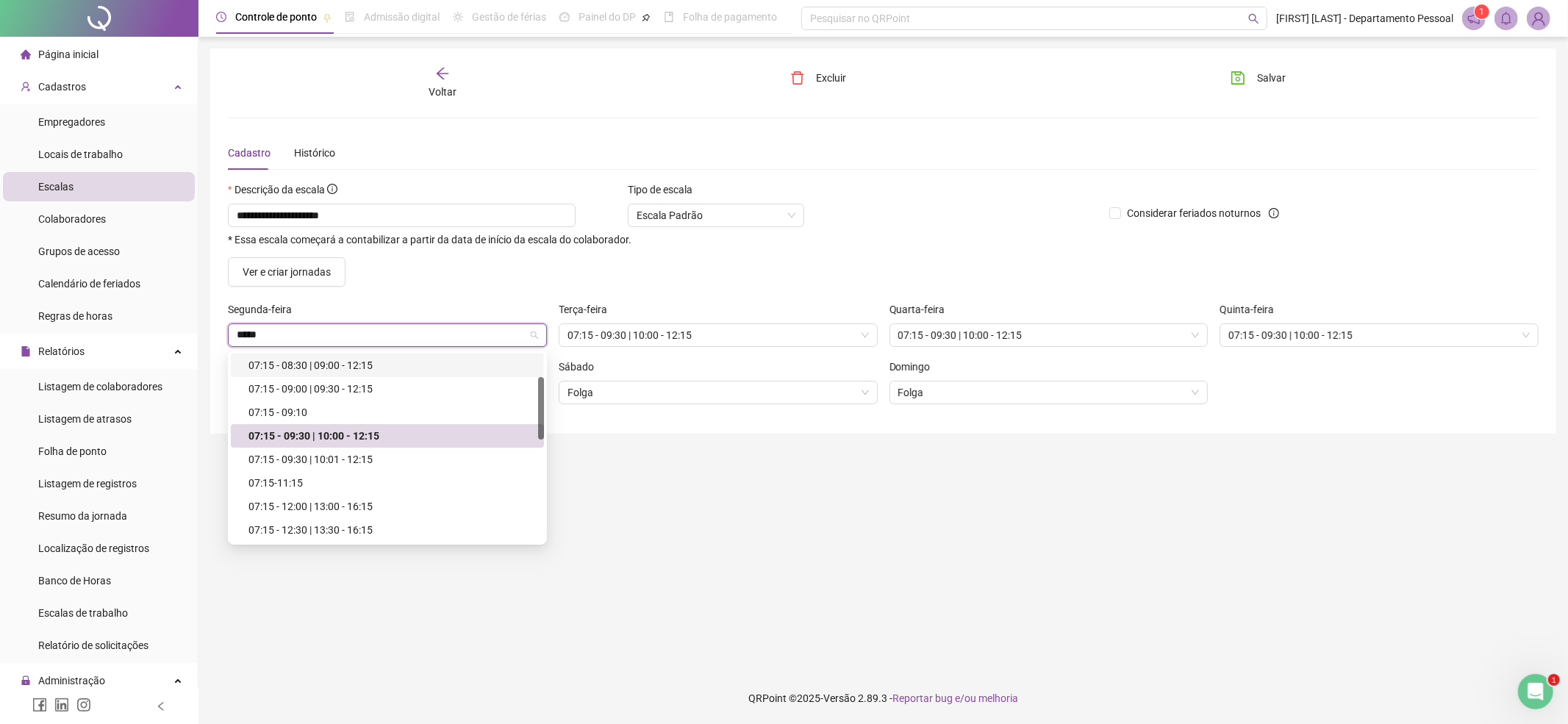 click on "07:15 - 08:30 | 09:00 - 12:15" at bounding box center (392, 365) 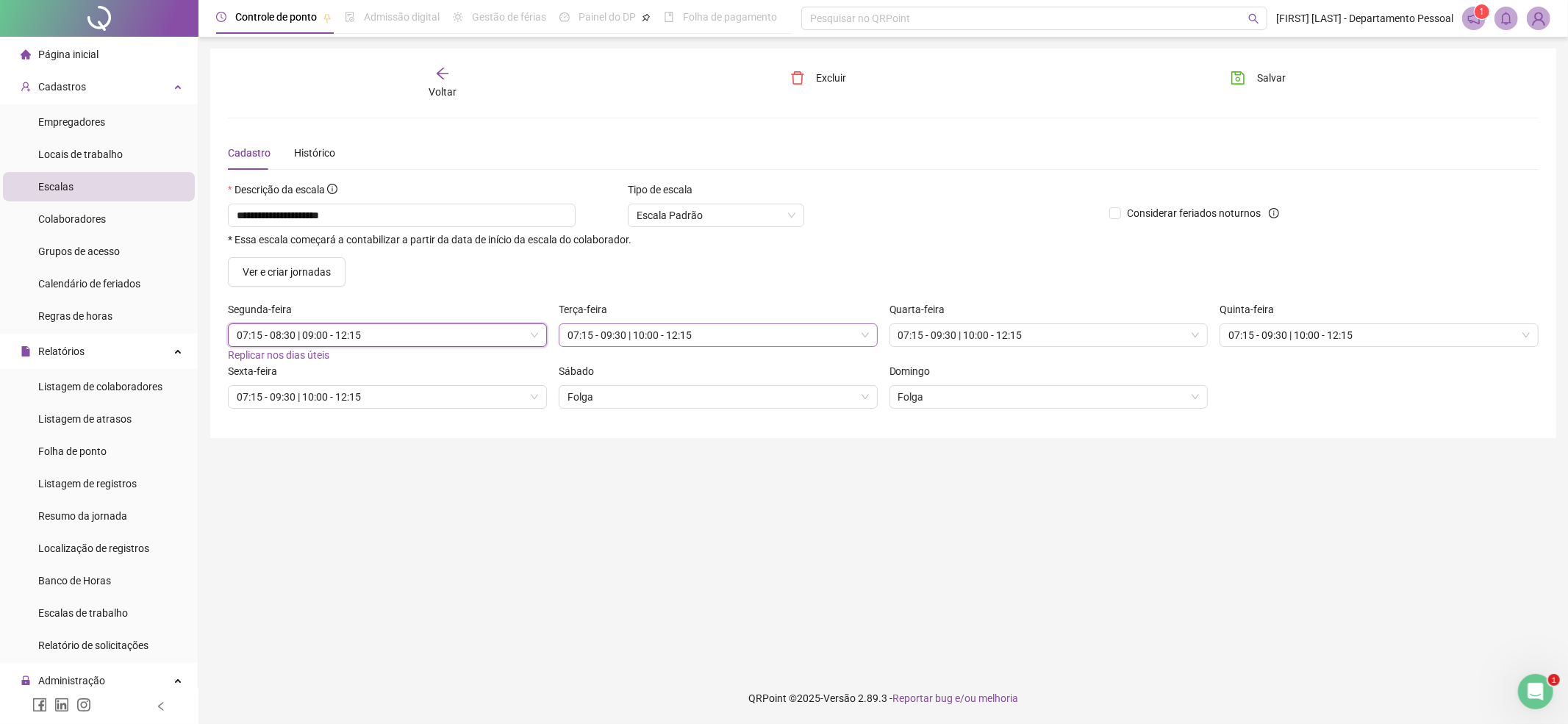 click on "07:15 - 09:30 | 10:00 - 12:15" at bounding box center [718, 335] 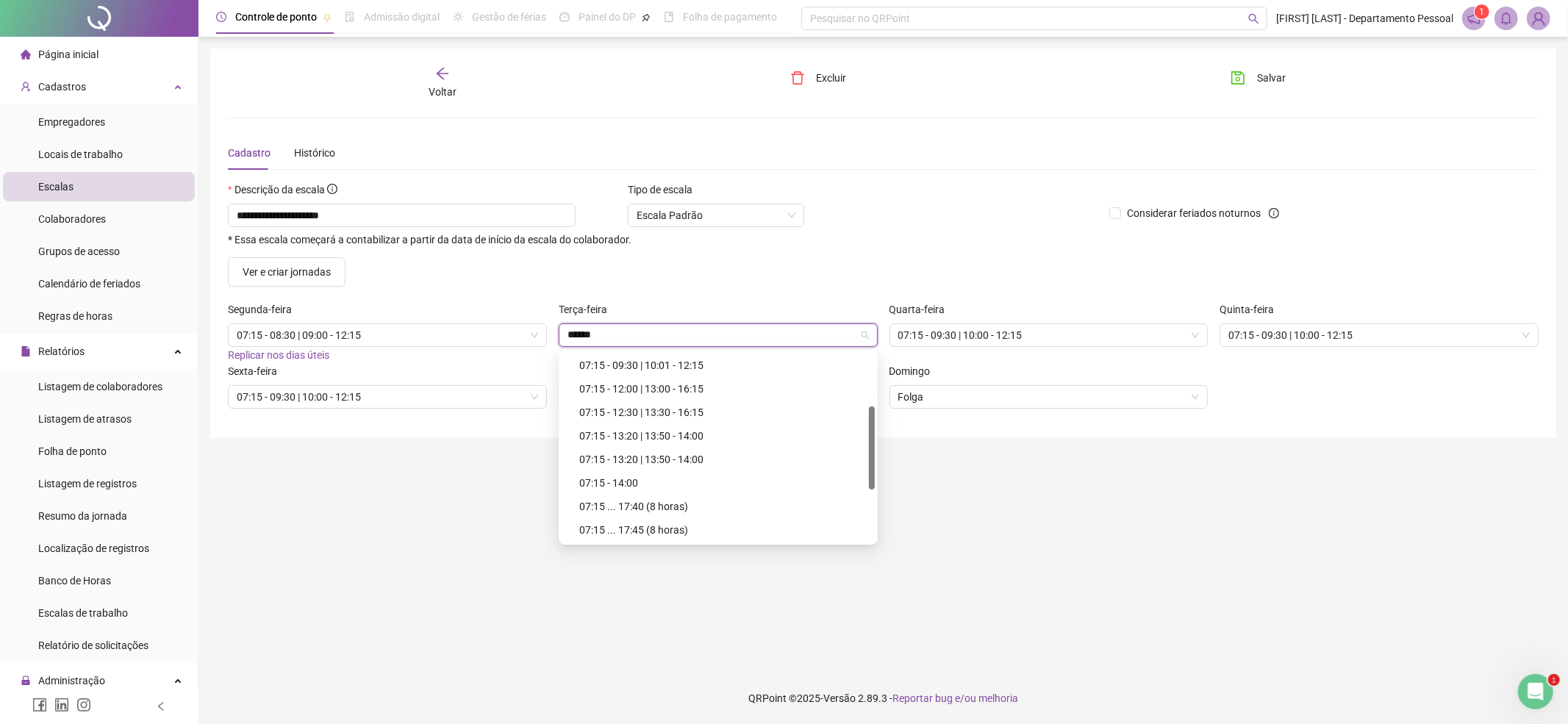 scroll, scrollTop: 94, scrollLeft: 0, axis: vertical 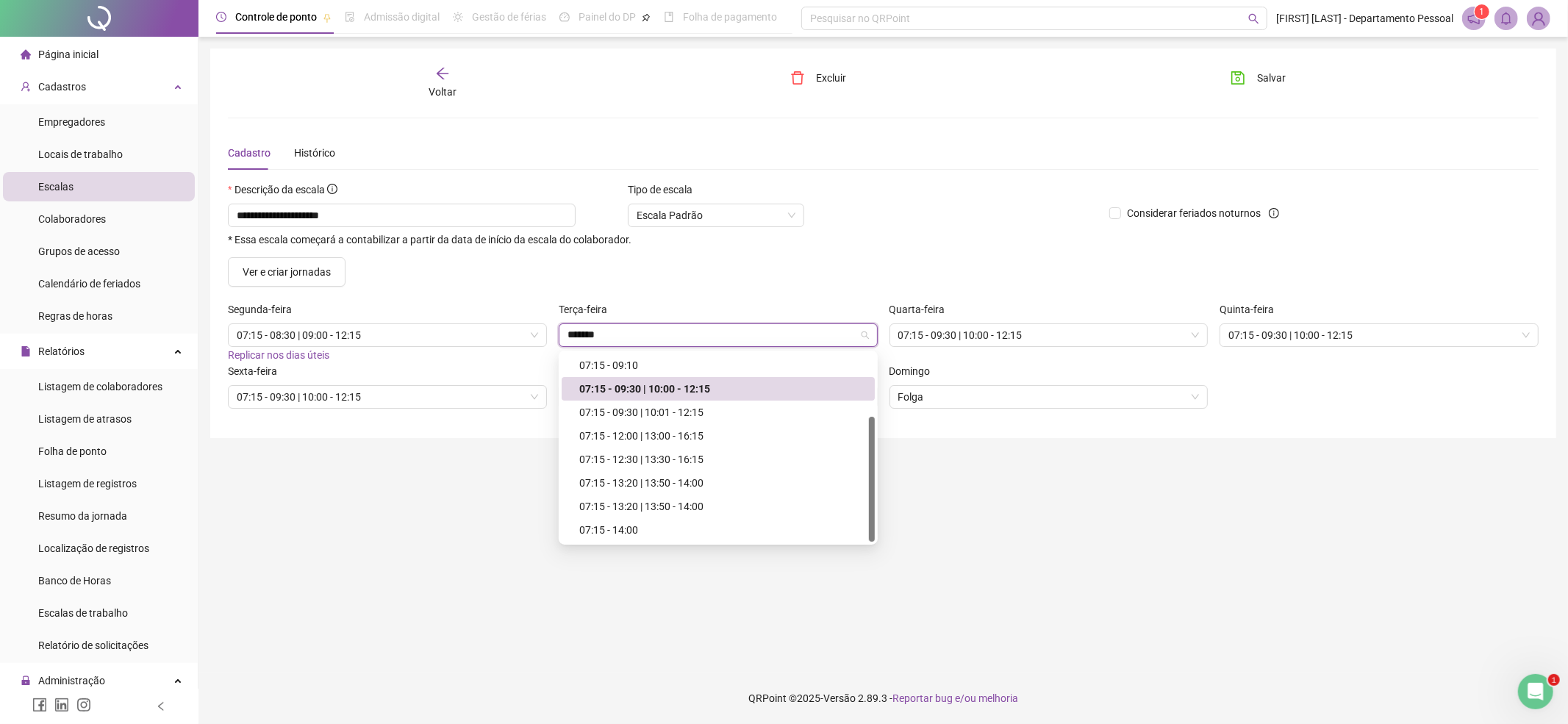 type on "*******" 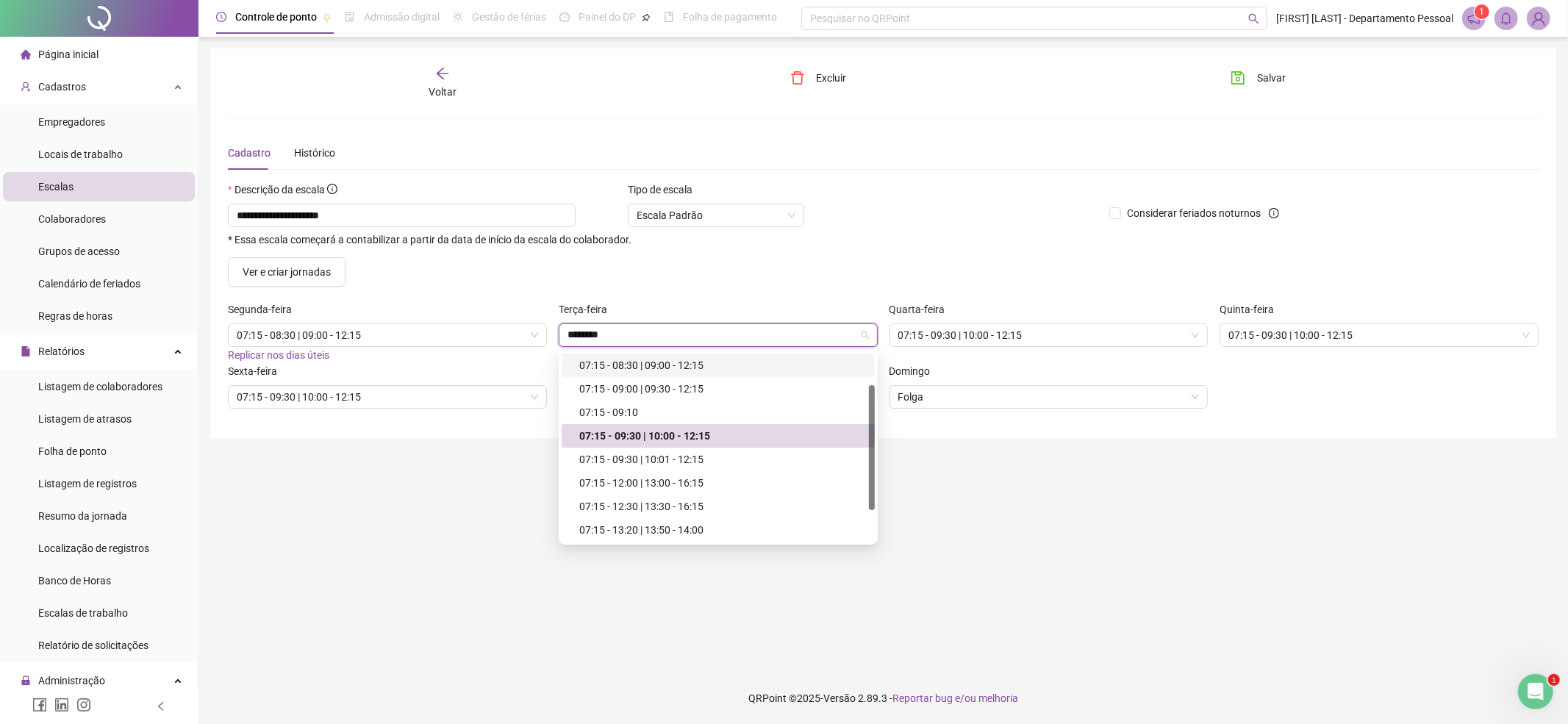 scroll, scrollTop: 24, scrollLeft: 0, axis: vertical 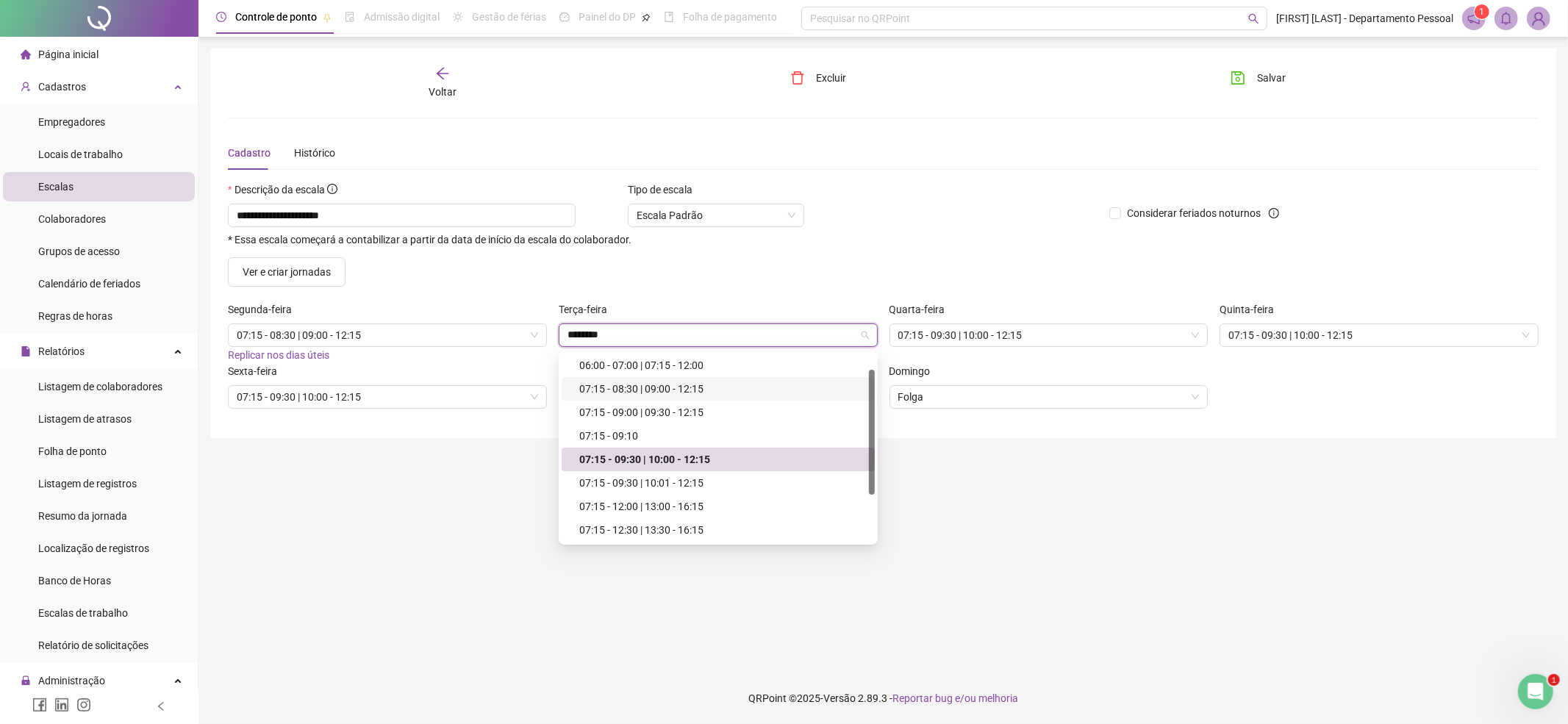 click on "07:15 - 08:30 | 09:00 - 12:15" at bounding box center [723, 389] 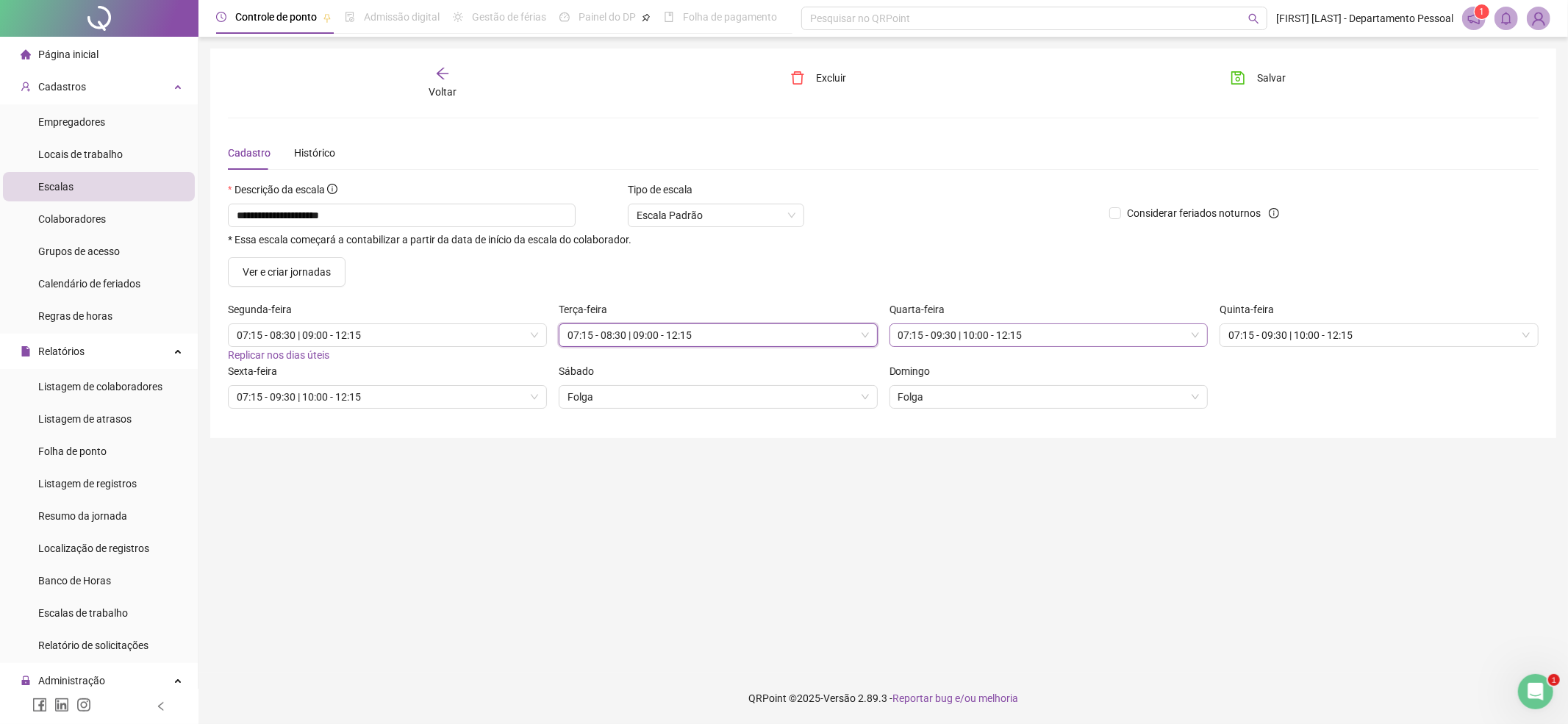 click on "07:15 - 09:30 | 10:00 - 12:15" at bounding box center (1049, 335) 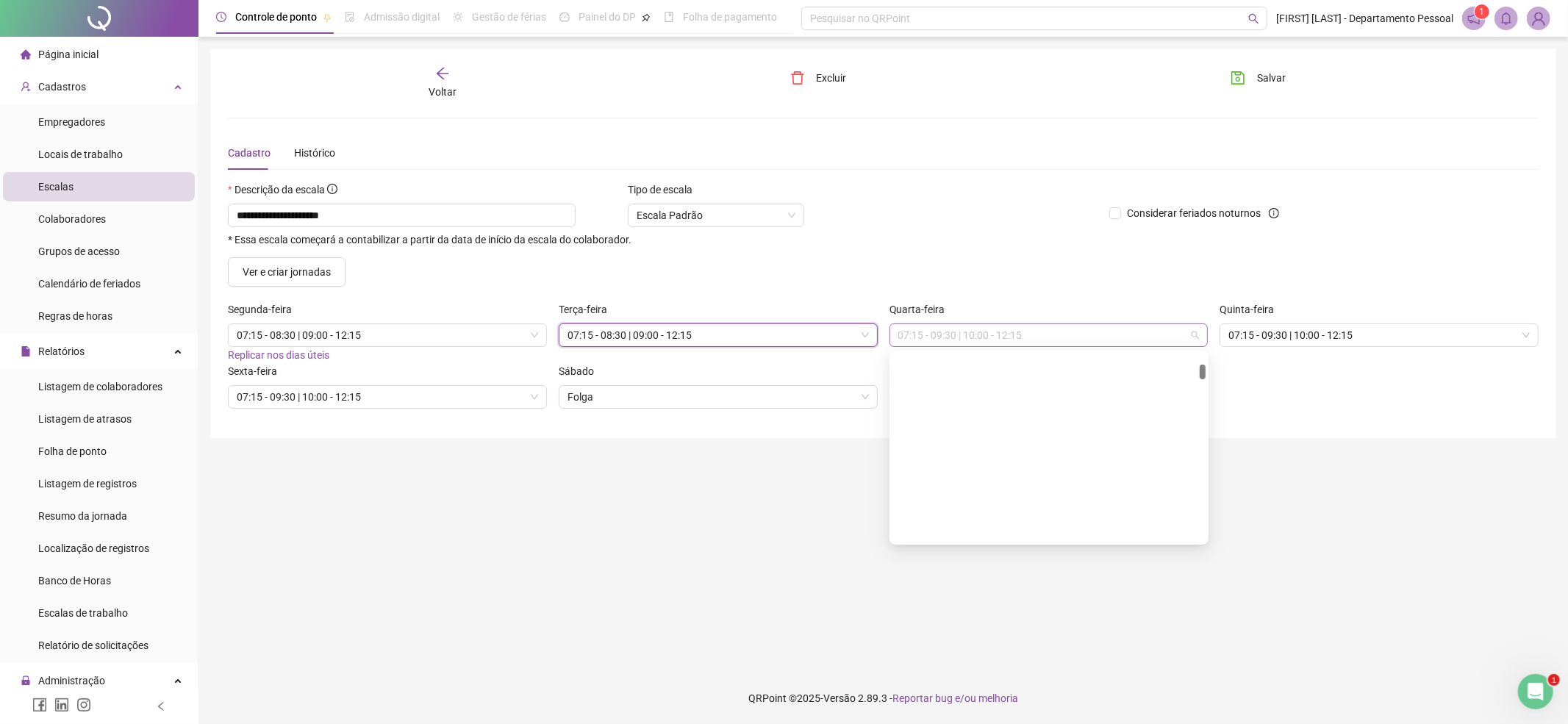 scroll, scrollTop: 1019, scrollLeft: 0, axis: vertical 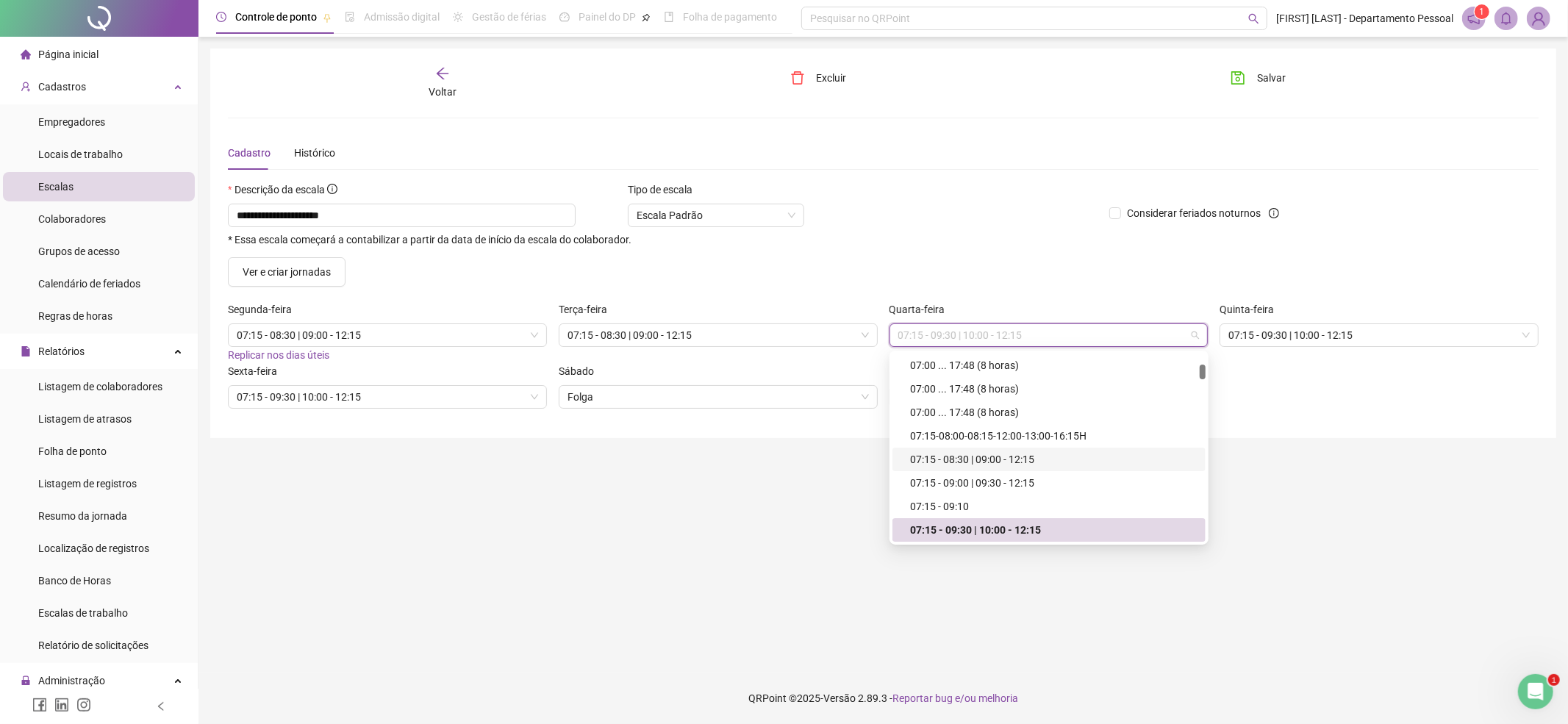 click on "07:15 - 08:30 | 09:00 - 12:15" at bounding box center (1053, 459) 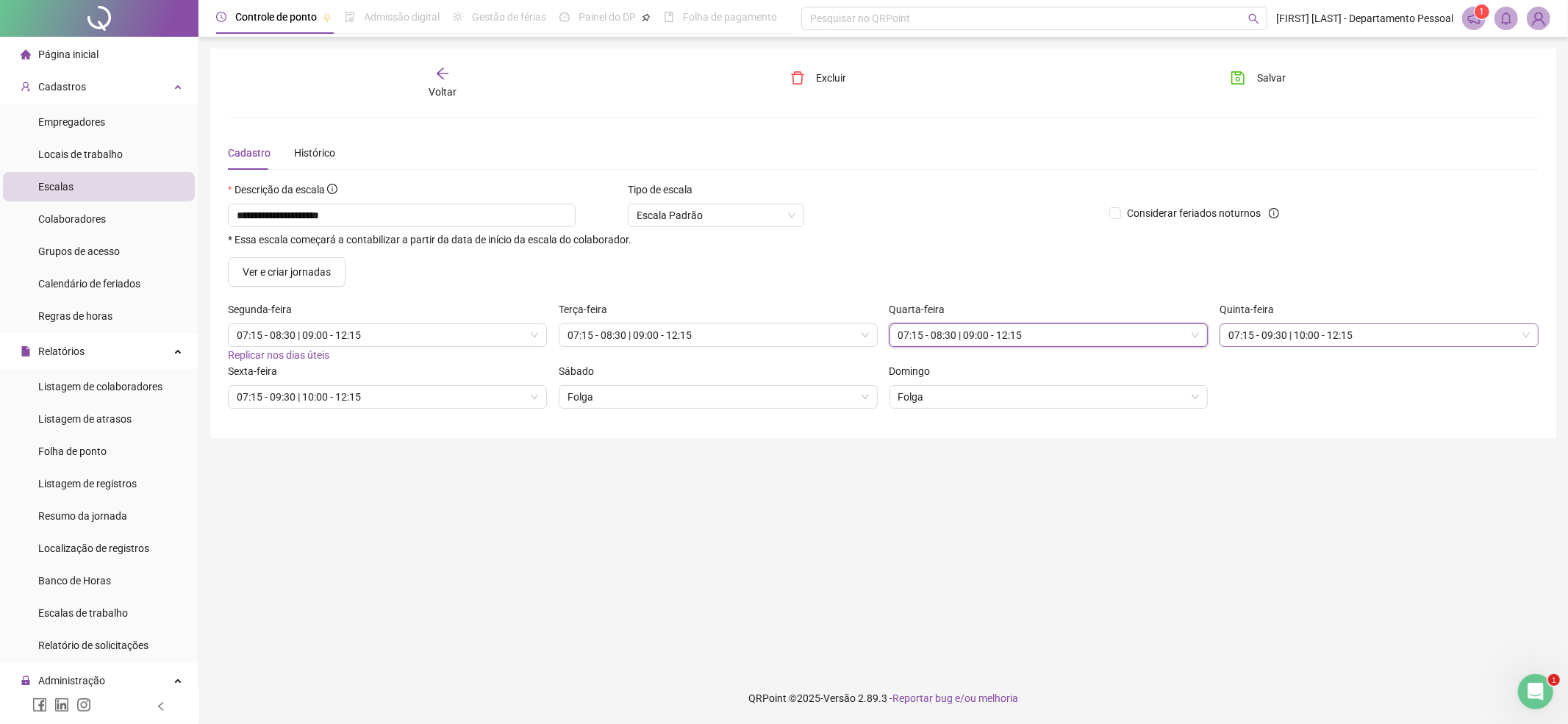 click on "07:15 - 09:30 | 10:00 - 12:15" at bounding box center (1379, 335) 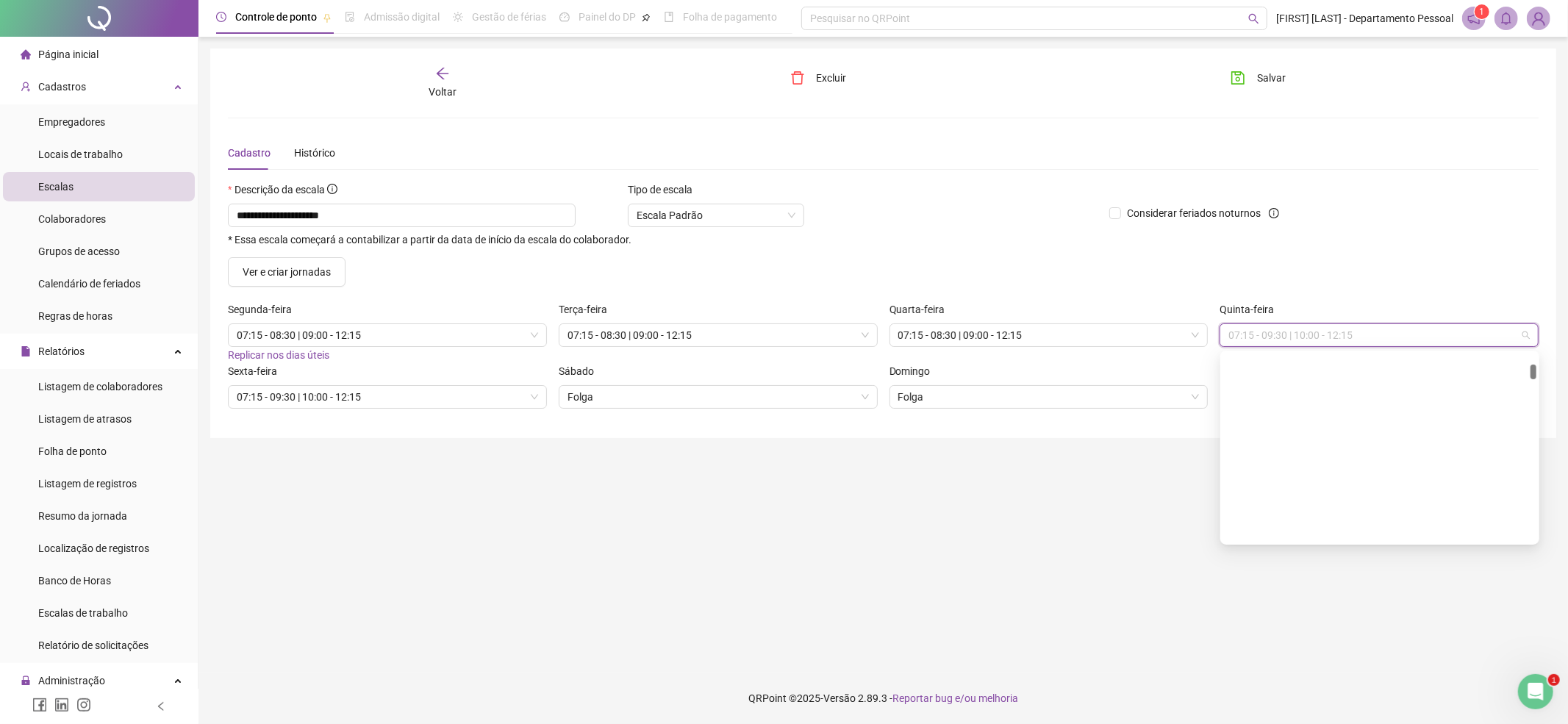 scroll, scrollTop: 1019, scrollLeft: 0, axis: vertical 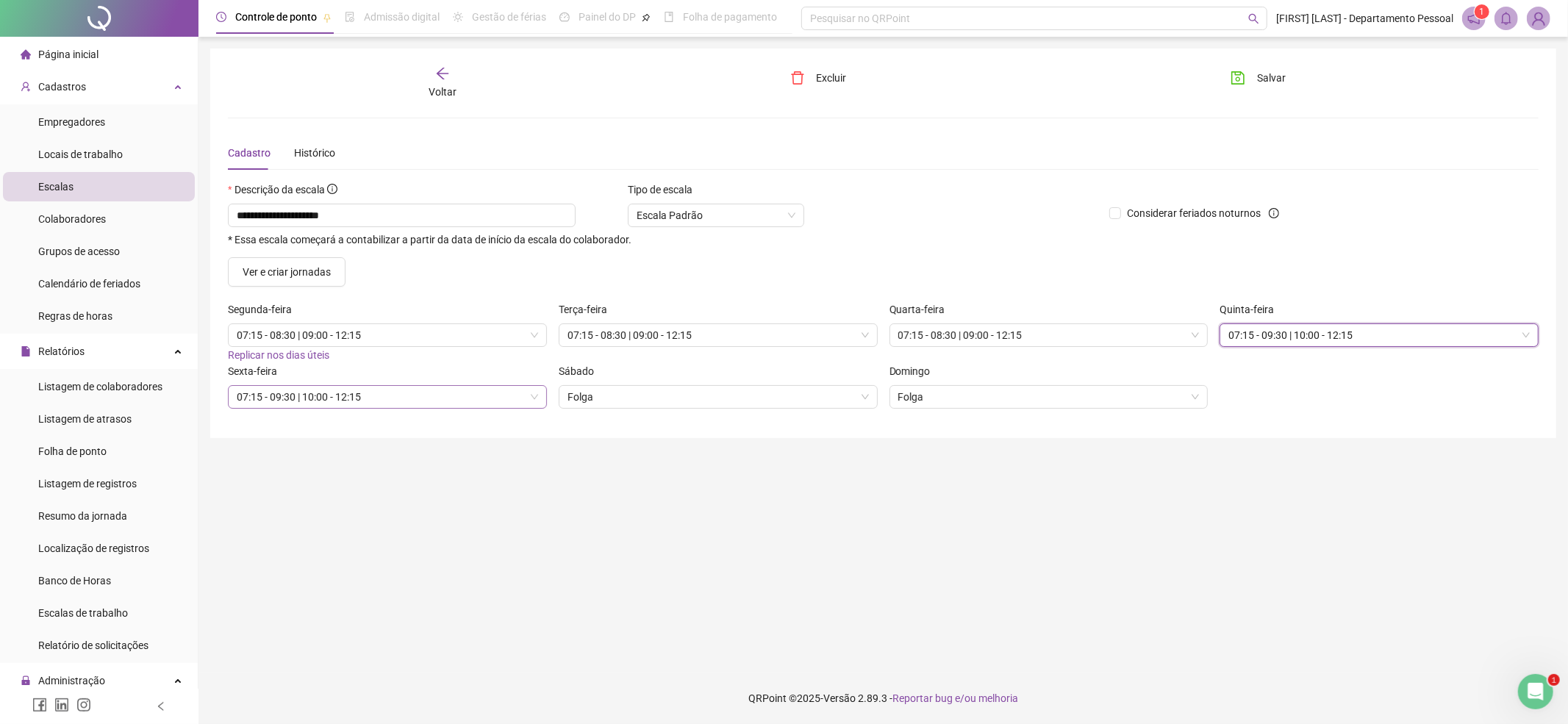 click on "07:15 - 09:30 | 10:00 - 12:15" at bounding box center [387, 397] 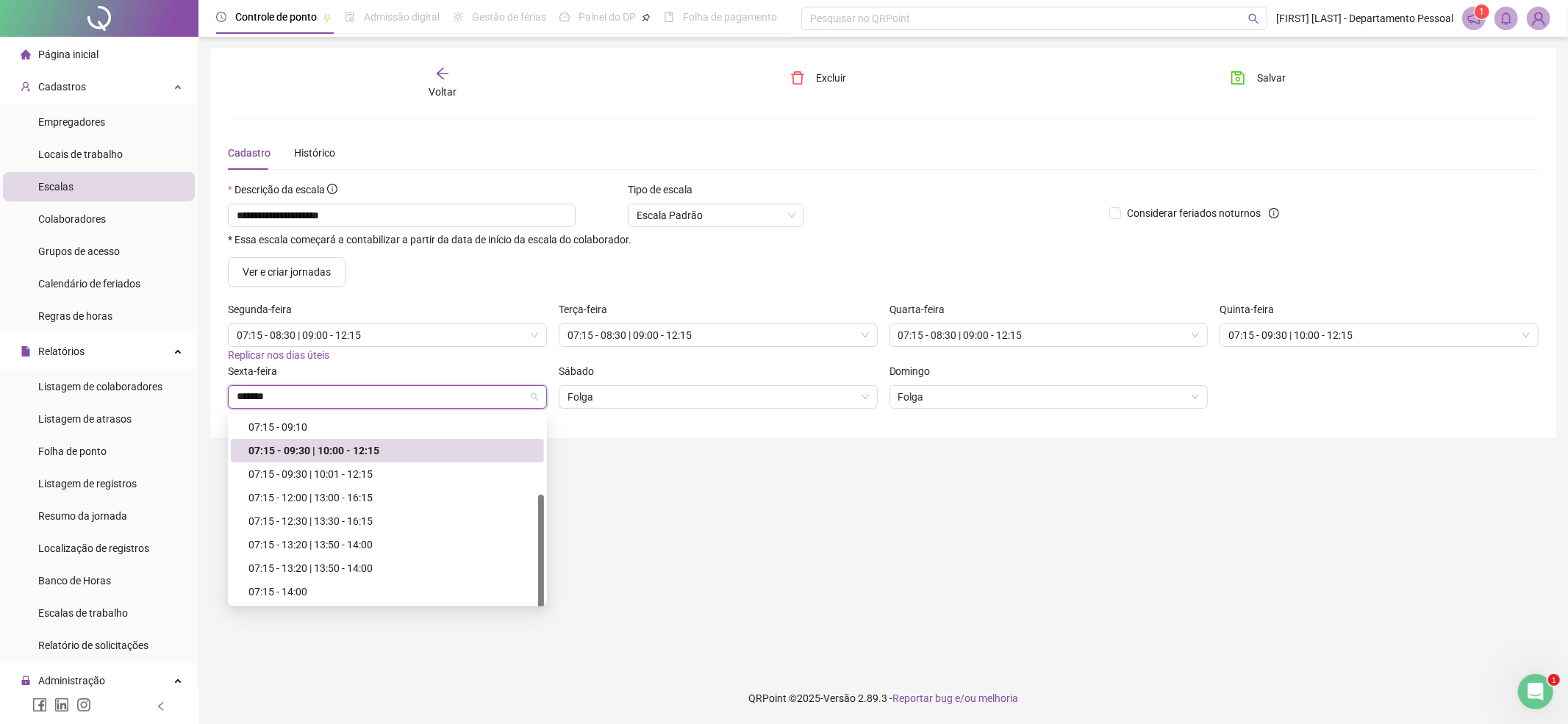 scroll, scrollTop: 94, scrollLeft: 0, axis: vertical 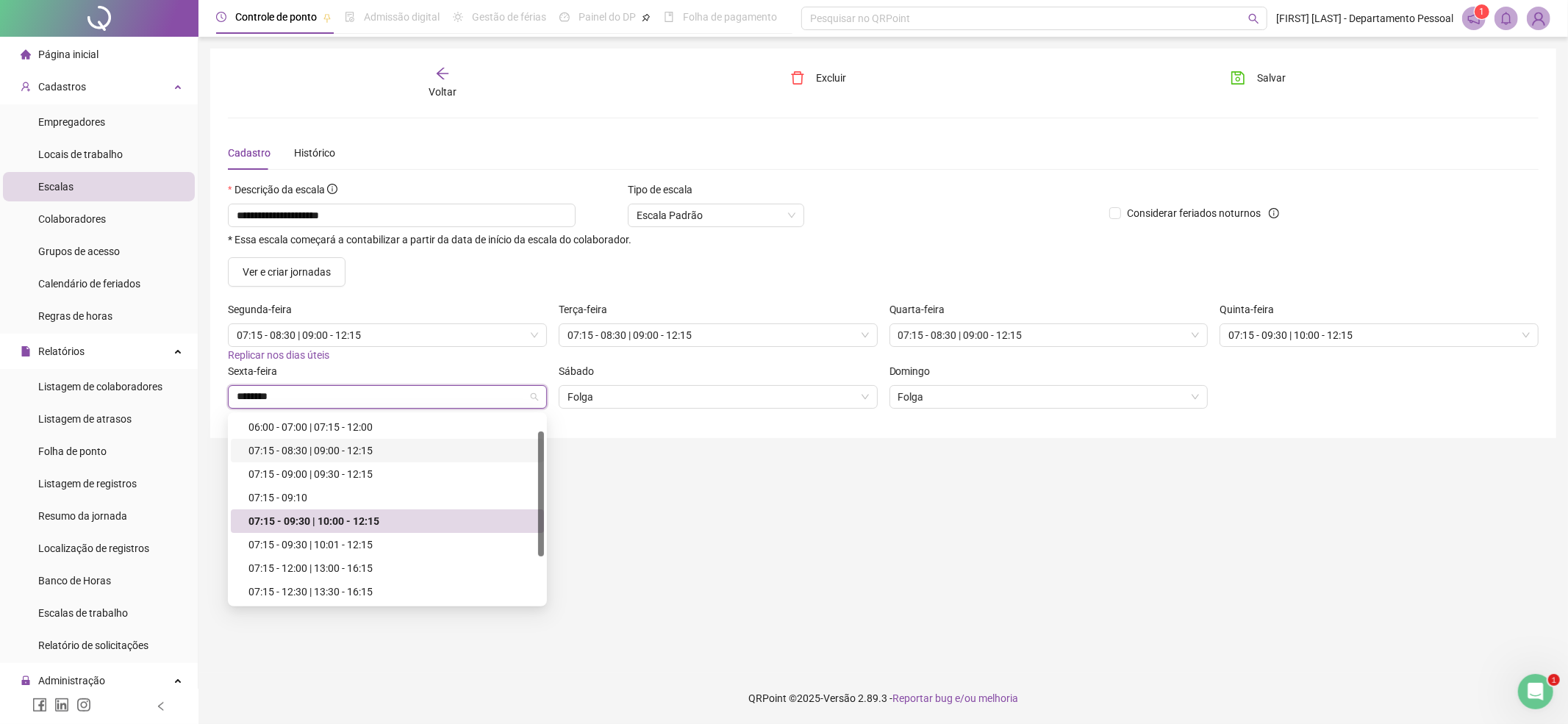 click on "07:15 - 08:30 | 09:00 - 12:15" at bounding box center [392, 451] 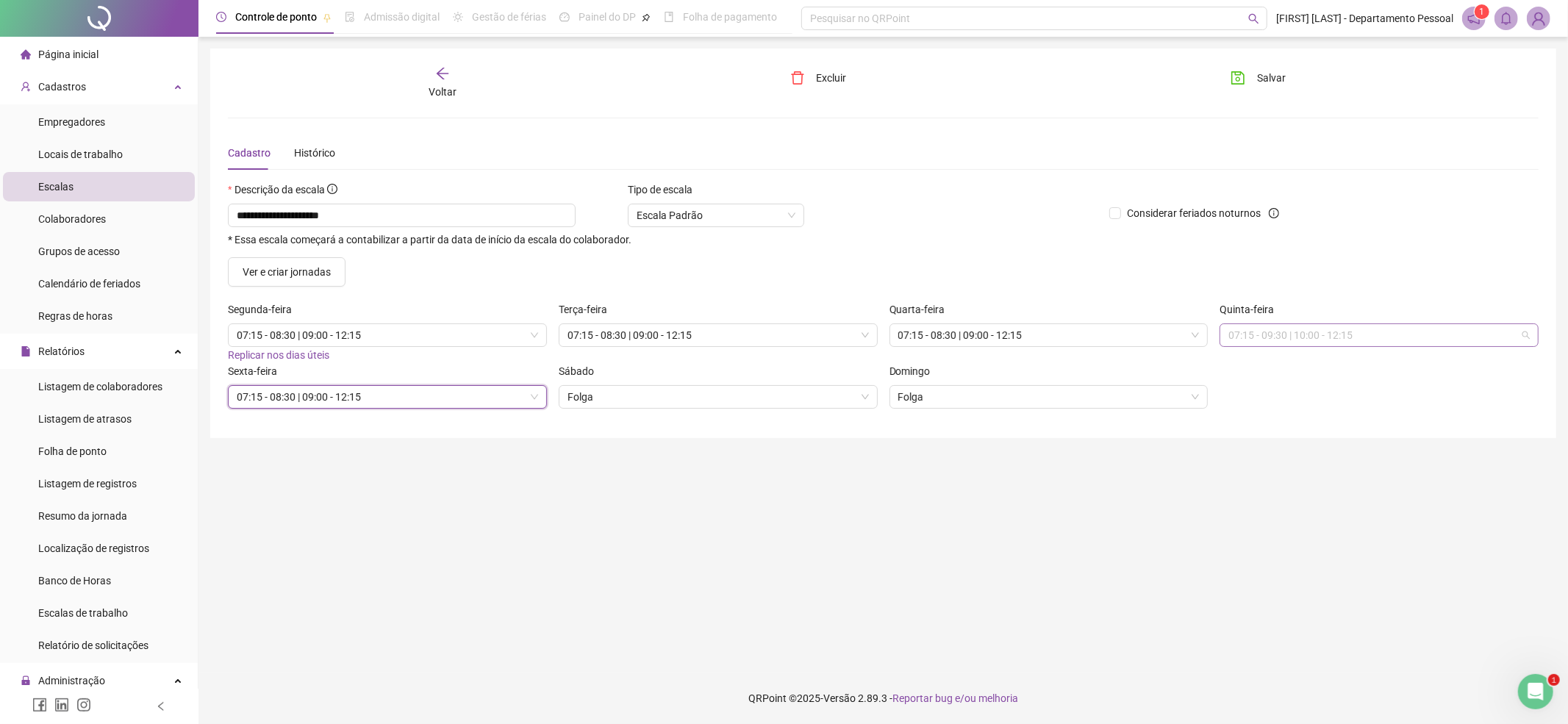 click on "07:15 - 09:30 | 10:00 - 12:15" at bounding box center (1379, 335) 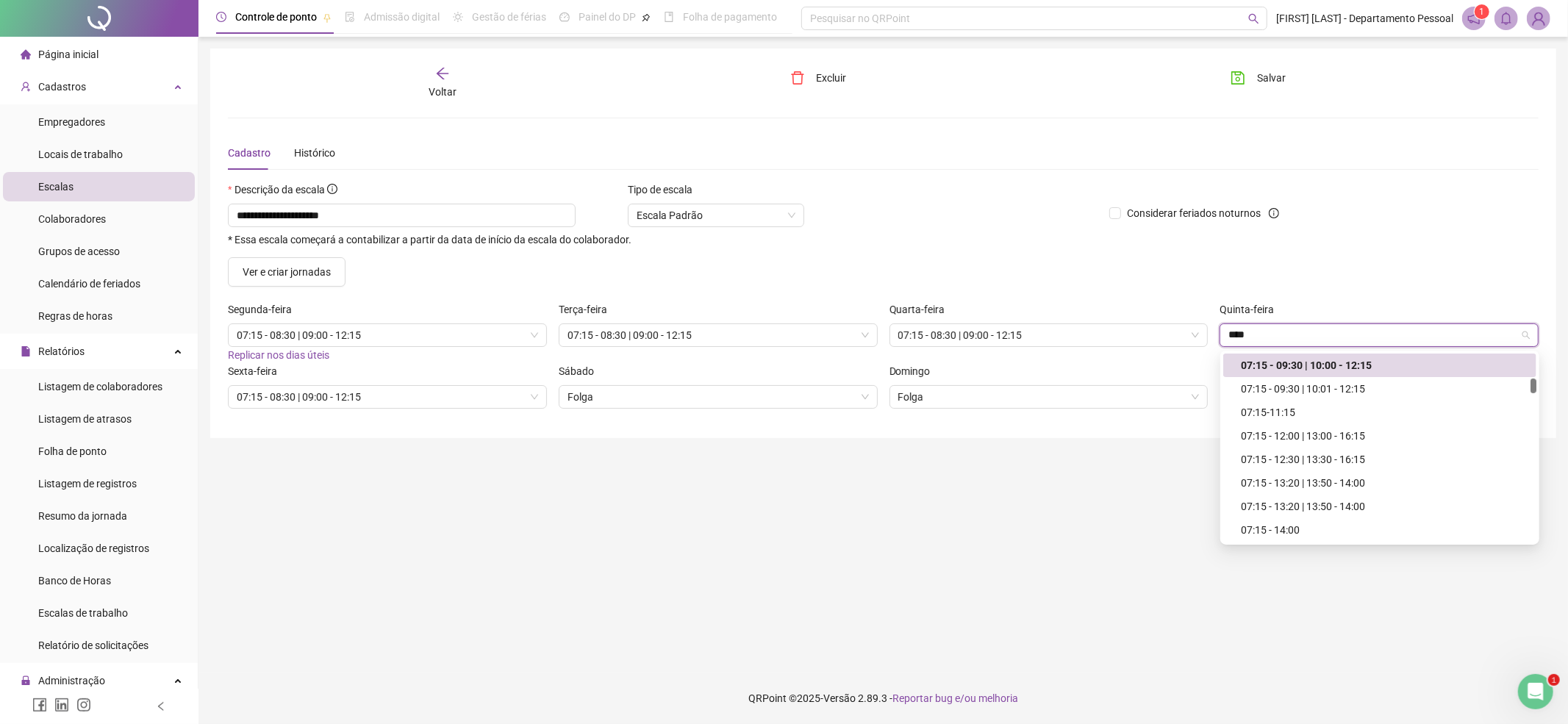 scroll, scrollTop: 141, scrollLeft: 0, axis: vertical 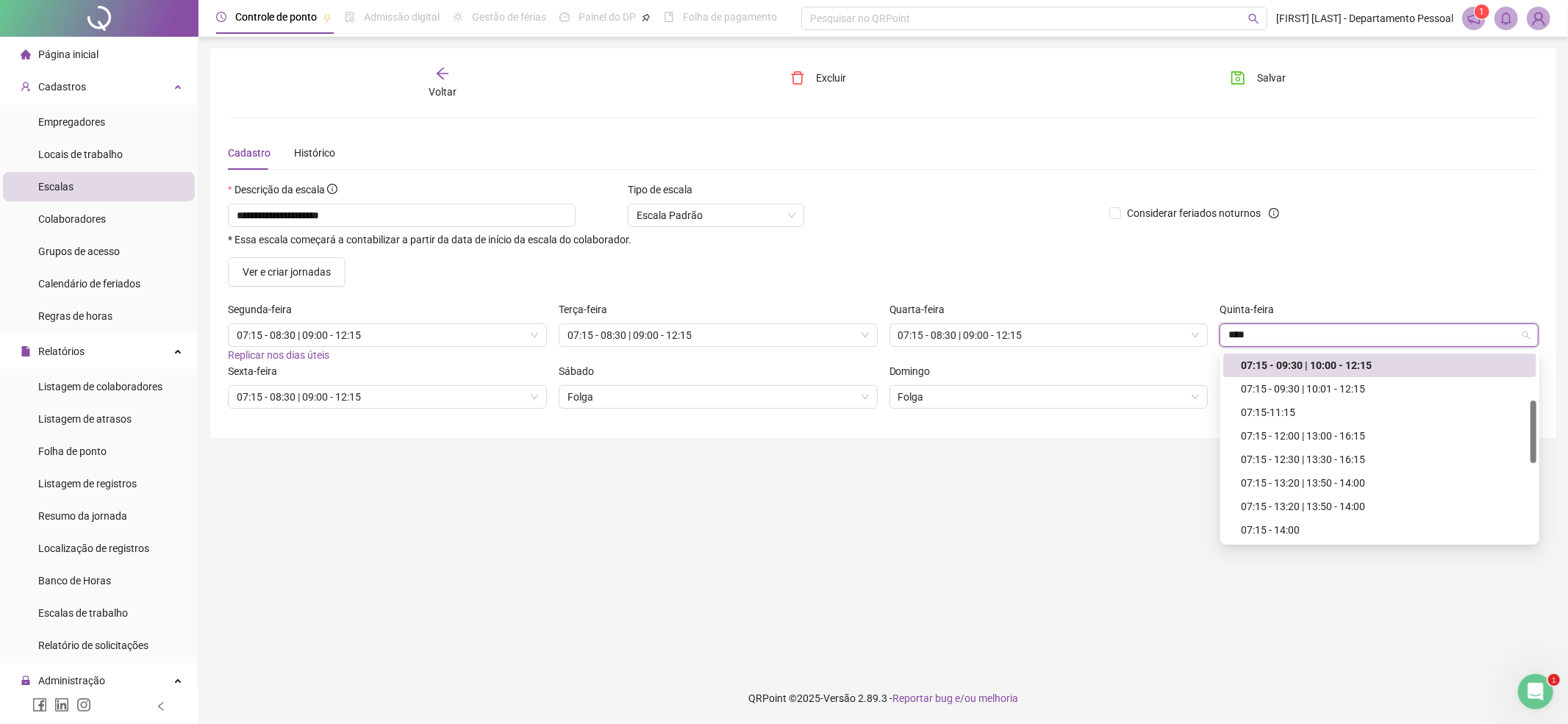 type on "*****" 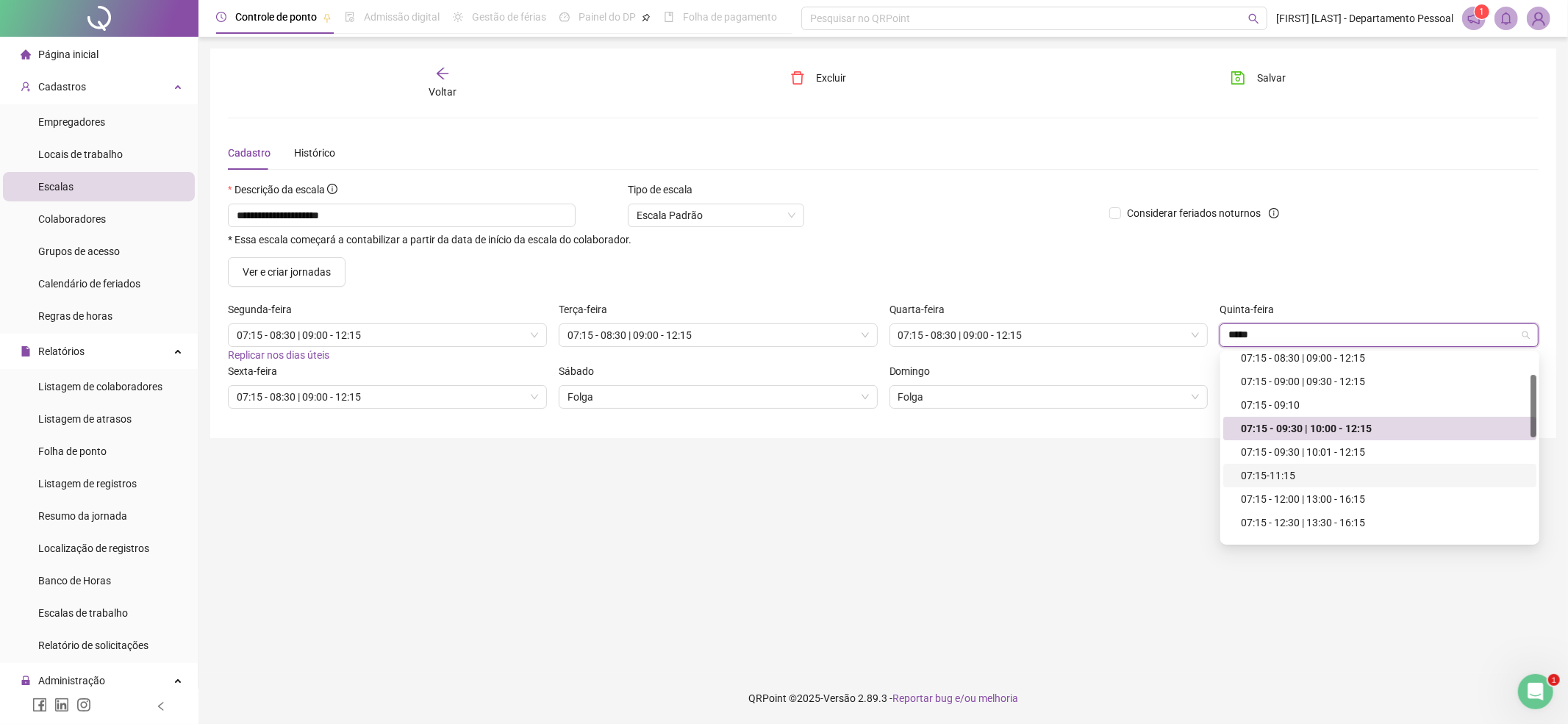 scroll, scrollTop: 62, scrollLeft: 0, axis: vertical 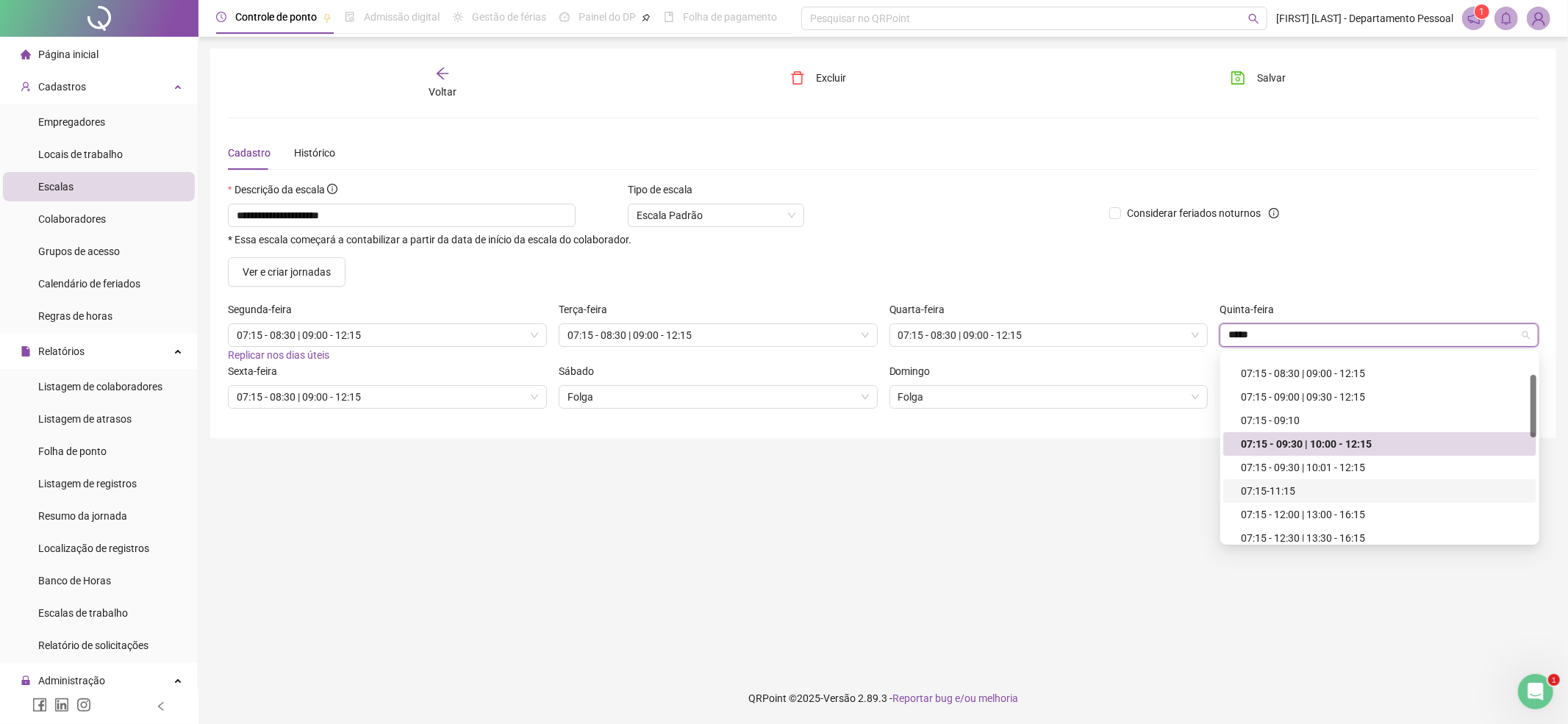 drag, startPoint x: 1535, startPoint y: 409, endPoint x: 1533, endPoint y: 383, distance: 26.07681 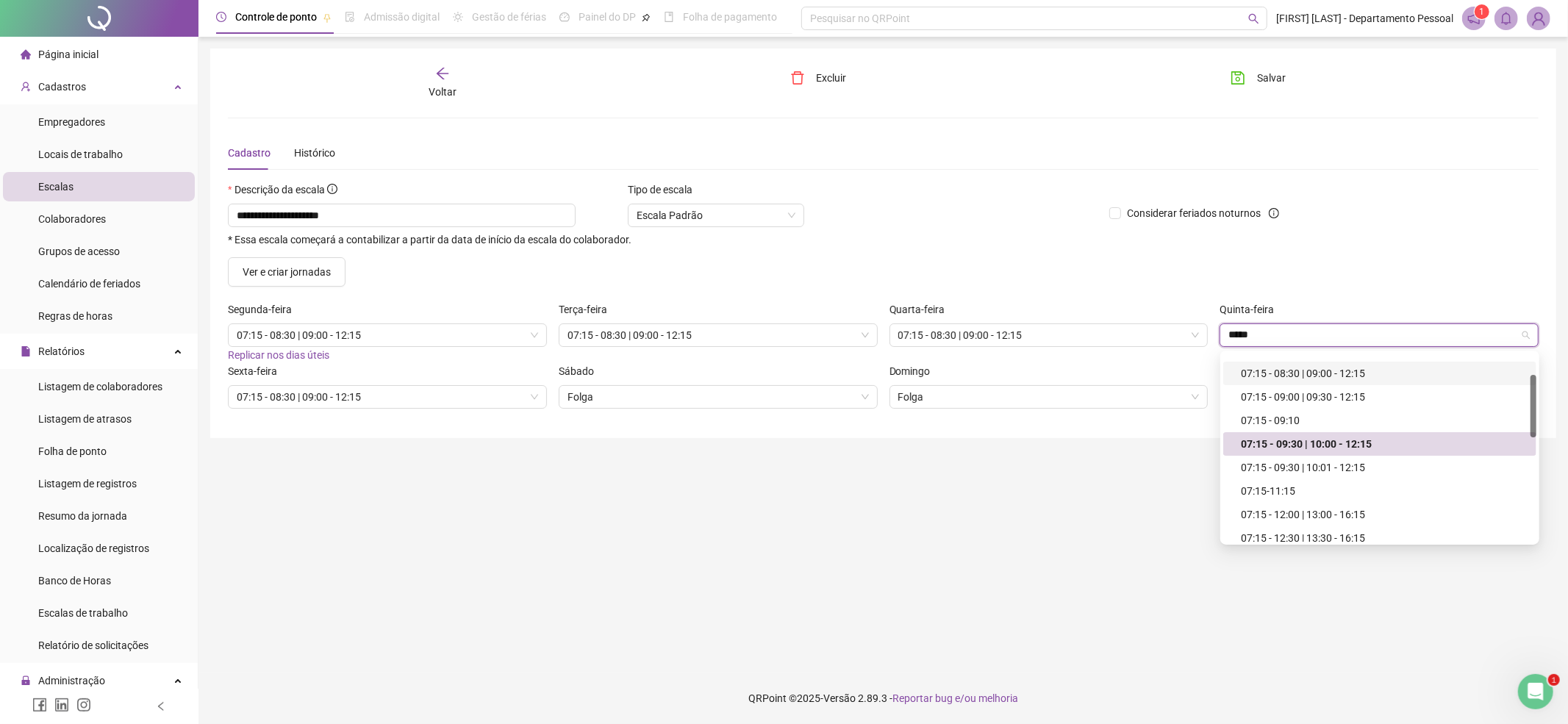 click on "07:15 - 08:30 | 09:00 - 12:15" at bounding box center [1384, 373] 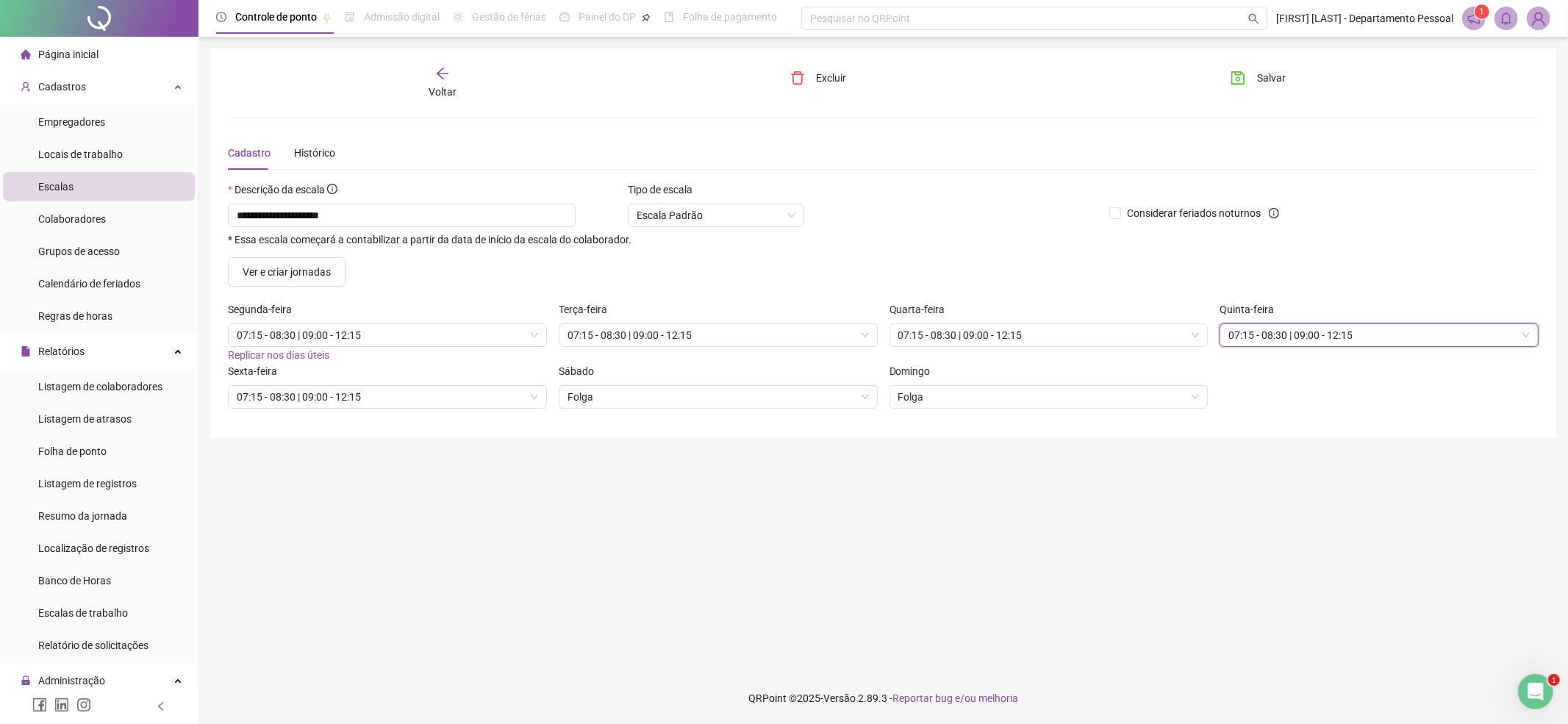 click on "**********" at bounding box center [883, 354] 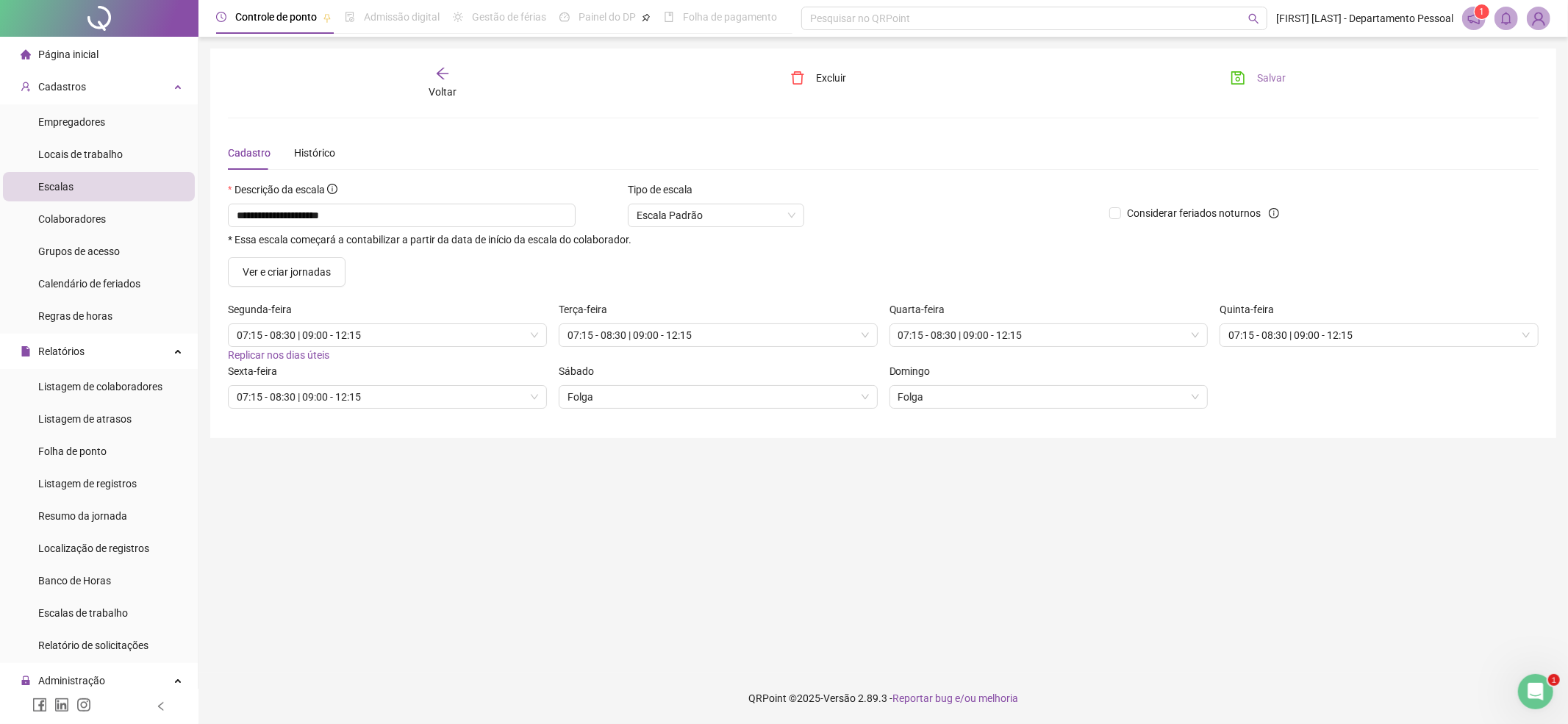 click on "Salvar" at bounding box center [1271, 78] 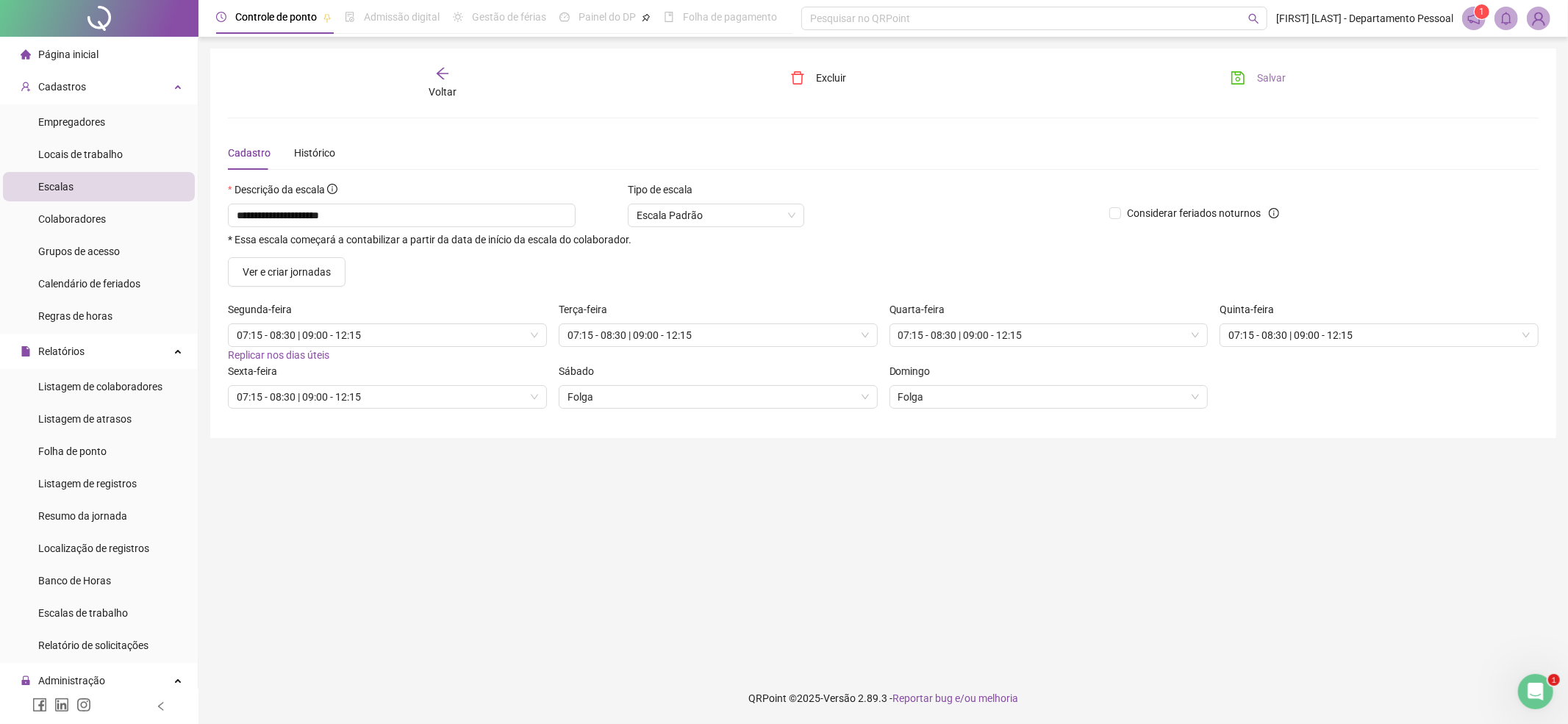 click on "Salvar" at bounding box center (1271, 78) 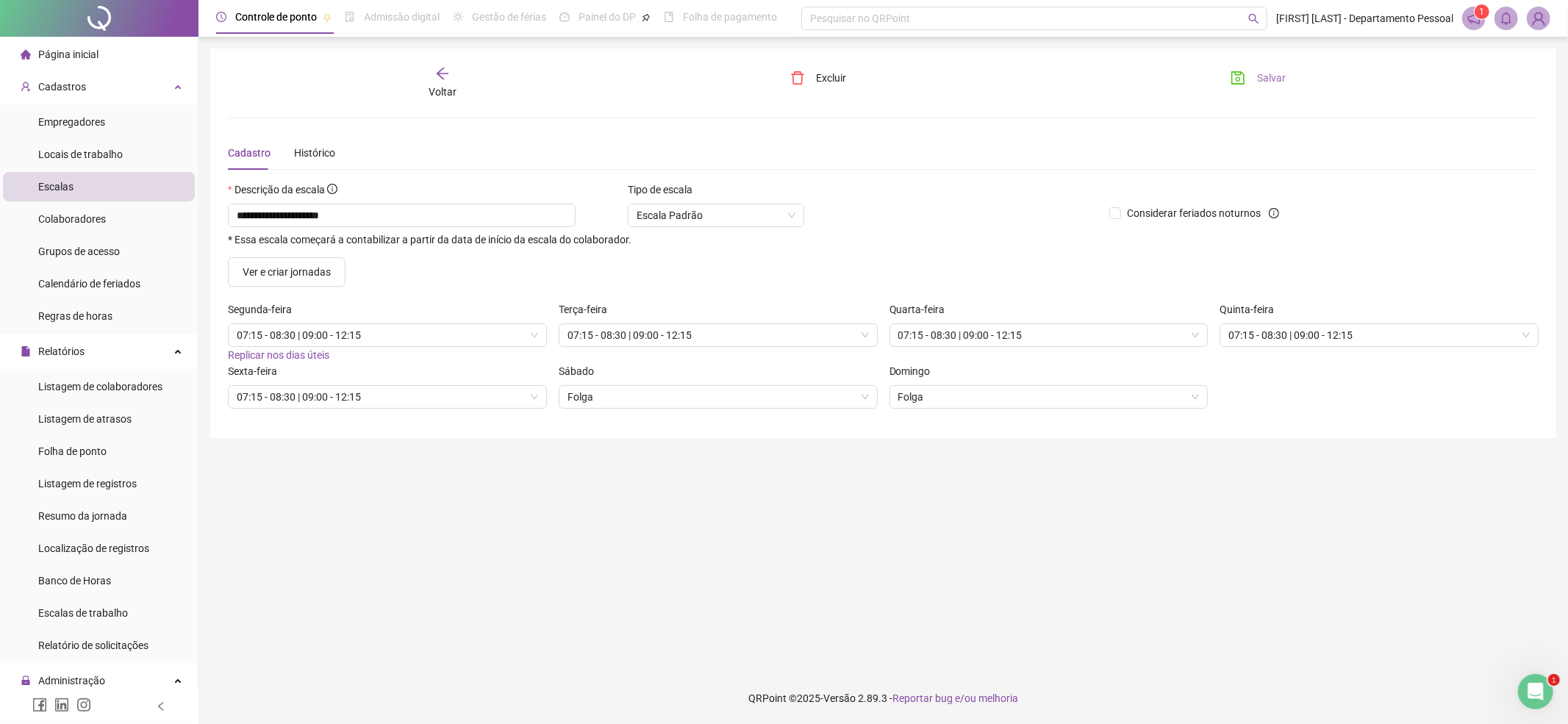click on "Salvar" at bounding box center [1258, 78] 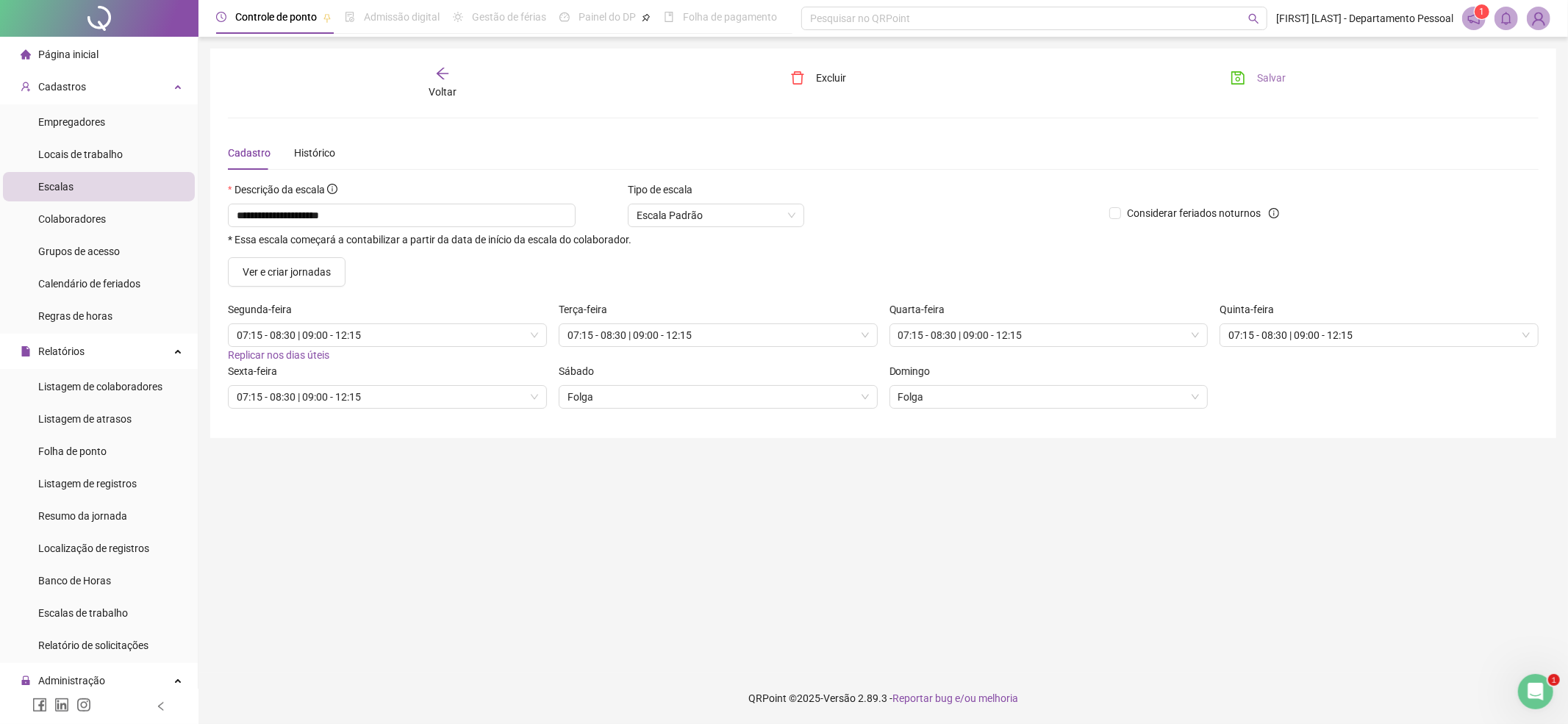 click on "Salvar" at bounding box center (1271, 78) 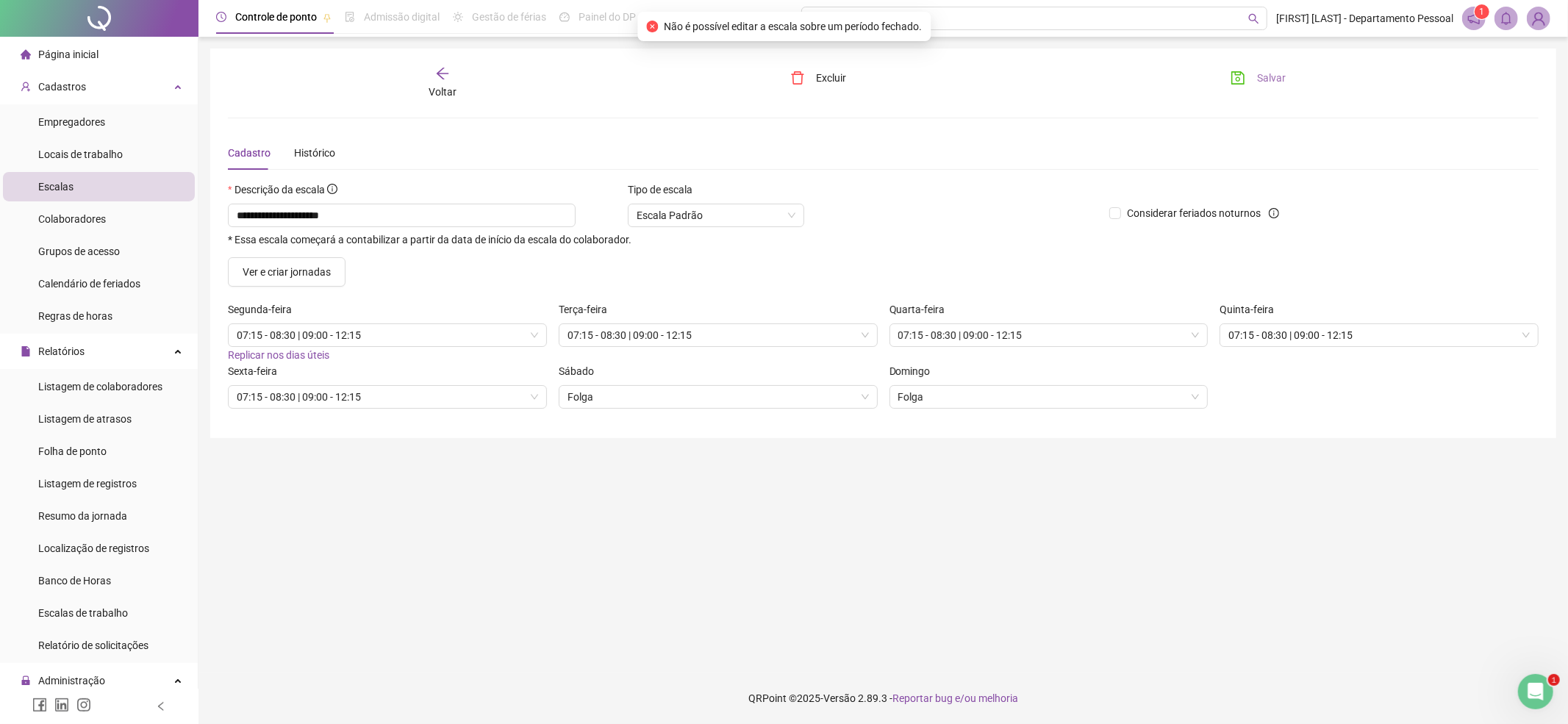 click on "Salvar" at bounding box center [1271, 78] 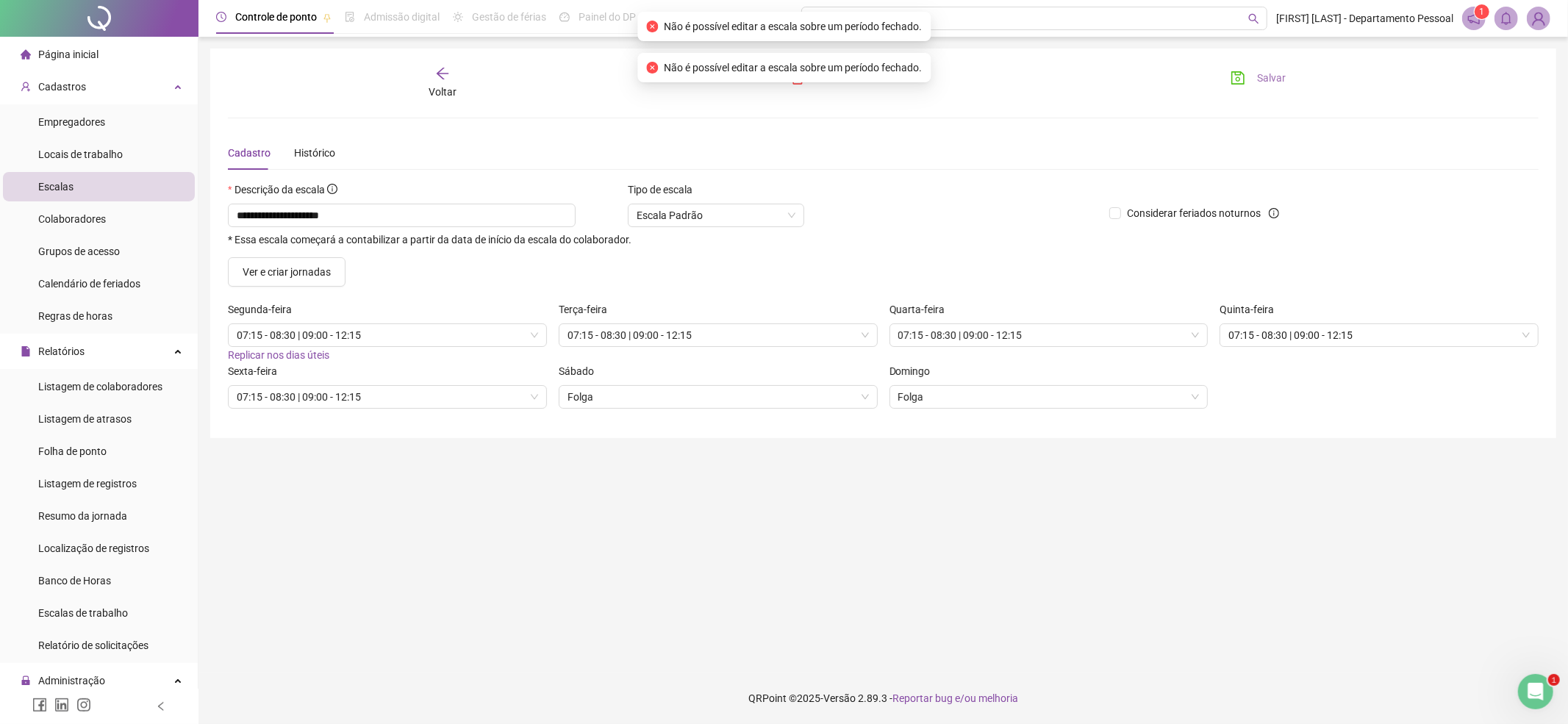 click on "Salvar" at bounding box center (1271, 78) 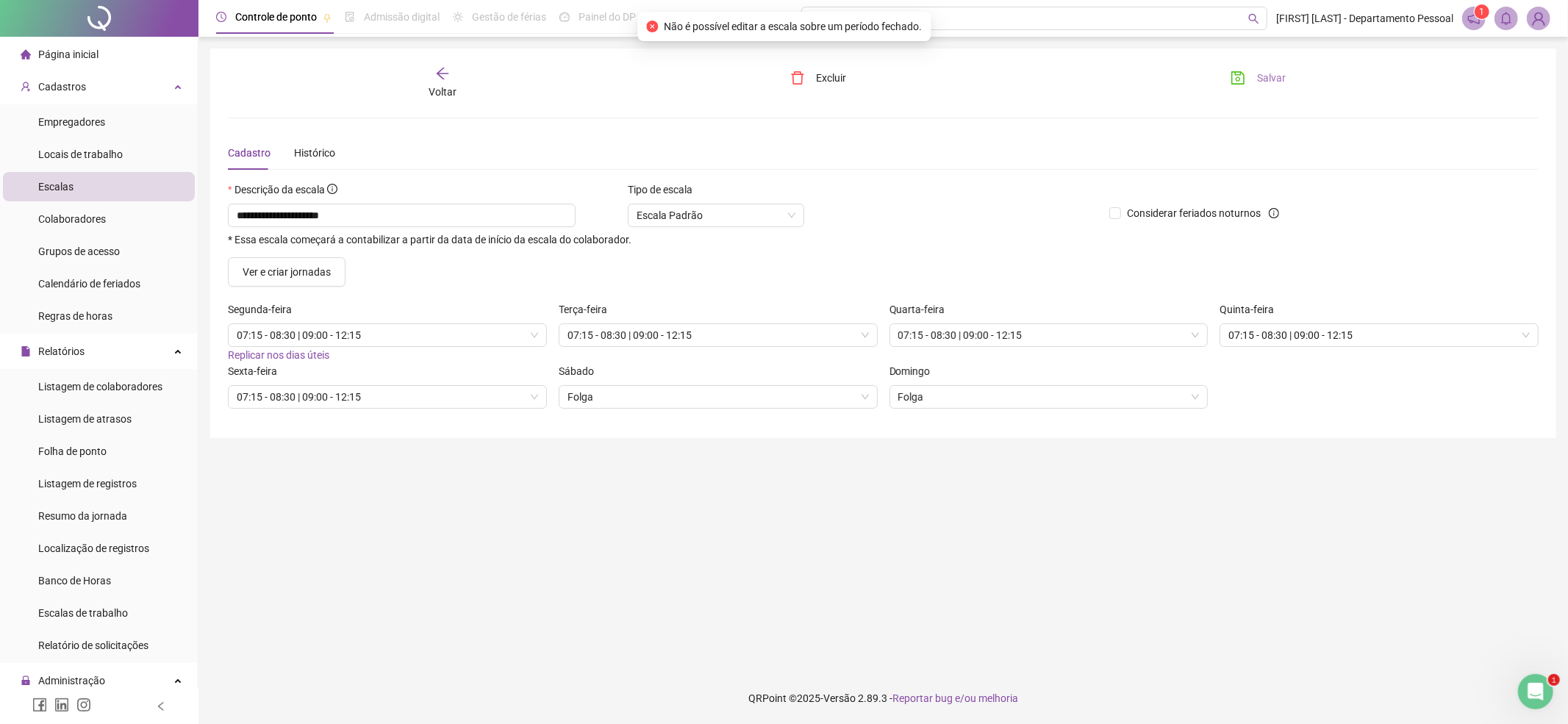 click on "Salvar" at bounding box center [1271, 78] 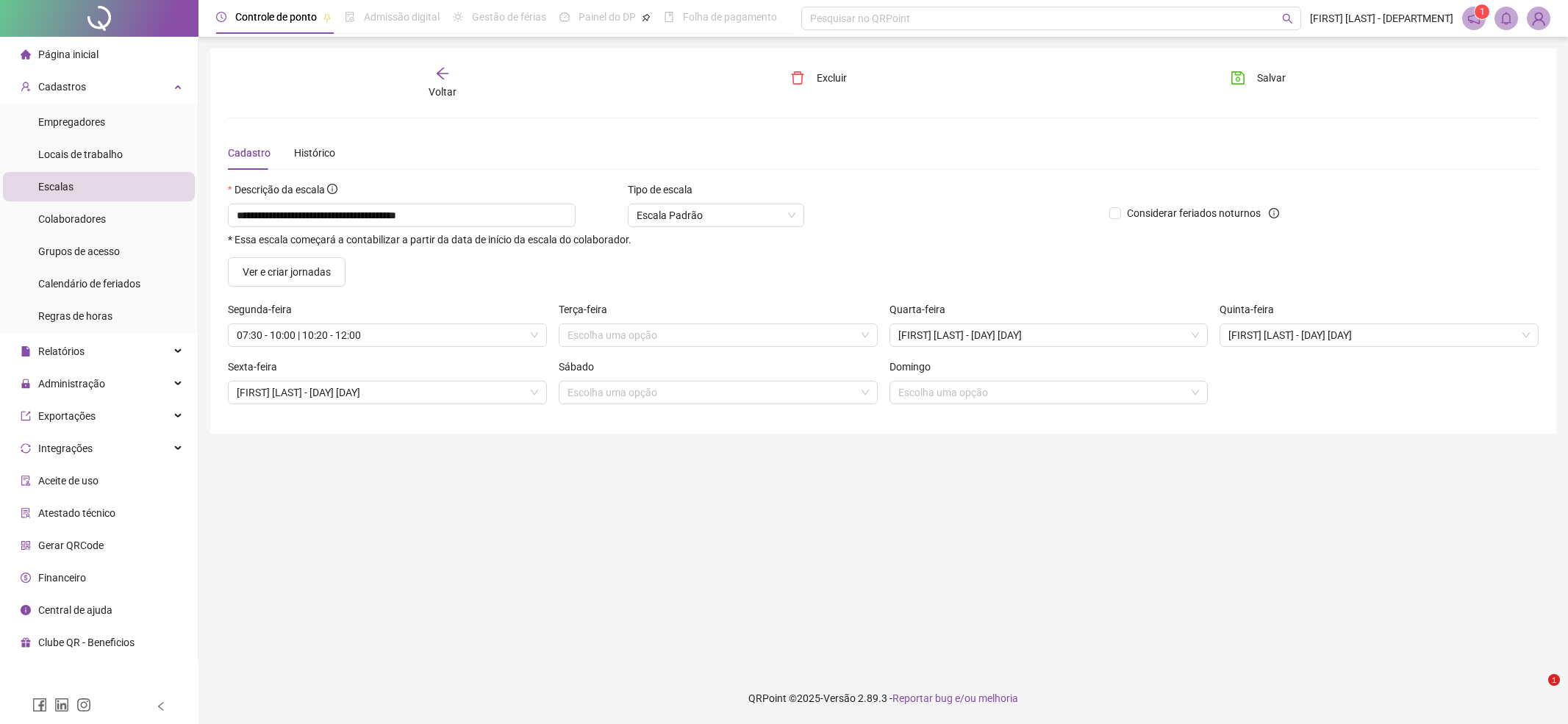 scroll, scrollTop: 0, scrollLeft: 0, axis: both 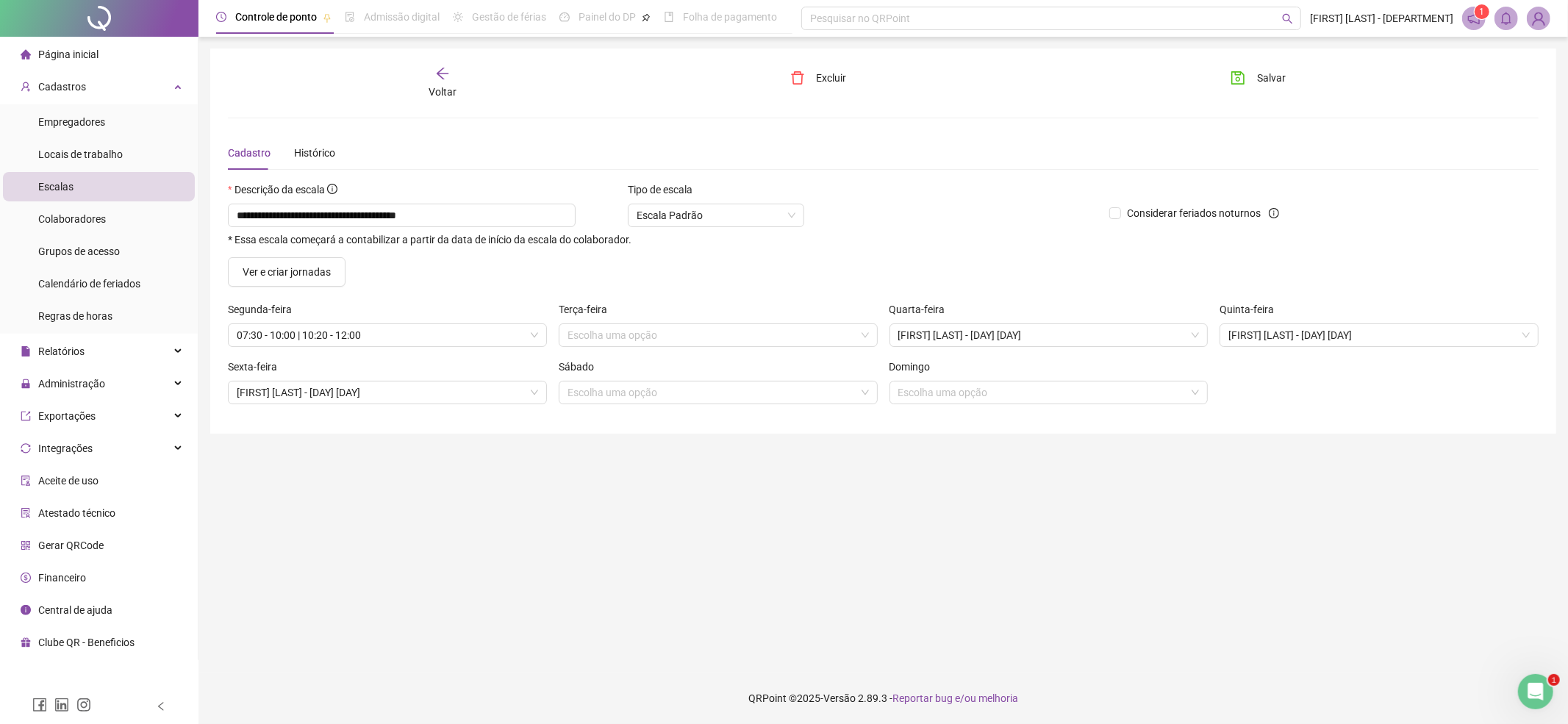 click 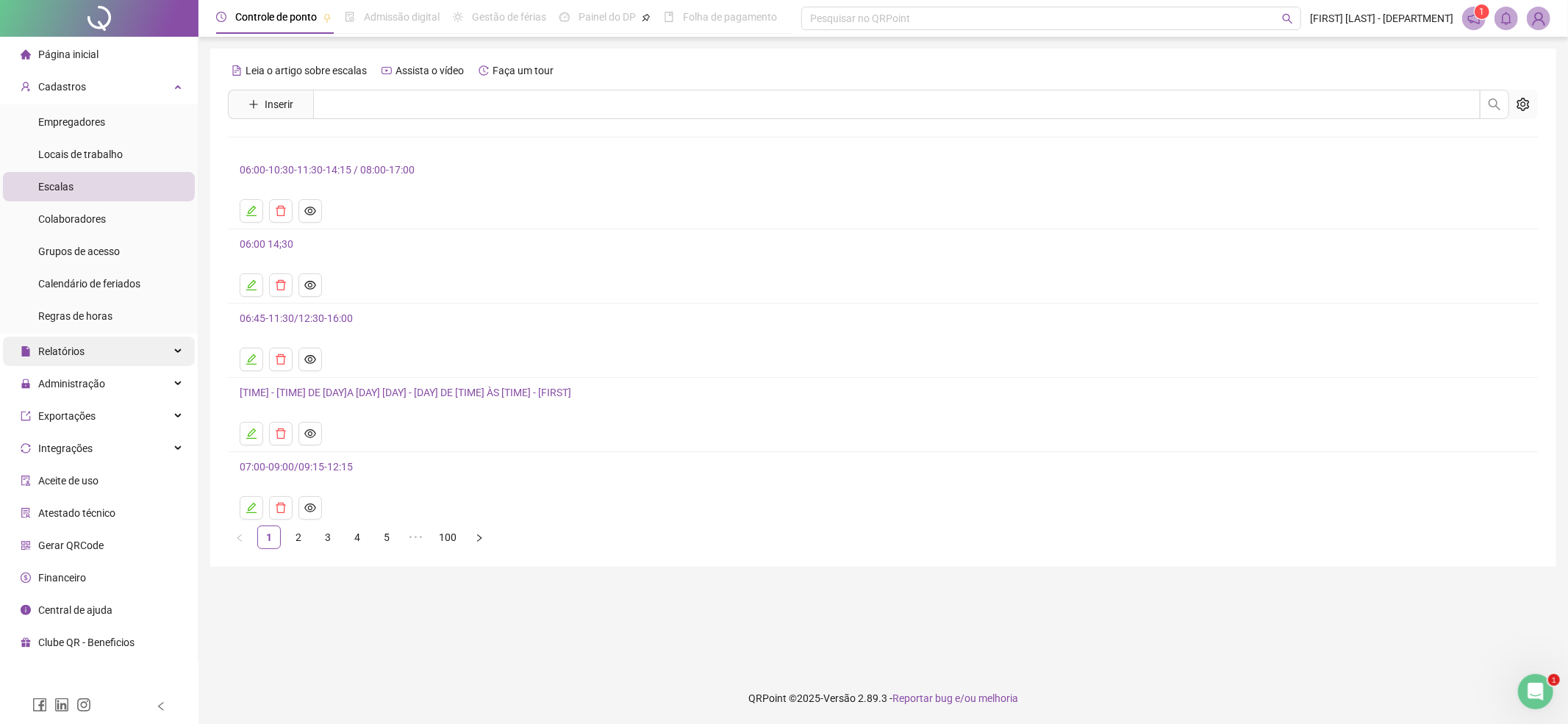 click on "Relatórios" at bounding box center [61, 351] 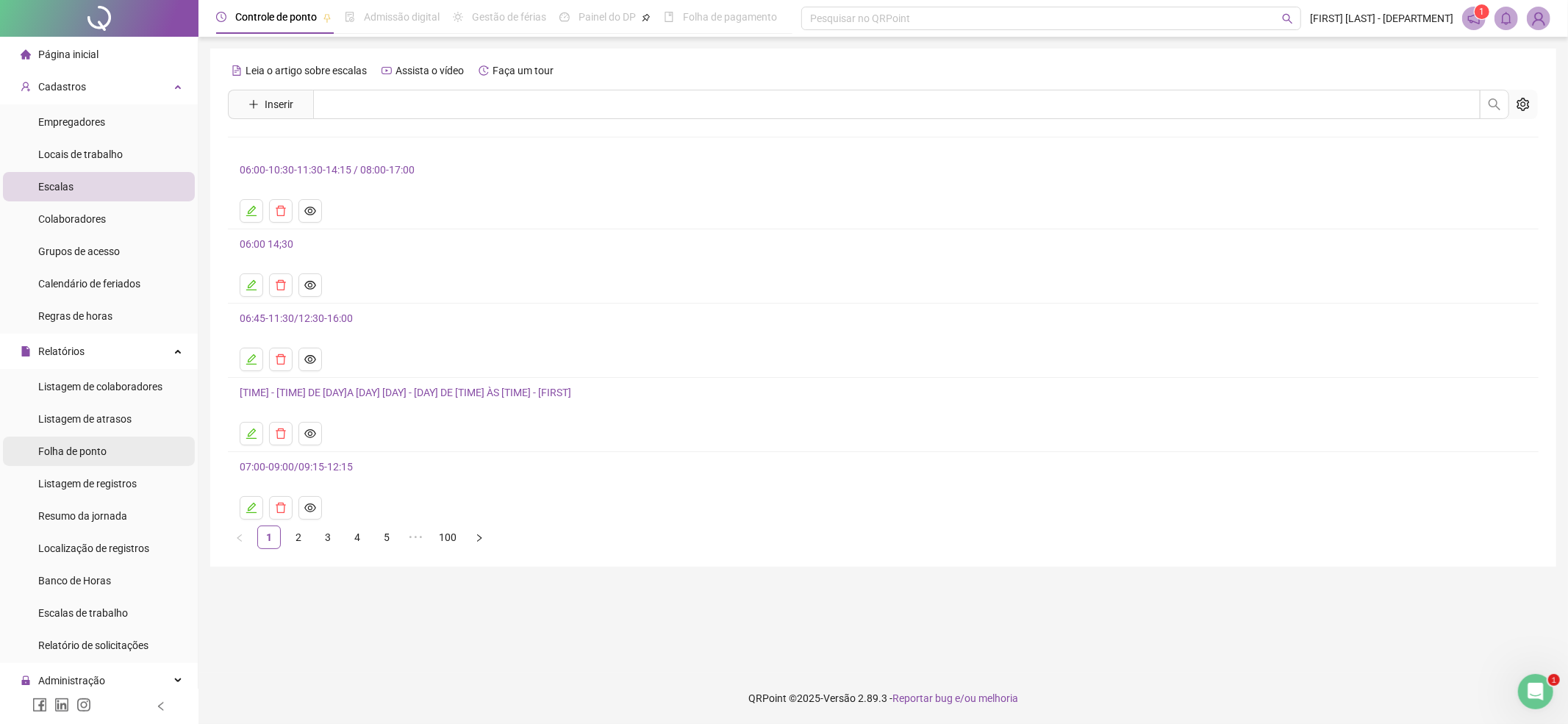 click on "Folha de ponto" at bounding box center [72, 451] 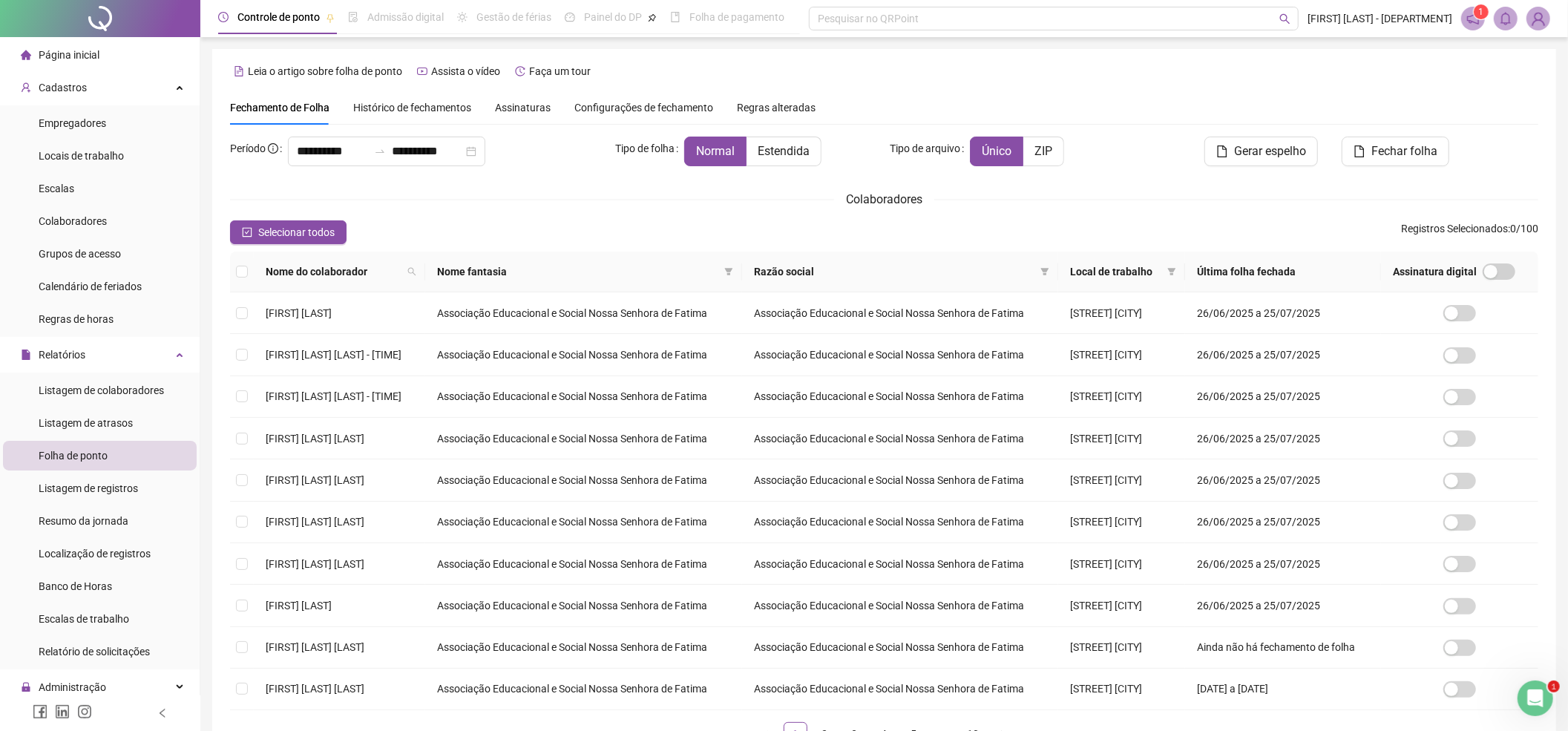 click on "Histórico de fechamentos" at bounding box center [412, 108] 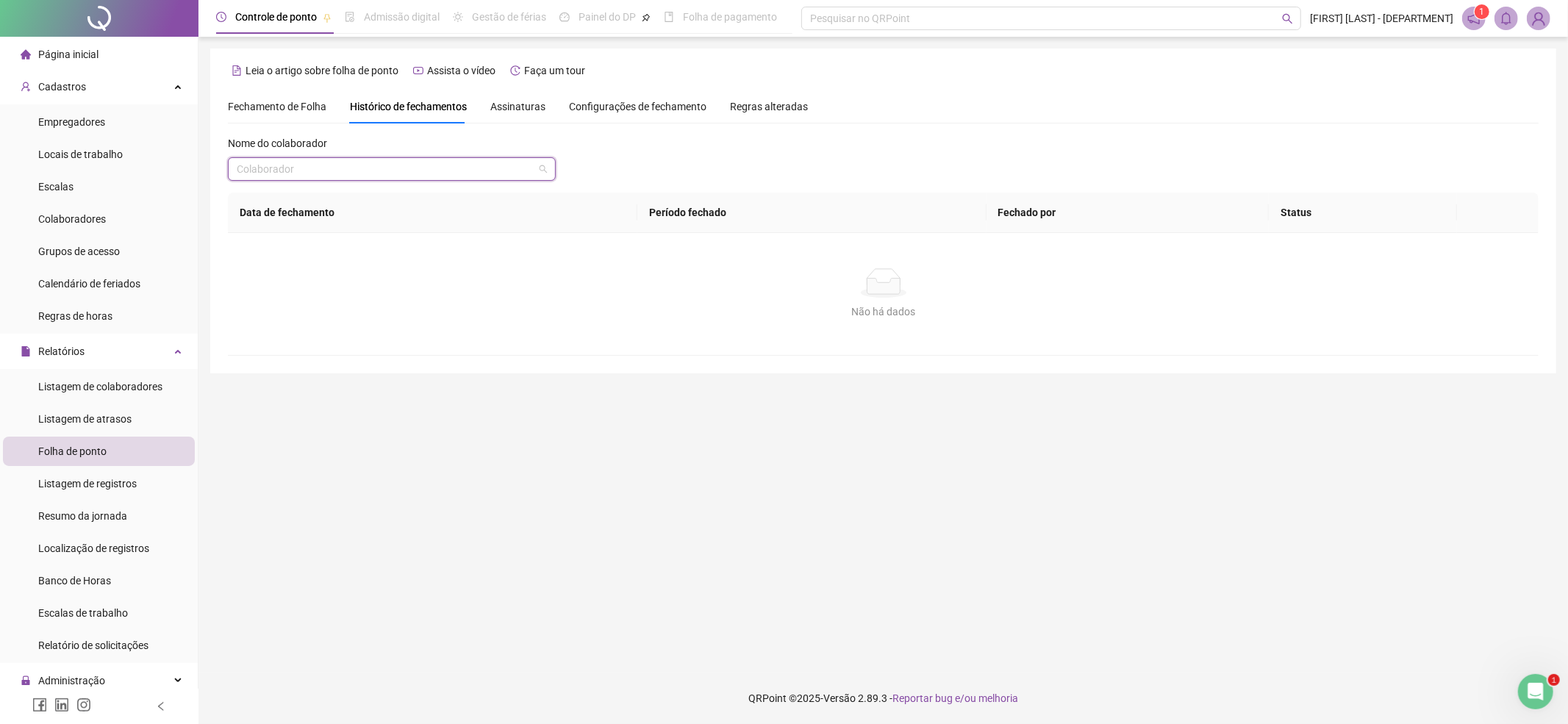 click at bounding box center (385, 169) 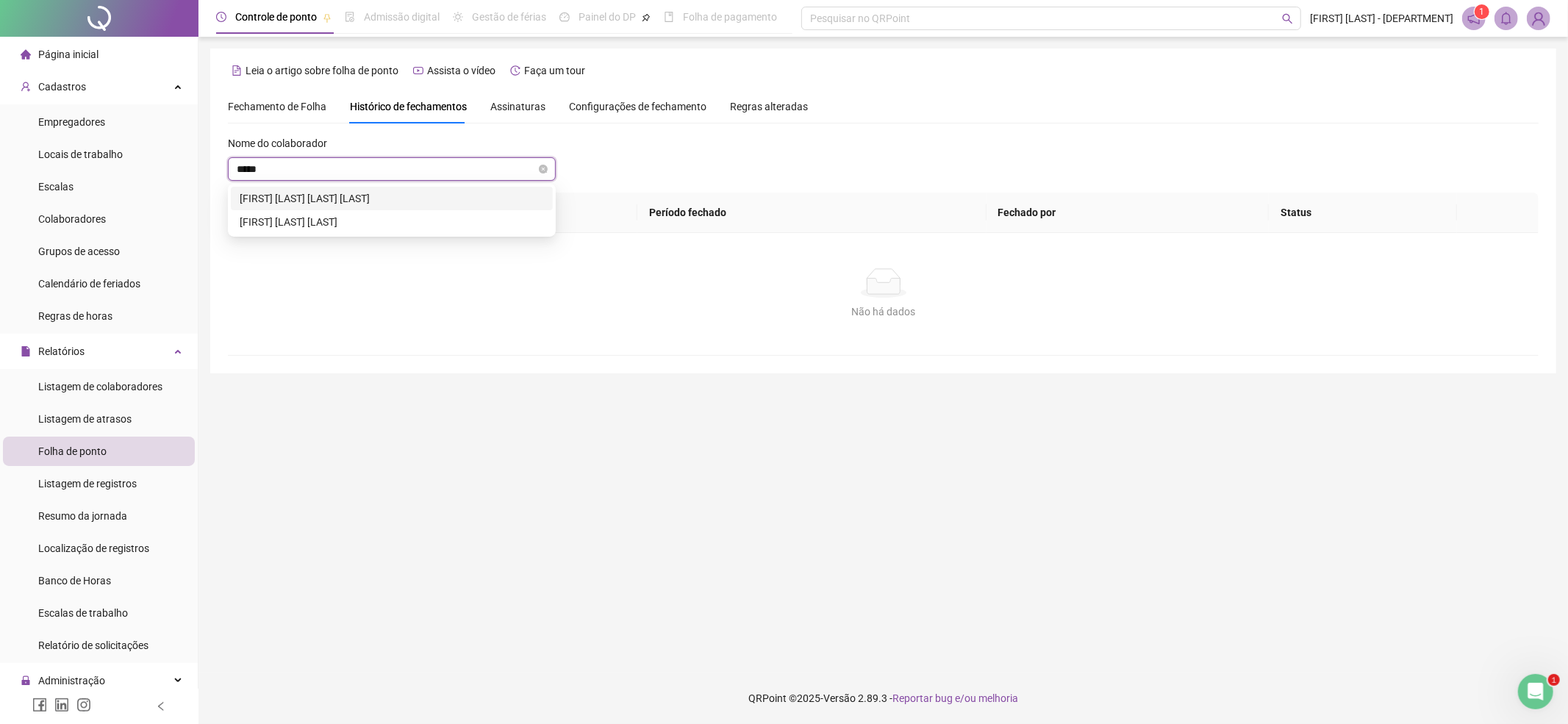 type on "******" 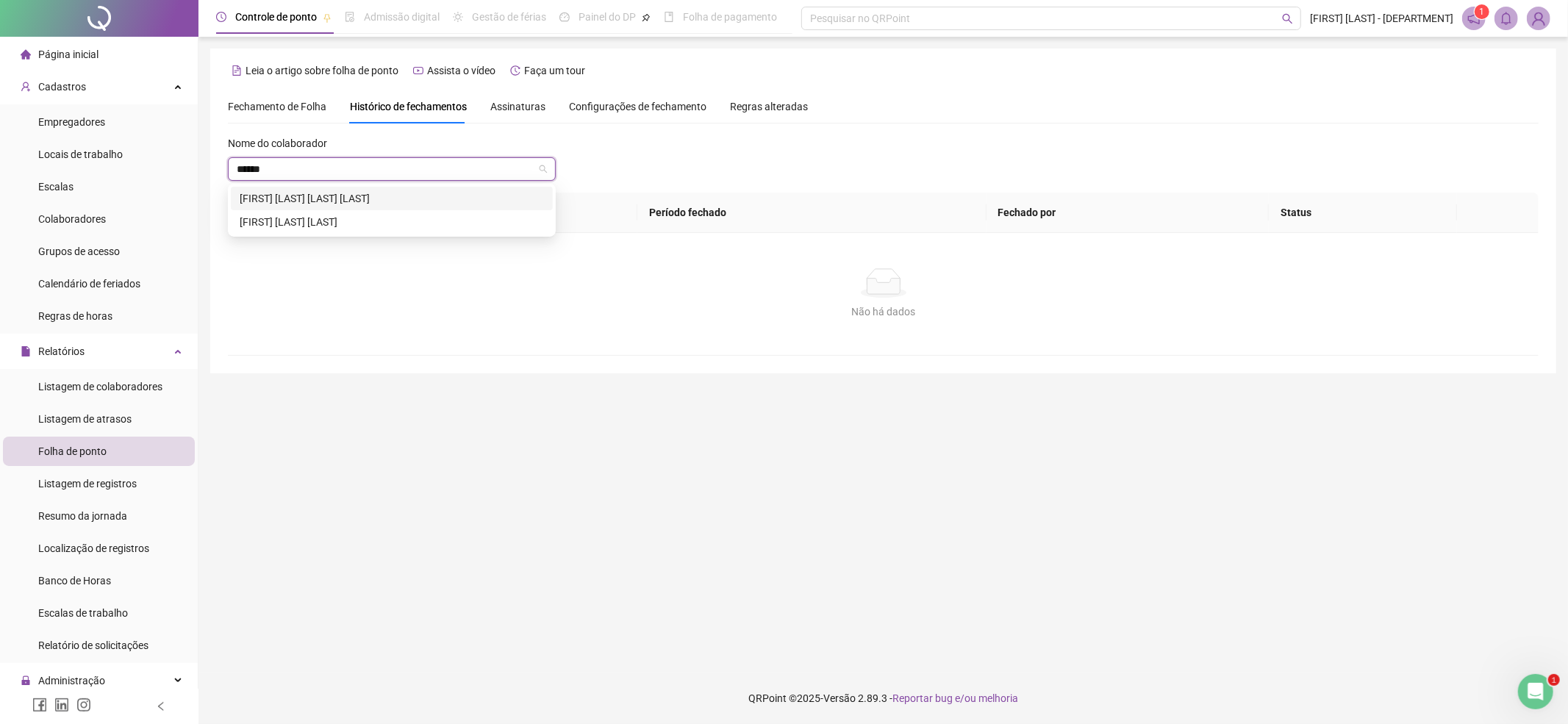 click on "[FIRST] [LAST] [LAST] [LAST]" at bounding box center (392, 198) 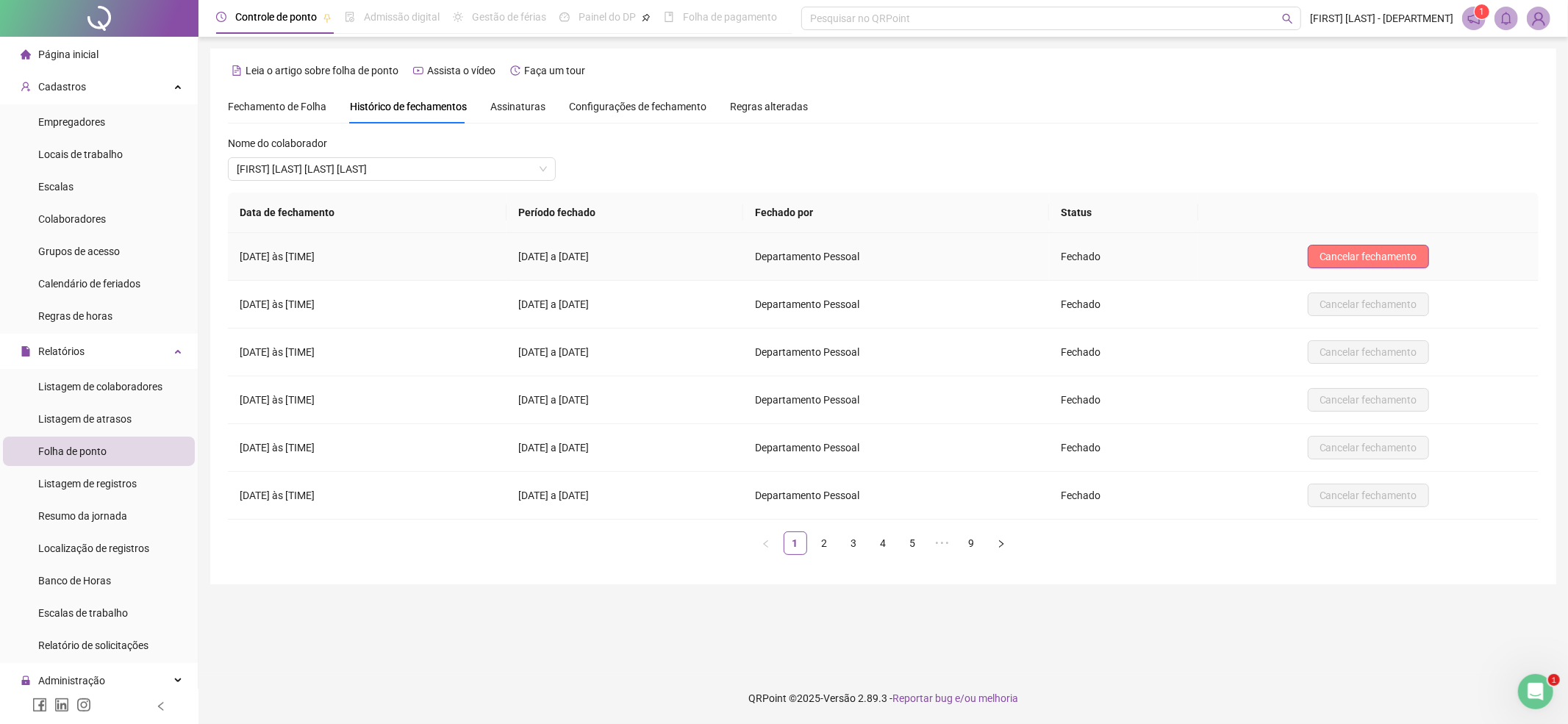 click on "Cancelar fechamento" at bounding box center (1368, 257) 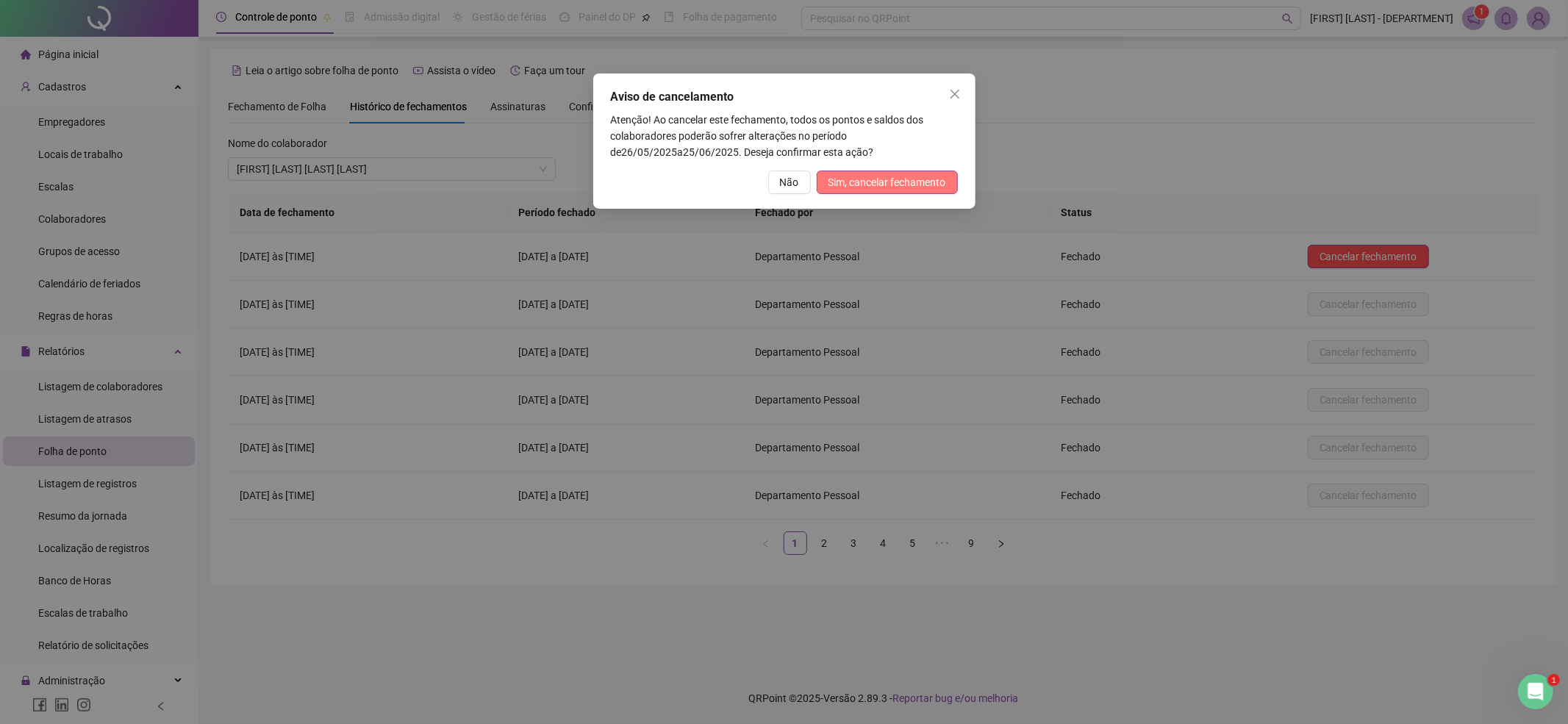 click on "Sim, cancelar fechamento" at bounding box center [887, 182] 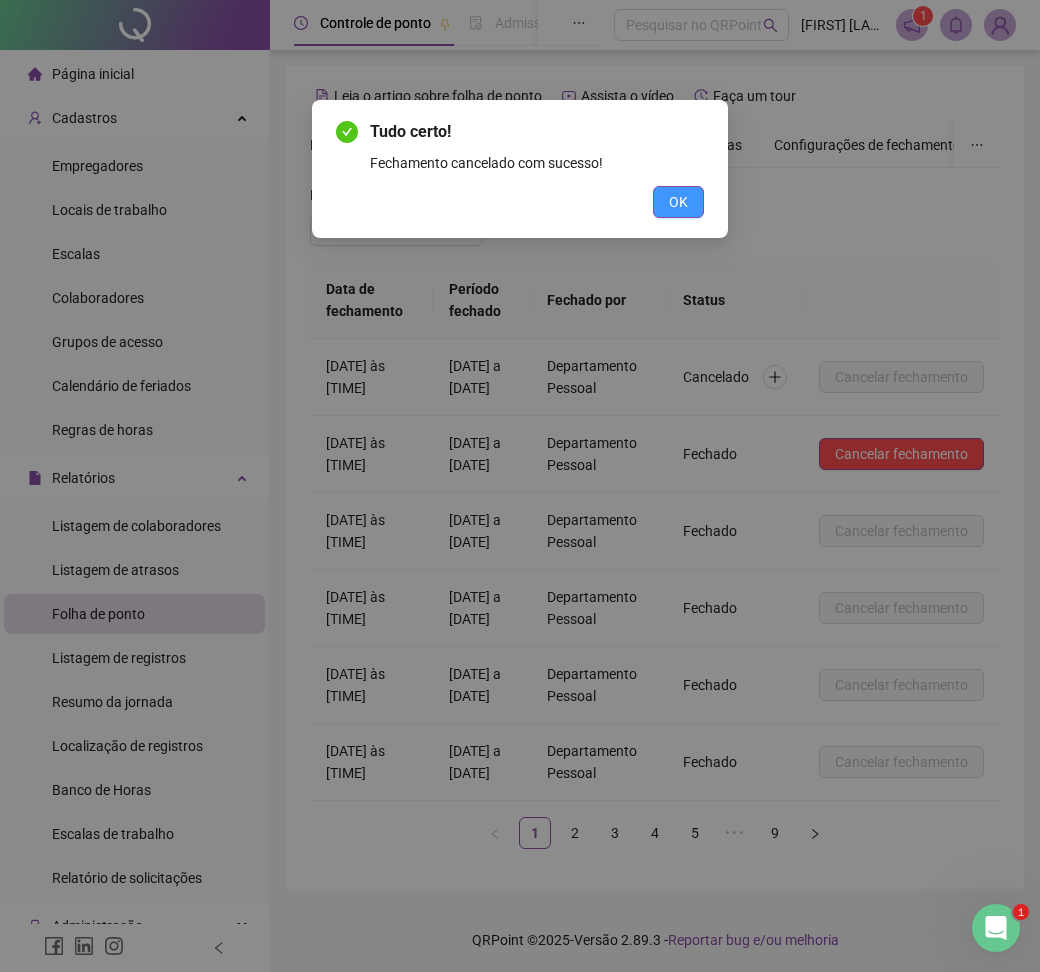 click on "OK" at bounding box center [678, 202] 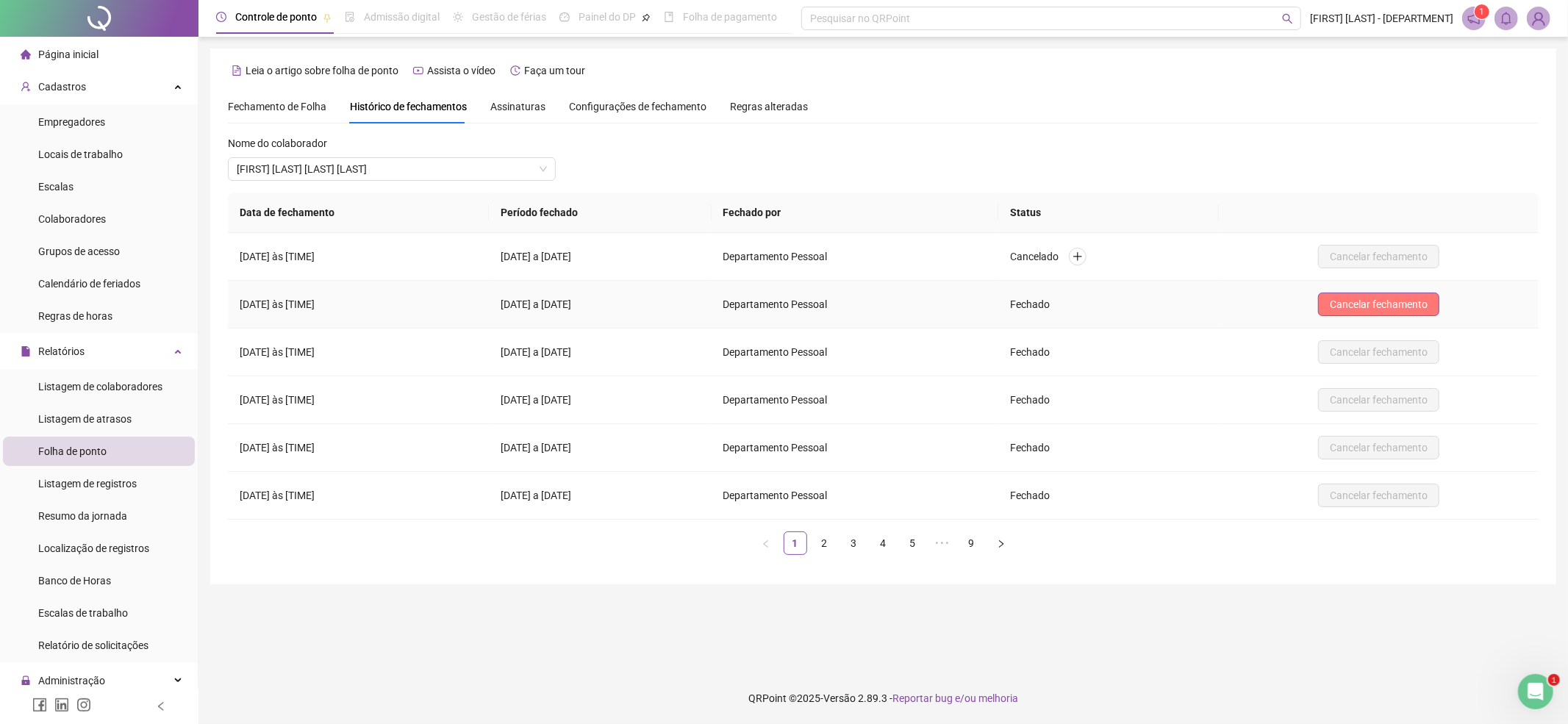 click on "Cancelar fechamento" at bounding box center [1378, 304] 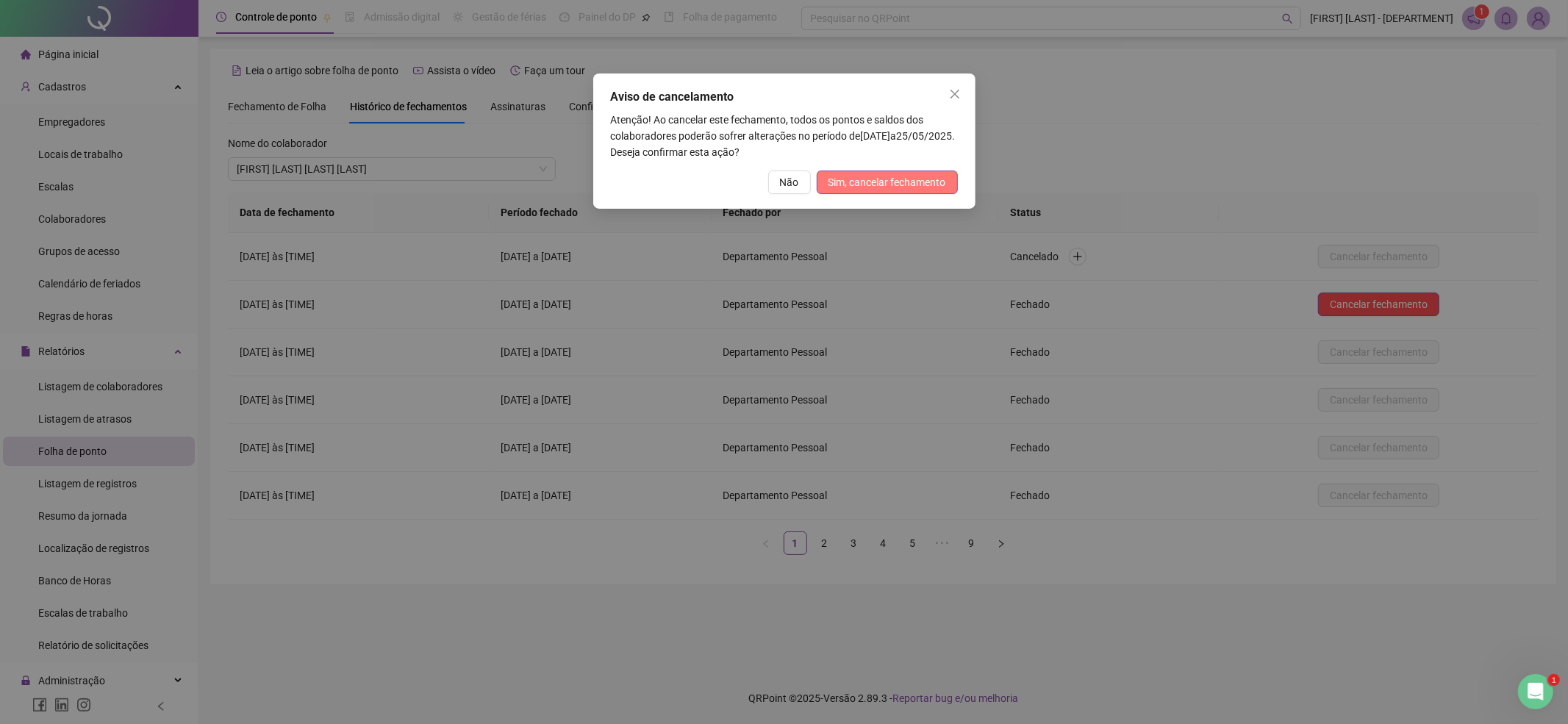 click on "Sim, cancelar fechamento" at bounding box center [887, 182] 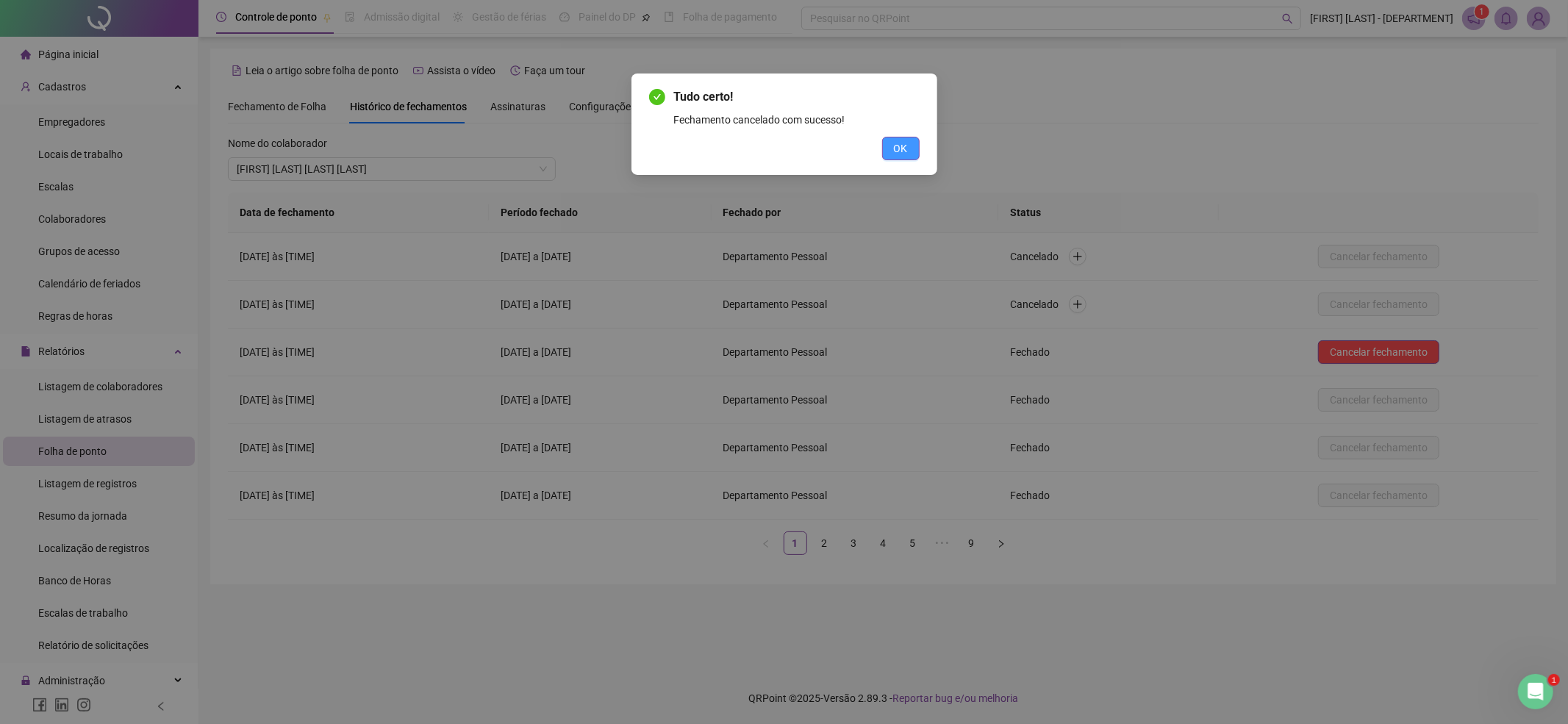 click on "OK" at bounding box center [901, 148] 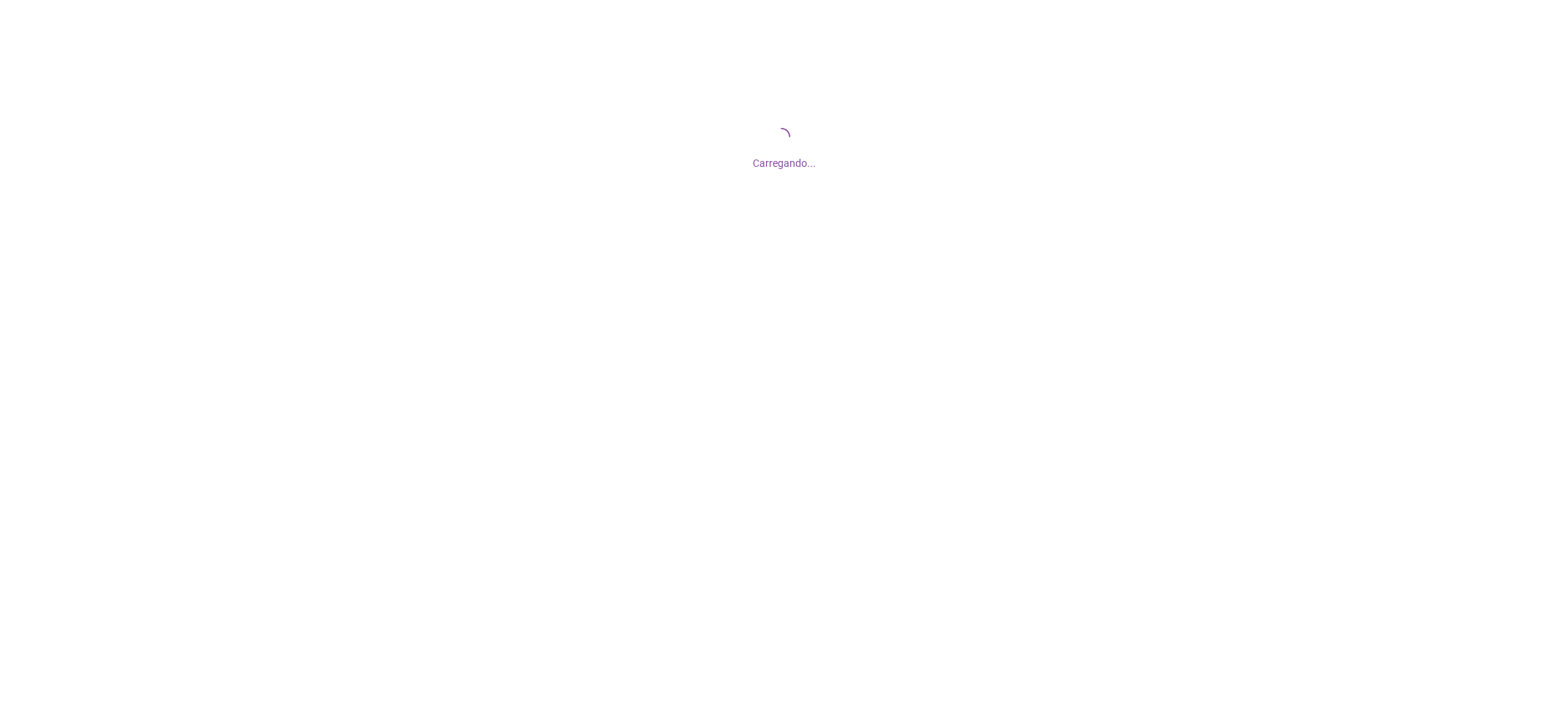 scroll, scrollTop: 0, scrollLeft: 0, axis: both 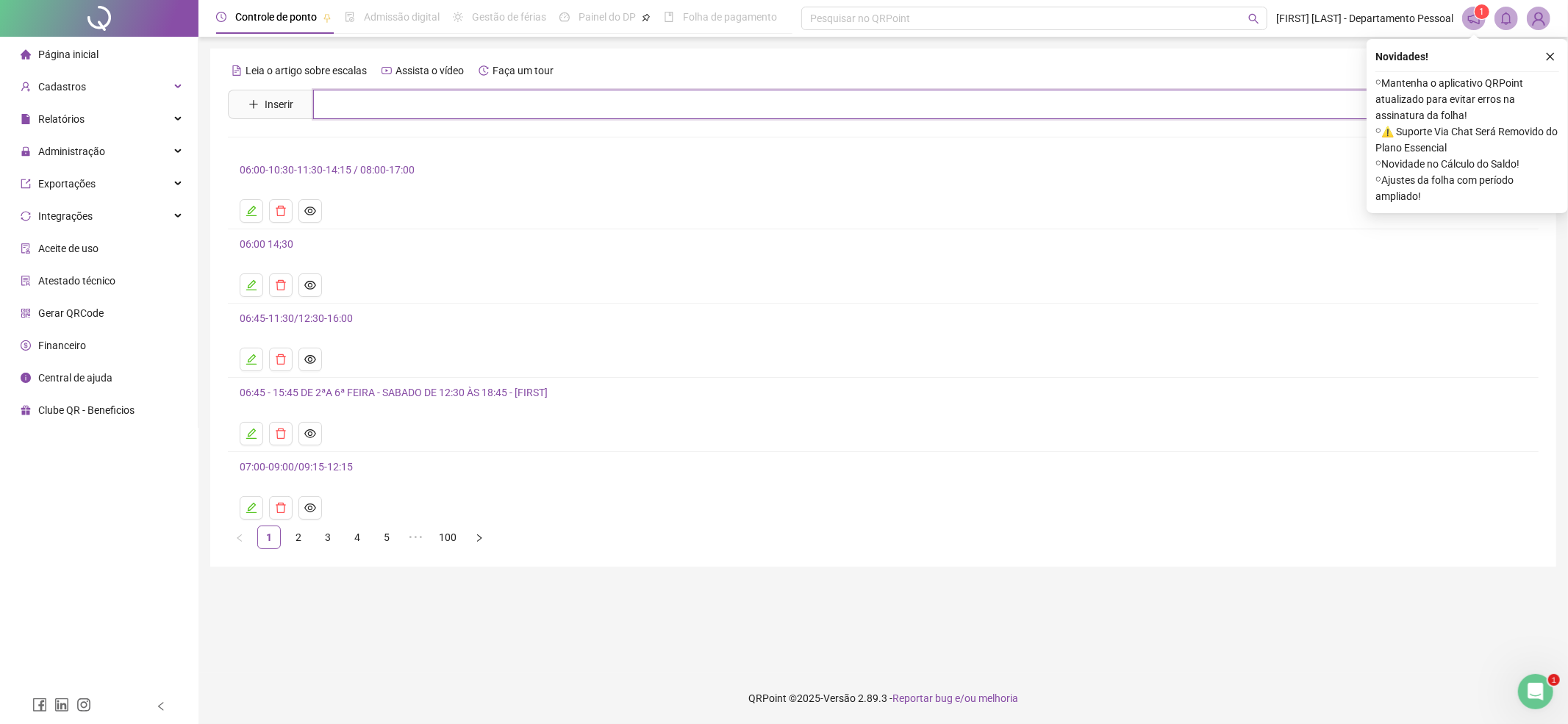 click at bounding box center [897, 104] 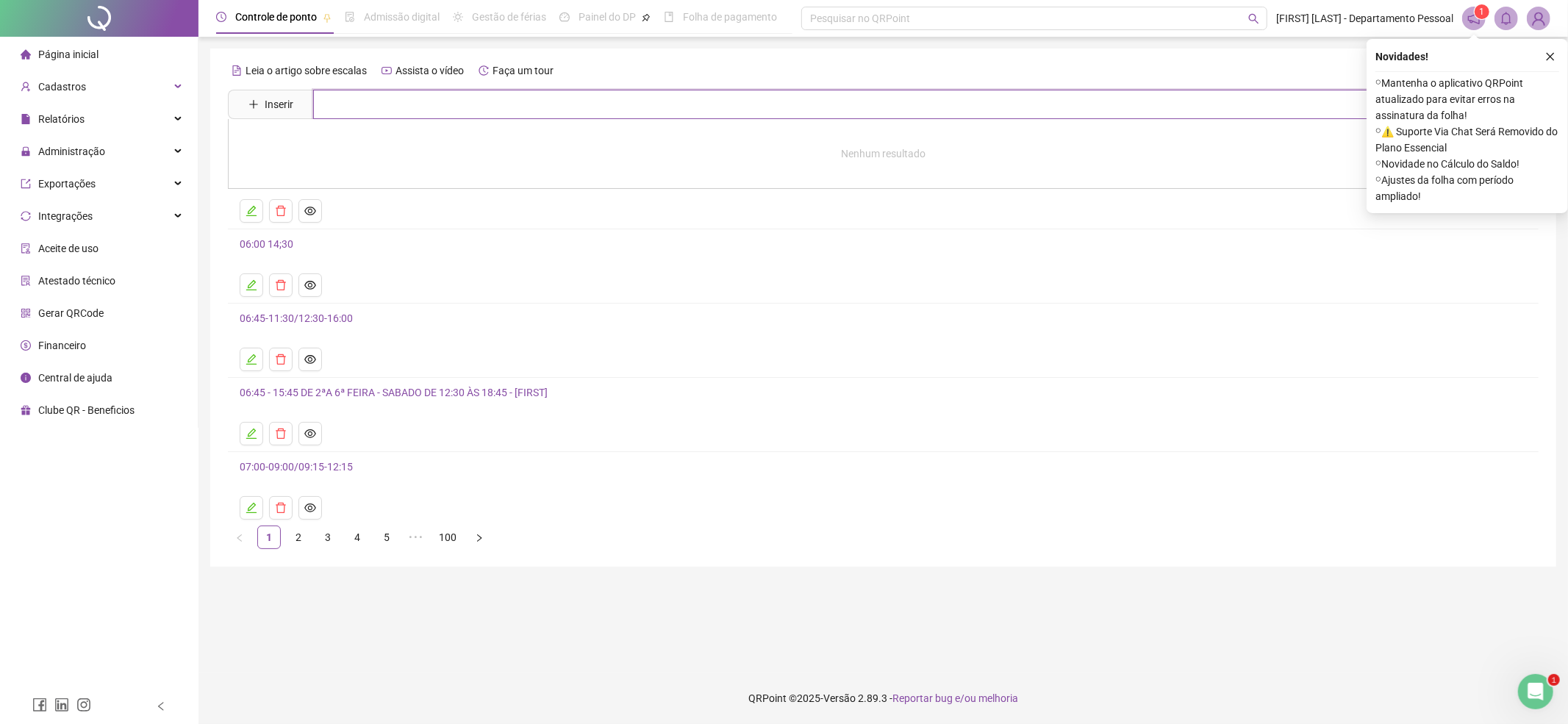 paste on "**********" 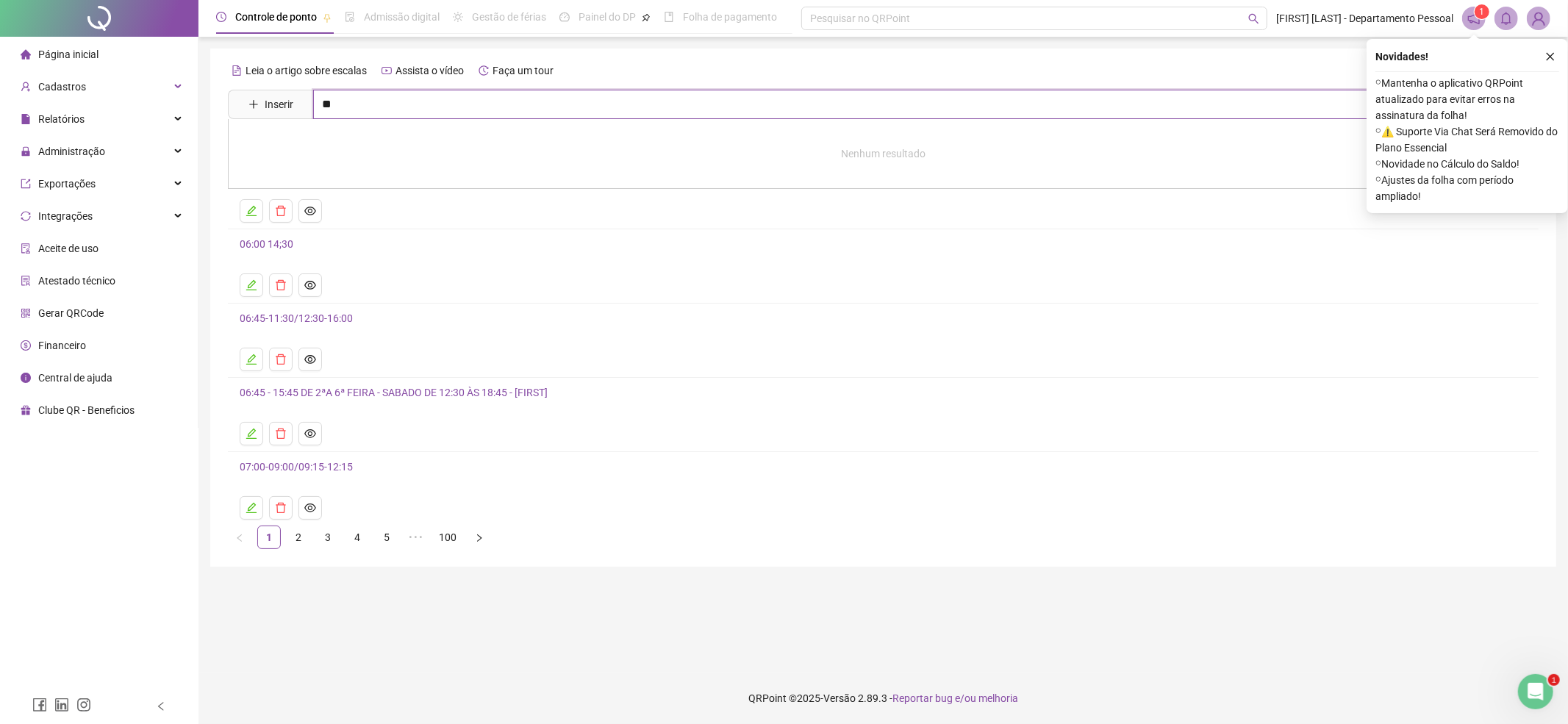 type on "*" 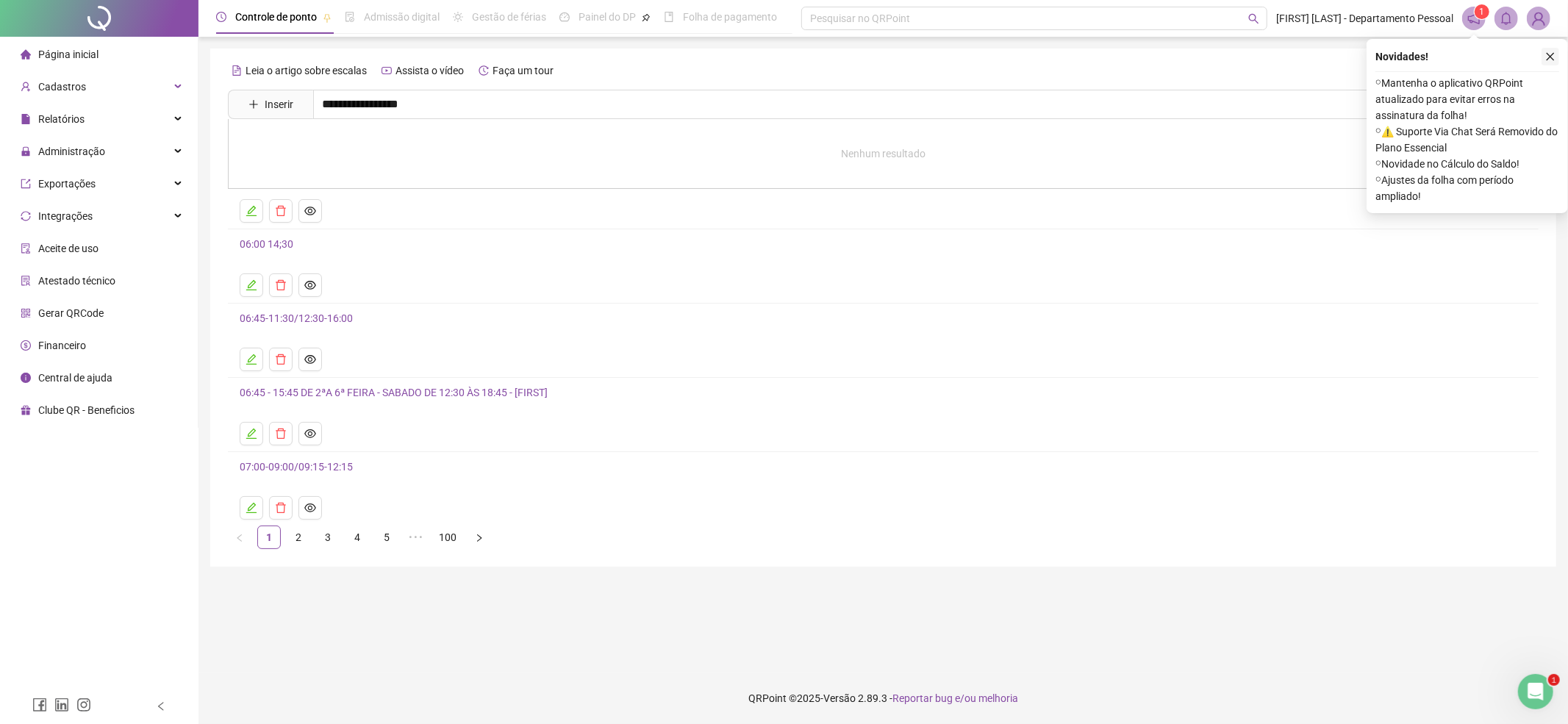 click 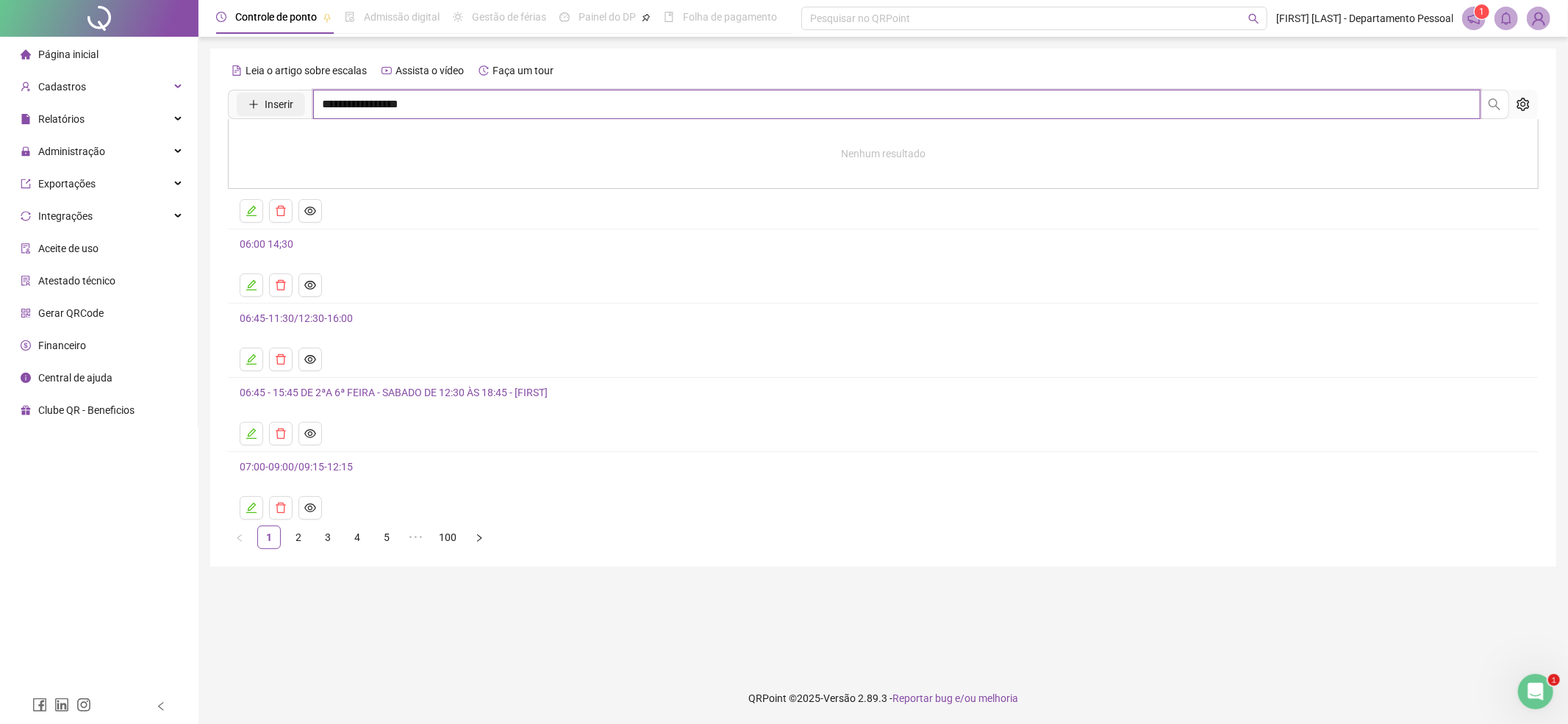 drag, startPoint x: 428, startPoint y: 106, endPoint x: 257, endPoint y: 103, distance: 171.02631 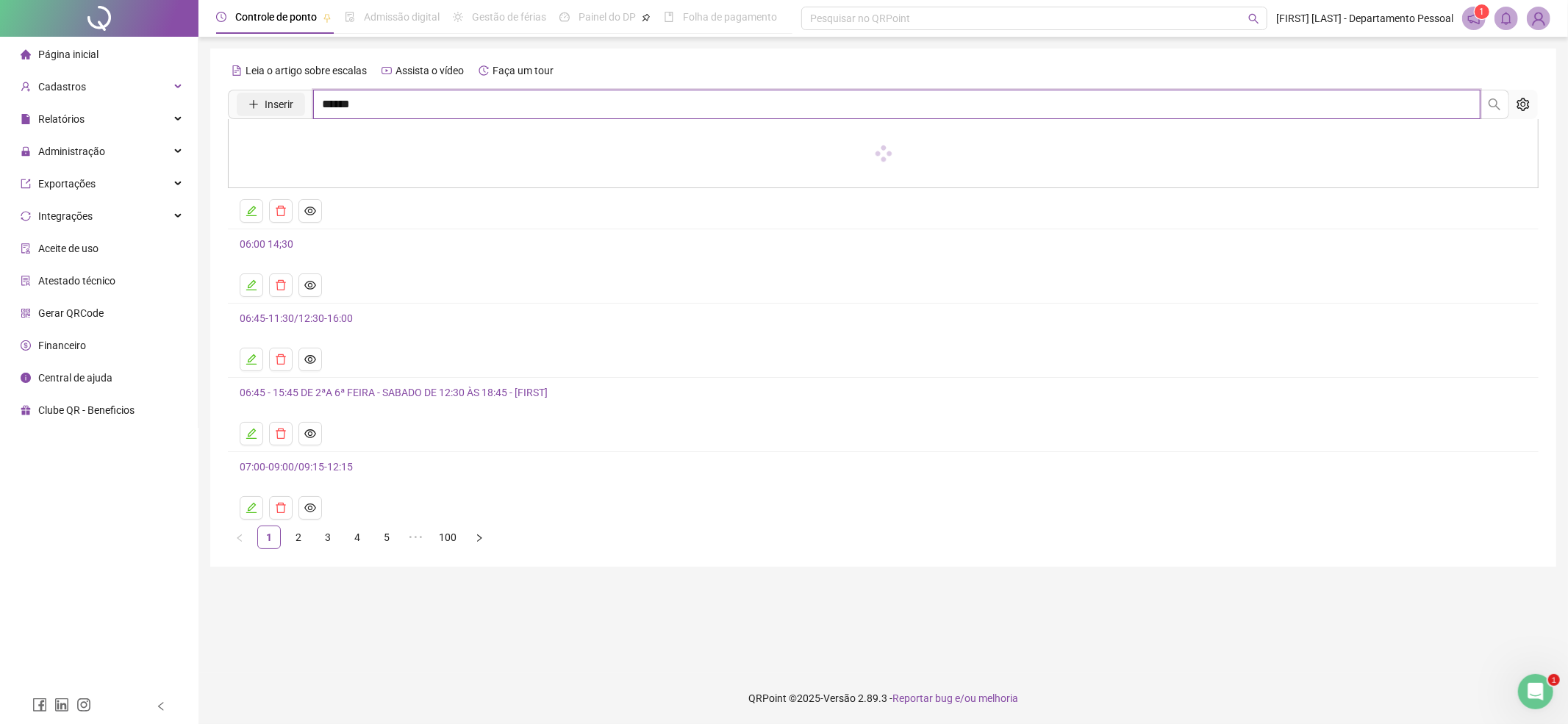 drag, startPoint x: 381, startPoint y: 110, endPoint x: 275, endPoint y: 100, distance: 106.47065 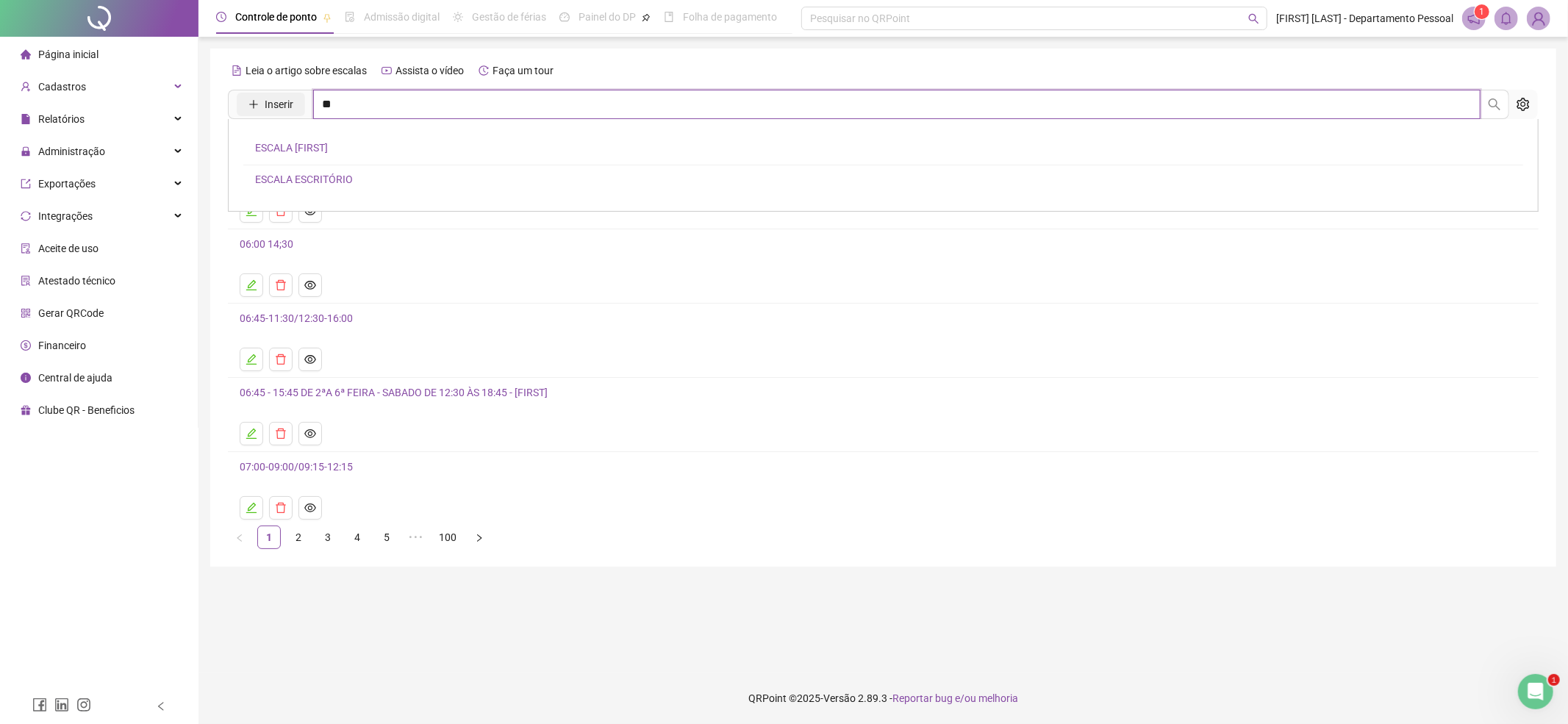 type on "*" 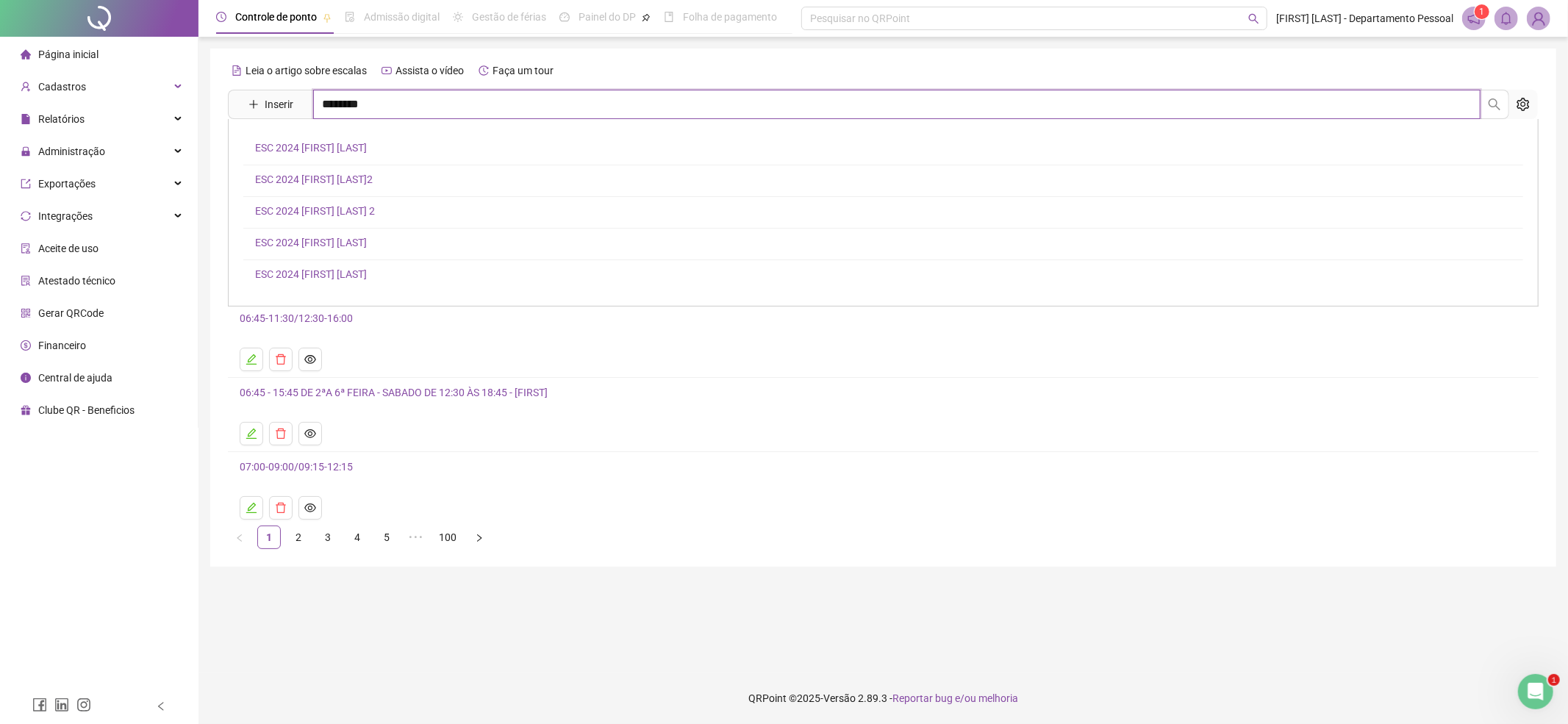 click on "********" at bounding box center (897, 104) 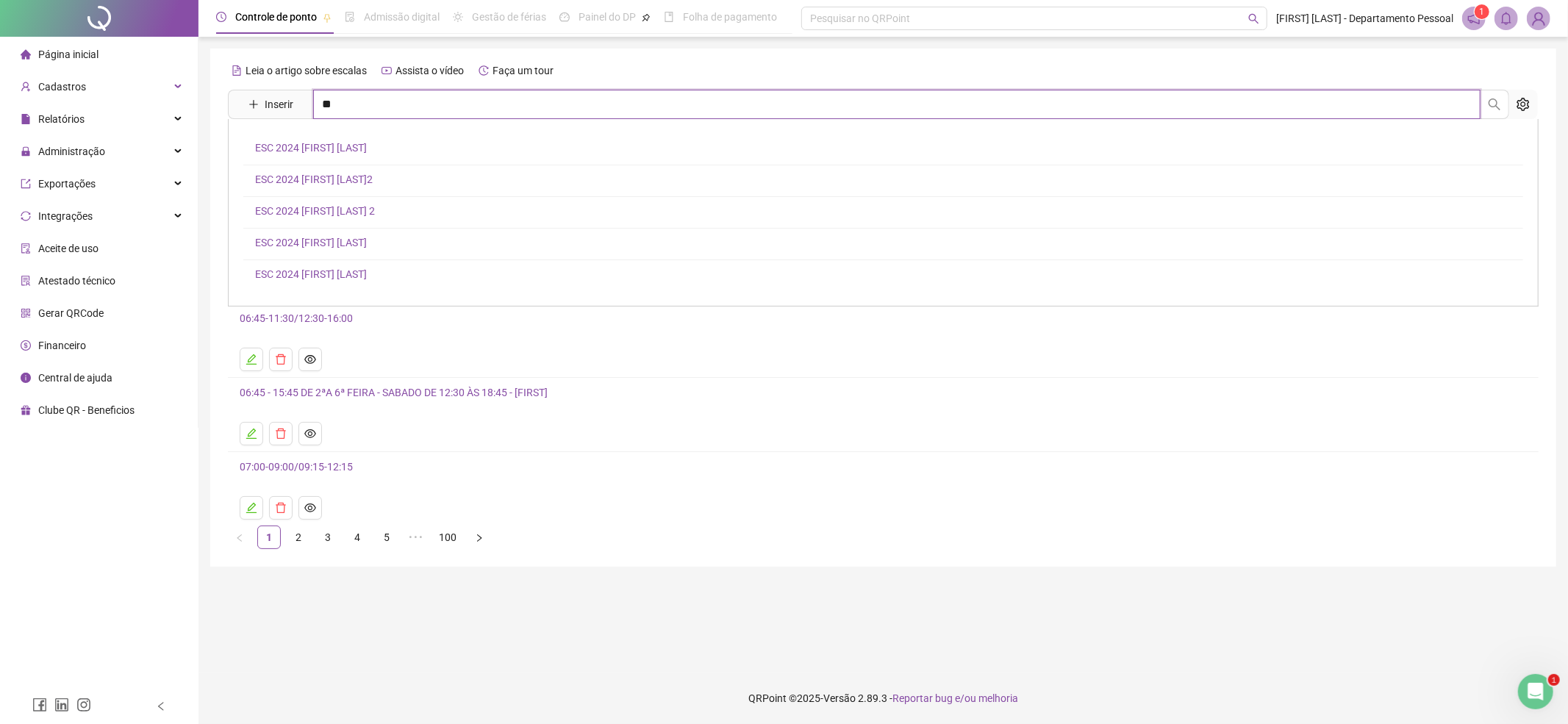 type on "*" 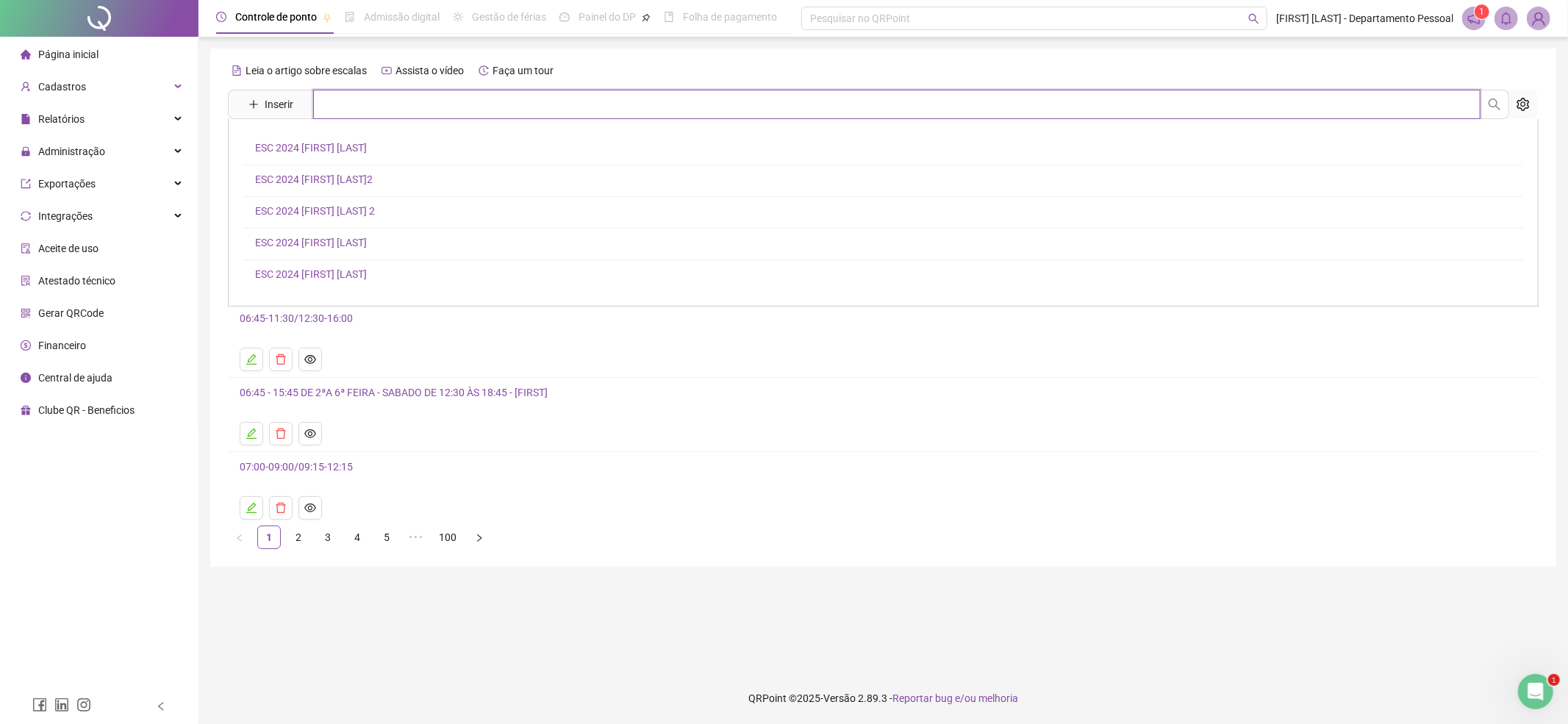 type 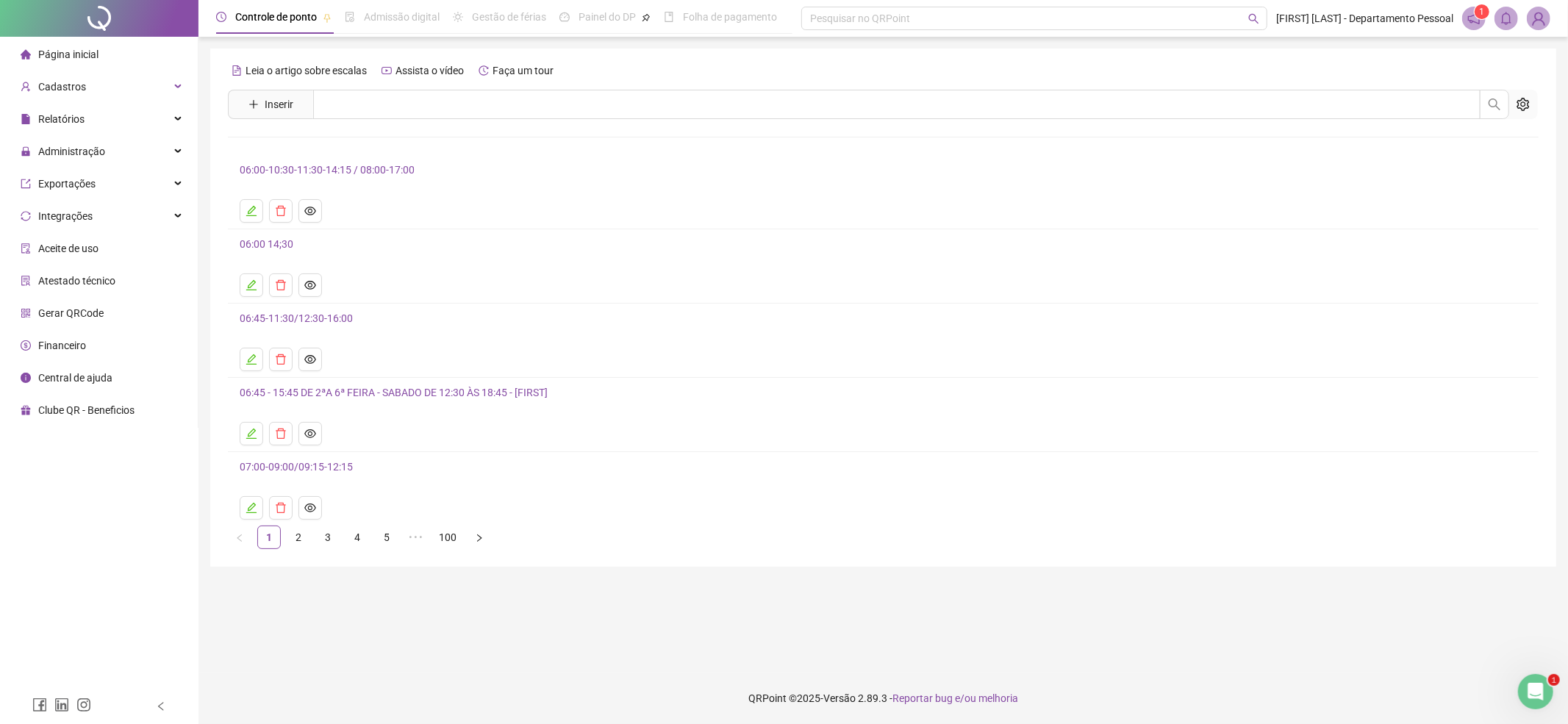 click at bounding box center (883, 434) 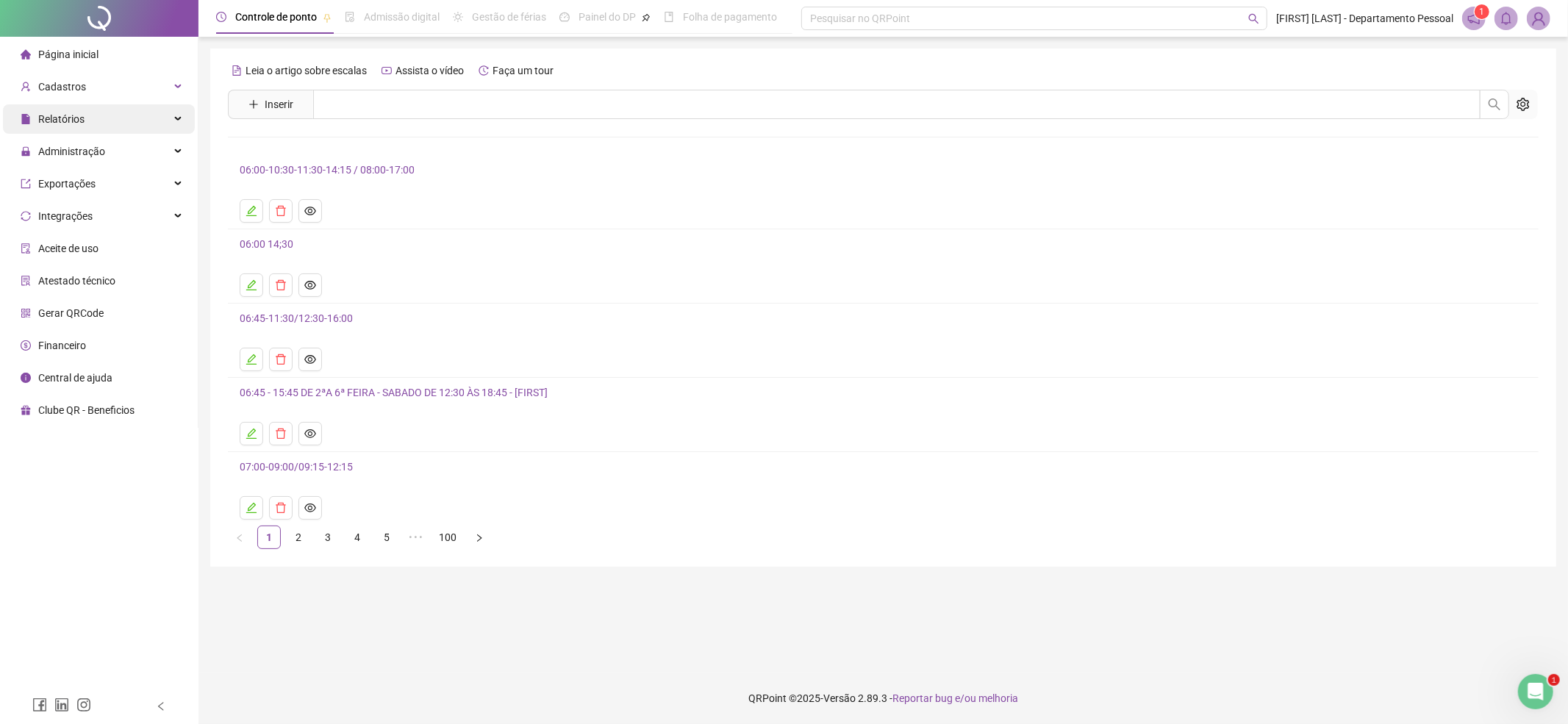 click on "Relatórios" at bounding box center (61, 119) 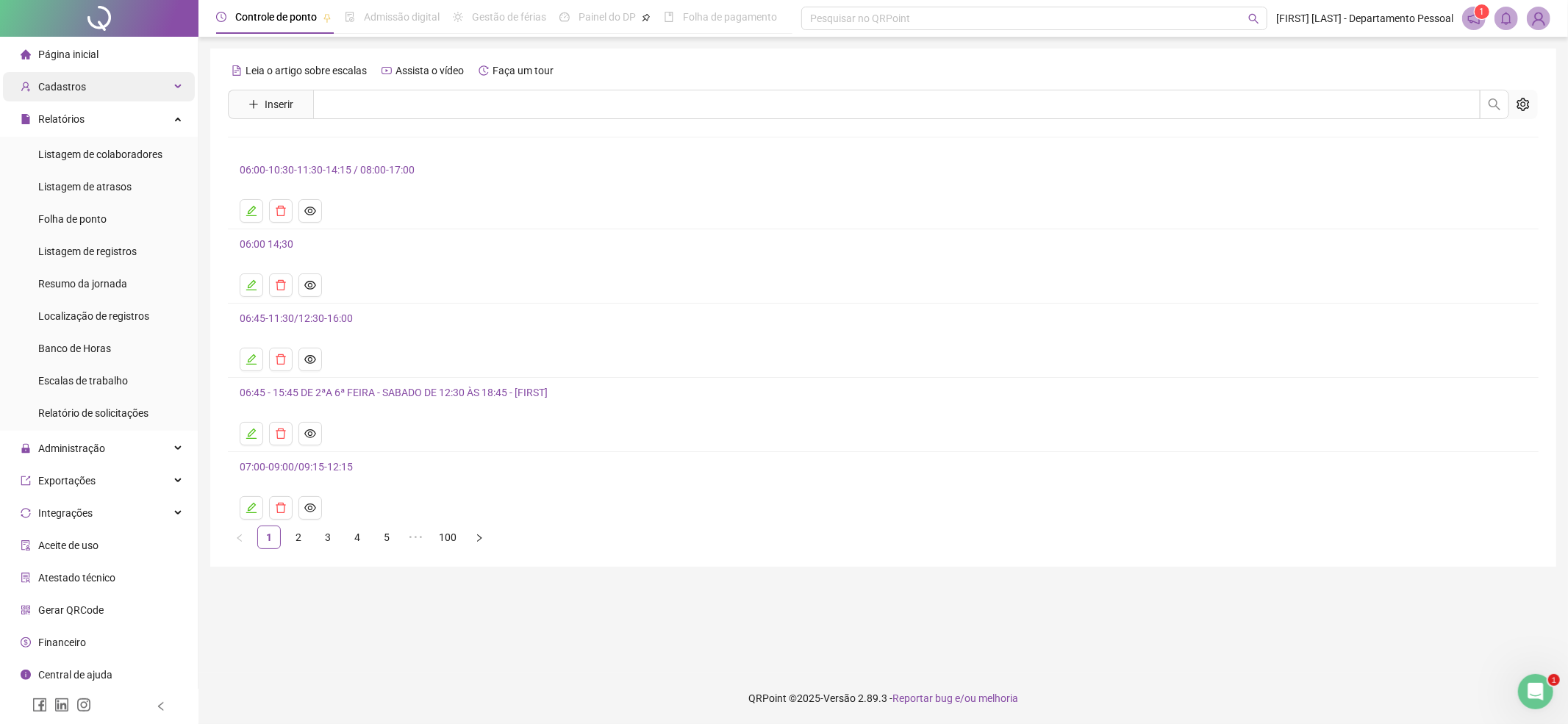 click on "Cadastros" at bounding box center (62, 87) 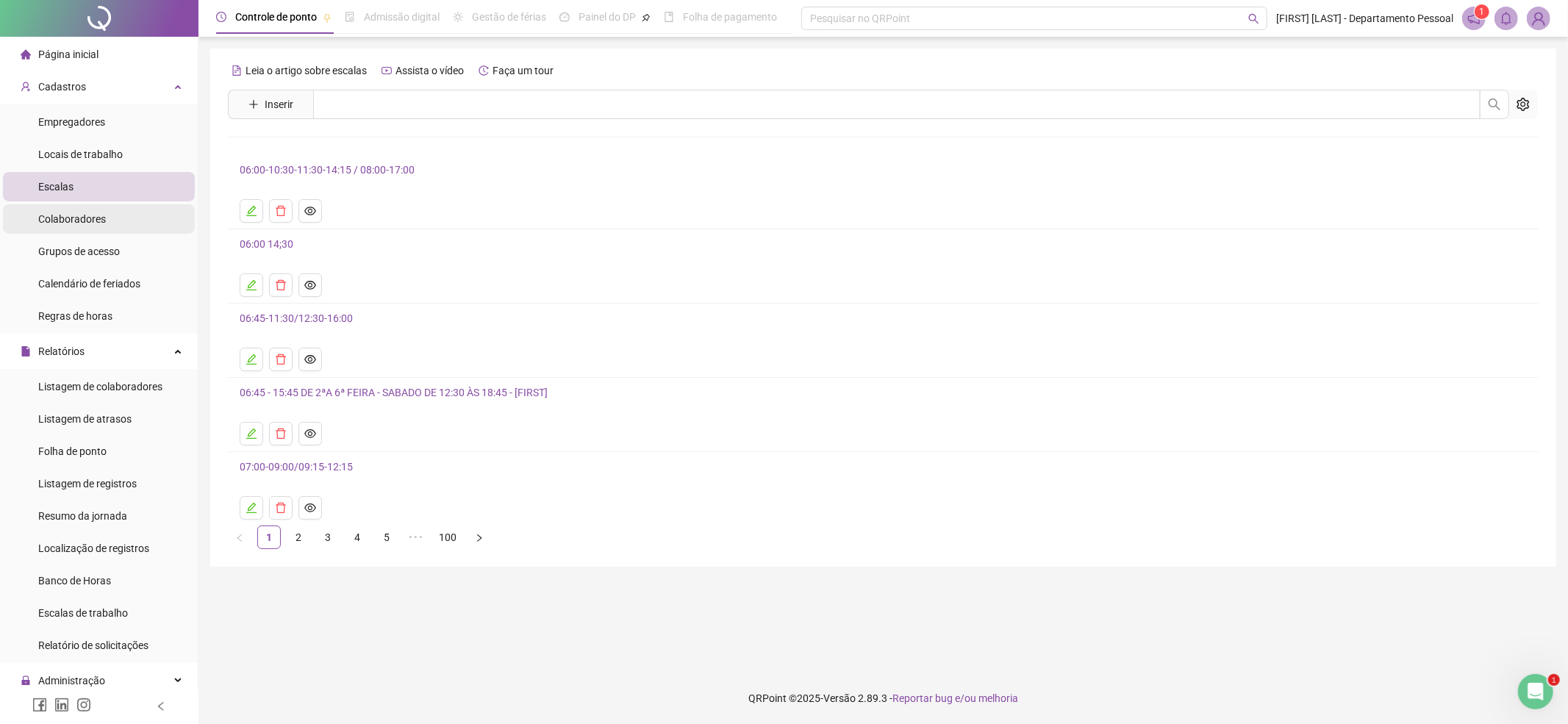 click on "Colaboradores" at bounding box center [72, 219] 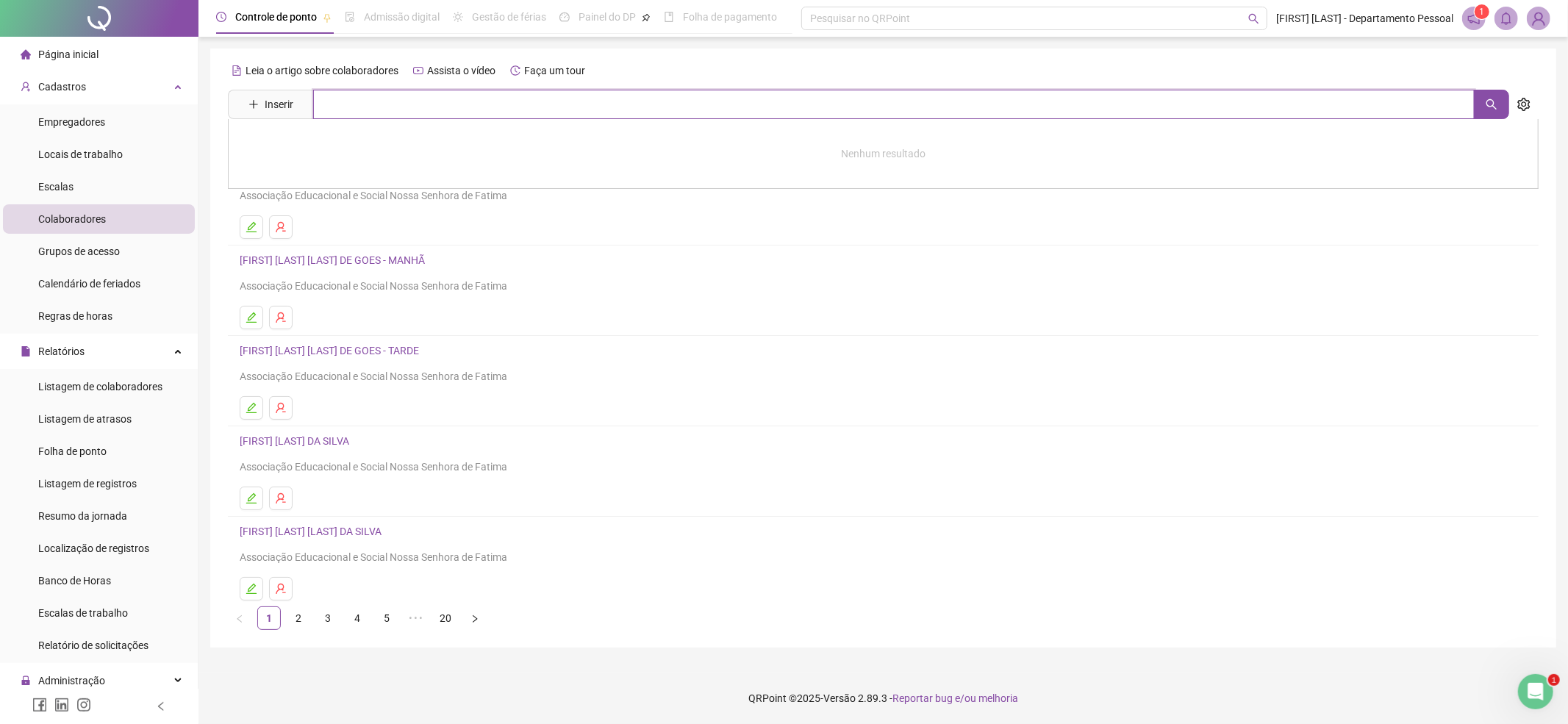 click at bounding box center [894, 104] 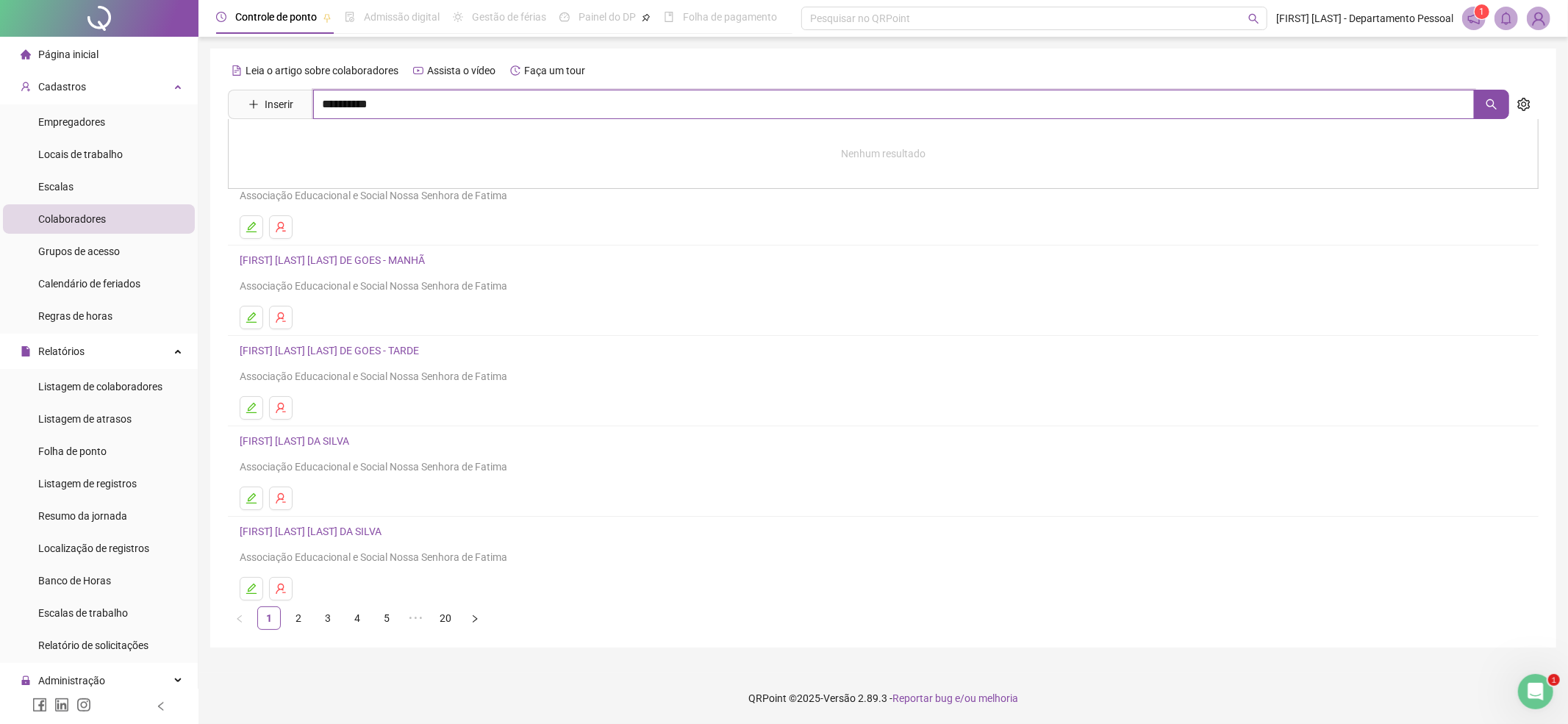 type on "**********" 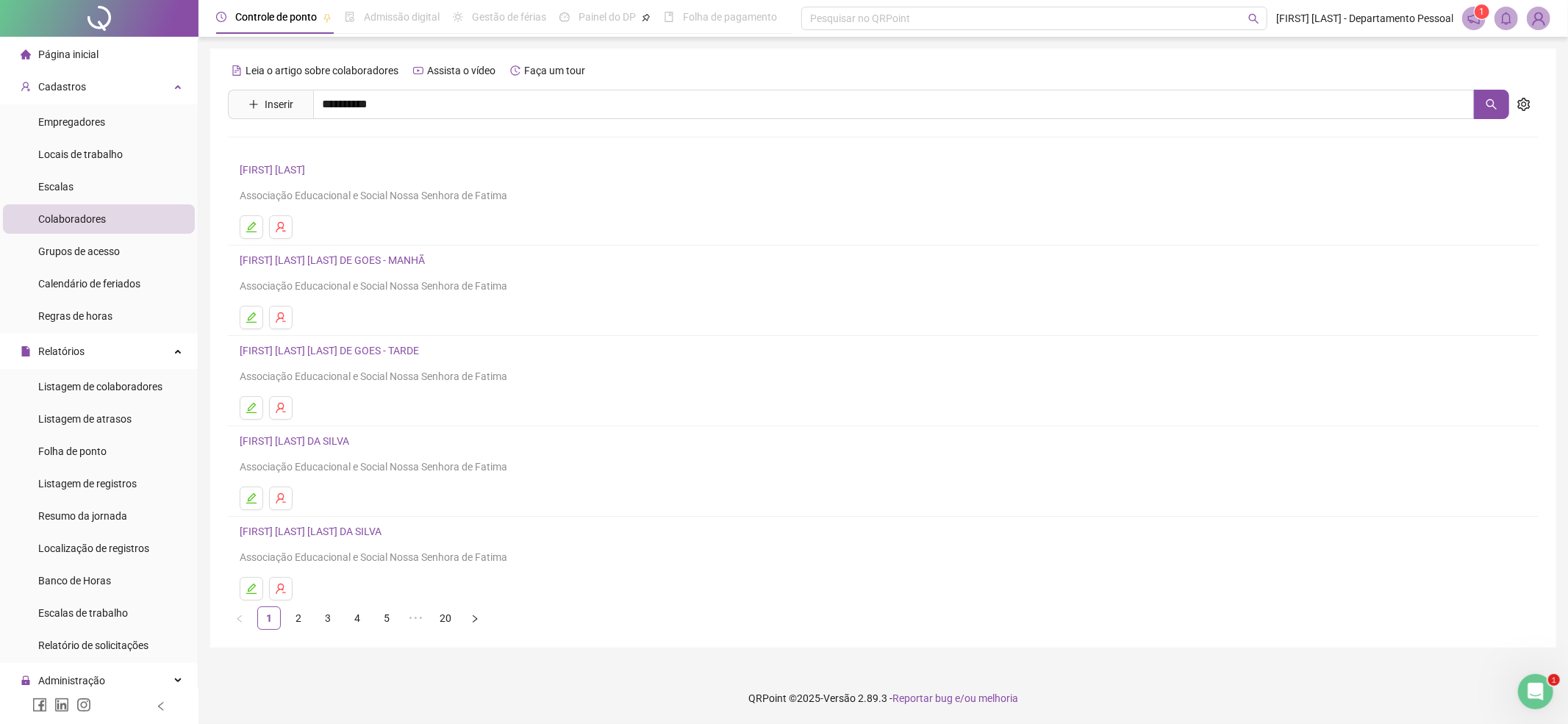 click on "[FIRST] [LAST] [LAST] [LAST]" at bounding box center (320, 148) 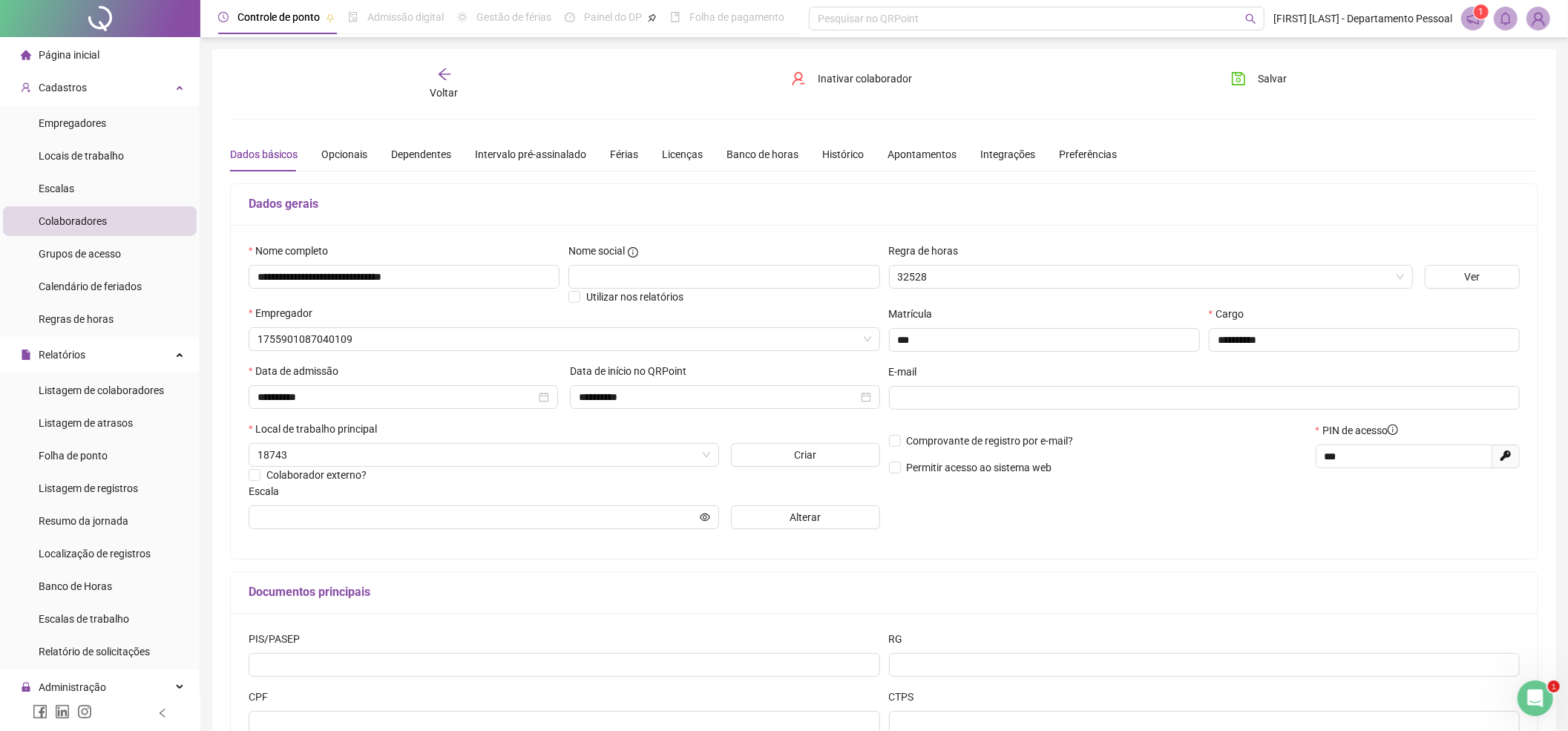 type on "**********" 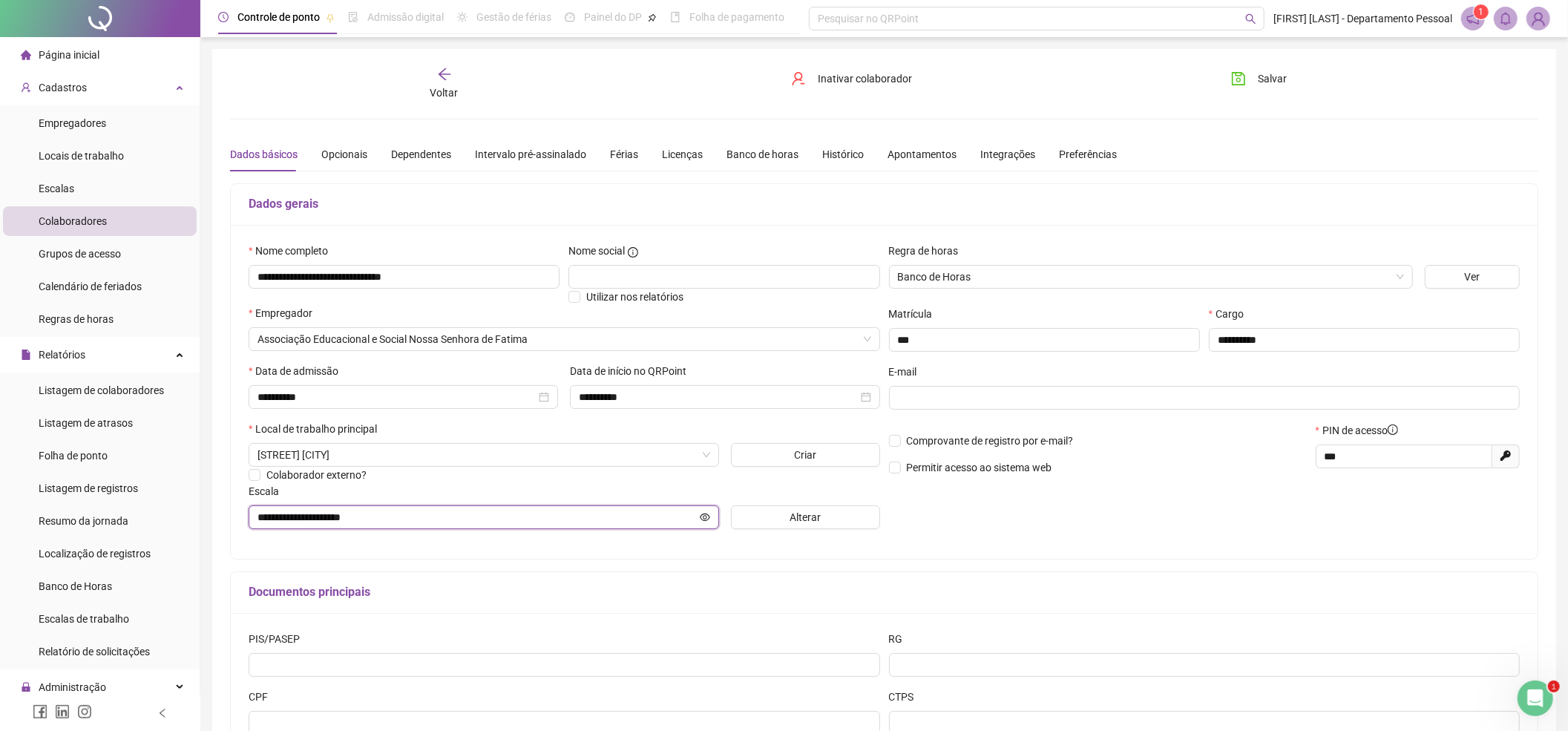 drag, startPoint x: 389, startPoint y: 523, endPoint x: 194, endPoint y: 526, distance: 195.02308 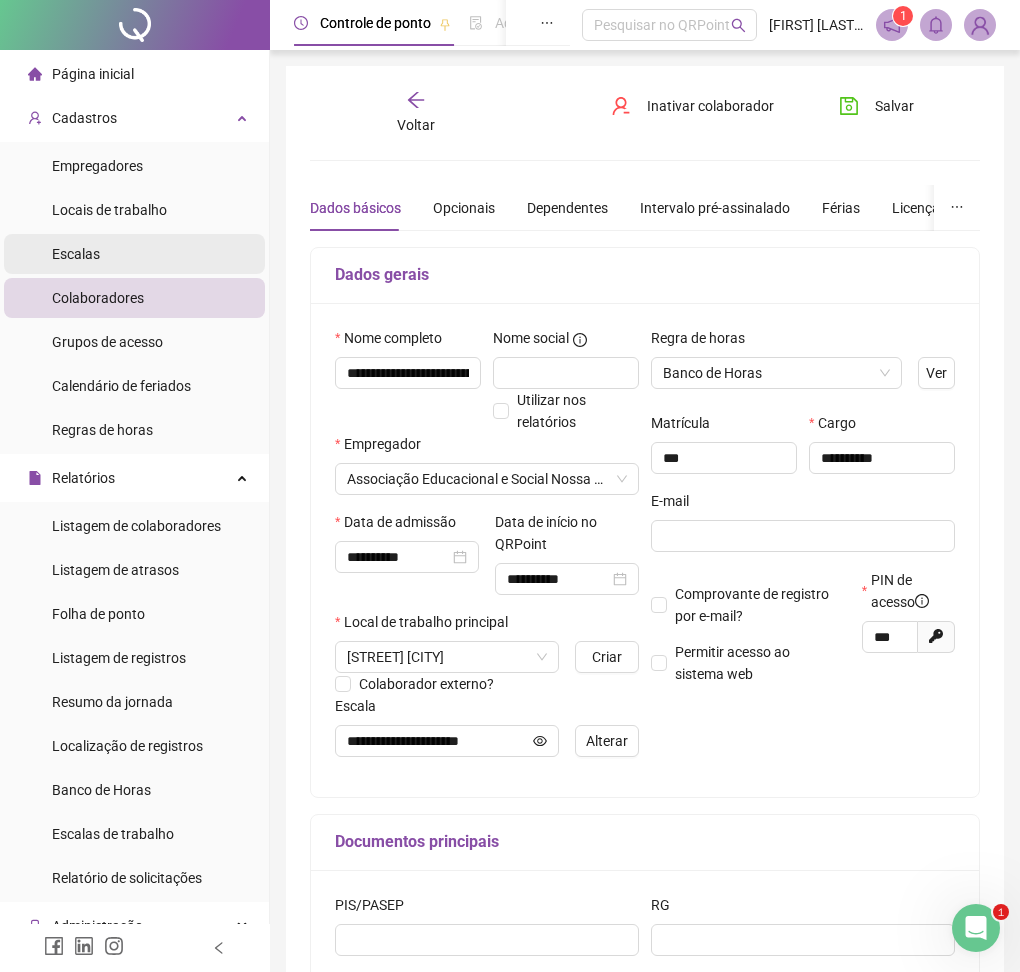 click on "Escalas" at bounding box center [134, 254] 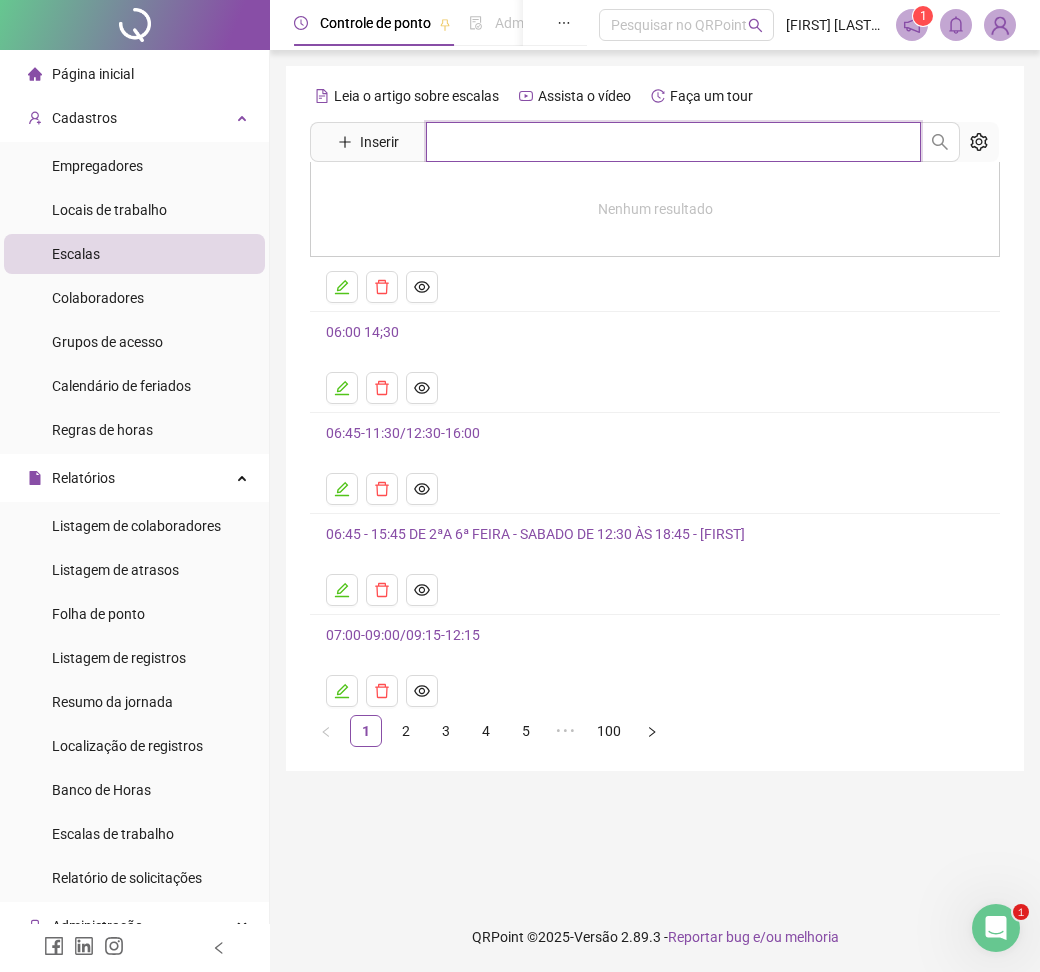 click at bounding box center (673, 142) 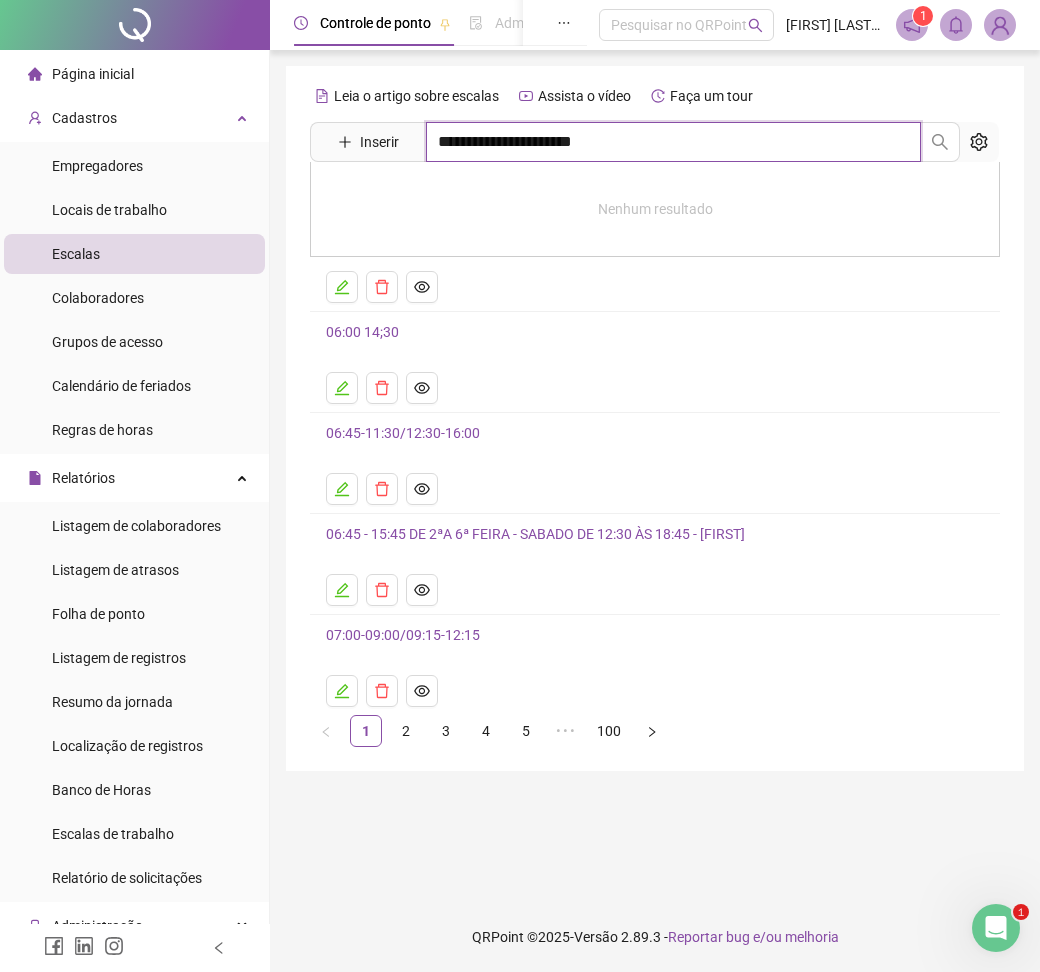 type on "**********" 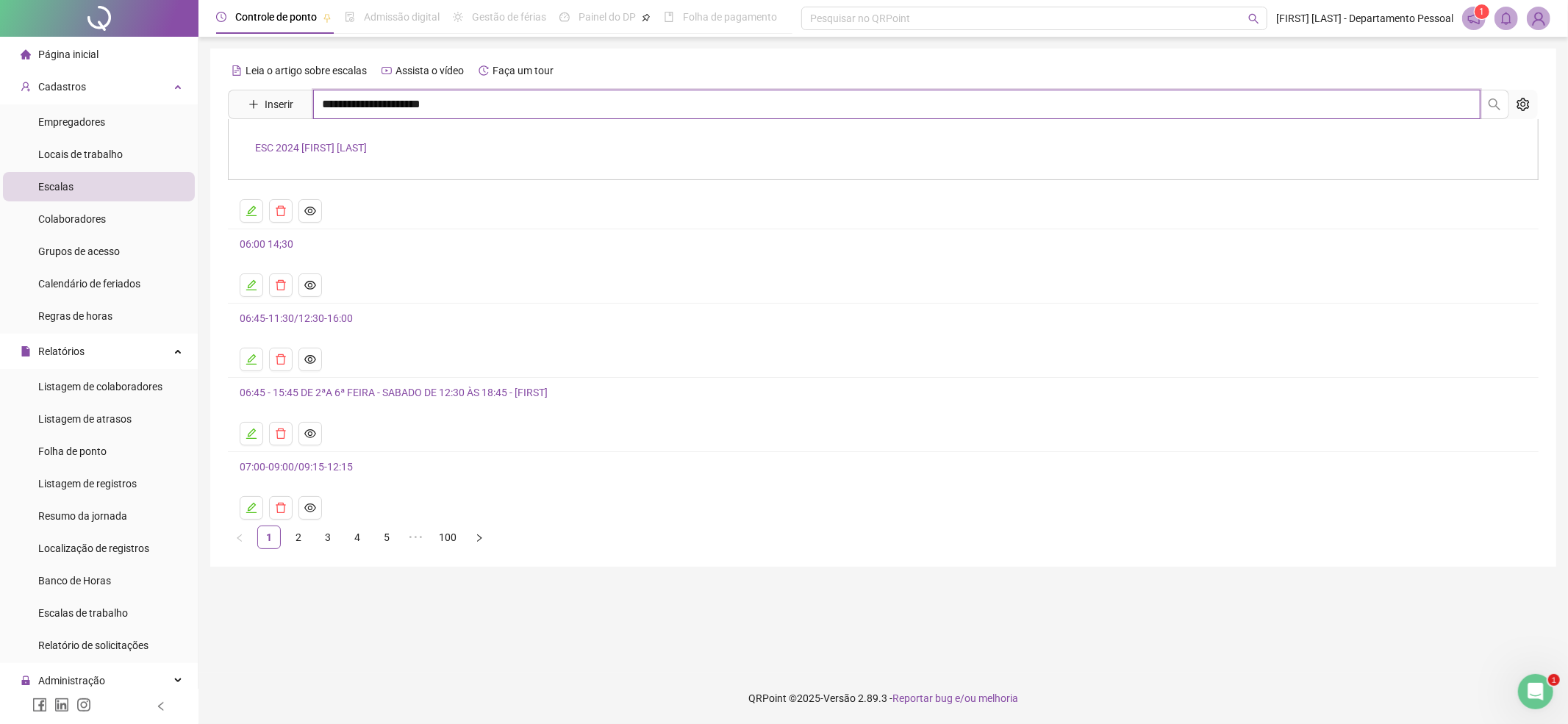 drag, startPoint x: 486, startPoint y: 107, endPoint x: 303, endPoint y: 118, distance: 183.3303 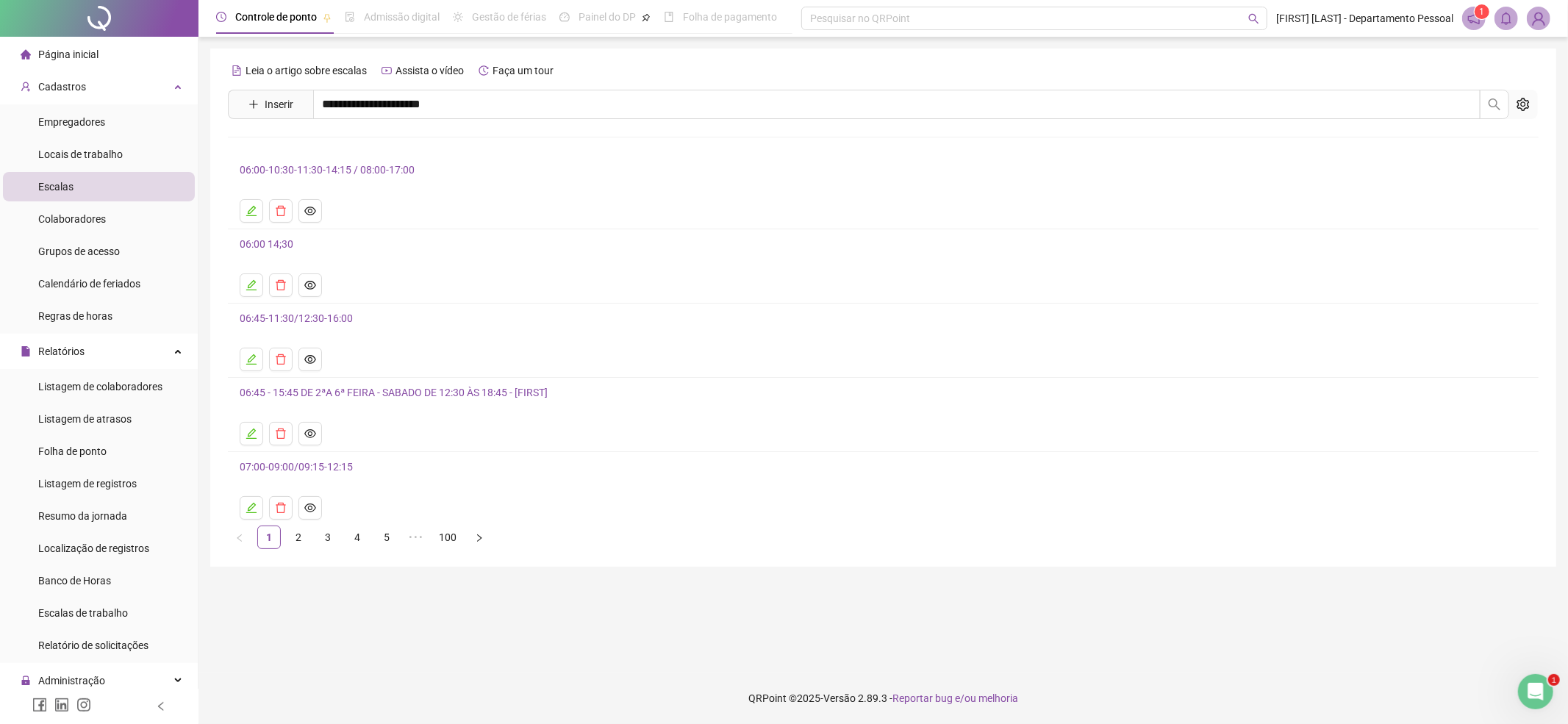click on "ESC 2024 [FIRST] [LAST]" at bounding box center (311, 148) 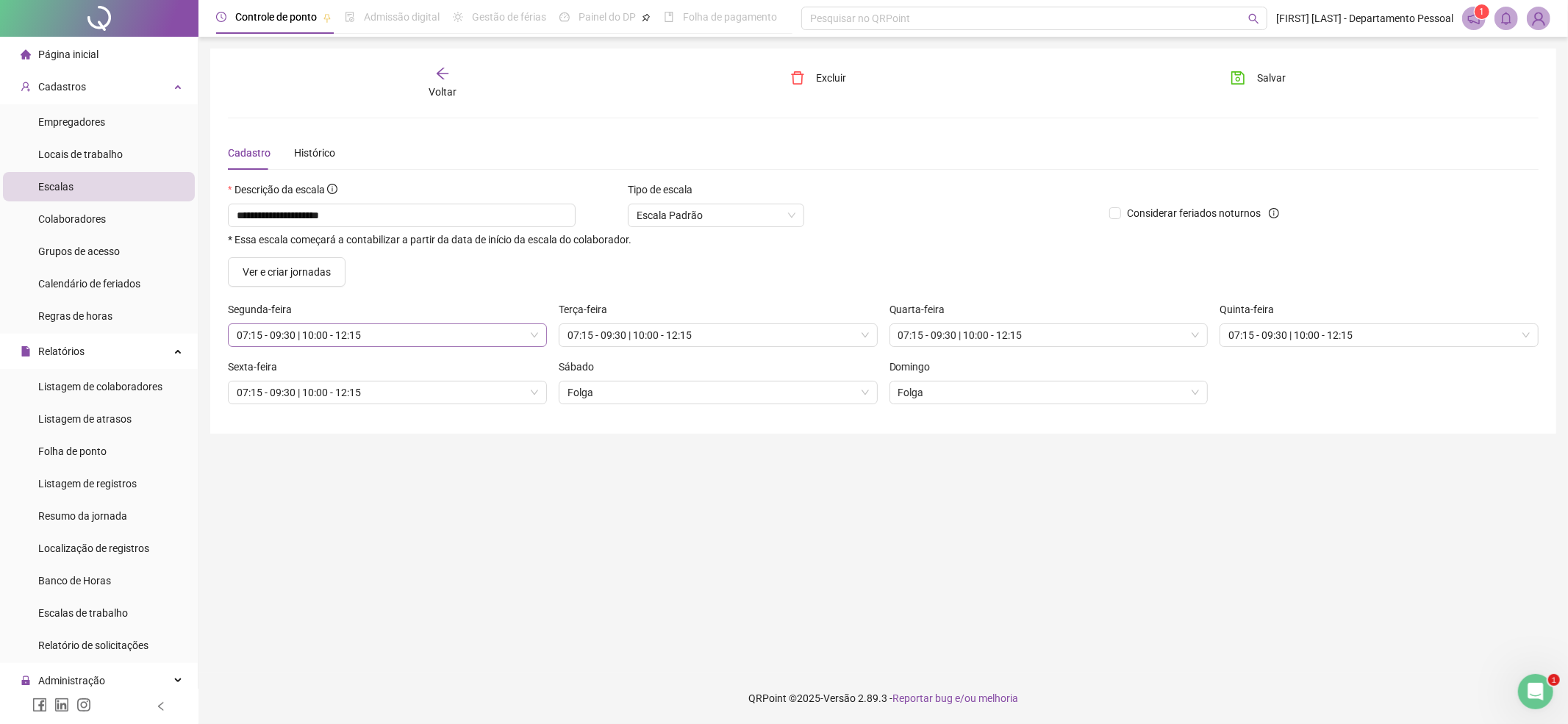 click on "07:15 - 09:30 | 10:00 - 12:15" at bounding box center (387, 335) 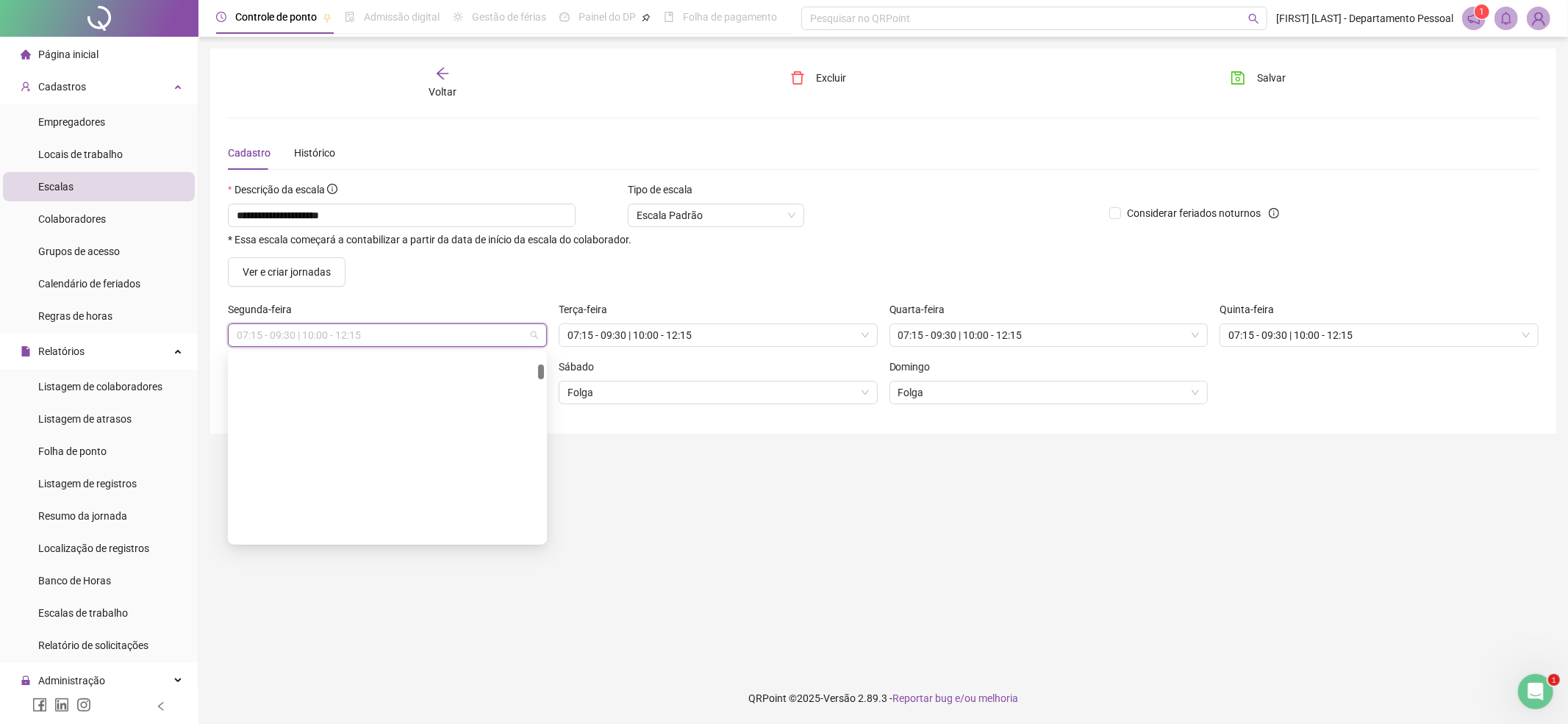 scroll, scrollTop: 1019, scrollLeft: 0, axis: vertical 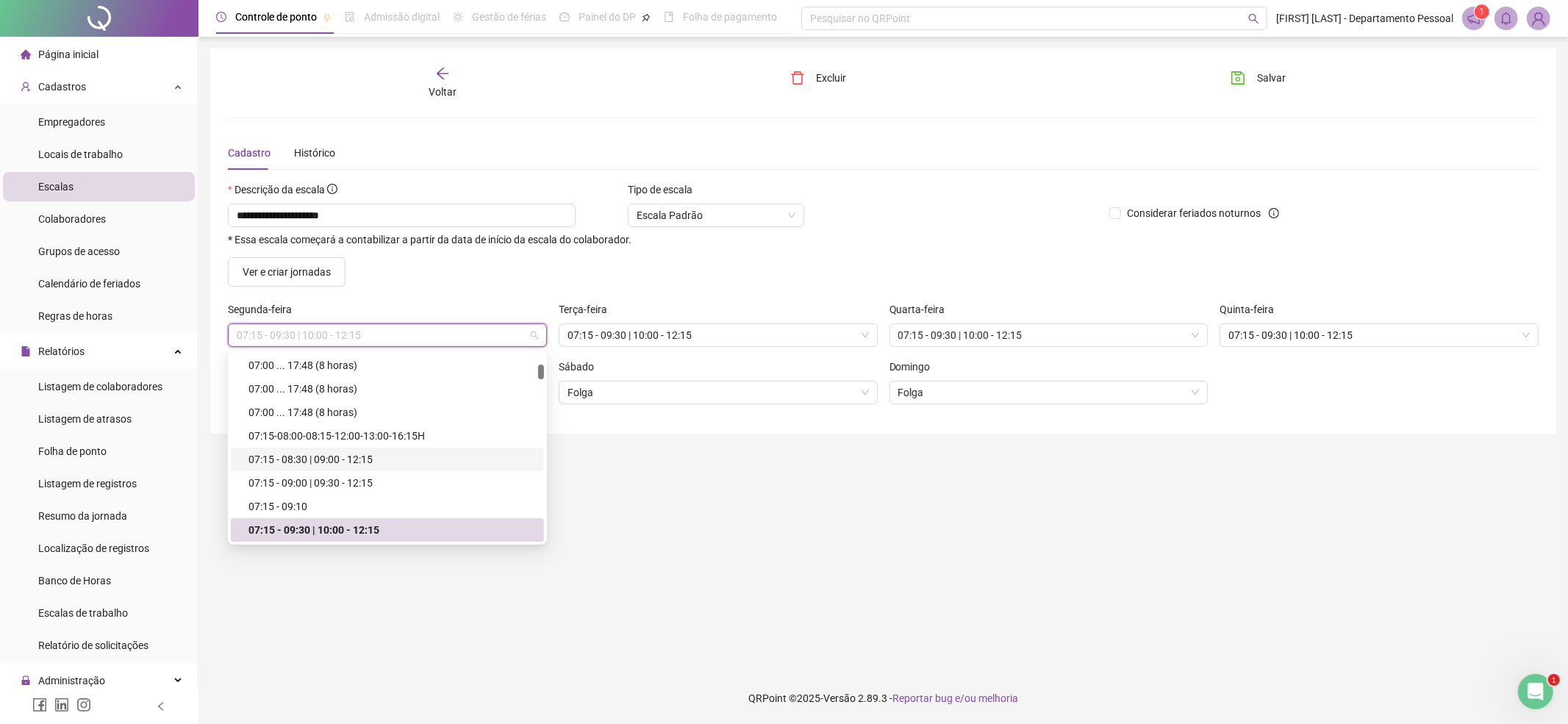 click on "07:15 - 08:30 | 09:00 - 12:15" at bounding box center (392, 459) 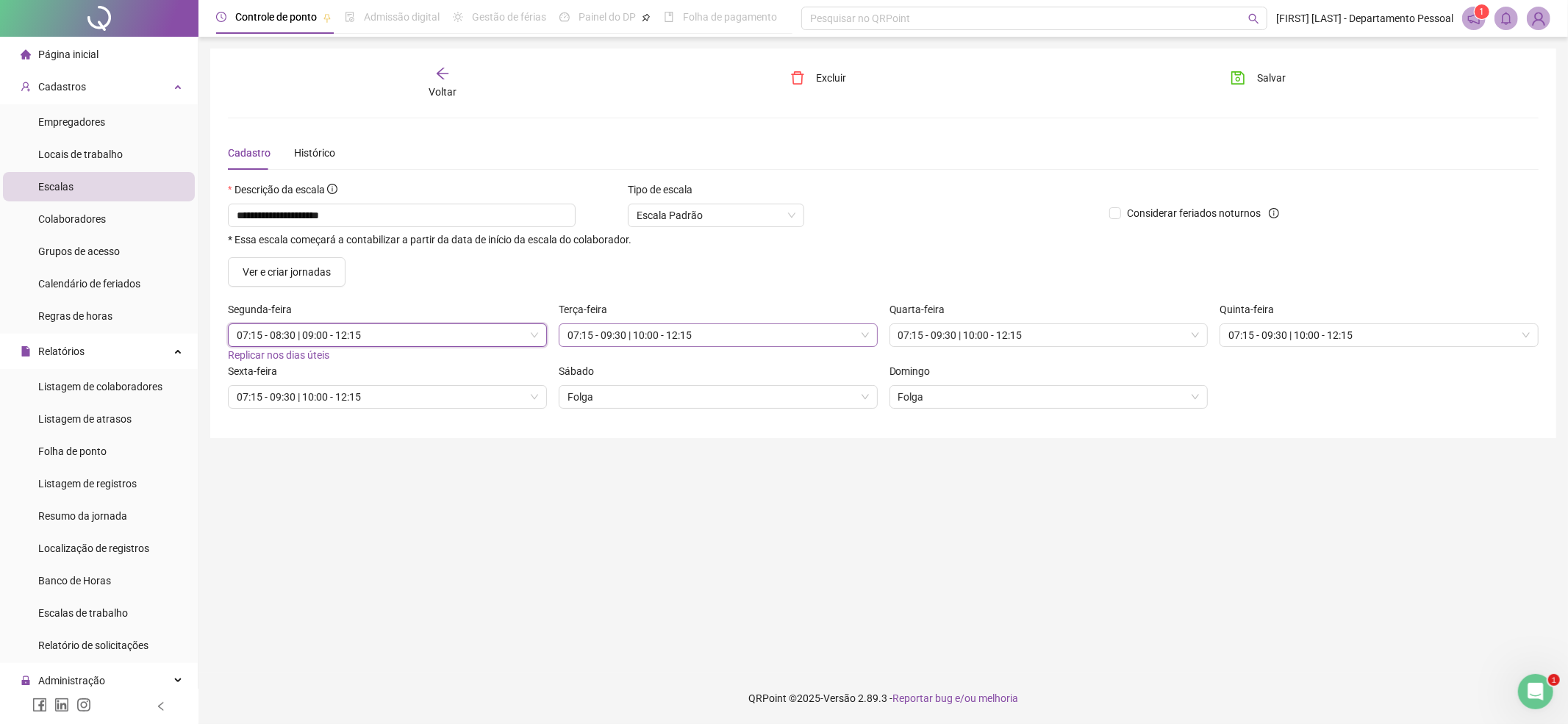 click on "07:15 - 09:30 | 10:00 - 12:15" at bounding box center [718, 335] 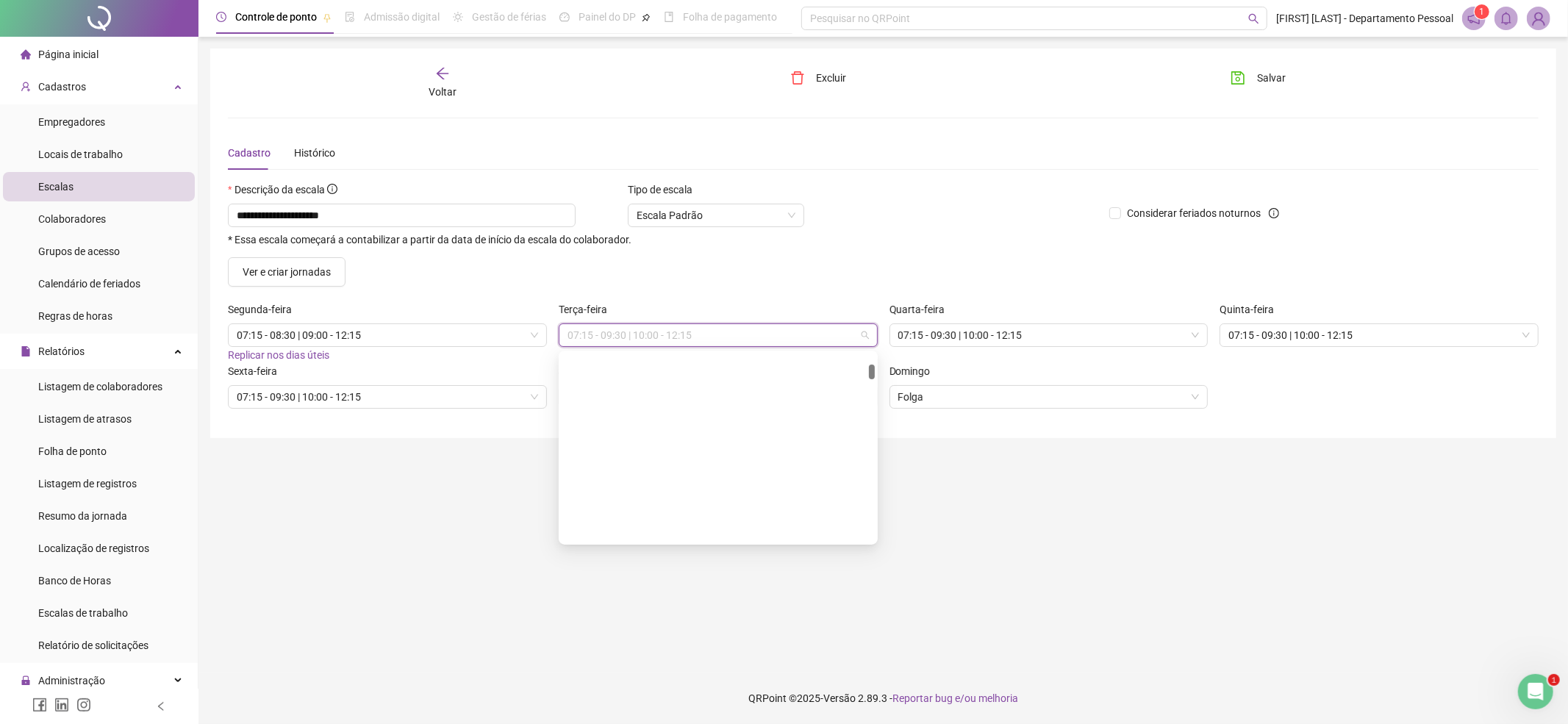 scroll, scrollTop: 1019, scrollLeft: 0, axis: vertical 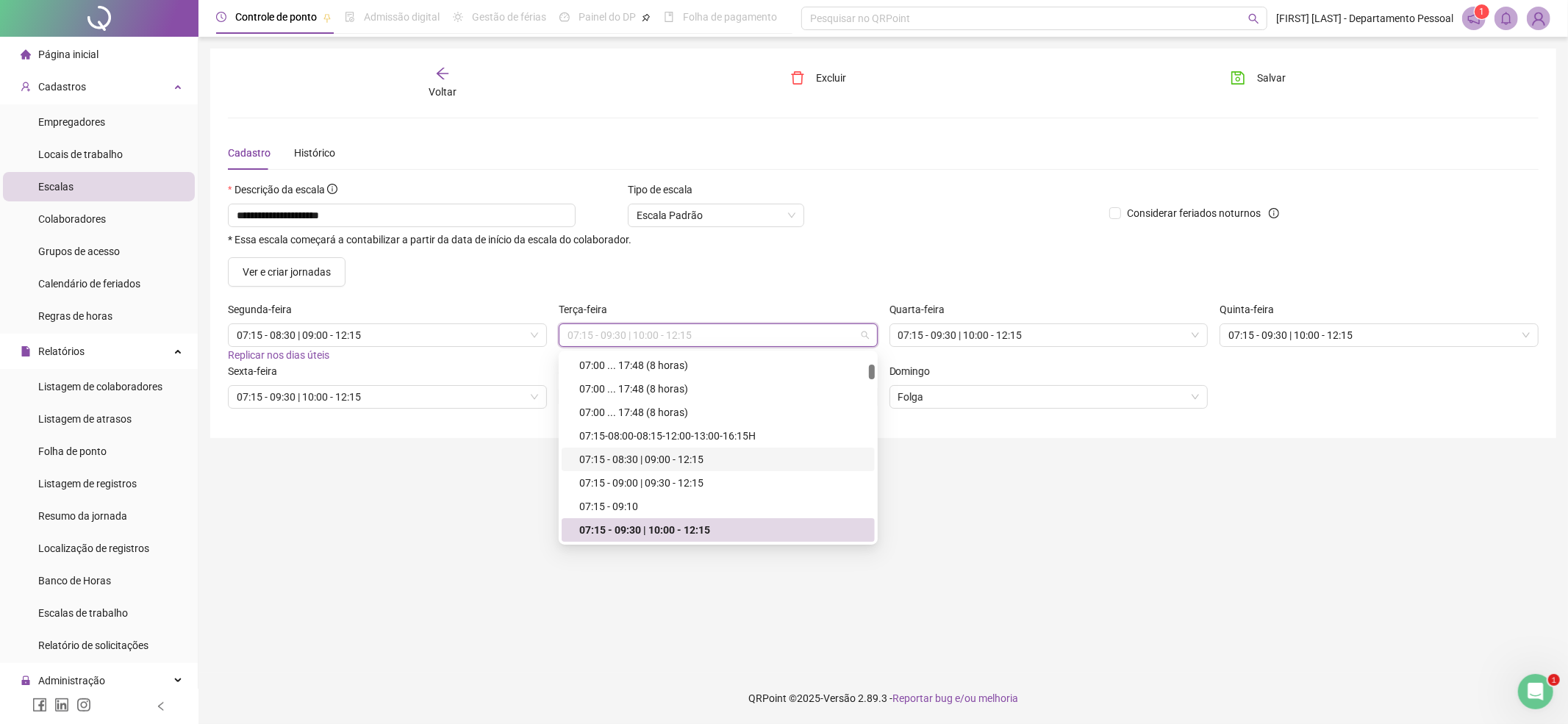 click on "07:15 - 08:30 | 09:00 - 12:15" at bounding box center [723, 459] 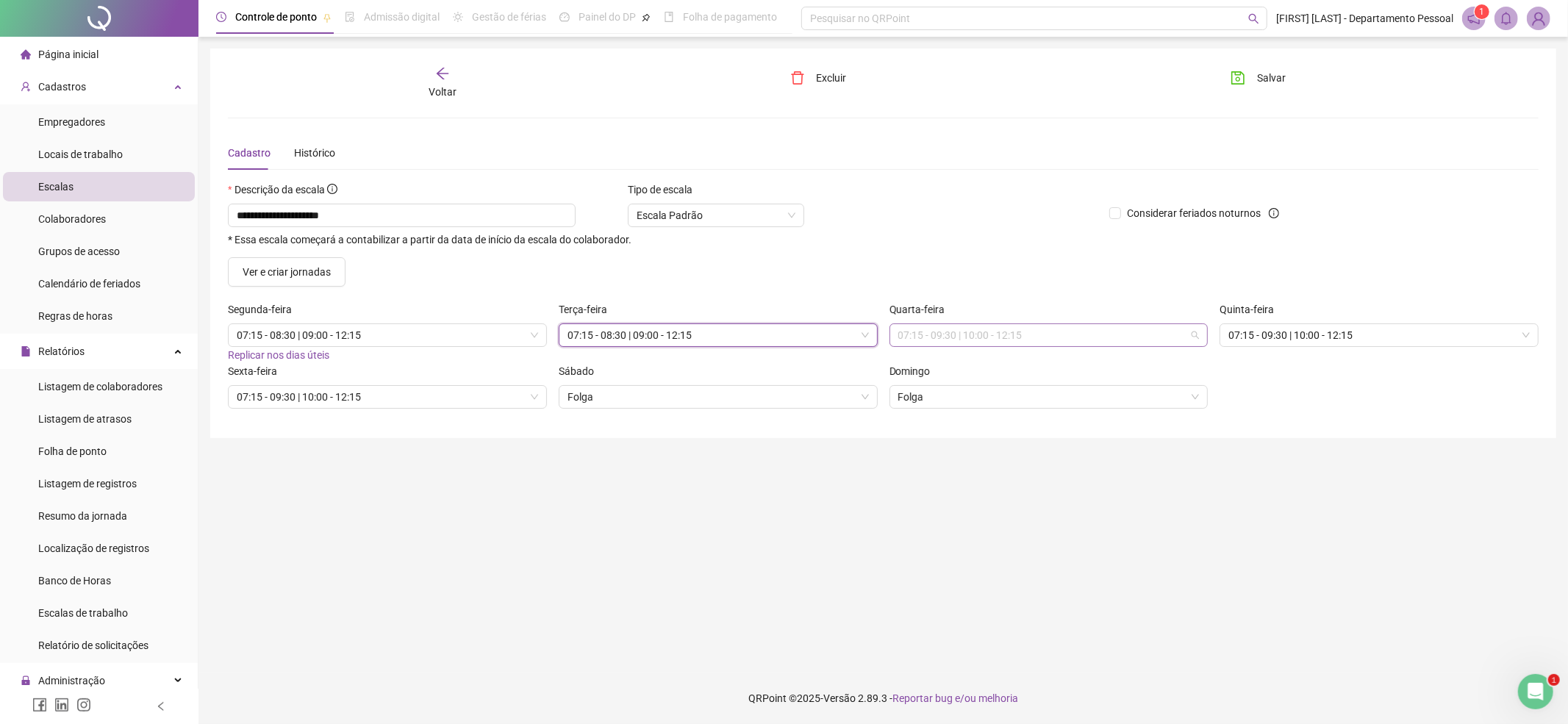 click on "07:15 - 09:30 | 10:00 - 12:15" at bounding box center (1049, 335) 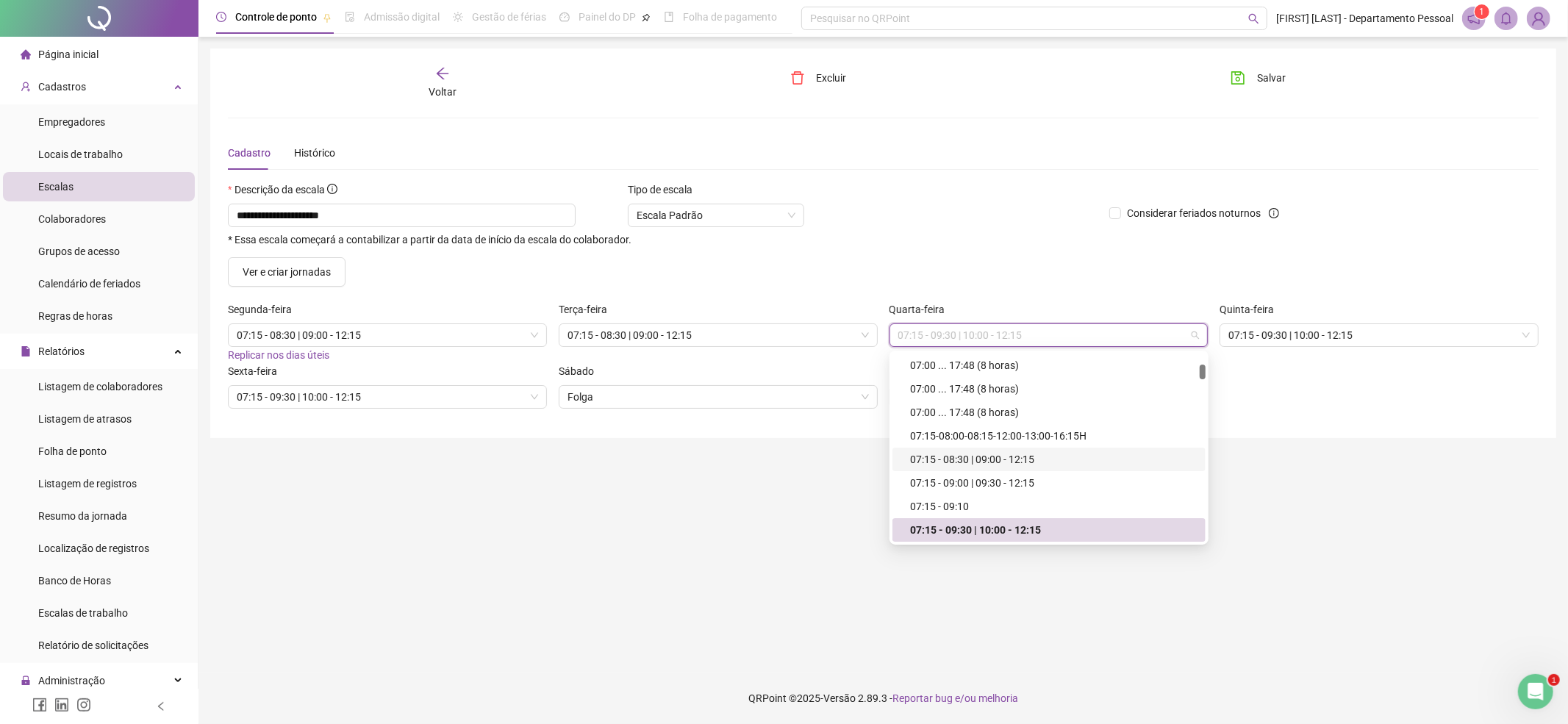 click on "07:15 - 08:30 | 09:00 - 12:15" at bounding box center (1053, 459) 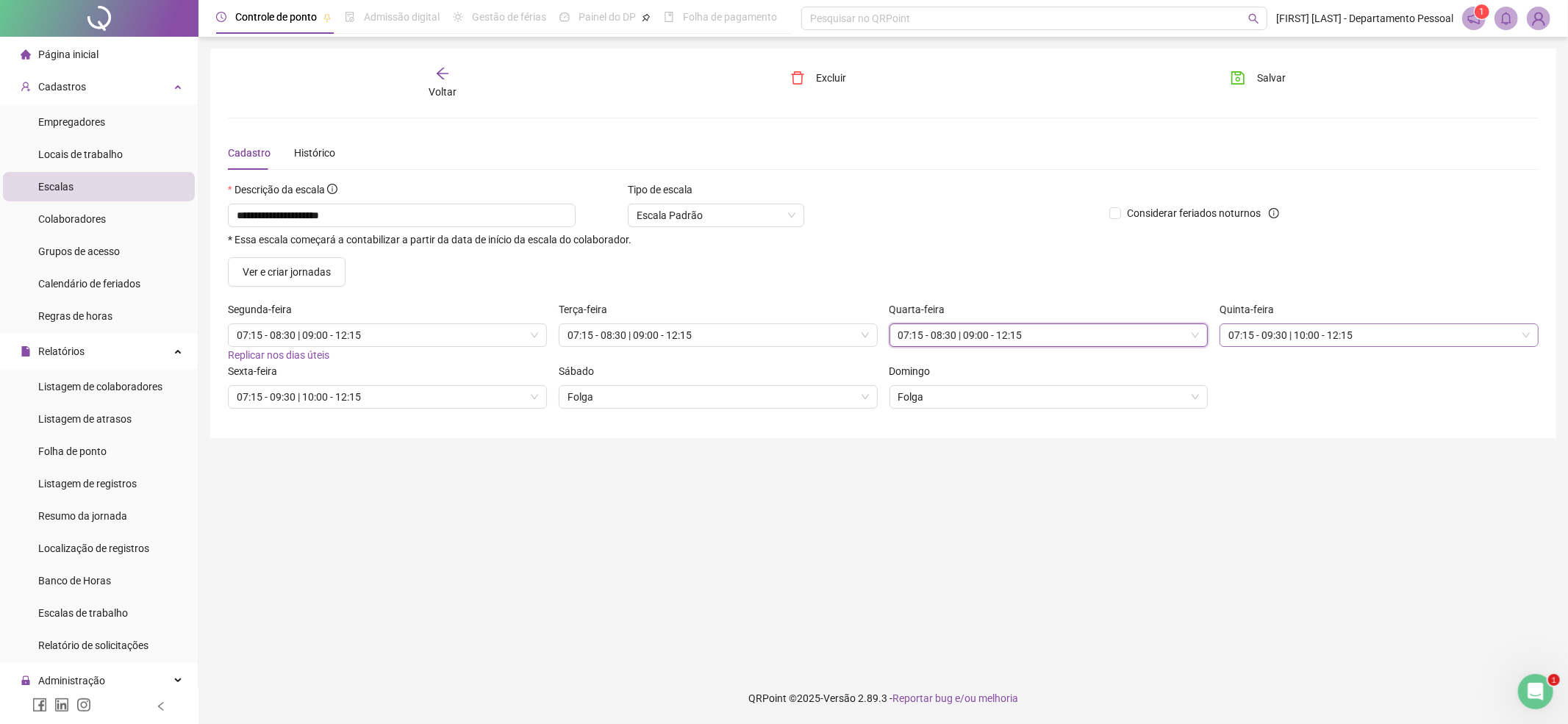 click on "07:15 - 09:30 | 10:00 - 12:15" at bounding box center [1379, 335] 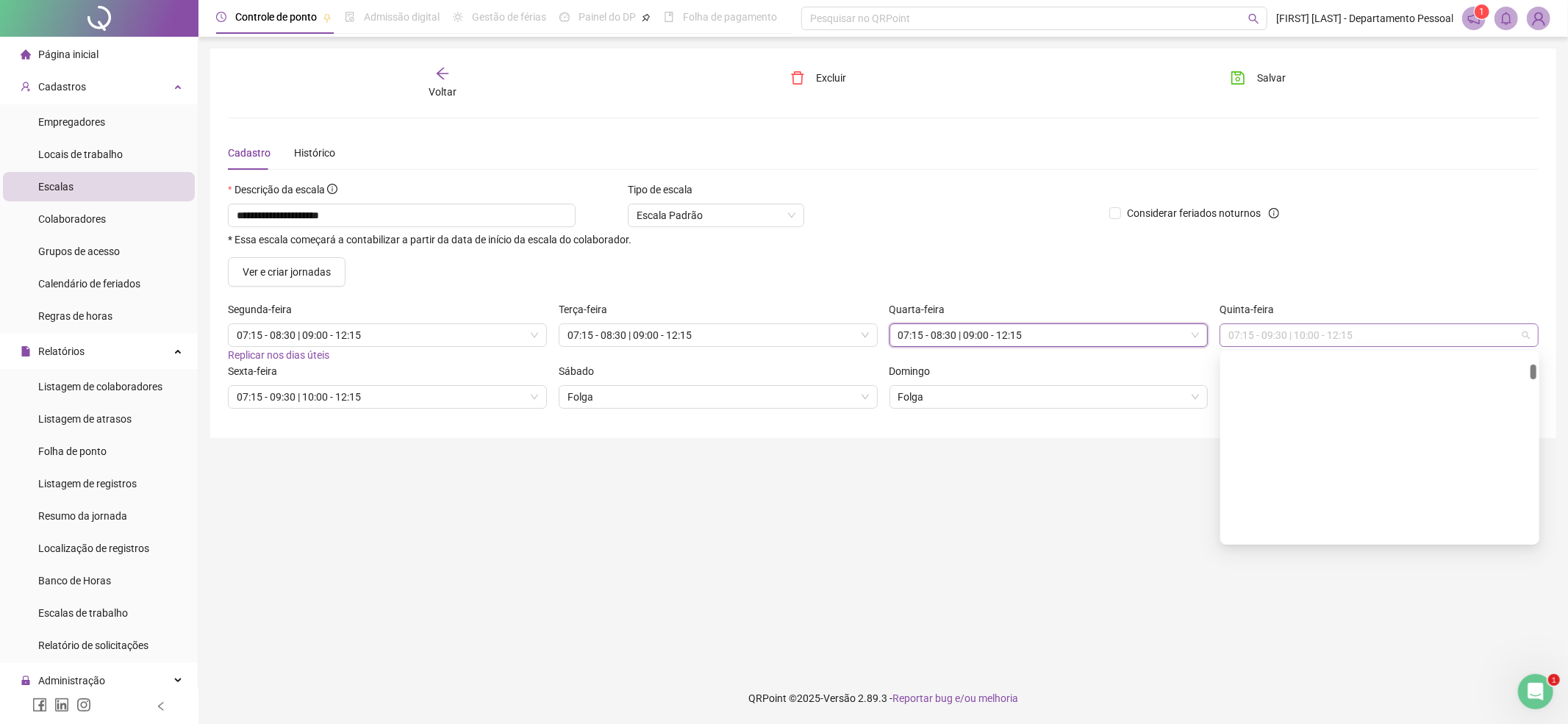 scroll, scrollTop: 1019, scrollLeft: 0, axis: vertical 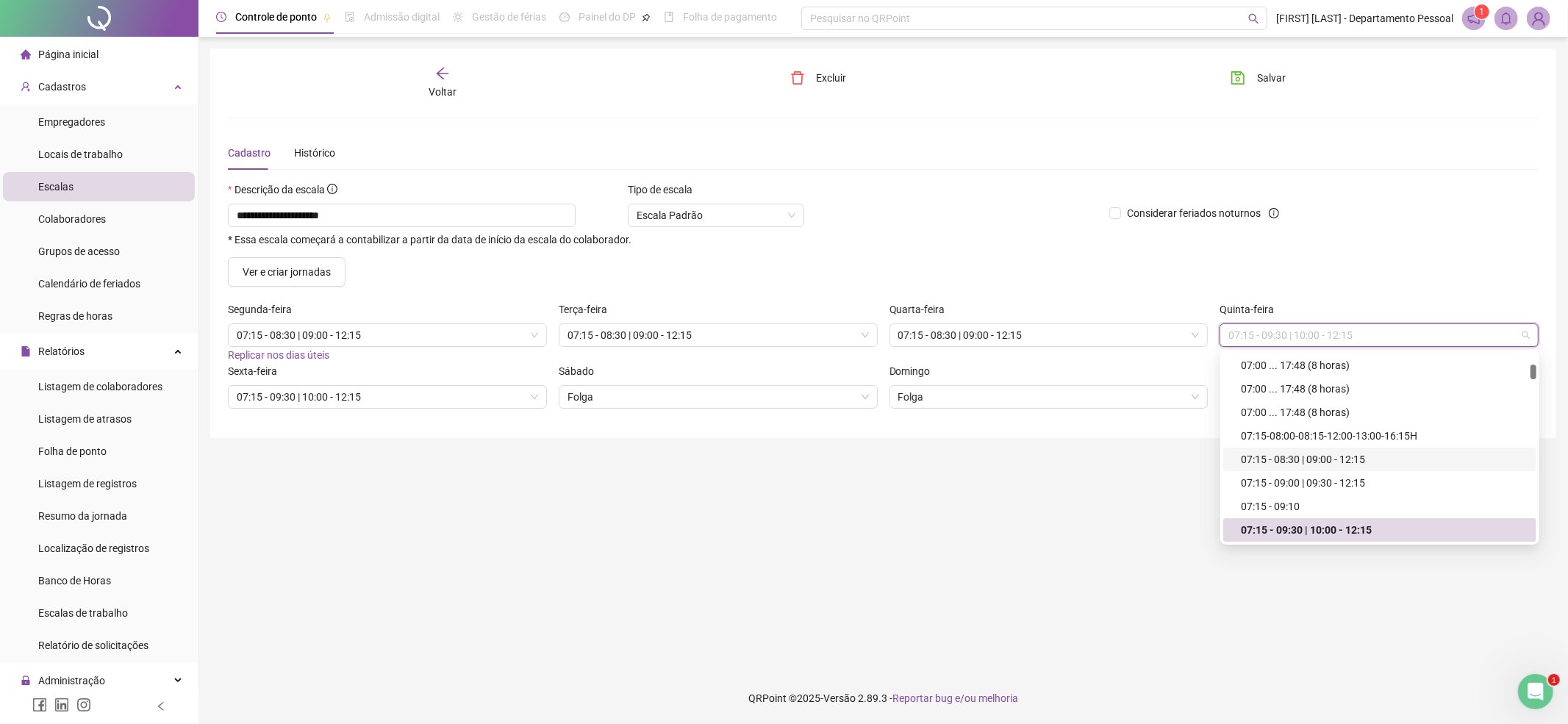 click on "07:15 - 08:30 | 09:00 - 12:15" at bounding box center (1384, 459) 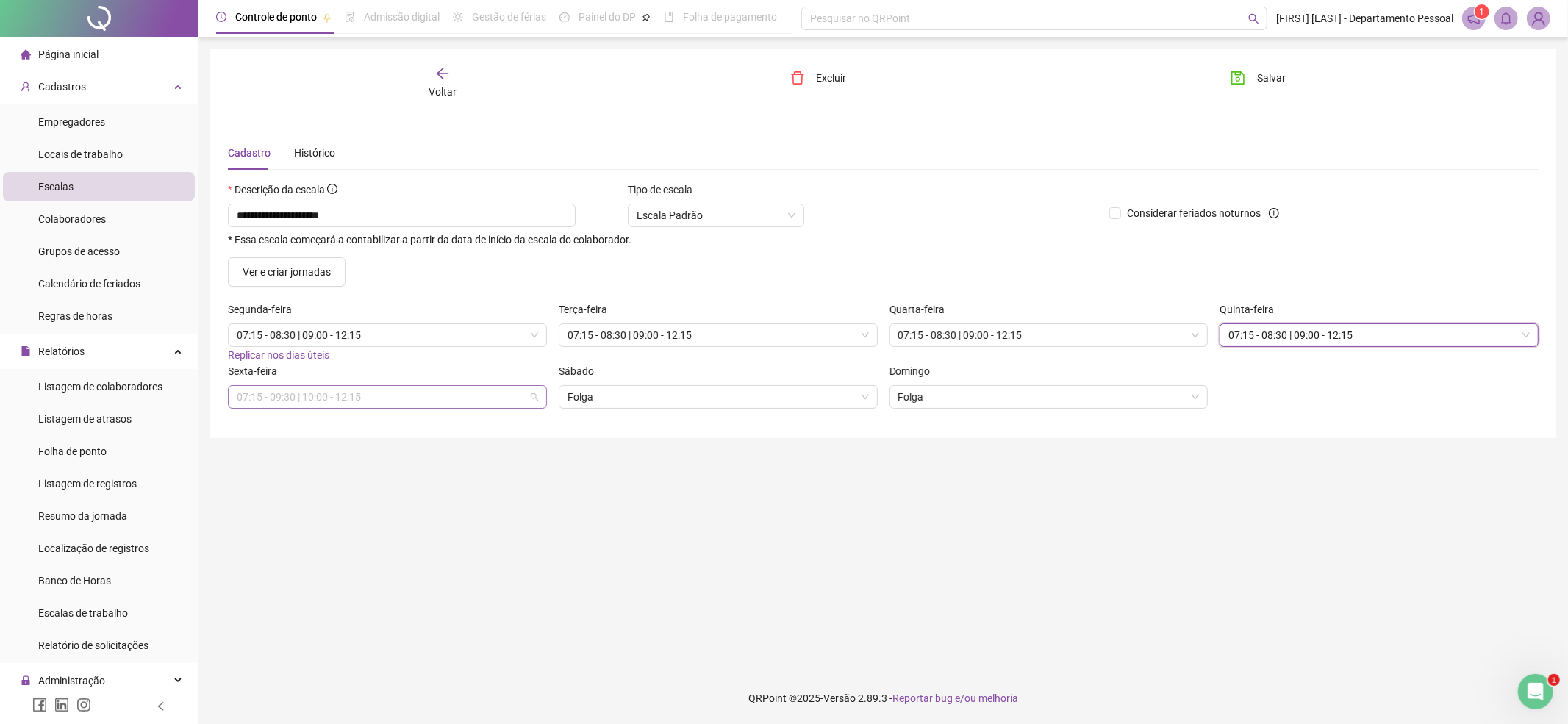 click on "07:15 - 09:30 | 10:00 - 12:15" at bounding box center [387, 397] 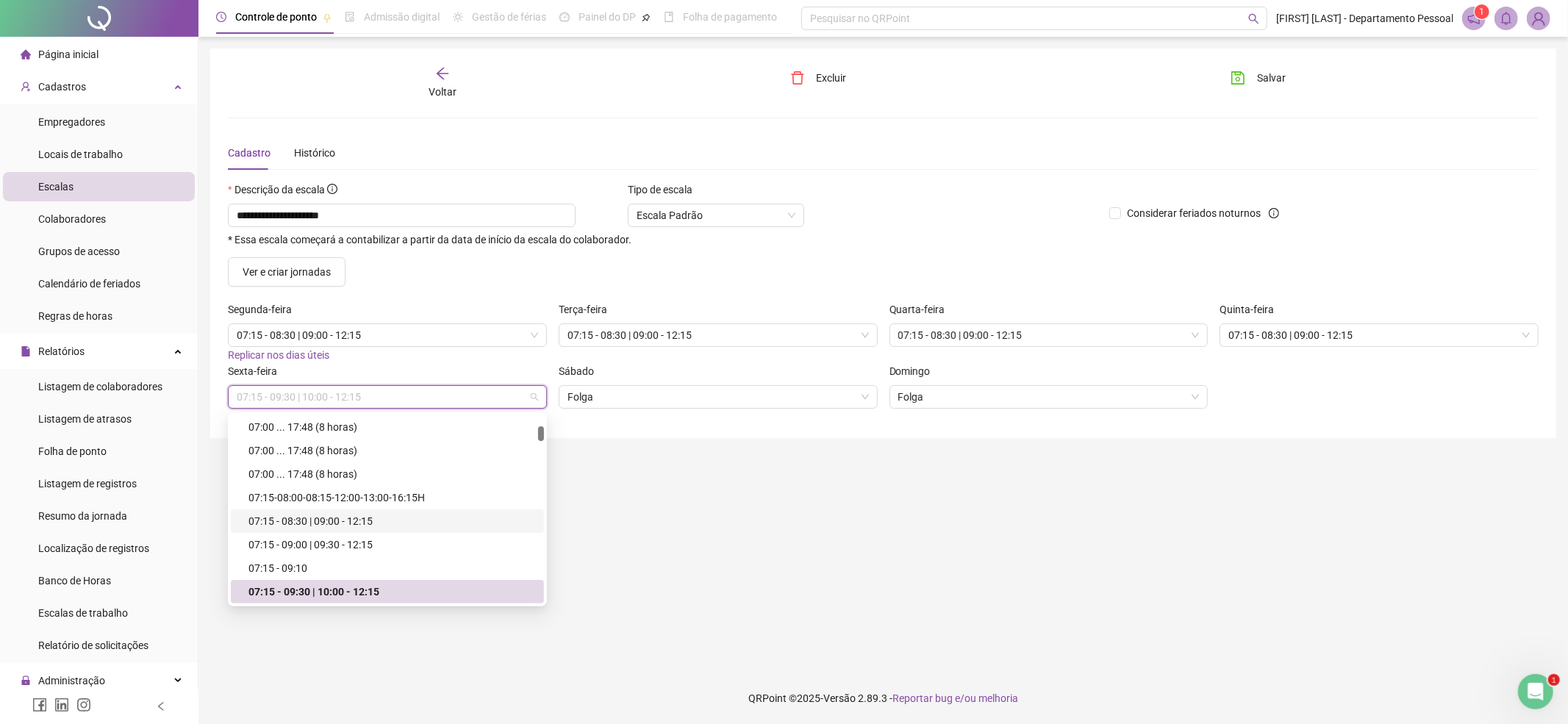 click on "07:15 - 08:30 | 09:00 - 12:15" at bounding box center [392, 521] 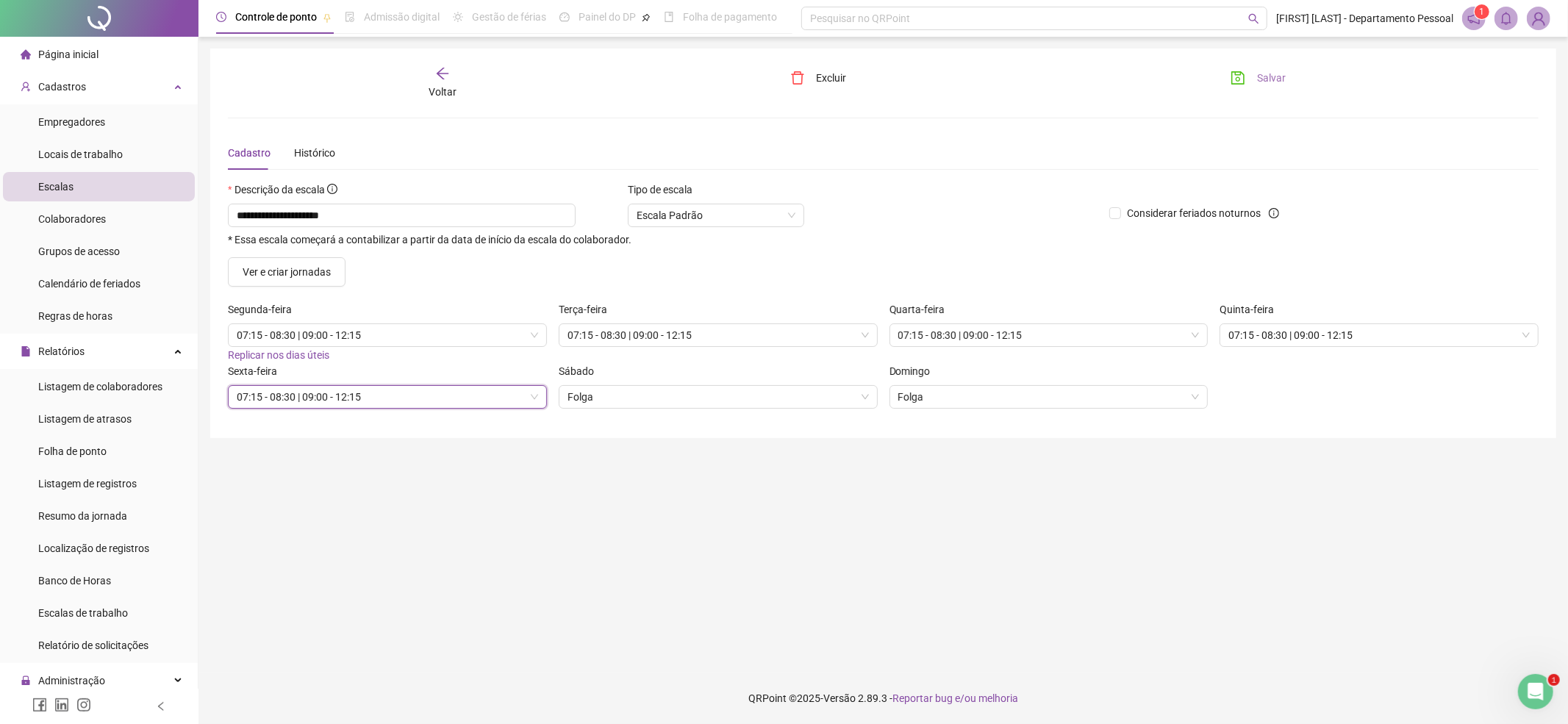 click on "Salvar" at bounding box center [1271, 78] 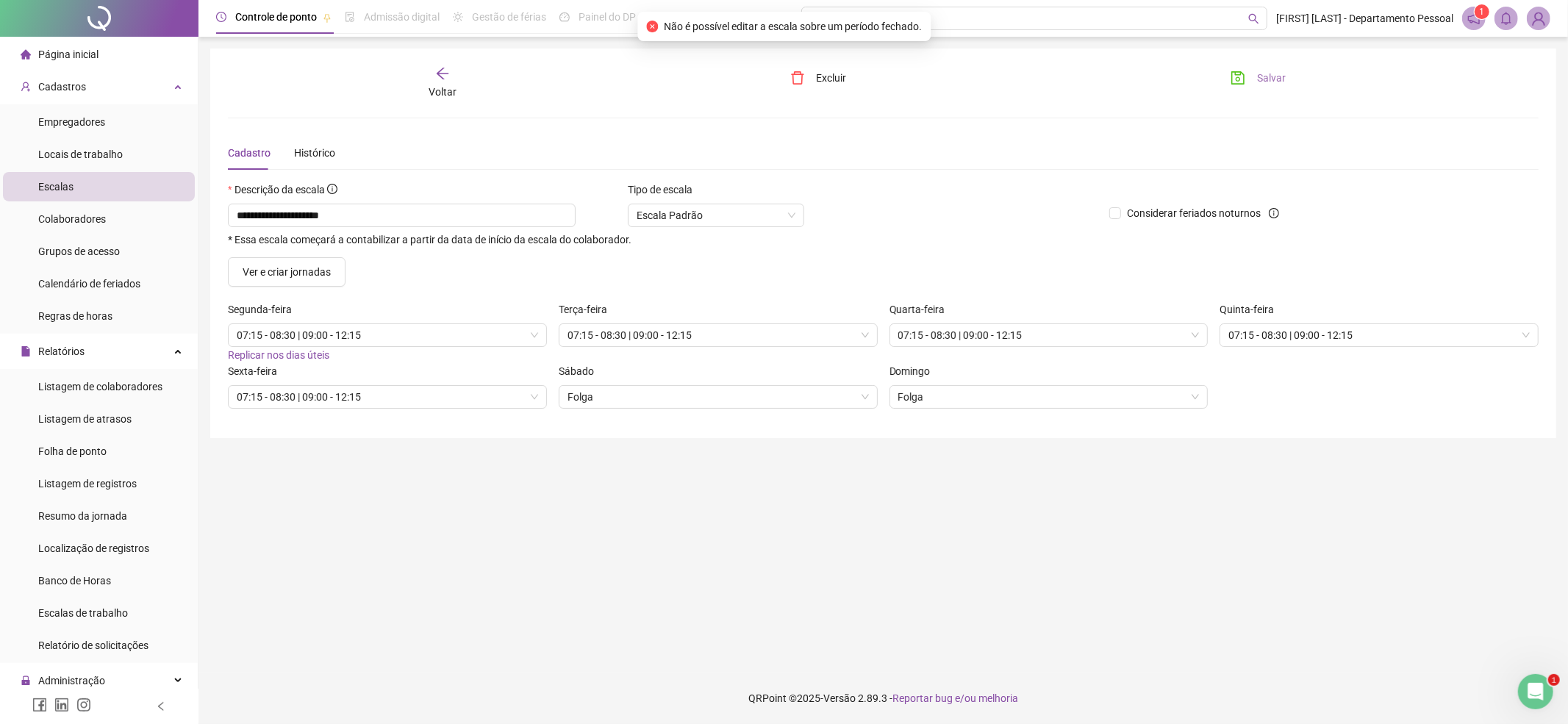 click on "Salvar" at bounding box center [1271, 78] 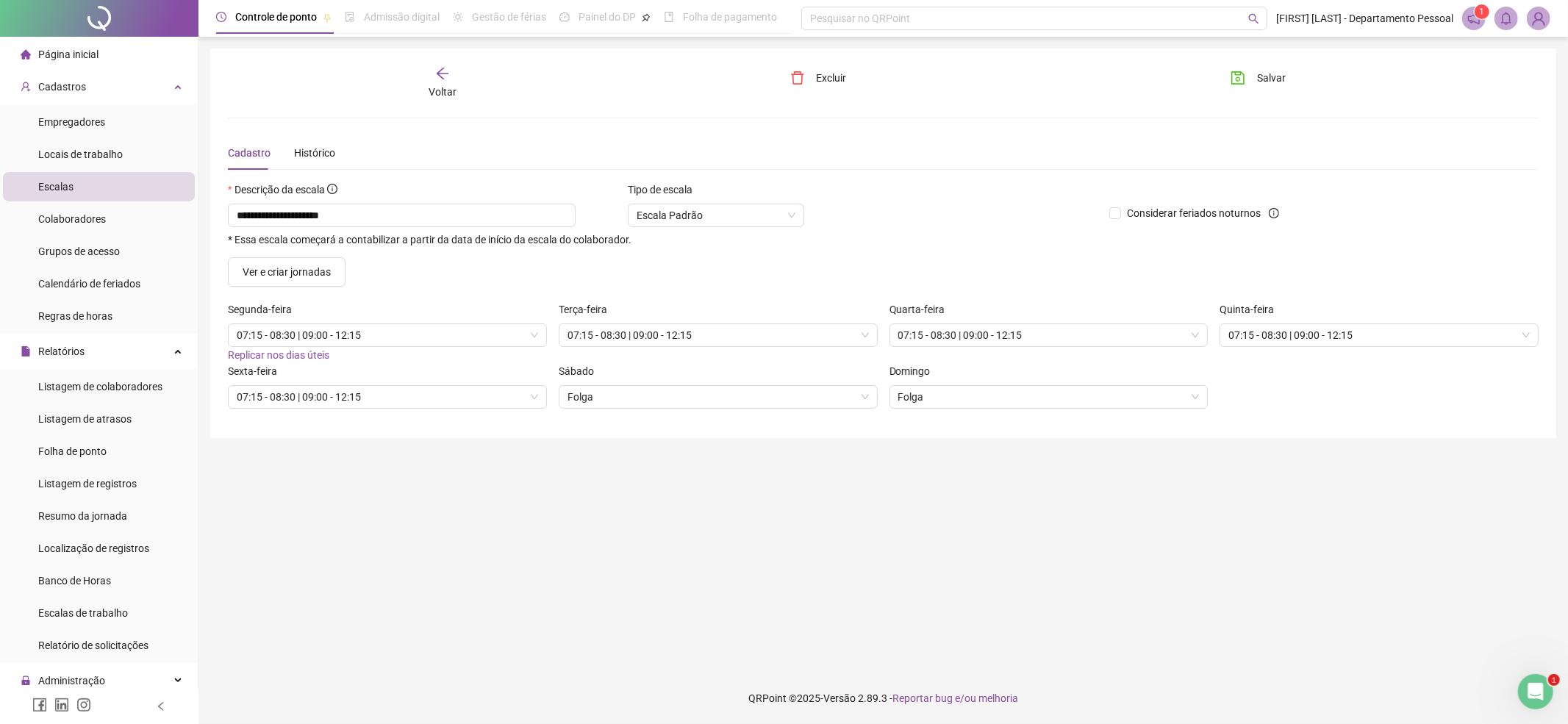 click 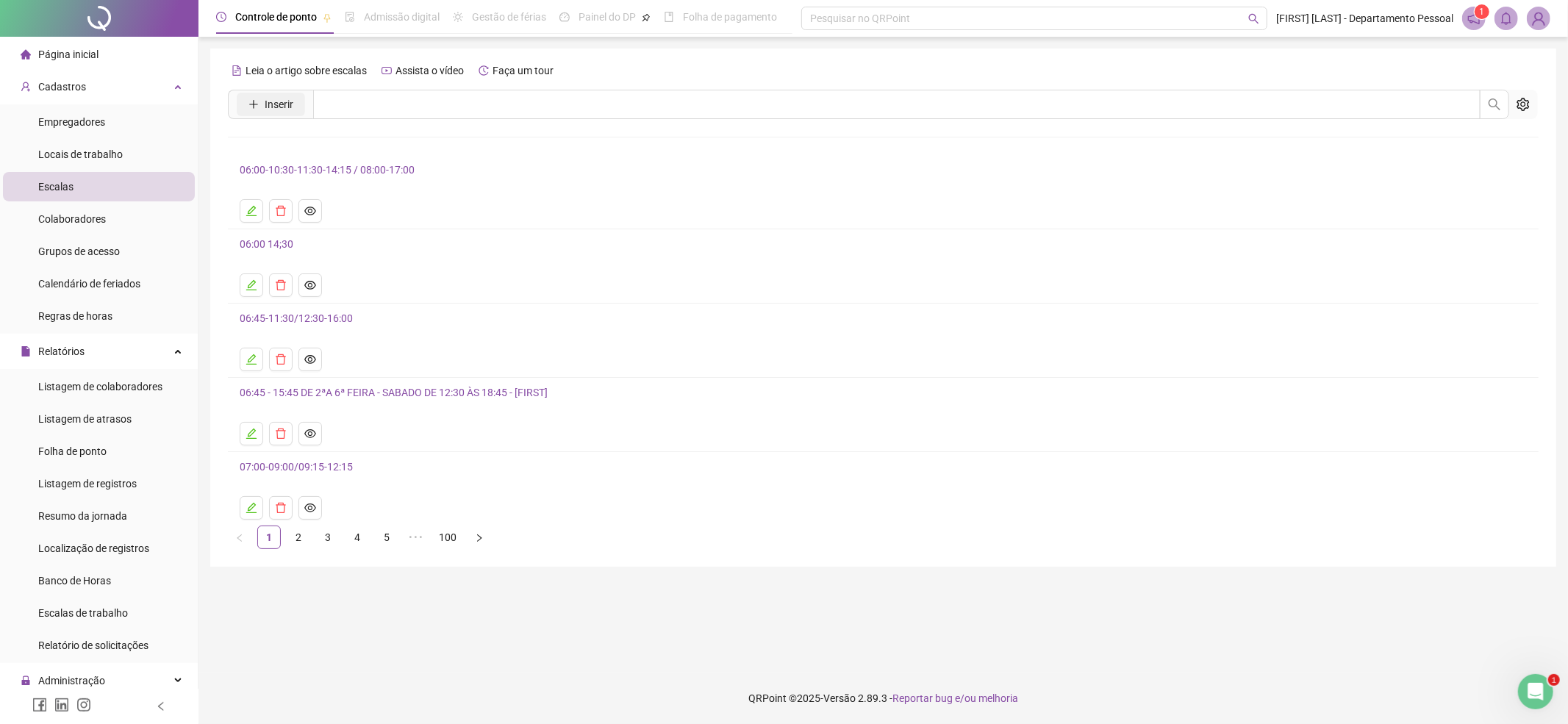 click on "Inserir" at bounding box center [279, 104] 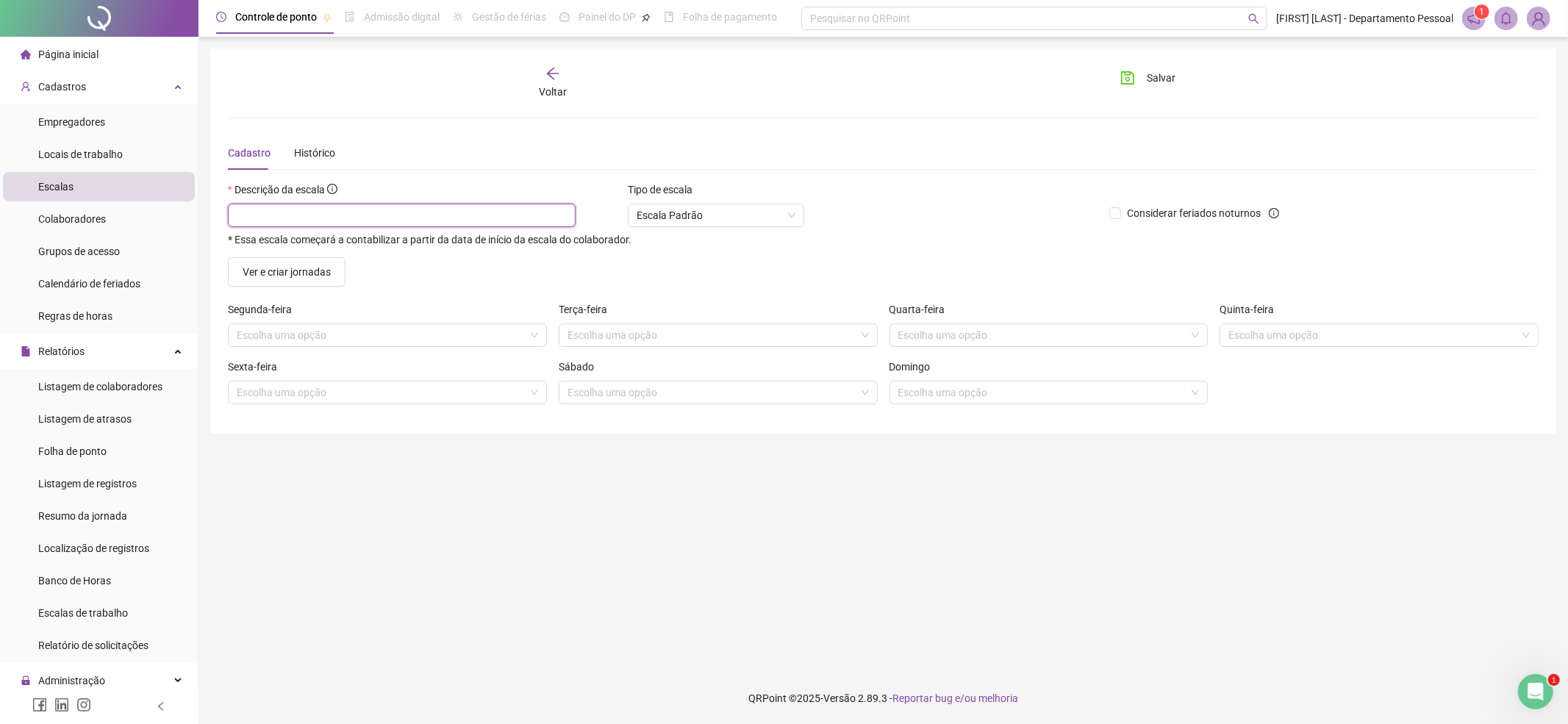 click at bounding box center [401, 215] 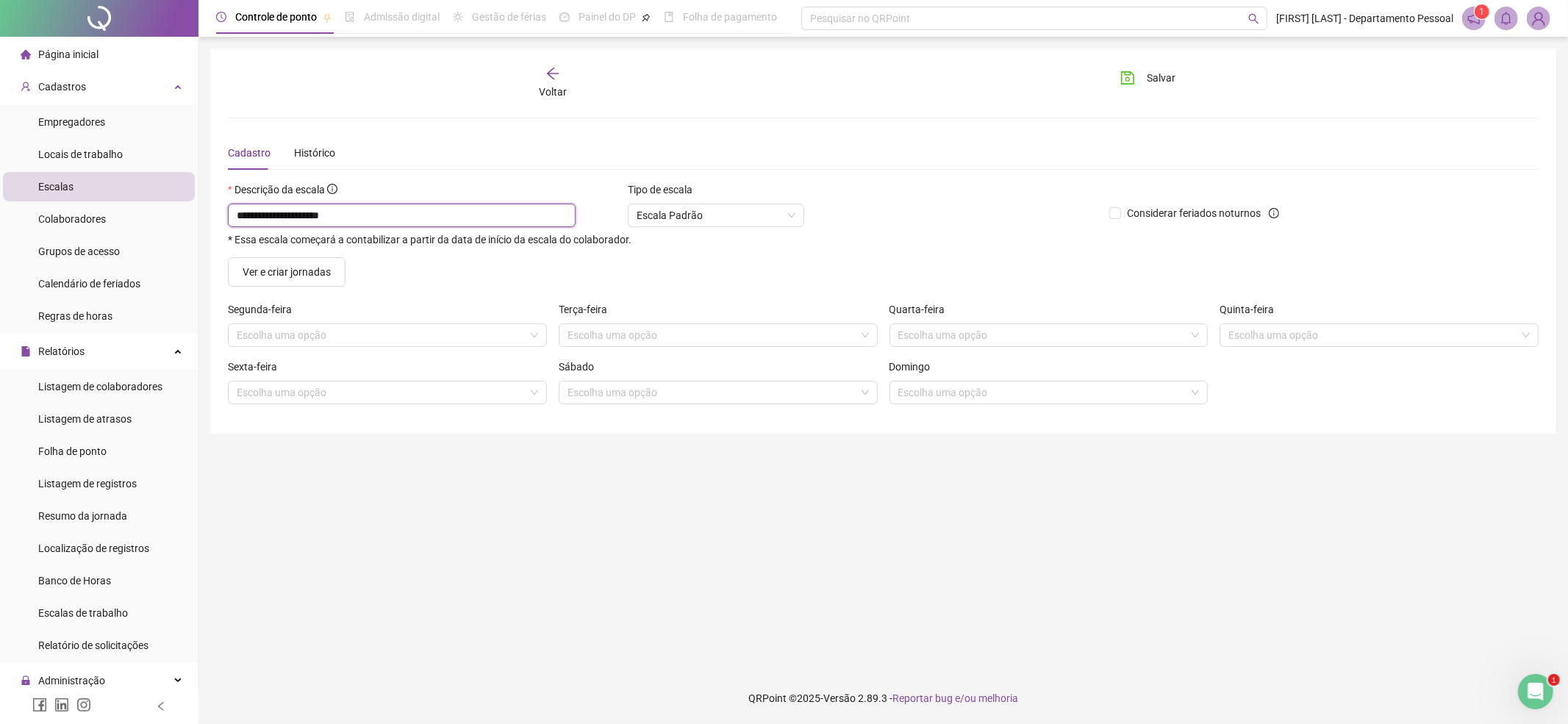 click on "**********" at bounding box center (401, 215) 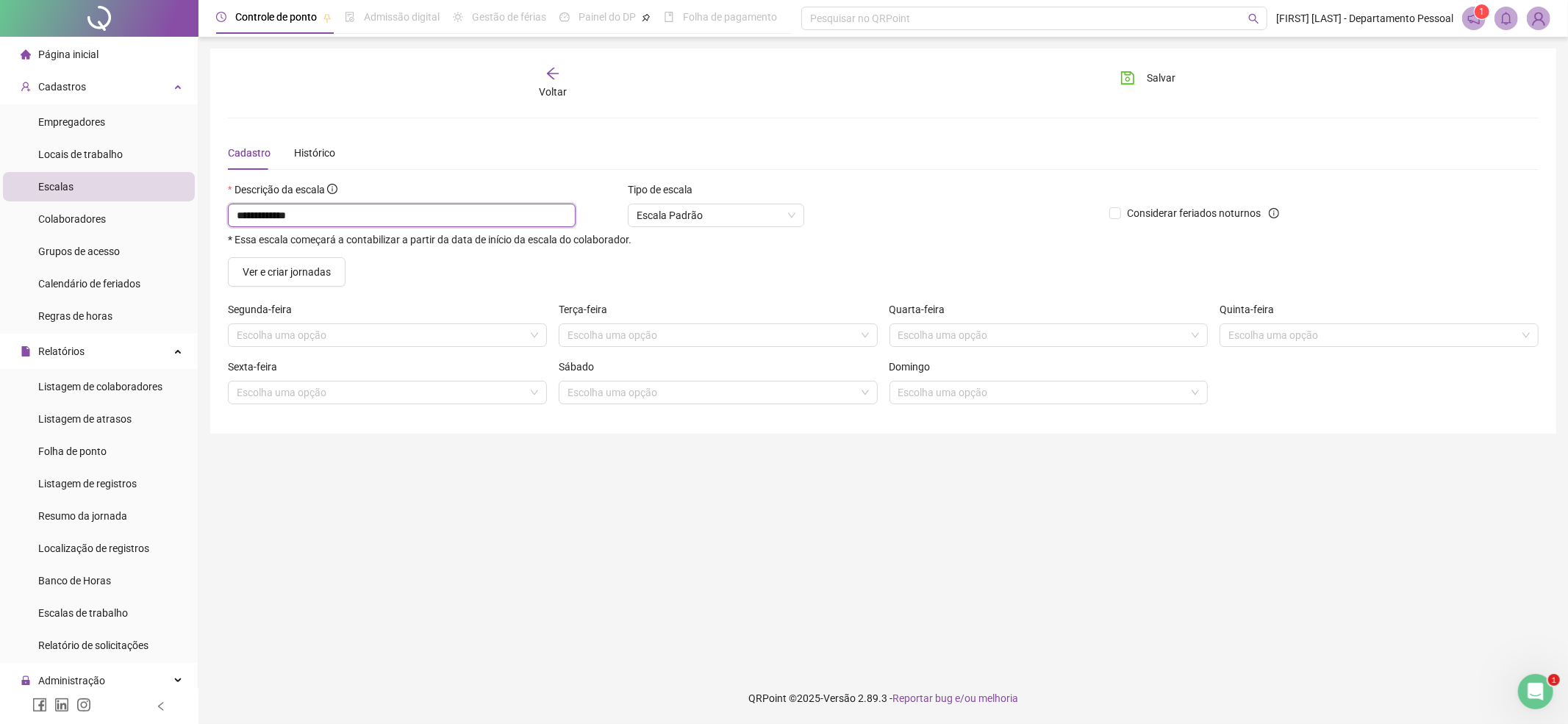 click on "**********" at bounding box center [401, 215] 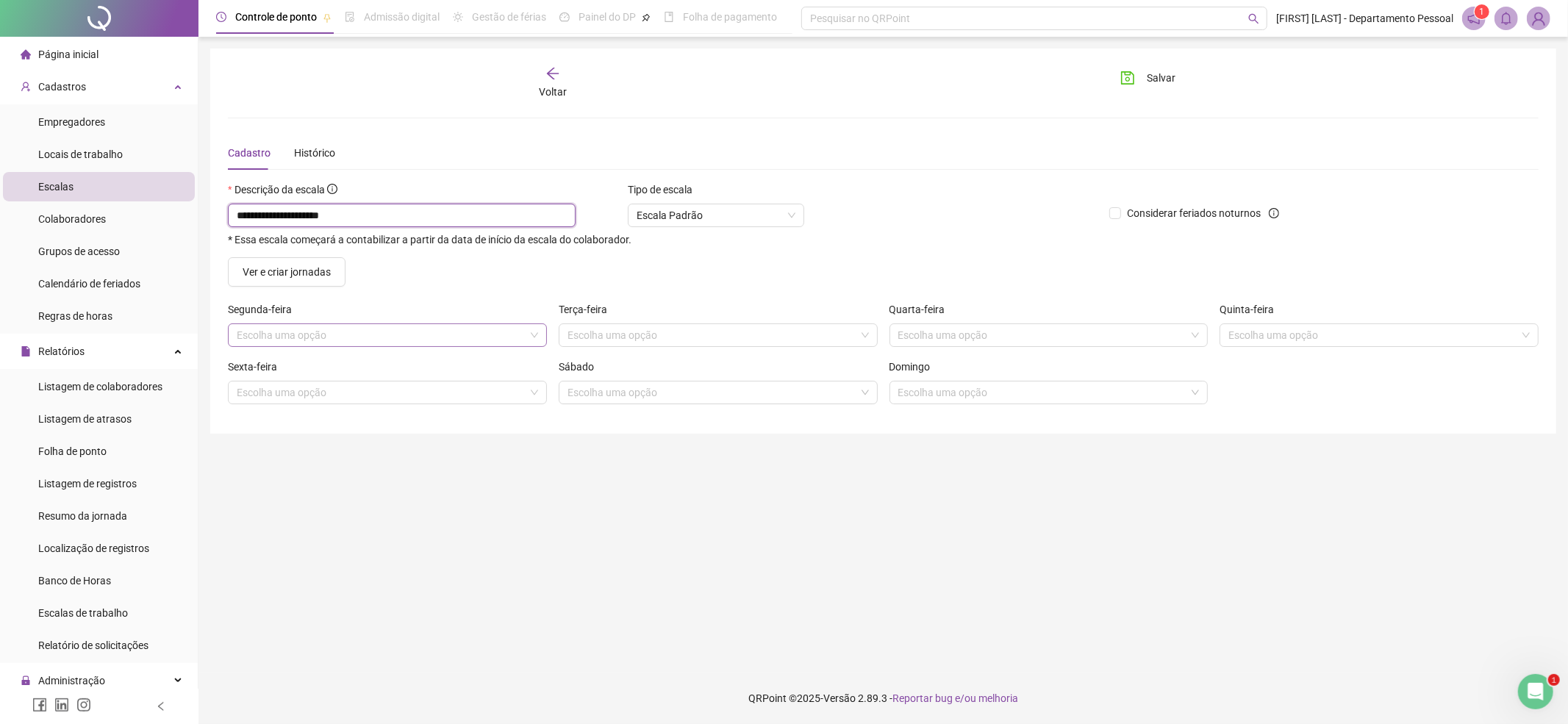 type on "**********" 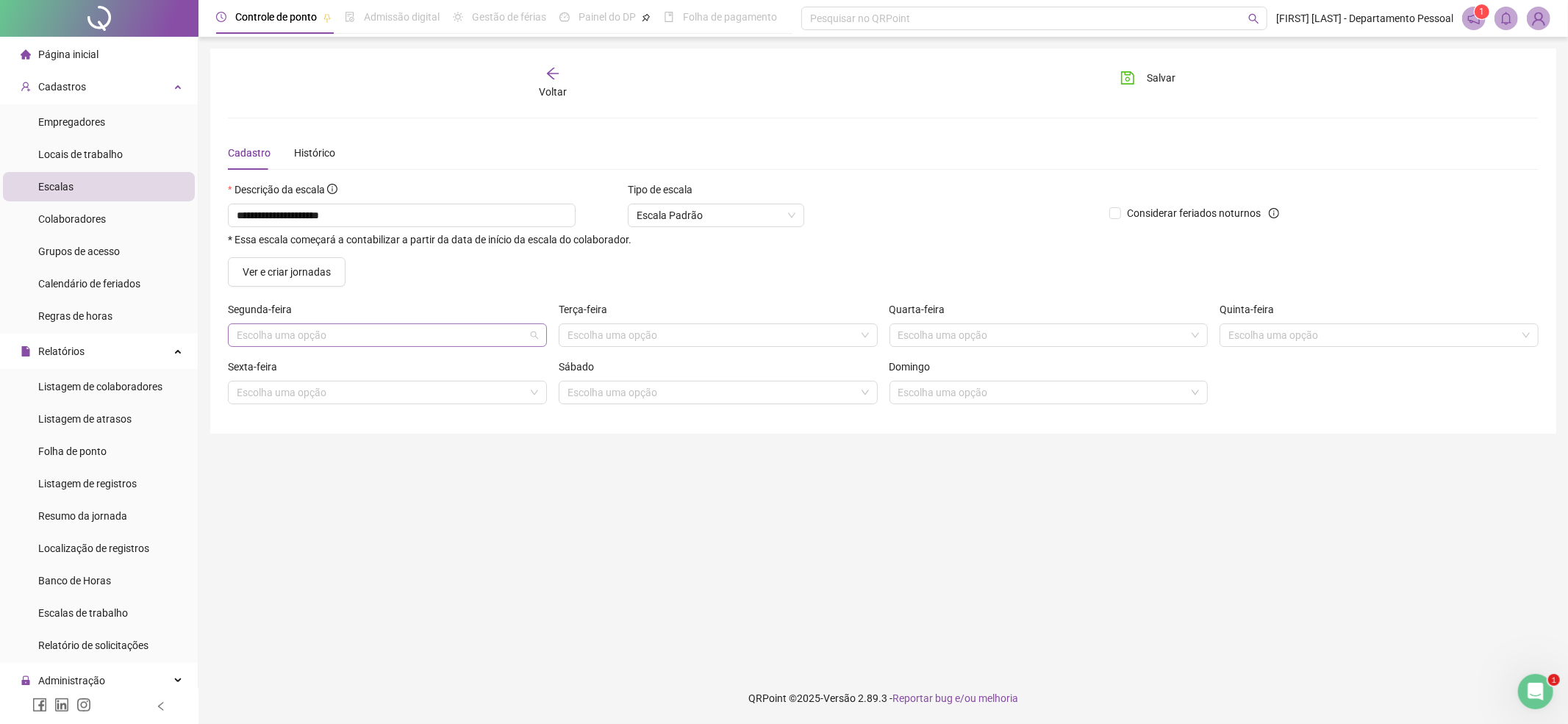 click at bounding box center [381, 335] 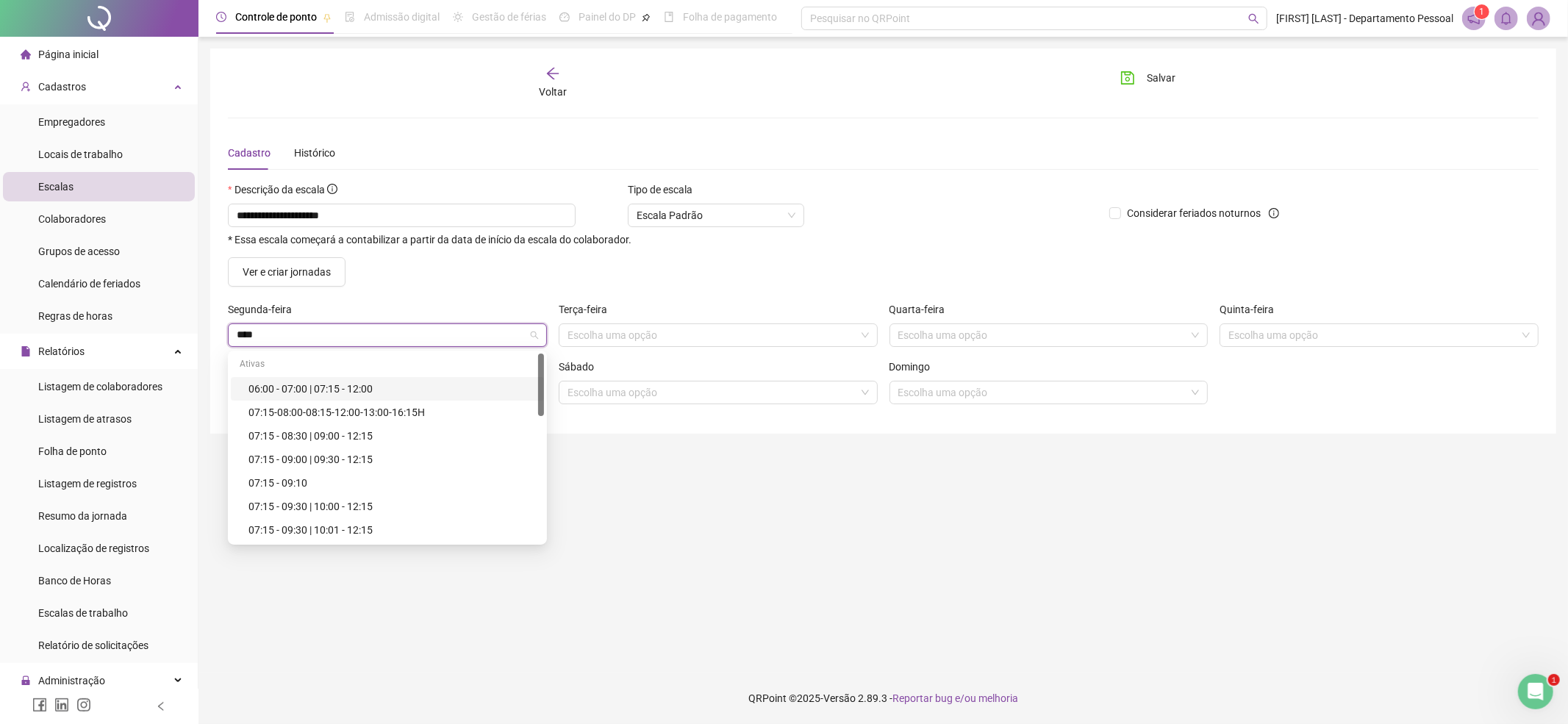 type on "*****" 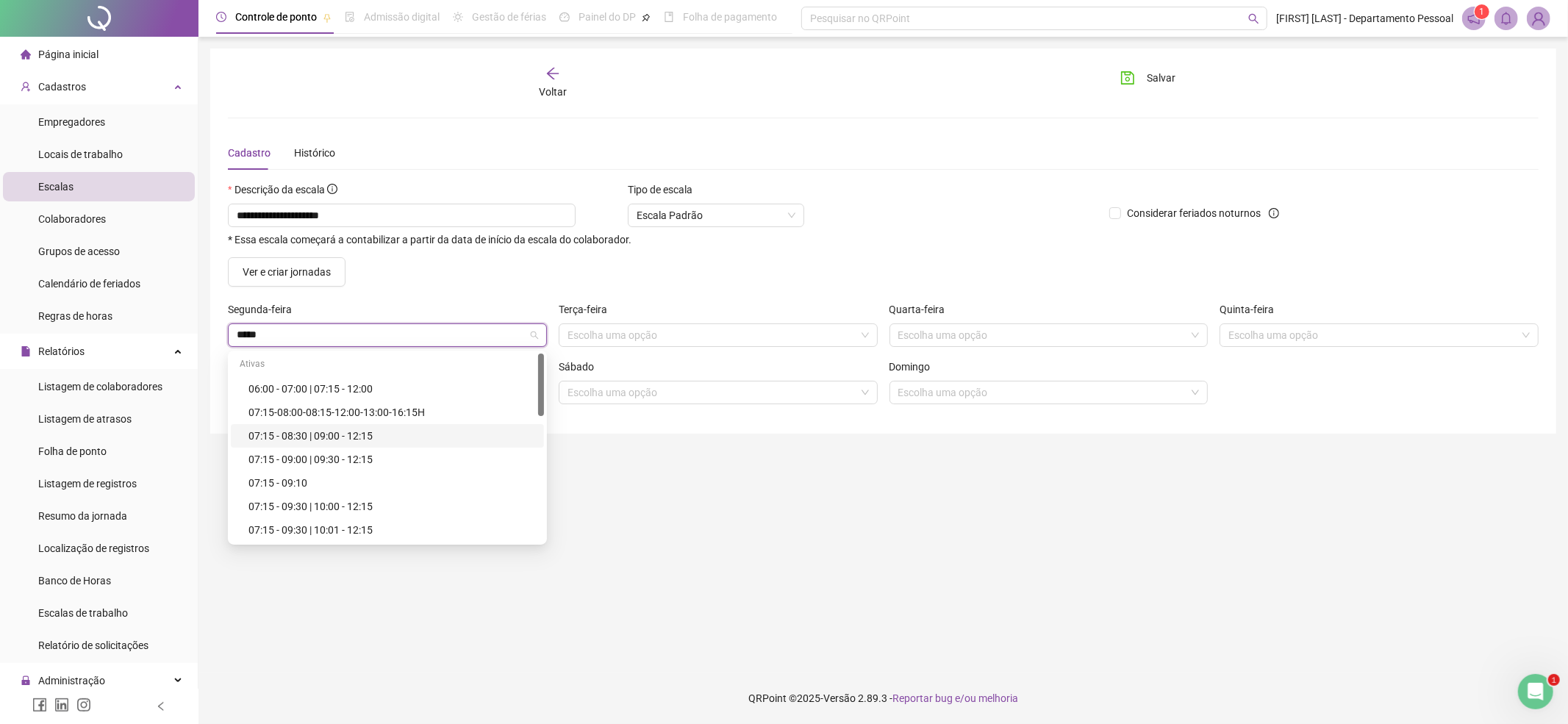 click on "07:15 - 08:30 | 09:00 - 12:15" at bounding box center [392, 436] 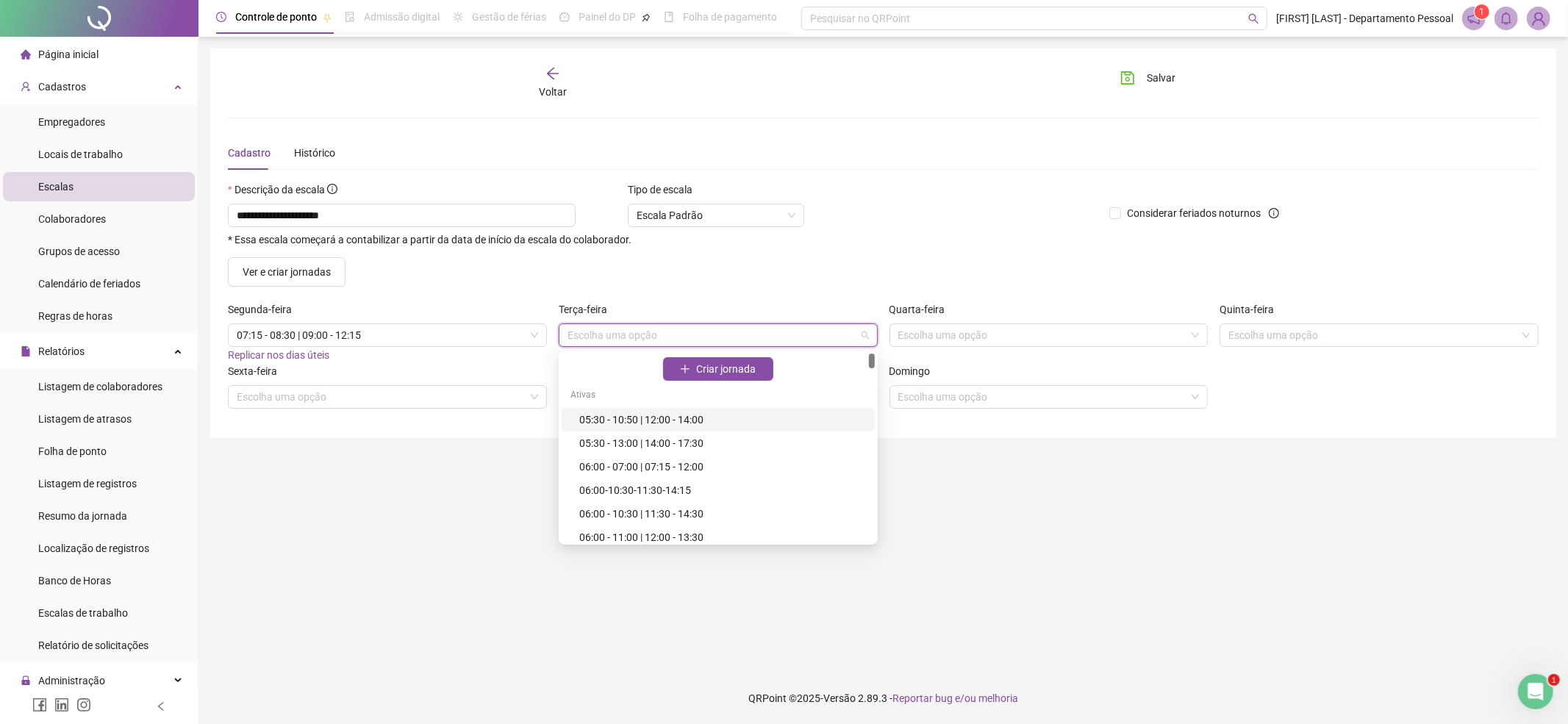 click at bounding box center [712, 335] 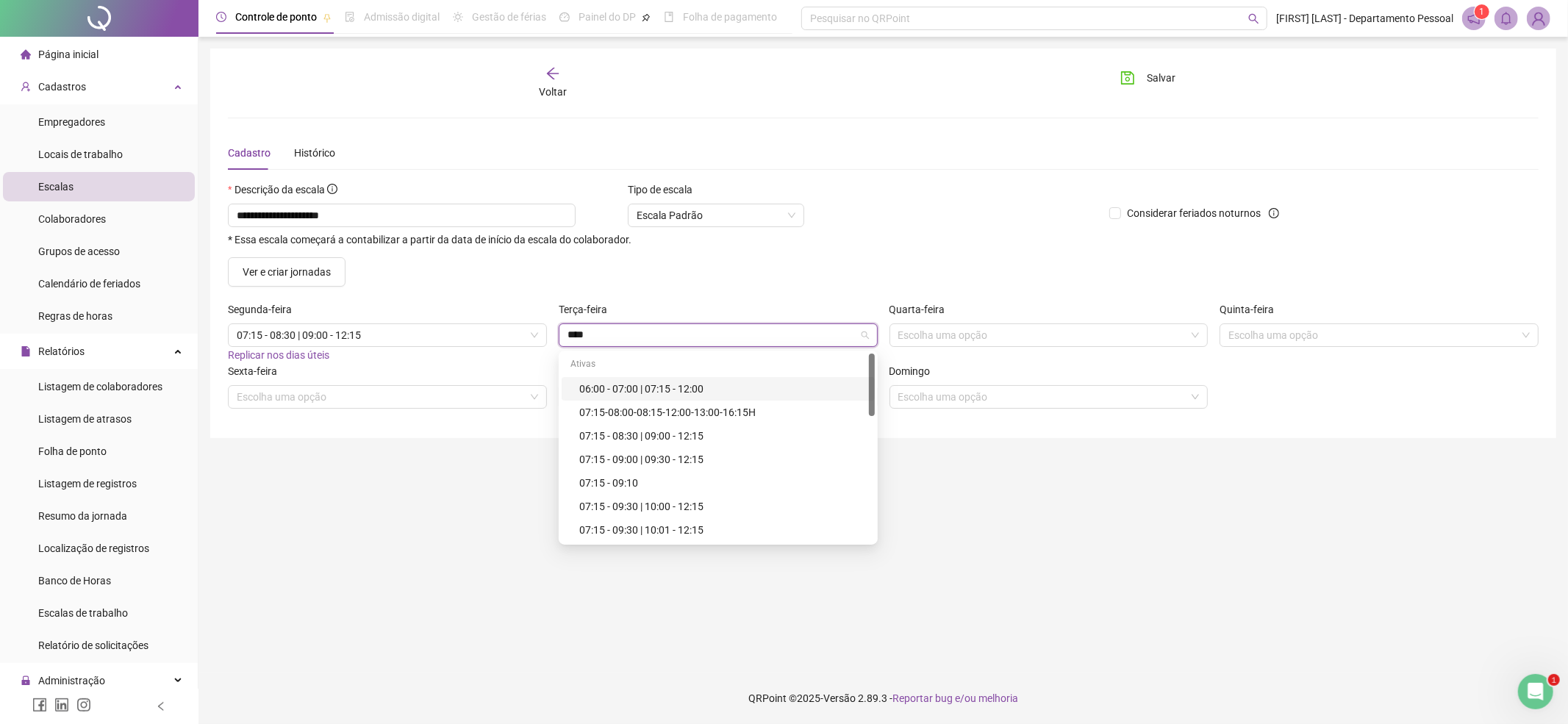 type on "*****" 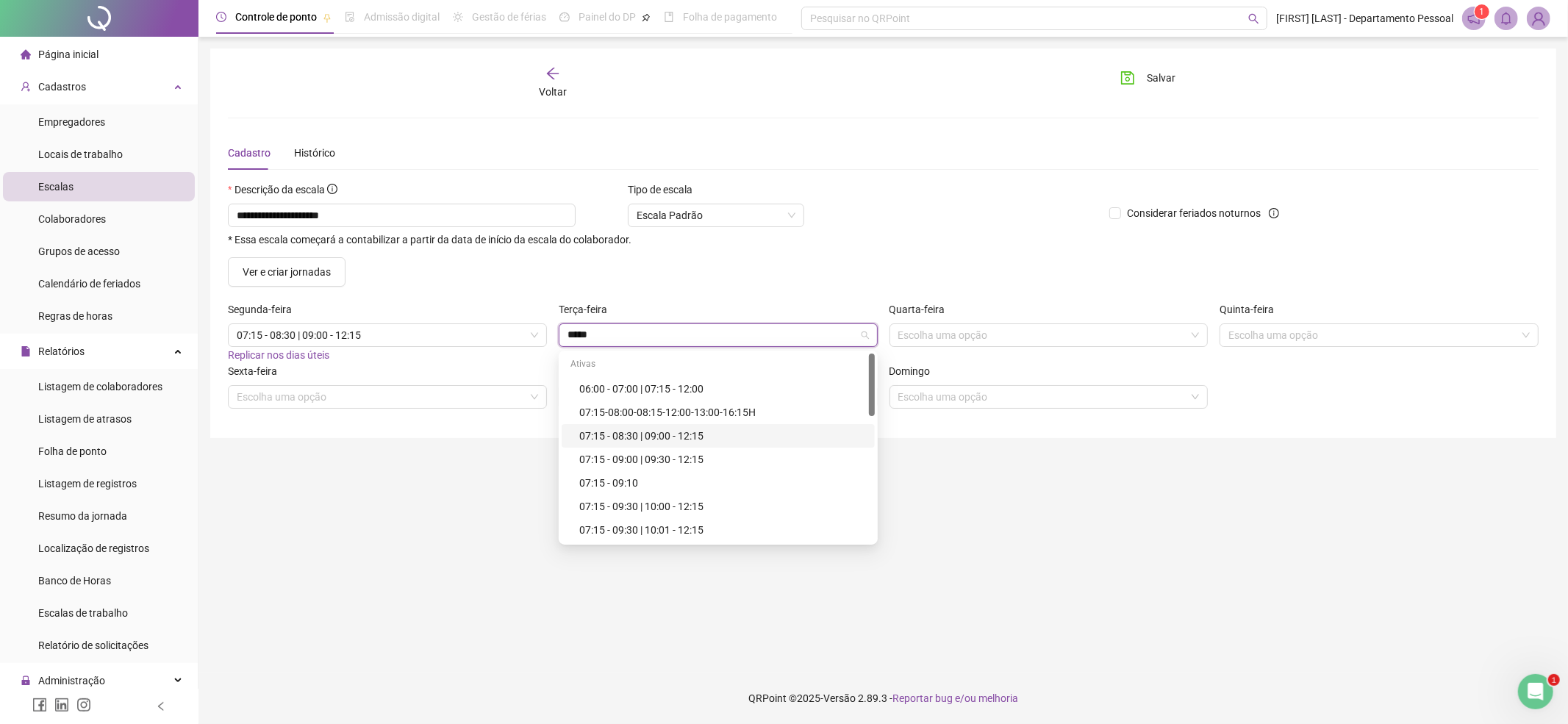 click on "07:15 - 08:30 | 09:00 - 12:15" at bounding box center (723, 436) 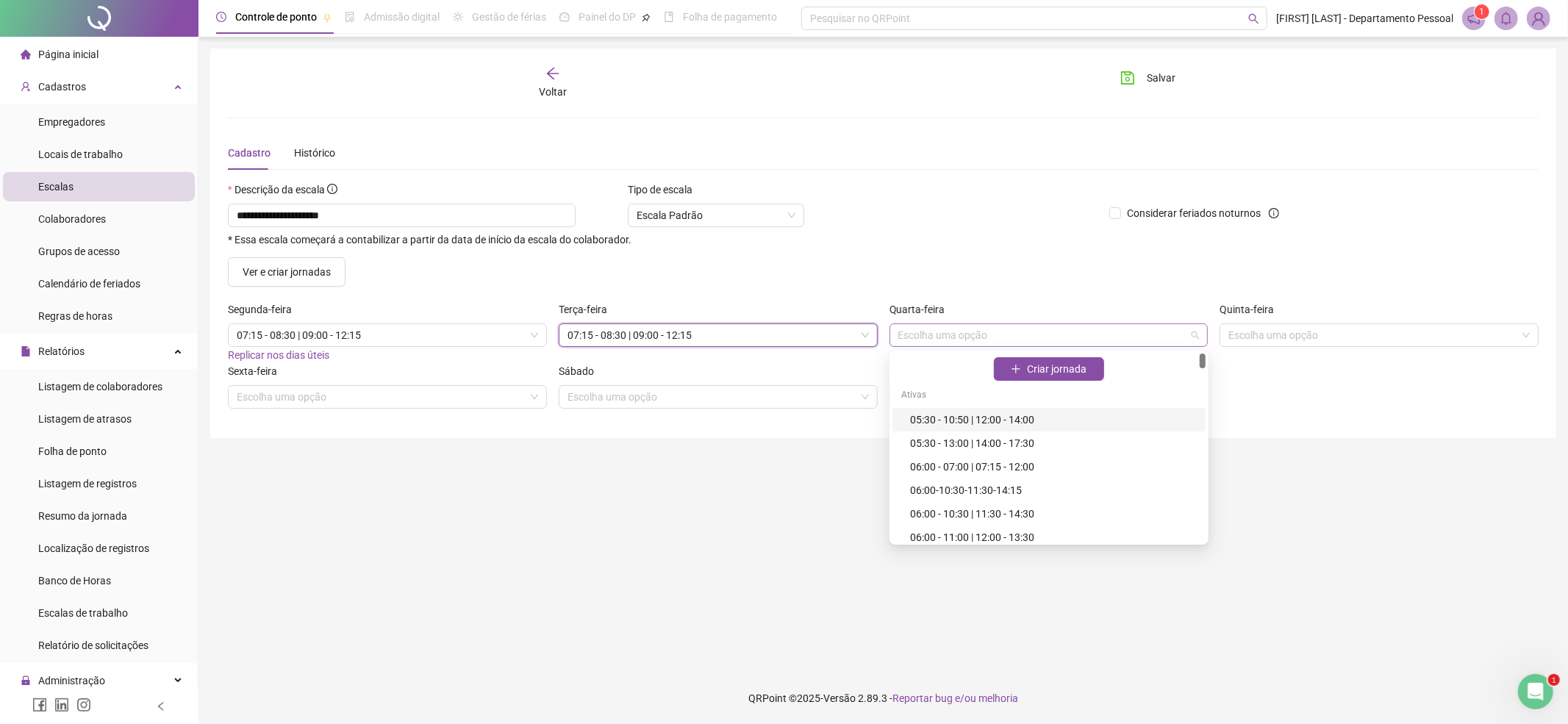 click on "Escolha uma opção" at bounding box center (1049, 335) 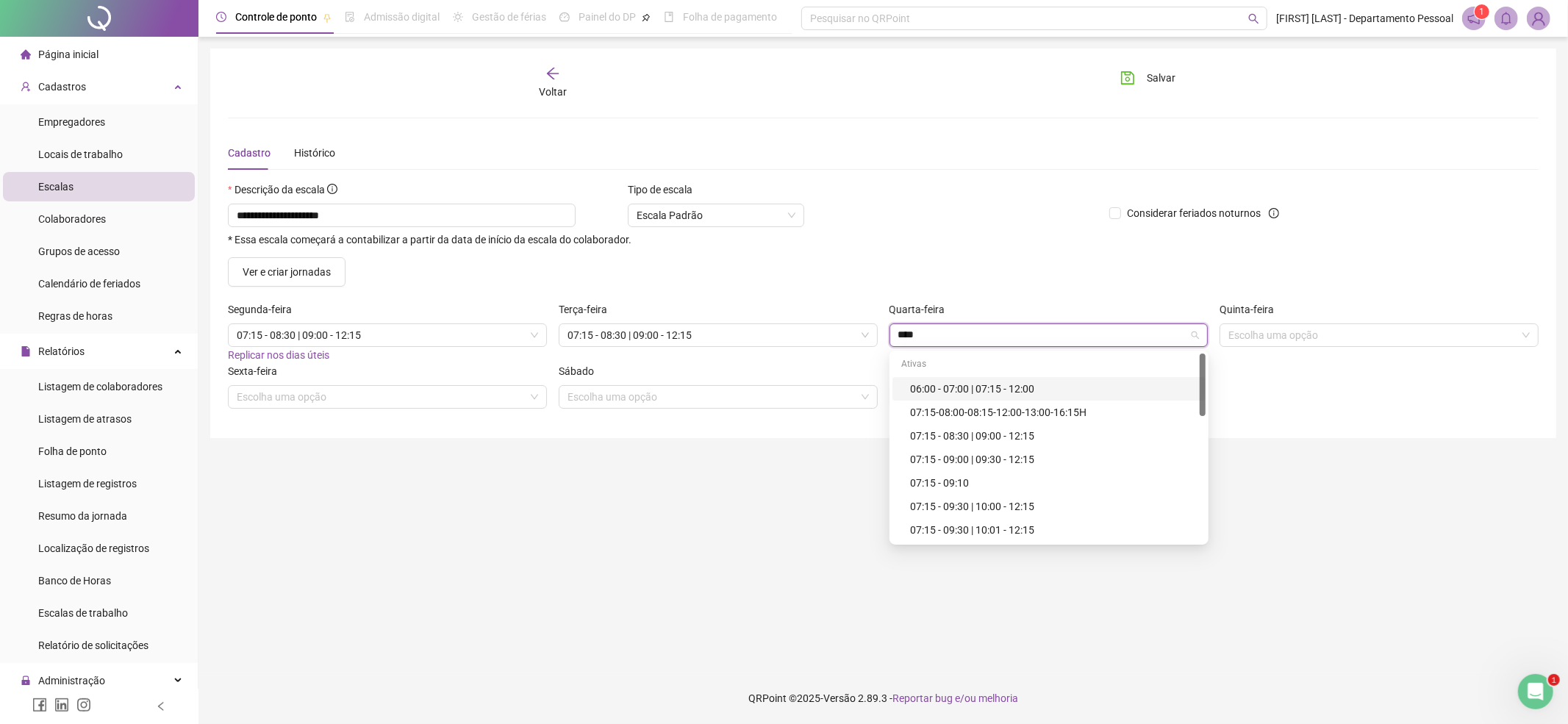type on "*****" 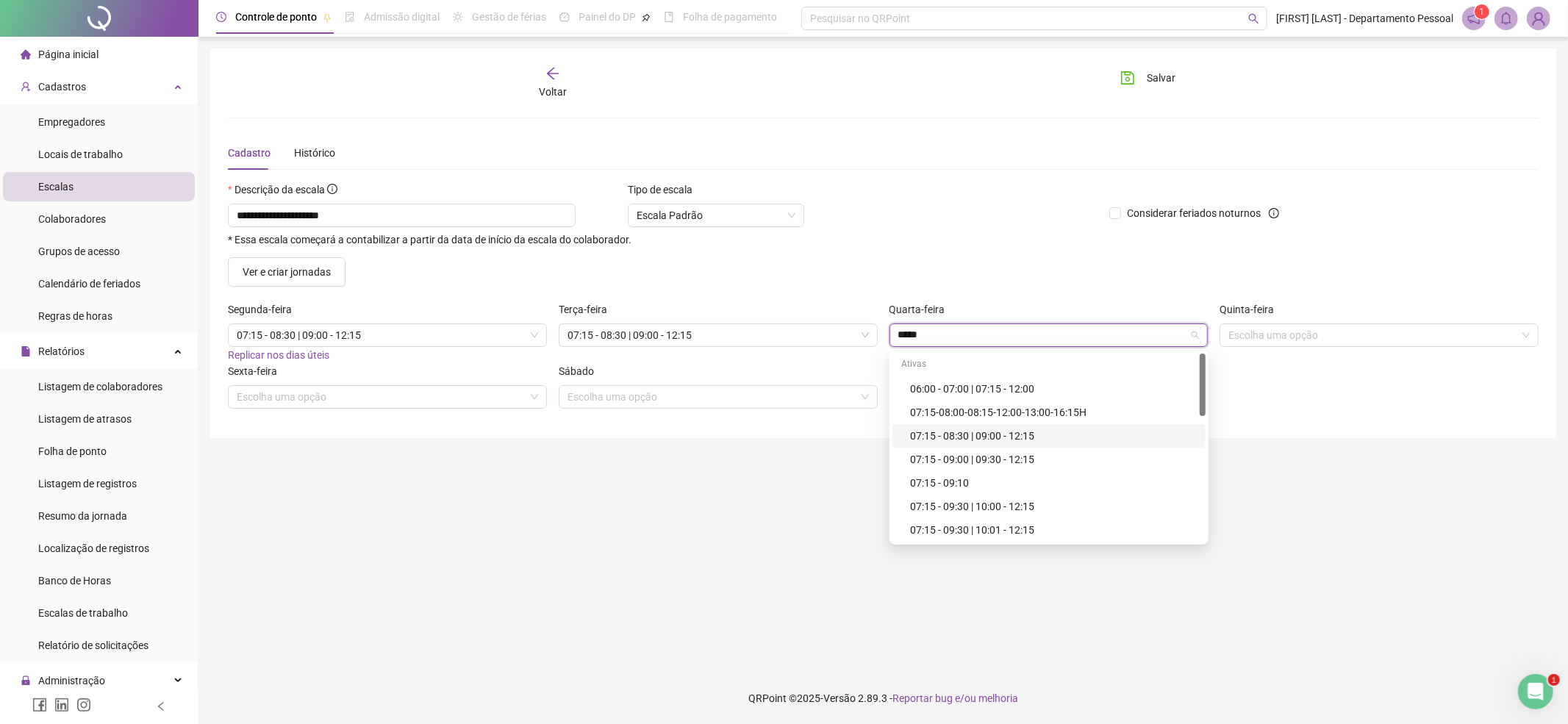 click on "07:15 - 08:30 | 09:00 - 12:15" at bounding box center [1053, 436] 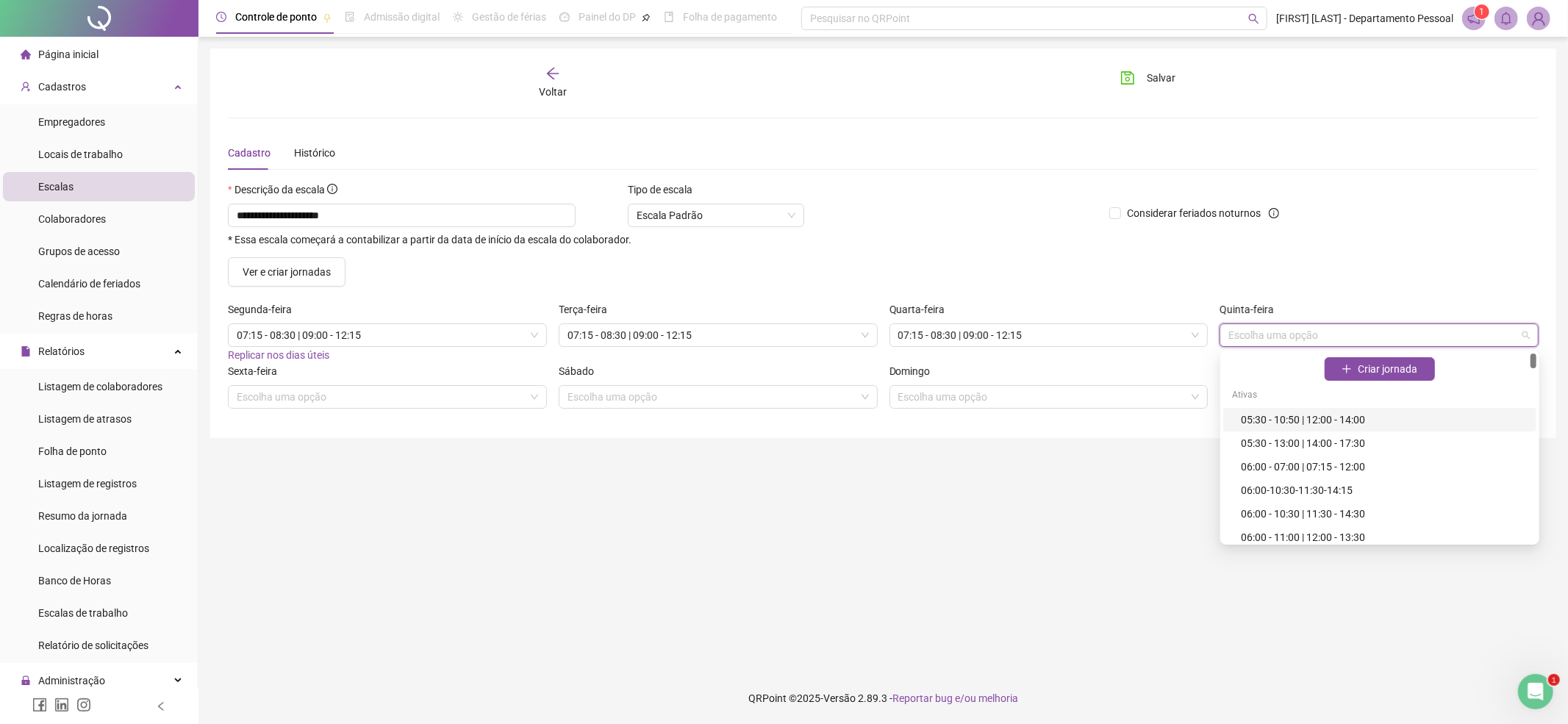 click at bounding box center [1372, 335] 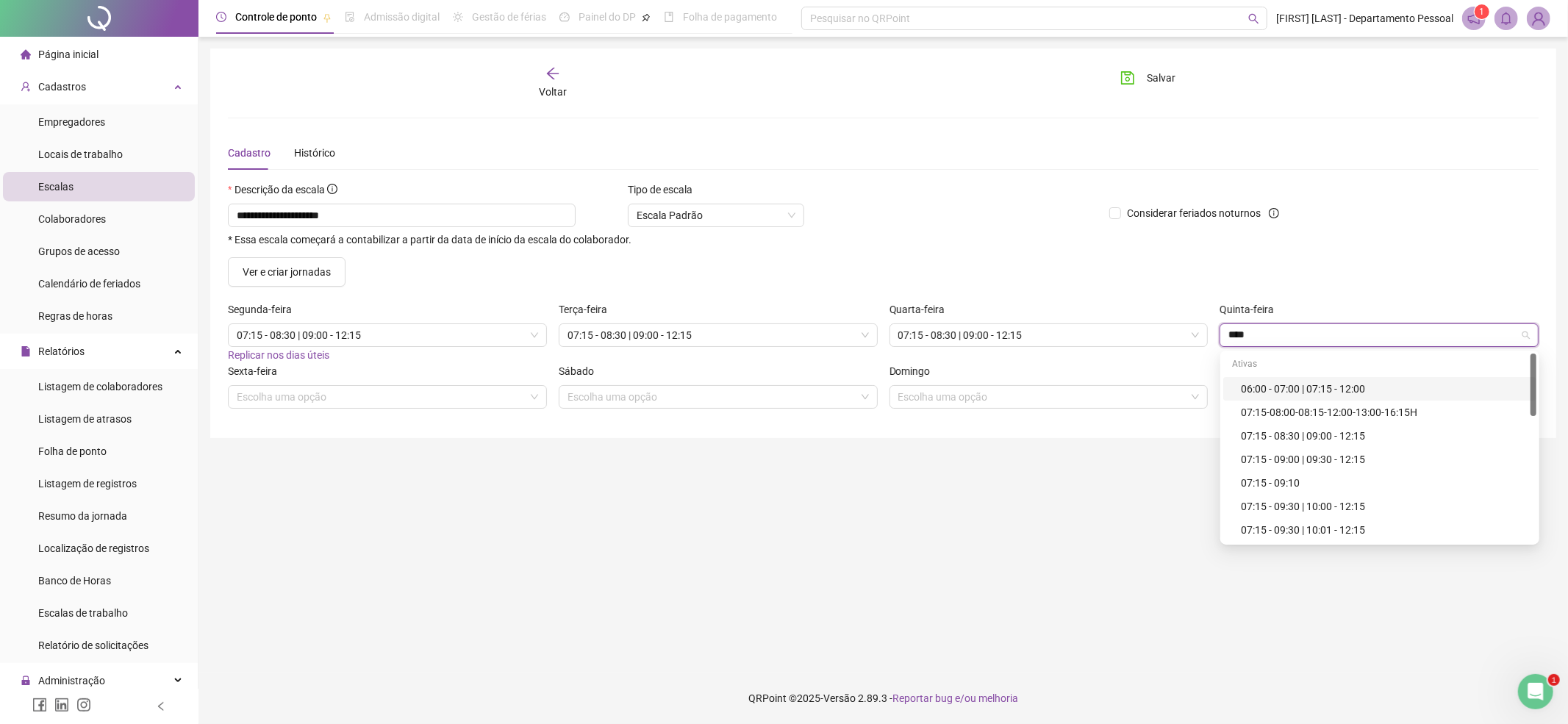 type on "*****" 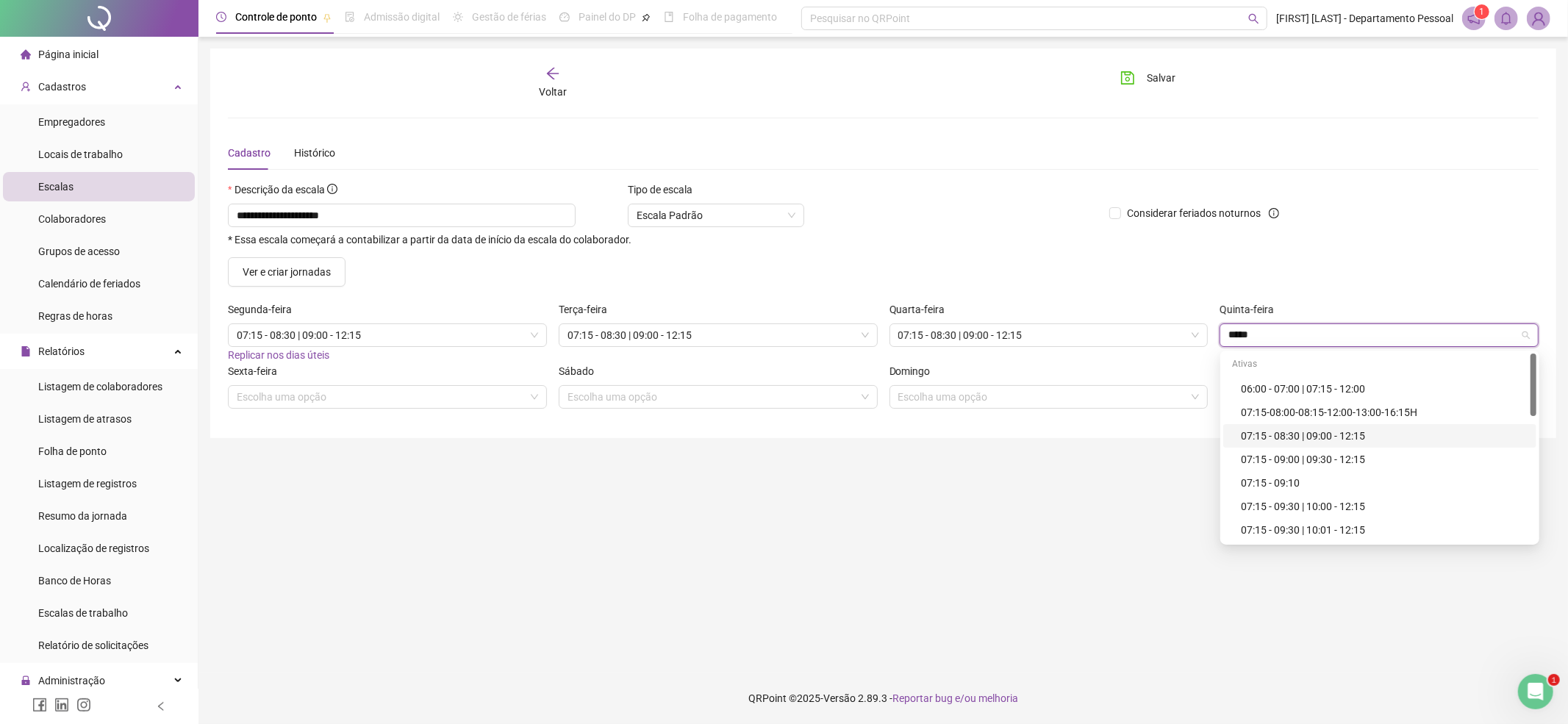 click on "07:15 - 08:30 | 09:00 - 12:15" at bounding box center (1384, 436) 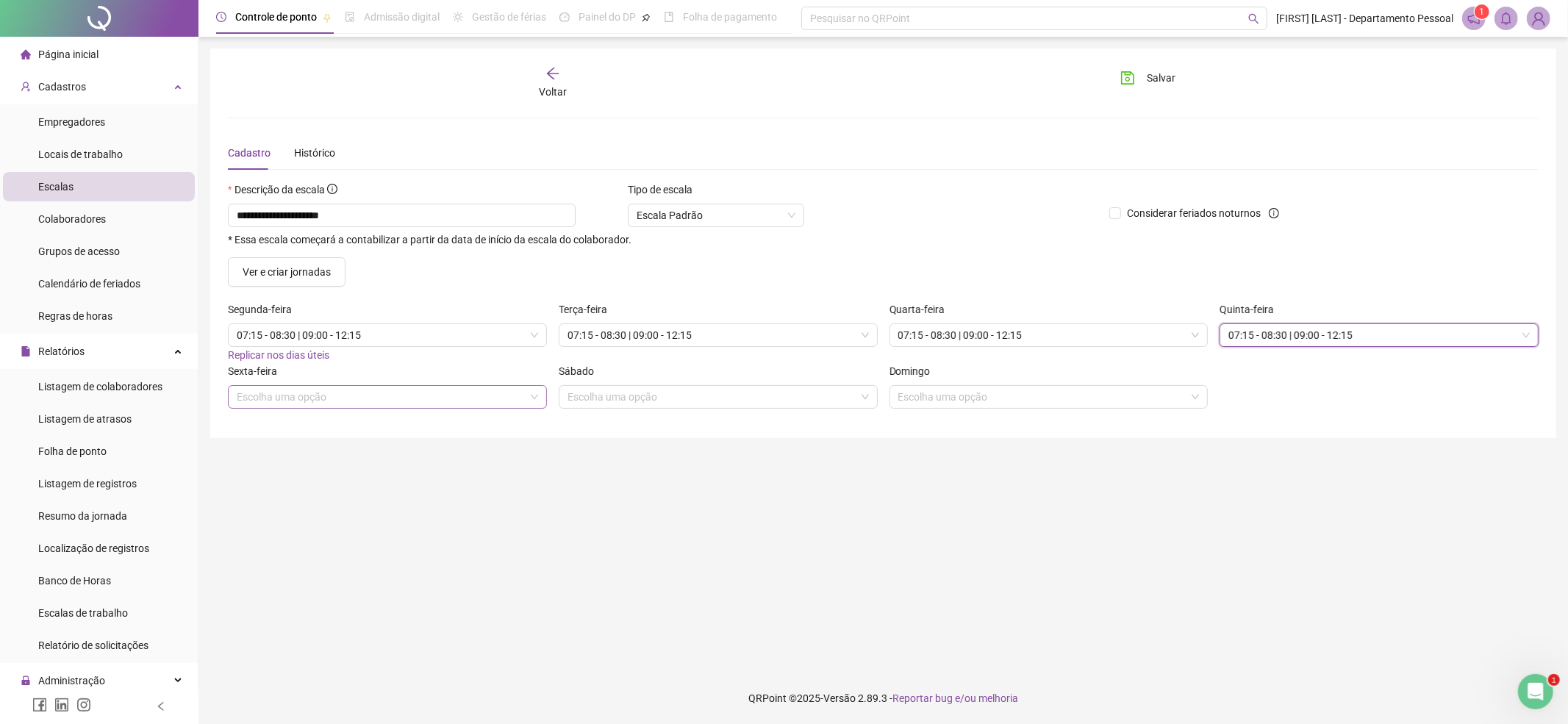 click at bounding box center (381, 397) 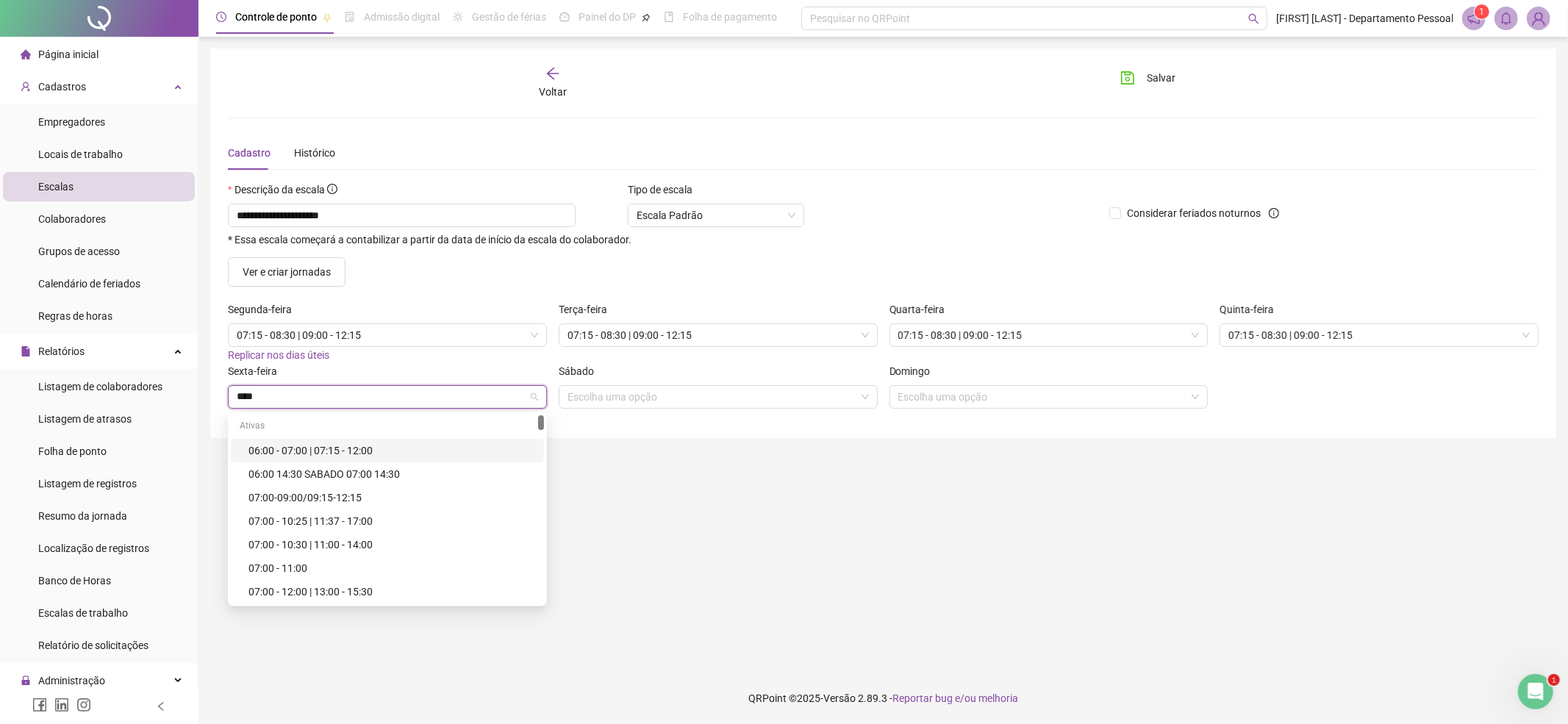 type on "*****" 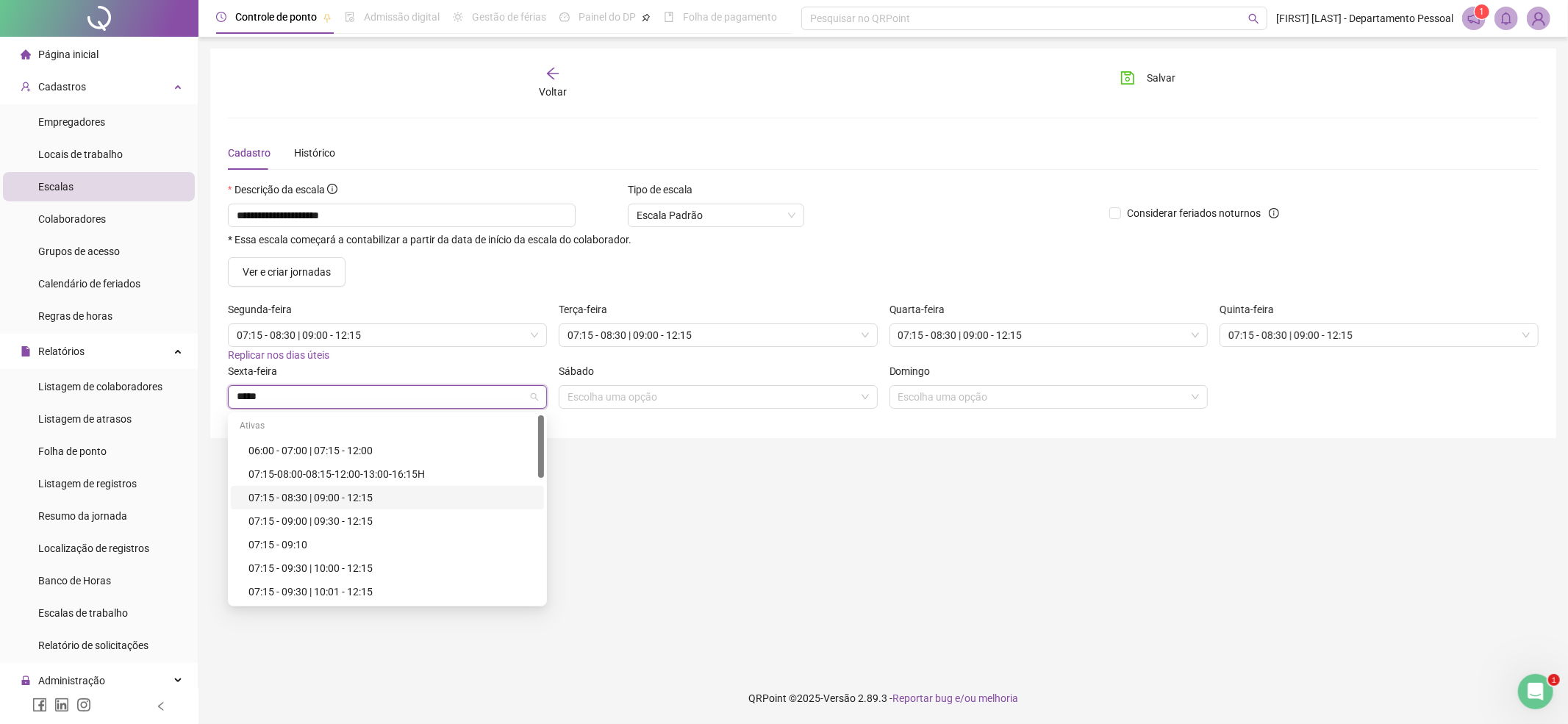 click on "07:15 - 08:30 | 09:00 - 12:15" at bounding box center [392, 498] 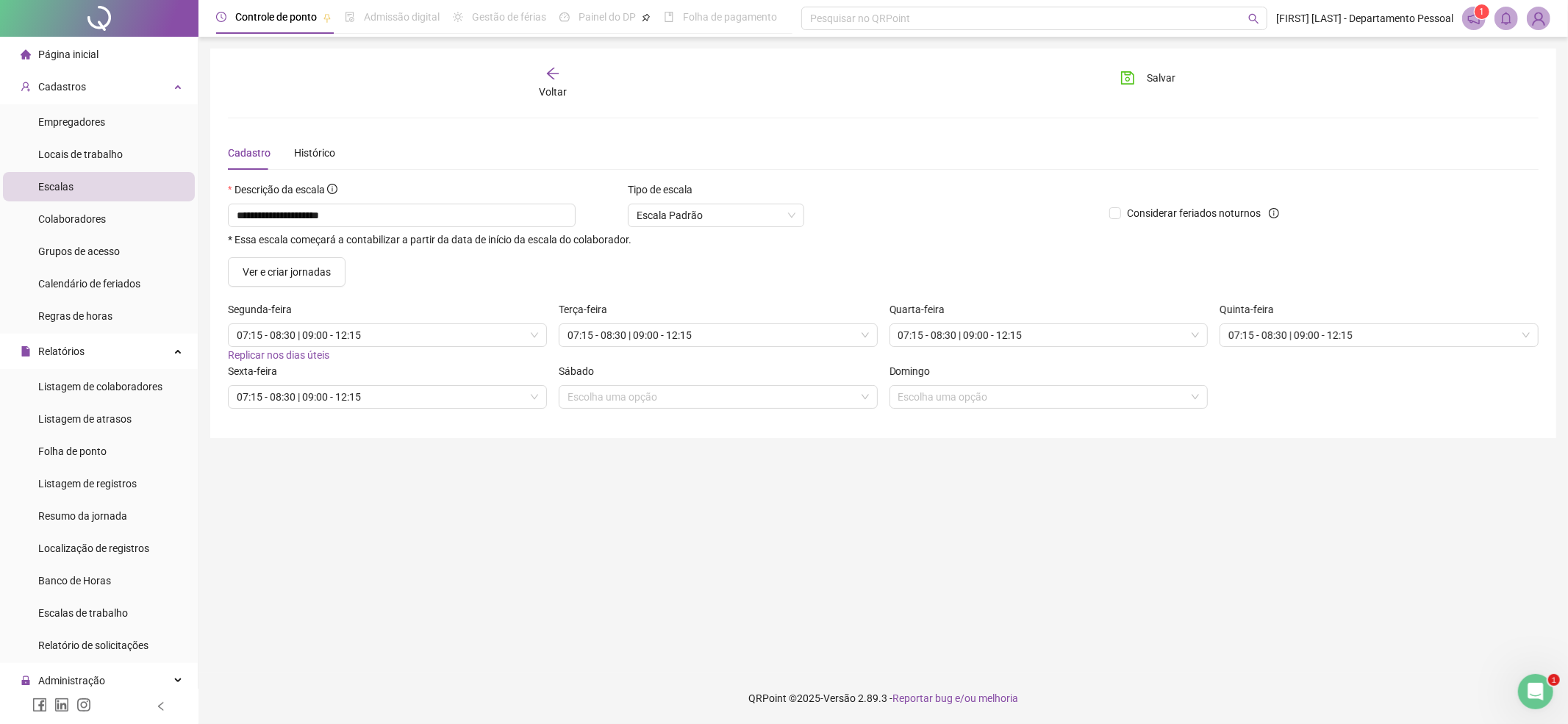click on "**********" at bounding box center (883, 354) 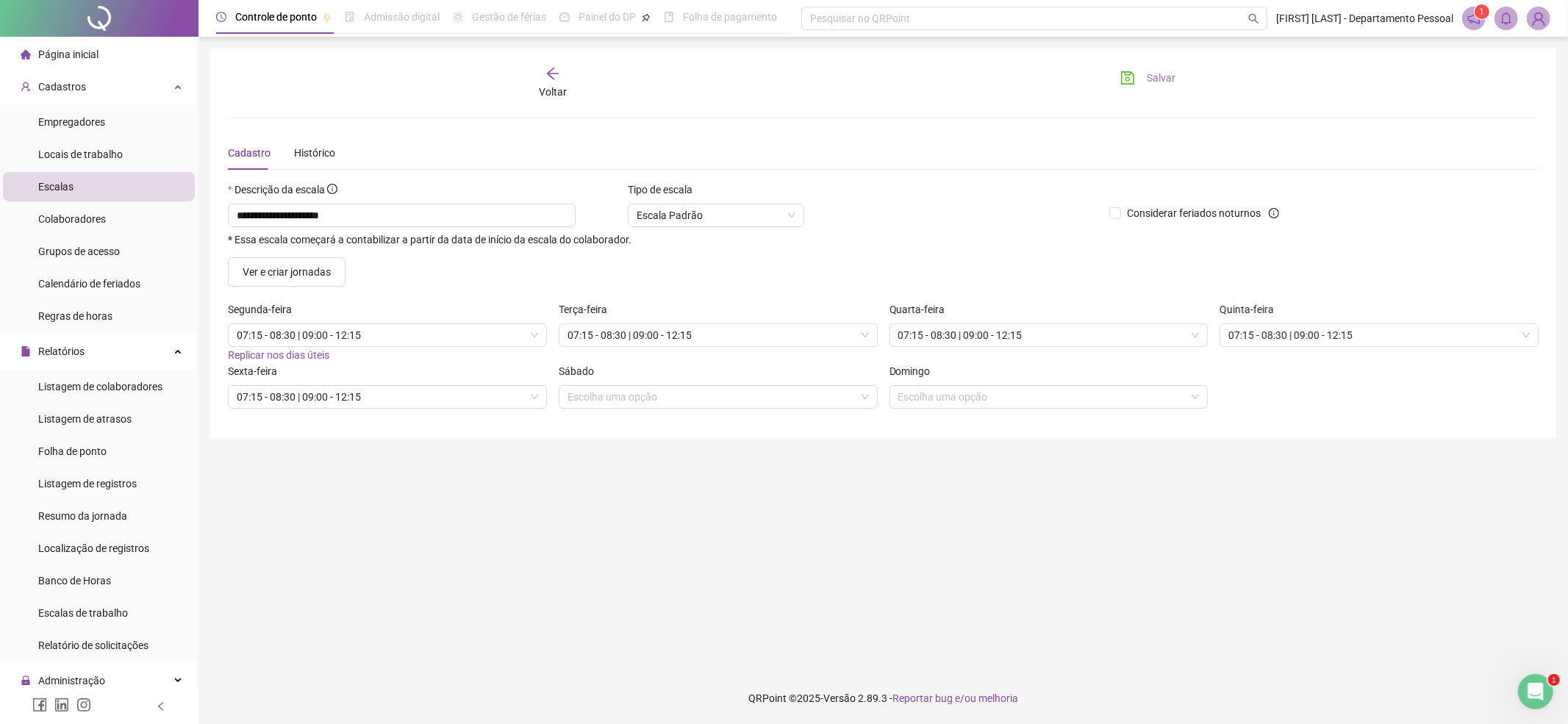 click 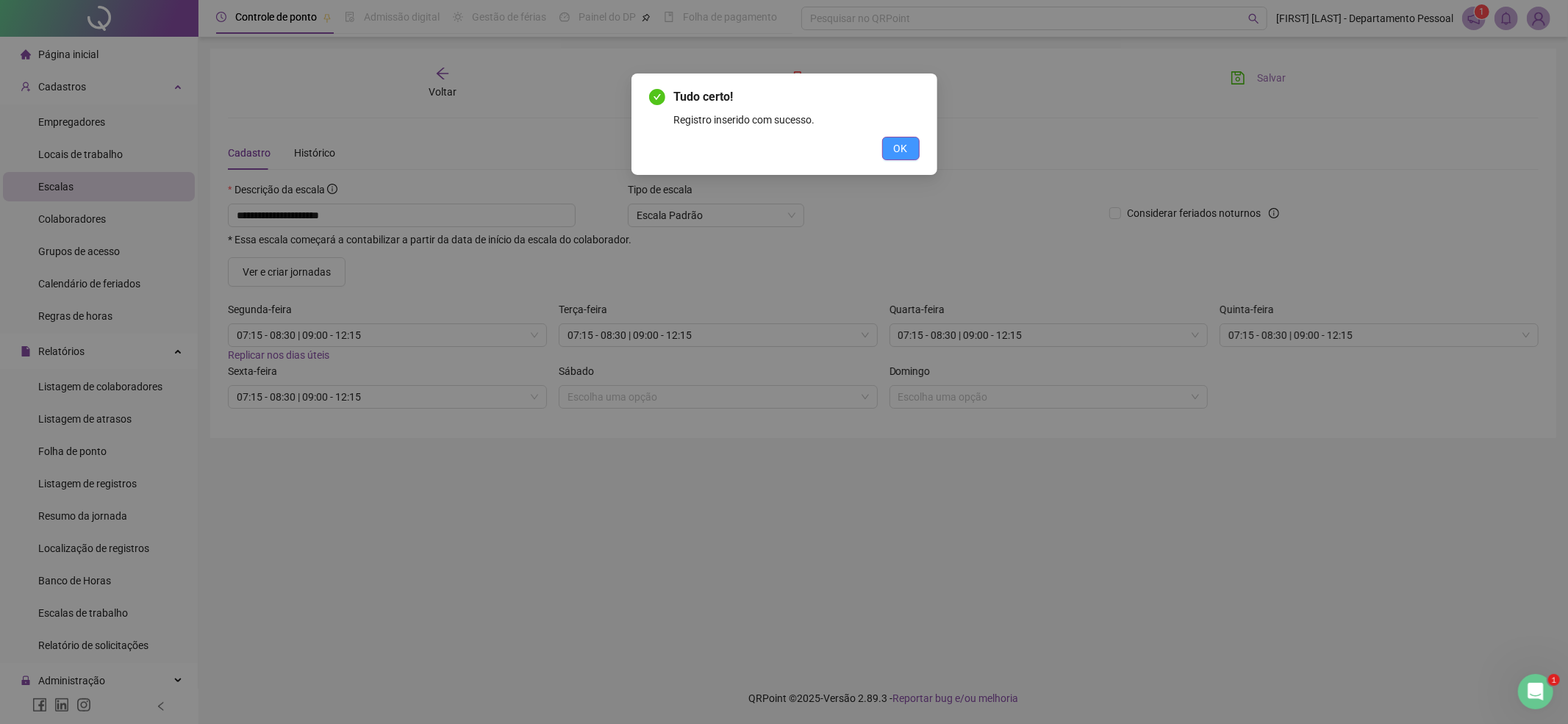 click on "OK" at bounding box center (901, 148) 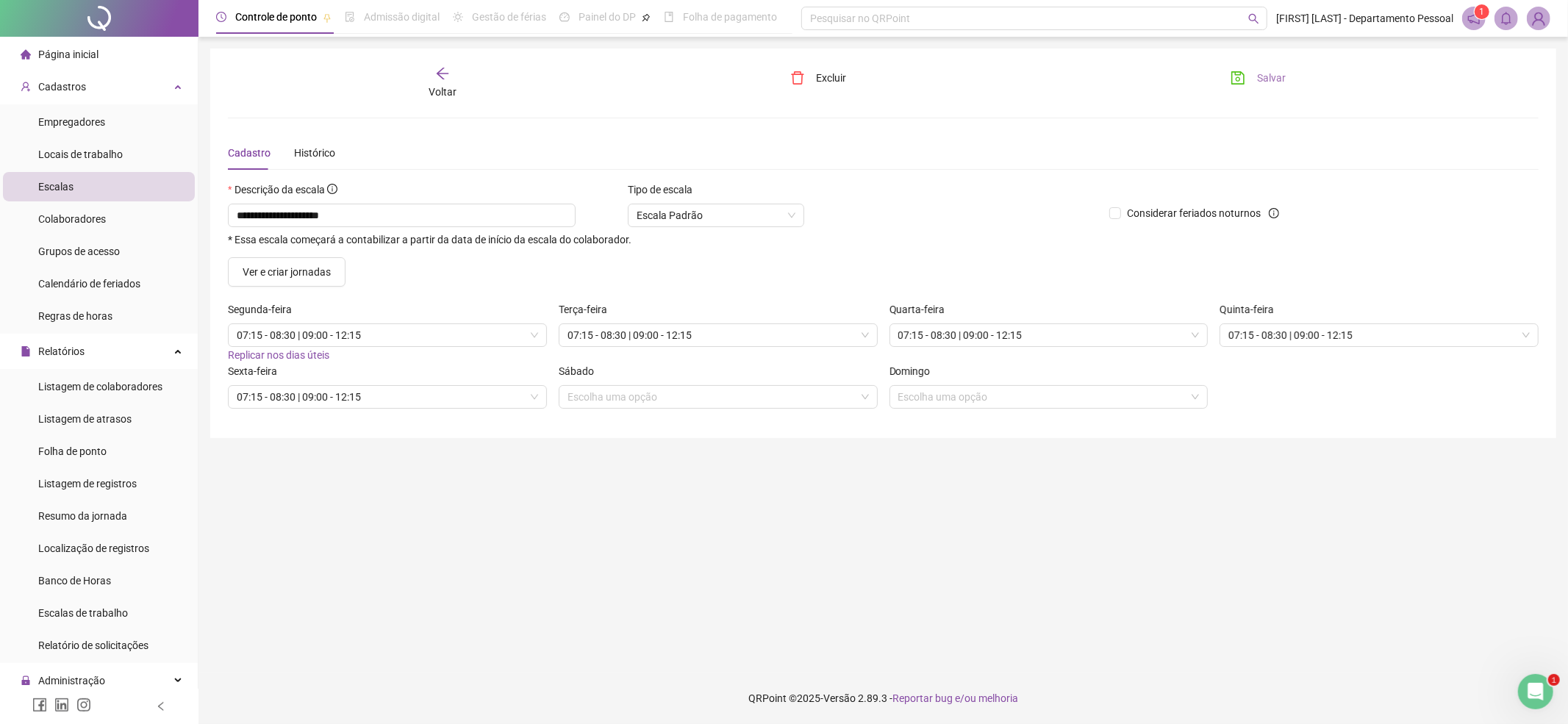 click on "Salvar" at bounding box center (1271, 78) 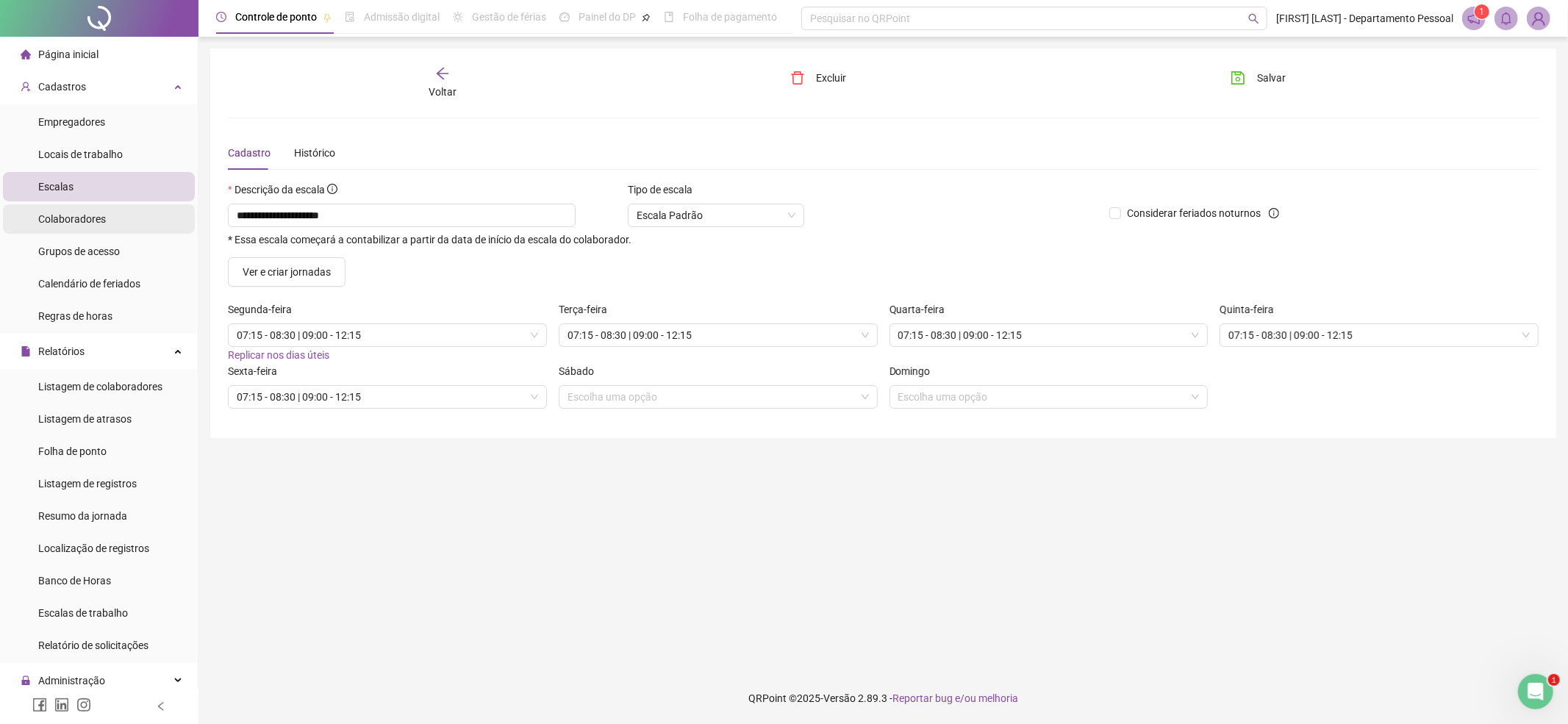click on "Colaboradores" at bounding box center (72, 219) 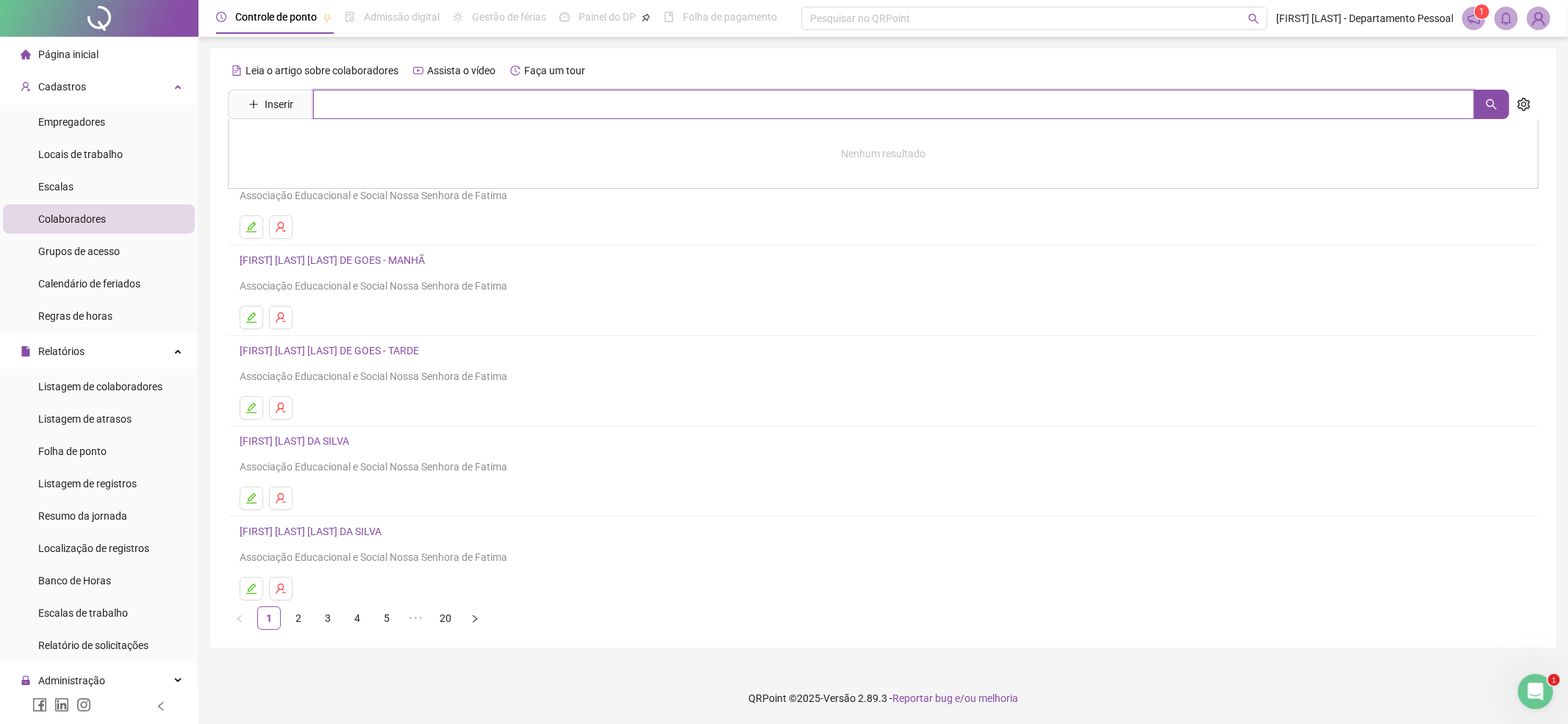 click at bounding box center [894, 104] 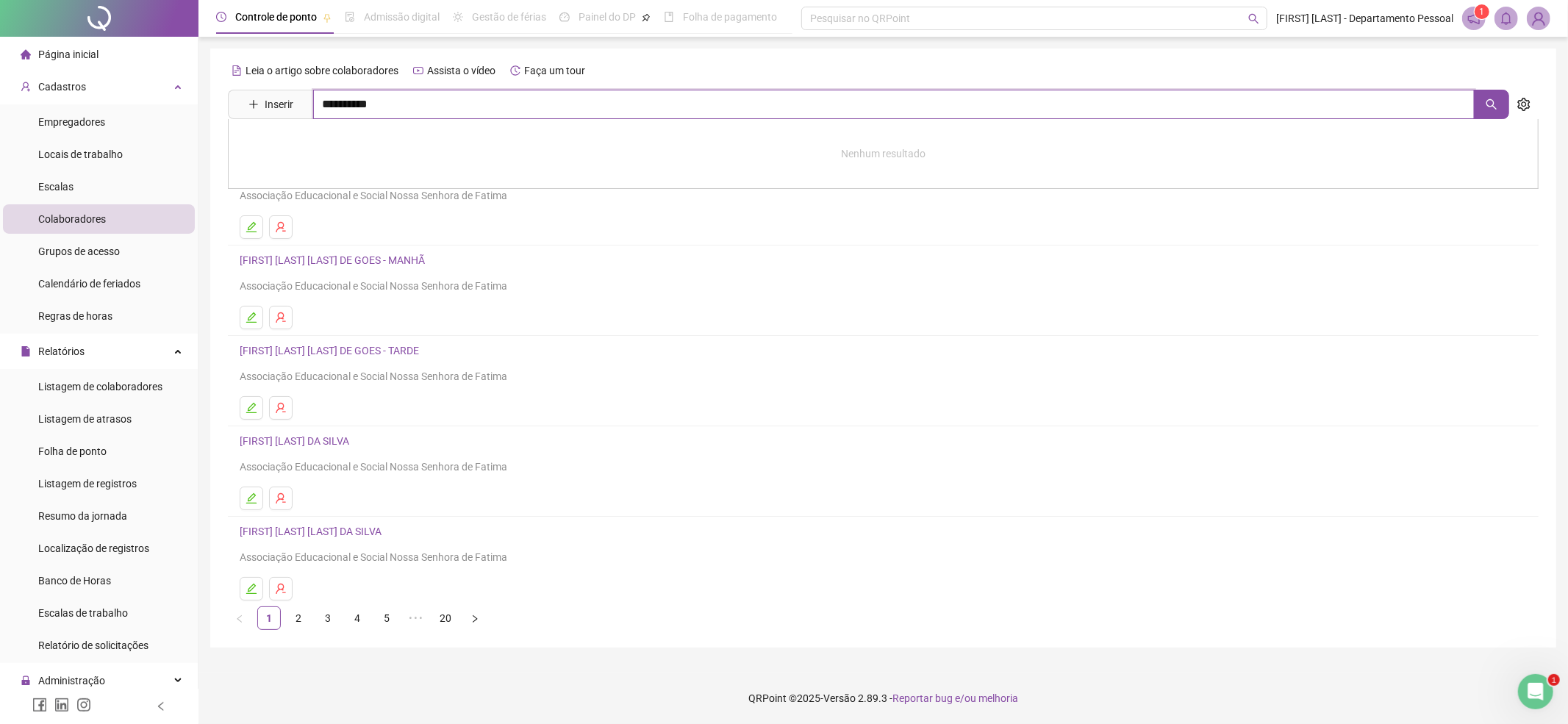 type on "**********" 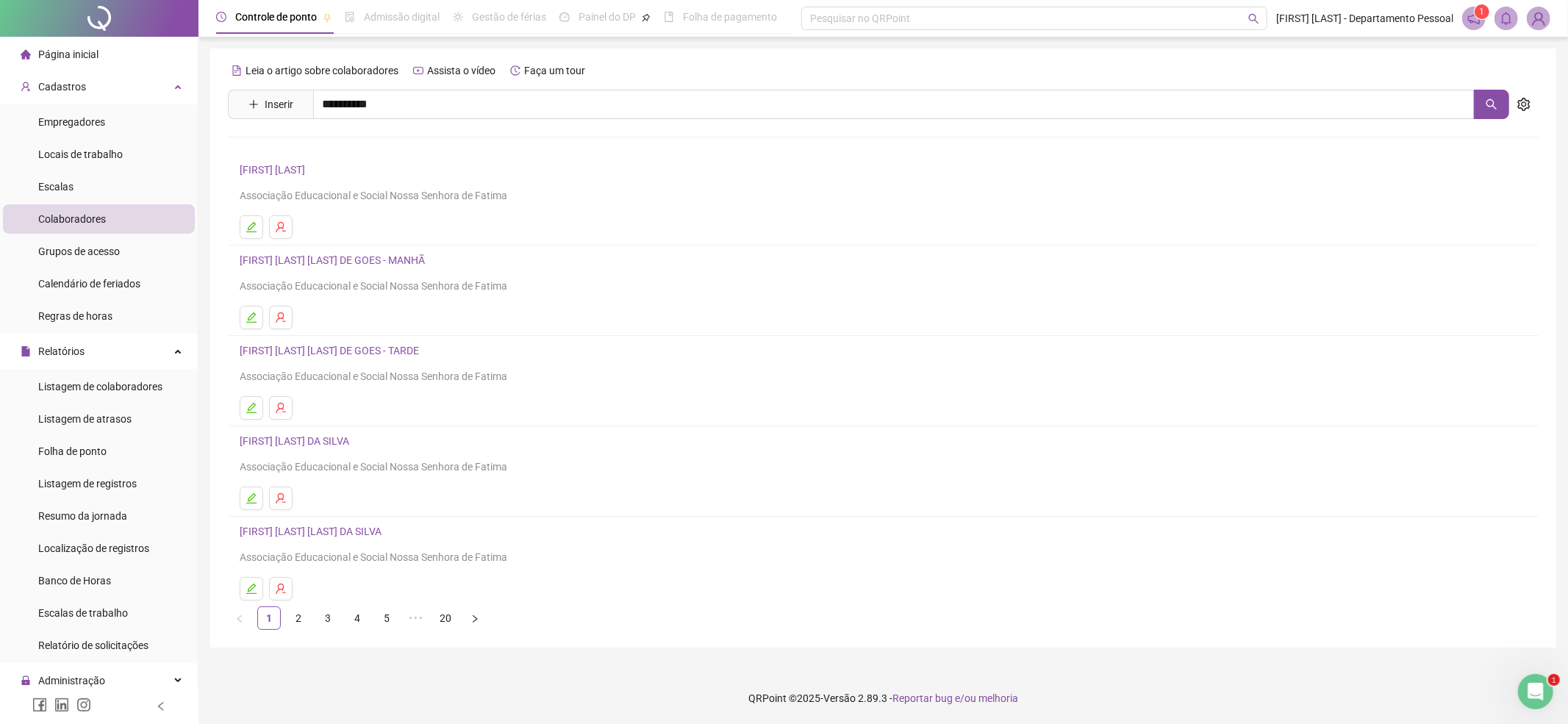 click on "[FIRST] [LAST] [LAST] [LAST]" at bounding box center (320, 148) 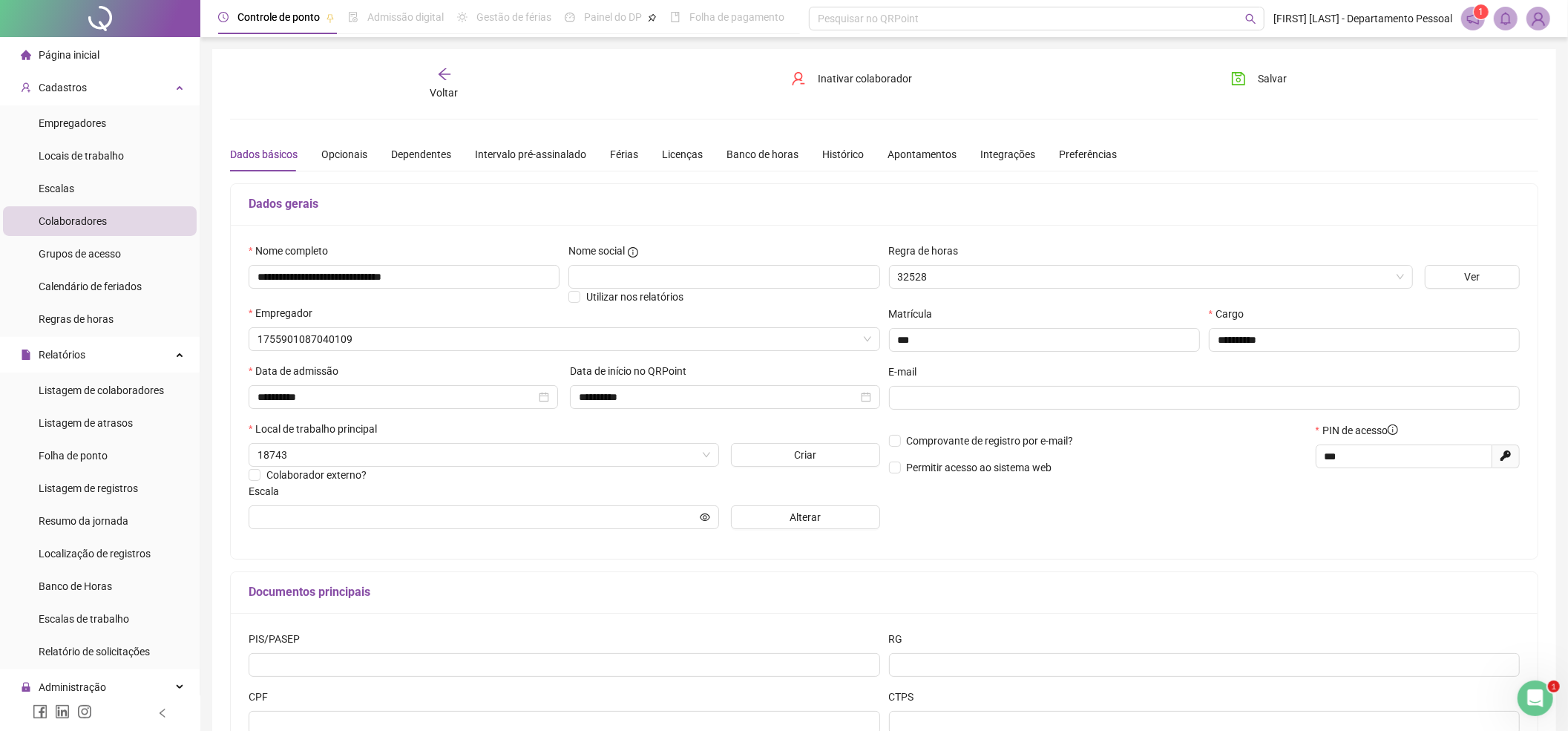 type on "**********" 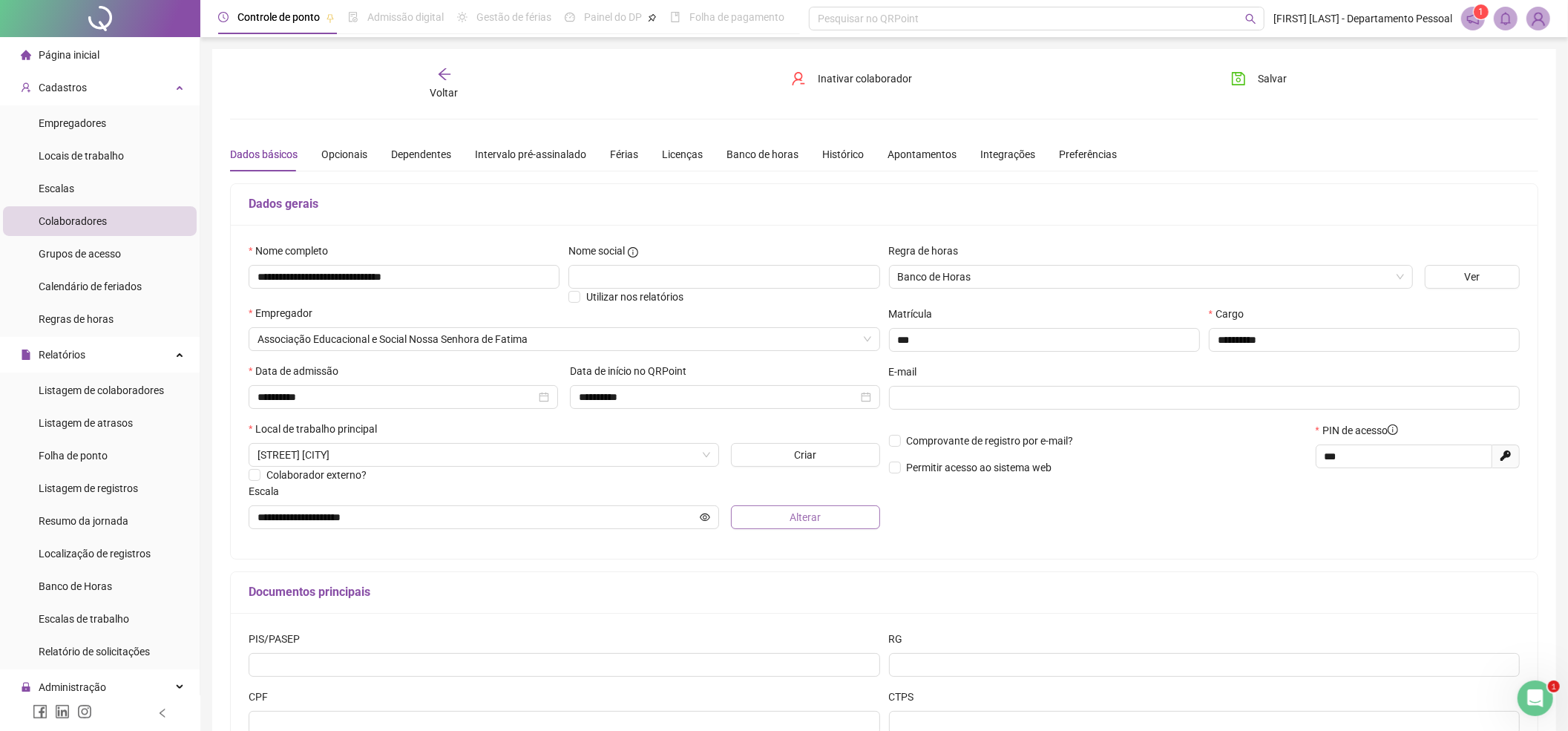 click on "Alterar" at bounding box center (805, 517) 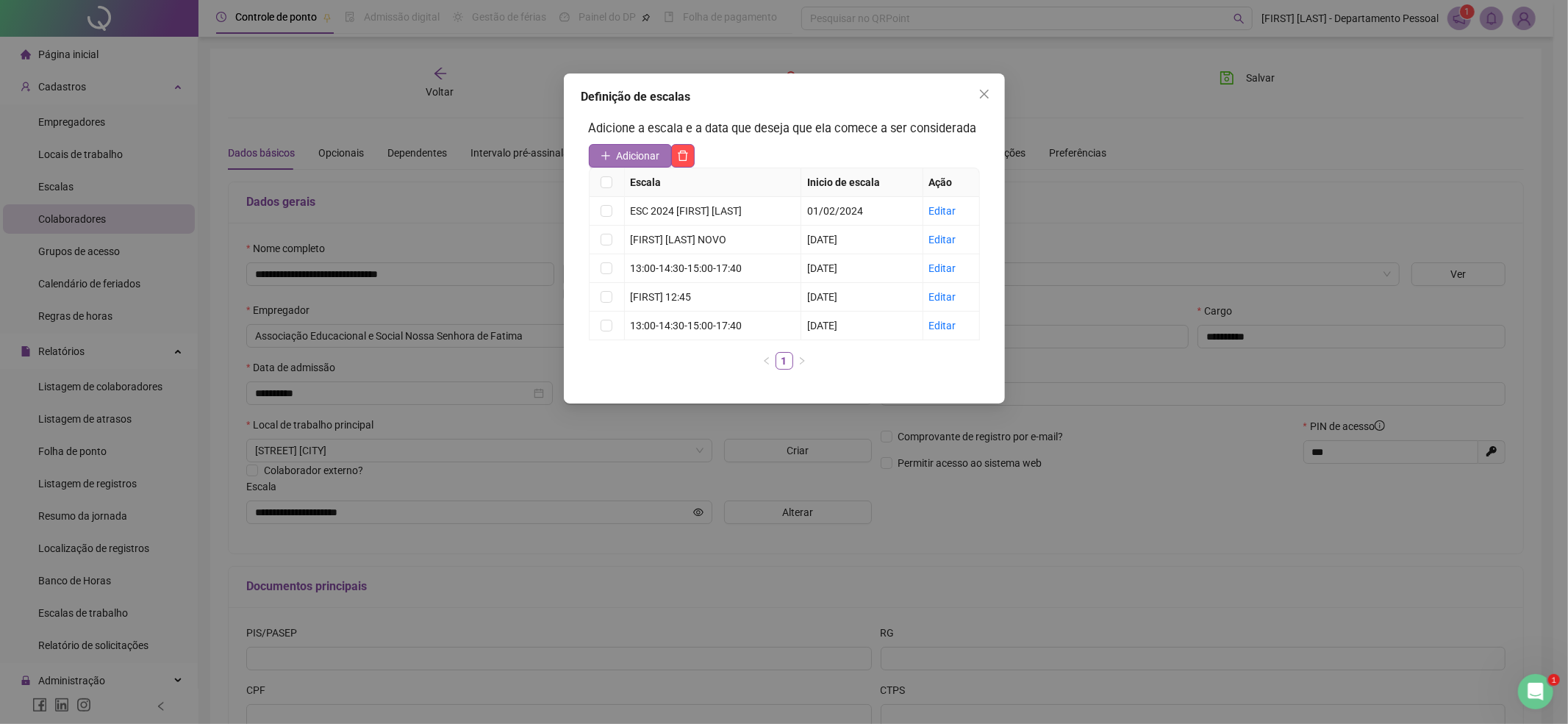 click on "Adicionar" at bounding box center (638, 156) 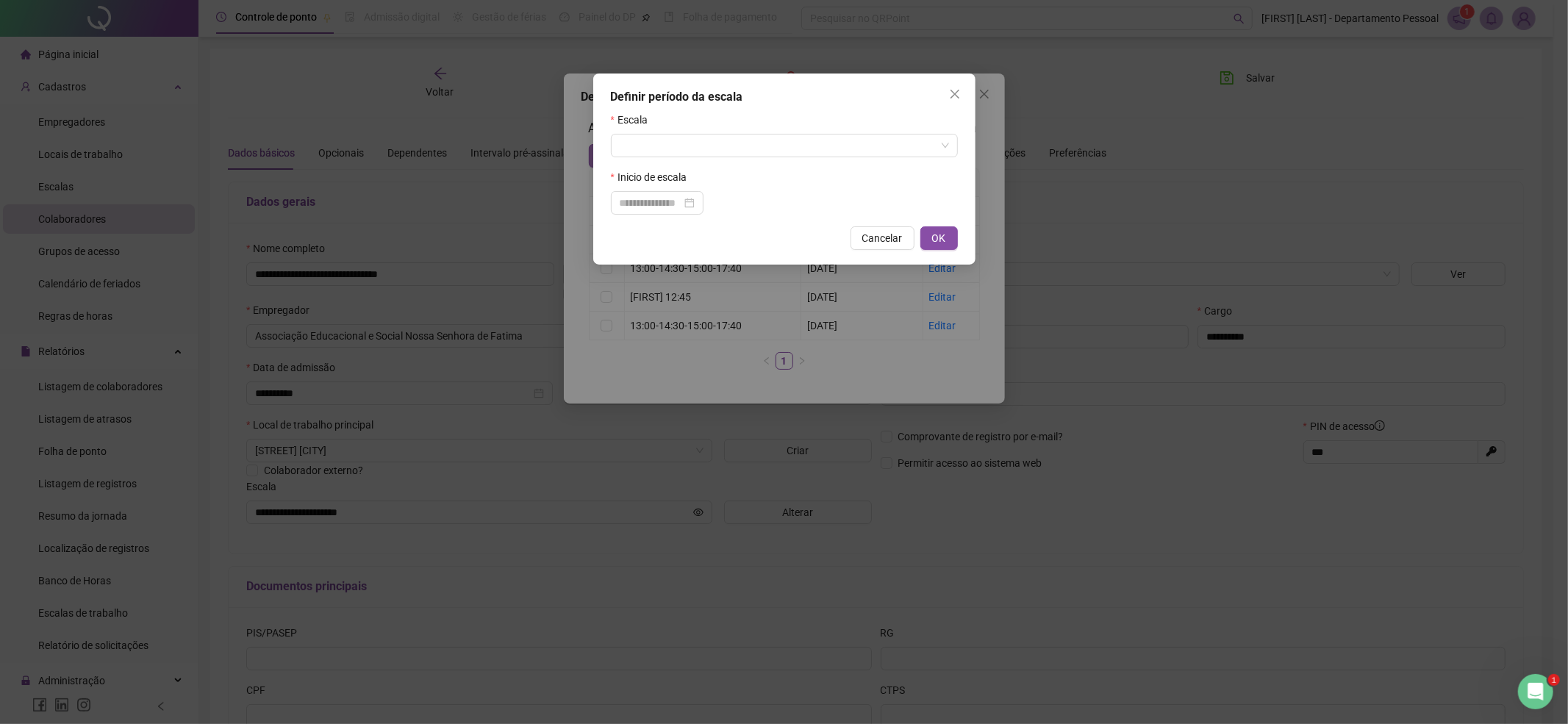 click at bounding box center [778, 146] 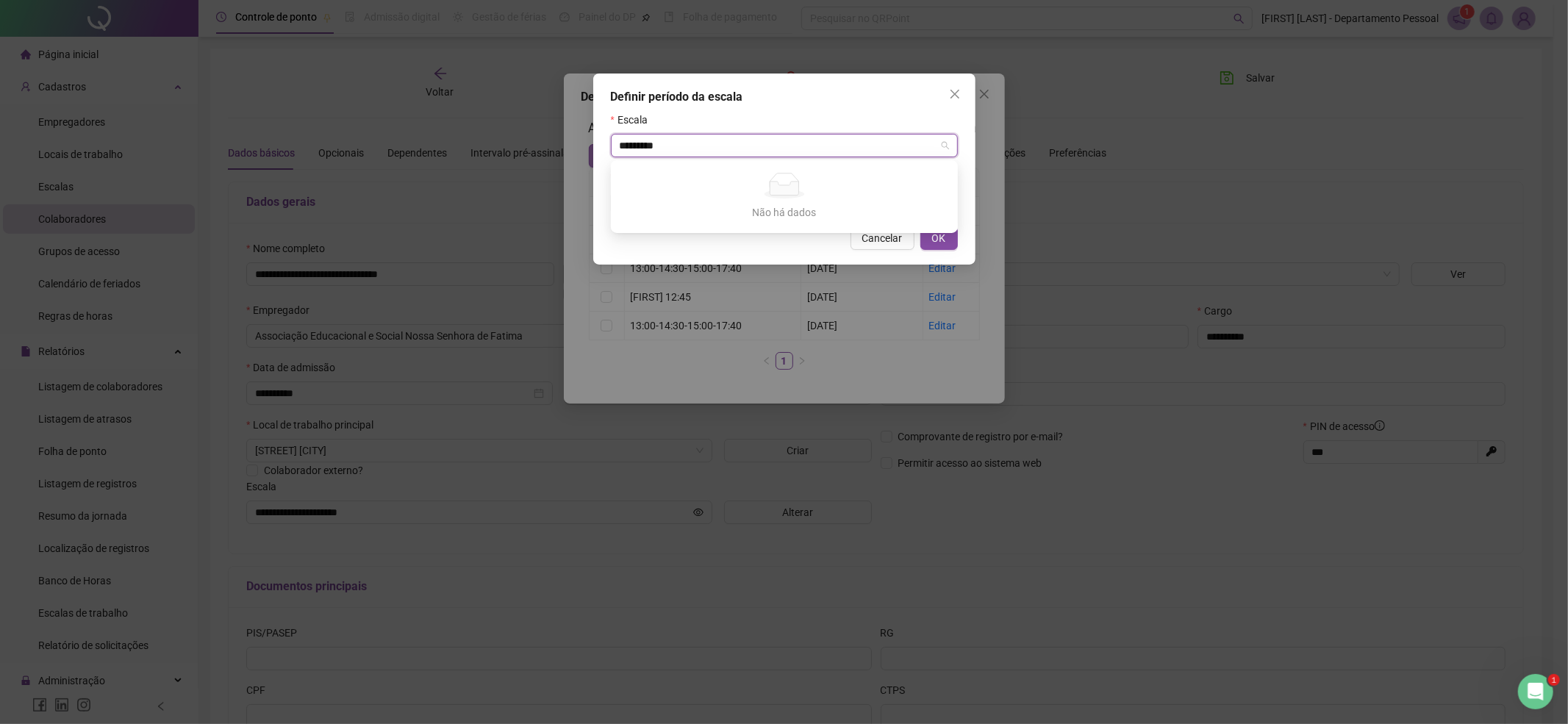 type on "**********" 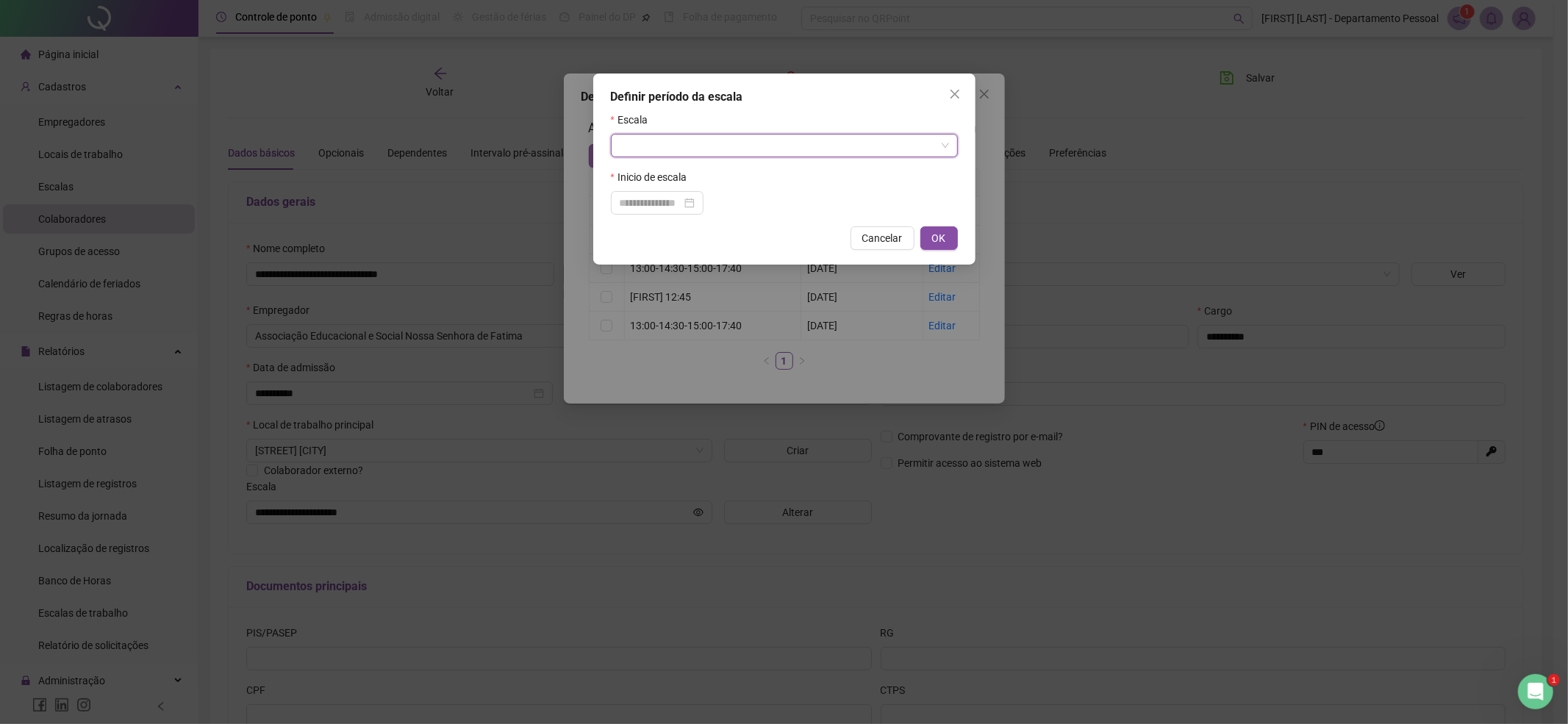 click at bounding box center (778, 146) 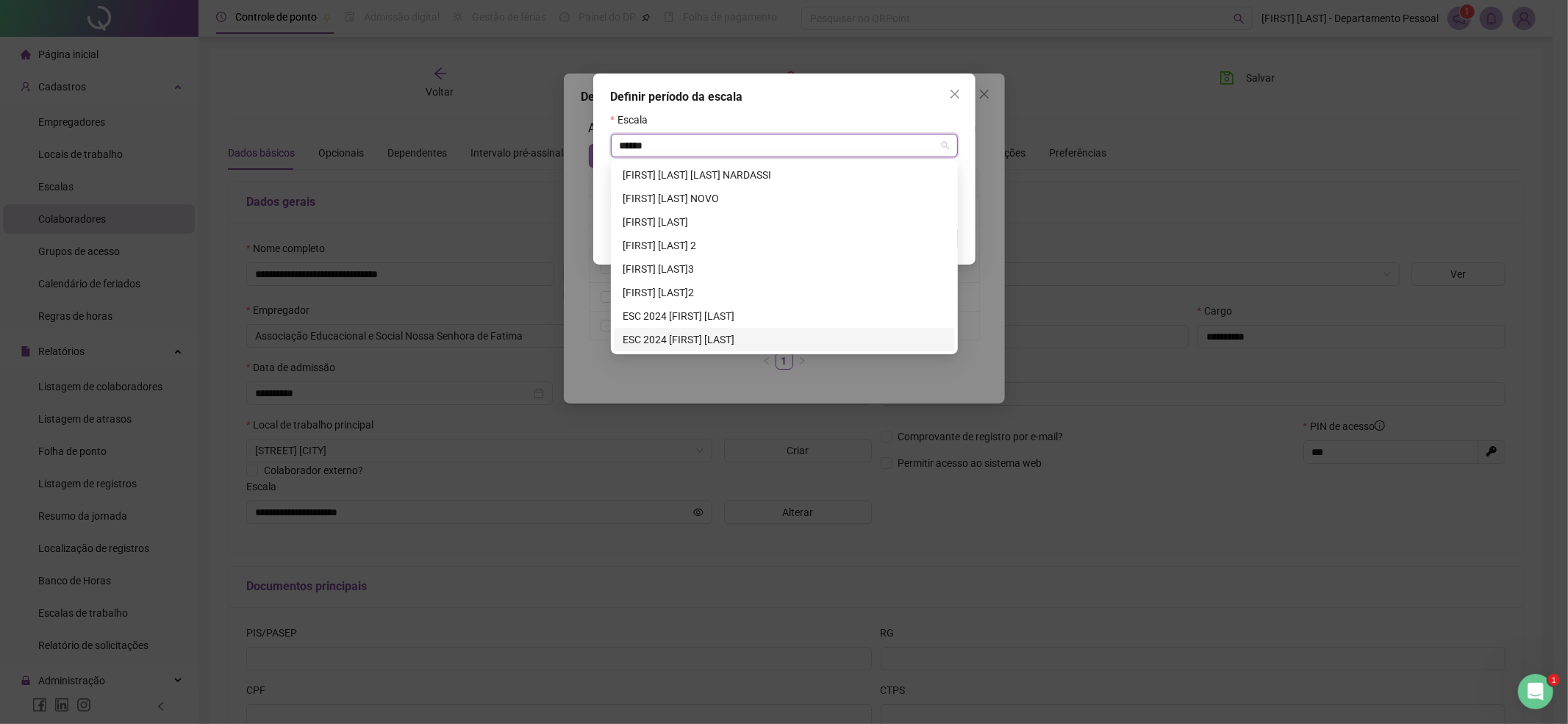 scroll, scrollTop: 0, scrollLeft: 0, axis: both 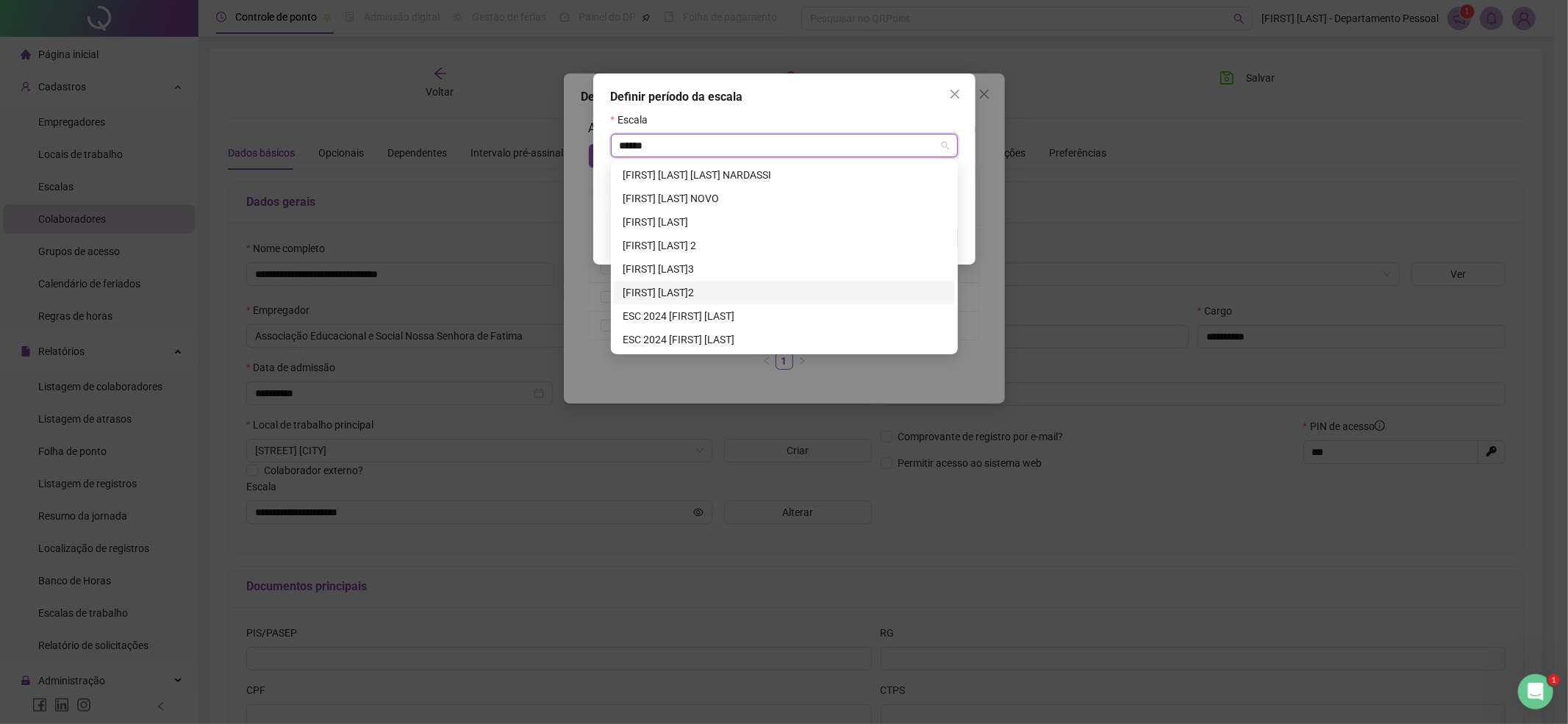 type on "******" 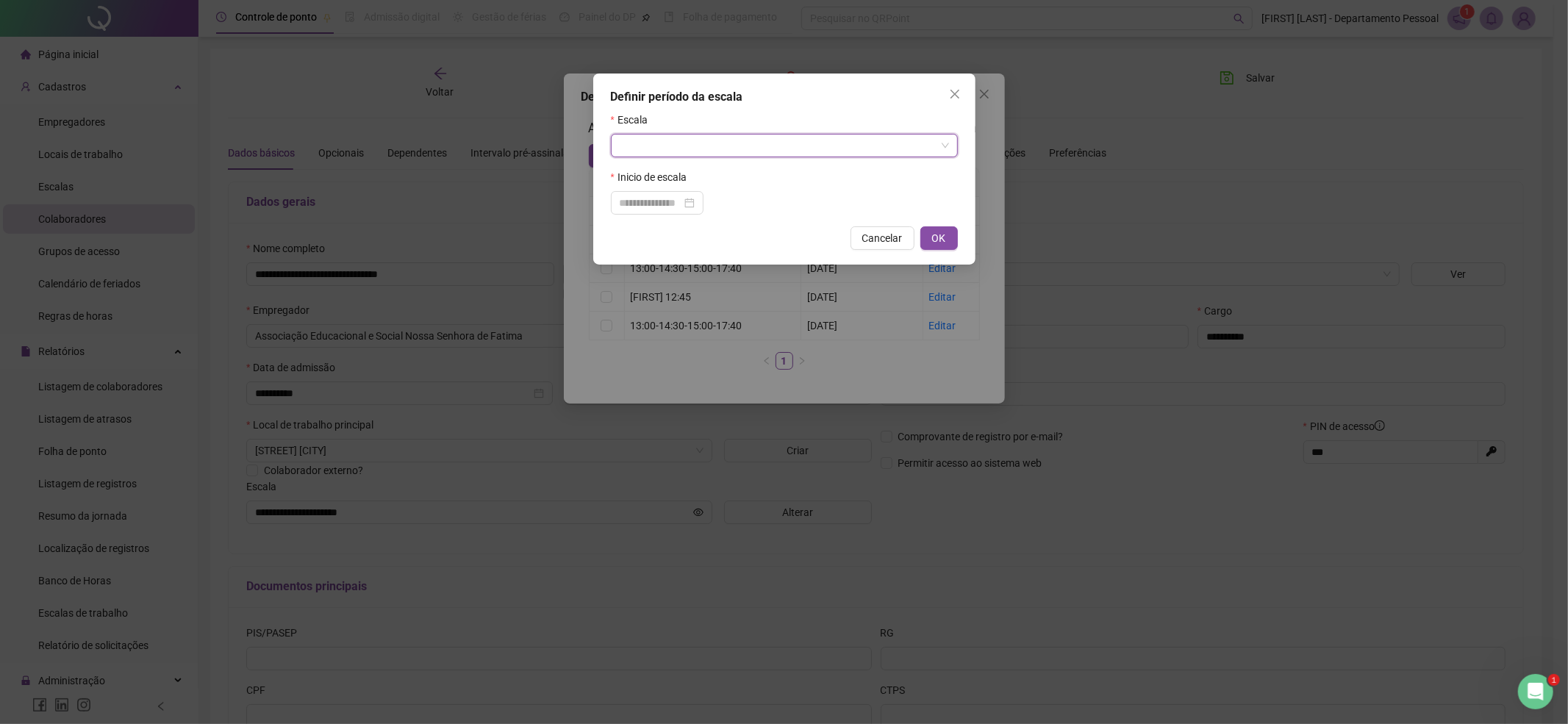 click on "Escala Inicio de escala" at bounding box center [784, 163] 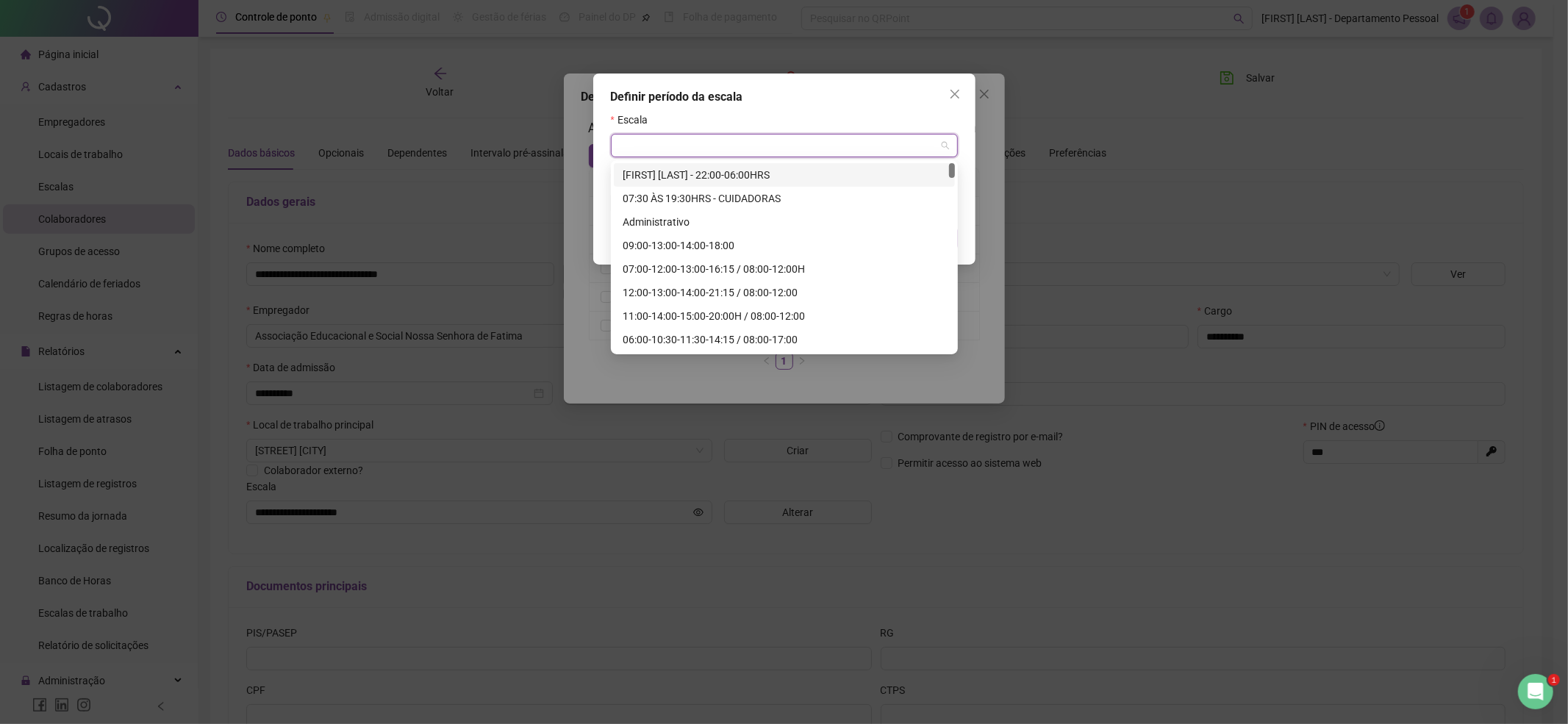 click at bounding box center (778, 146) 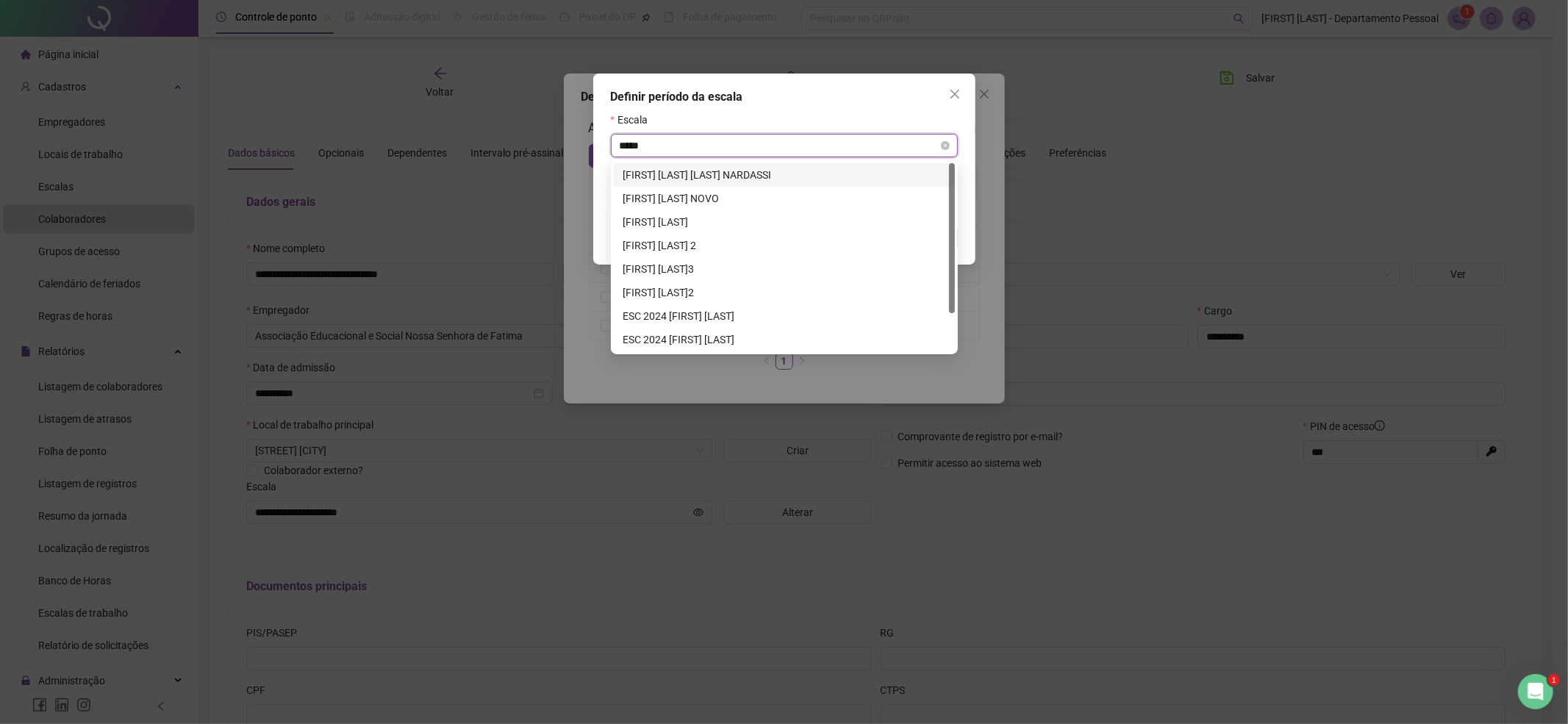 type on "******" 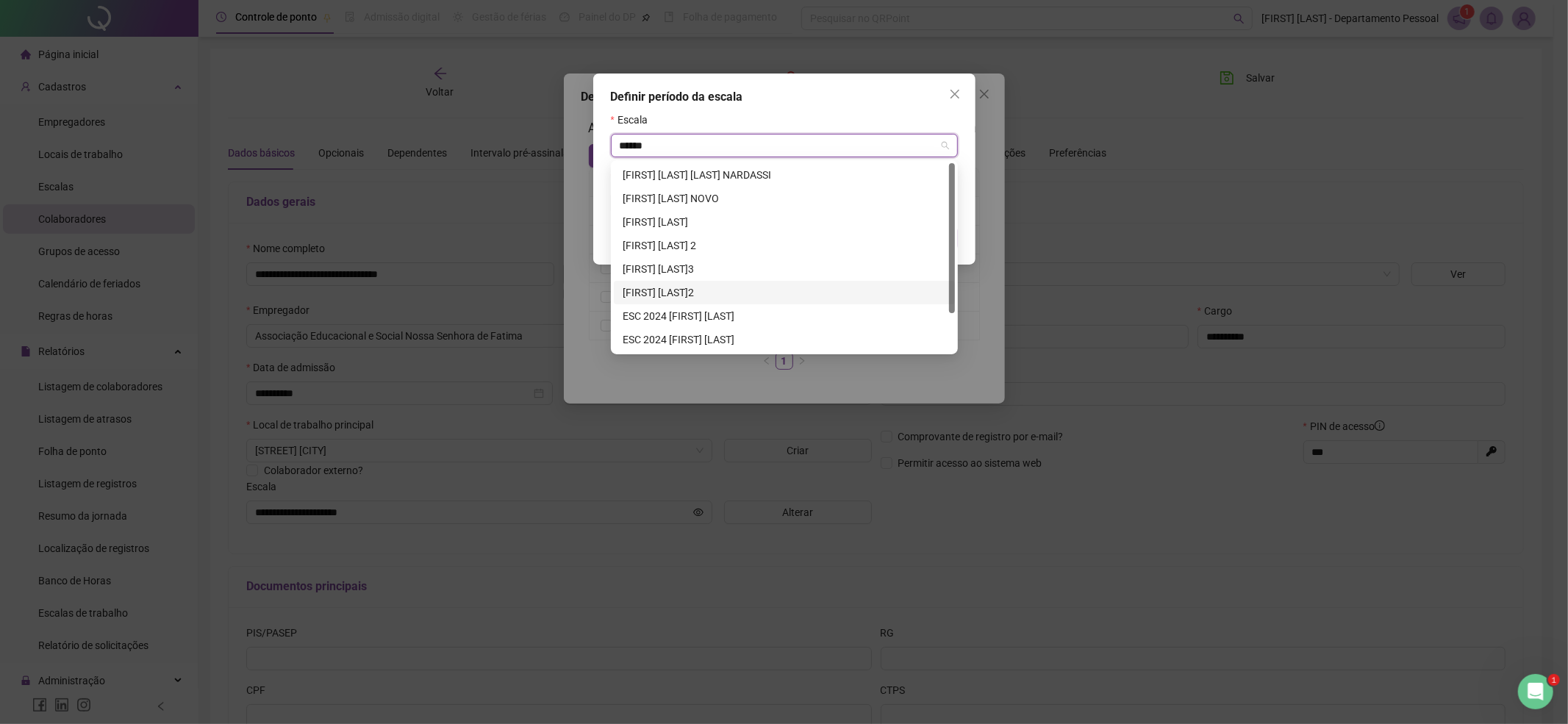 scroll, scrollTop: 47, scrollLeft: 0, axis: vertical 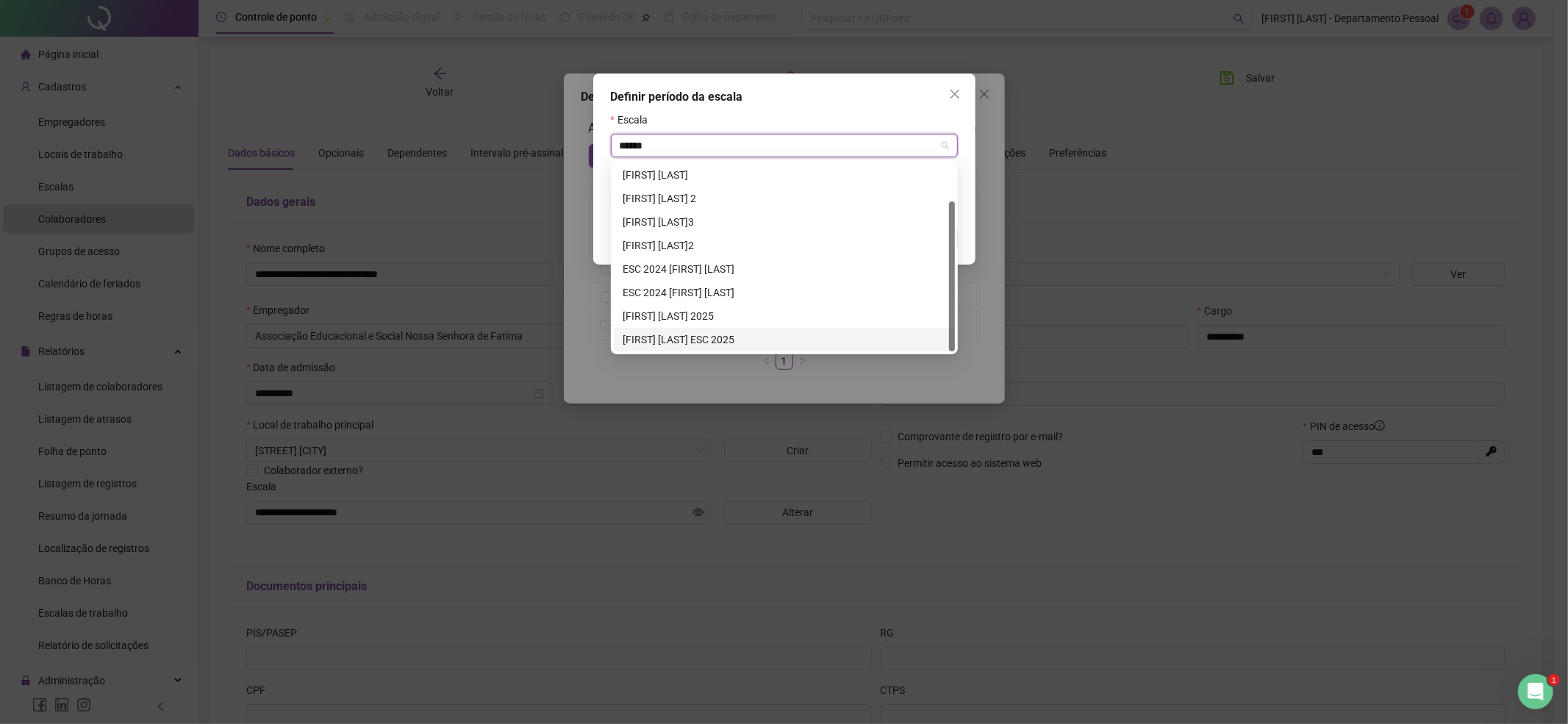 click on "[FIRST] [LAST] ESC 2025" at bounding box center [784, 340] 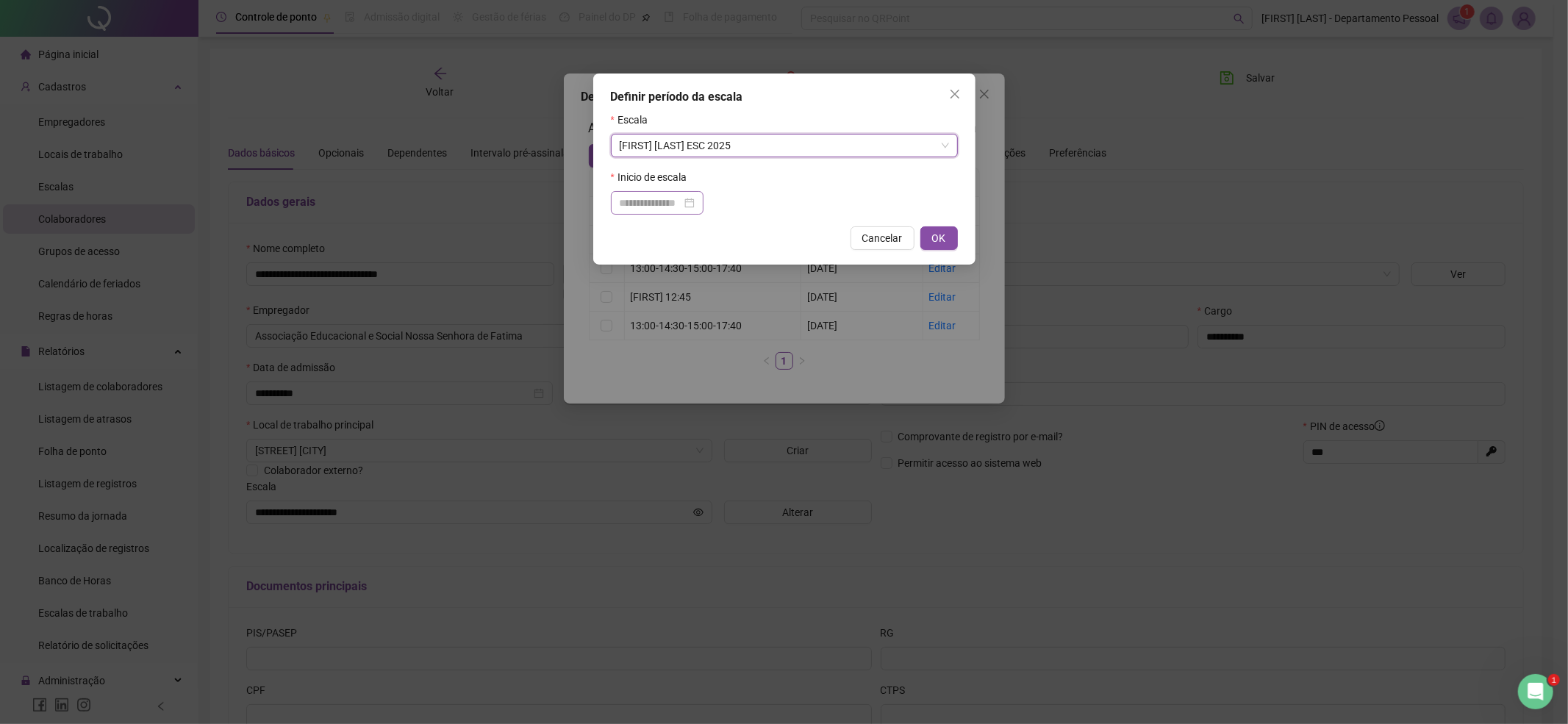 click at bounding box center [657, 203] 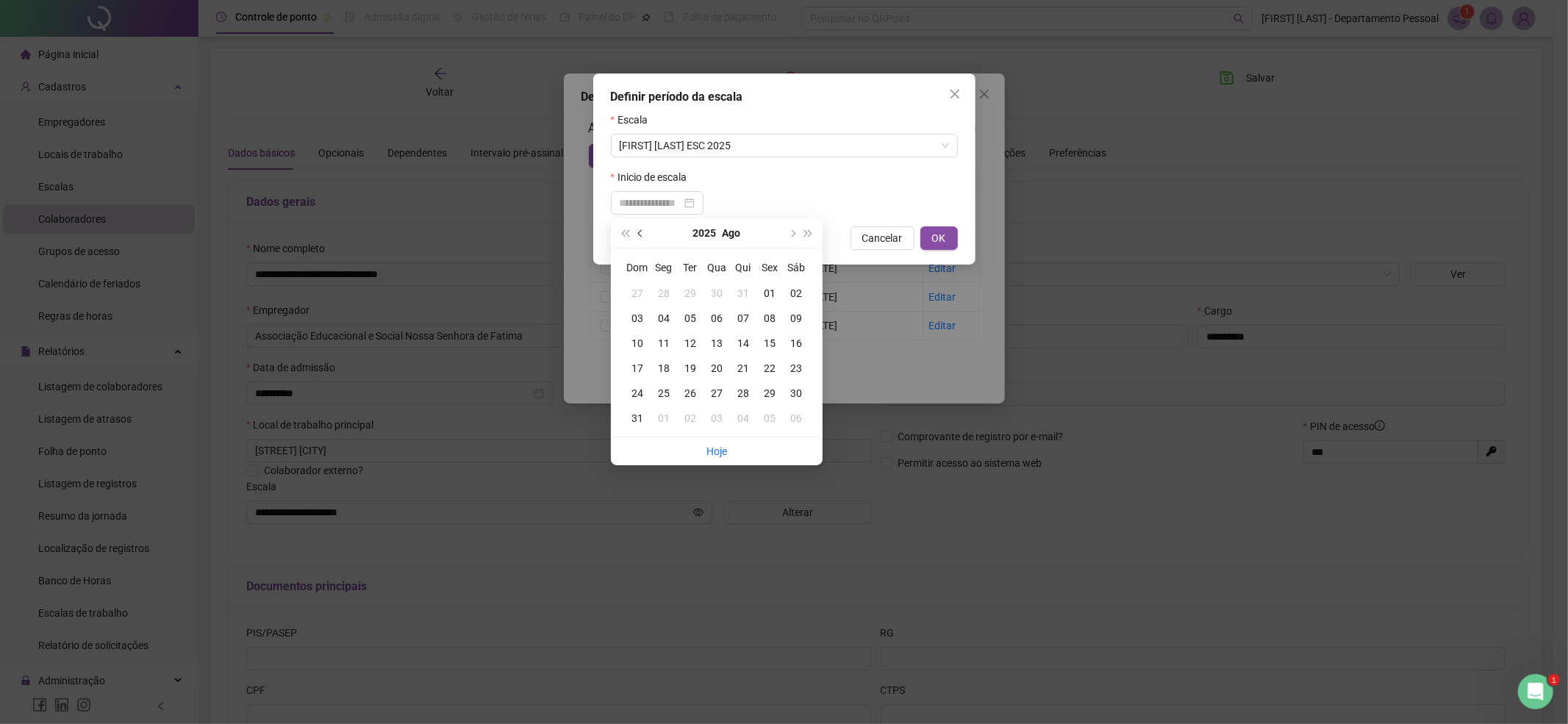 click at bounding box center (641, 233) 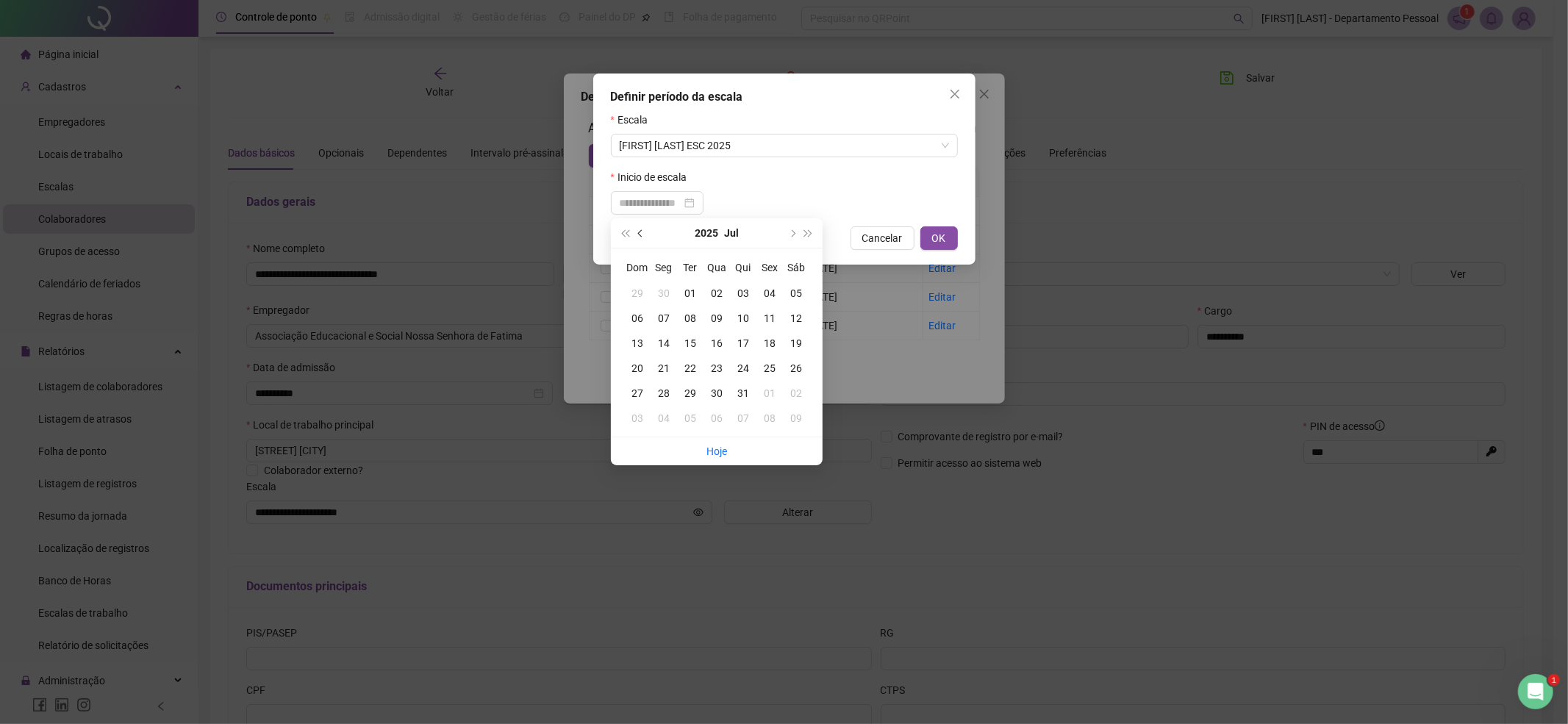 click at bounding box center [641, 233] 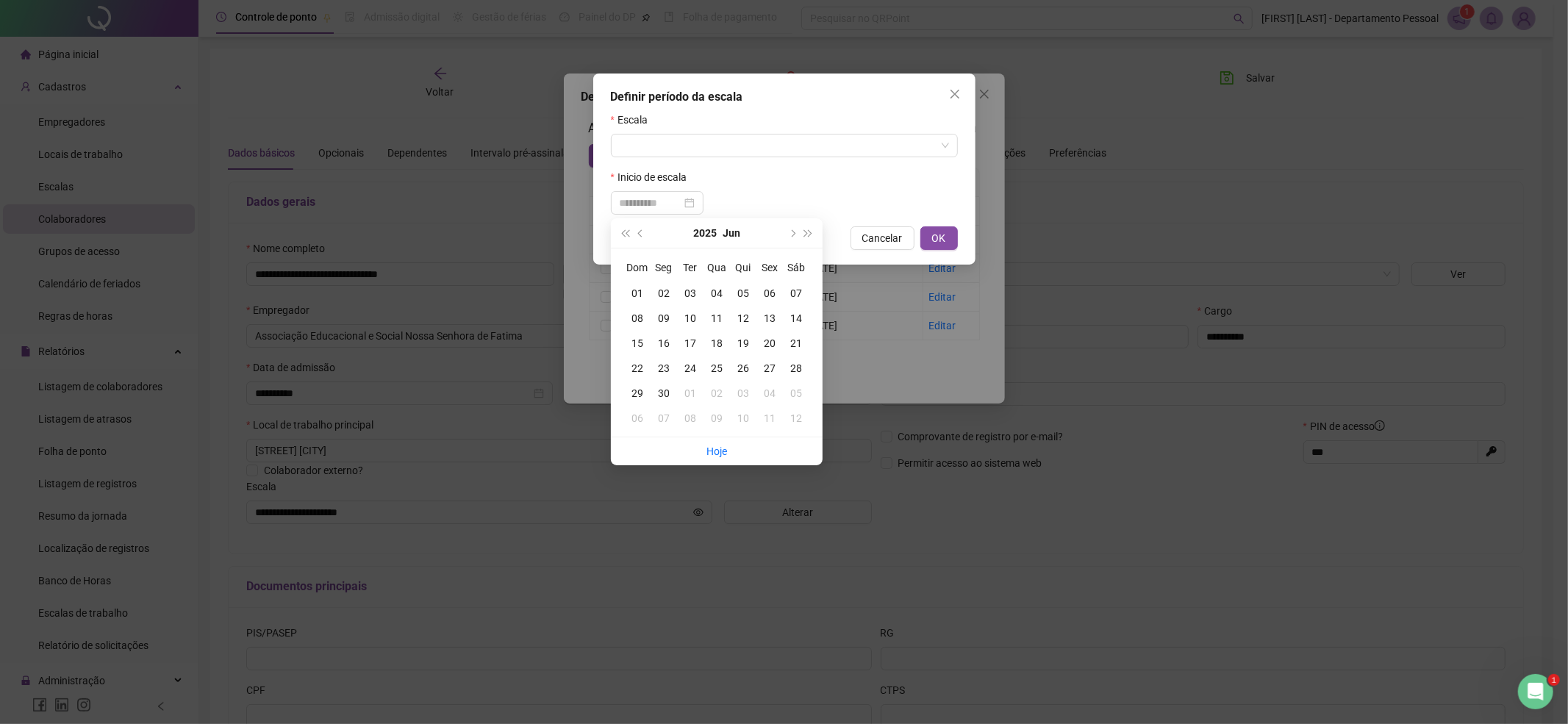 type on "**********" 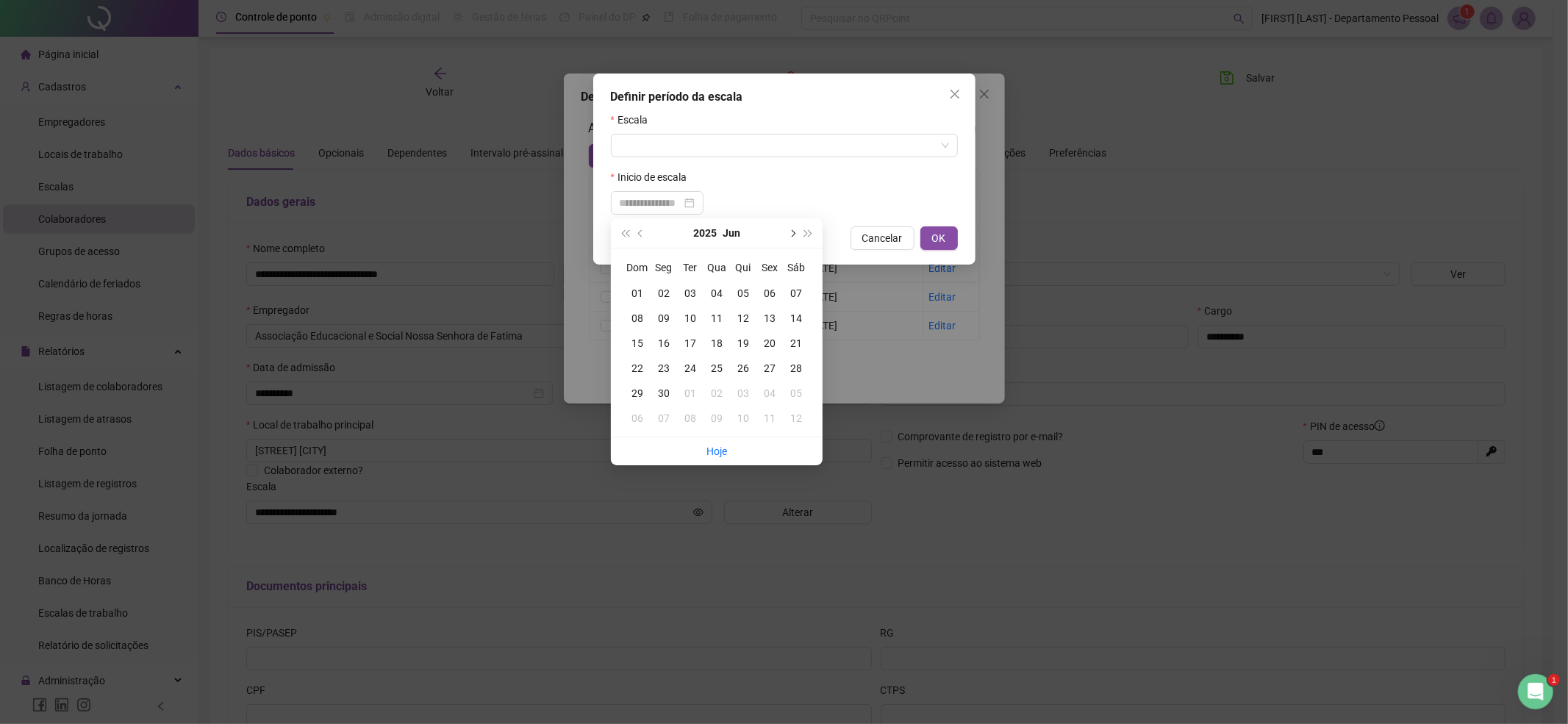 click at bounding box center (792, 233) 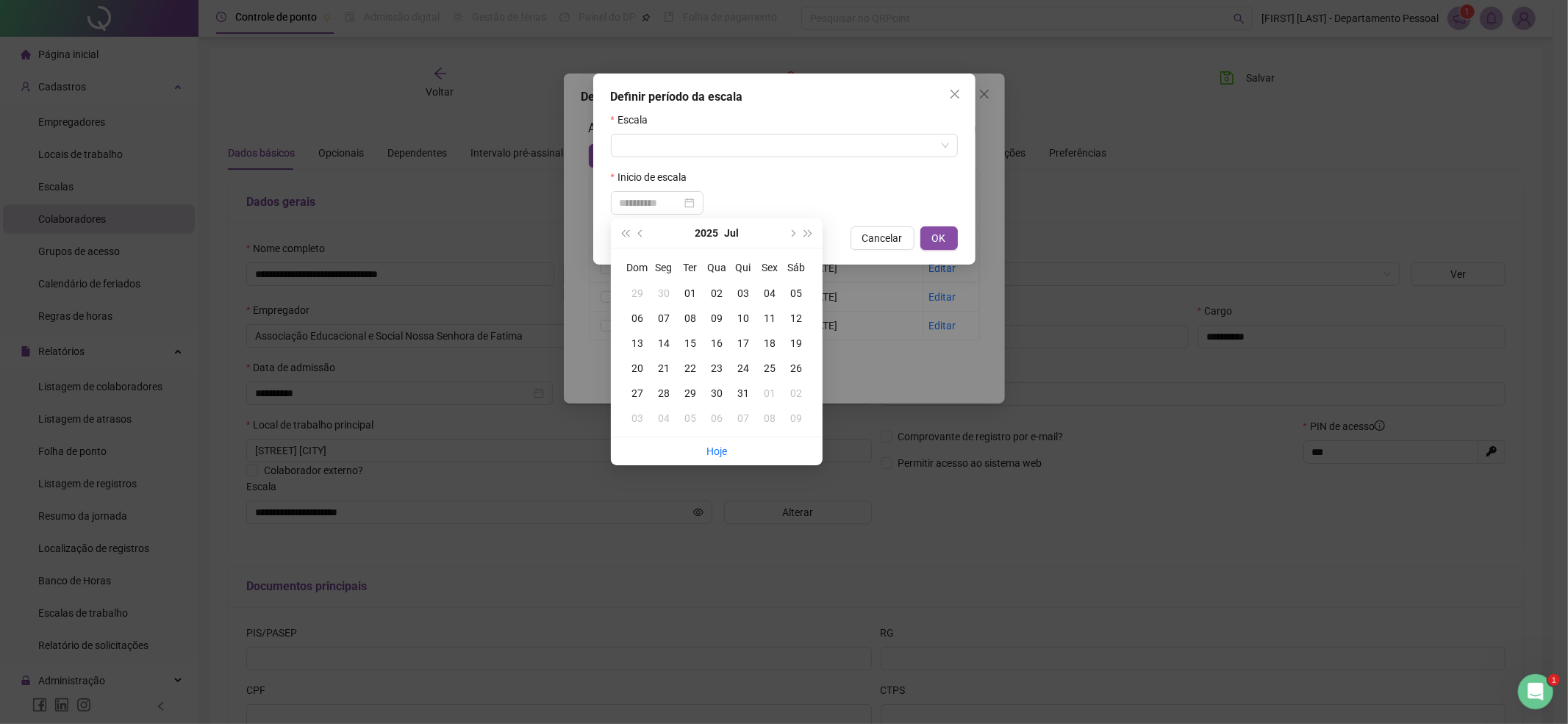 click on "01" at bounding box center (690, 293) 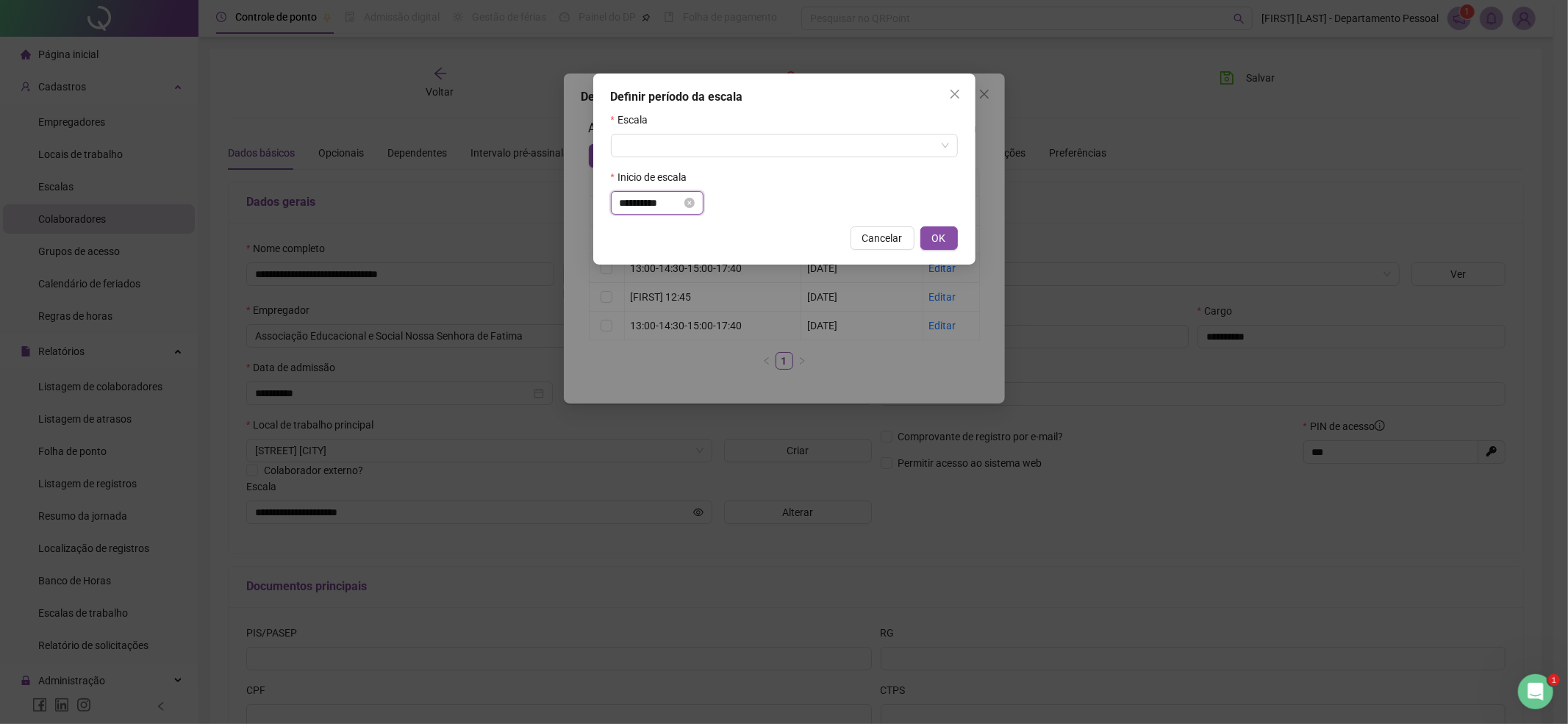 click on "**********" at bounding box center (651, 203) 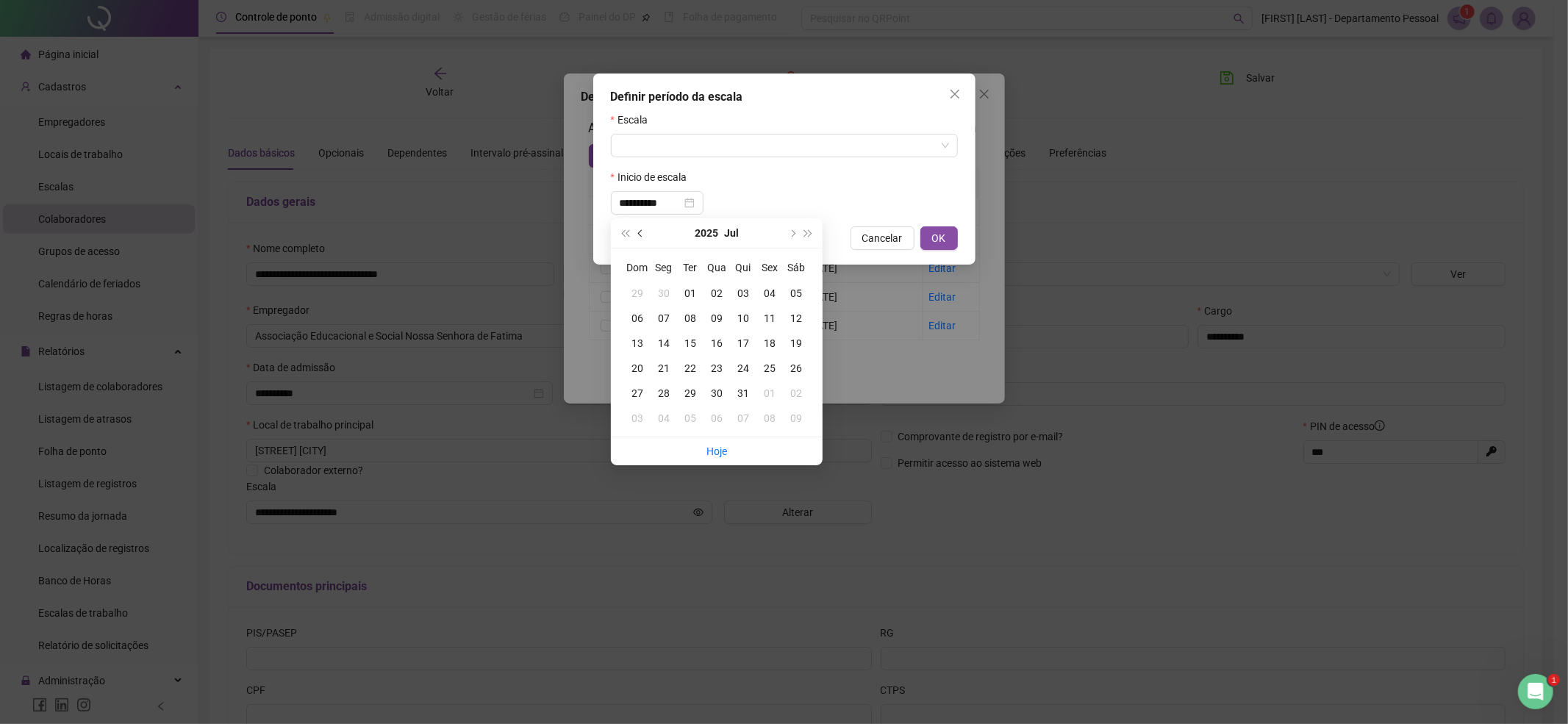 click at bounding box center [642, 233] 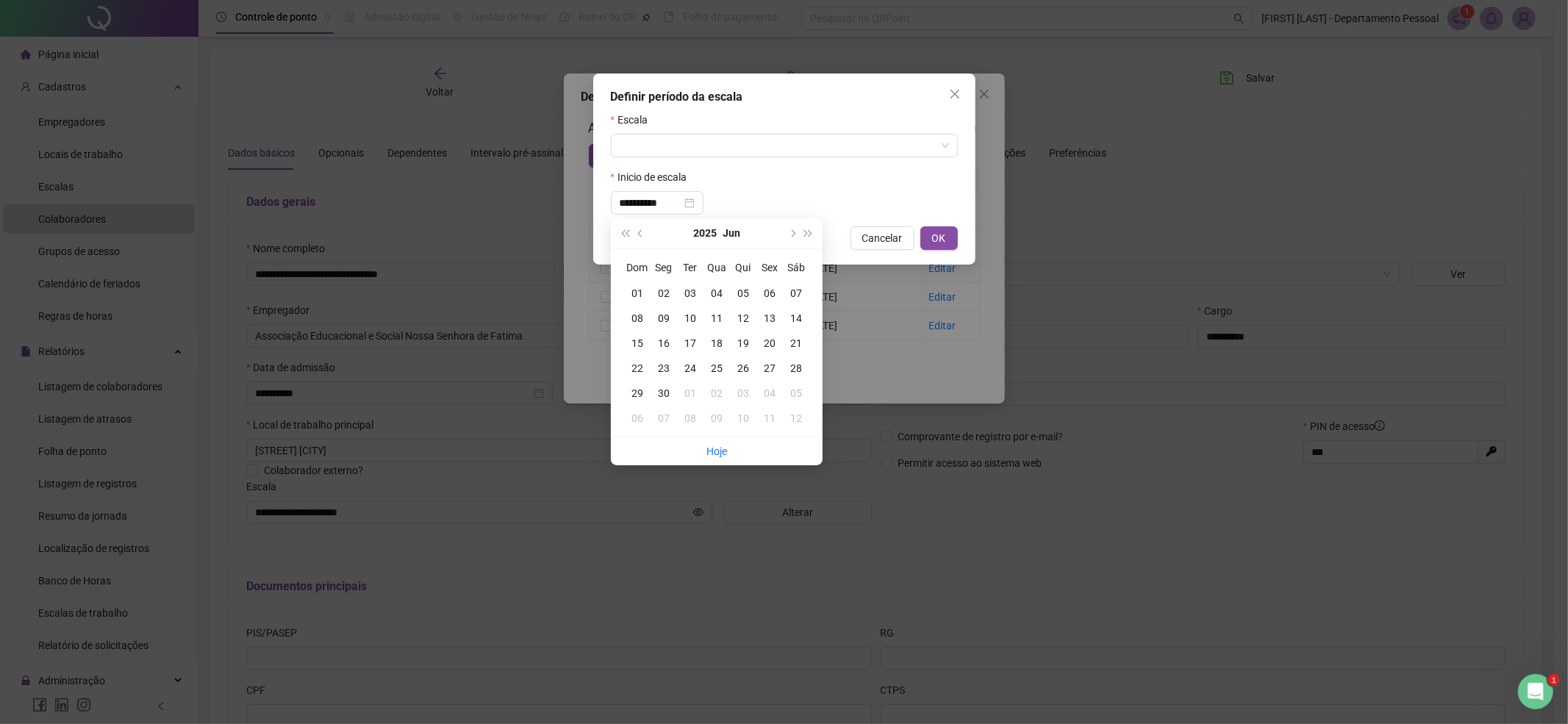 type on "**********" 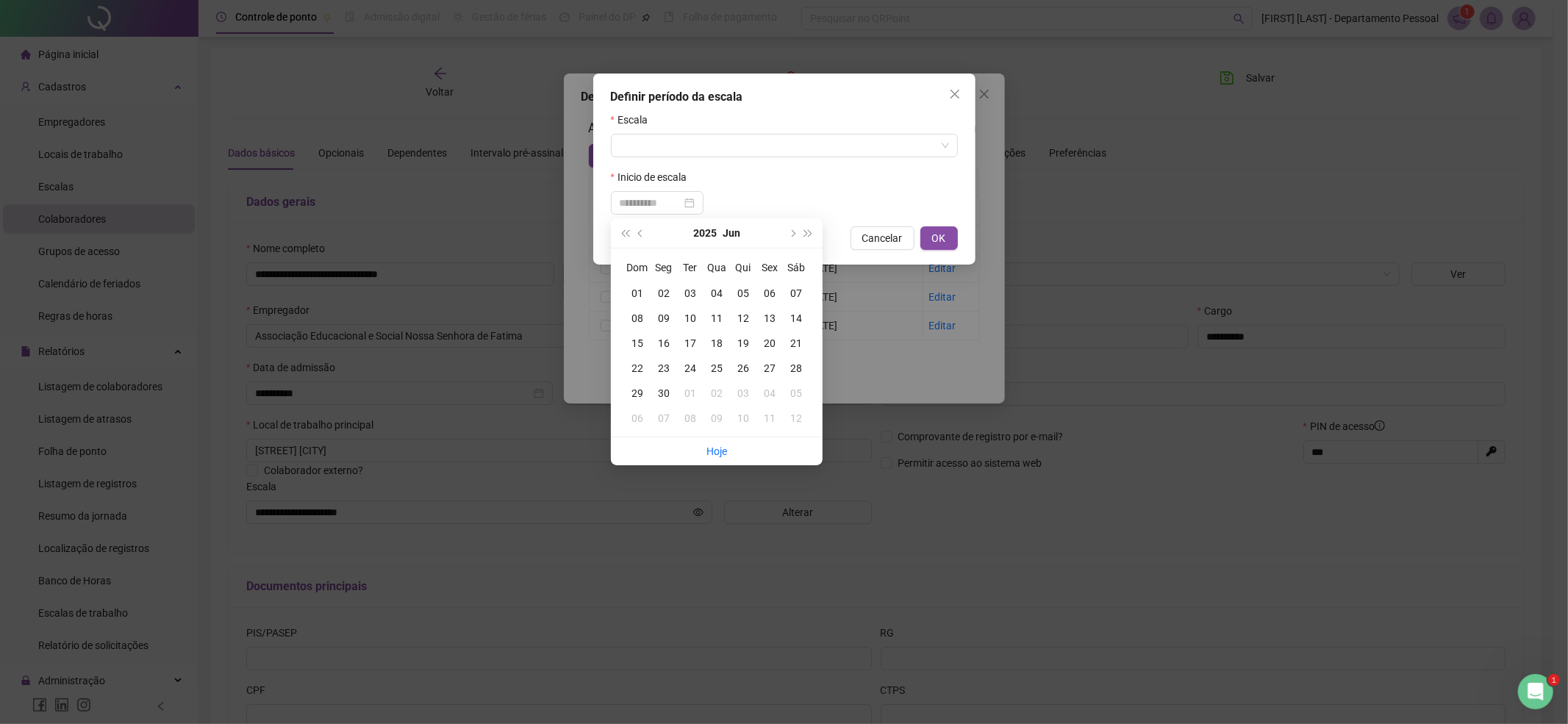 click on "01" at bounding box center [637, 293] 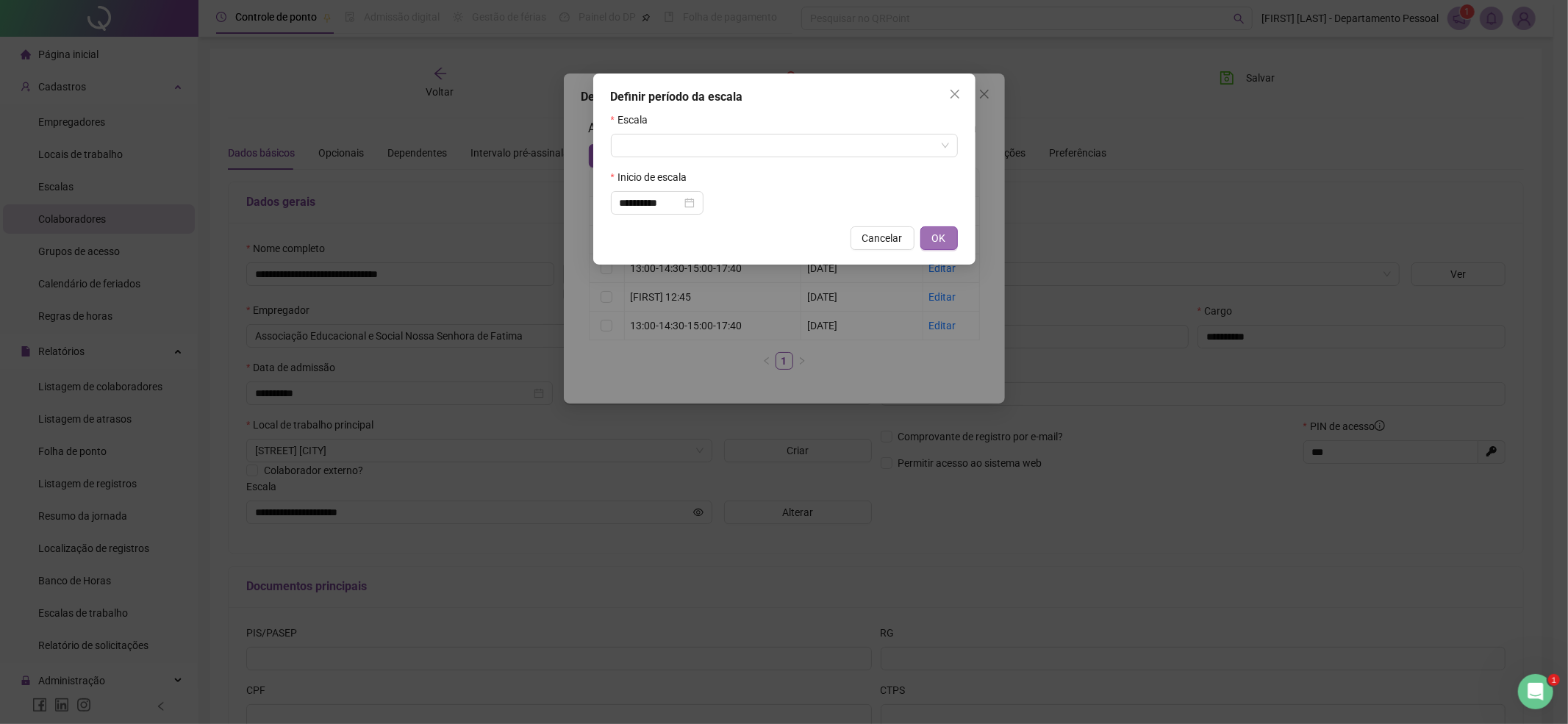 click on "OK" at bounding box center (939, 238) 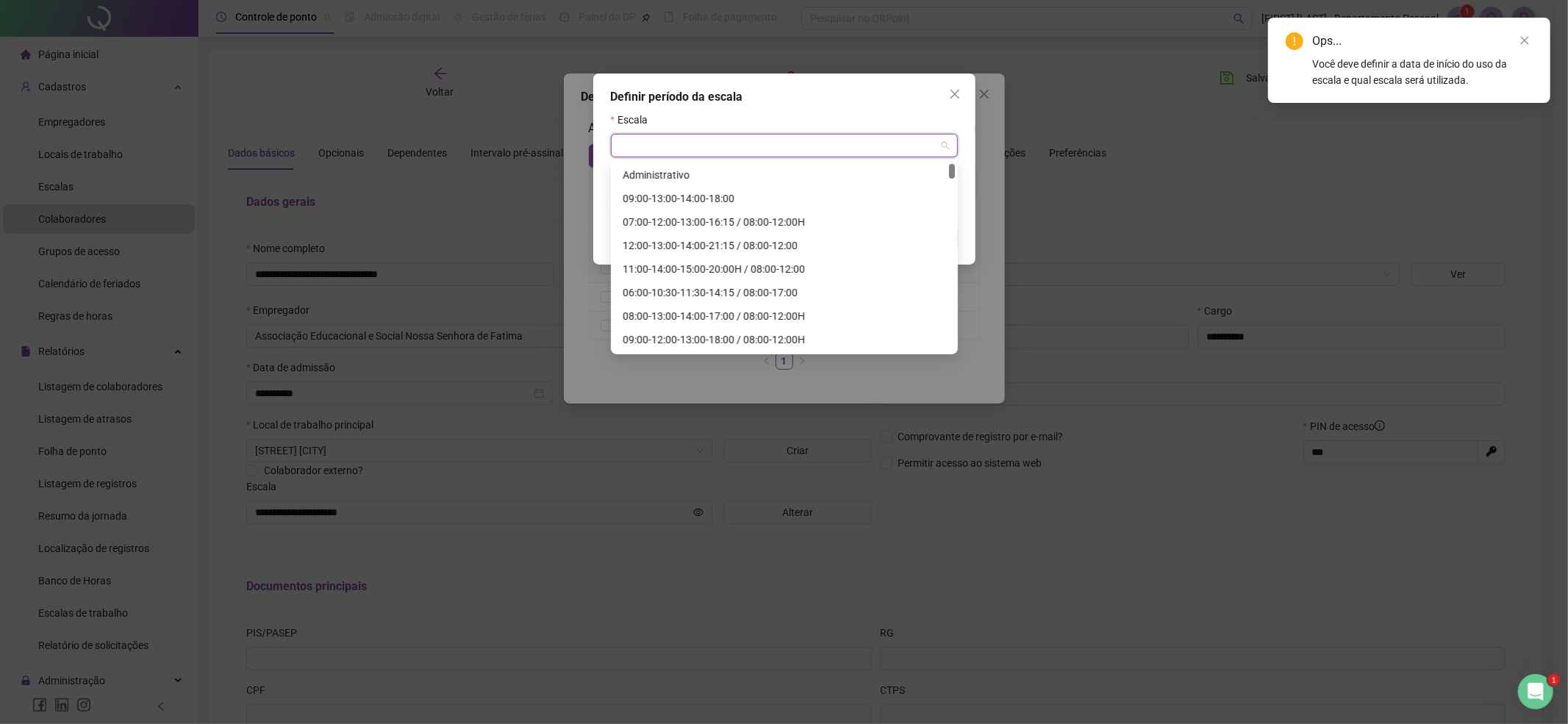 click at bounding box center (778, 146) 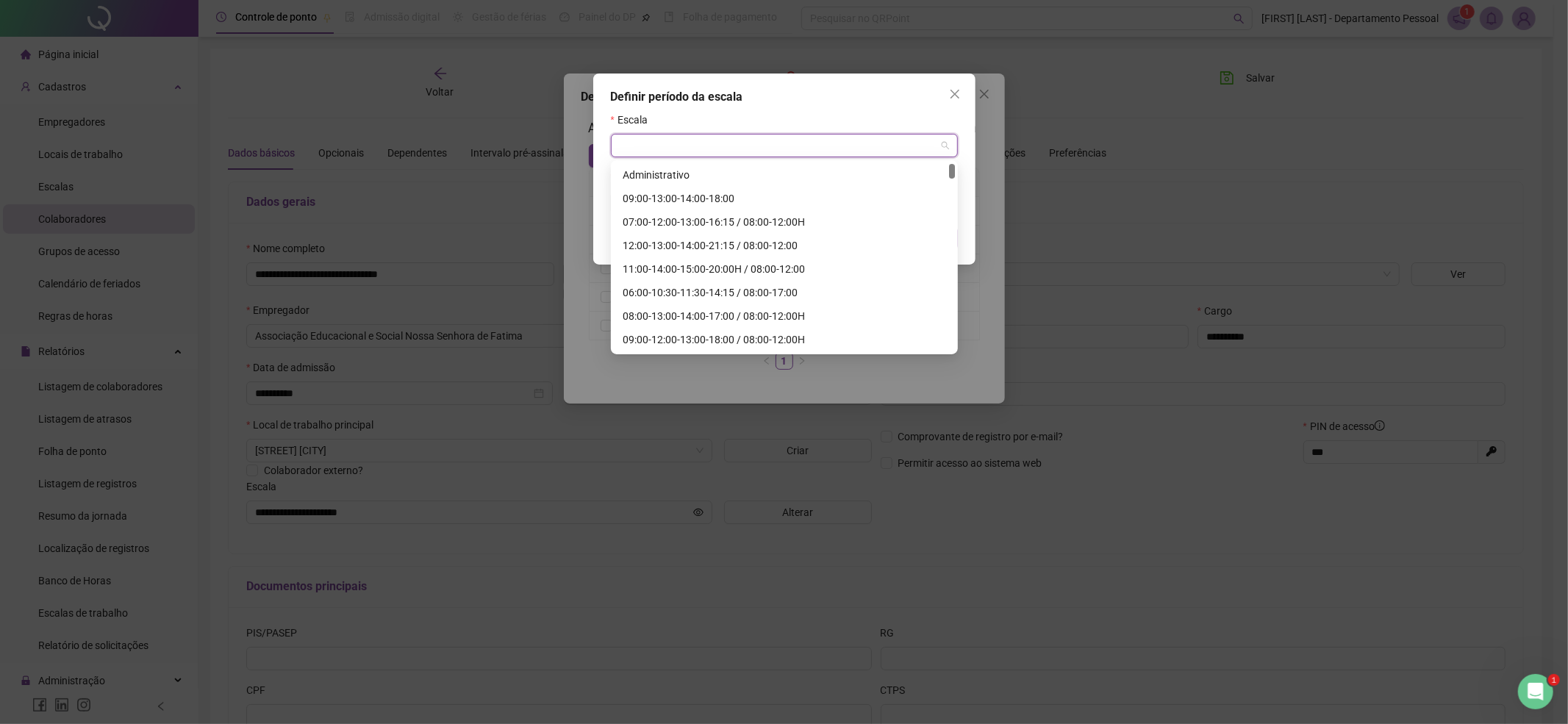 type on "*" 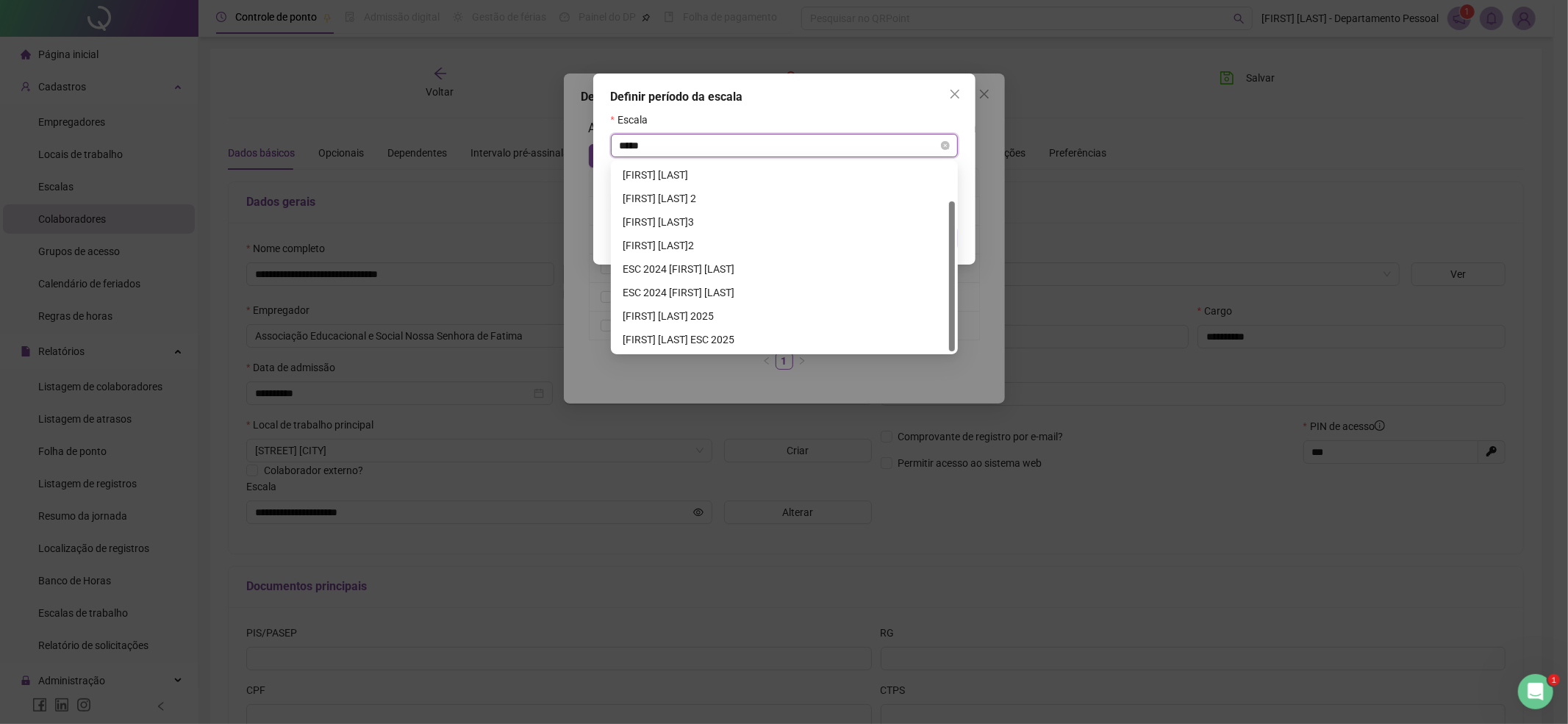 type on "******" 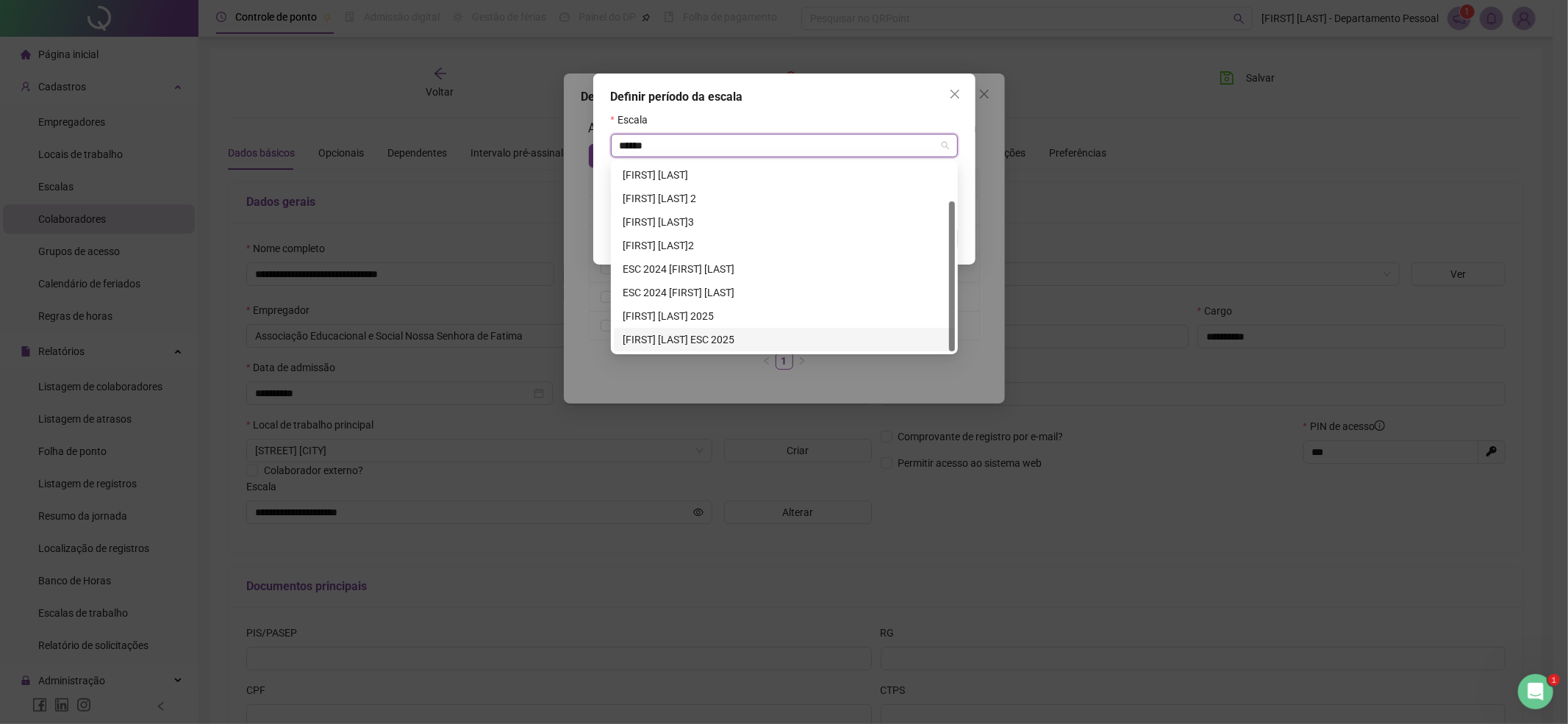 click on "[FIRST] [LAST] ESC 2025" at bounding box center (784, 340) 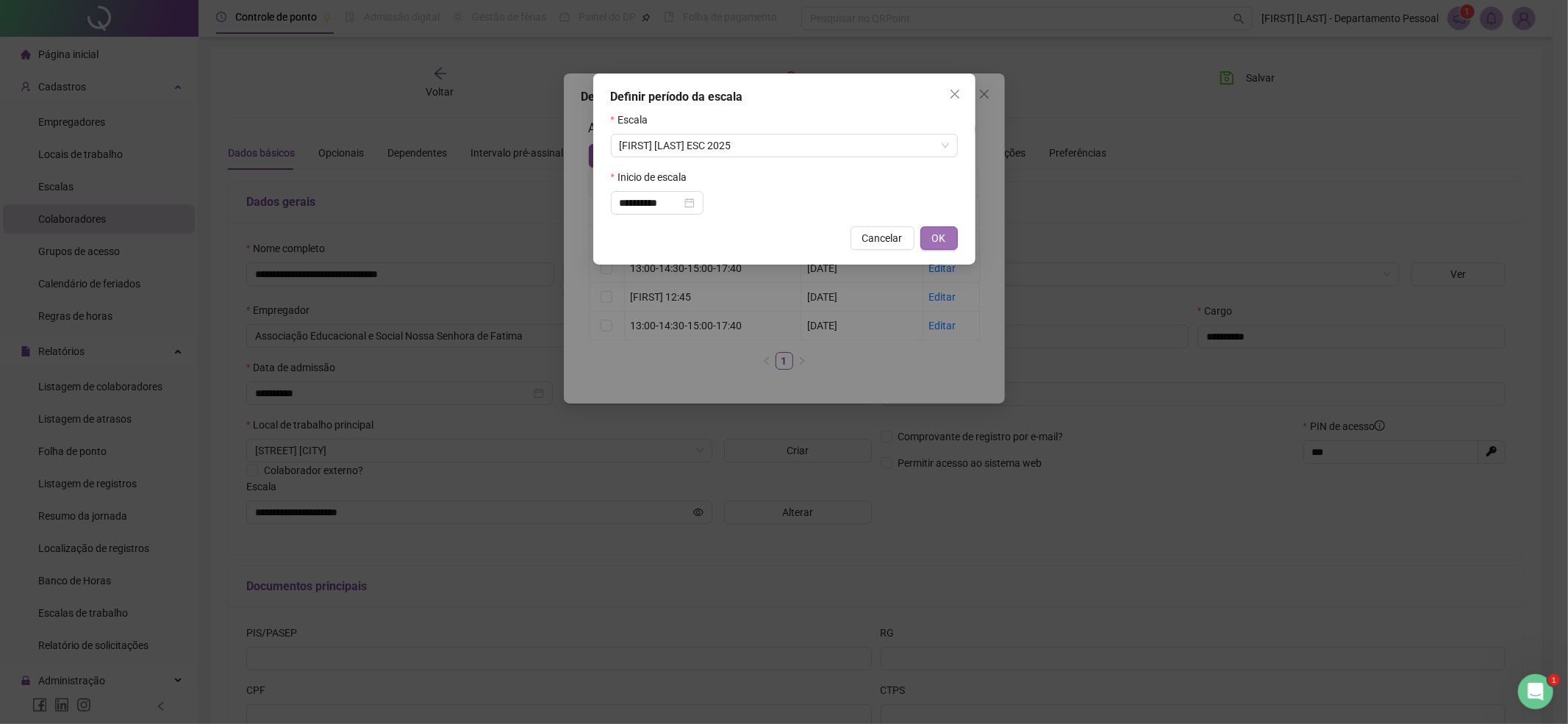click on "OK" at bounding box center (939, 238) 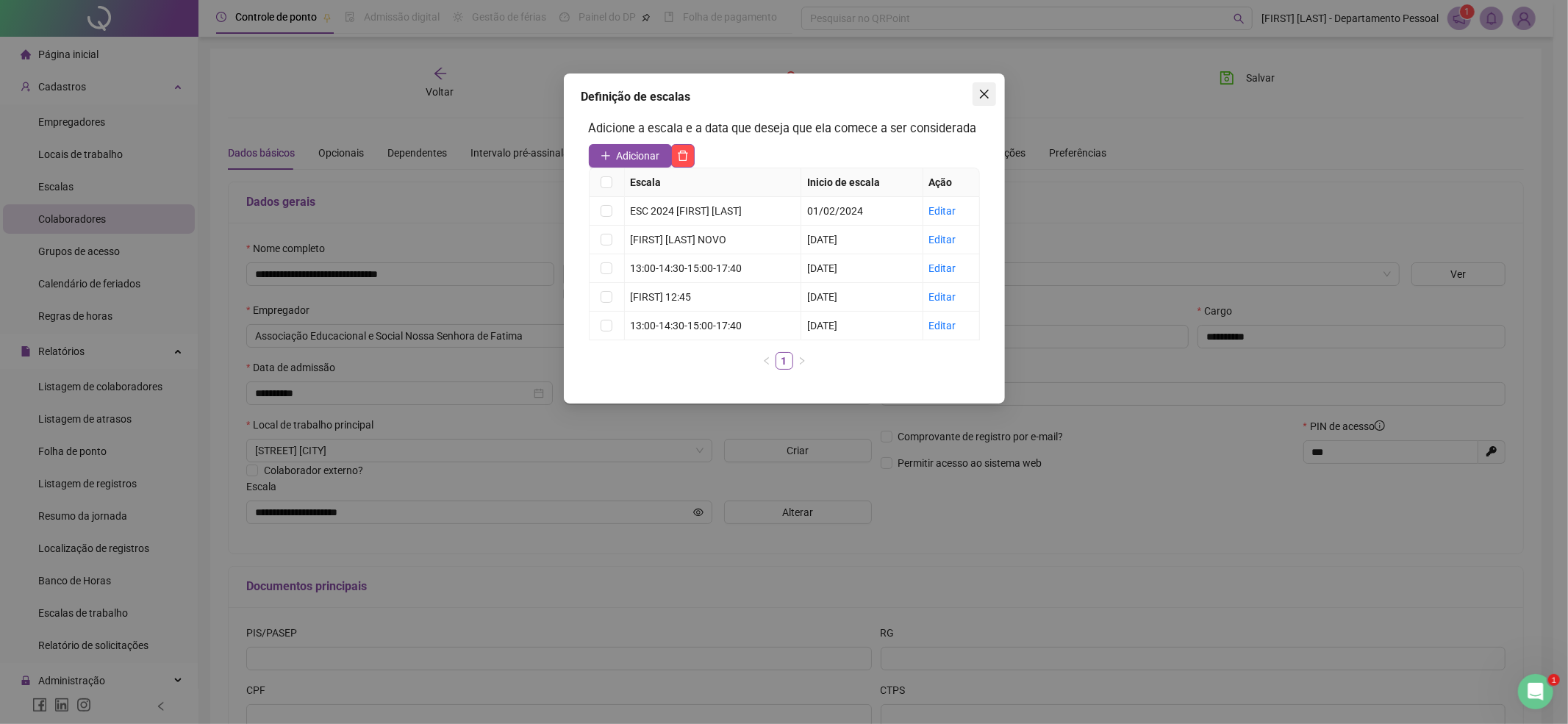 click 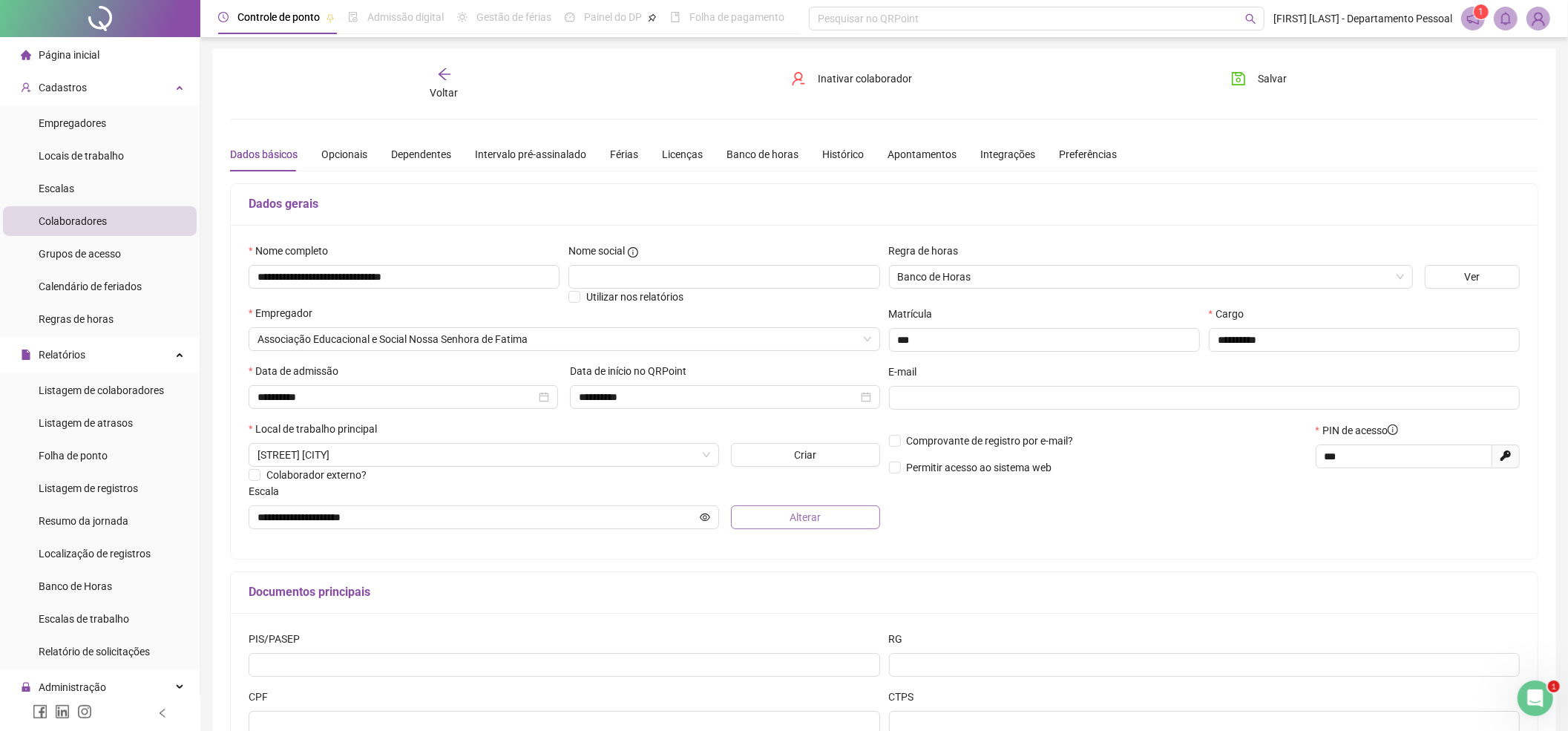 click on "Alterar" at bounding box center (805, 517) 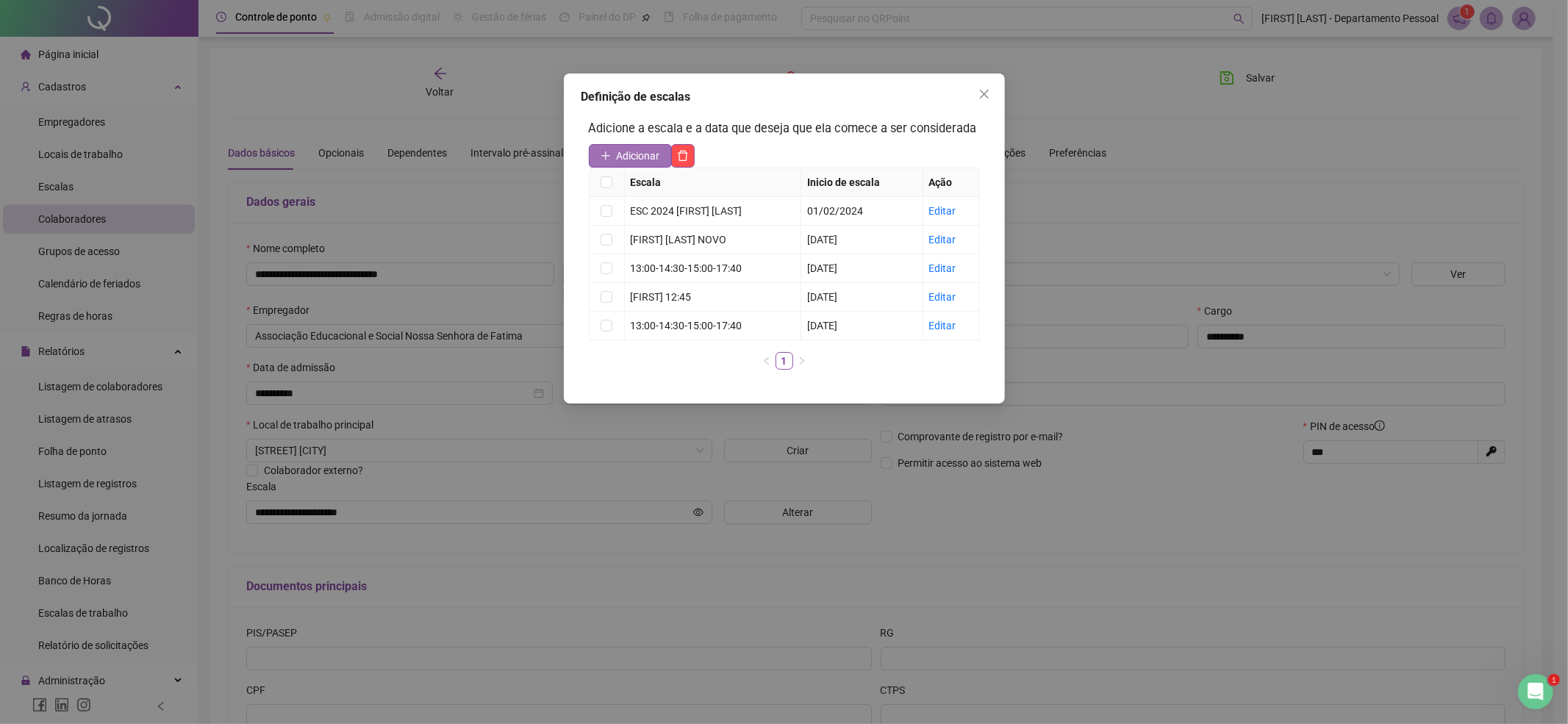 click on "Adicionar" at bounding box center (638, 156) 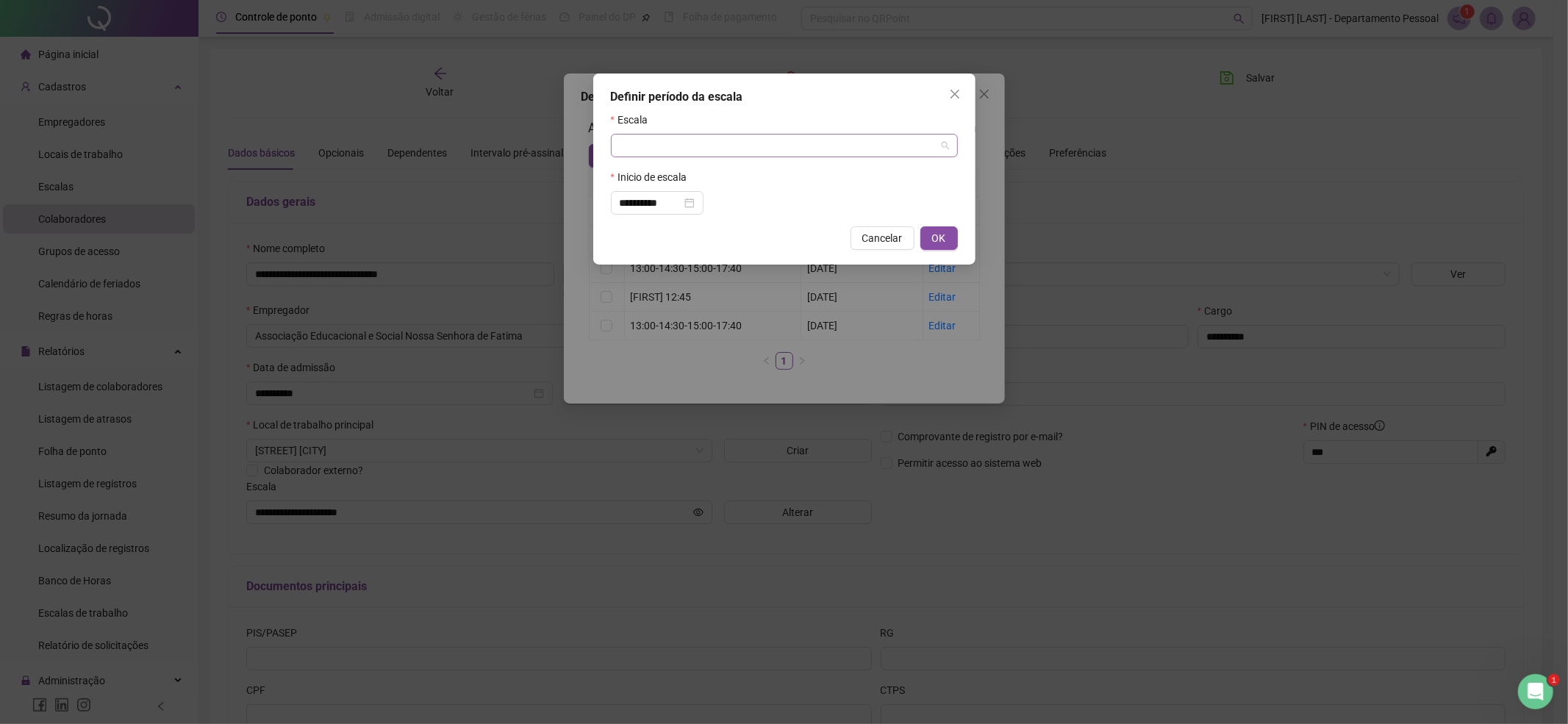 click at bounding box center (778, 146) 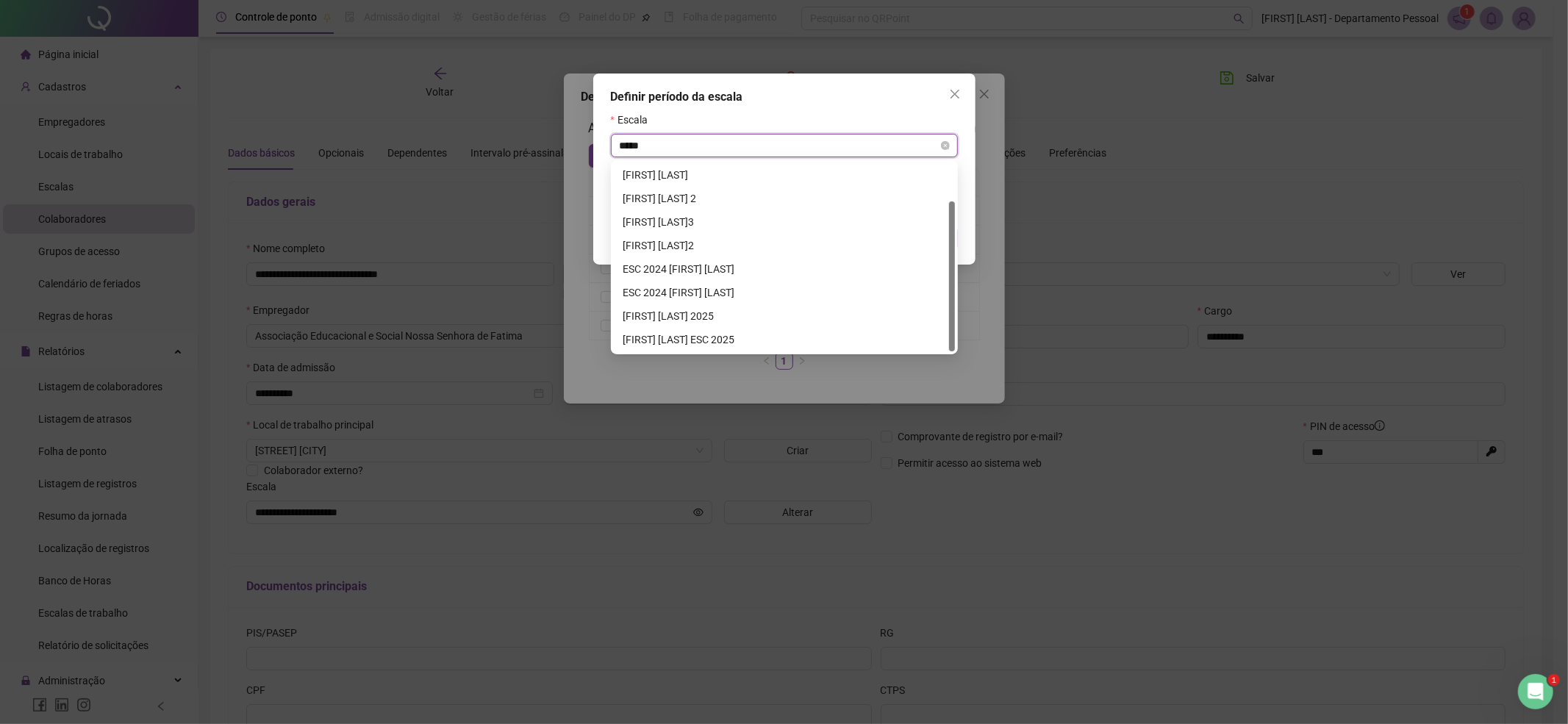type on "******" 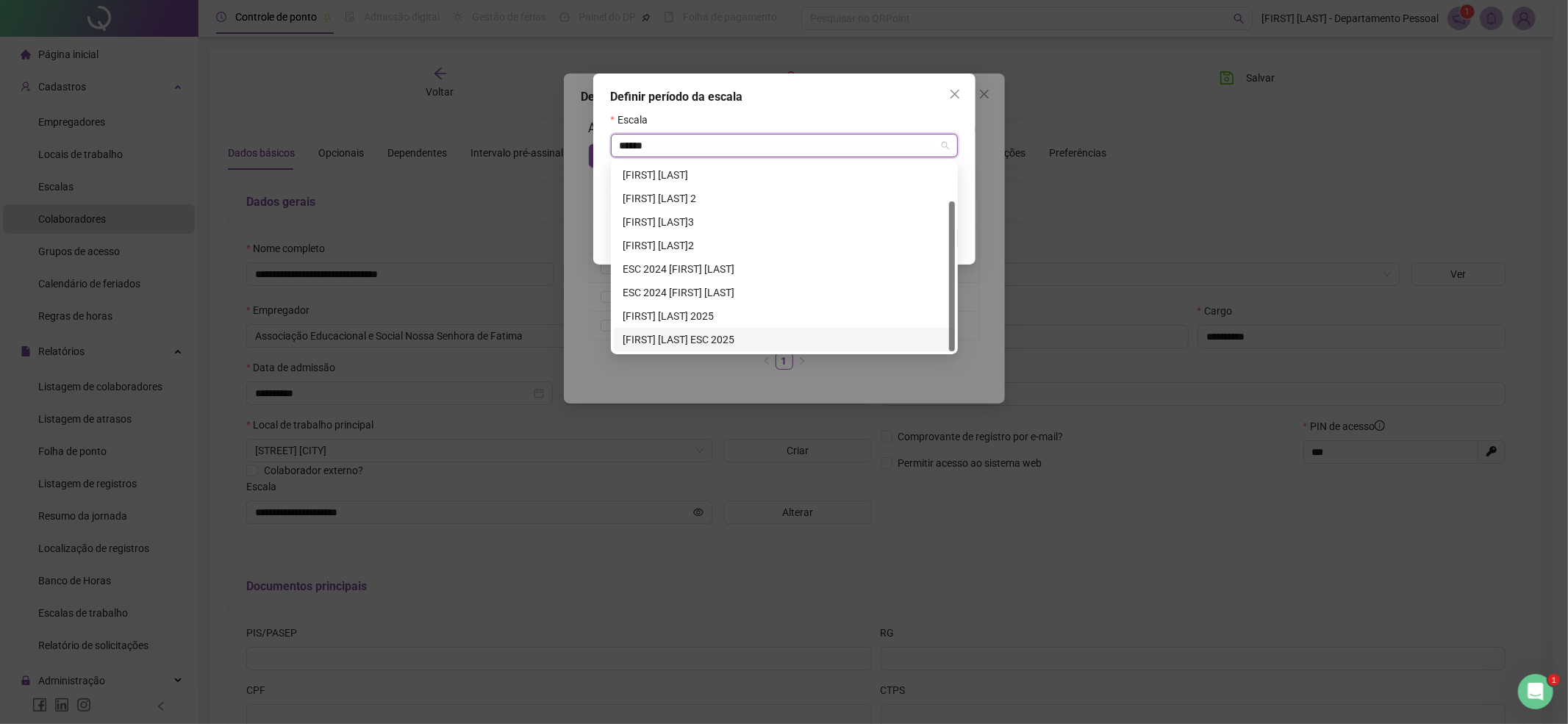 click on "[FIRST] [LAST] ESC 2025" at bounding box center [784, 340] 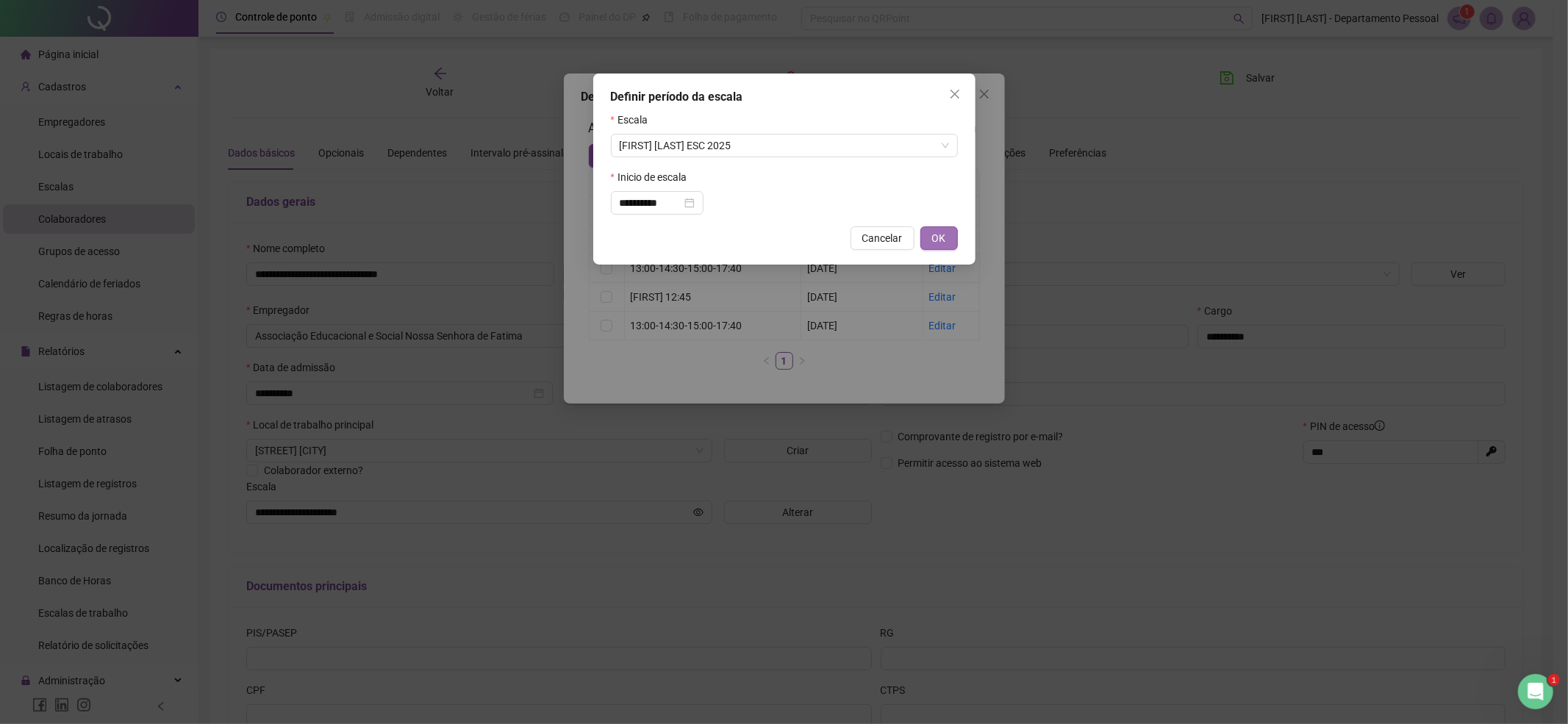 click on "OK" at bounding box center [939, 238] 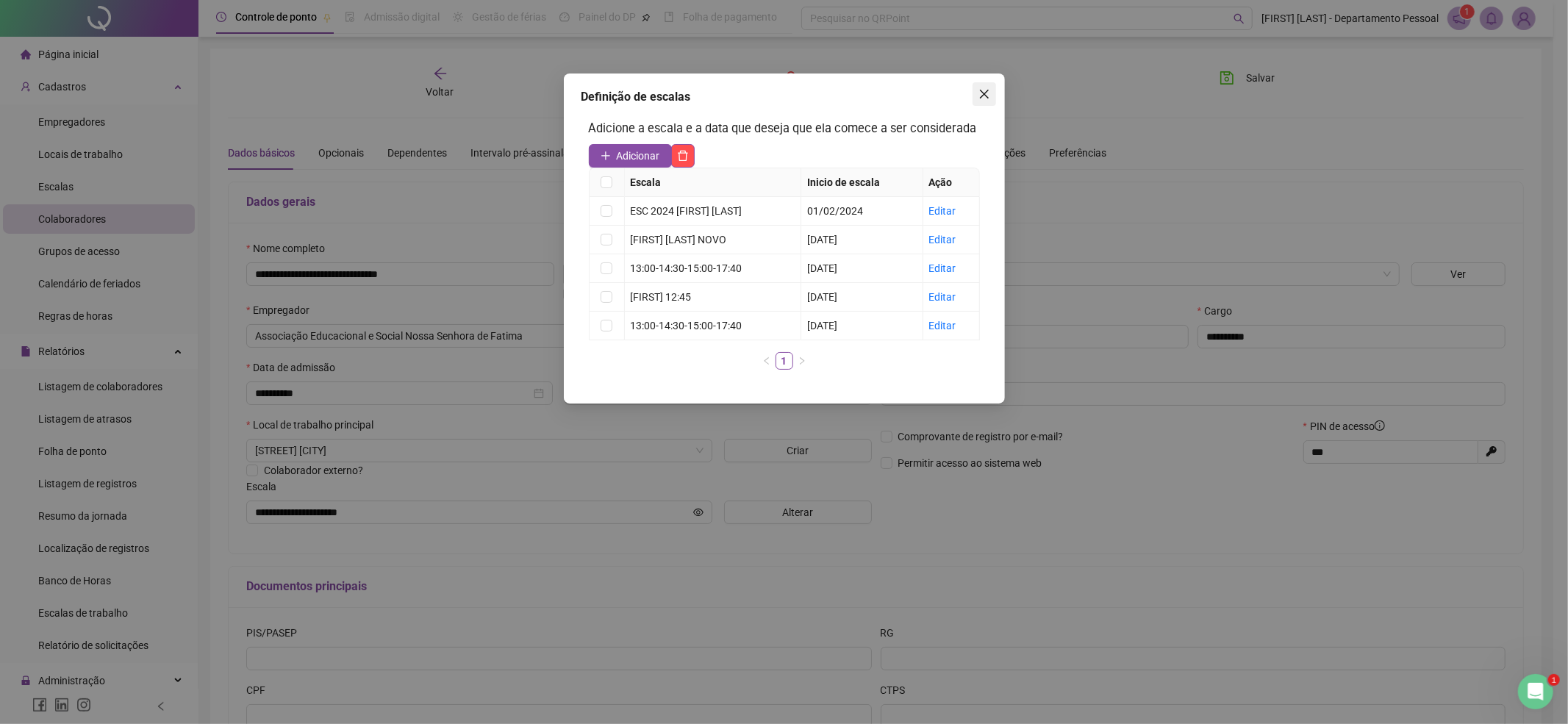 click 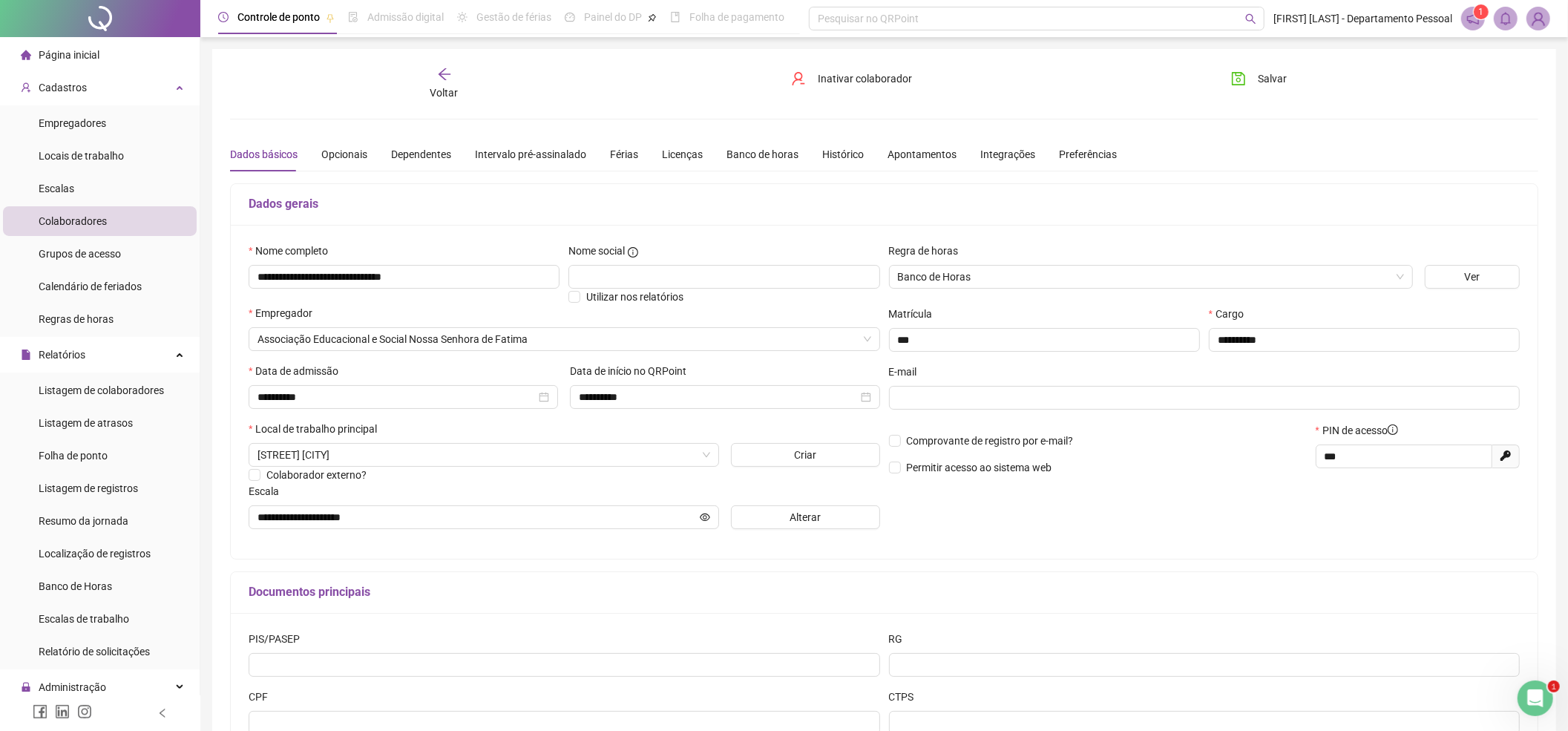 click on "Voltar" at bounding box center [444, 84] 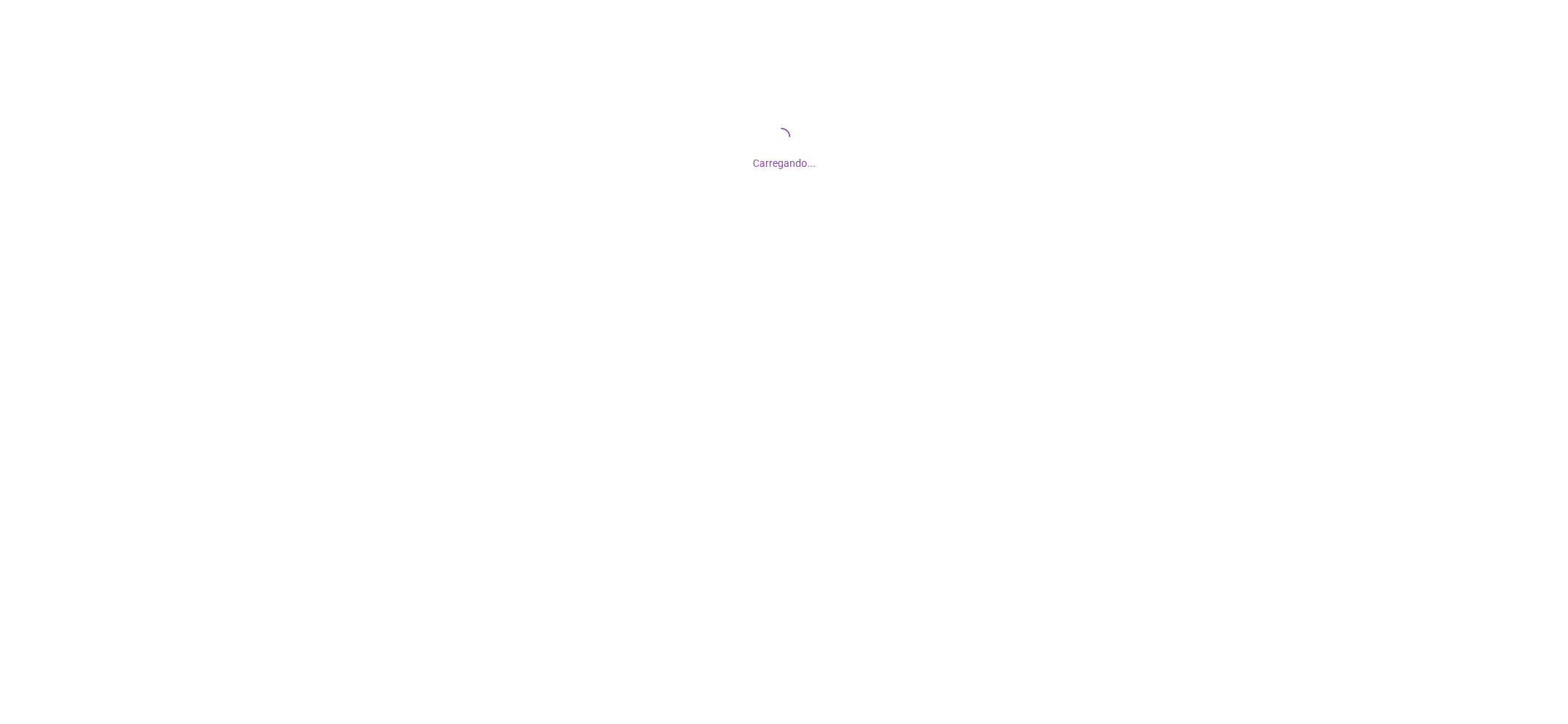 scroll, scrollTop: 0, scrollLeft: 0, axis: both 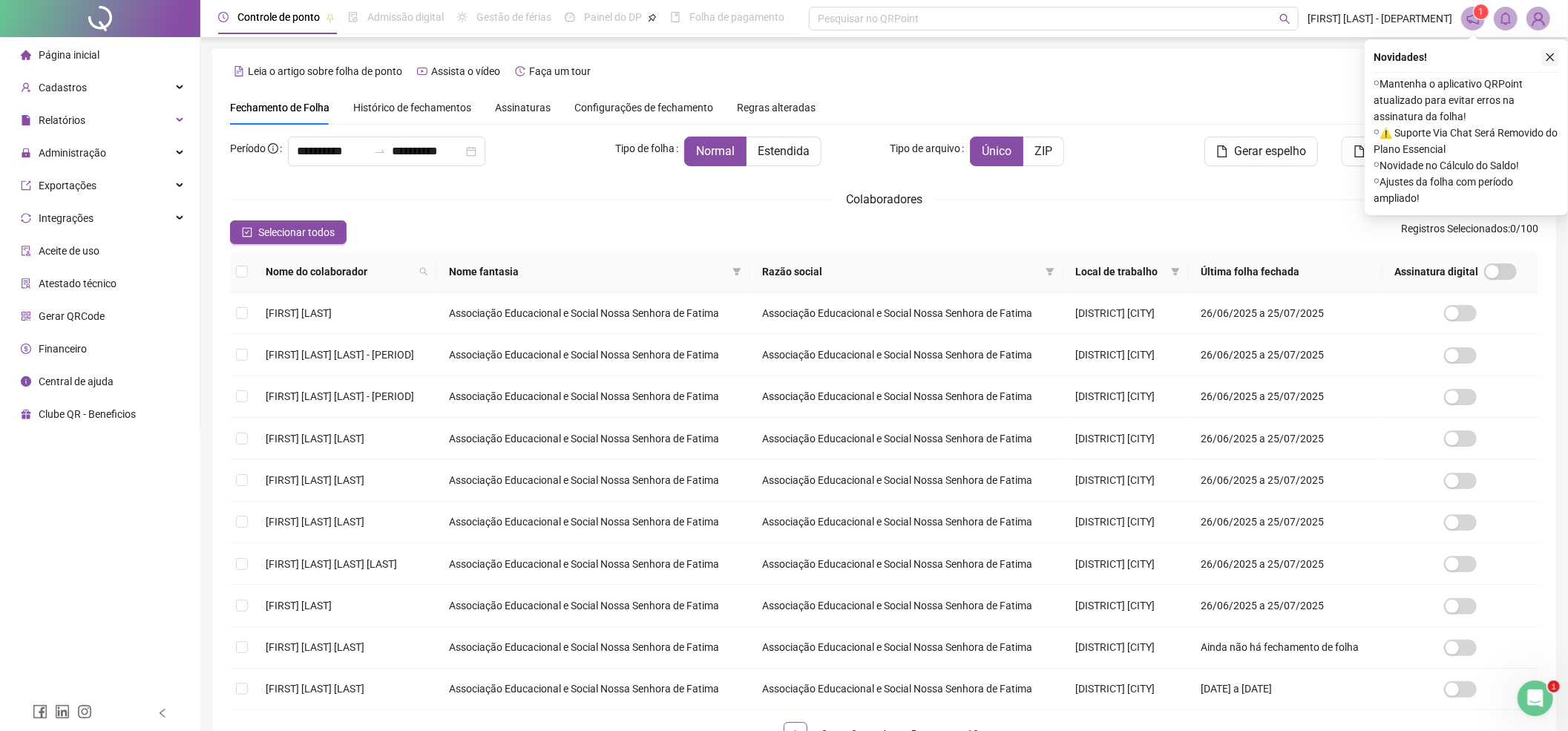 click 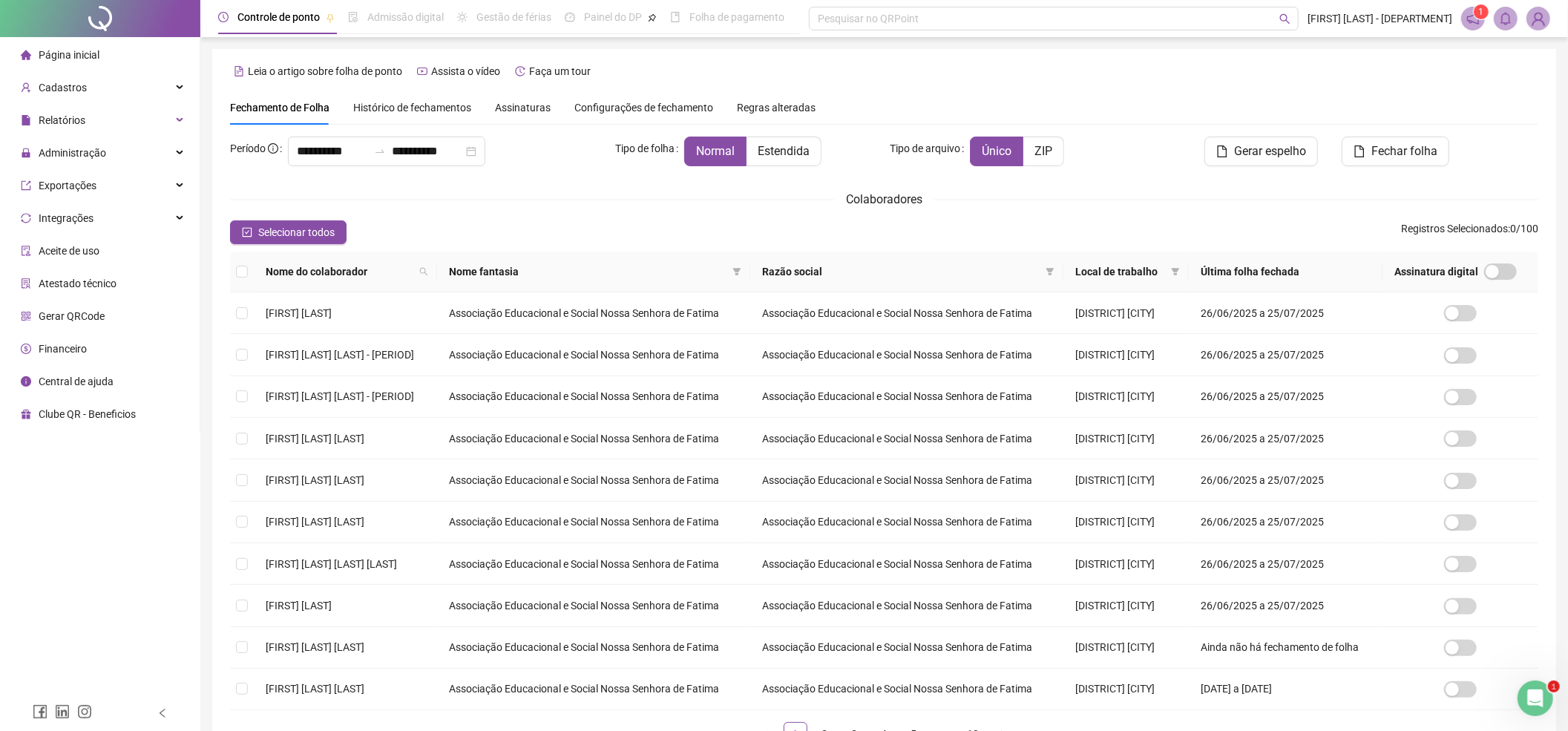 click on "Histórico de fechamentos" at bounding box center [412, 108] 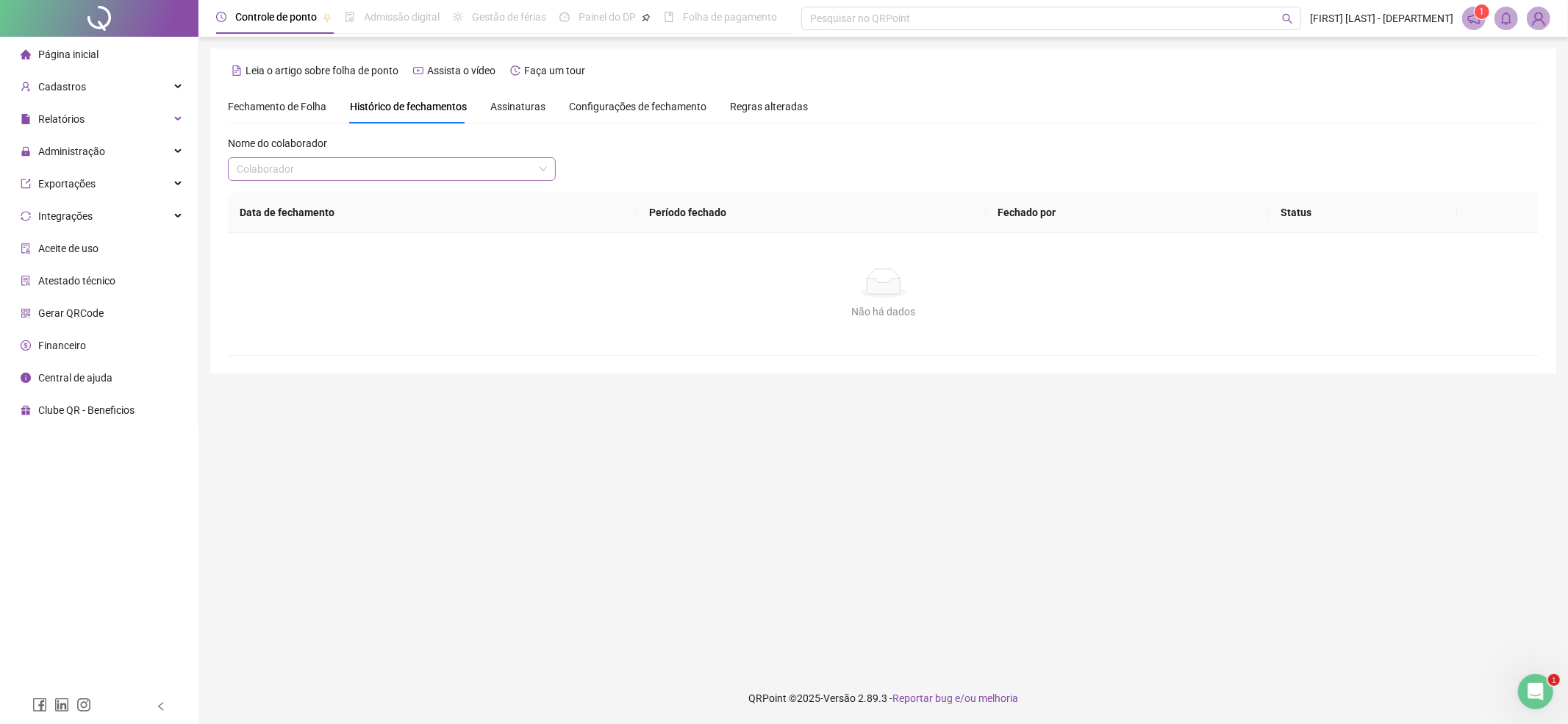 click at bounding box center (385, 169) 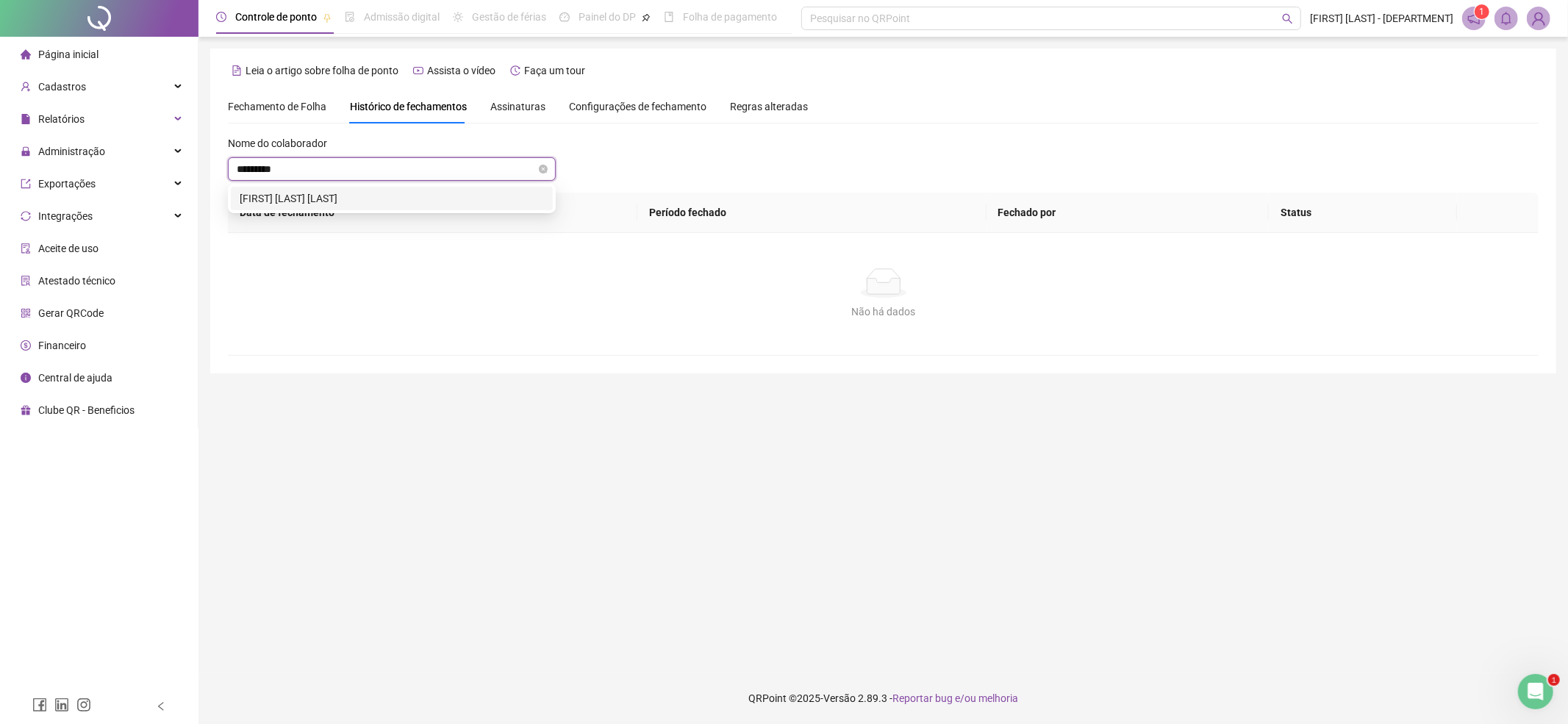 type on "**********" 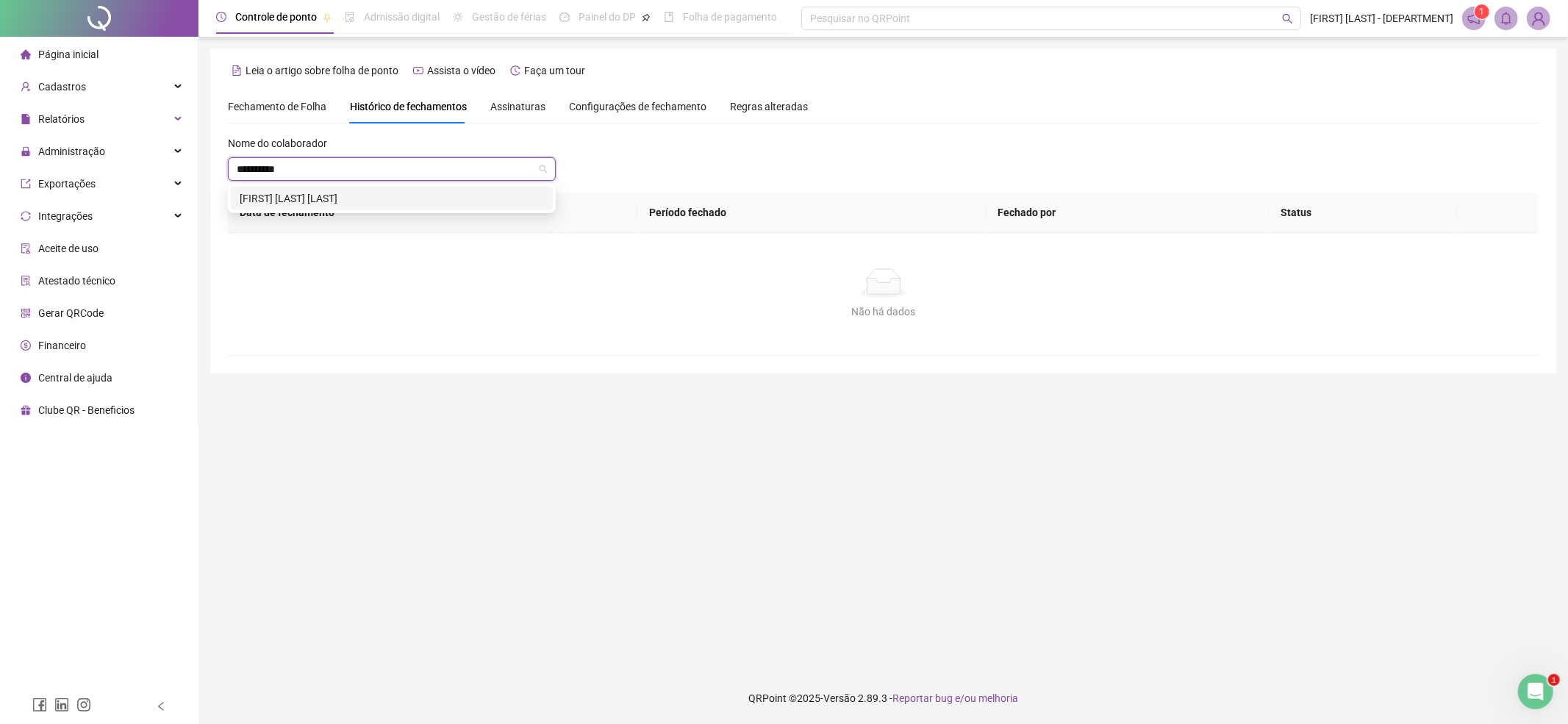 click on "[FIRST] [LAST] [LAST] [LAST]" at bounding box center [392, 198] 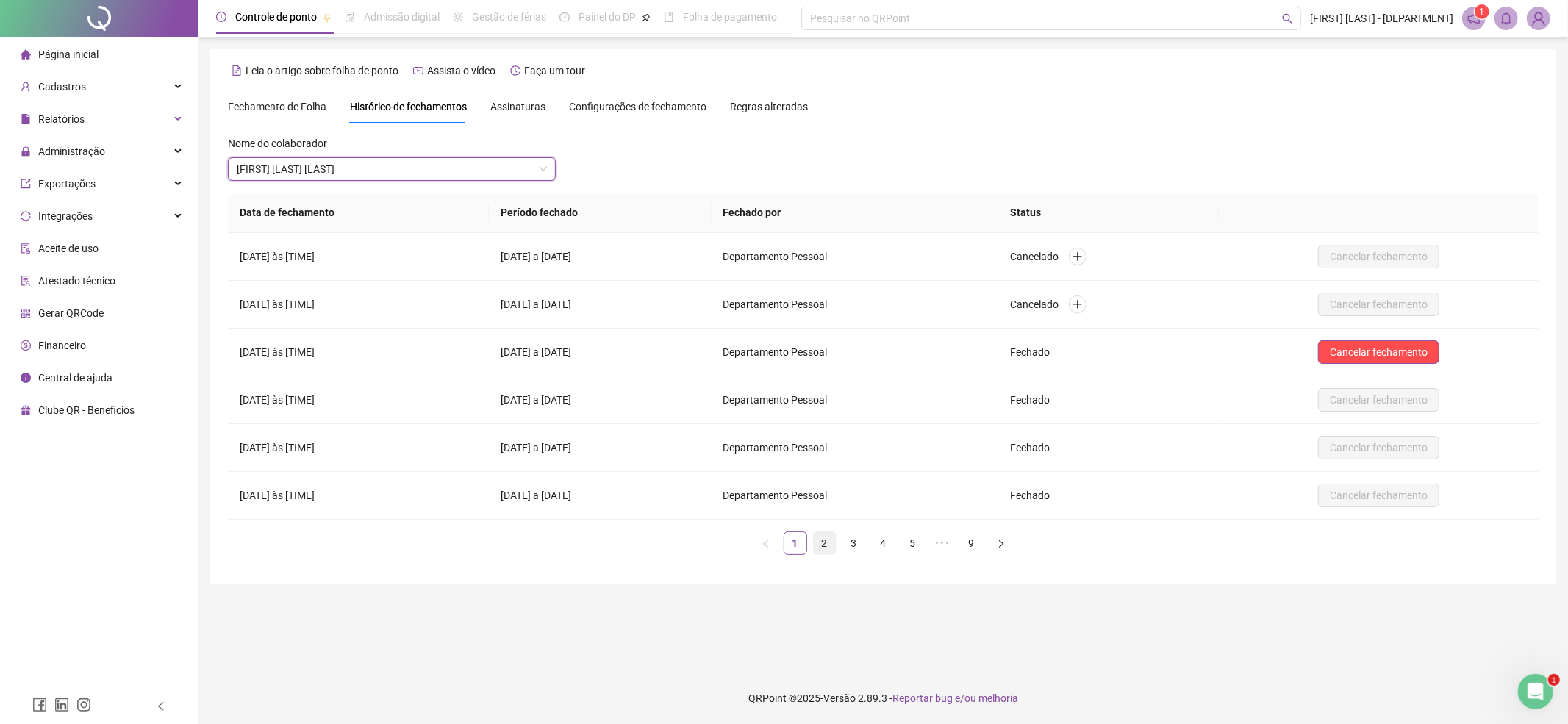 click on "2" at bounding box center (825, 543) 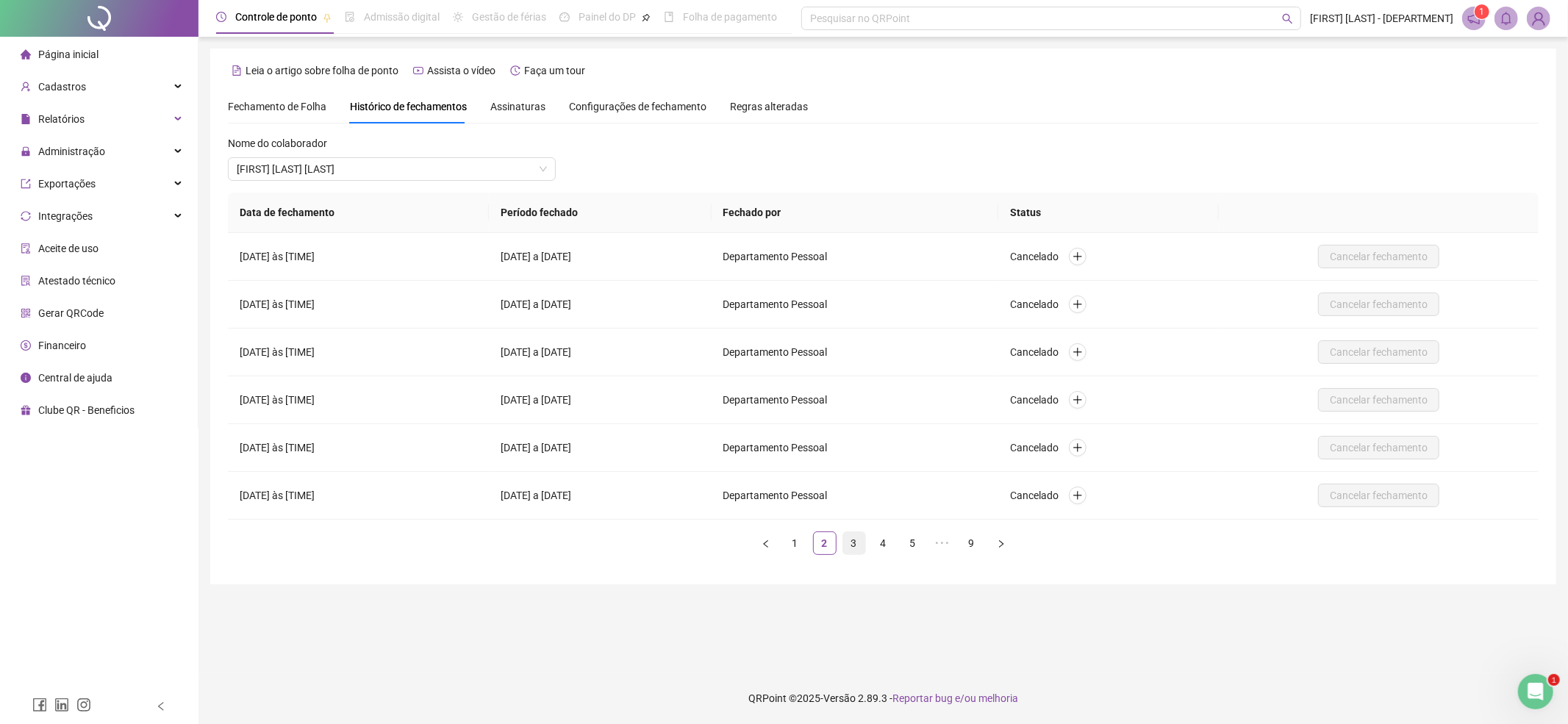 click on "3" at bounding box center [854, 543] 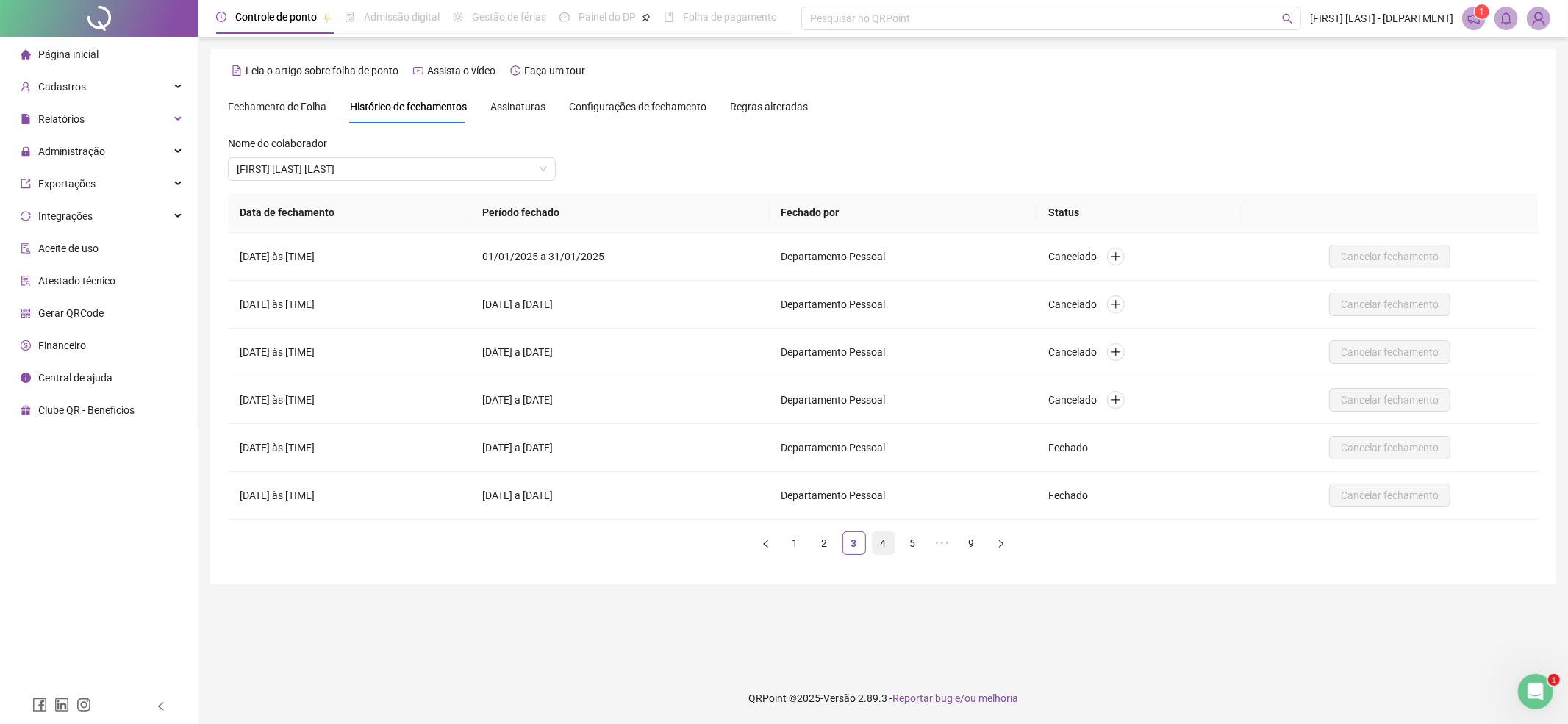 click on "4" at bounding box center [884, 543] 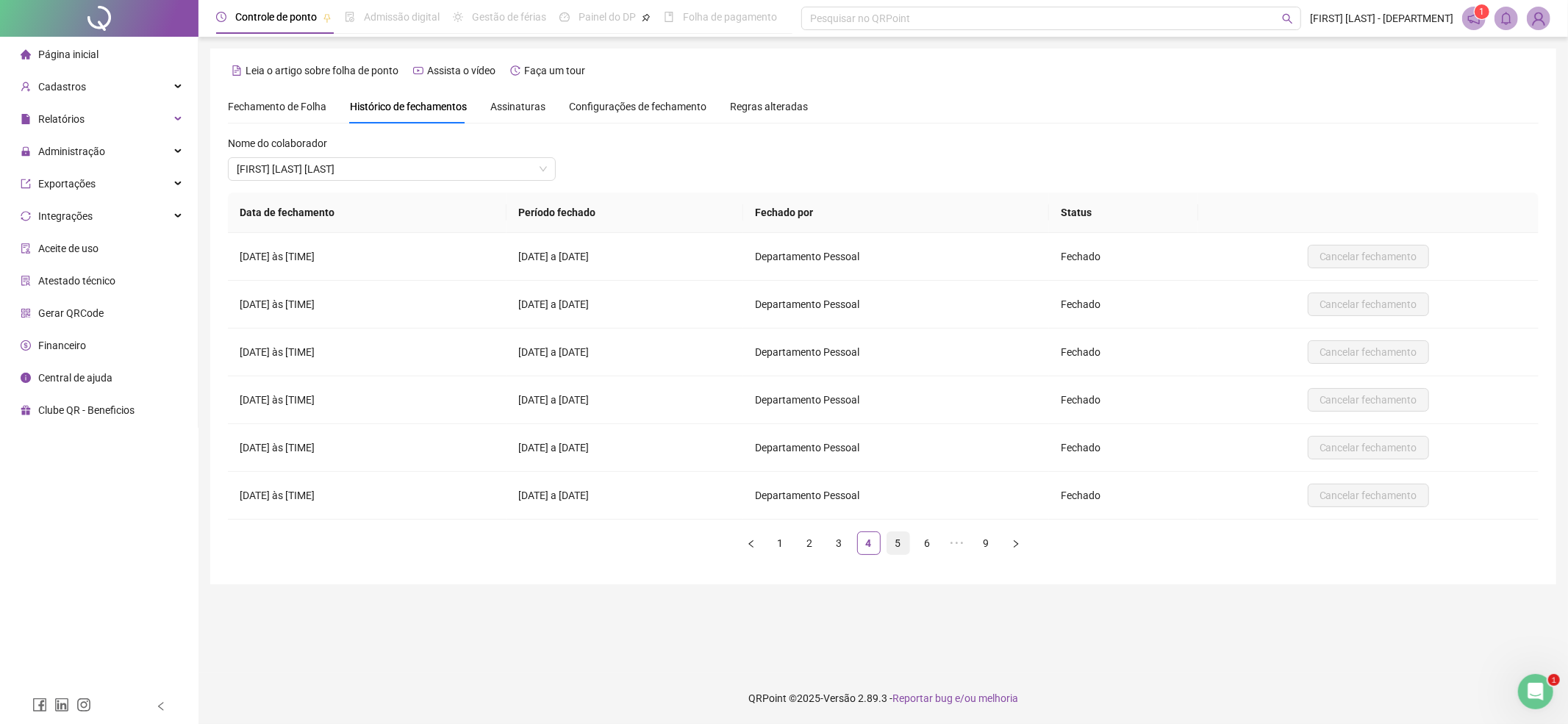 click on "5" at bounding box center (898, 543) 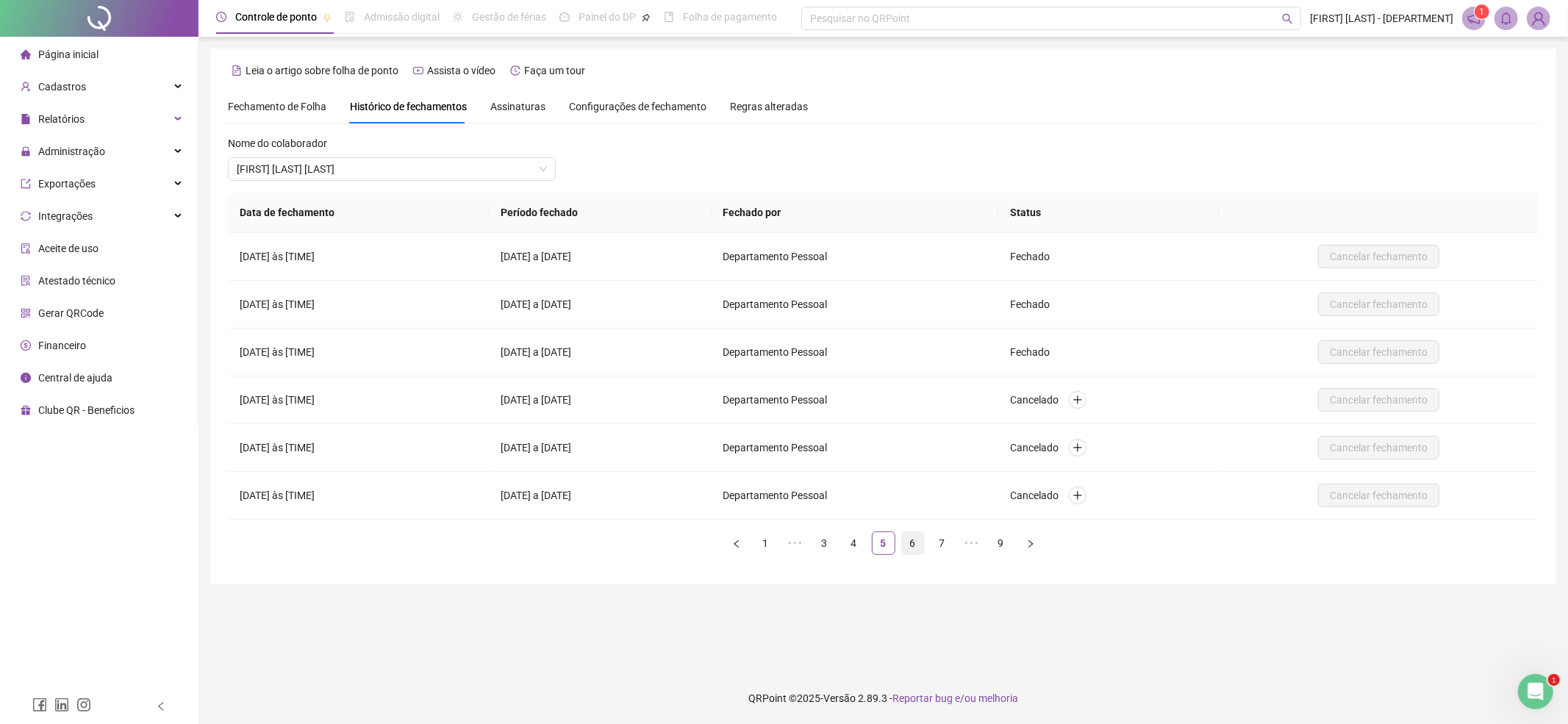 click on "6" at bounding box center [913, 543] 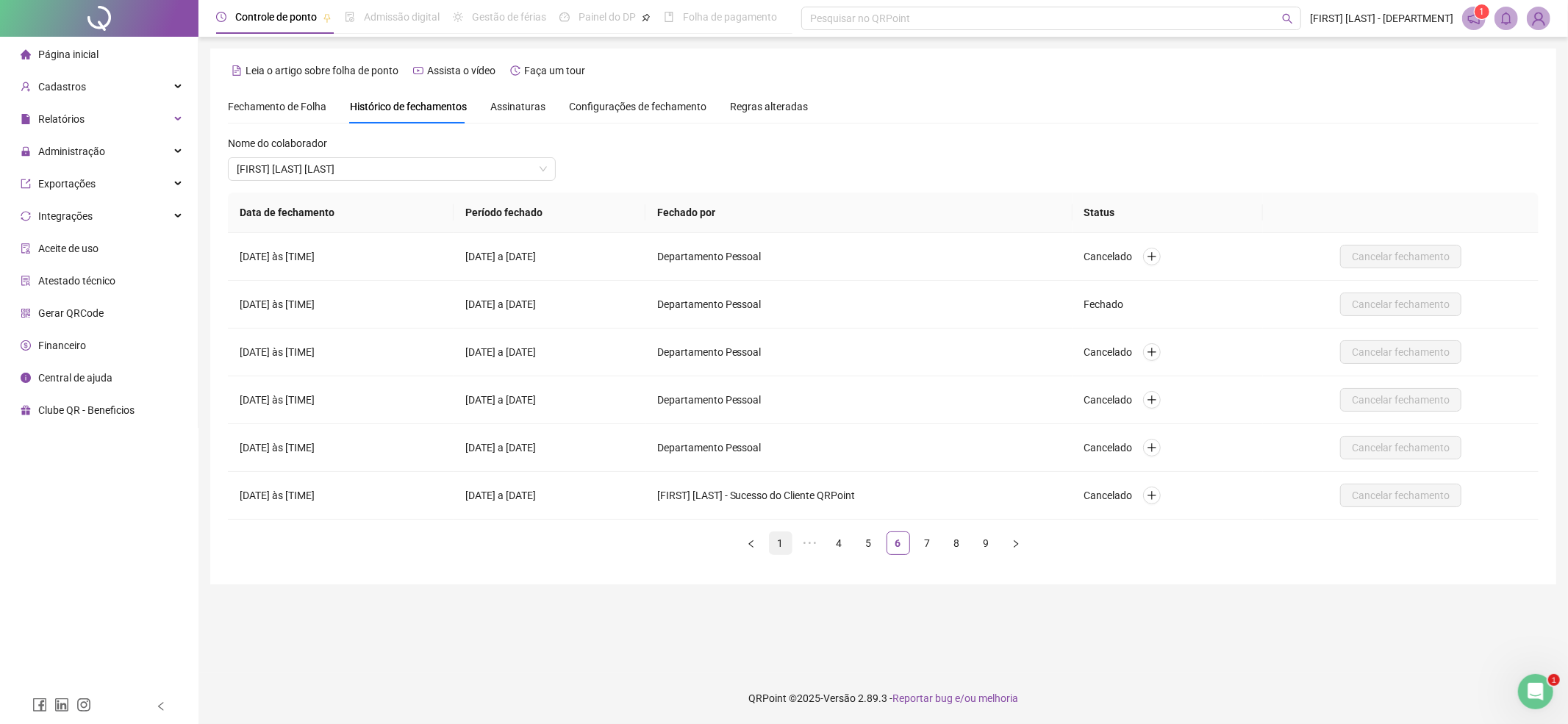 click on "1" at bounding box center (781, 543) 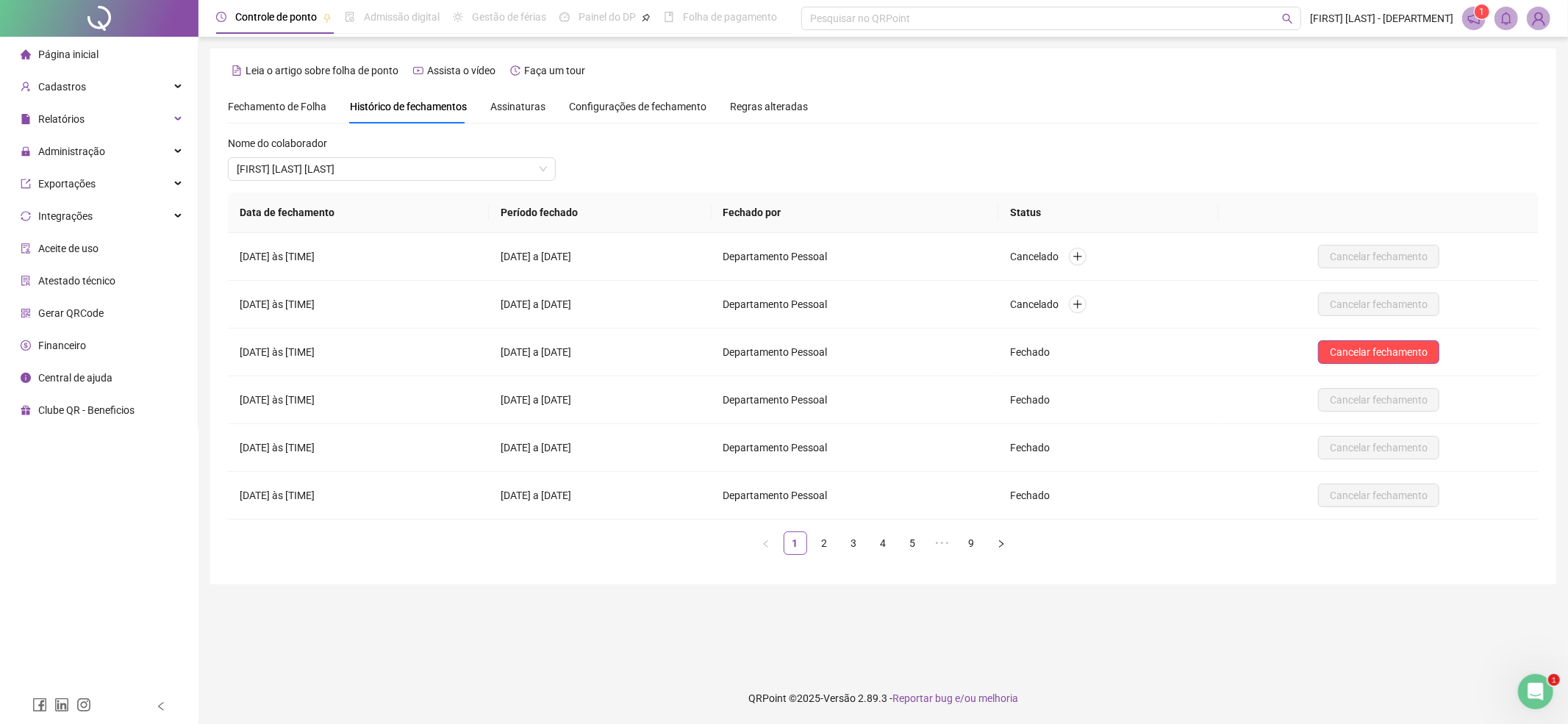 click on "Fechamento de Folha" at bounding box center (277, 107) 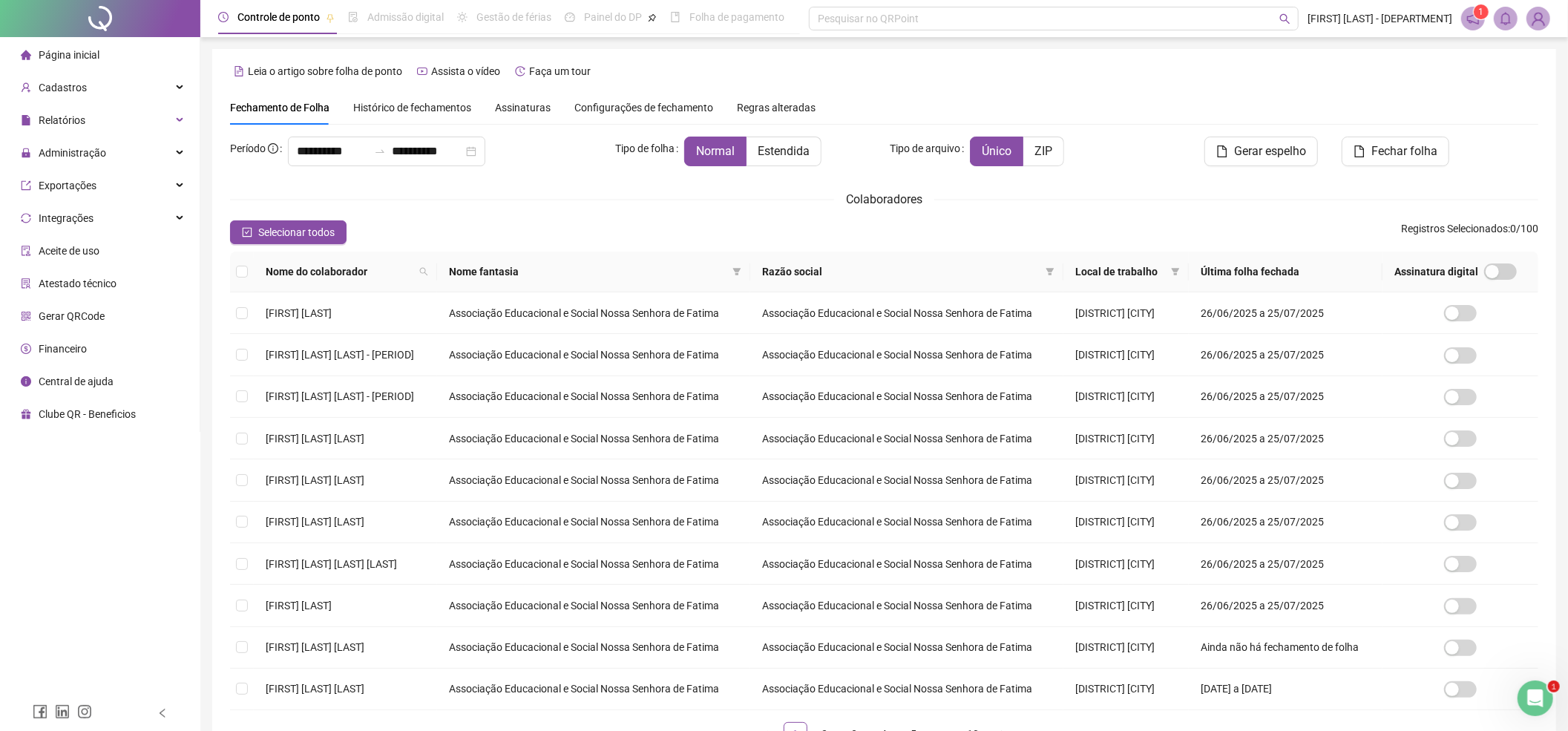 click on "Histórico de fechamentos" at bounding box center (412, 108) 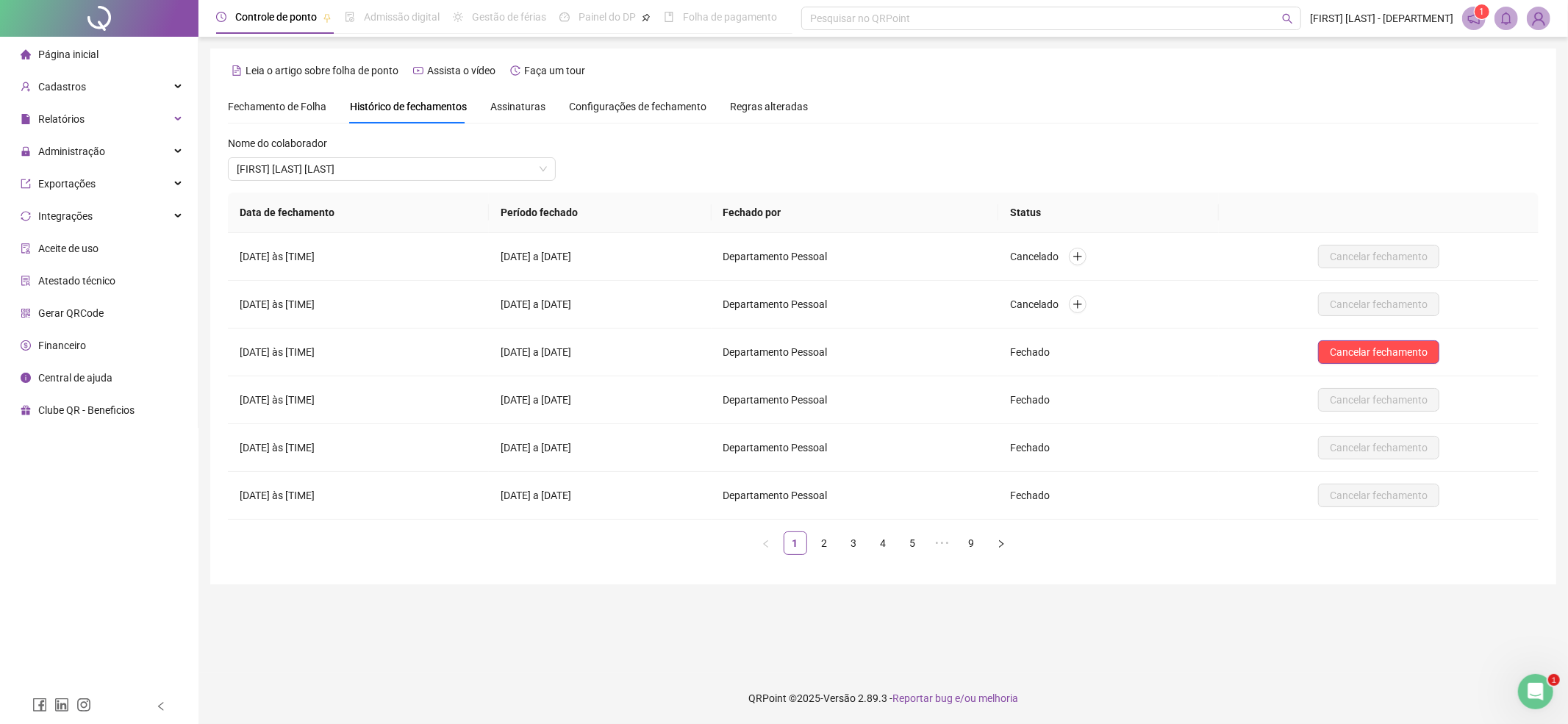 click on "Fechamento de Folha" at bounding box center (277, 107) 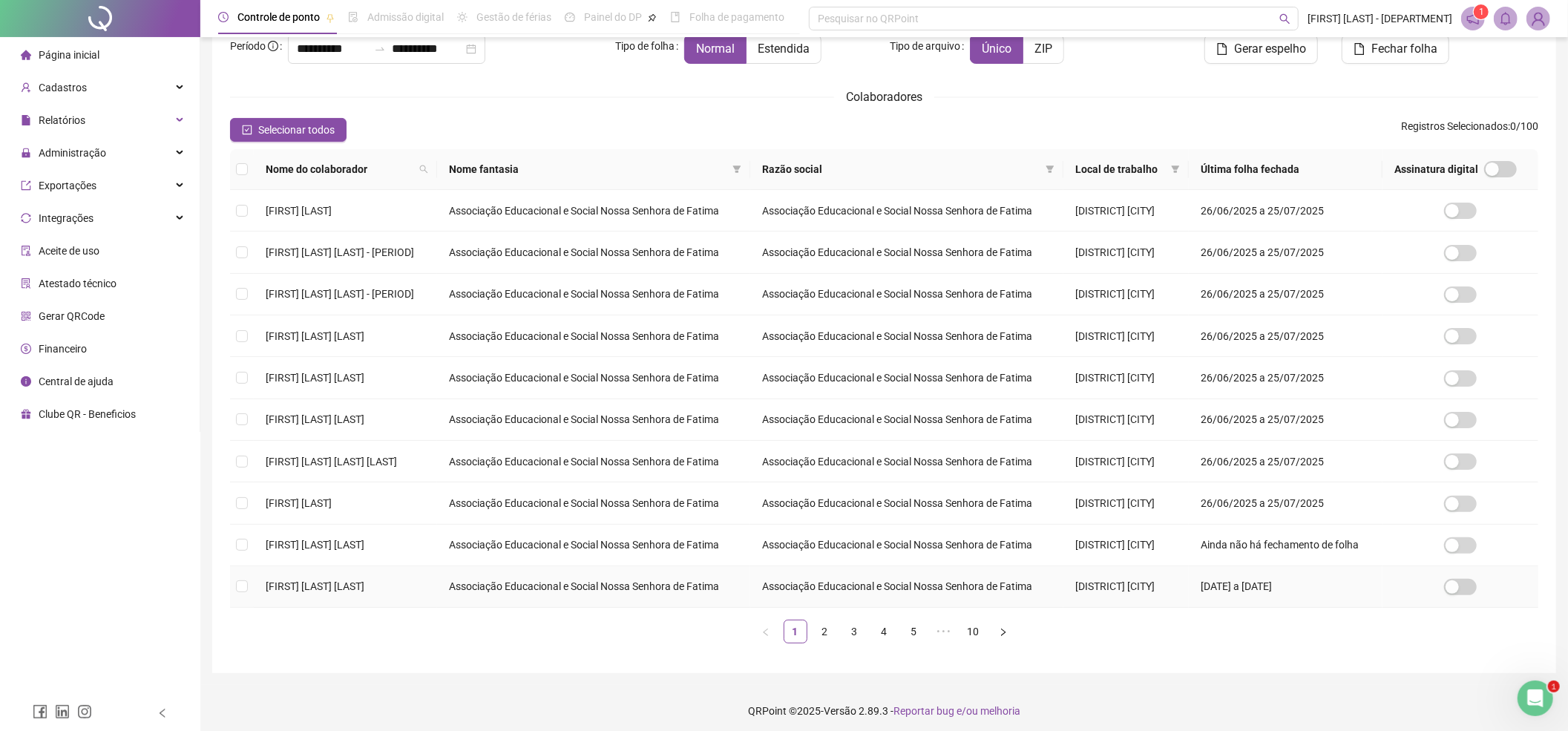 scroll, scrollTop: 113, scrollLeft: 0, axis: vertical 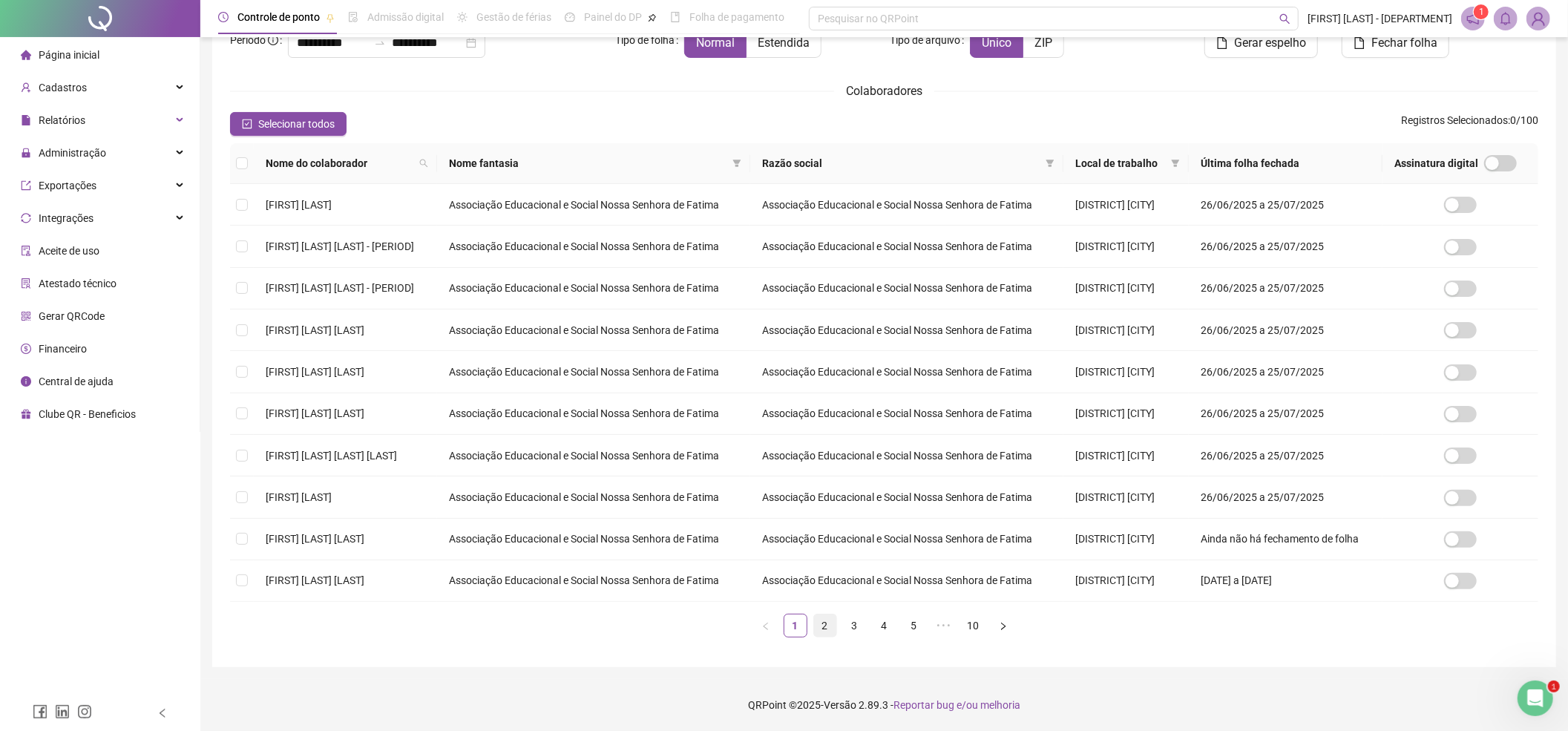 click on "2" at bounding box center (825, 626) 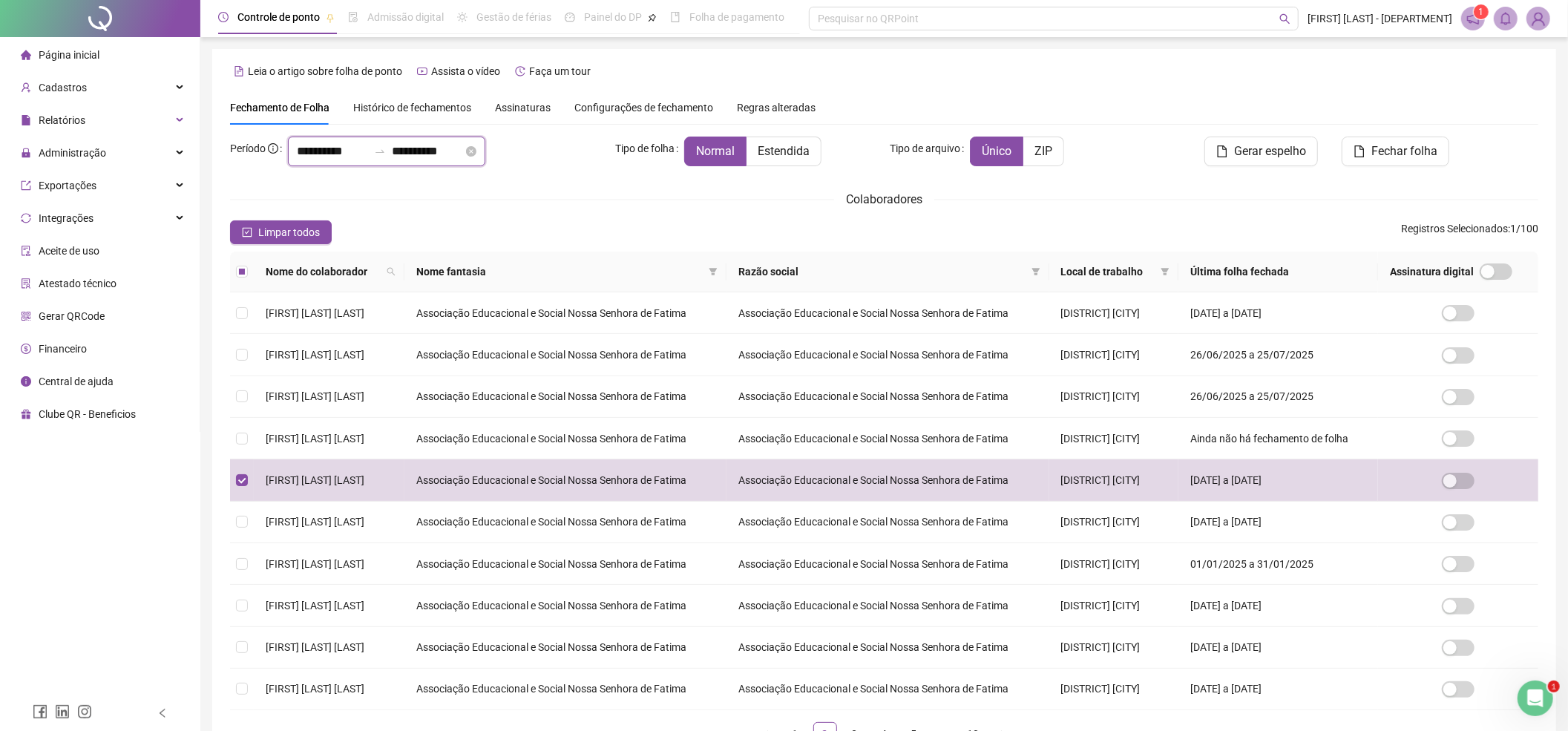 click on "**********" at bounding box center [332, 151] 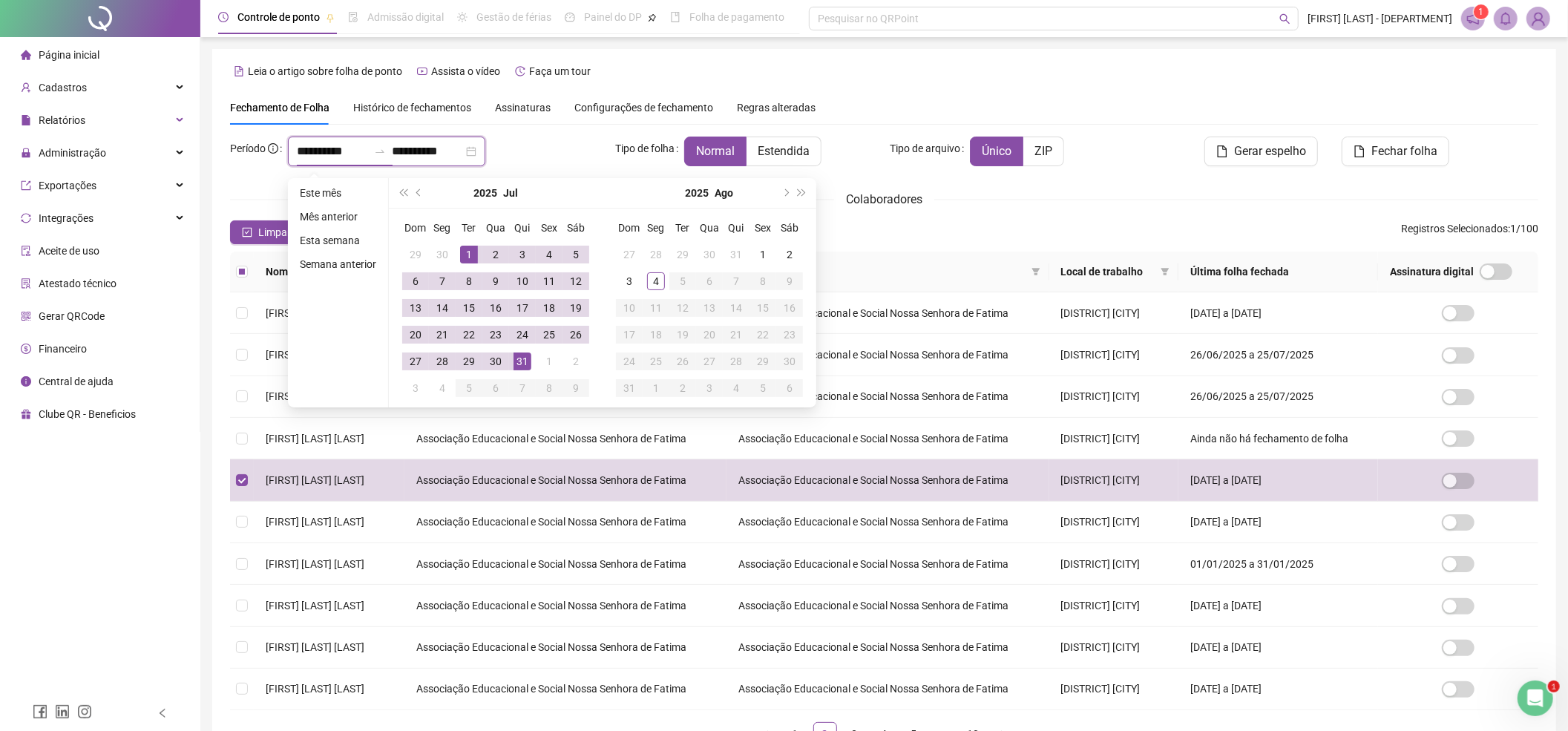 type on "**********" 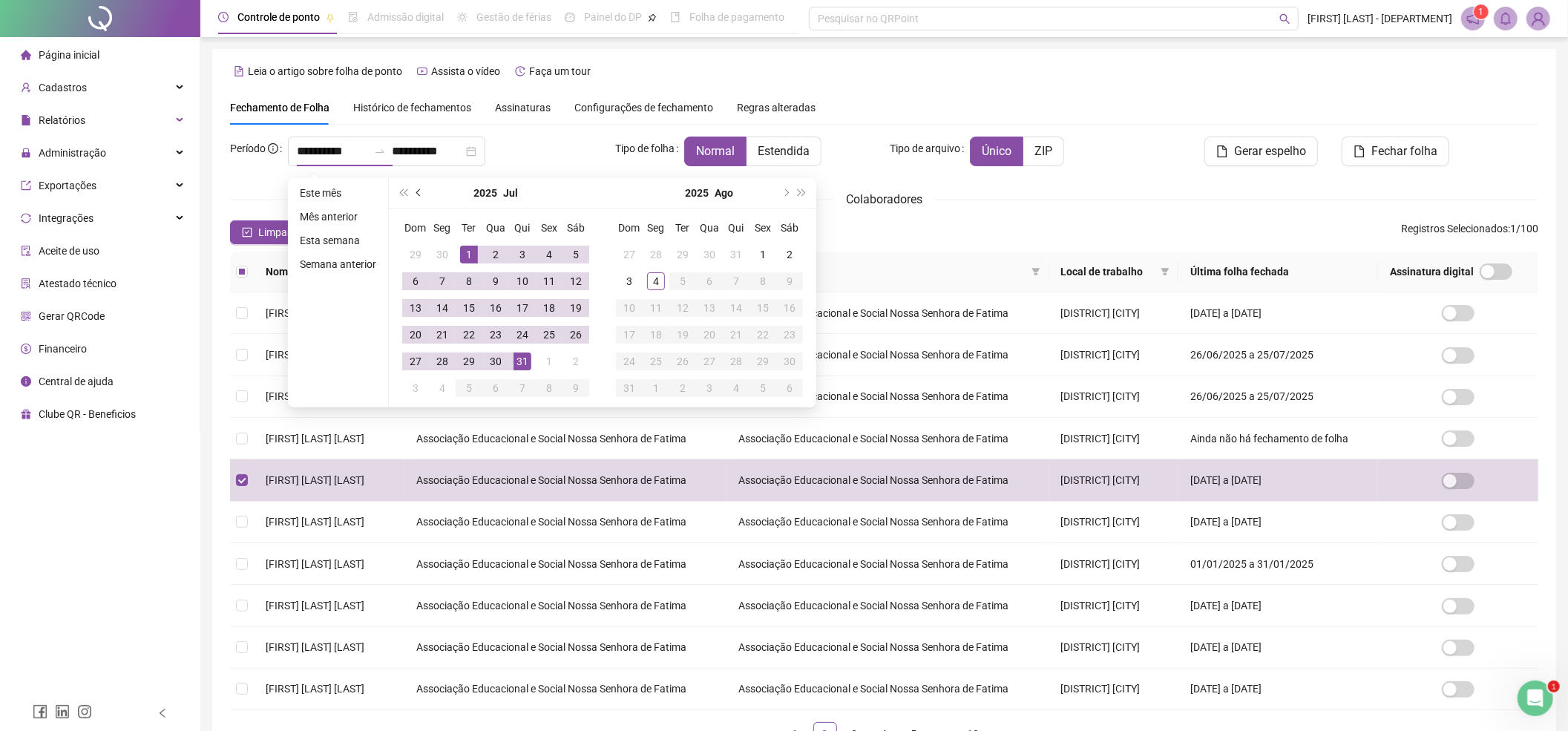 click at bounding box center (420, 193) 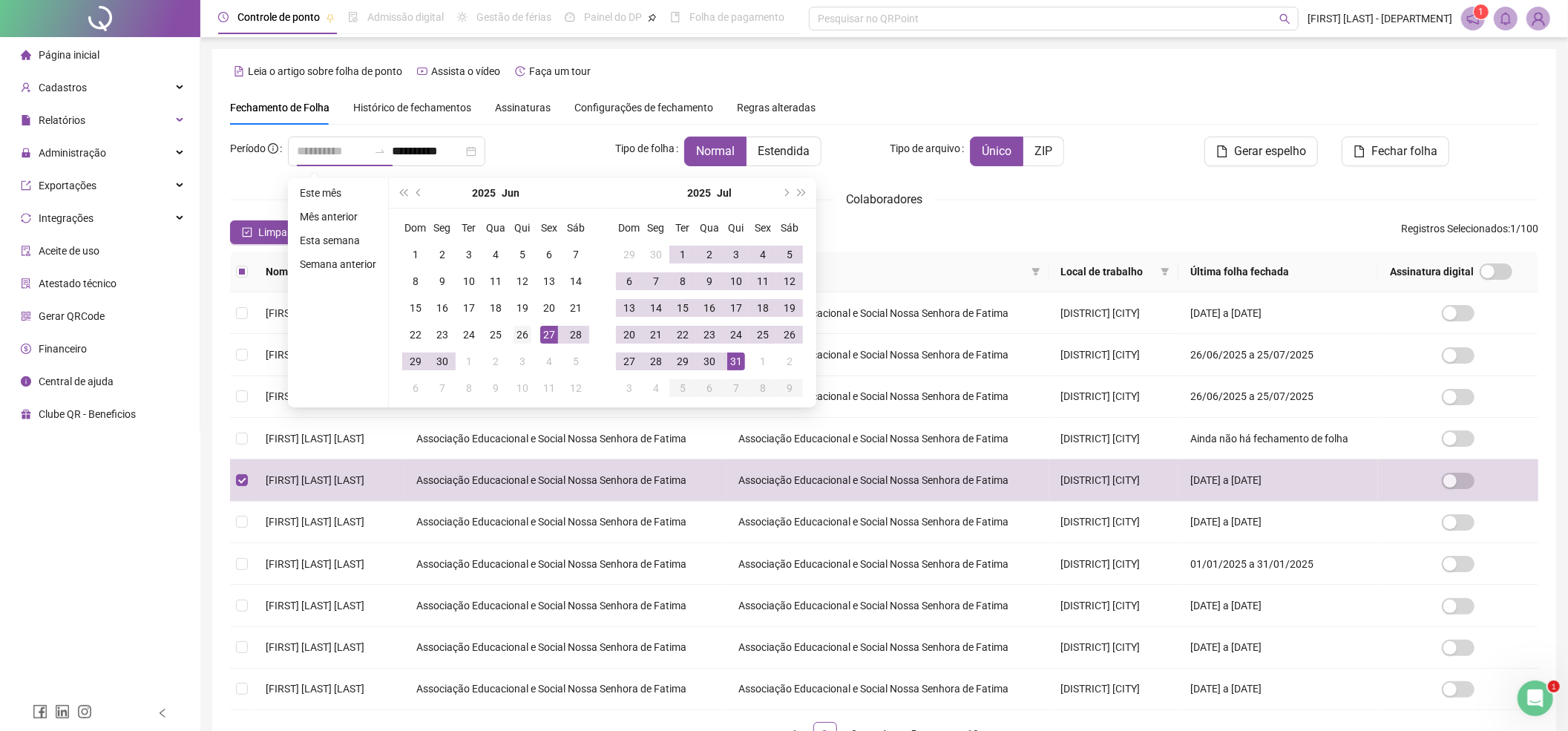 type on "**********" 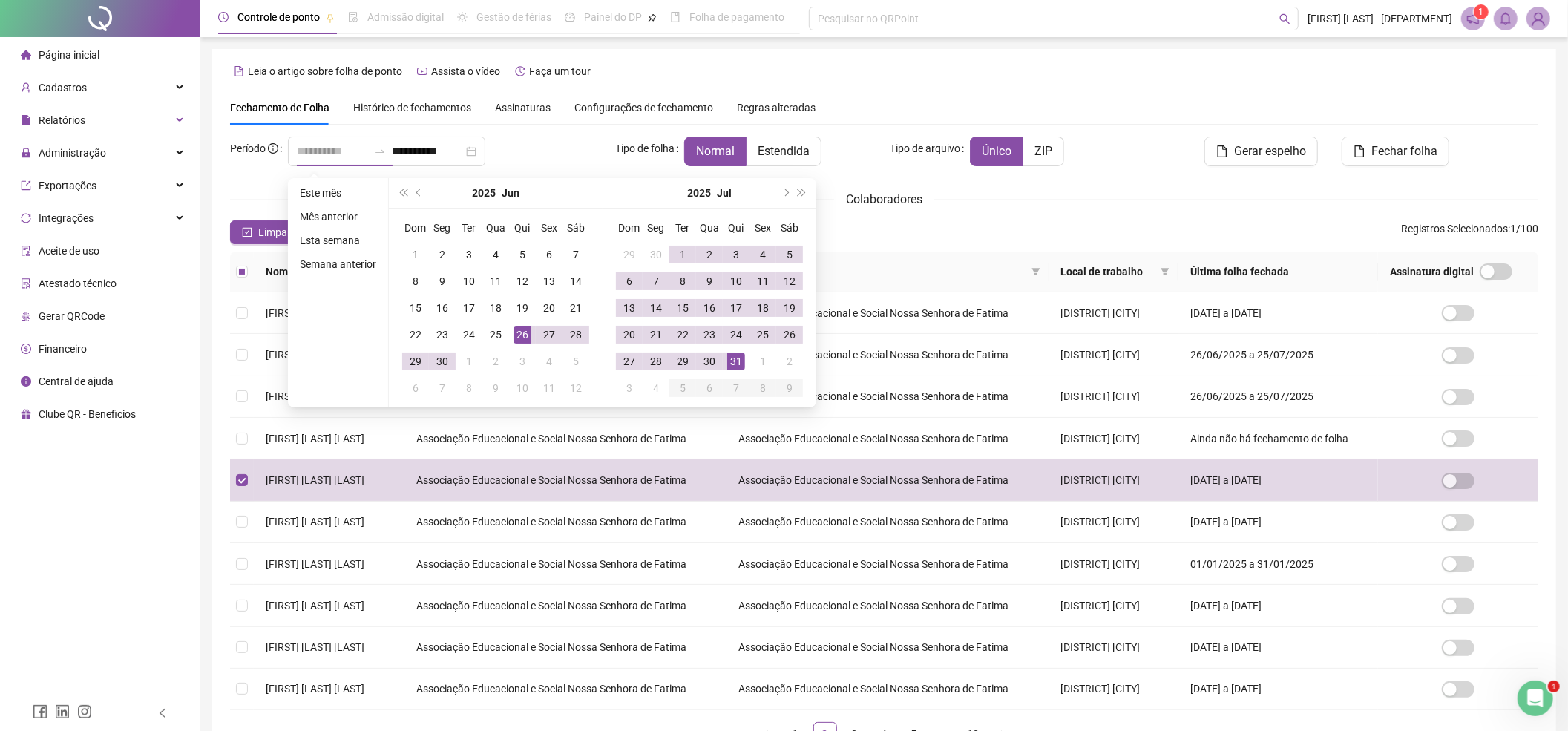 click on "26" at bounding box center (522, 335) 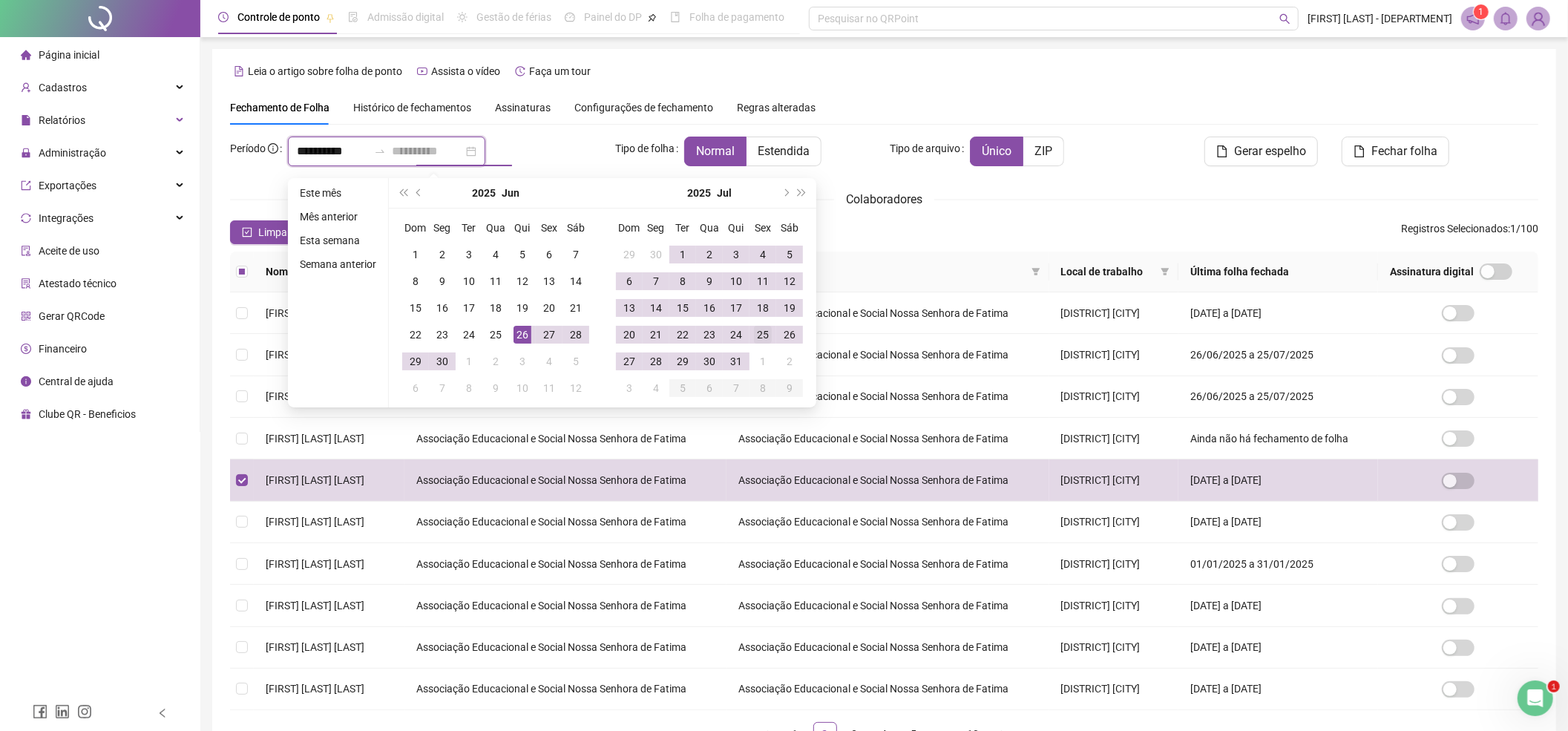 type on "**********" 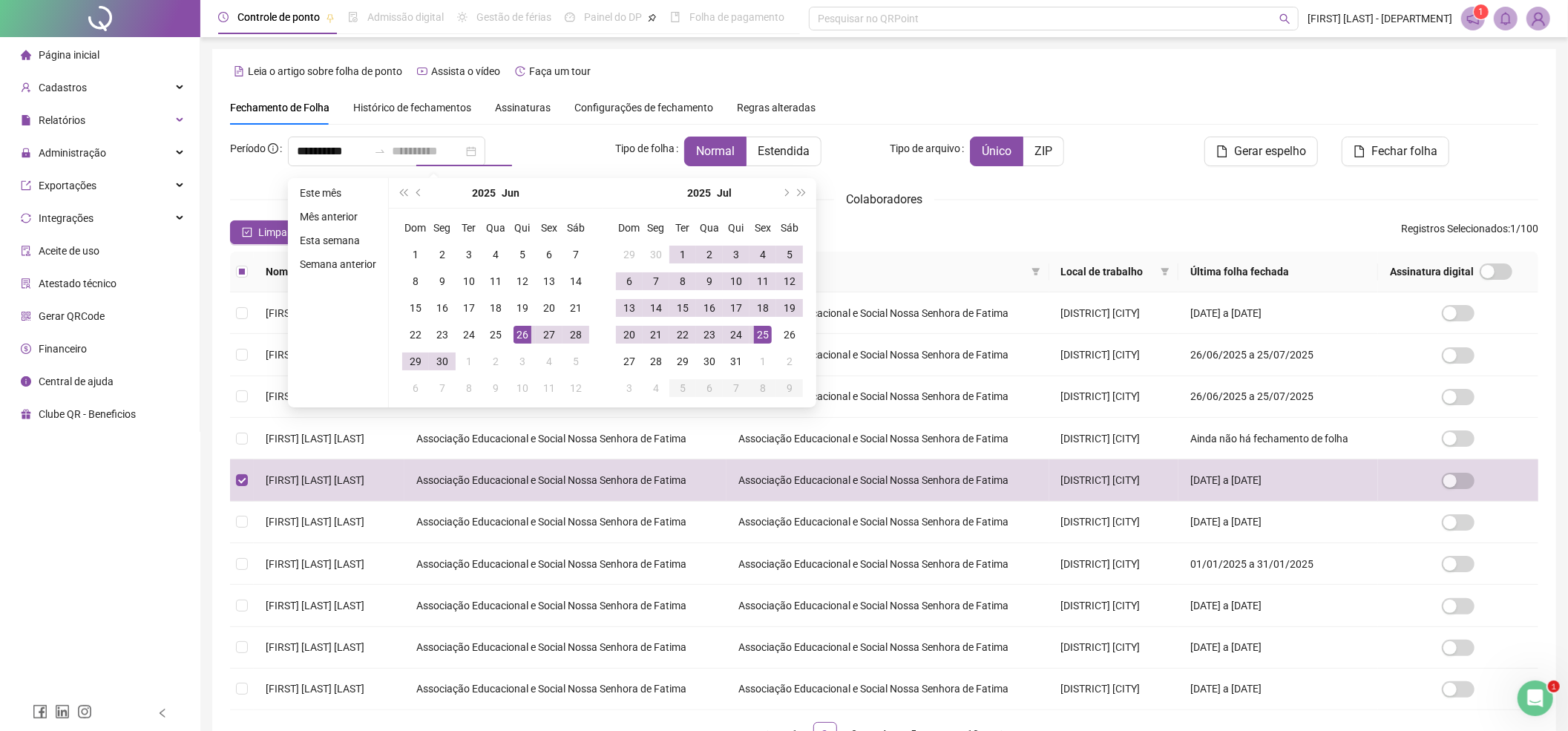 click on "25" at bounding box center [763, 335] 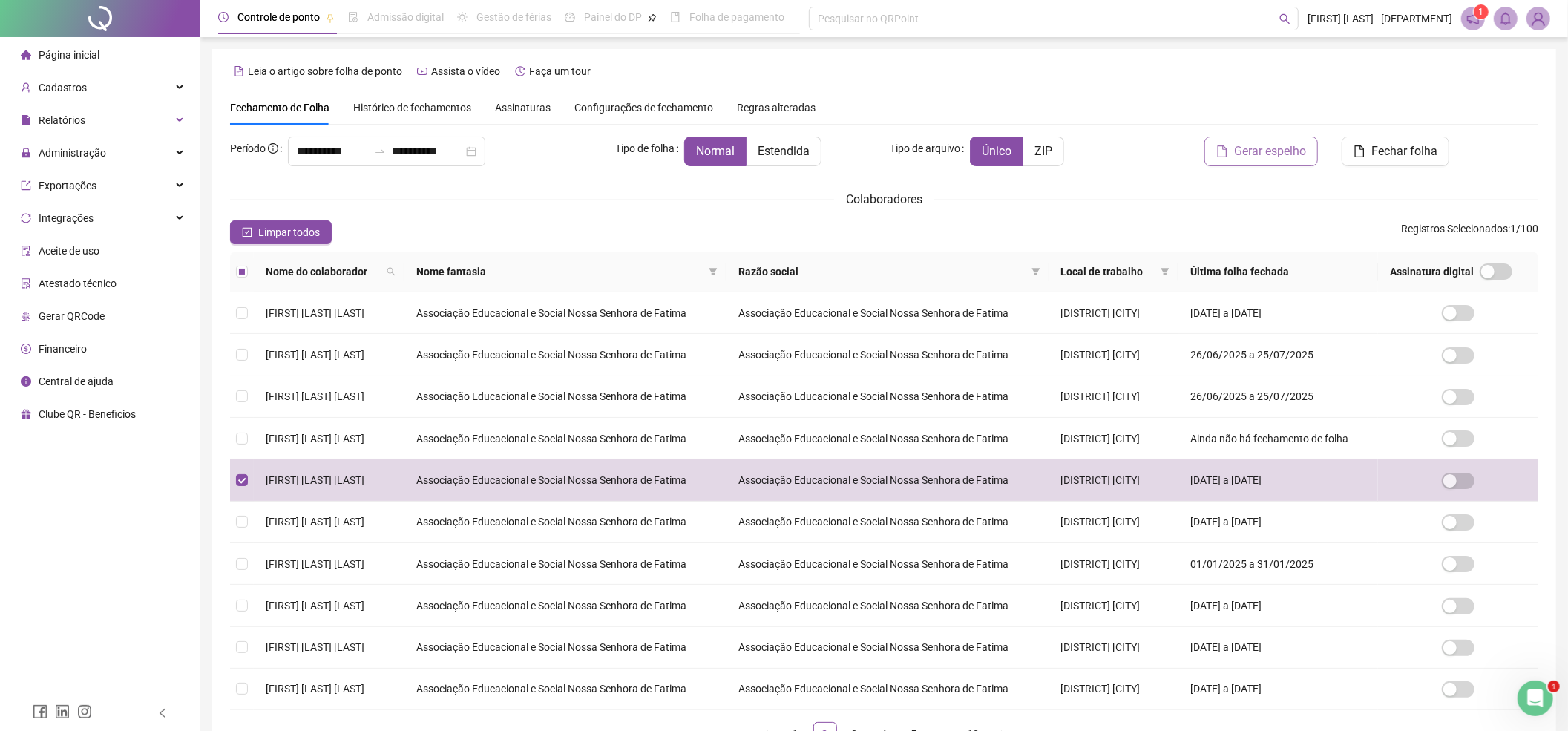 click on "Gerar espelho" at bounding box center [1270, 151] 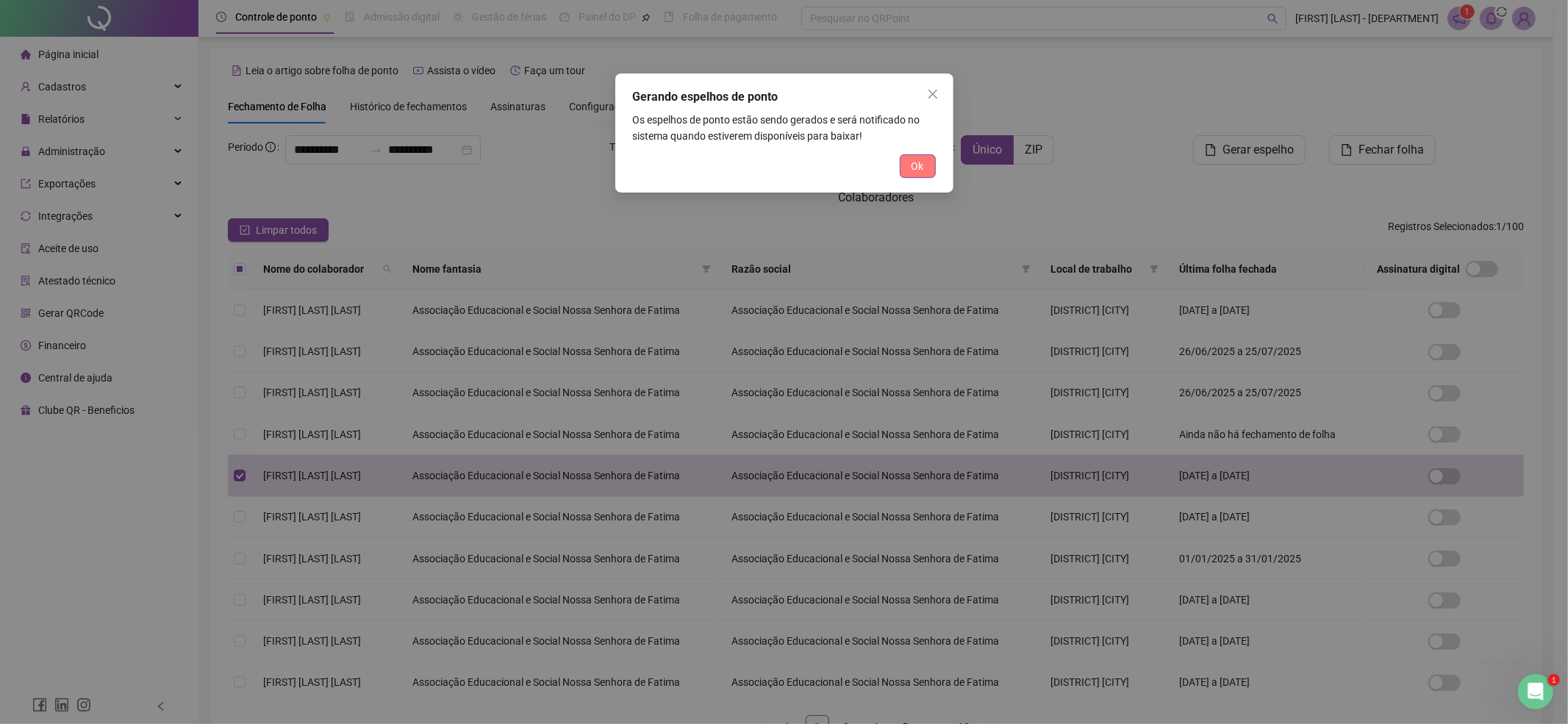 click on "Ok" at bounding box center [917, 166] 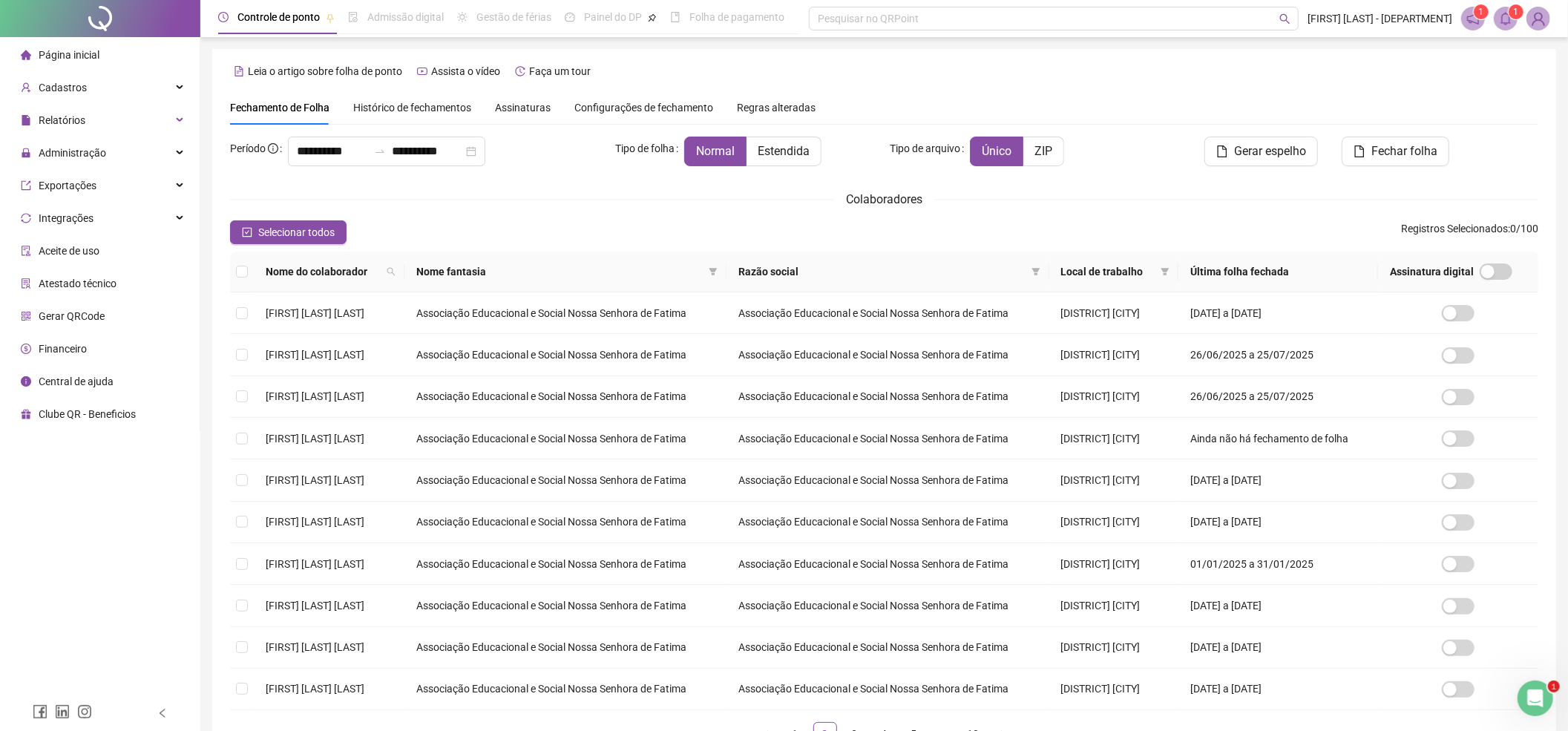 click 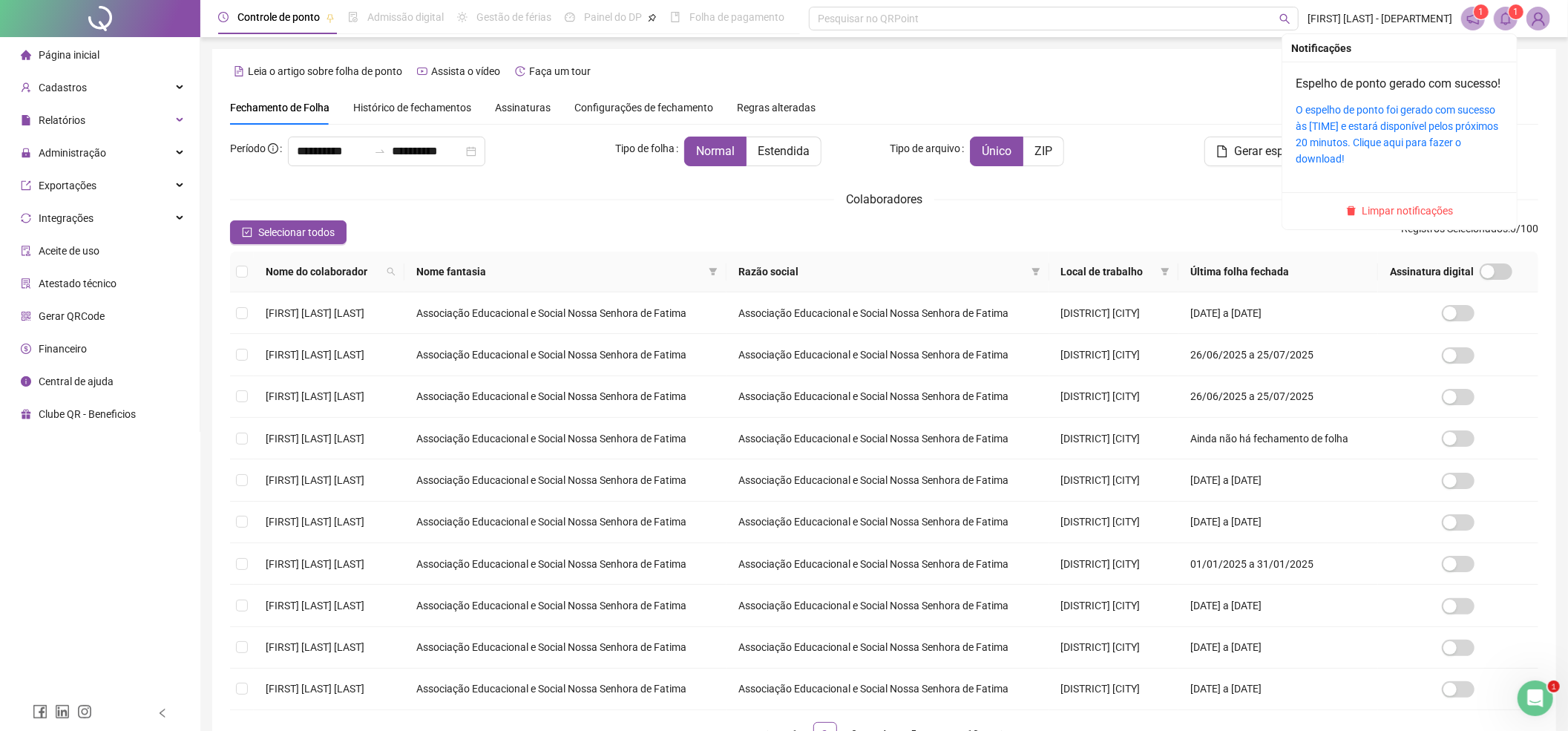 click on "O espelho de ponto foi gerado com sucesso às 17:23:36 e estará disponível pelos próximos 20 minutos.
Clique aqui para fazer o download!" at bounding box center [1400, 134] 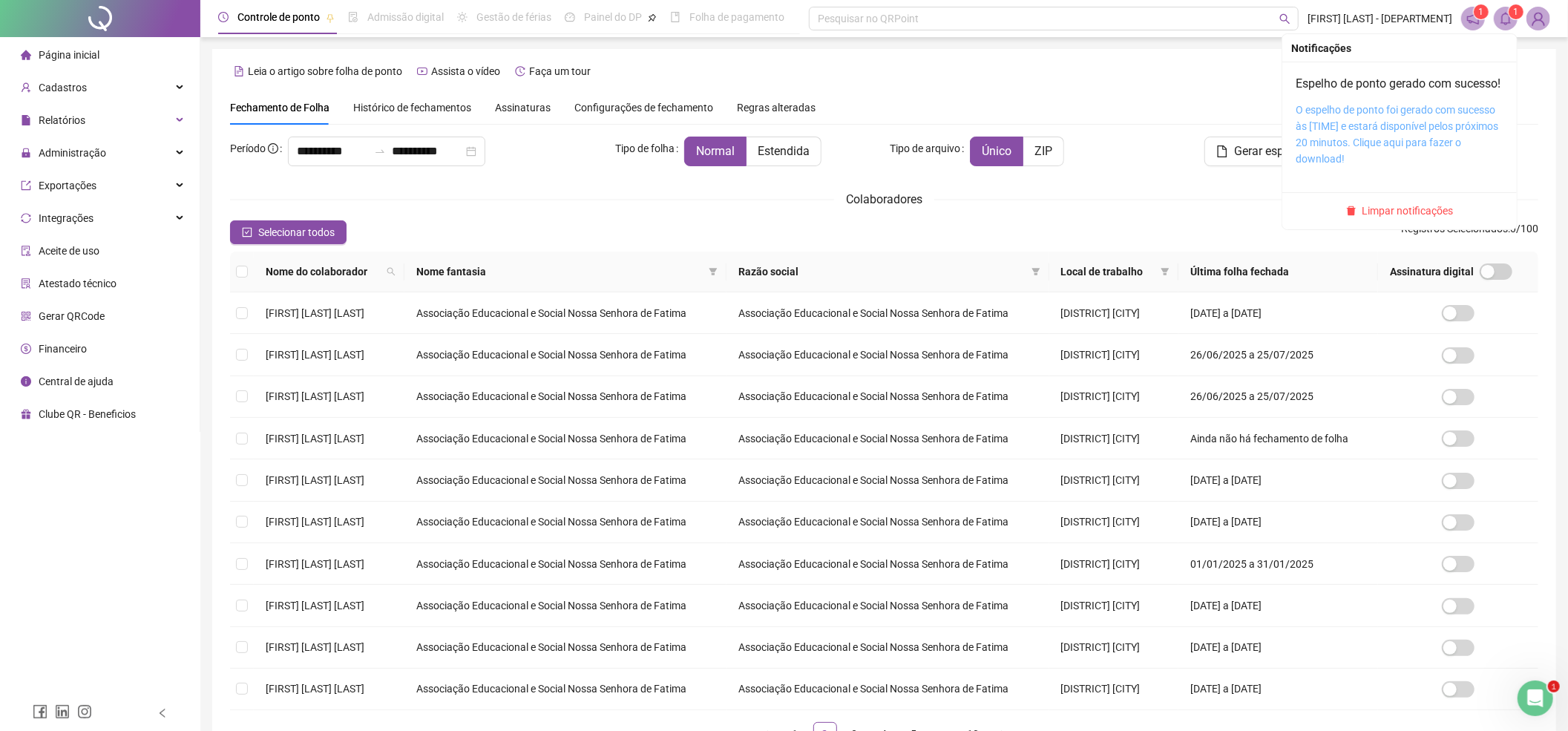 click on "O espelho de ponto foi gerado com sucesso às 17:23:36 e estará disponível pelos próximos 20 minutos.
Clique aqui para fazer o download!" at bounding box center (1397, 134) 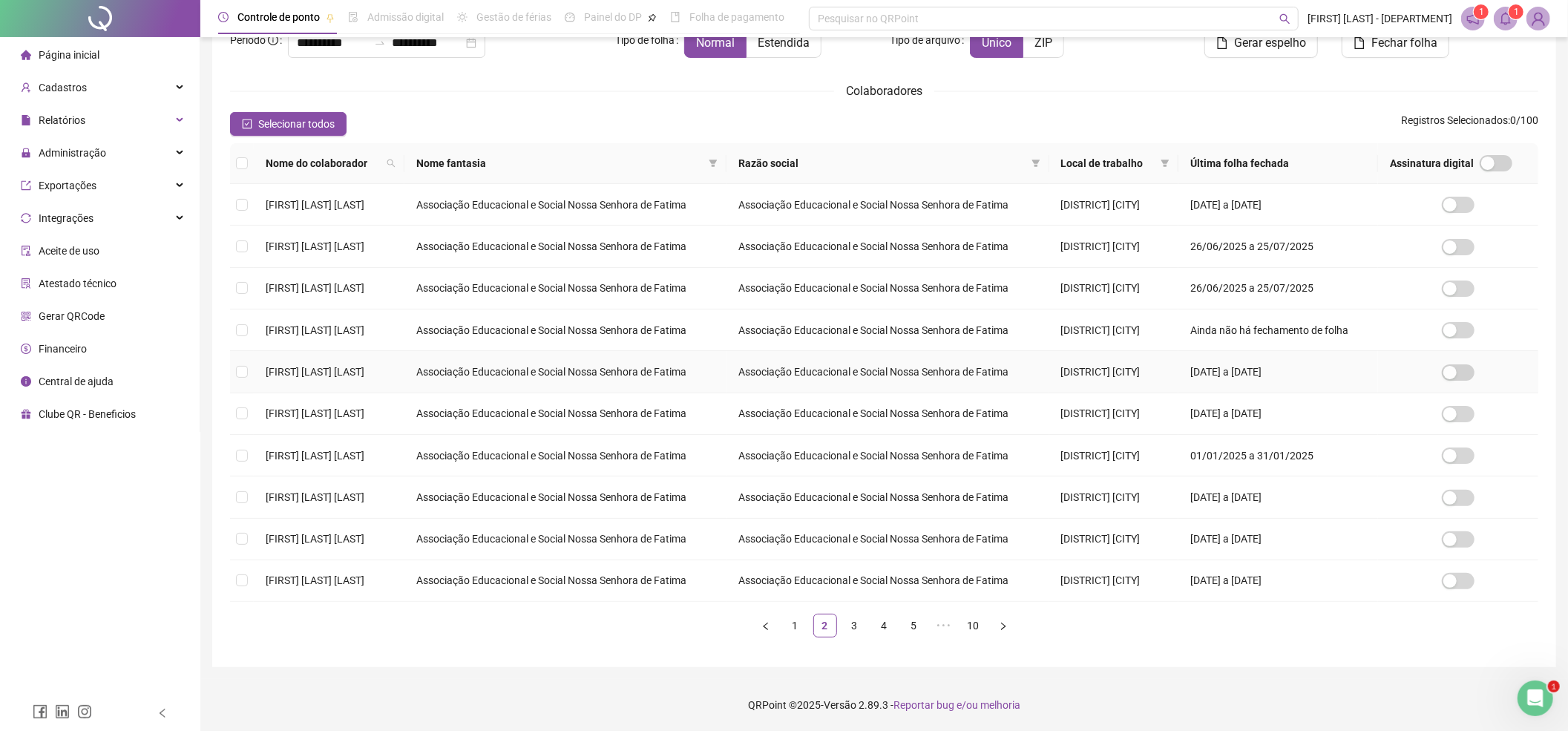 scroll, scrollTop: 113, scrollLeft: 0, axis: vertical 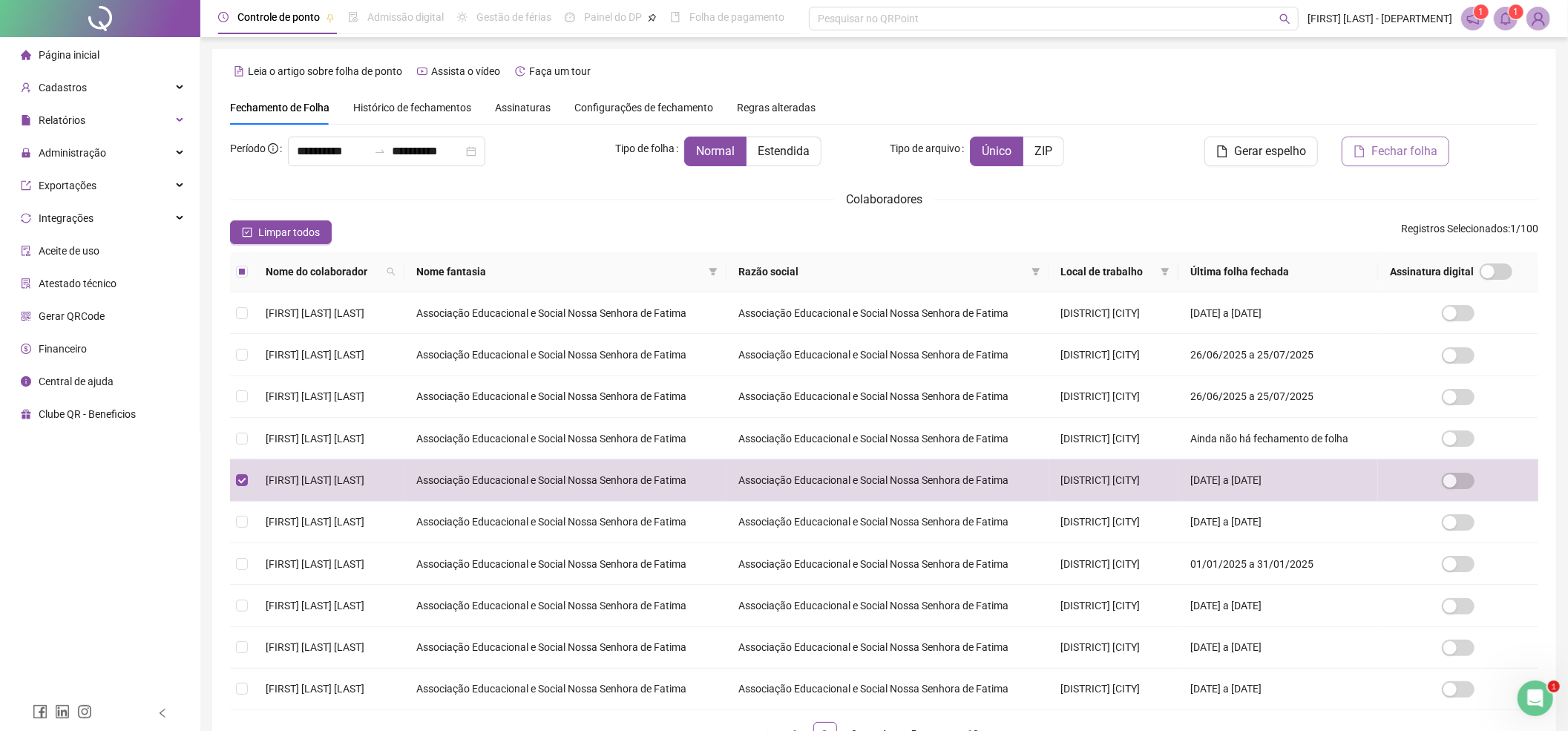 click 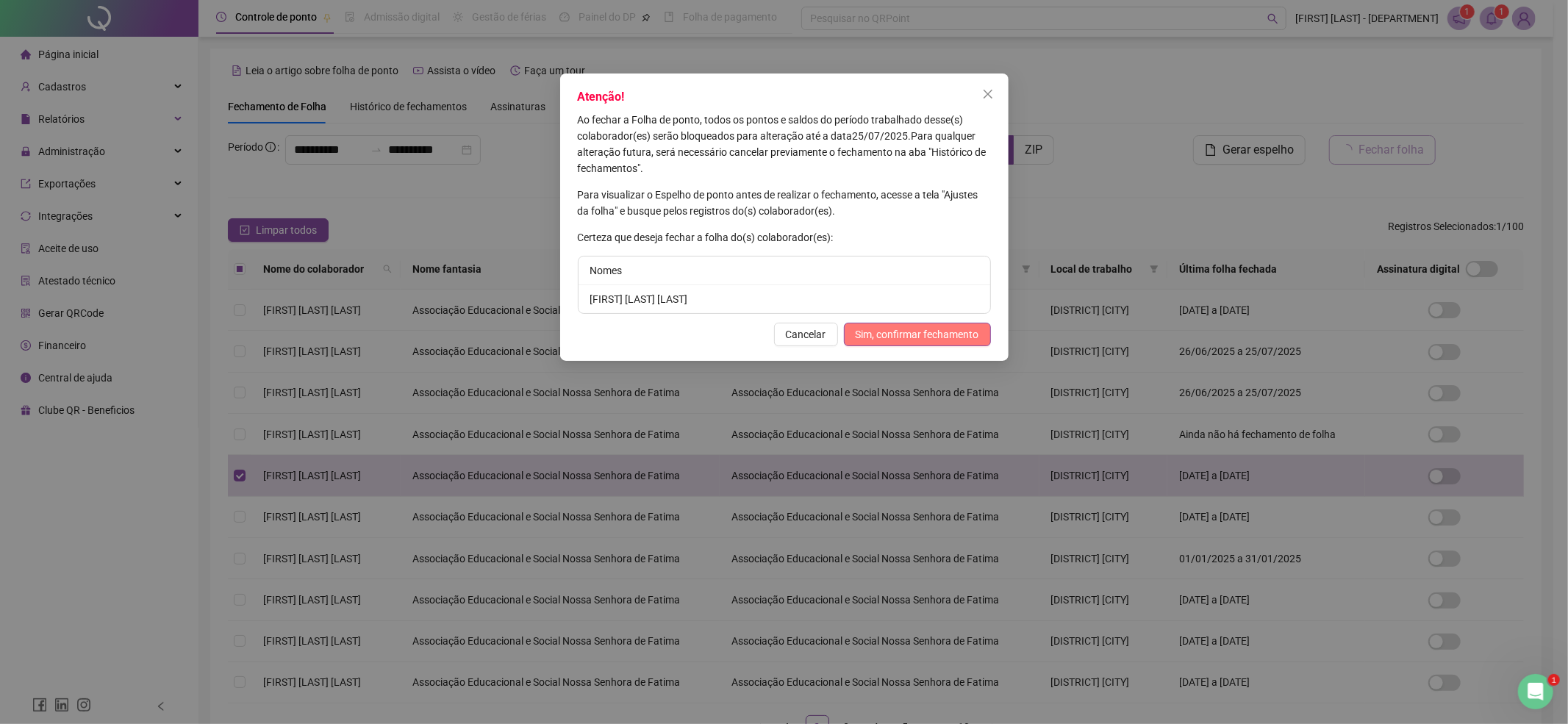 click on "Sim, confirmar fechamento" at bounding box center [917, 334] 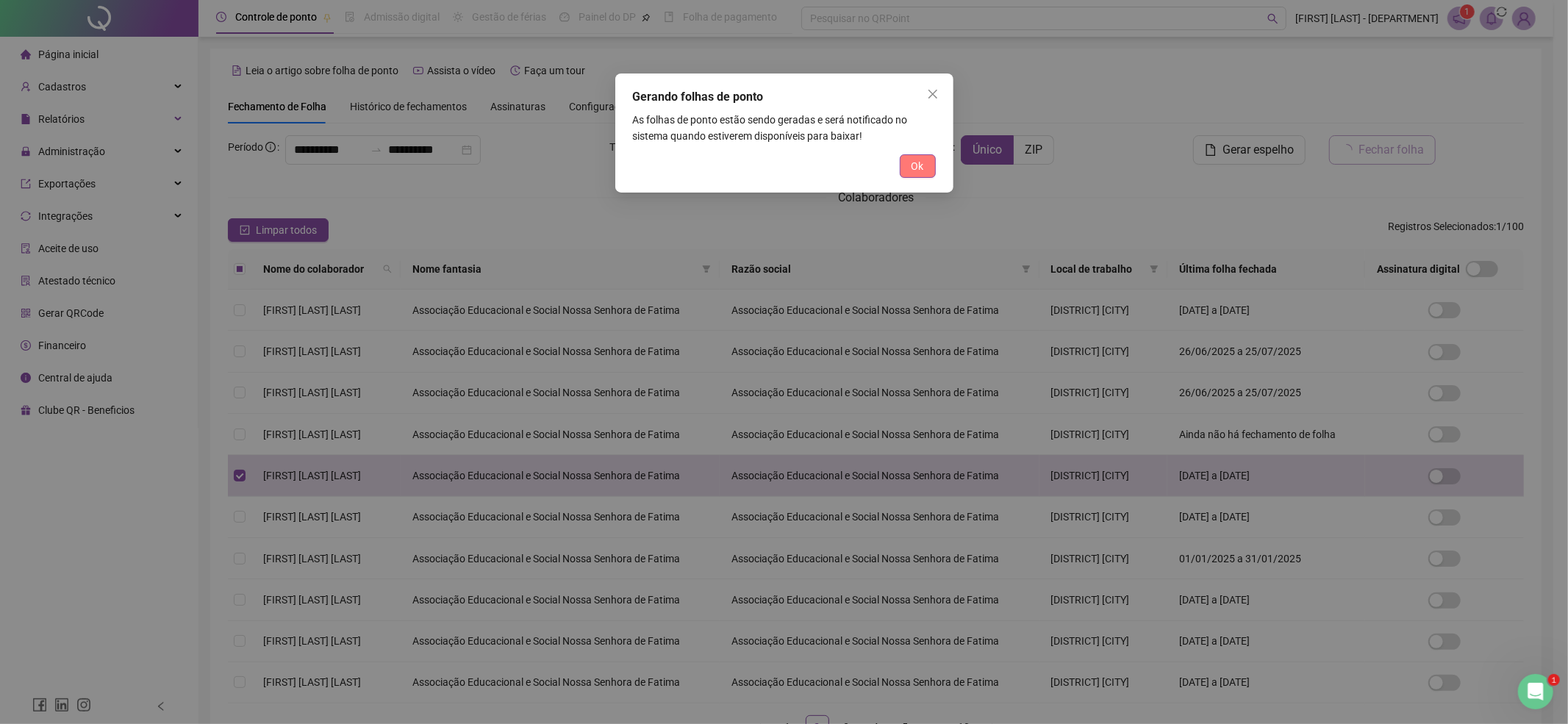 click on "Ok" at bounding box center (917, 166) 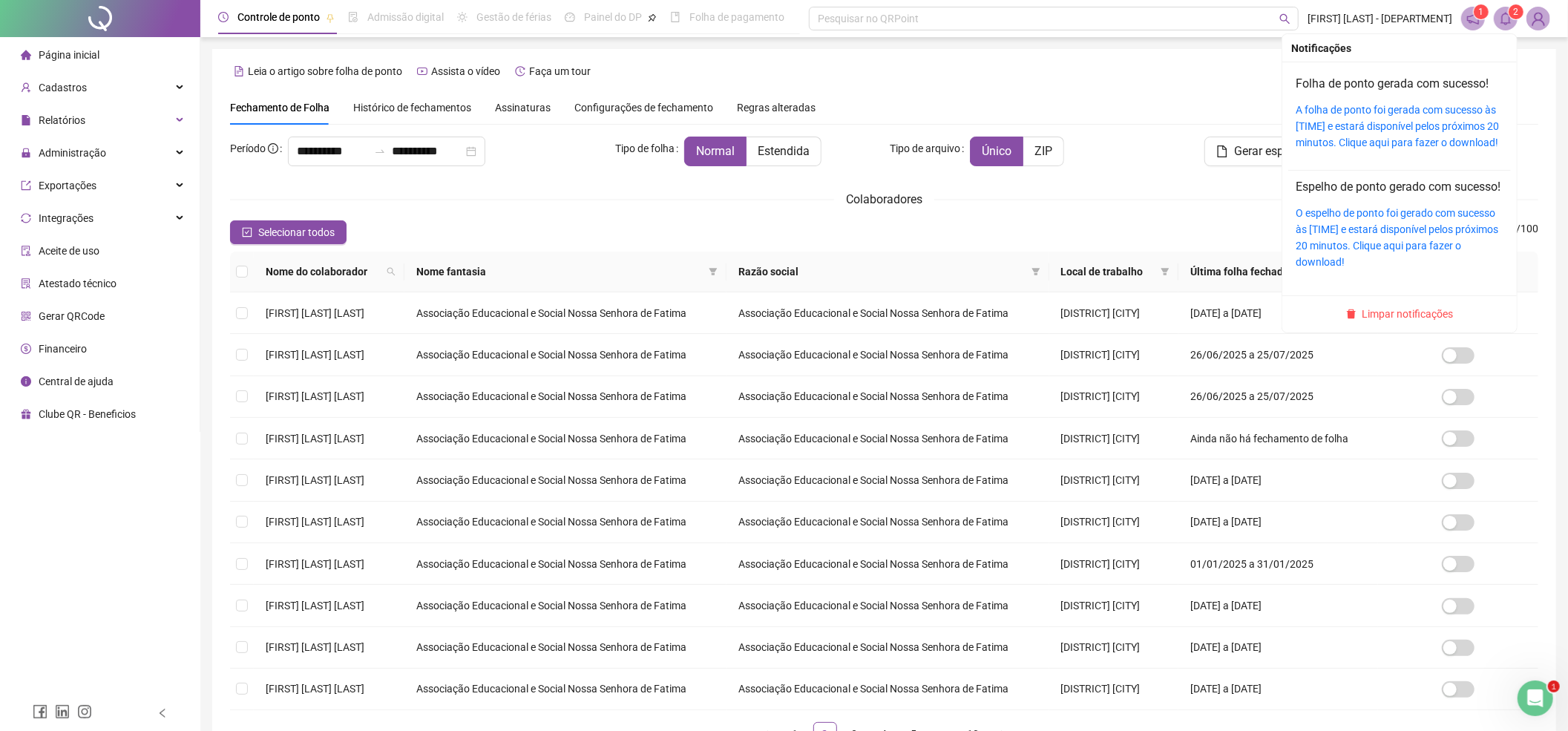 click 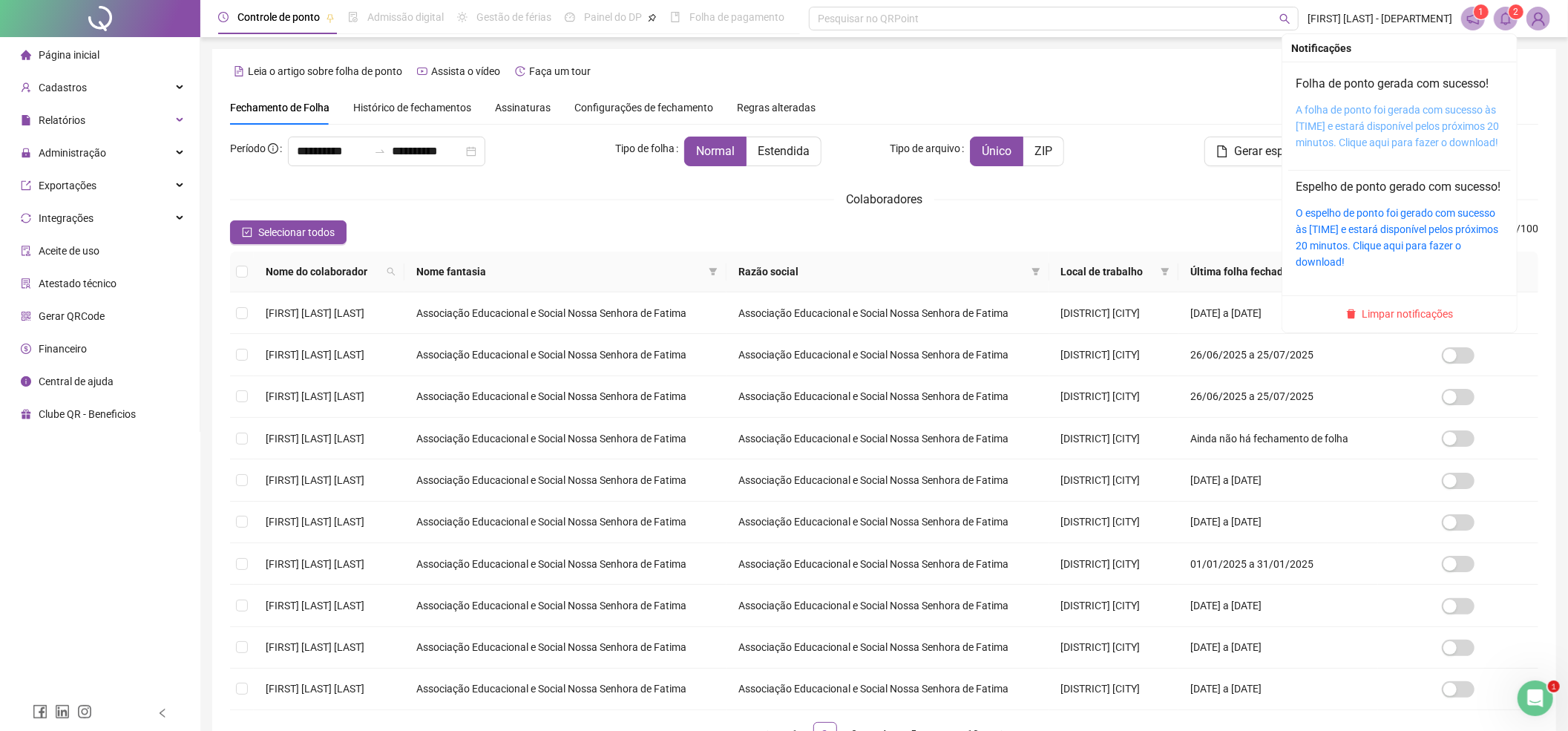 click on "A folha de ponto foi gerada com sucesso às 17:31:27 e estará disponível pelos próximos 20 minutos.
Clique aqui para fazer o download!" at bounding box center (1397, 126) 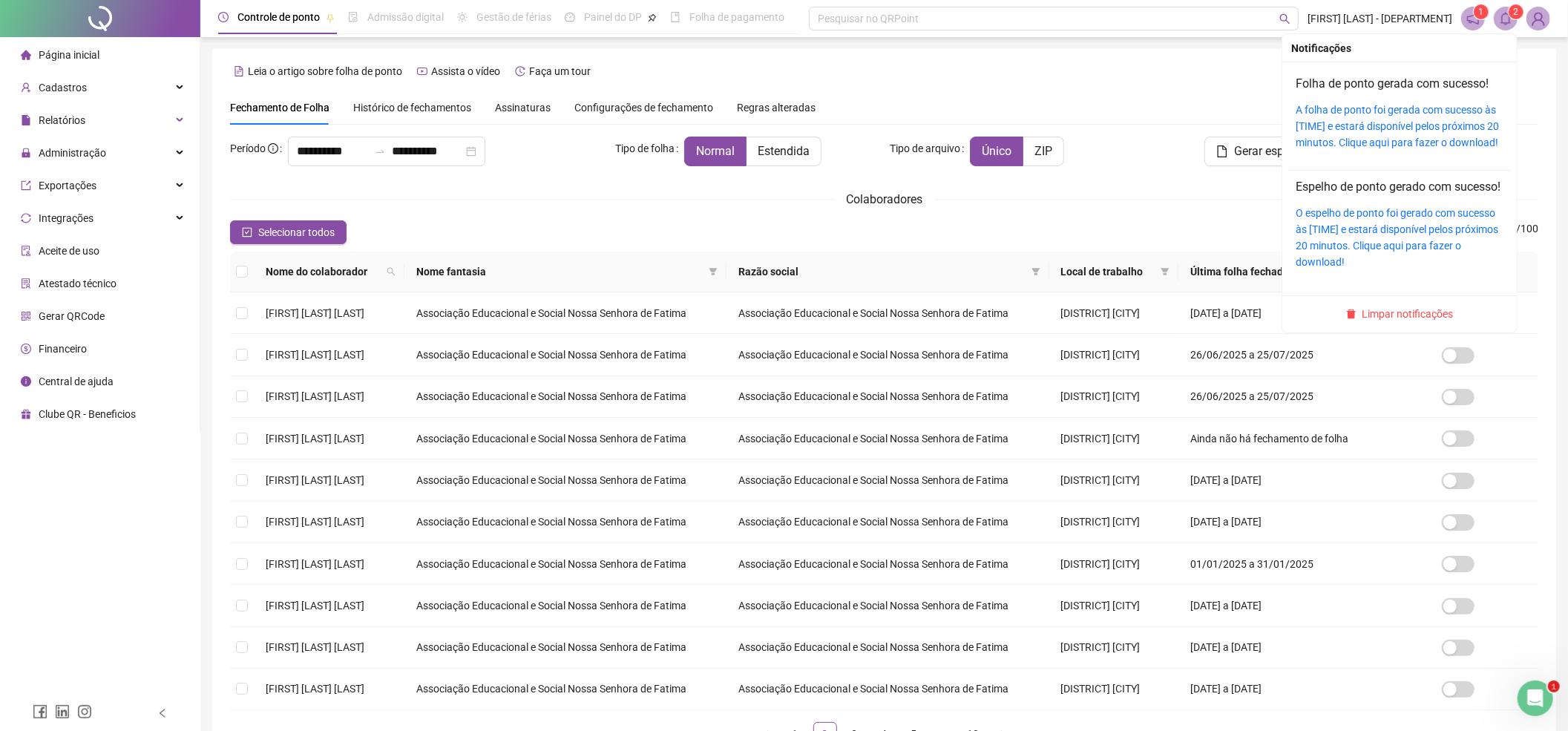 click 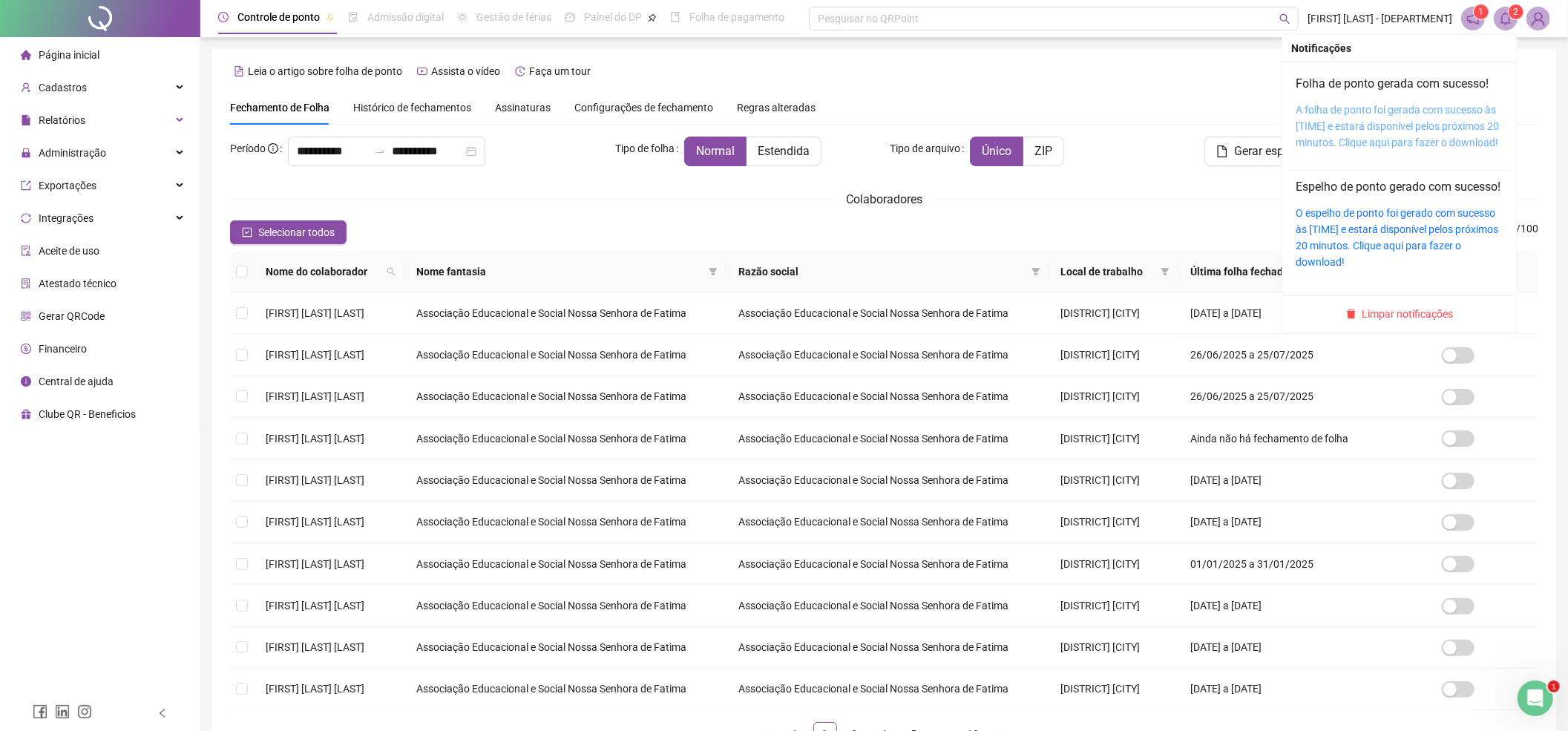 click on "A folha de ponto foi gerada com sucesso às 17:31:27 e estará disponível pelos próximos 20 minutos.
Clique aqui para fazer o download!" at bounding box center (1397, 126) 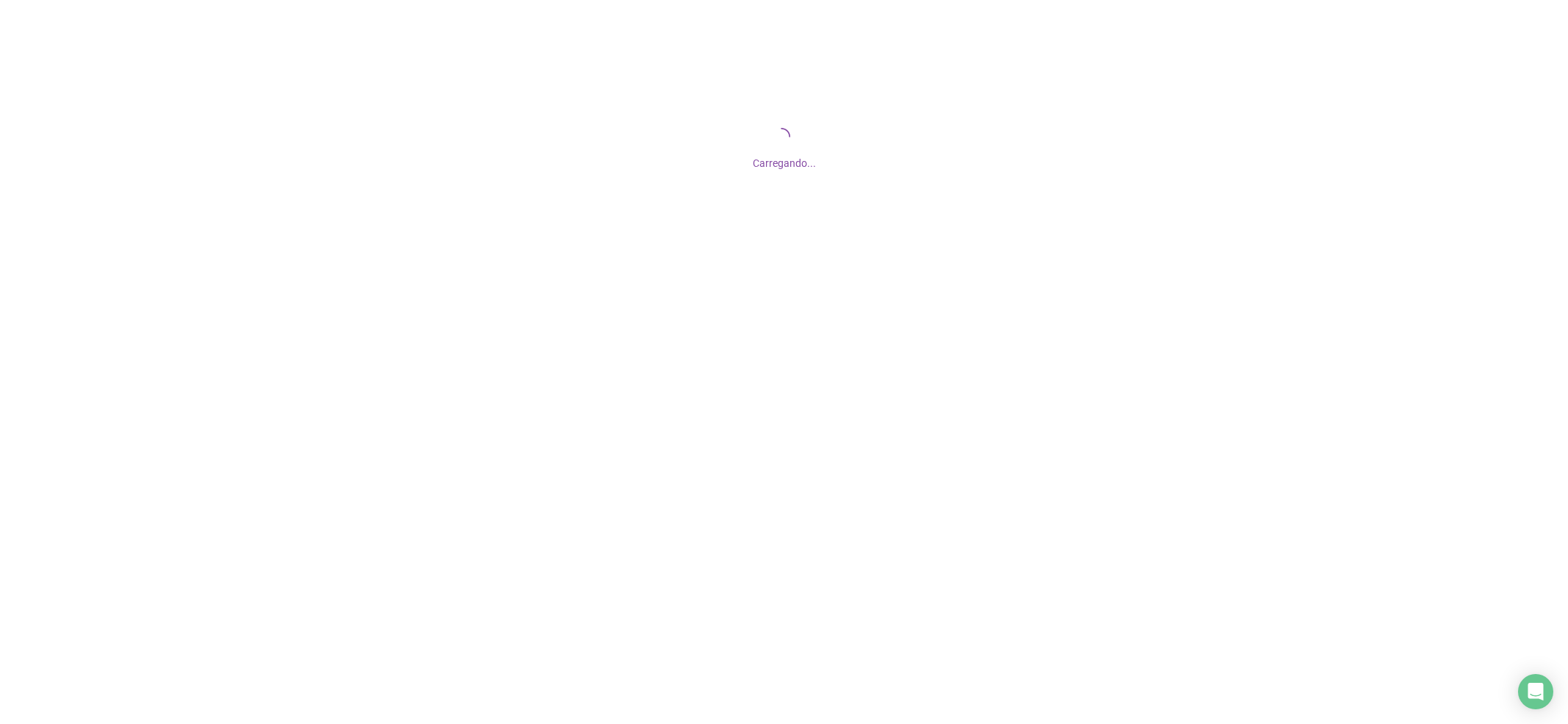 scroll, scrollTop: 0, scrollLeft: 0, axis: both 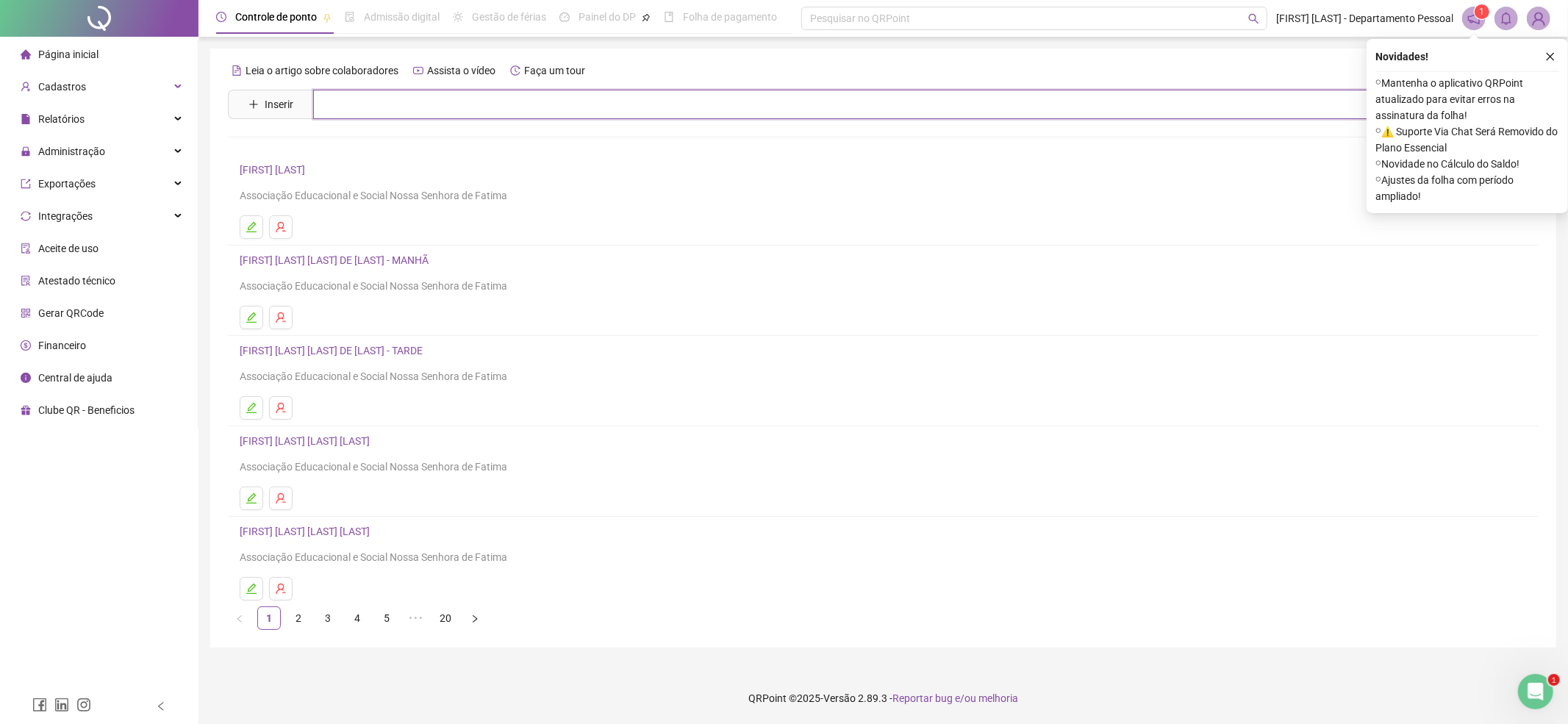 click at bounding box center [894, 104] 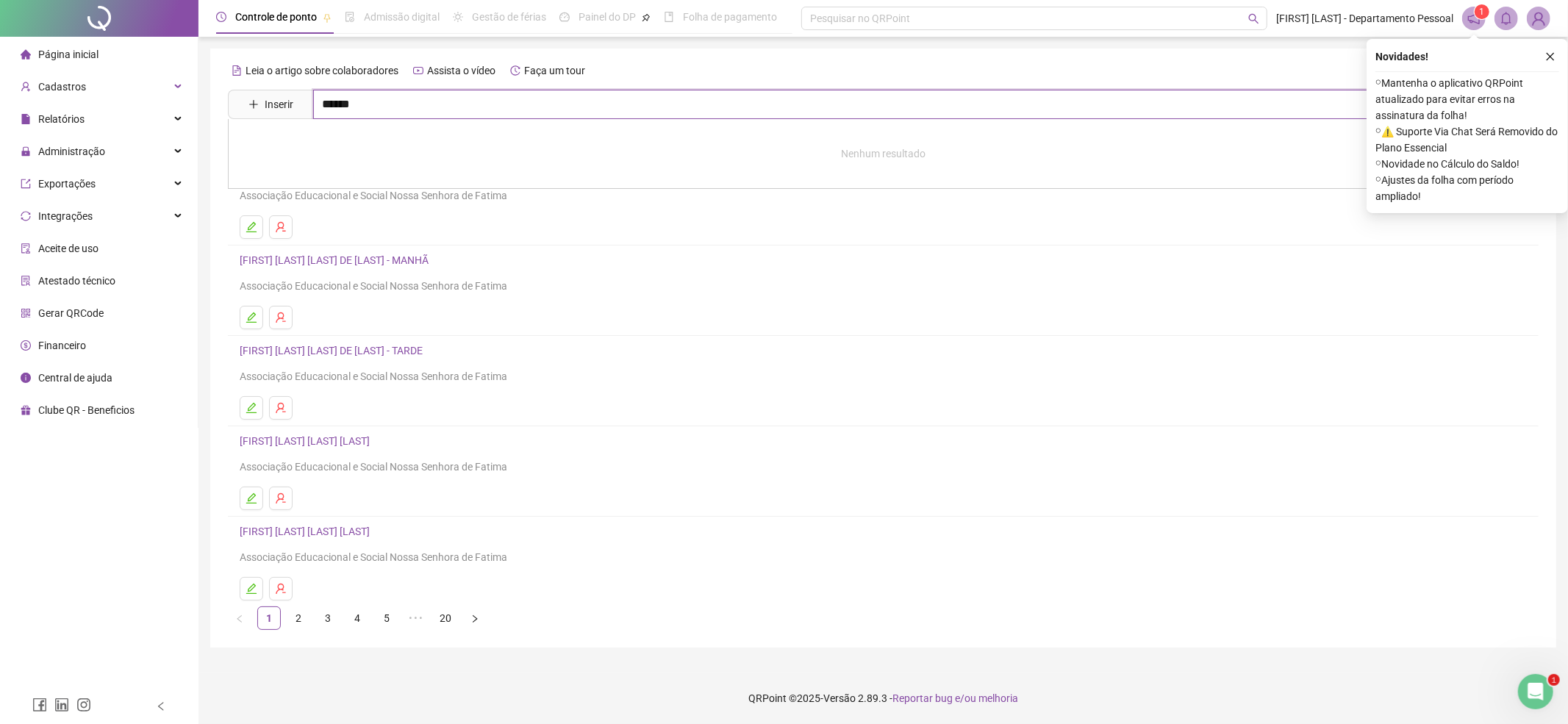 type on "******" 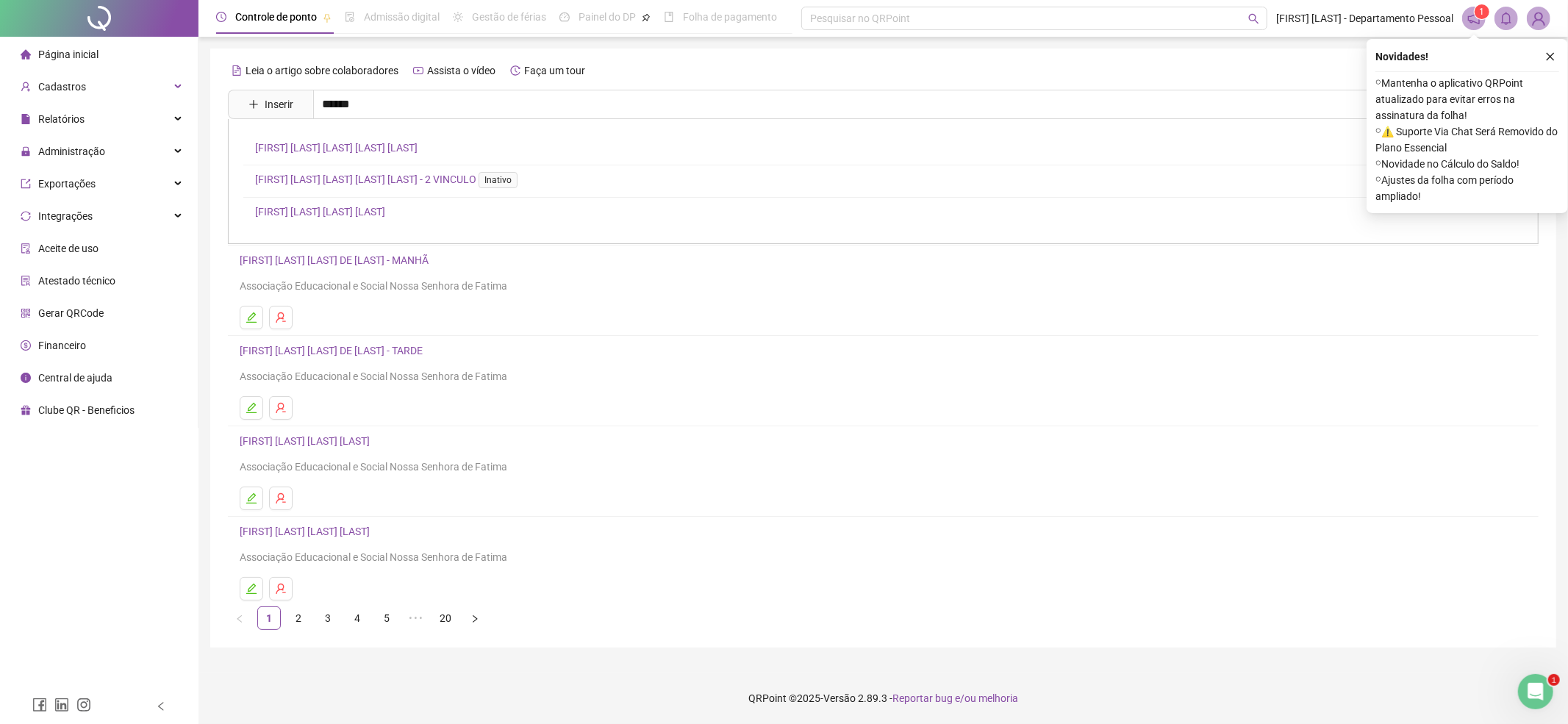 click on "[FIRST] [LAST] [LAST] [LAST] [LAST]" at bounding box center (336, 148) 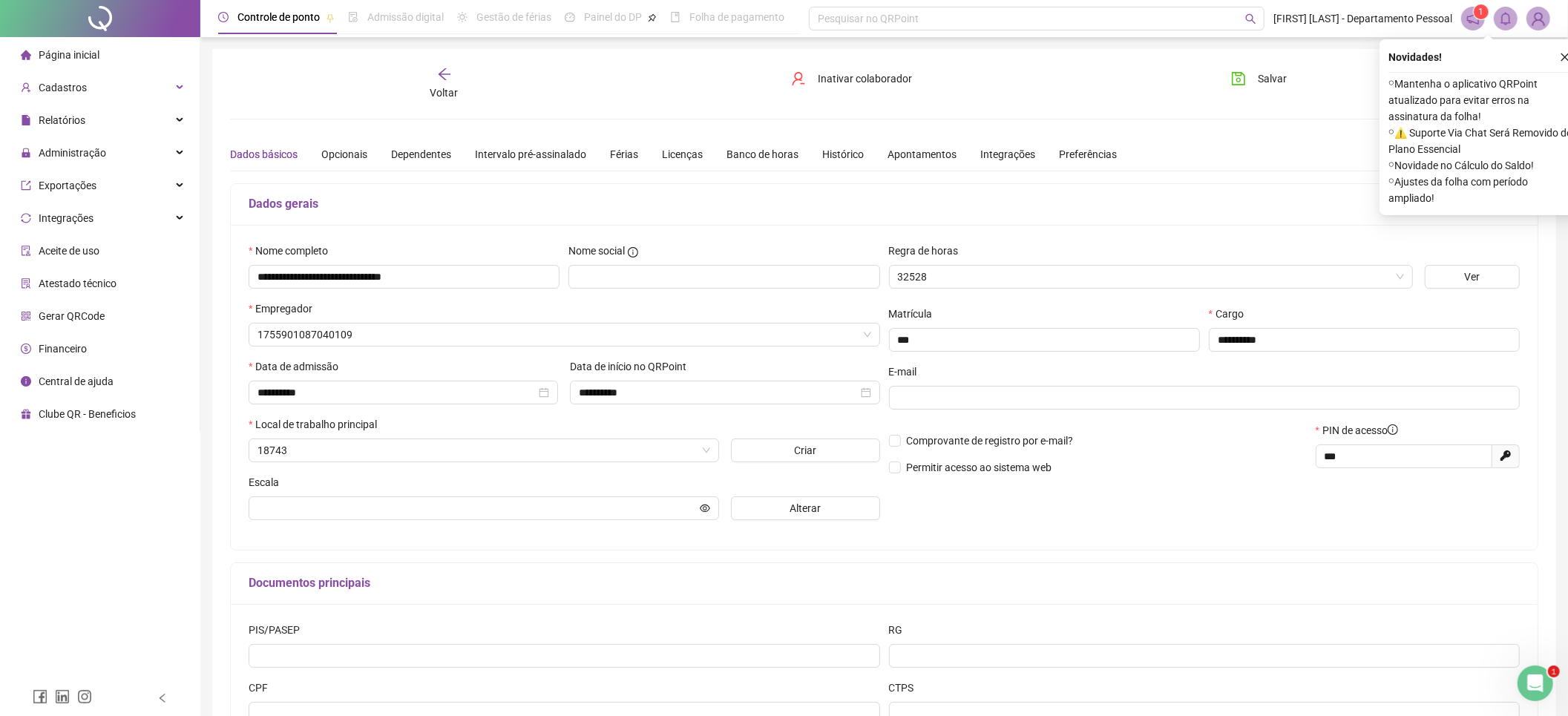 type on "**********" 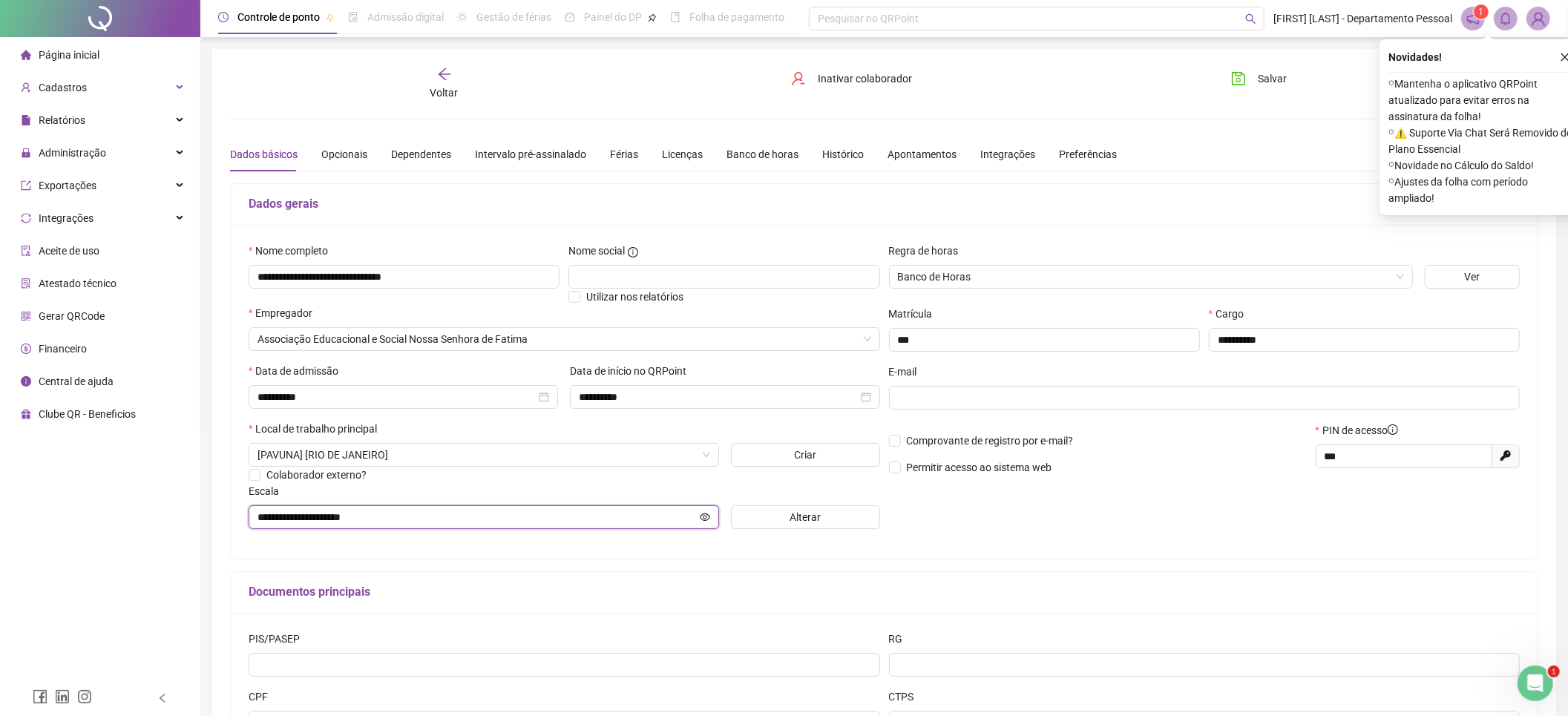 click 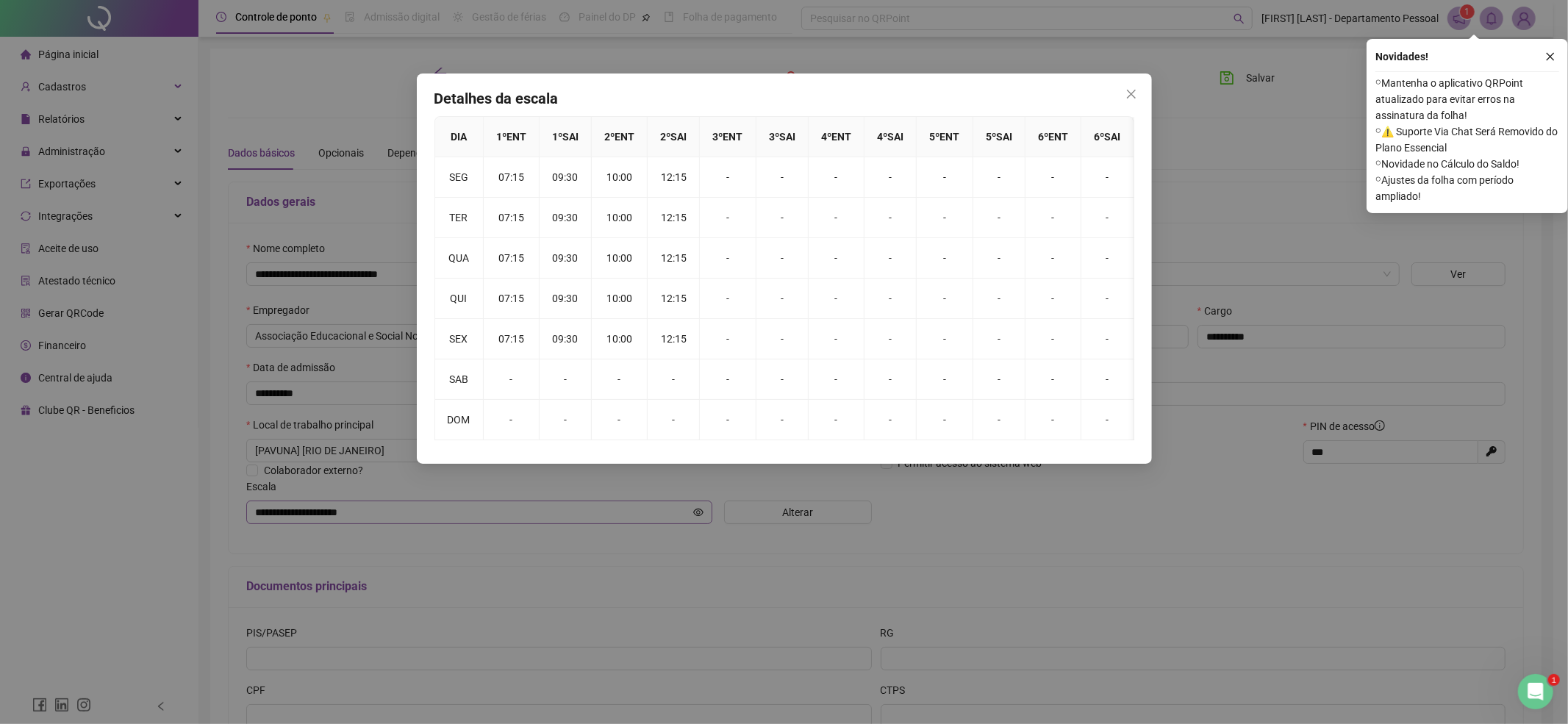 click on "Detalhes da escala DIA 1 º  ENT 1 º  SAI 2 º  ENT 2 º  SAI 3 º  ENT 3 º  SAI 4 º  ENT 4 º  SAI 5 º  ENT 5 º  SAI 6 º  ENT 6 º  SAI                           SEG 07:15 09:30 10:00 12:15 - - - - - - - - TER 07:15 09:30 10:00 12:15 - - - - - - - - QUA 07:15 09:30 10:00 12:15 - - - - - - - - QUI 07:15 09:30 10:00 12:15 - - - - - - - - SEX 07:15 09:30 10:00 12:15 - - - - - - - - SAB - - - - - - - - - - - - DOM - - - - - - - - - - - -" at bounding box center [784, 362] 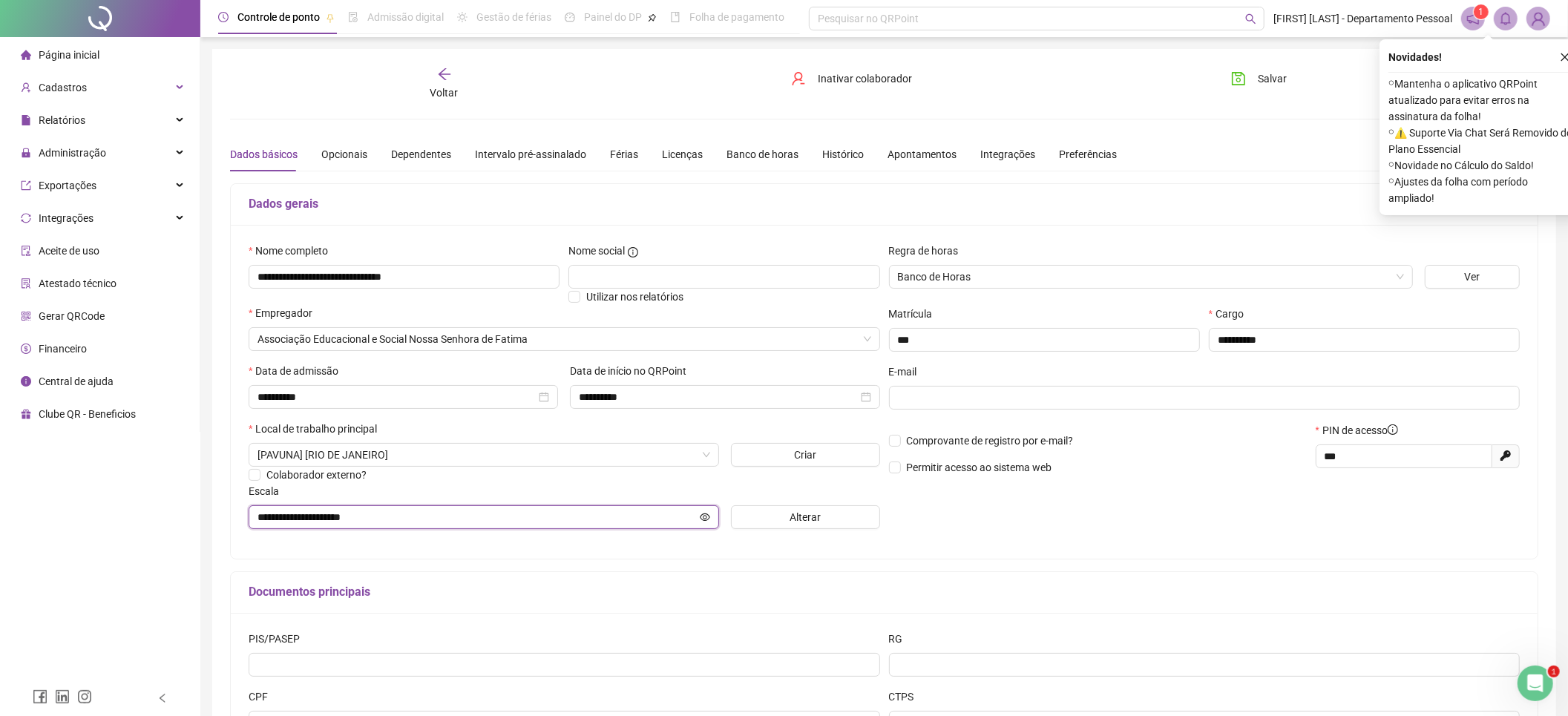 click 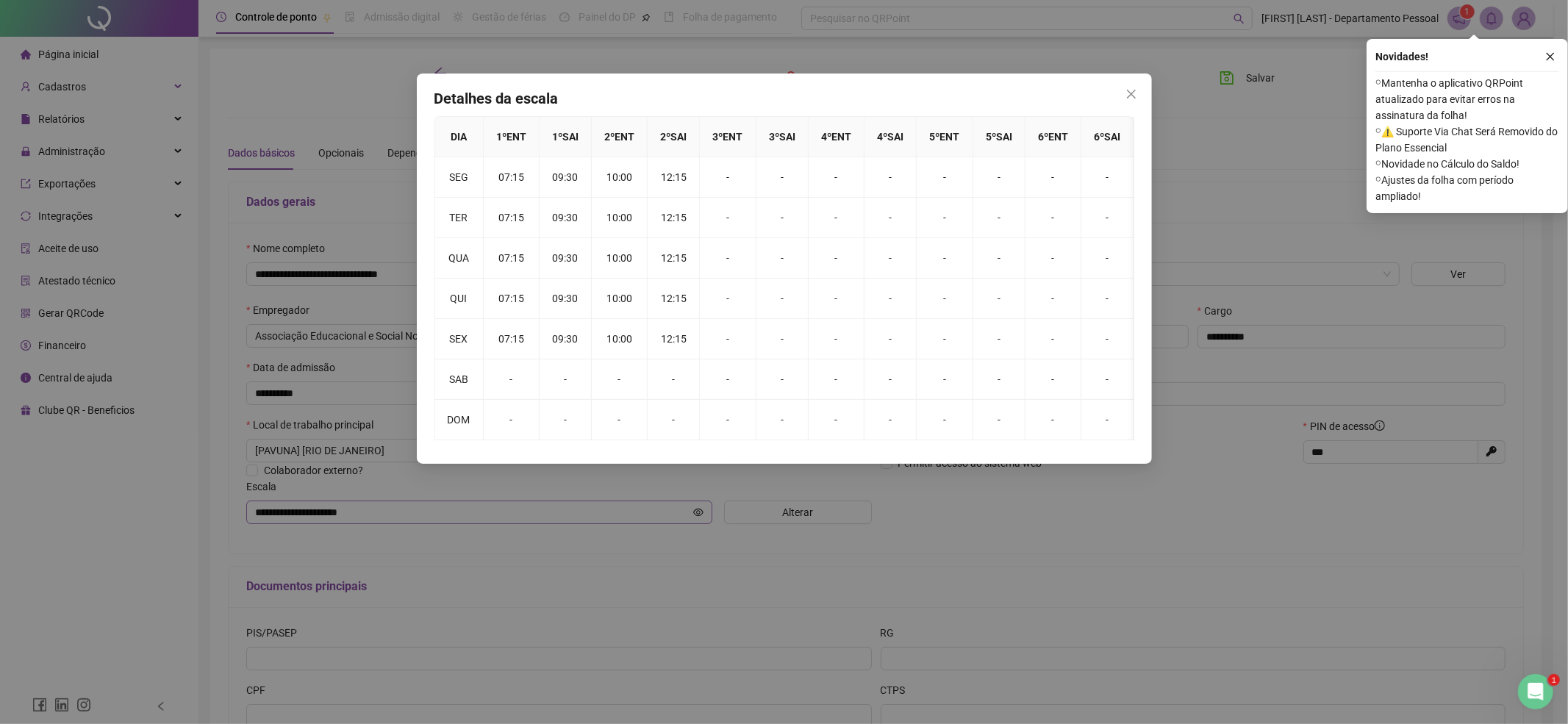 click on "Detalhes da escala DIA 1 º  ENT 1 º  SAI 2 º  ENT 2 º  SAI 3 º  ENT 3 º  SAI 4 º  ENT 4 º  SAI 5 º  ENT 5 º  SAI 6 º  ENT 6 º  SAI                           SEG 07:15 09:30 10:00 12:15 - - - - - - - - TER 07:15 09:30 10:00 12:15 - - - - - - - - QUA 07:15 09:30 10:00 12:15 - - - - - - - - QUI 07:15 09:30 10:00 12:15 - - - - - - - - SEX 07:15 09:30 10:00 12:15 - - - - - - - - SAB - - - - - - - - - - - - DOM - - - - - - - - - - - -" at bounding box center (784, 362) 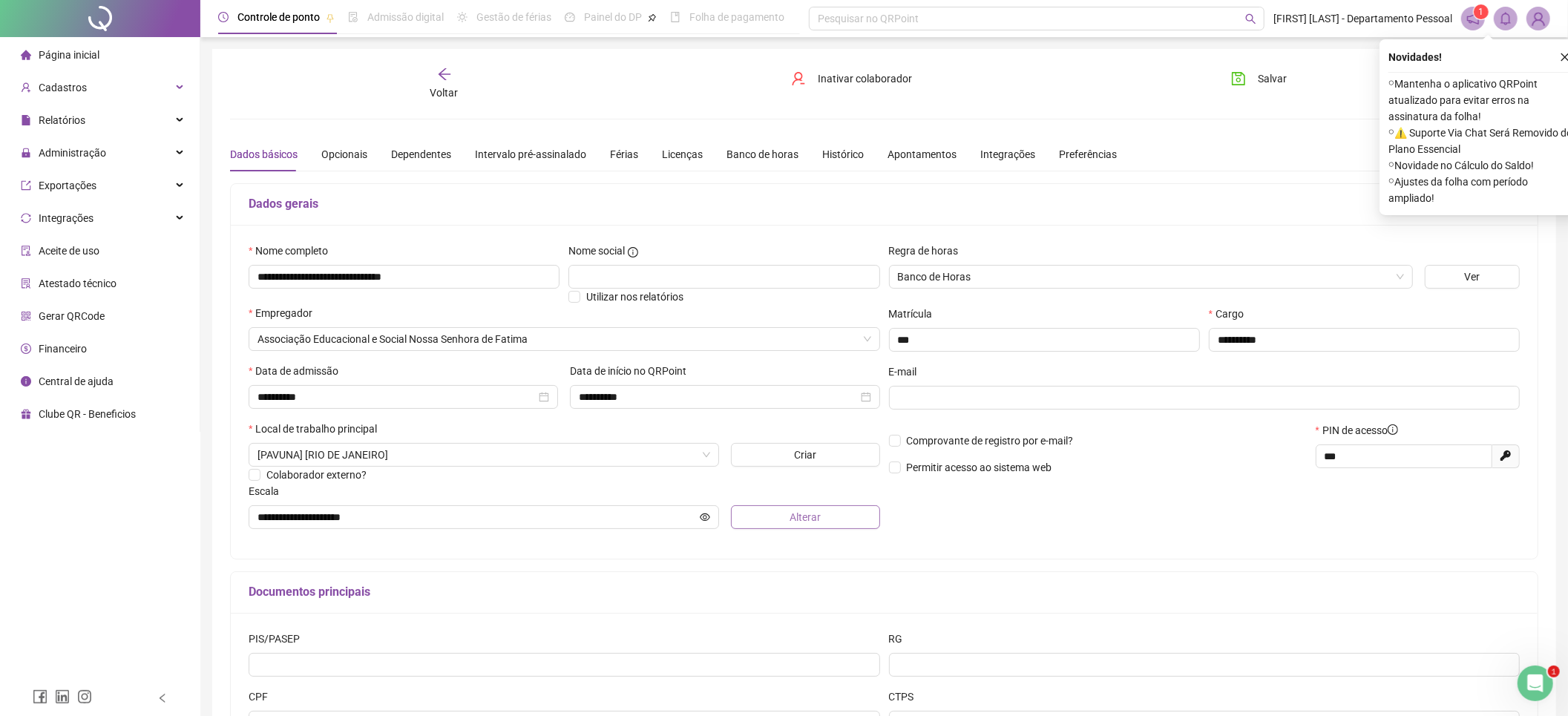 click on "Alterar" at bounding box center [805, 517] 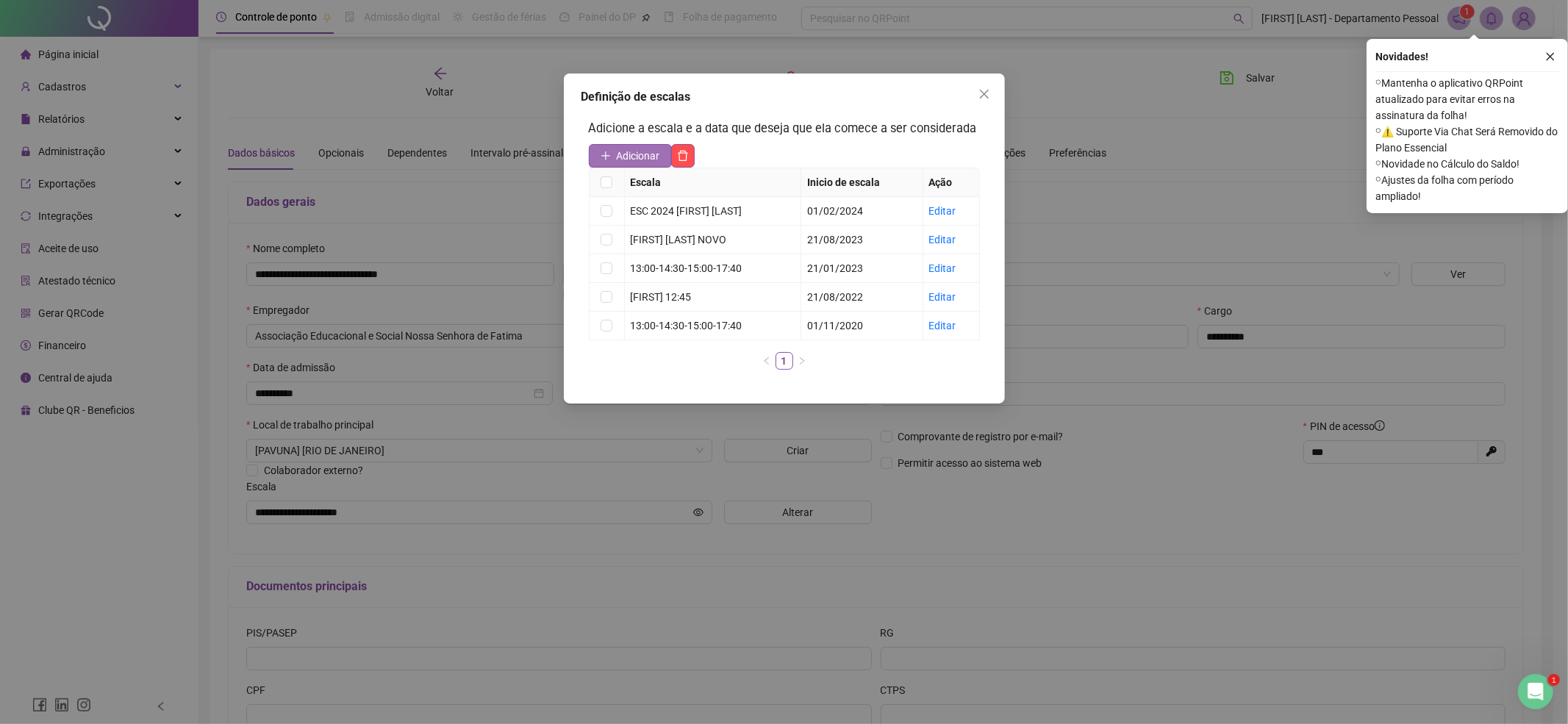 click on "Adicionar" at bounding box center (638, 156) 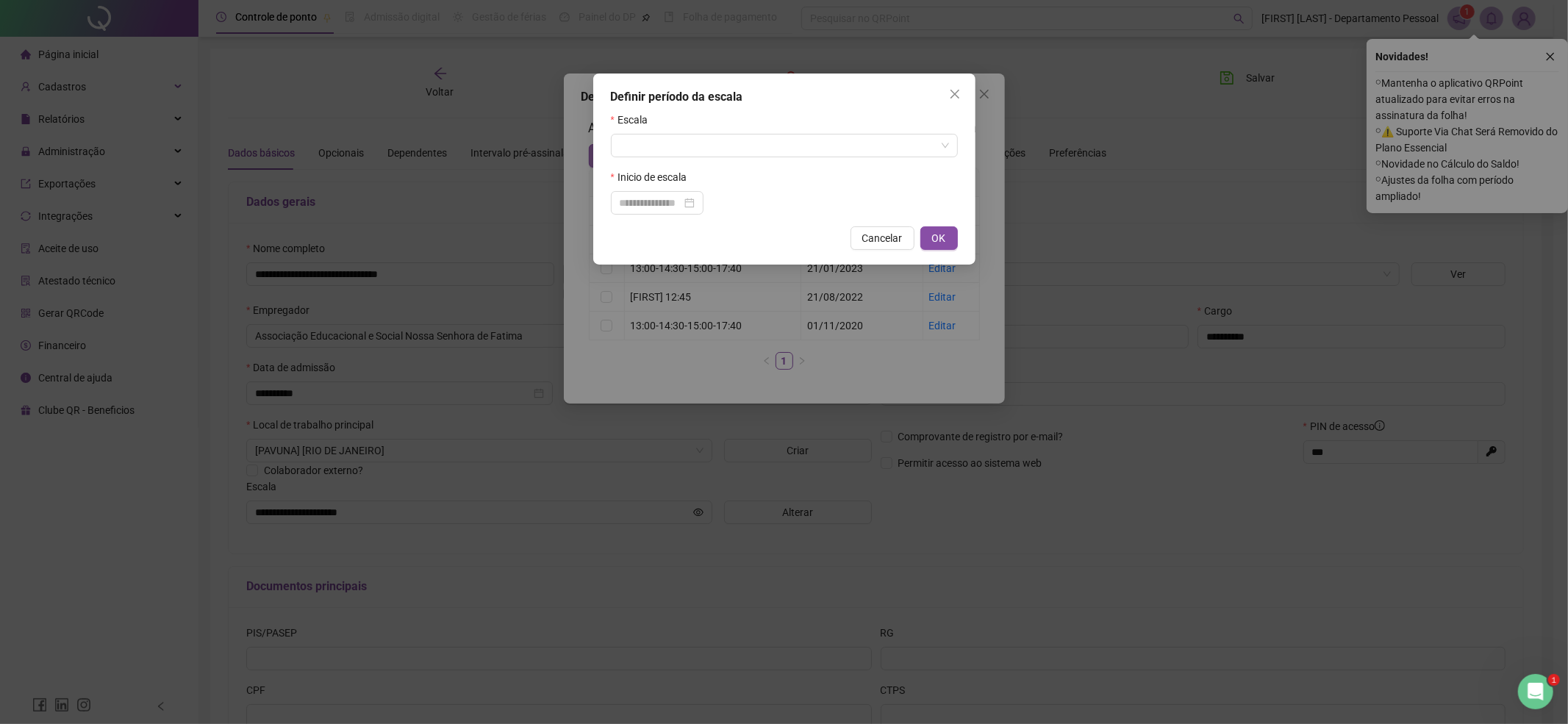 click at bounding box center (778, 146) 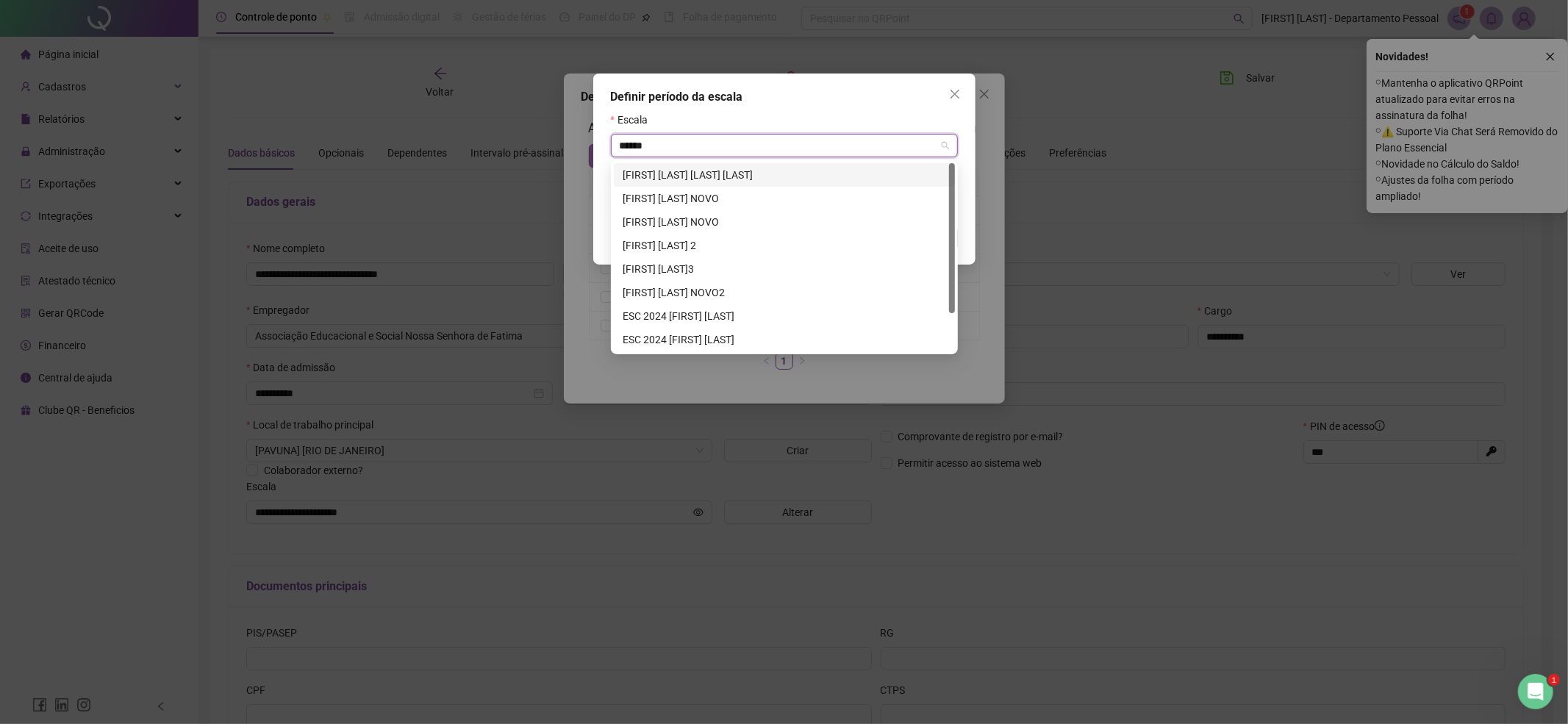 type on "******" 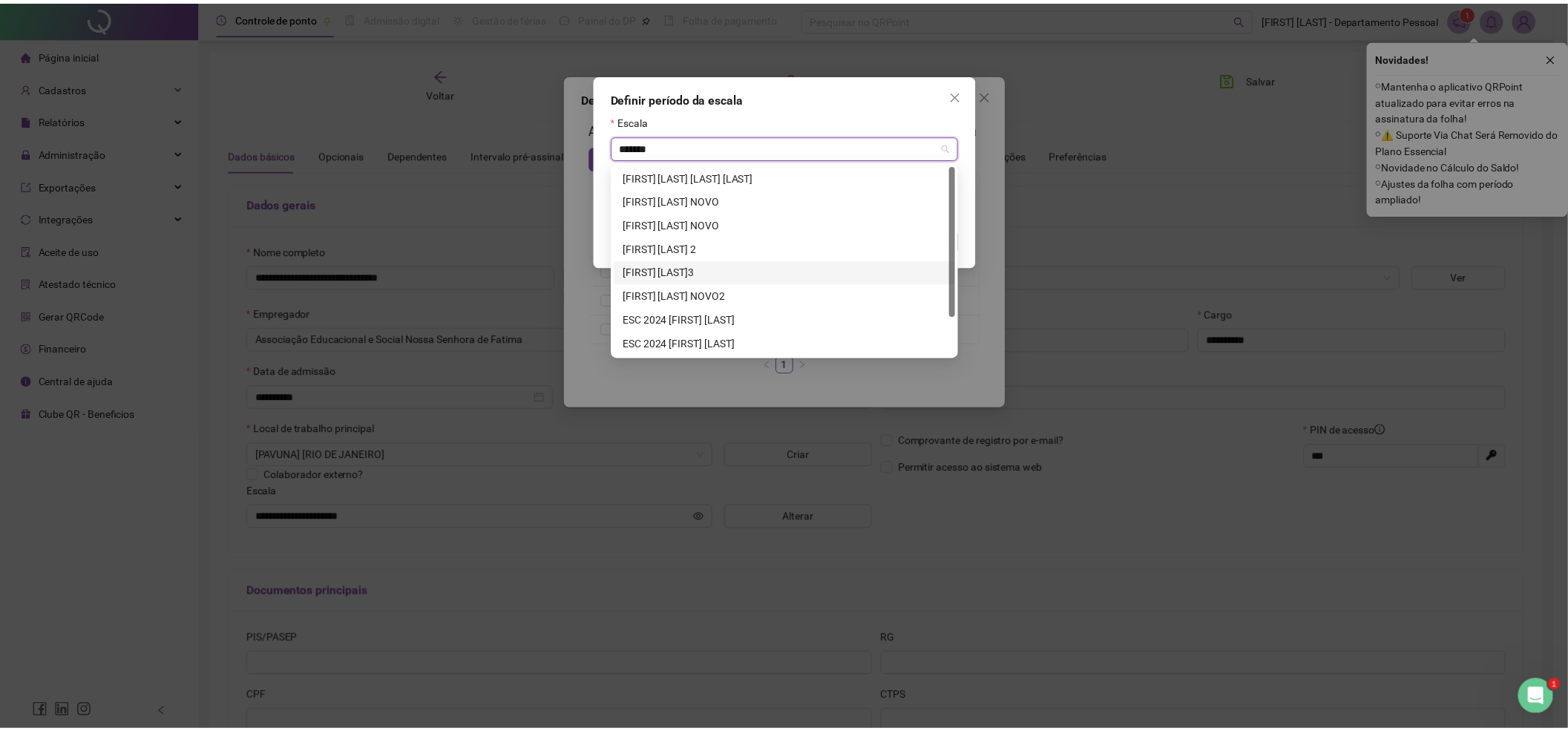 scroll, scrollTop: 47, scrollLeft: 0, axis: vertical 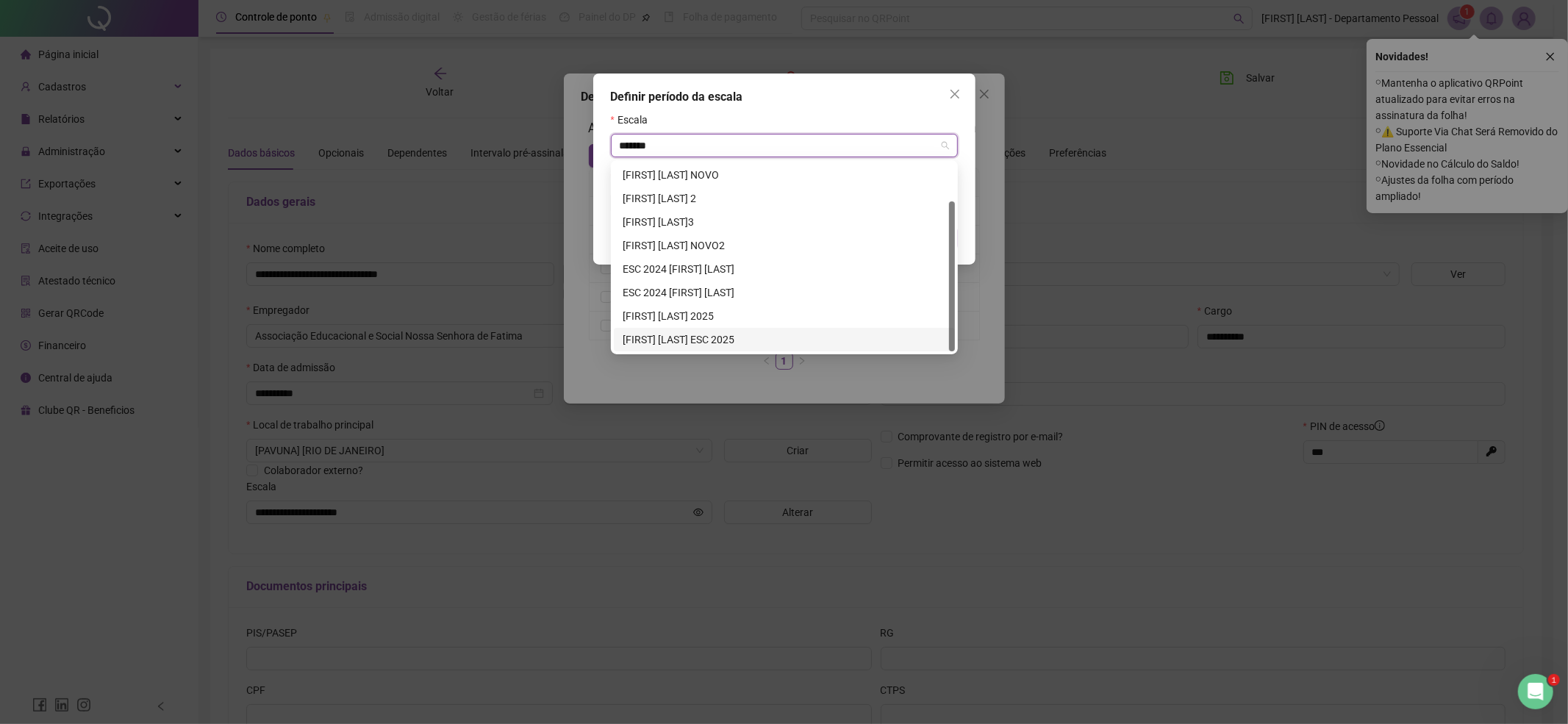 click on "[FIRST] [LAST] ESC 2025" at bounding box center (784, 340) 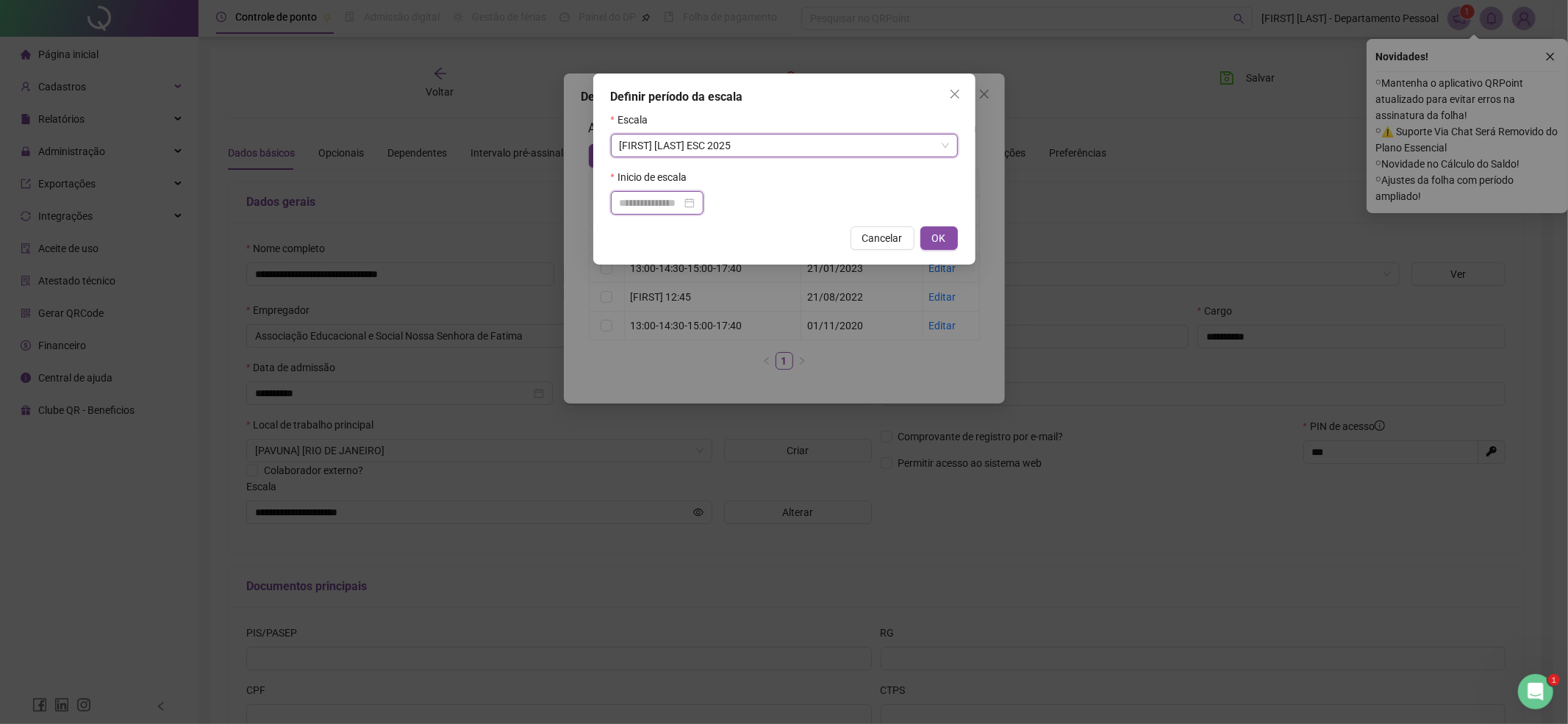 click at bounding box center (651, 203) 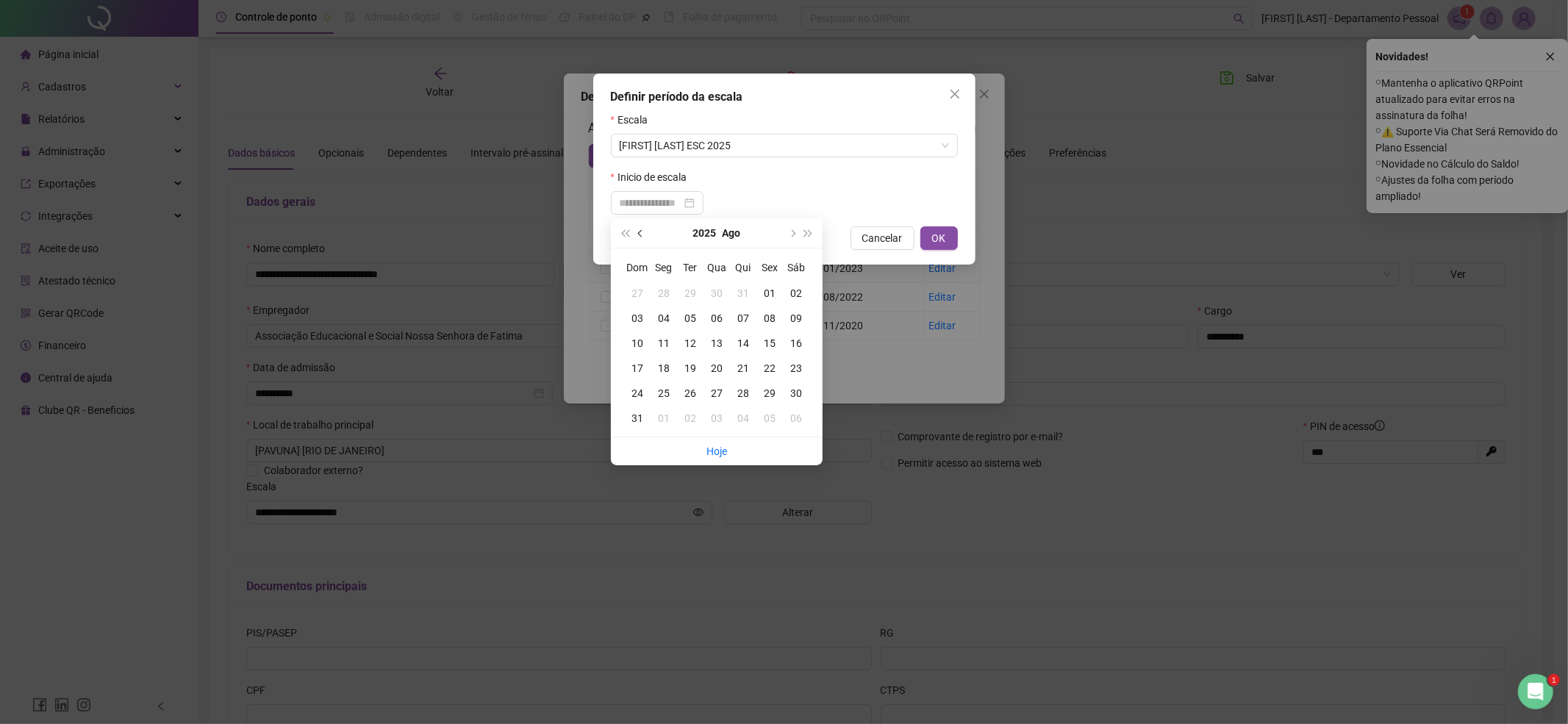 click at bounding box center (642, 233) 